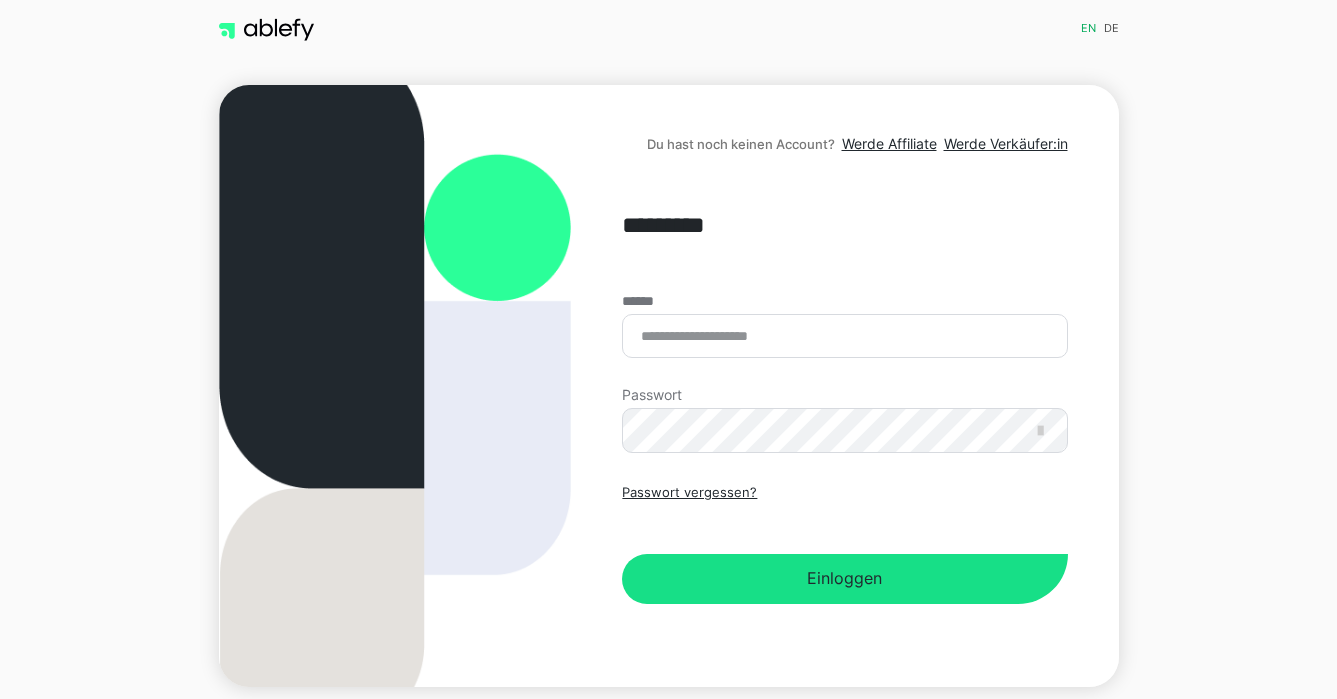 scroll, scrollTop: 0, scrollLeft: 0, axis: both 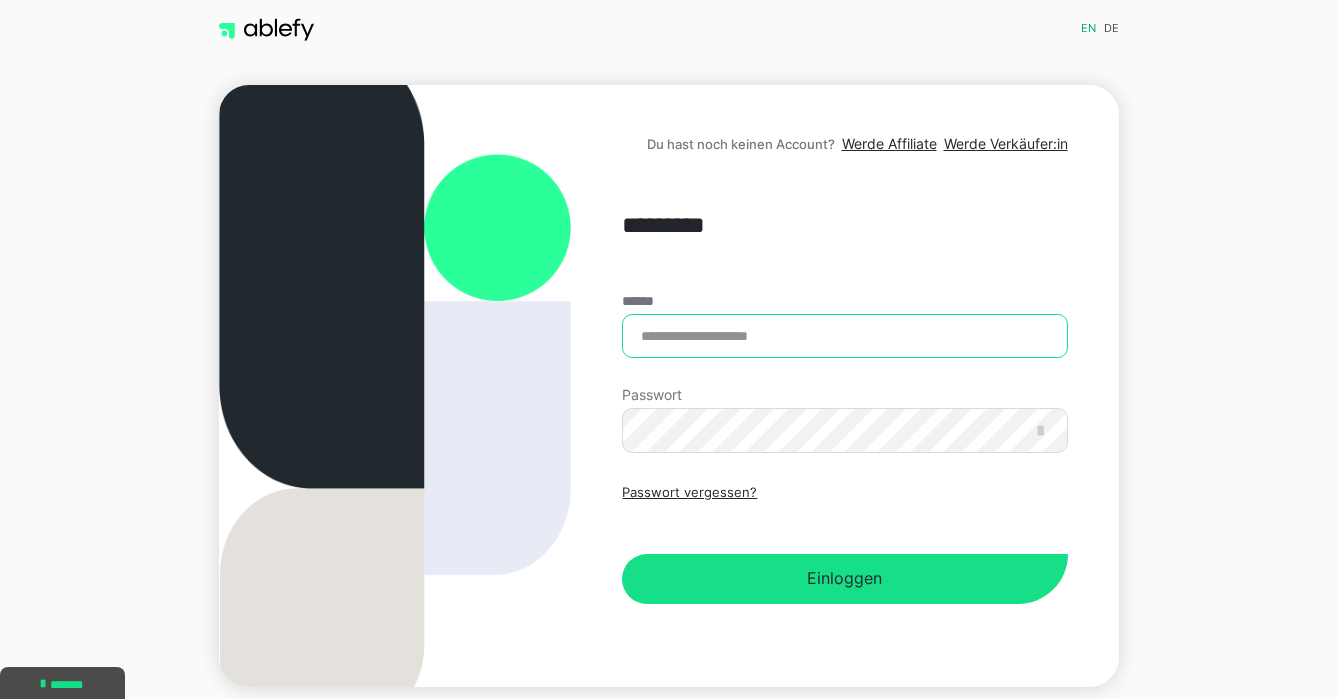 type on "**********" 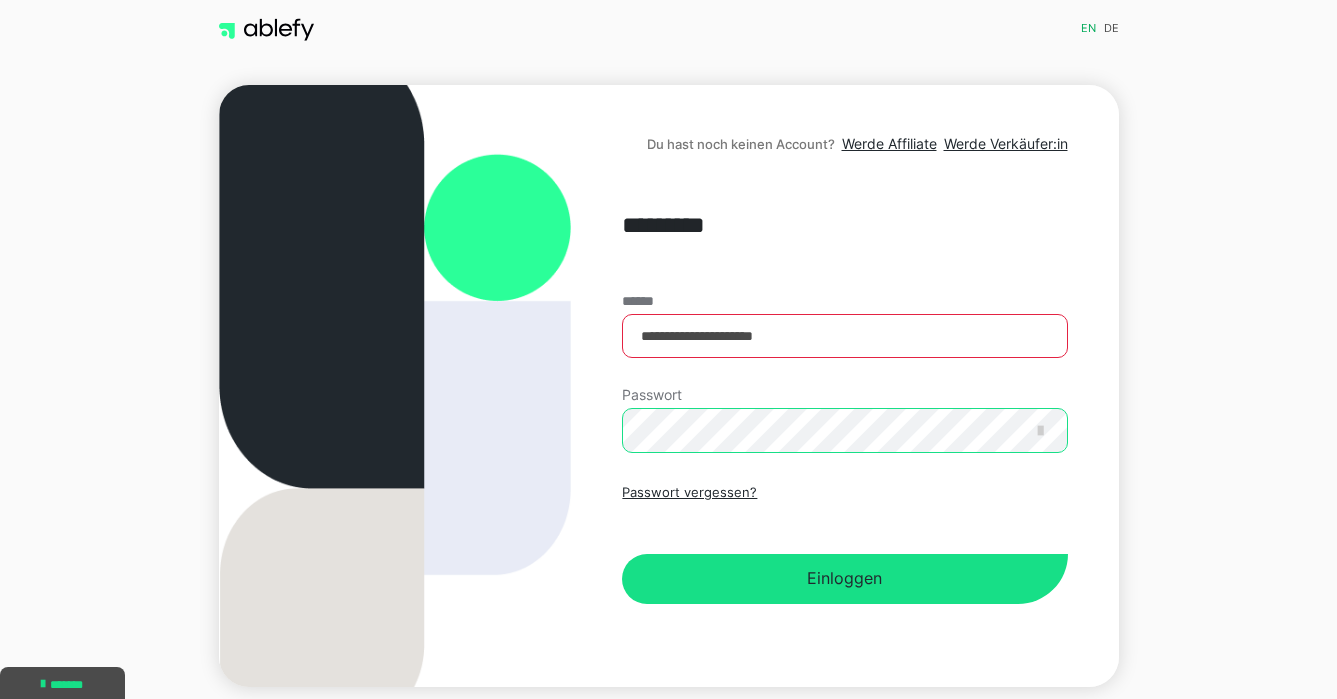 click on "Einloggen" at bounding box center (844, 579) 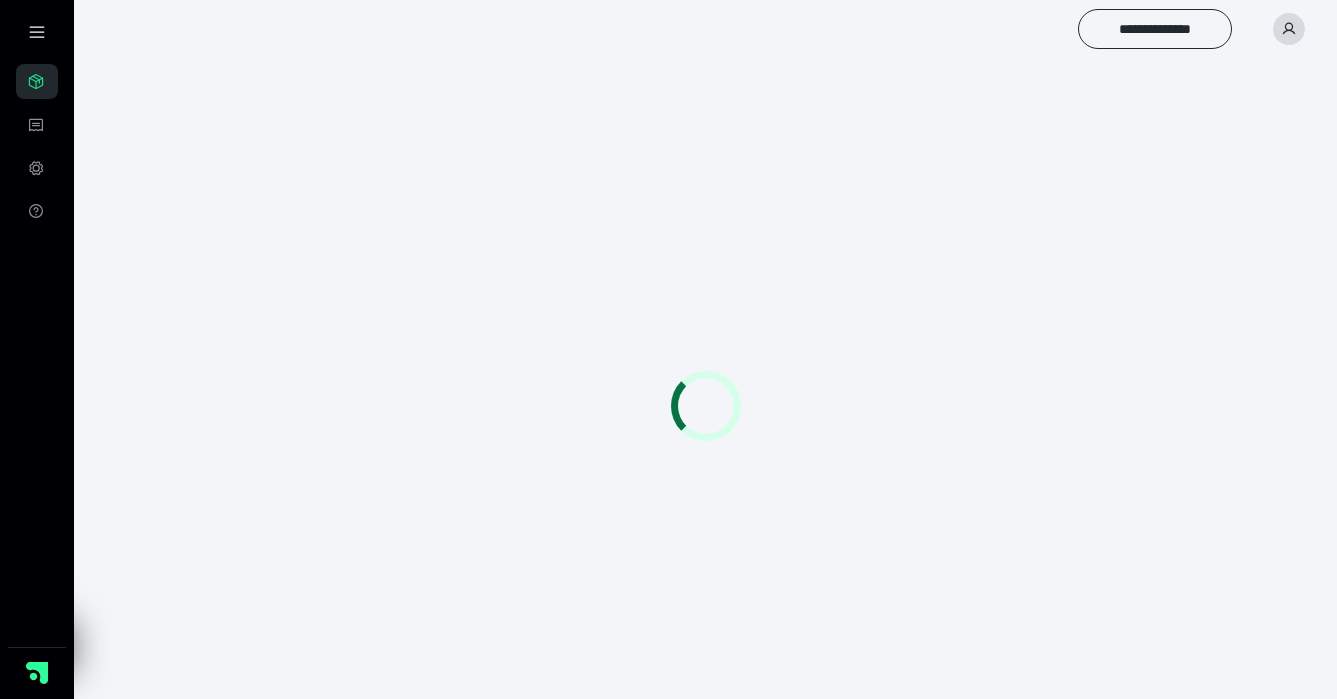scroll, scrollTop: 0, scrollLeft: 0, axis: both 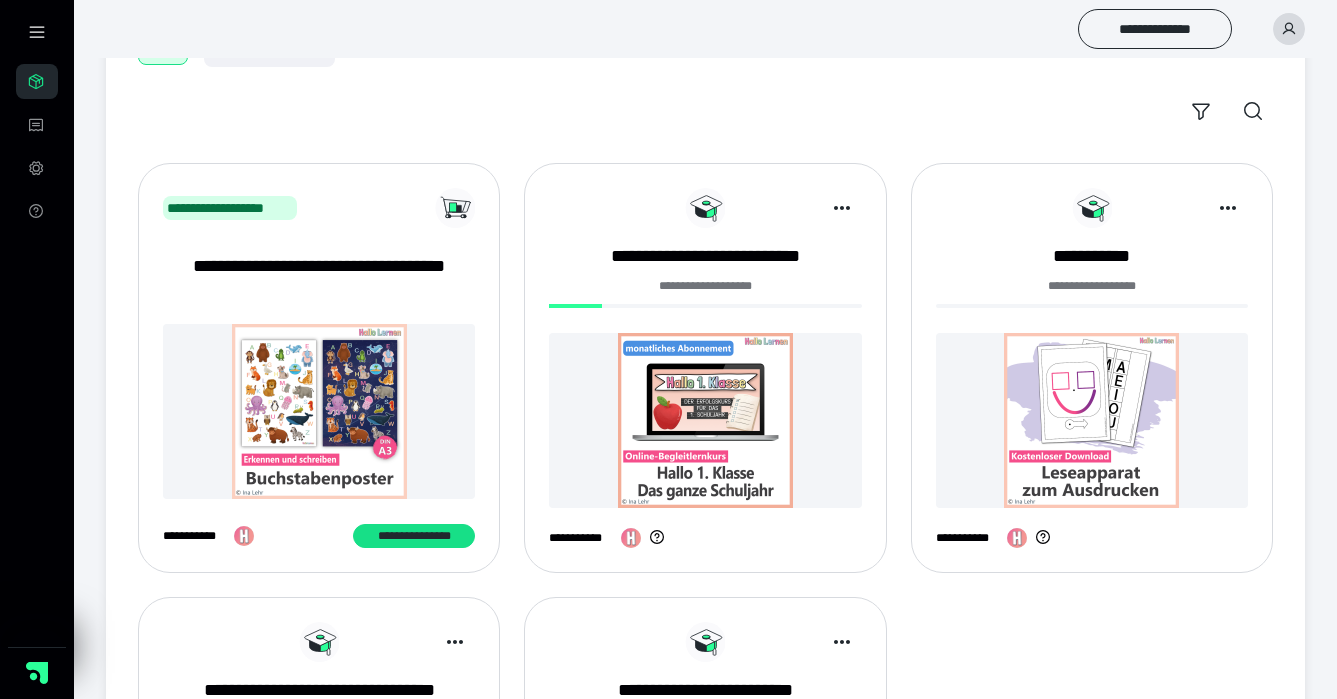 click at bounding box center (705, 420) 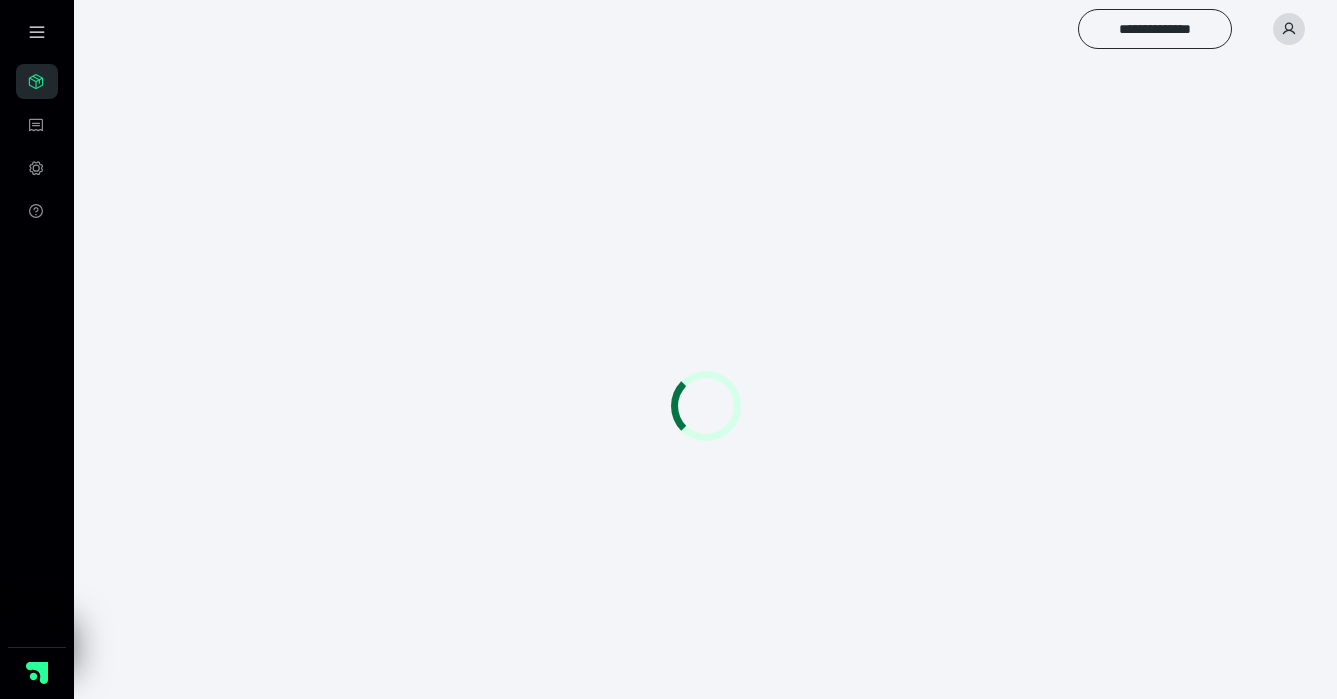 scroll, scrollTop: 0, scrollLeft: 0, axis: both 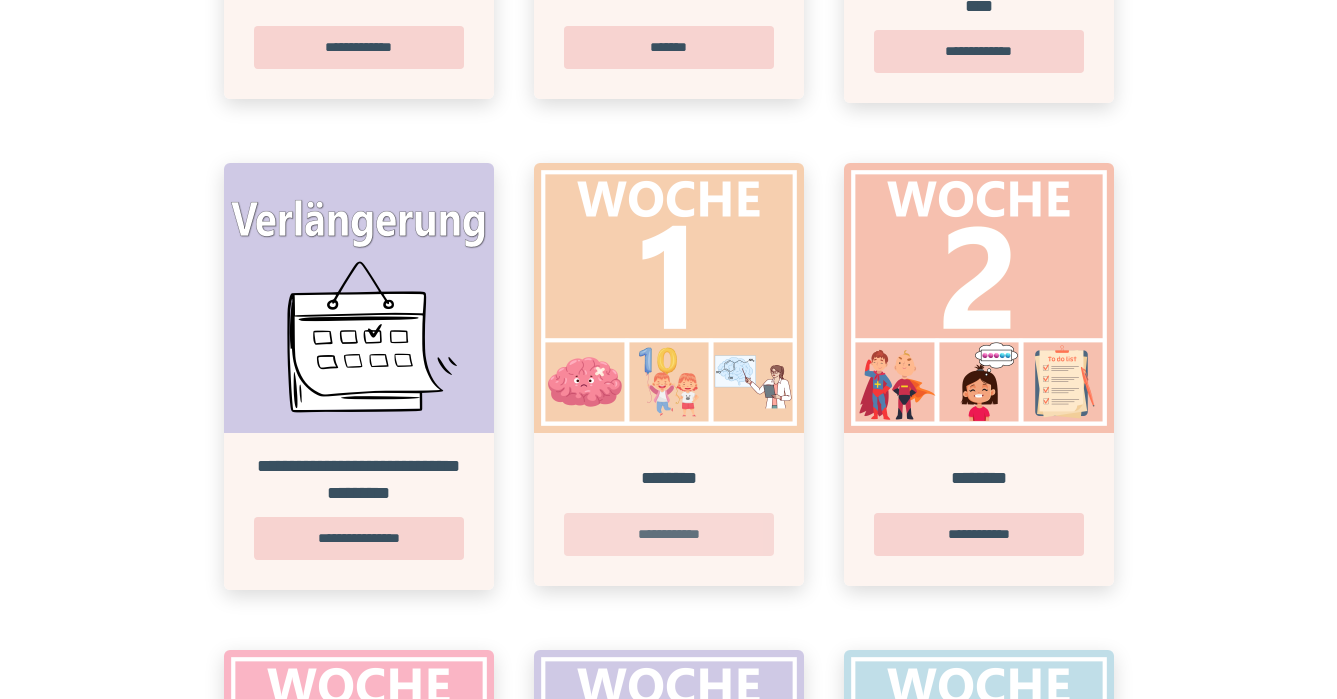click on "**********" at bounding box center [669, 534] 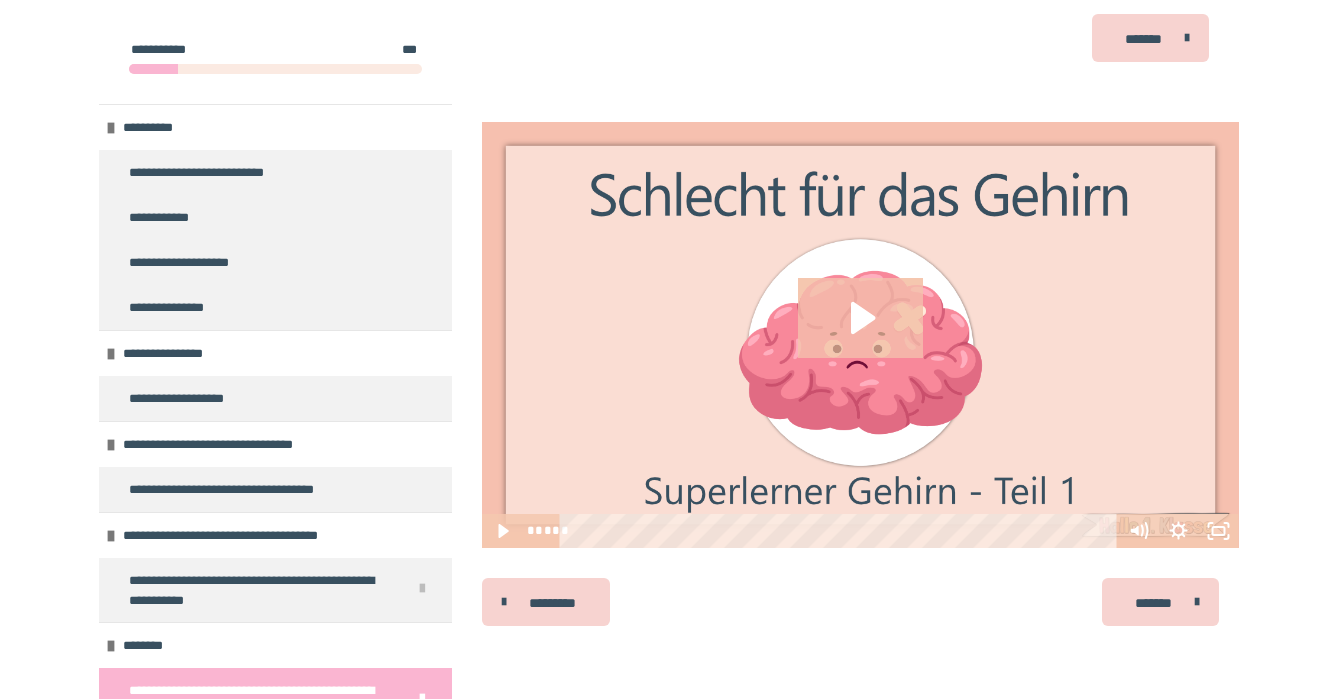 scroll, scrollTop: 964, scrollLeft: 0, axis: vertical 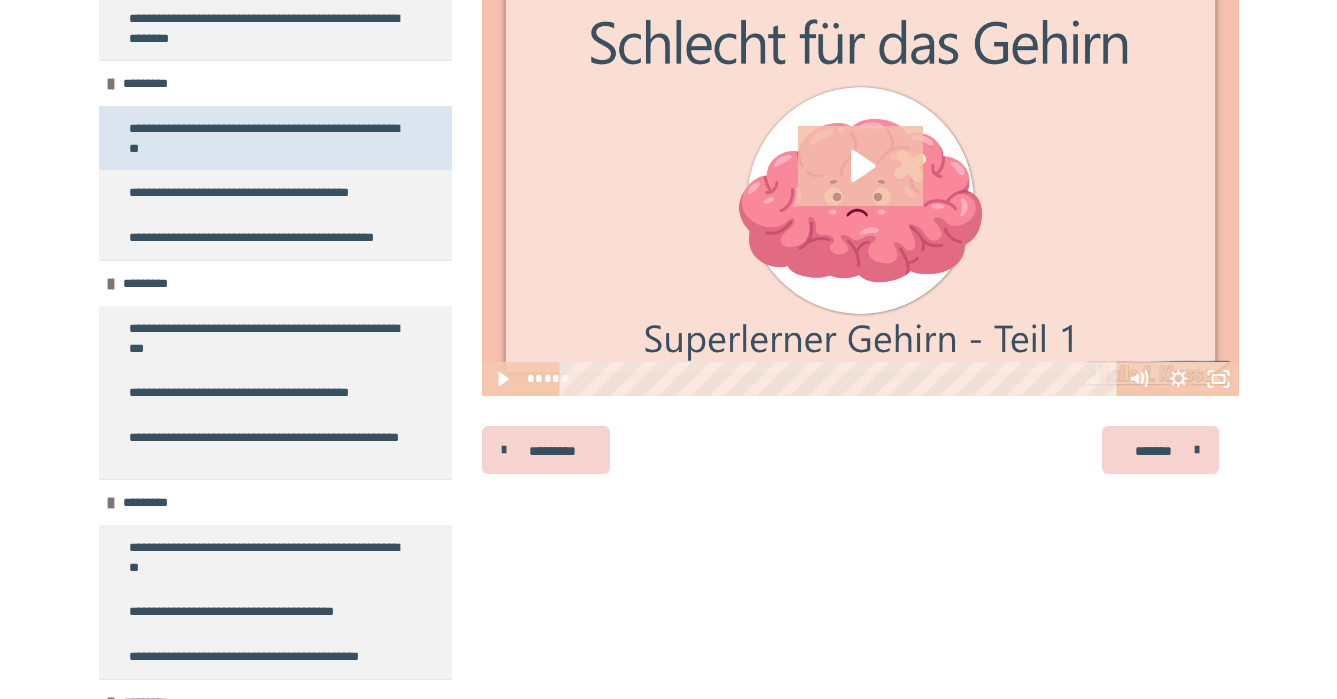 click on "**********" at bounding box center (668, 143) 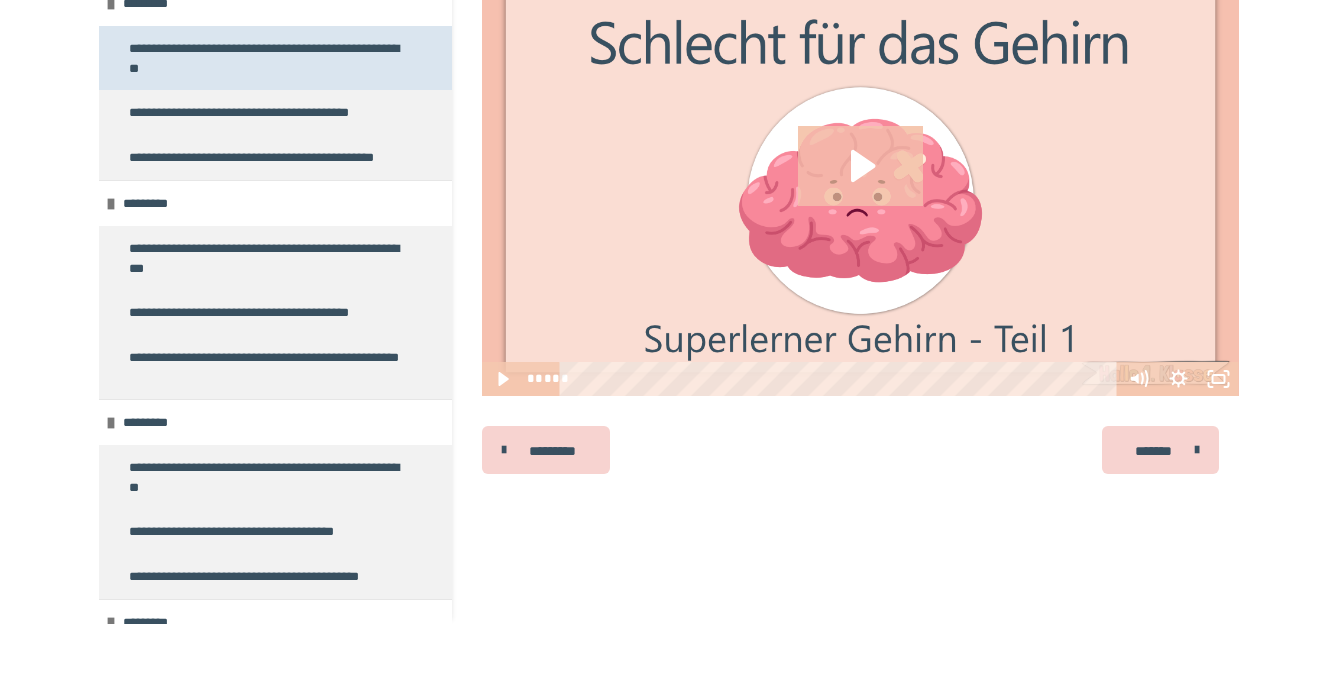 scroll, scrollTop: 84, scrollLeft: 0, axis: vertical 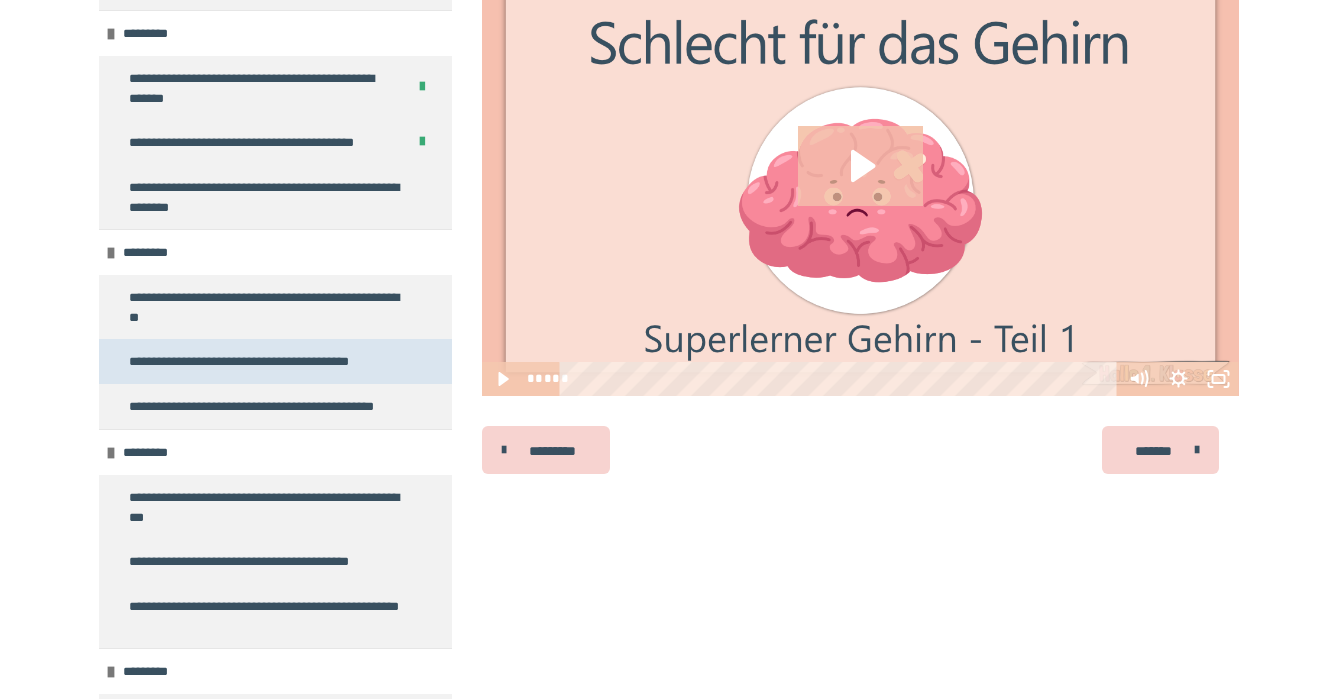 click on "**********" at bounding box center [262, 361] 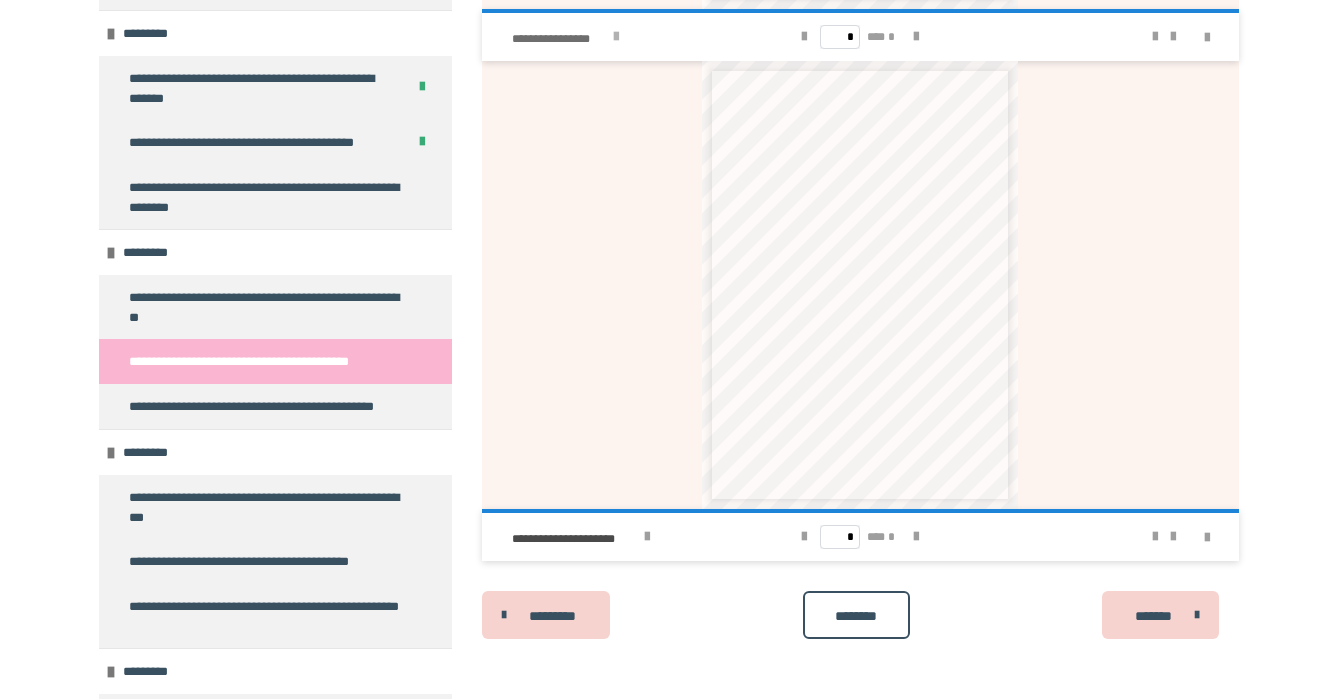 scroll, scrollTop: 1247, scrollLeft: 0, axis: vertical 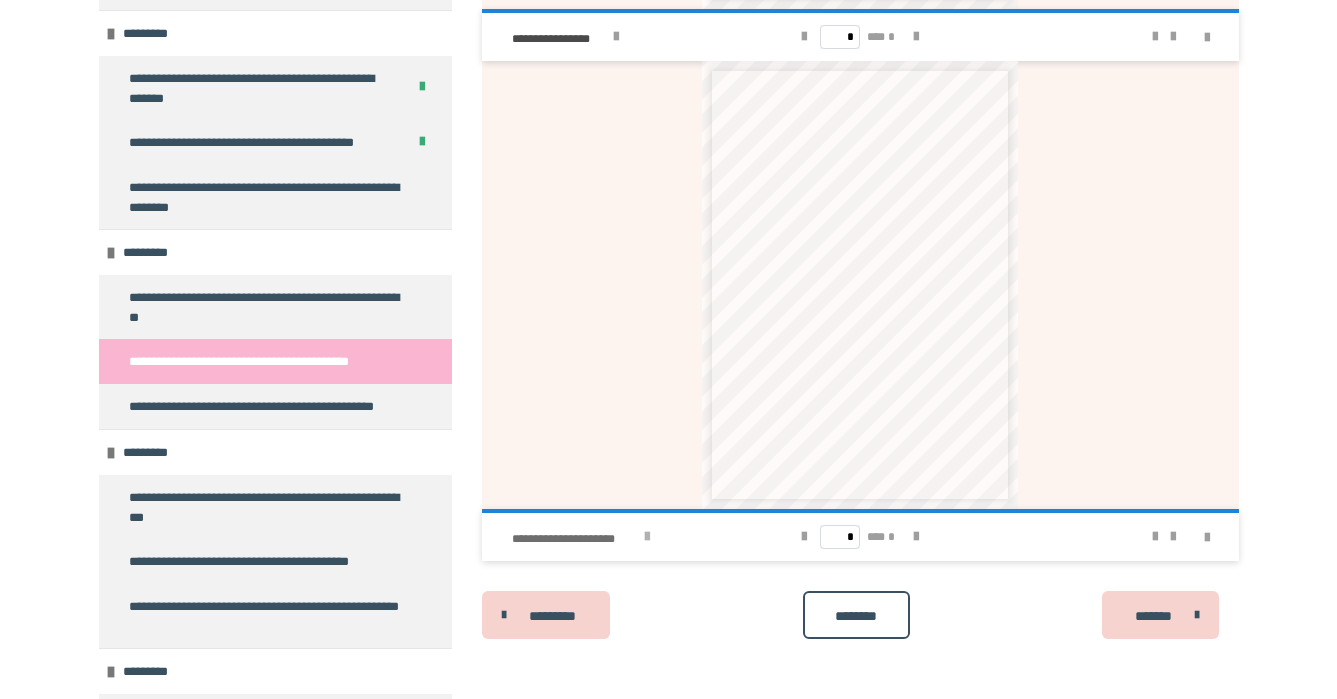 click at bounding box center [647, 537] 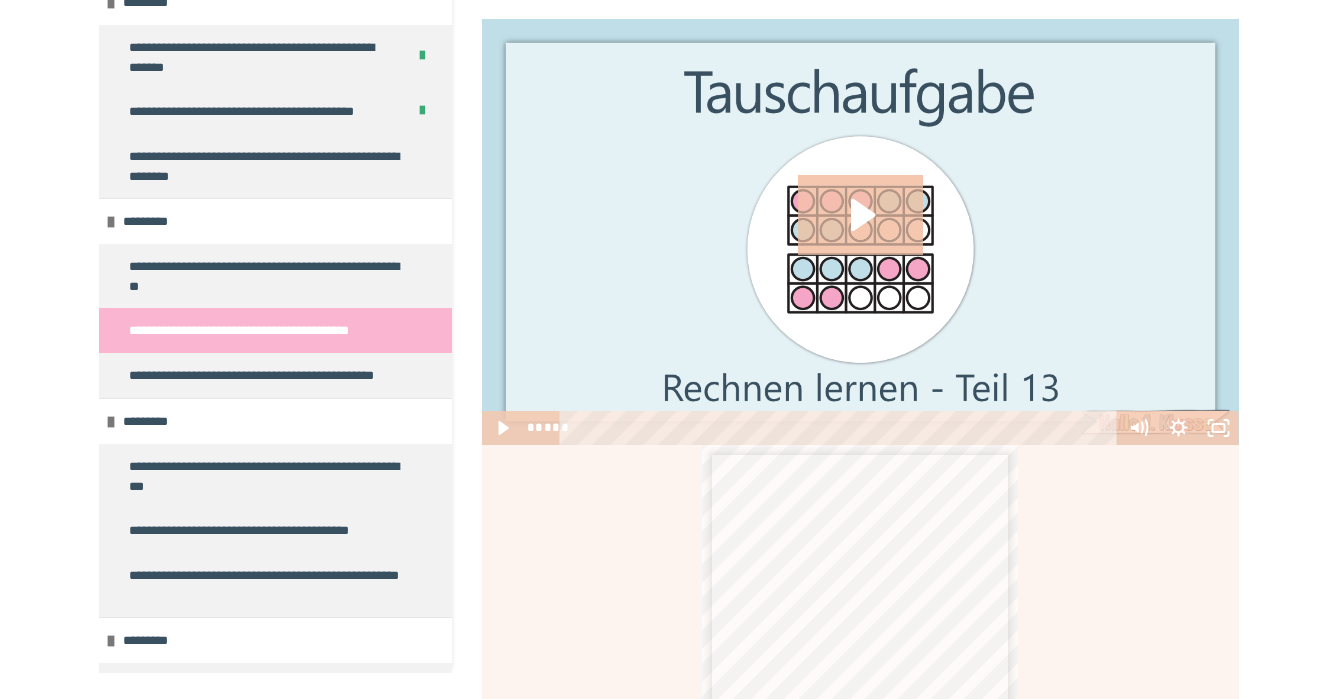 scroll, scrollTop: 191, scrollLeft: 0, axis: vertical 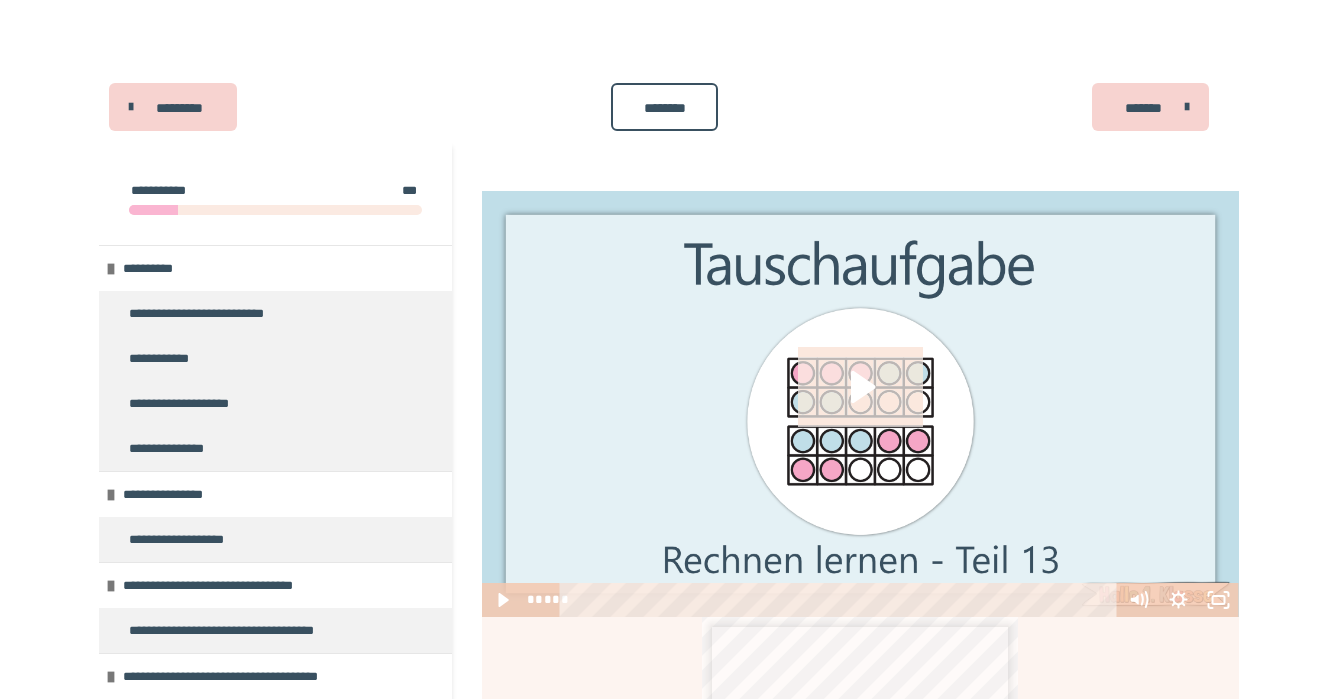 click 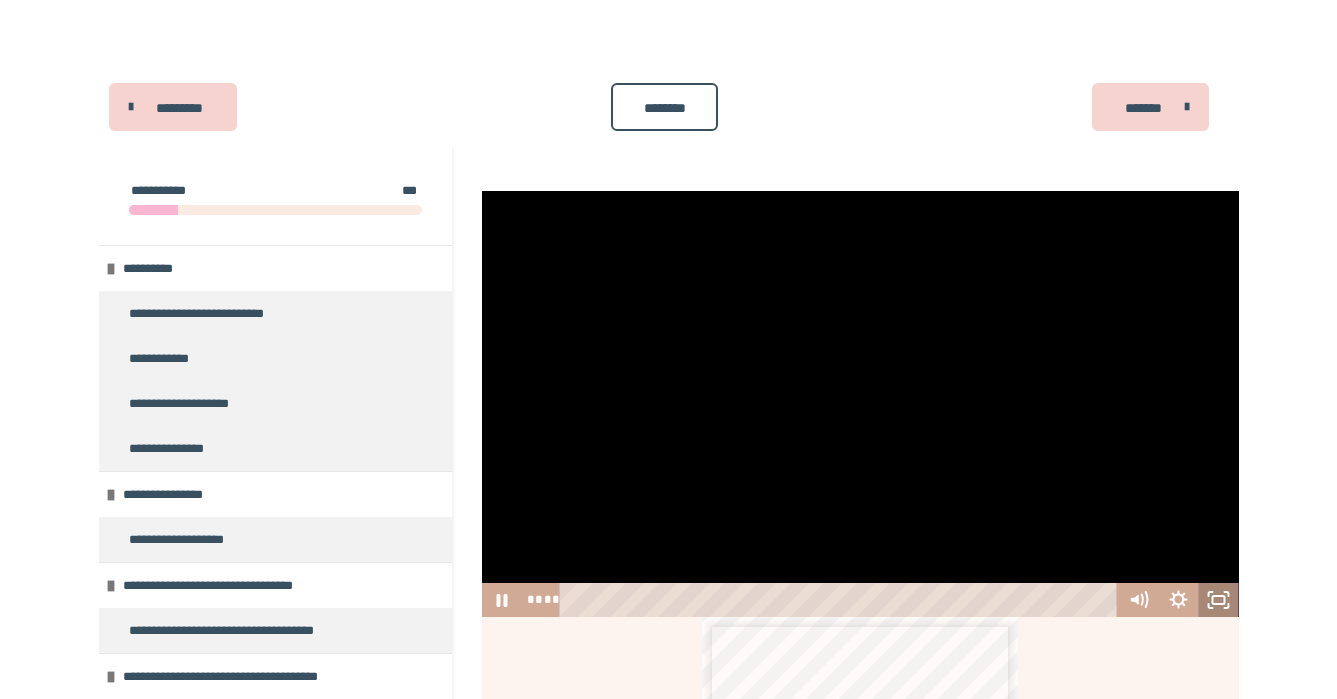 click 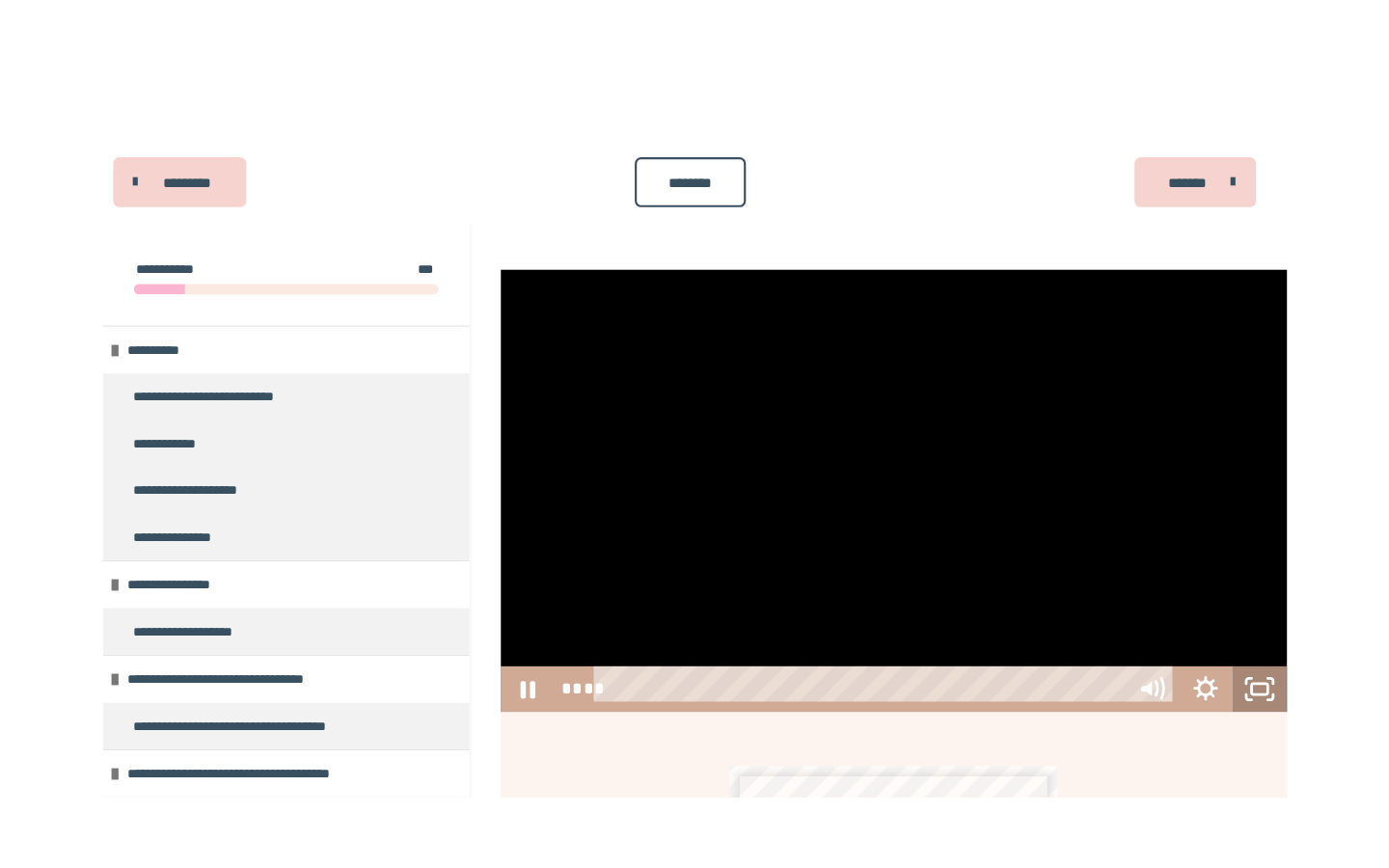 scroll, scrollTop: 0, scrollLeft: 0, axis: both 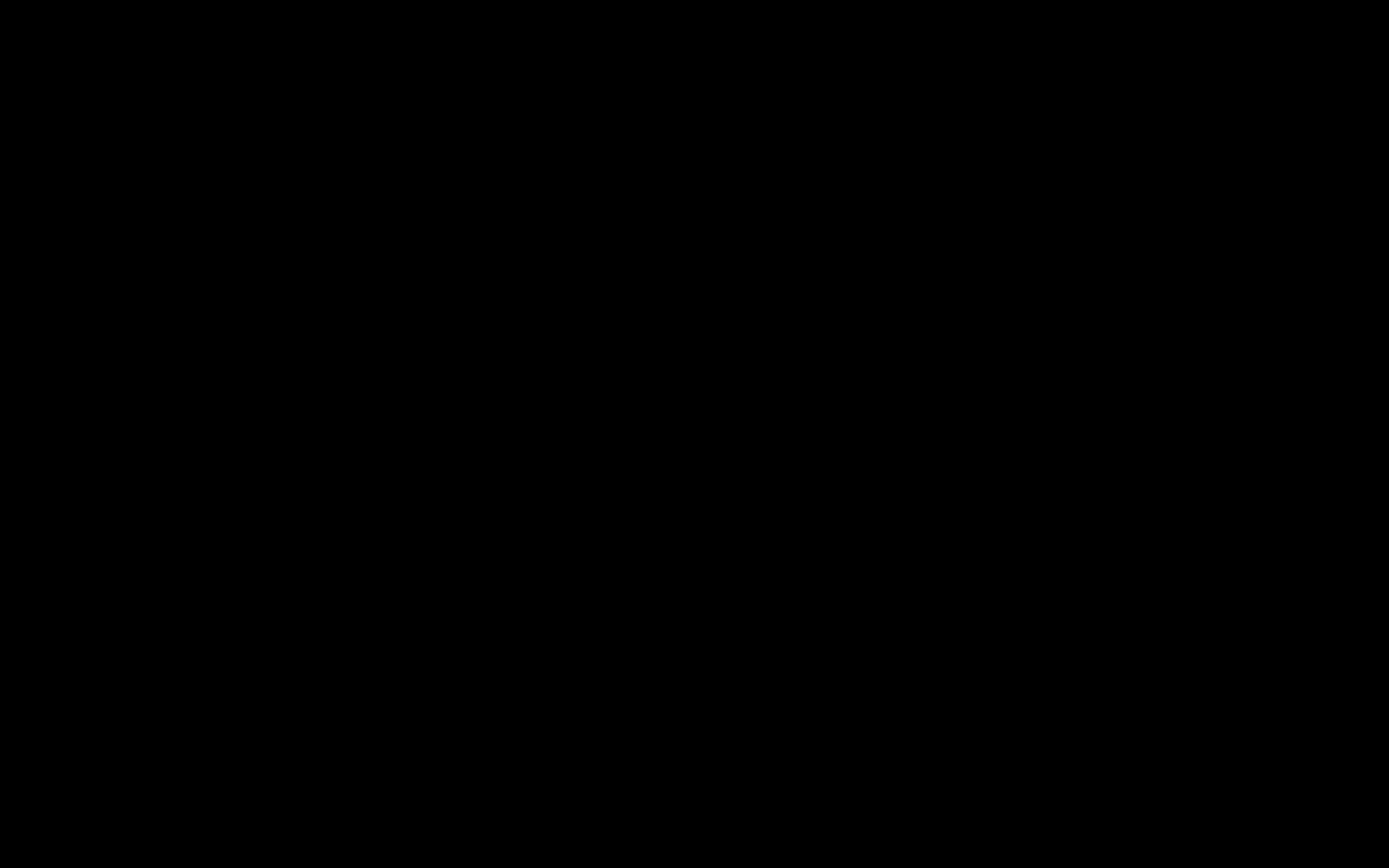 click at bounding box center [694, 434] 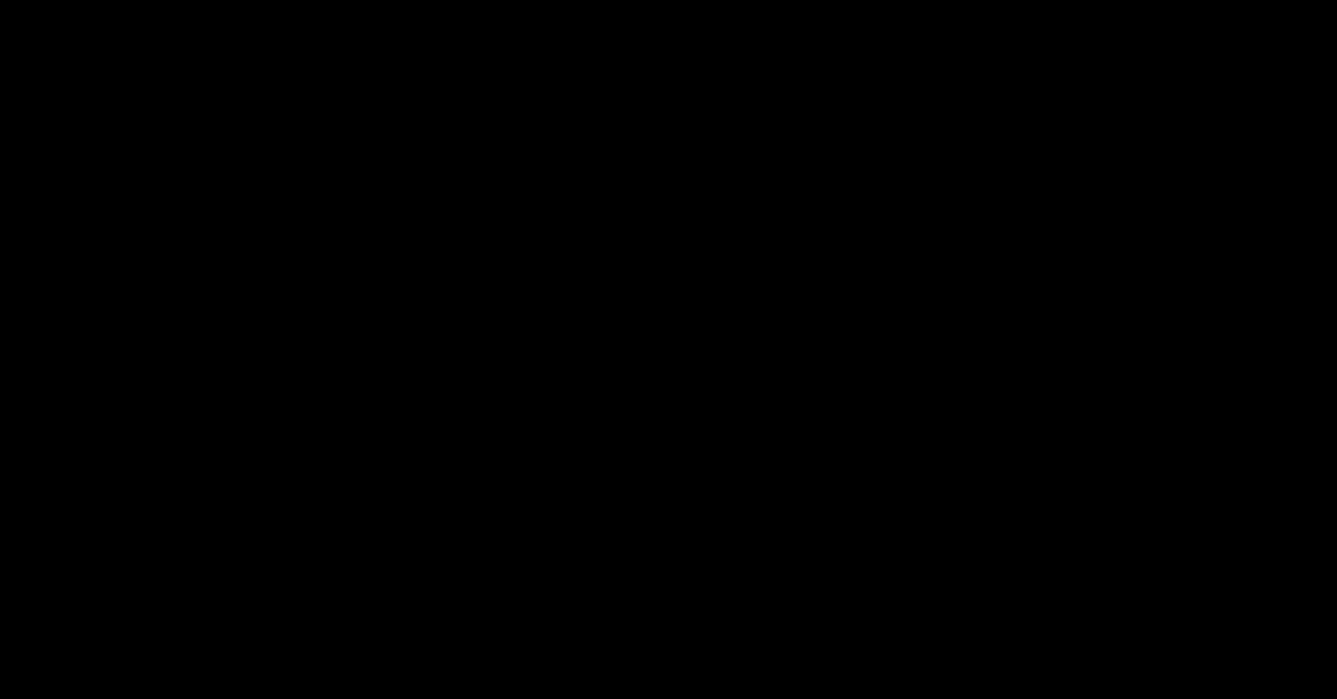 scroll, scrollTop: 0, scrollLeft: 0, axis: both 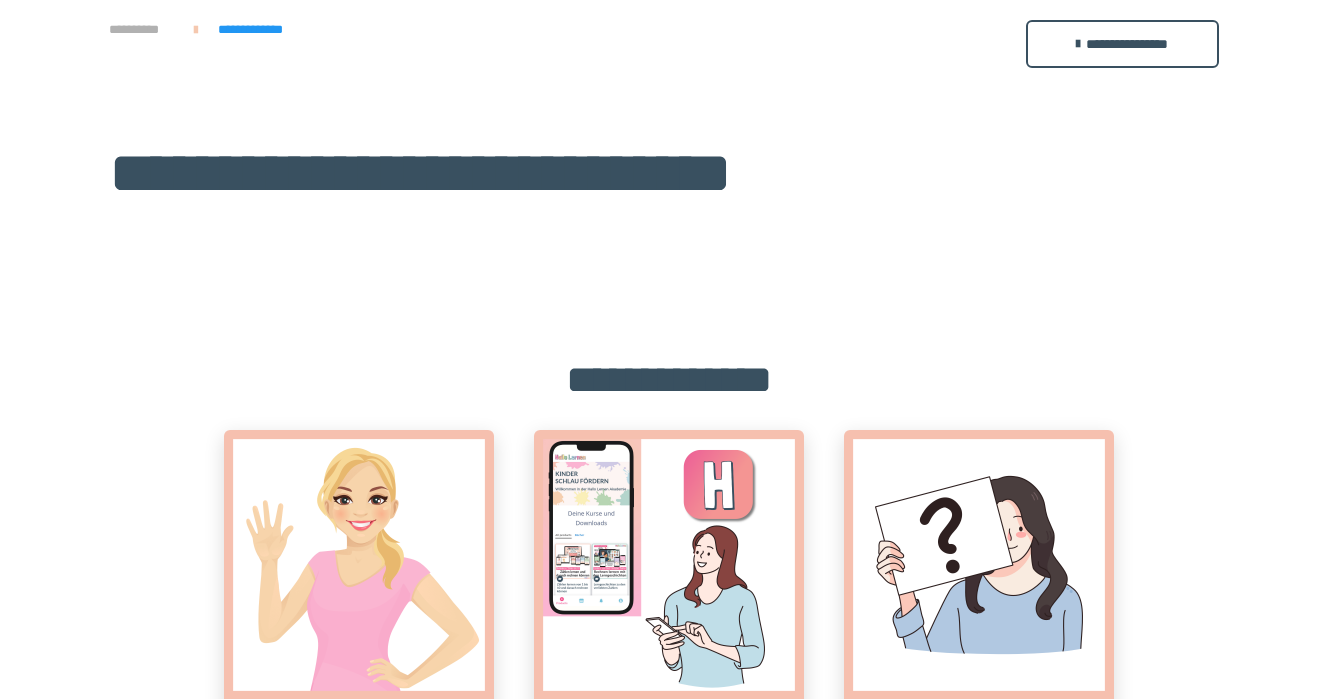 click on "**********" at bounding box center [142, 29] 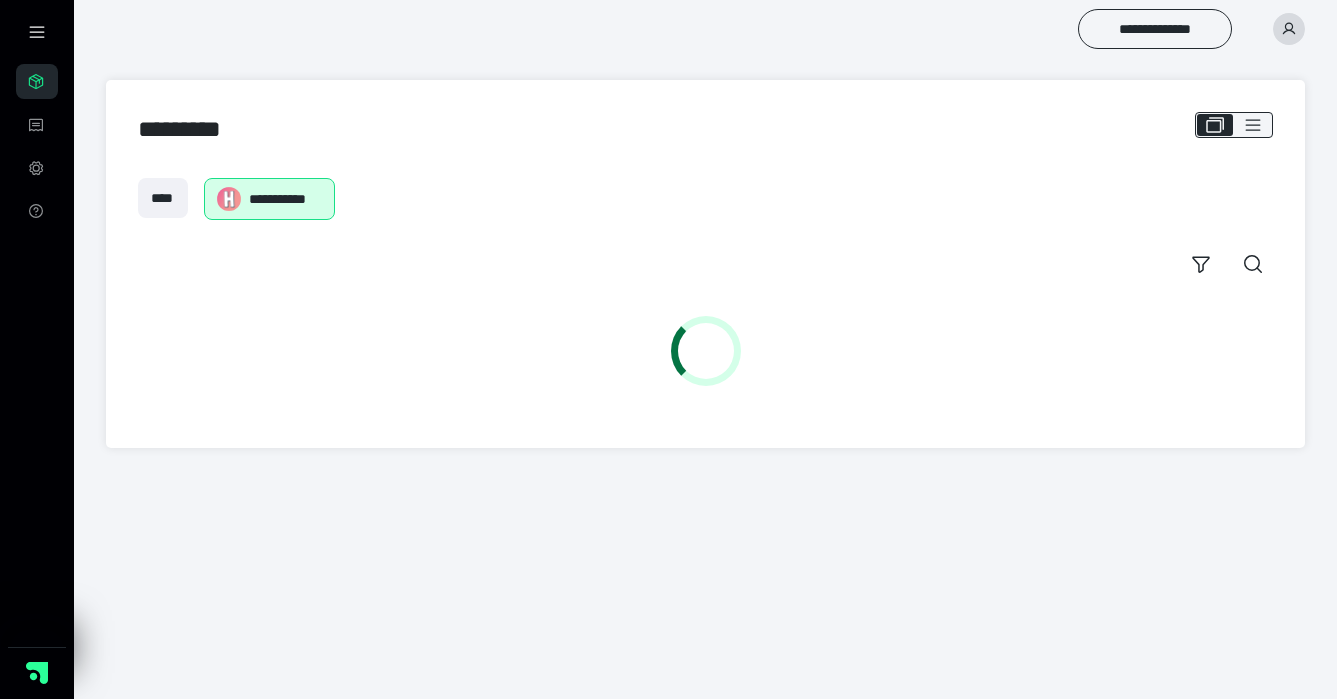 scroll, scrollTop: 0, scrollLeft: 0, axis: both 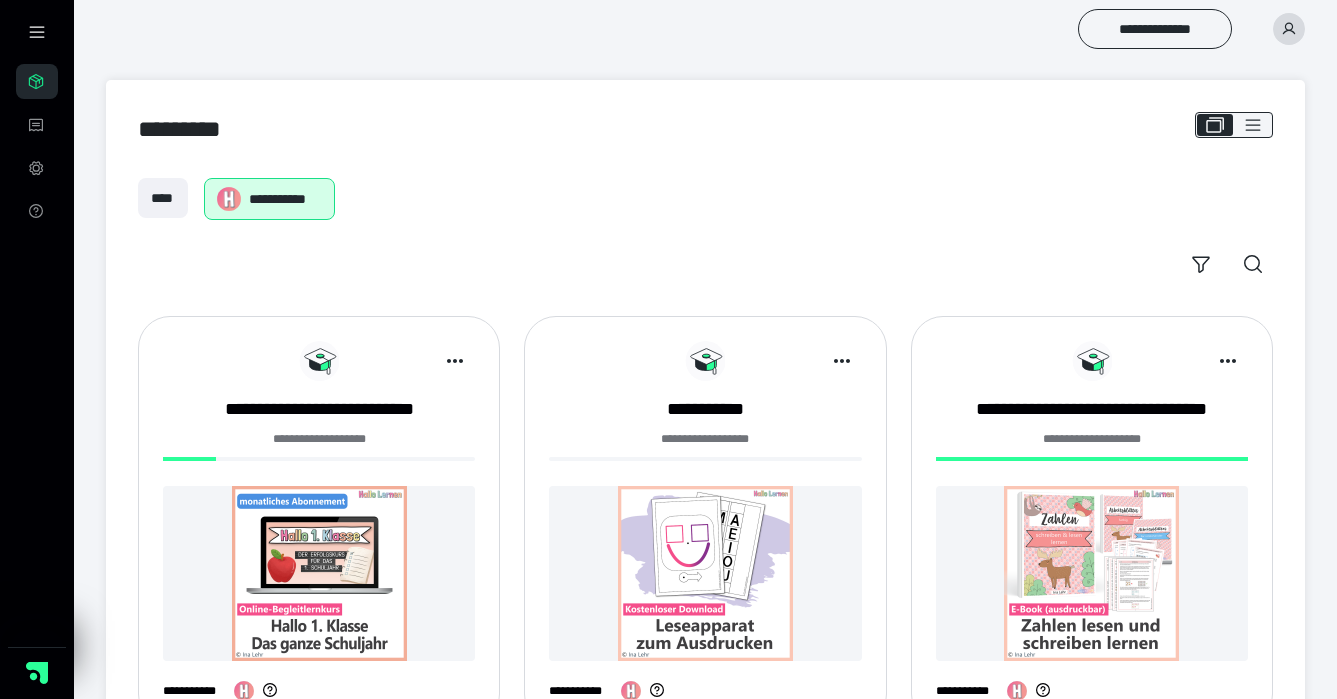 click at bounding box center [1289, 29] 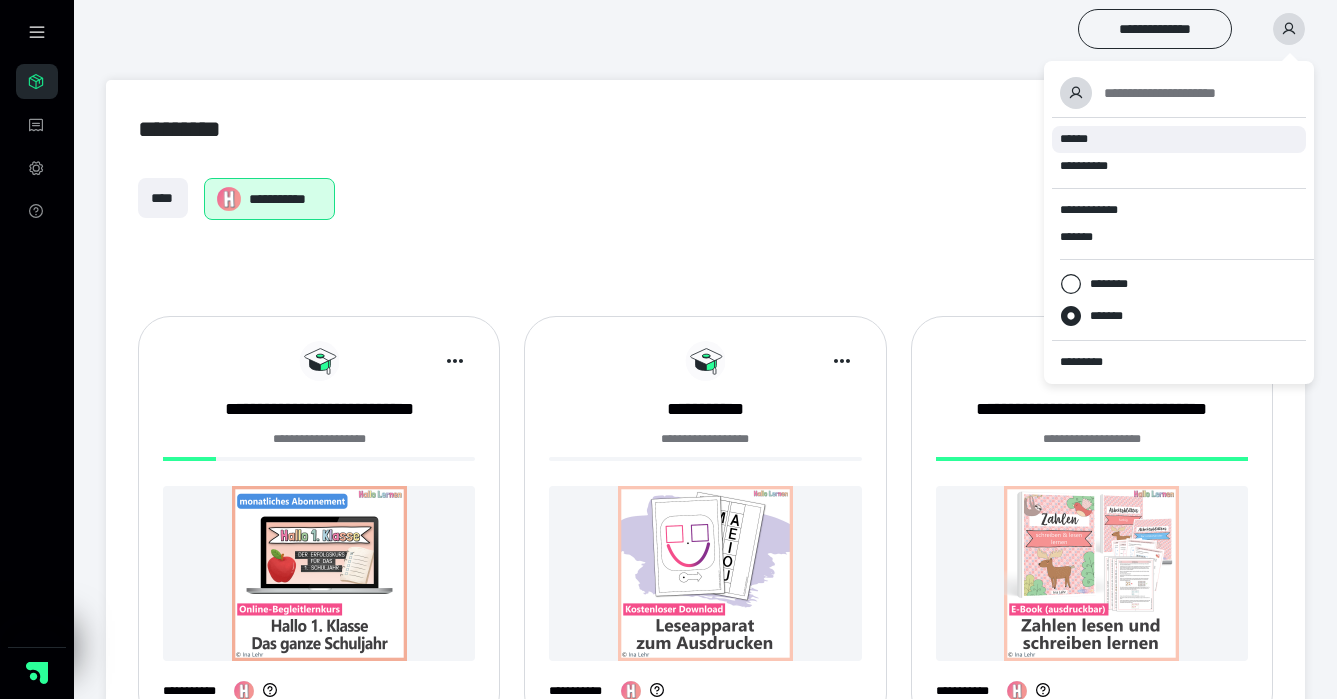 click on "******" at bounding box center [1179, 139] 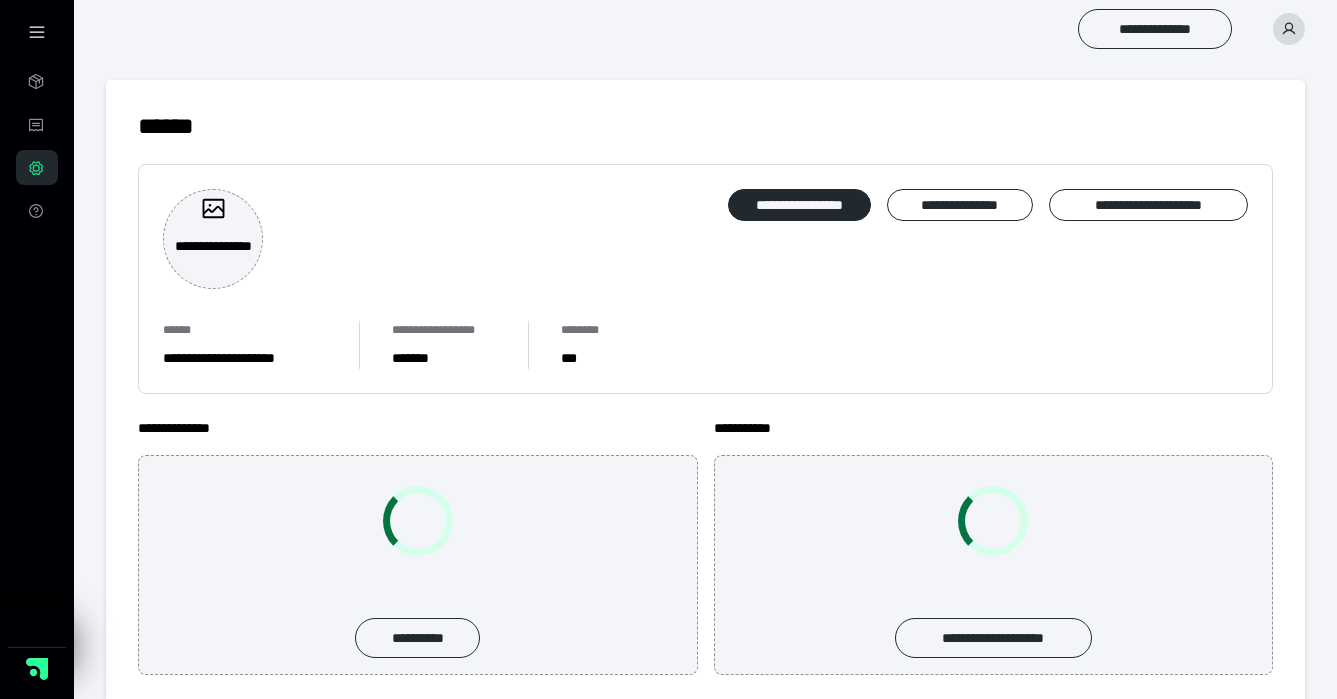 scroll, scrollTop: 0, scrollLeft: 0, axis: both 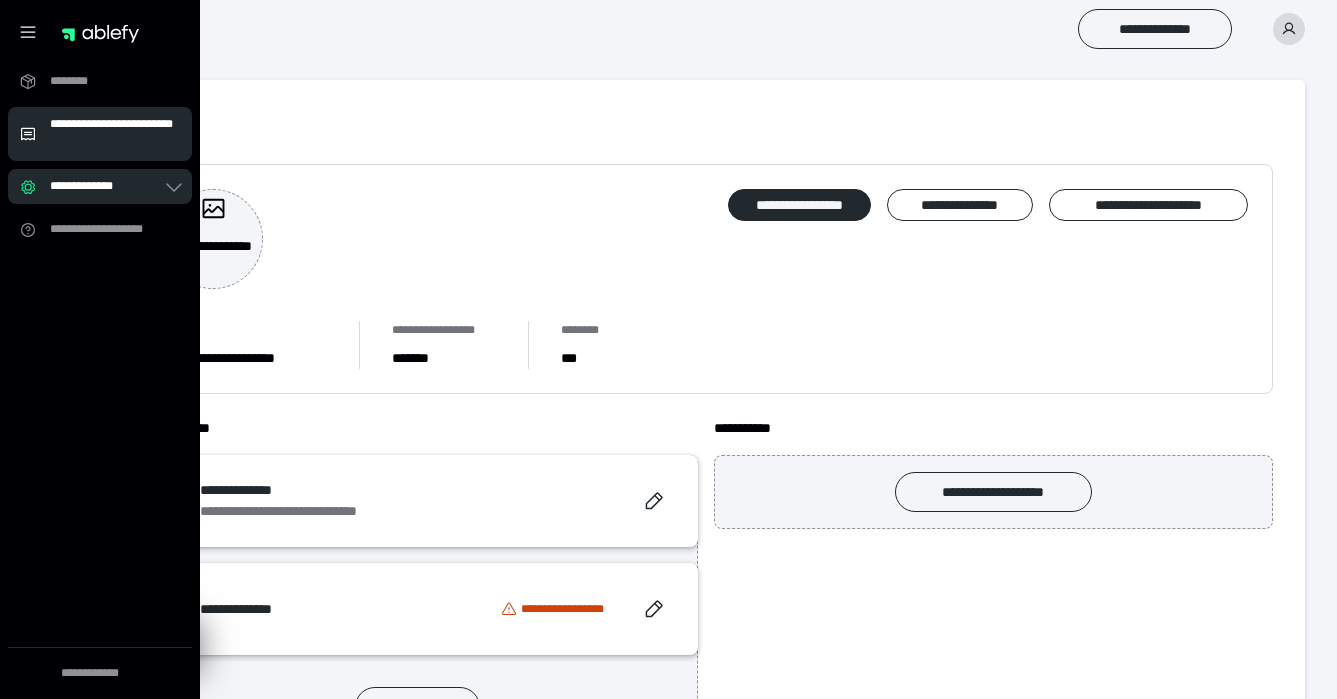 click on "**********" at bounding box center [115, 134] 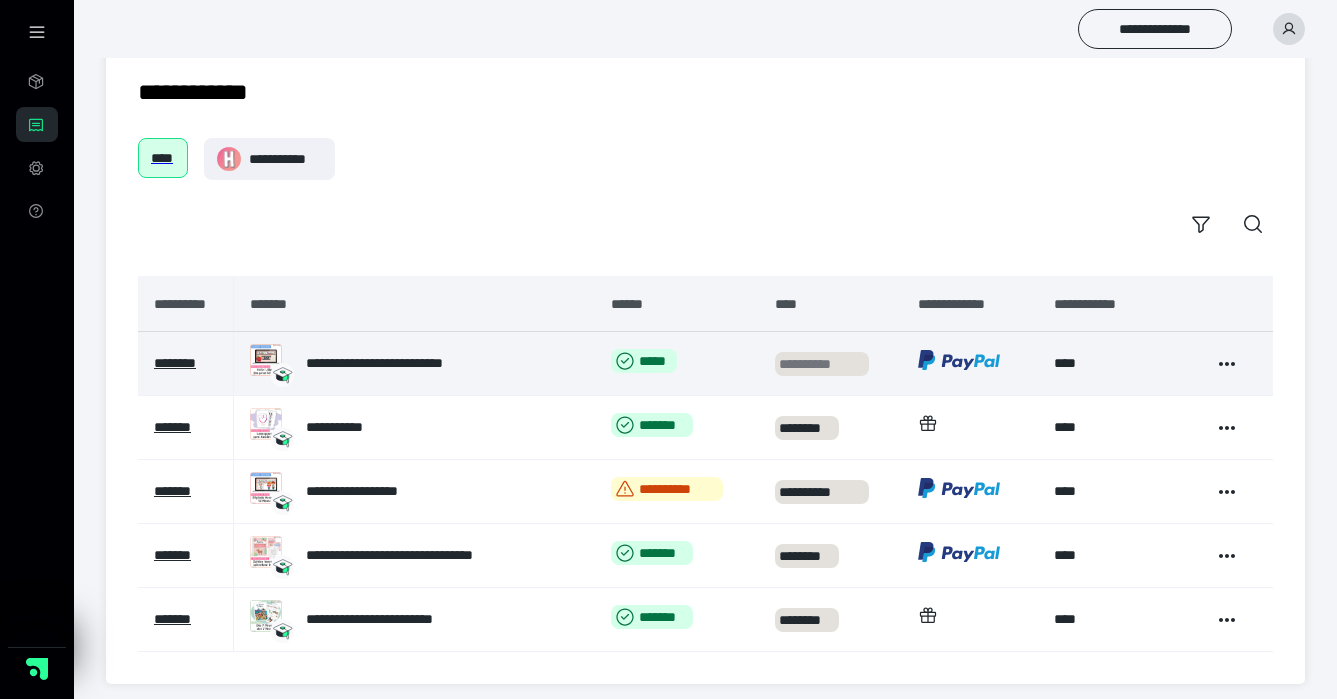 scroll, scrollTop: 34, scrollLeft: 0, axis: vertical 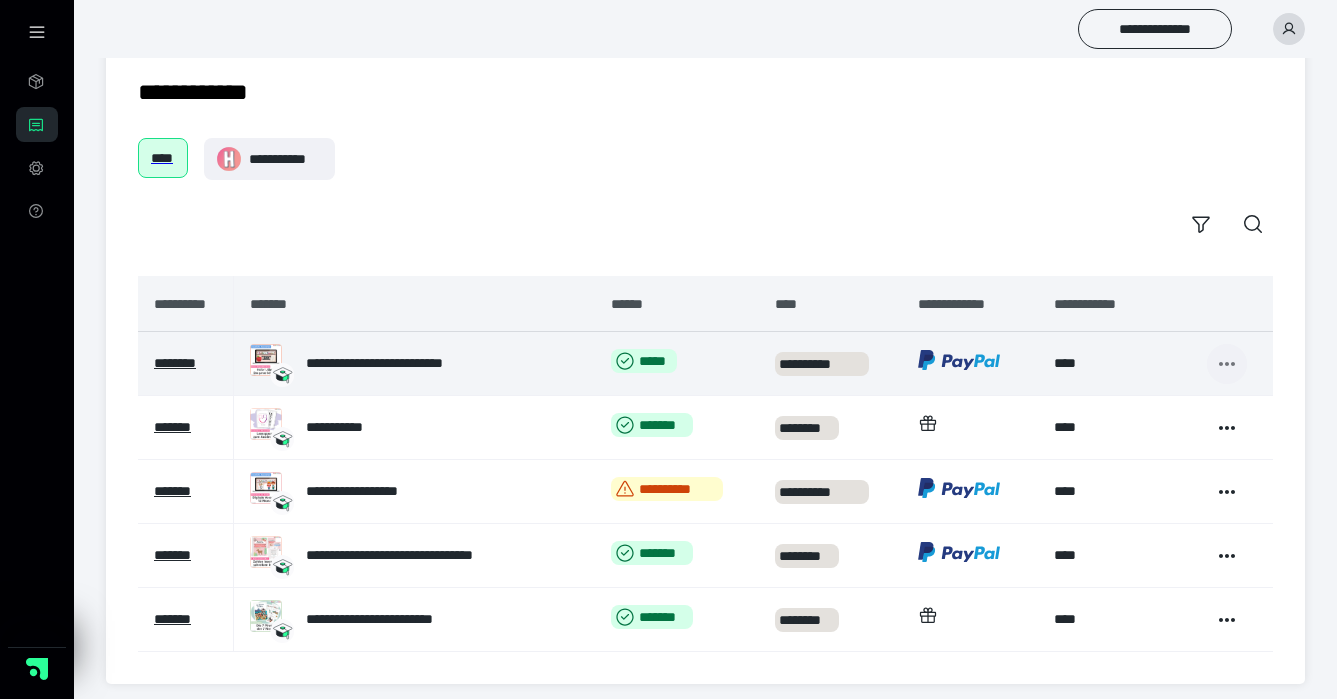 click 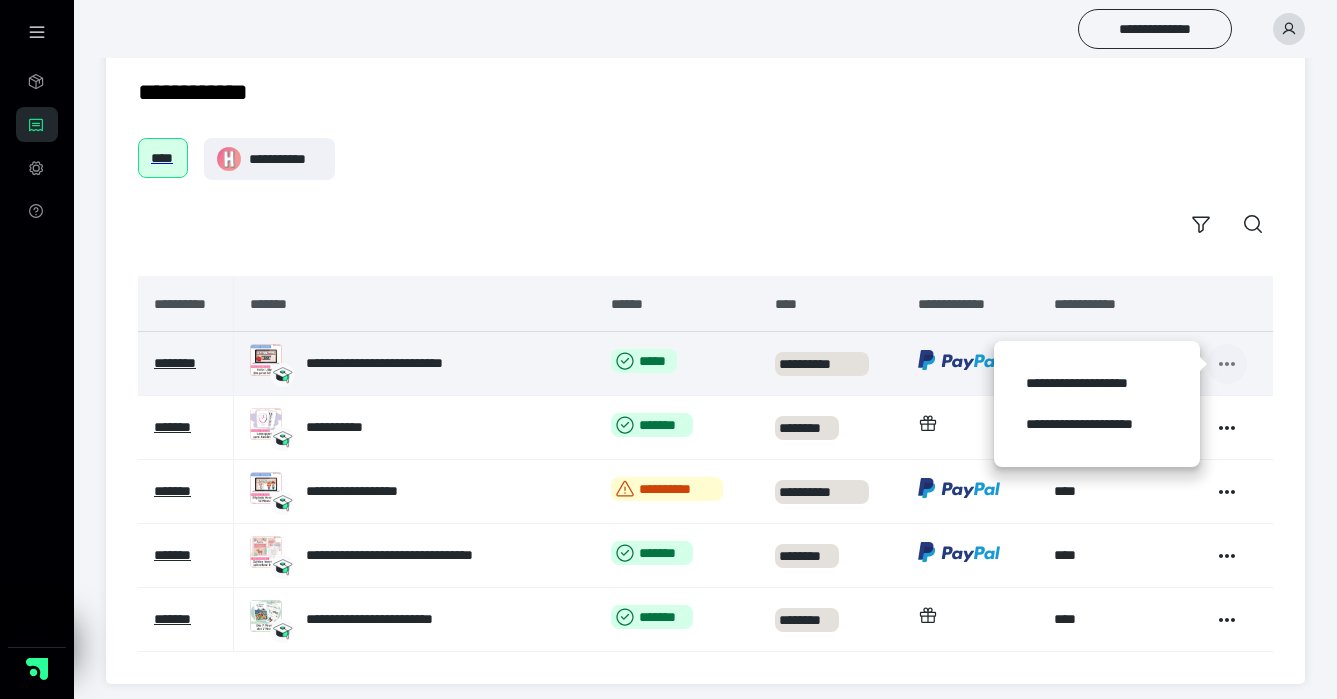 click 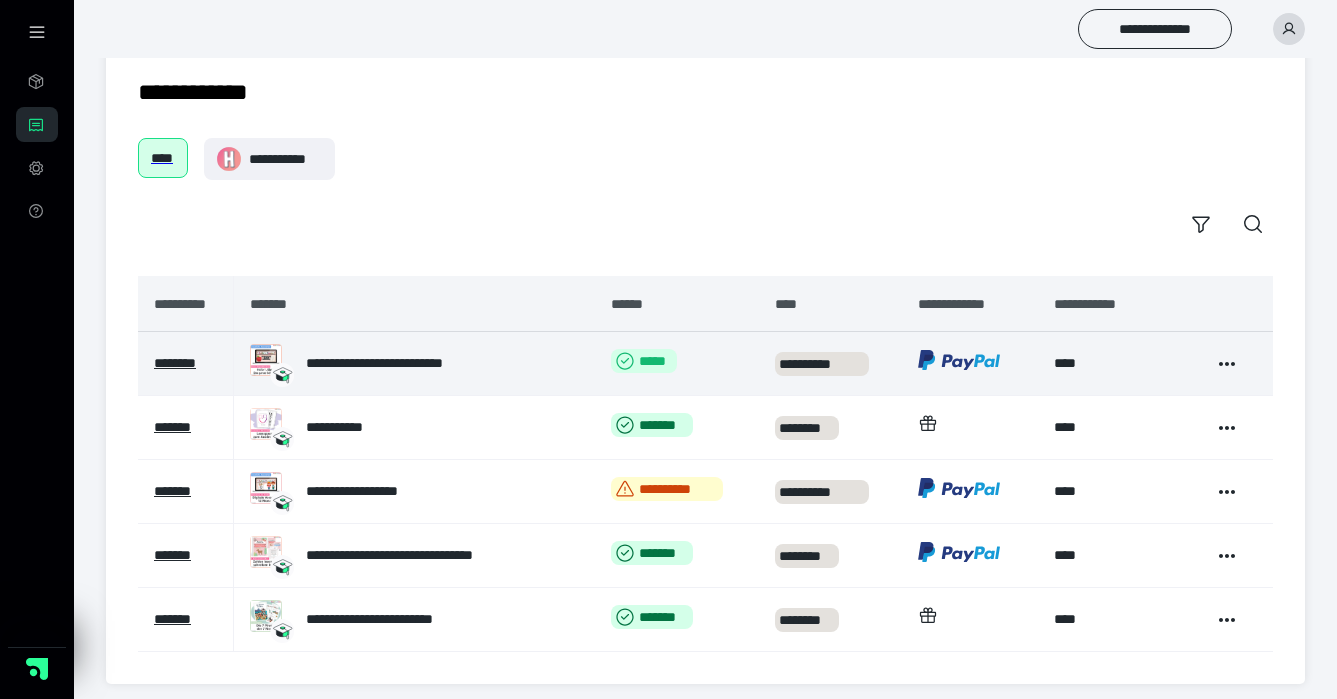 click on "*****" at bounding box center [644, 361] 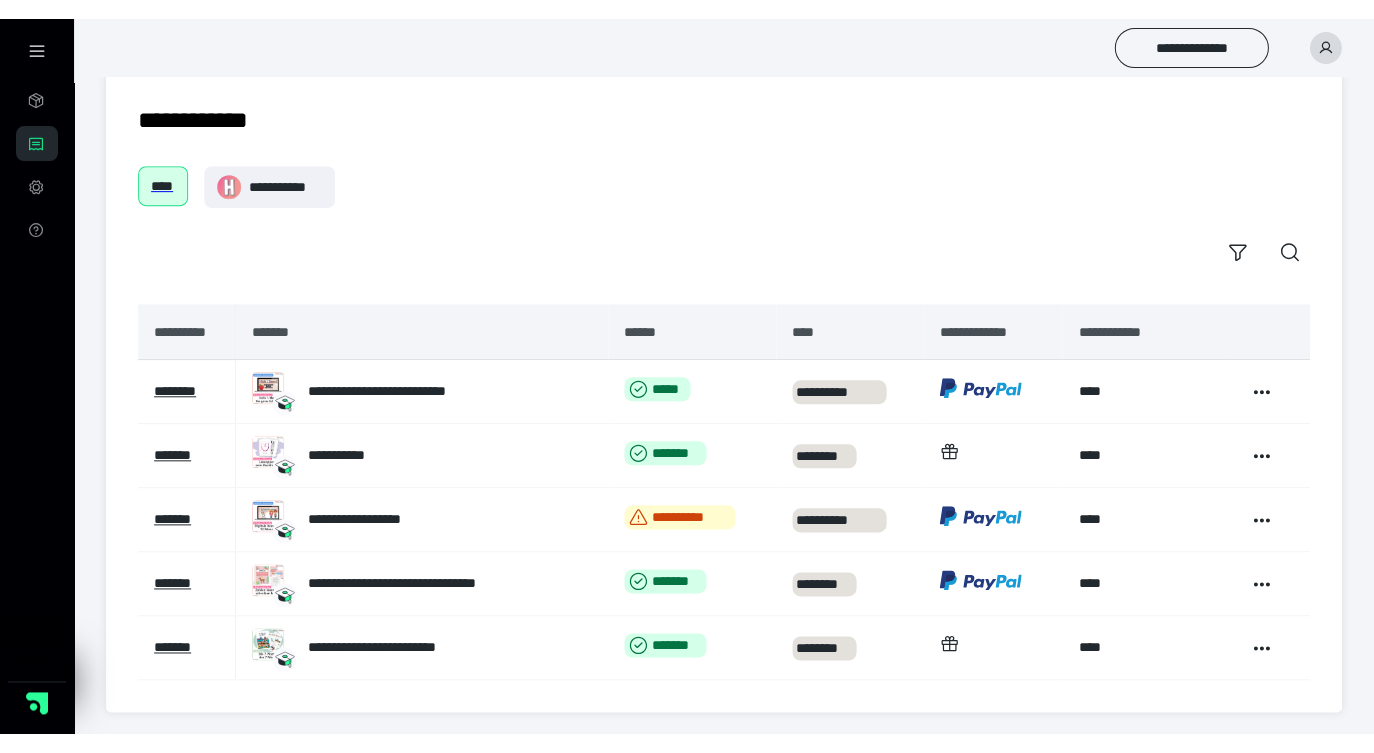 scroll, scrollTop: 0, scrollLeft: 0, axis: both 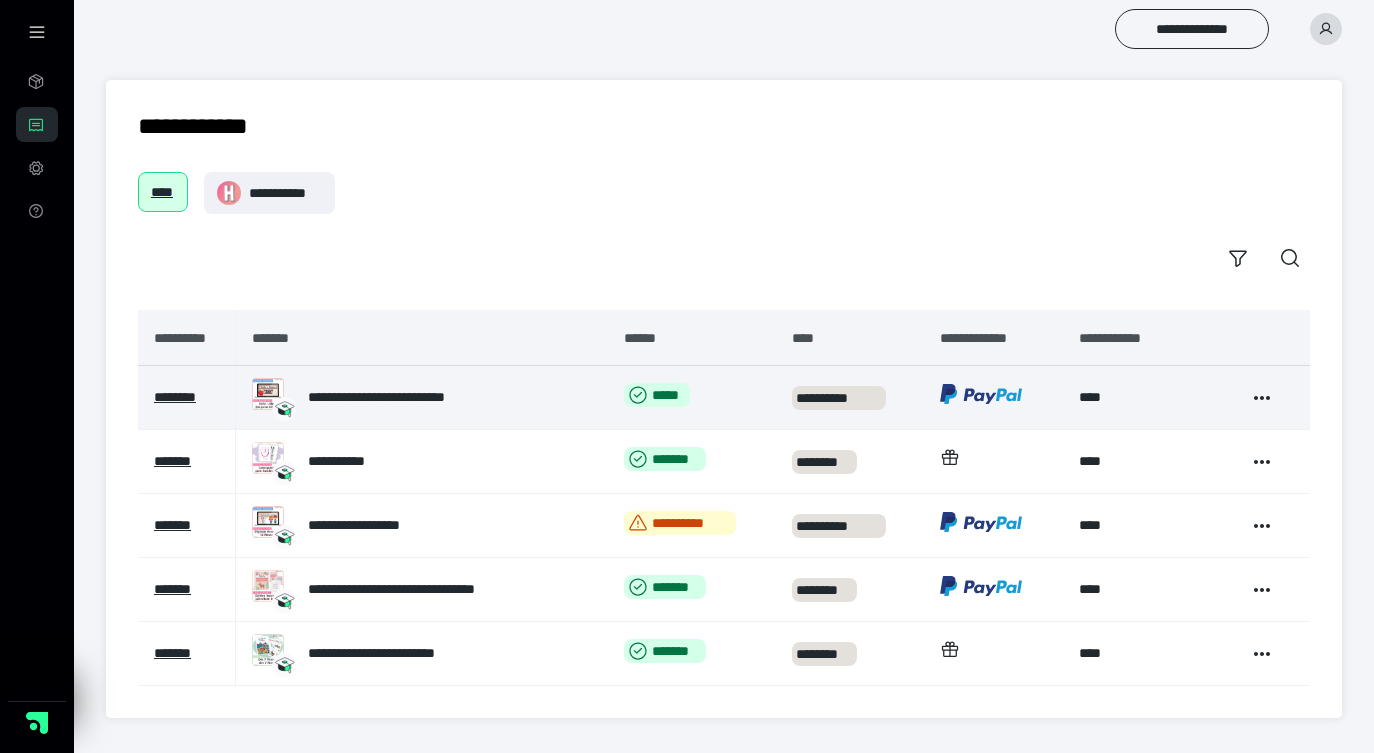 click on "**********" at bounding box center [395, 397] 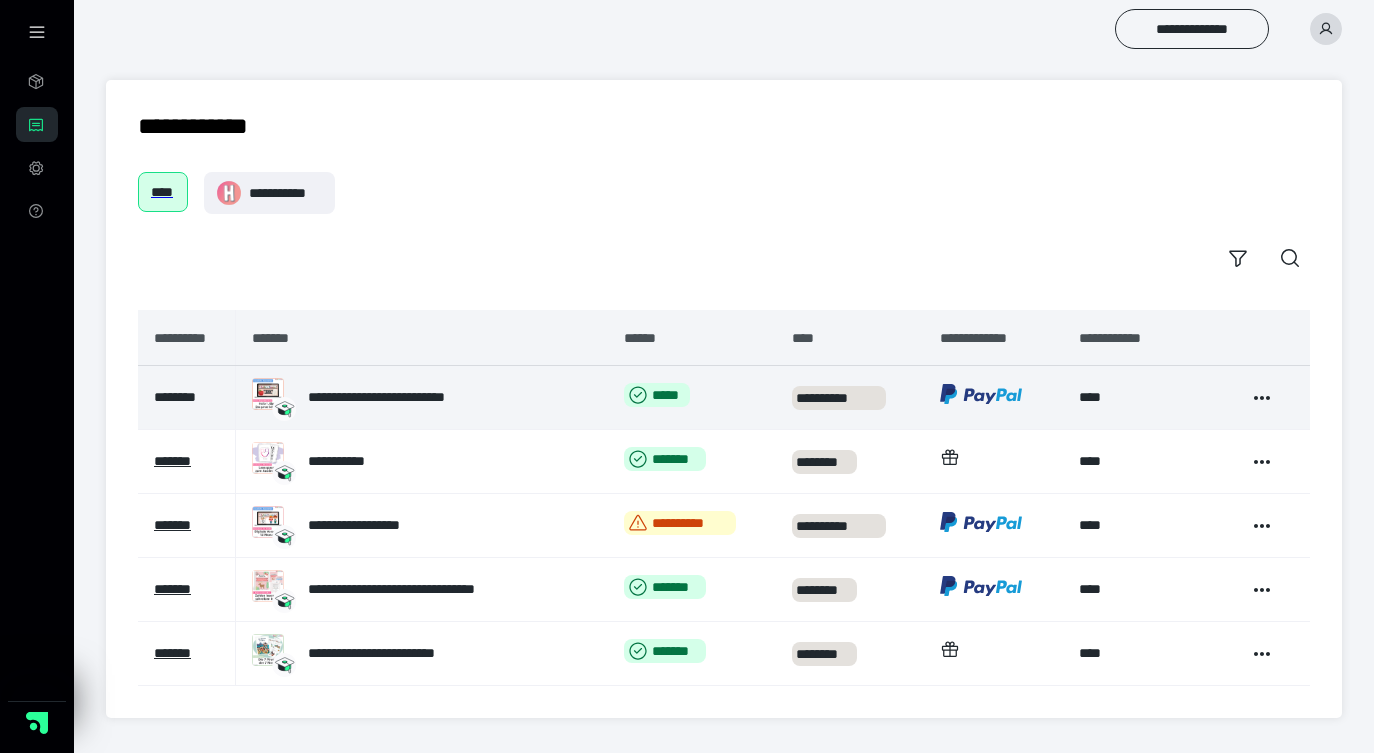 click on "********" at bounding box center [175, 397] 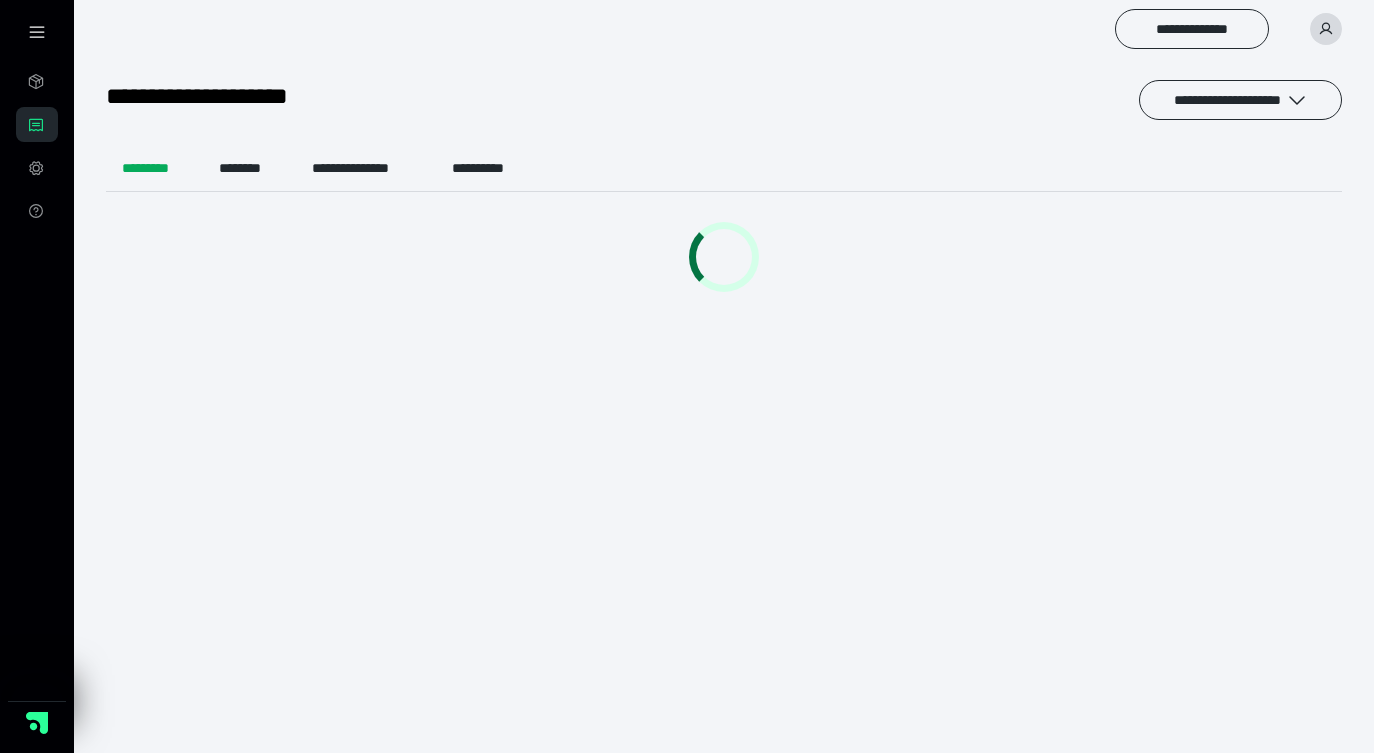 scroll, scrollTop: 0, scrollLeft: 0, axis: both 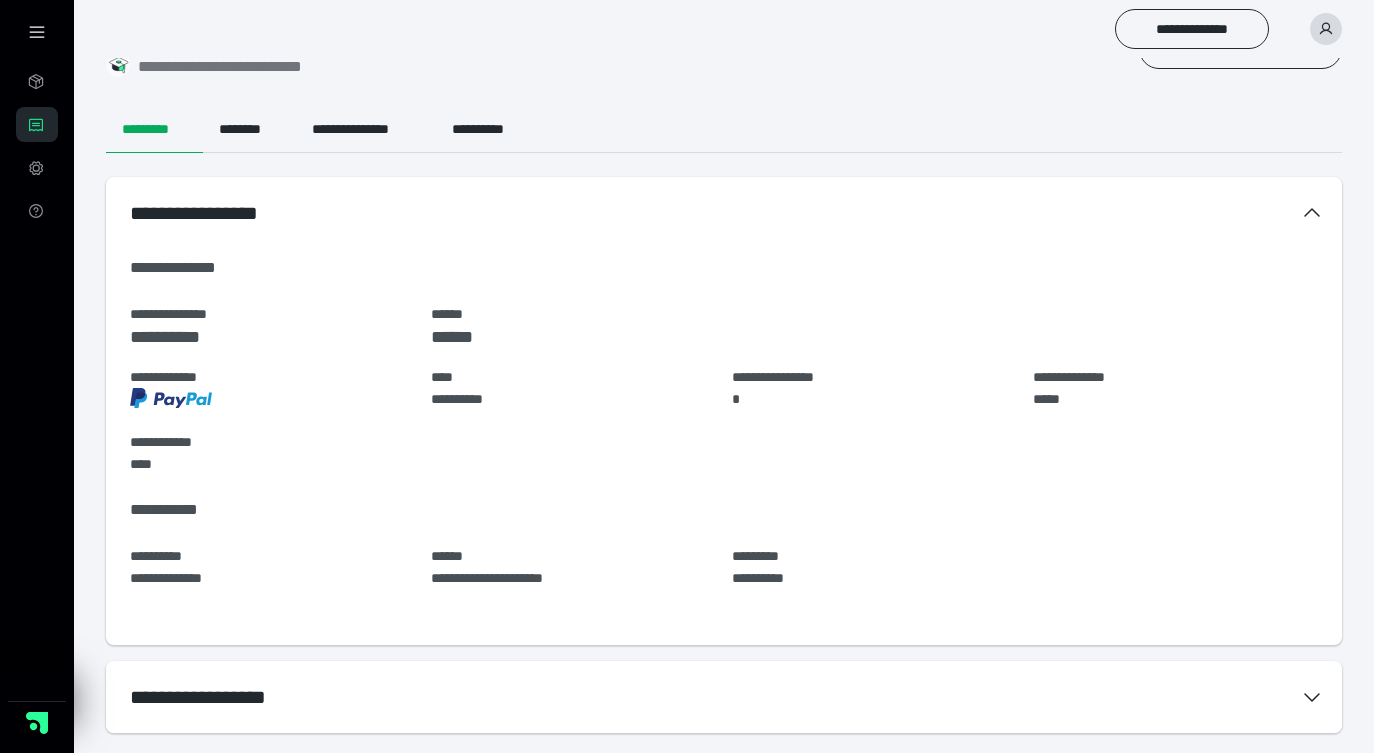 click 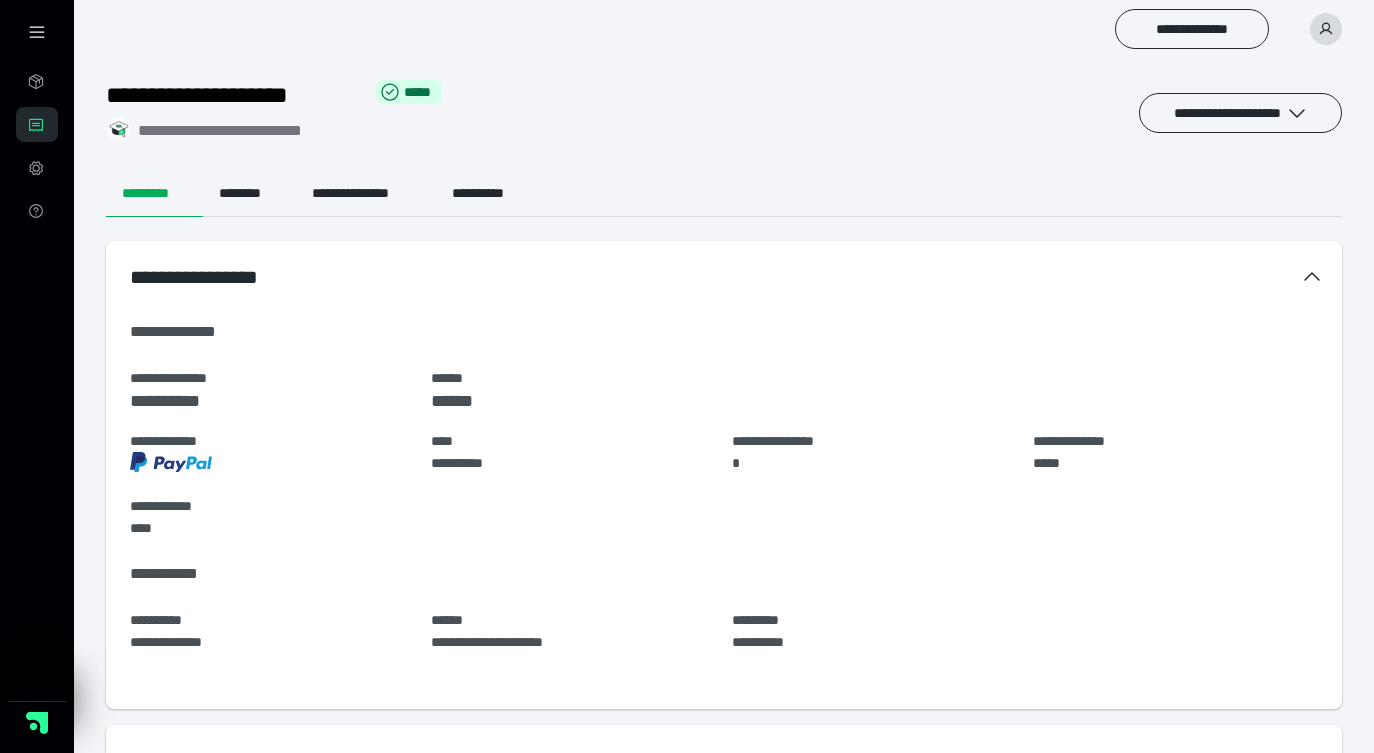 scroll, scrollTop: 0, scrollLeft: 0, axis: both 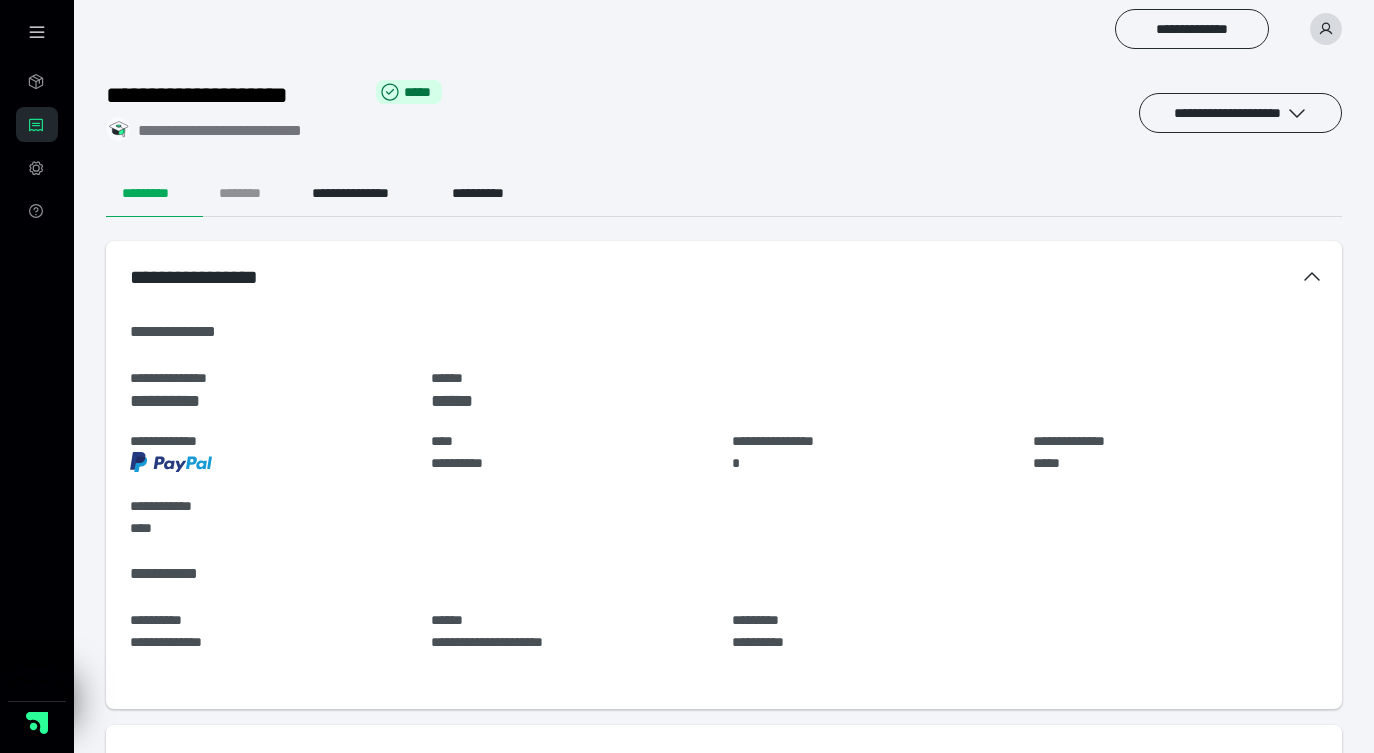 click on "********" at bounding box center [249, 193] 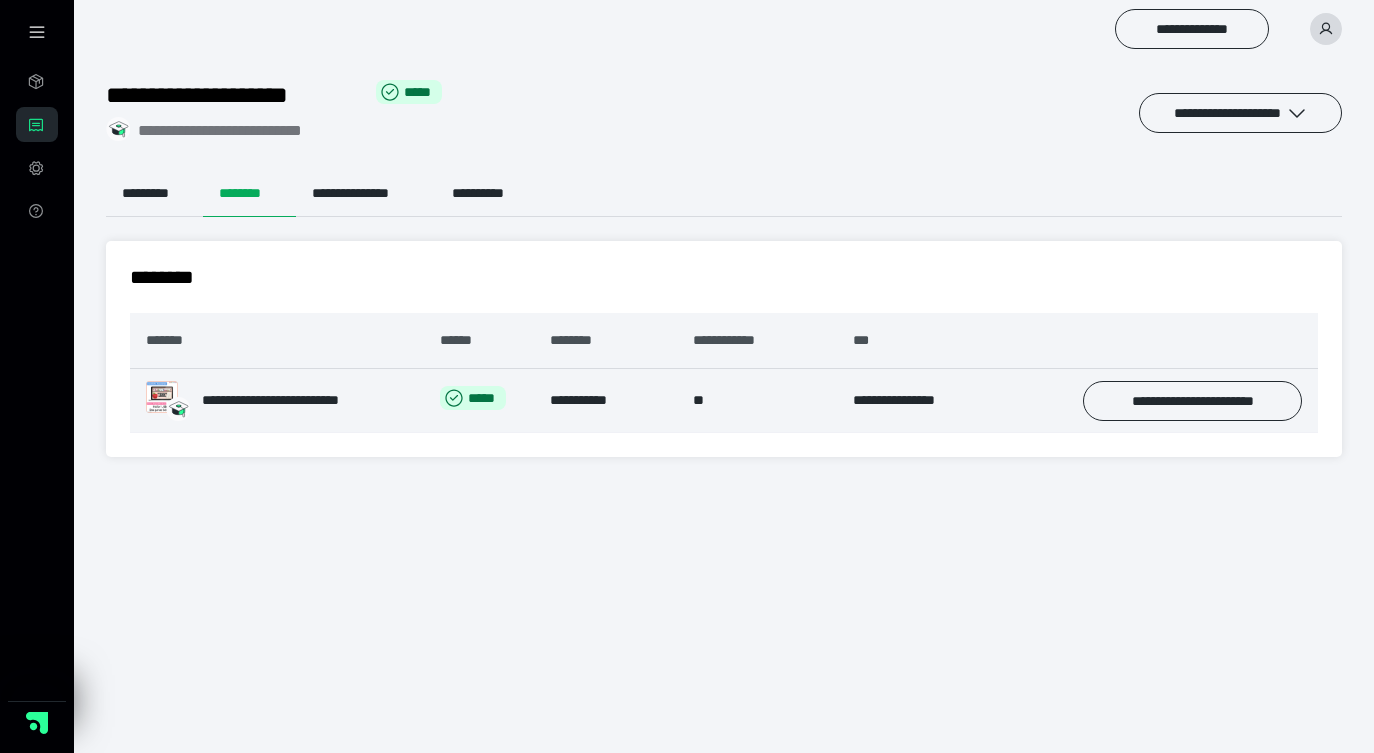 click on "**********" at bounding box center (605, 401) 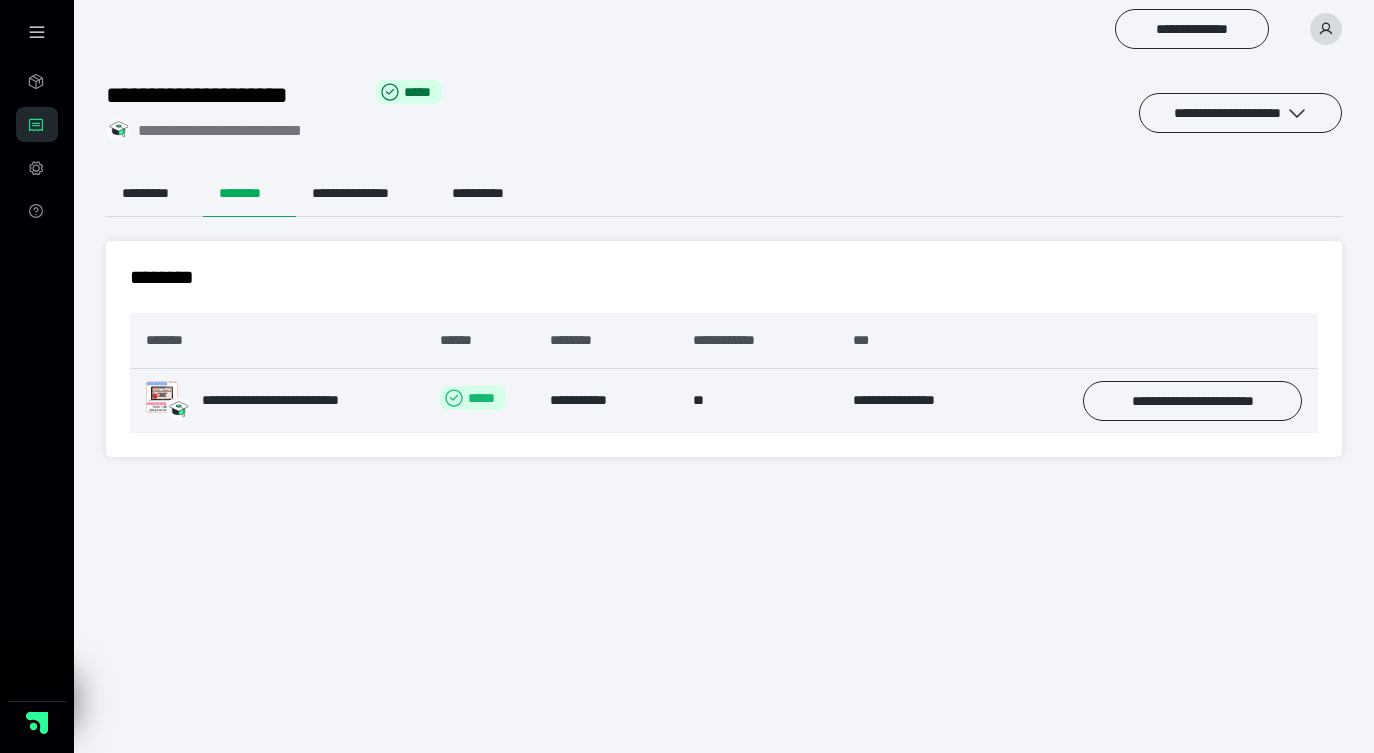 click 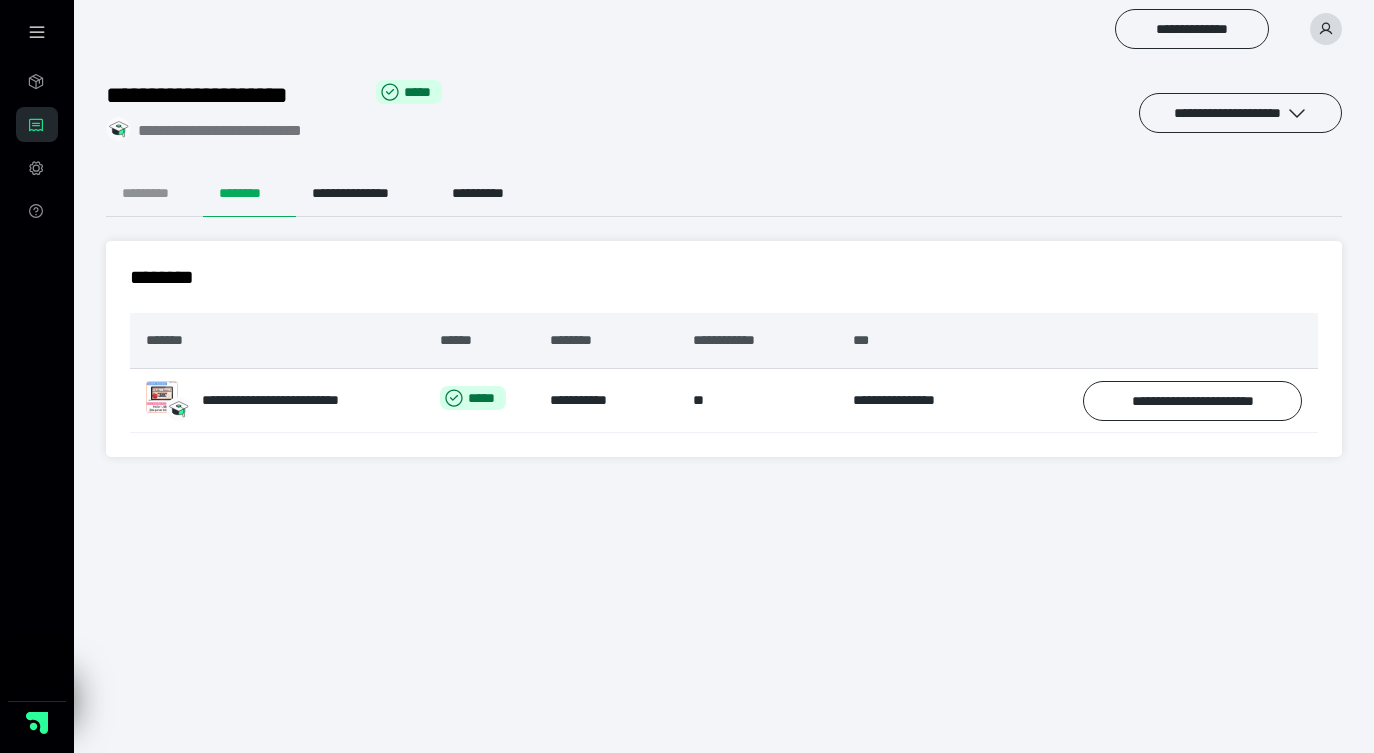 click on "*********" at bounding box center [154, 193] 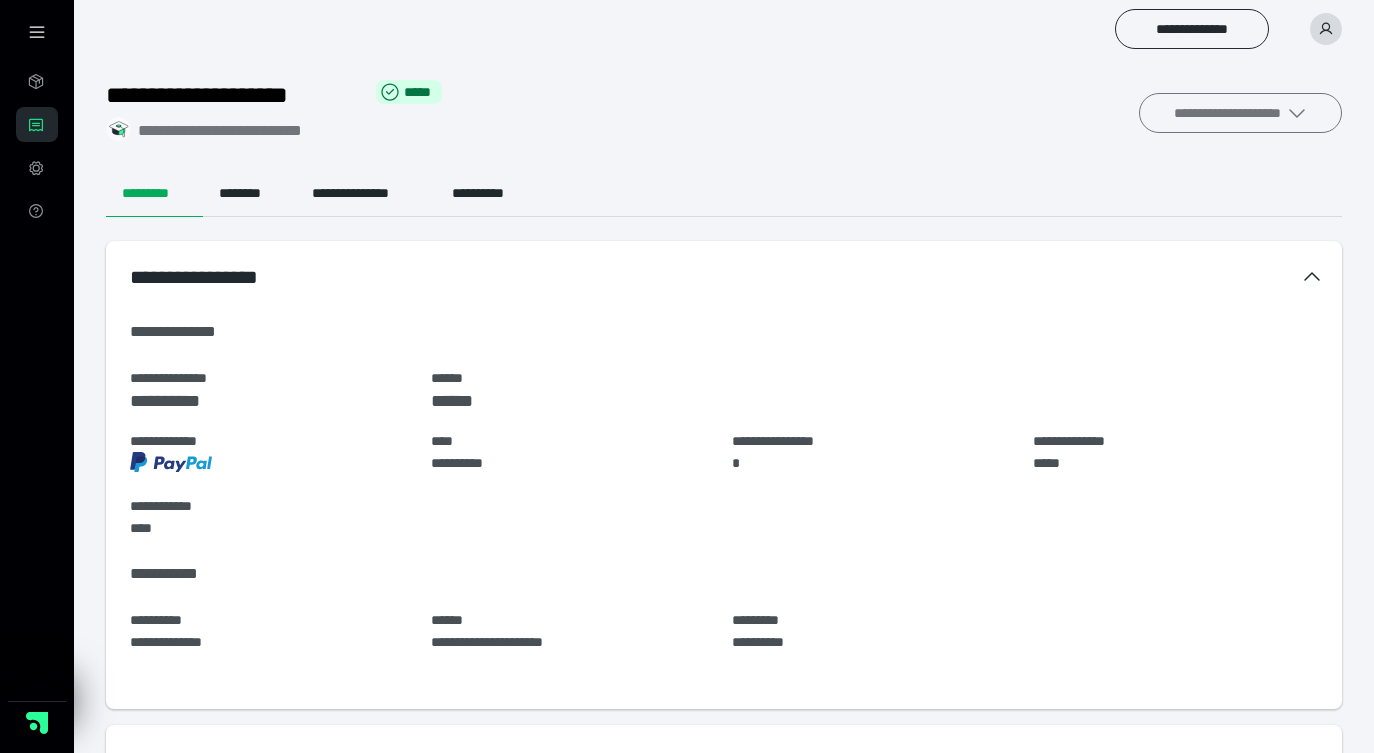 click on "**********" at bounding box center (1240, 113) 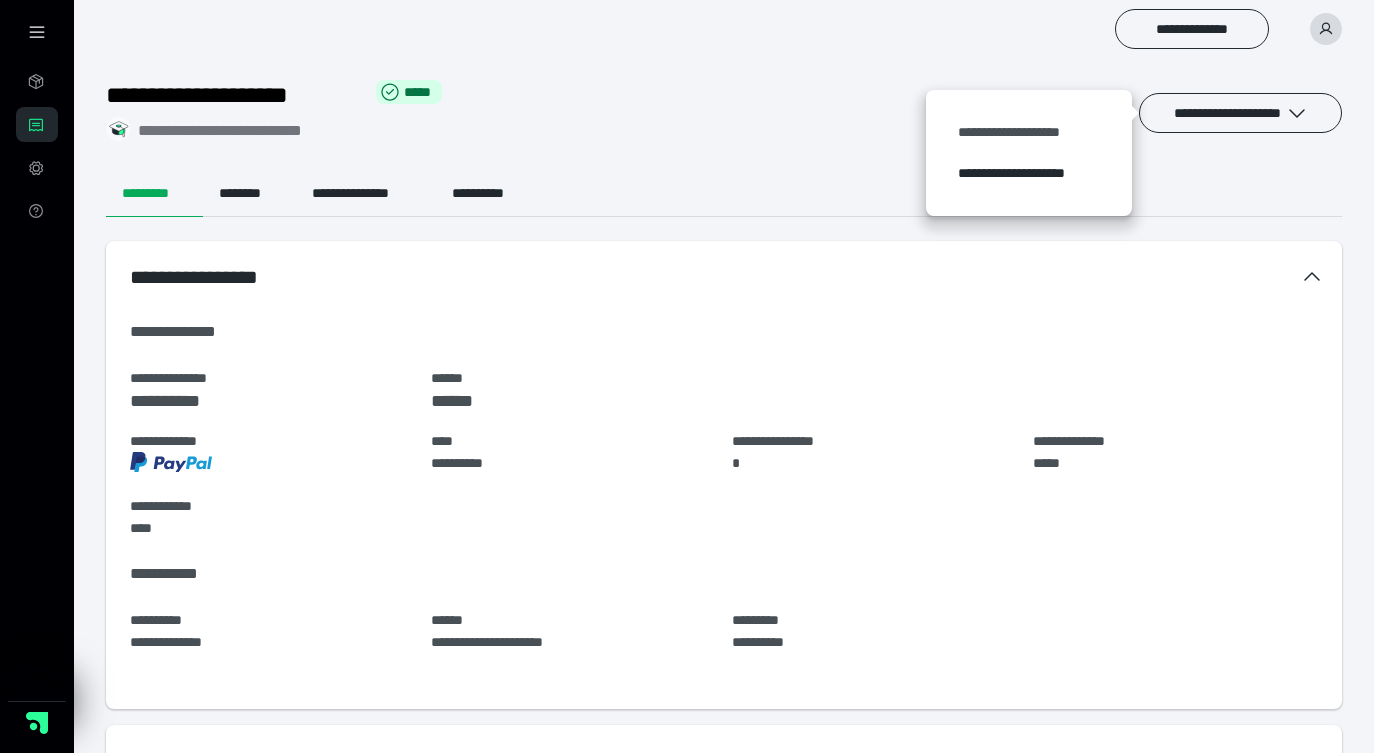 click on "**********" at bounding box center (1029, 132) 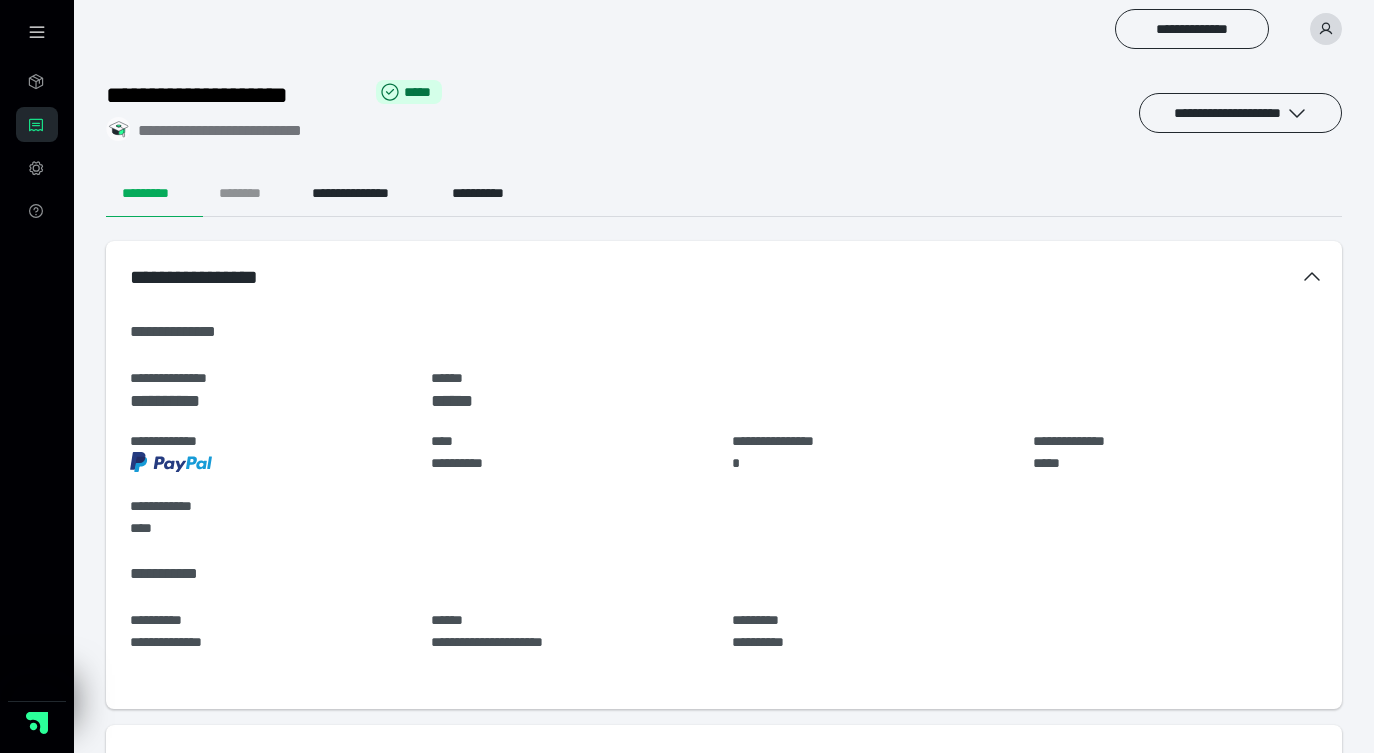 click on "********" at bounding box center (249, 193) 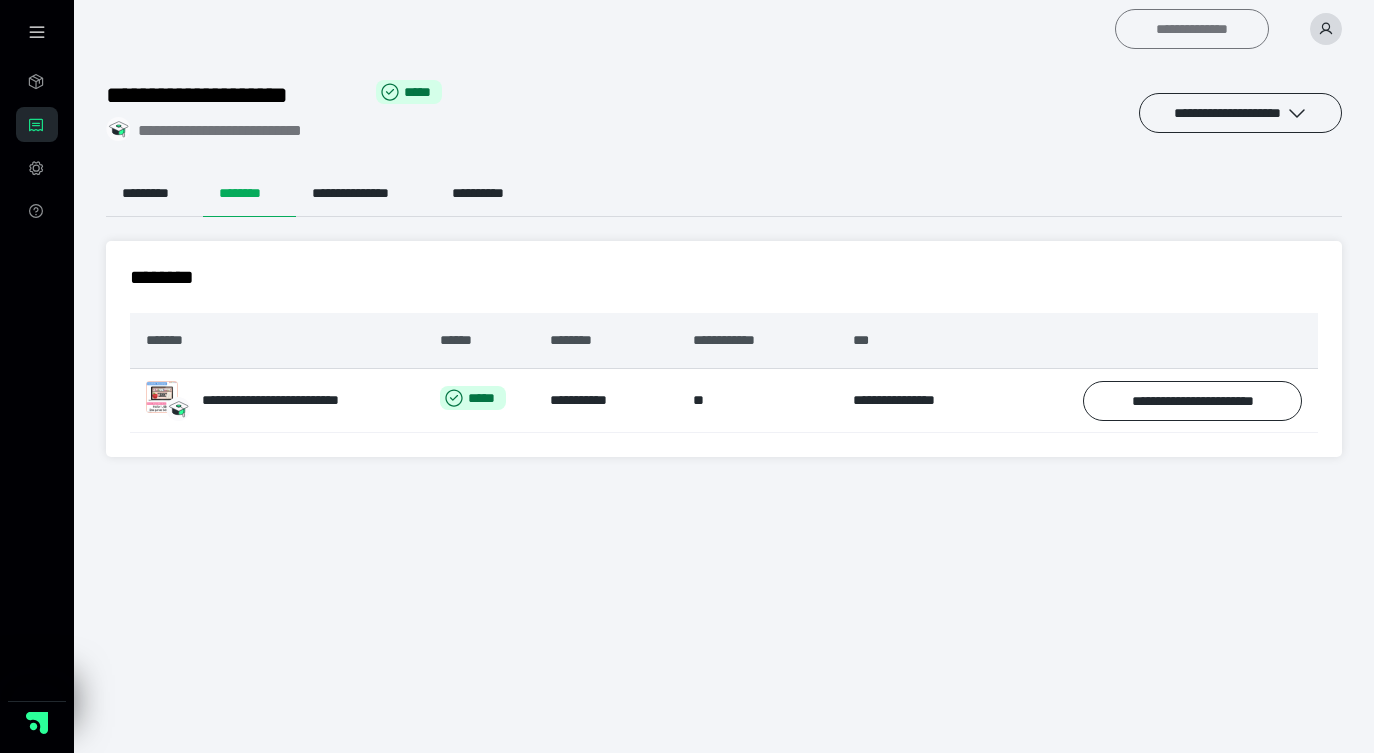 click on "**********" at bounding box center (1192, 29) 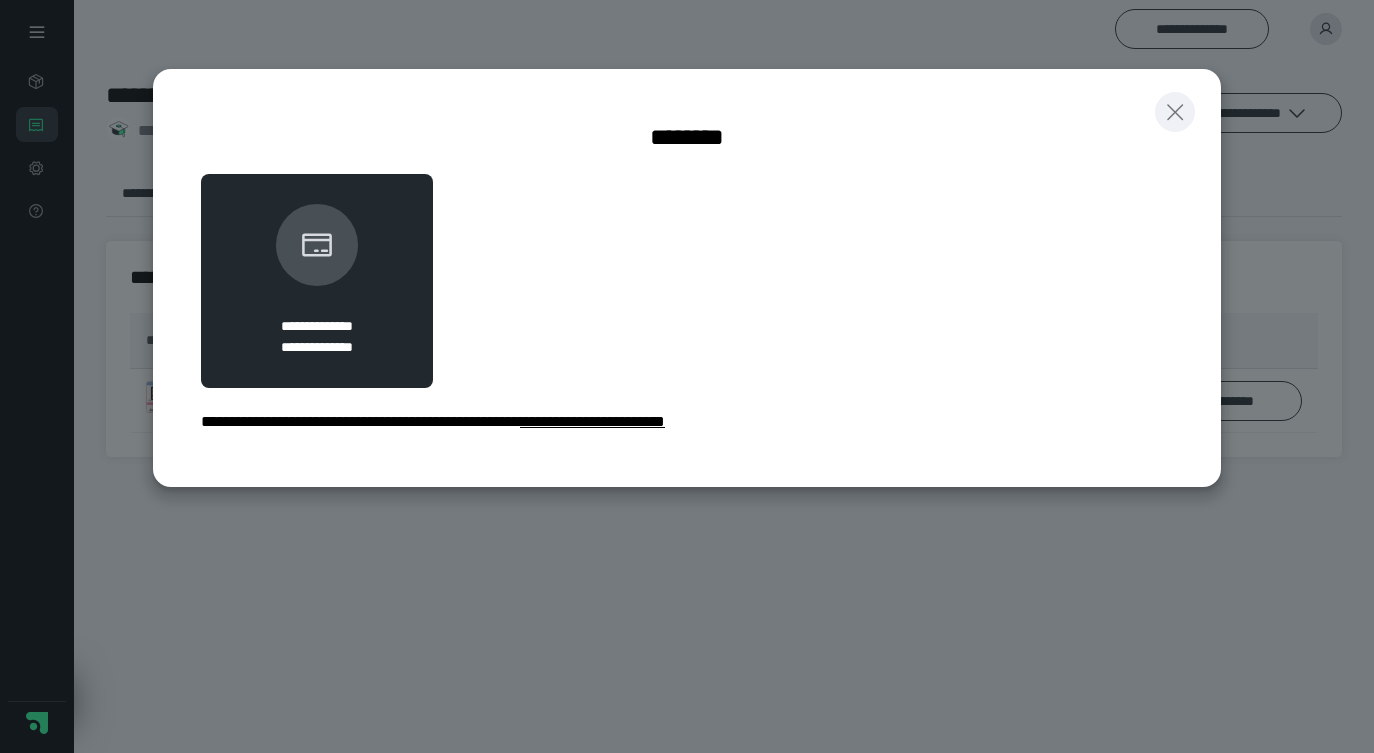 click 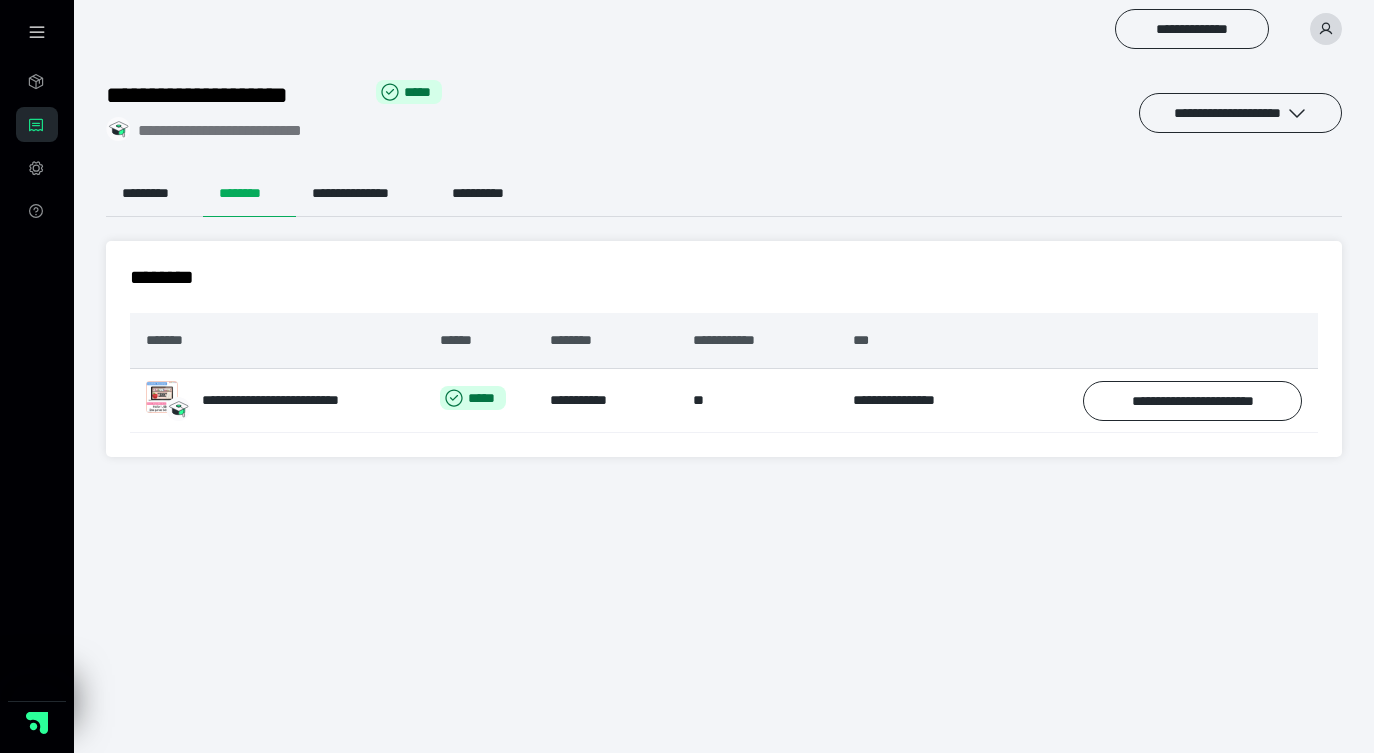 click 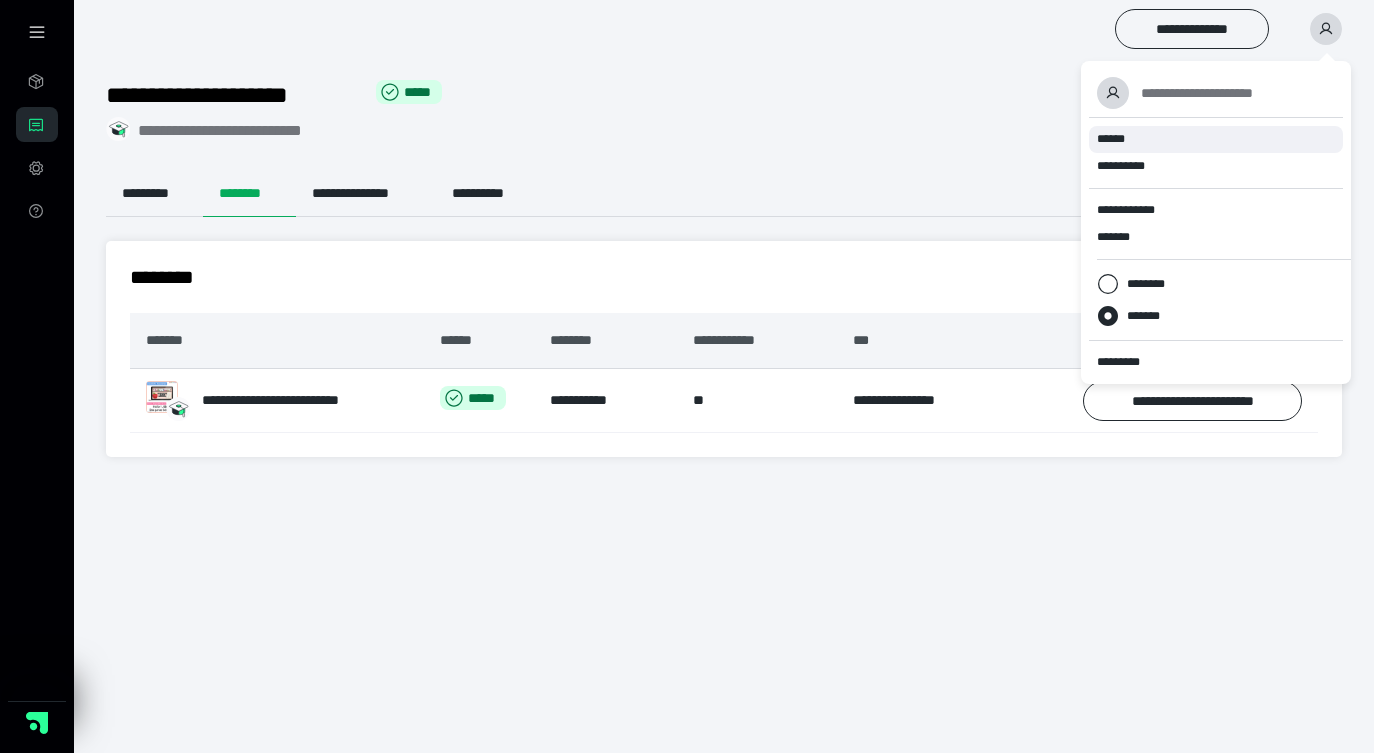 click on "******" at bounding box center [1216, 139] 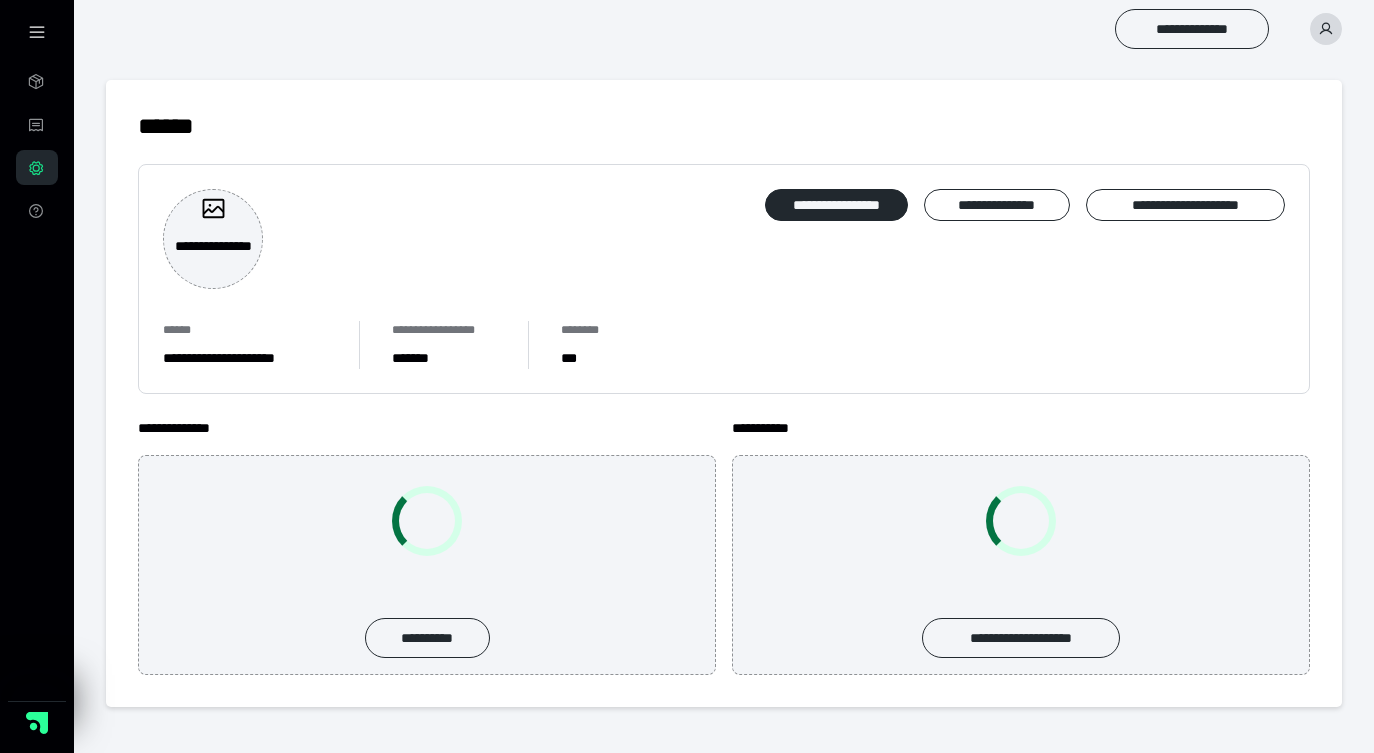 scroll, scrollTop: 0, scrollLeft: 0, axis: both 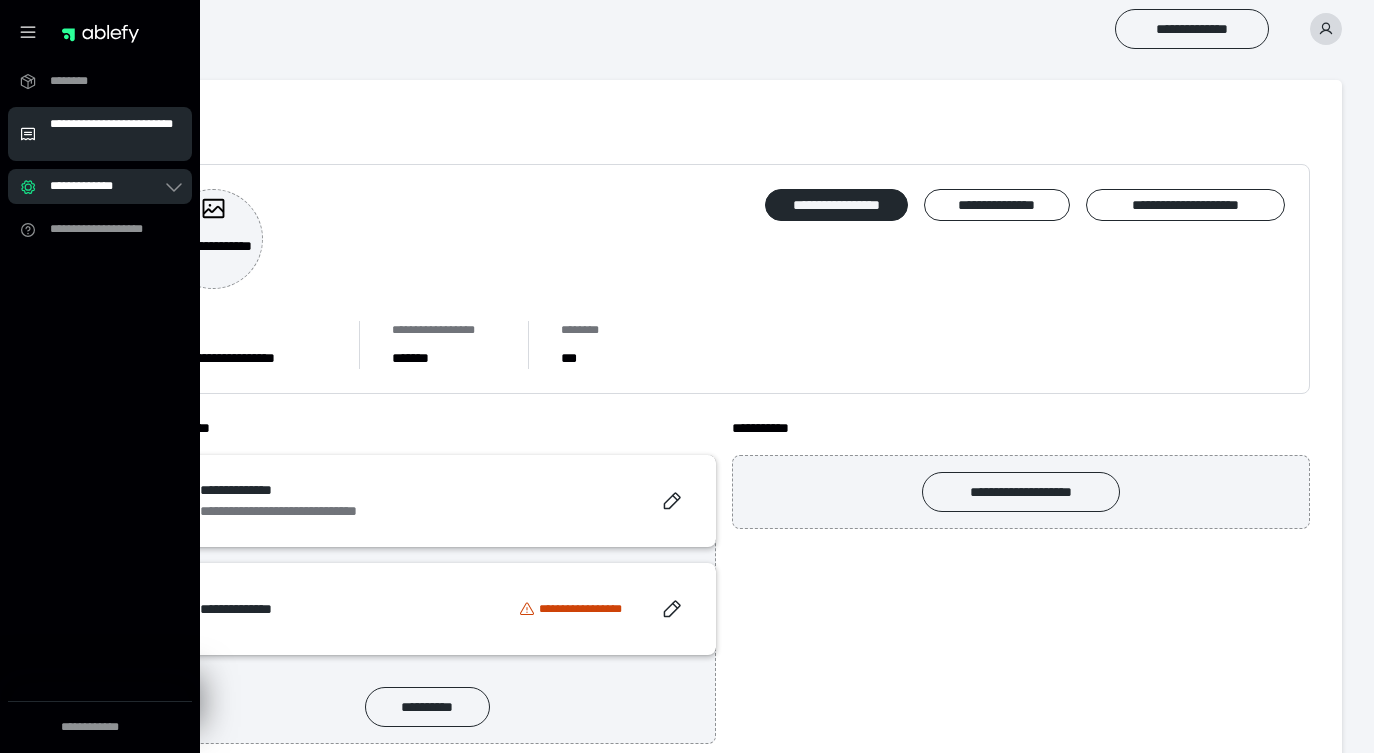 click on "**********" at bounding box center [115, 134] 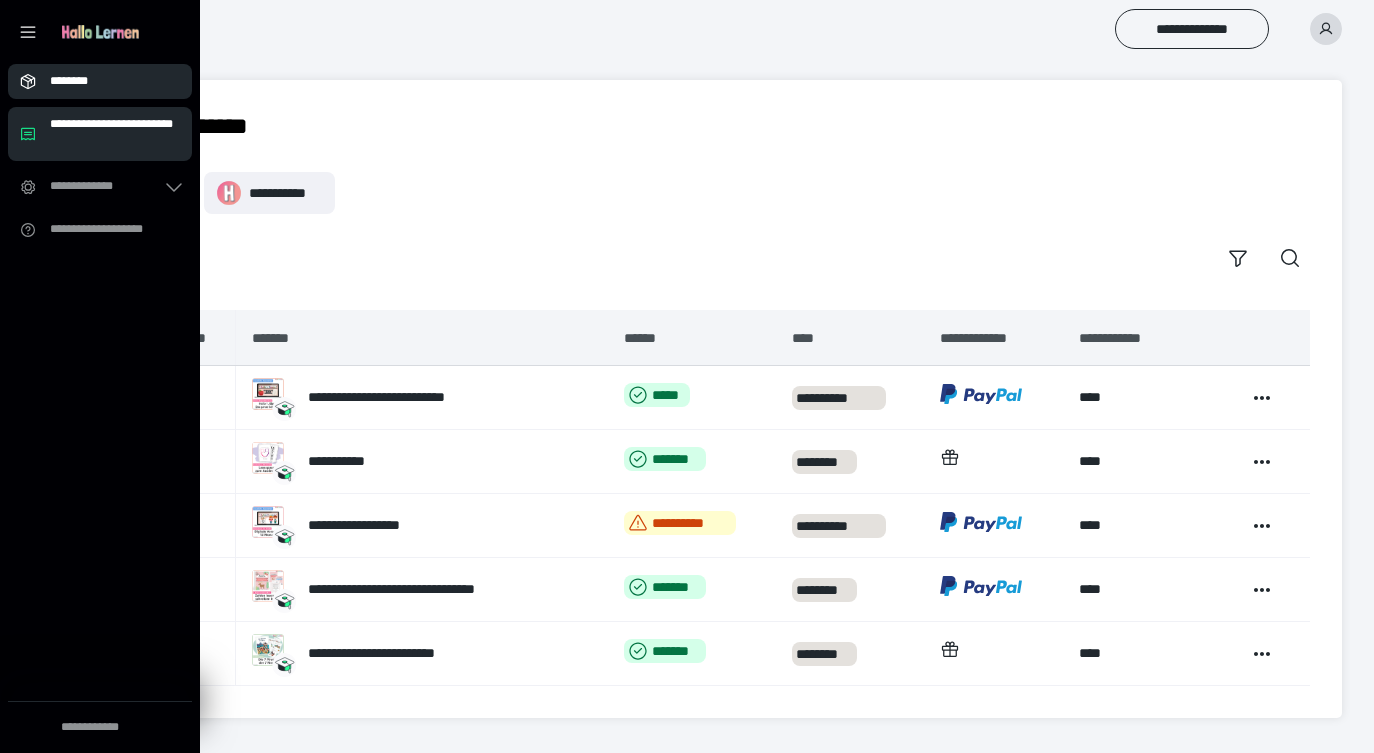 click 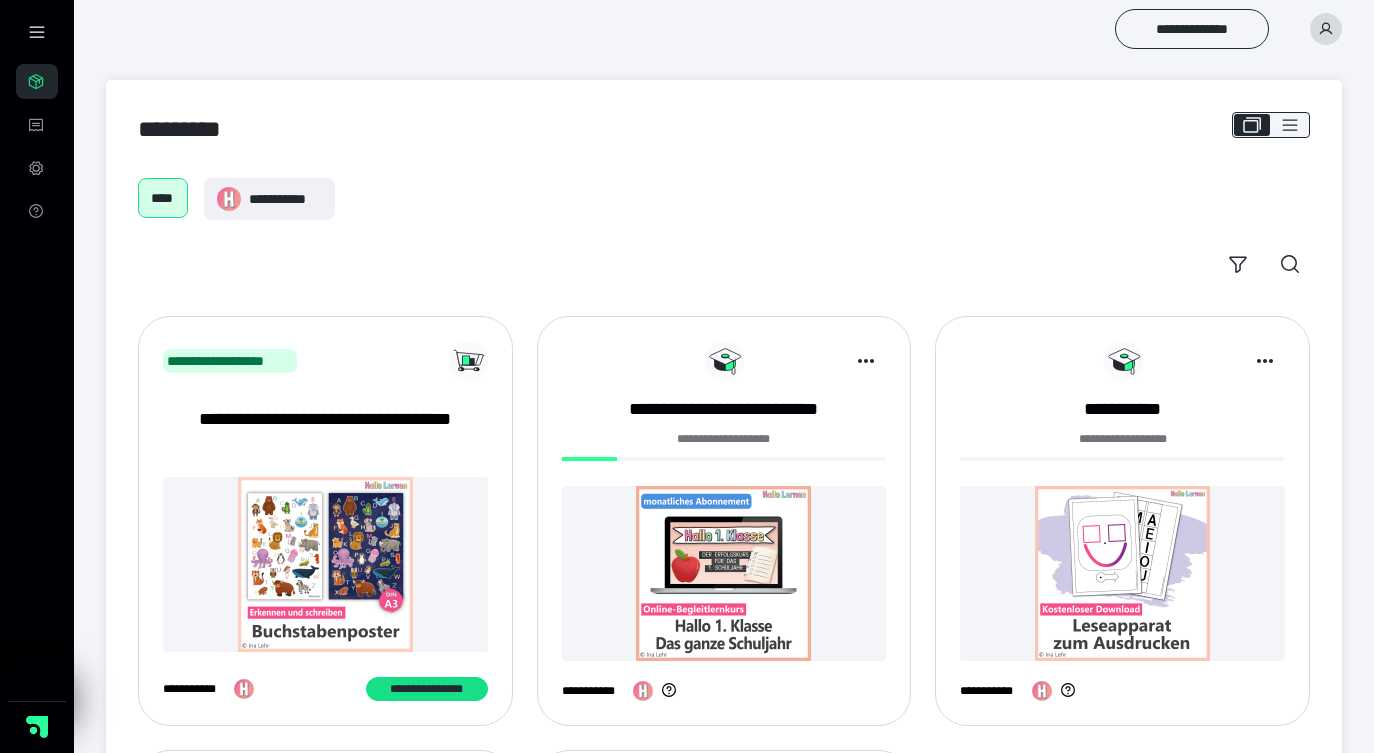 click at bounding box center (724, 573) 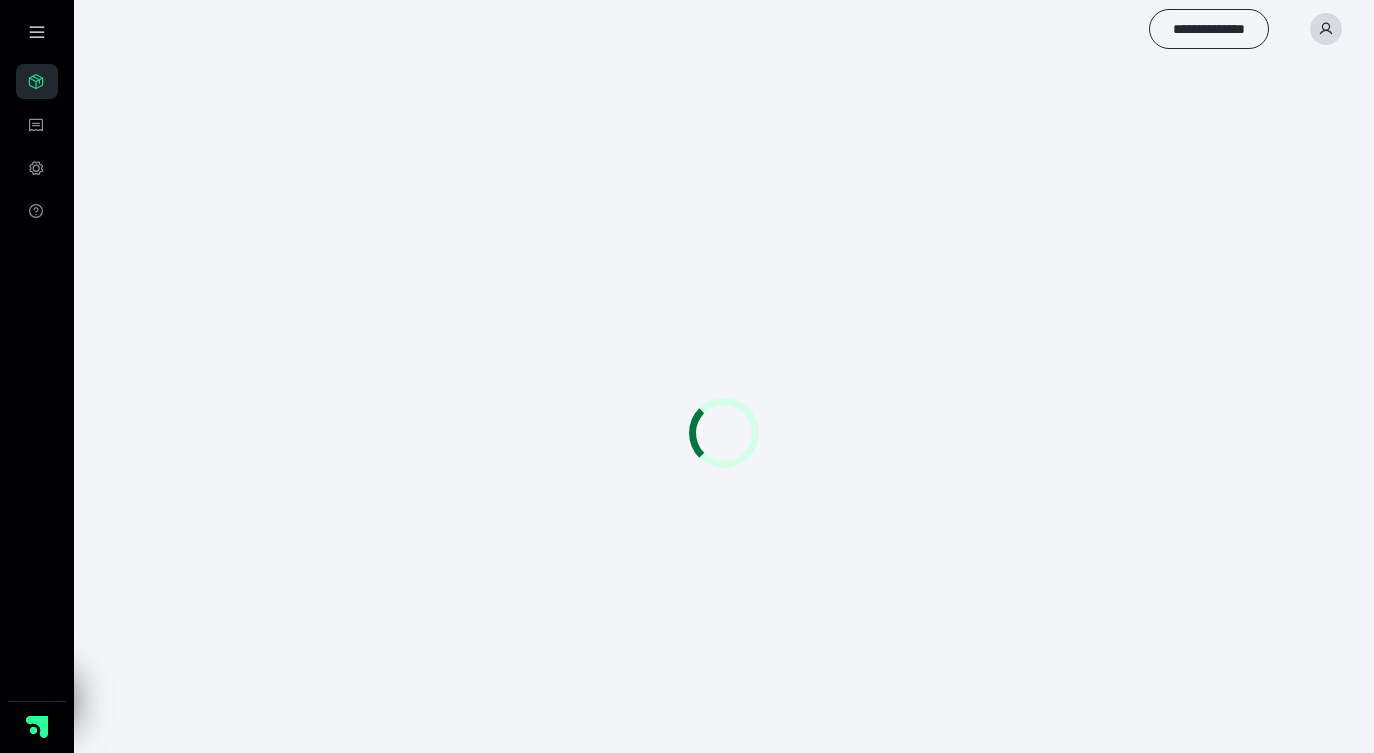 scroll, scrollTop: 0, scrollLeft: 0, axis: both 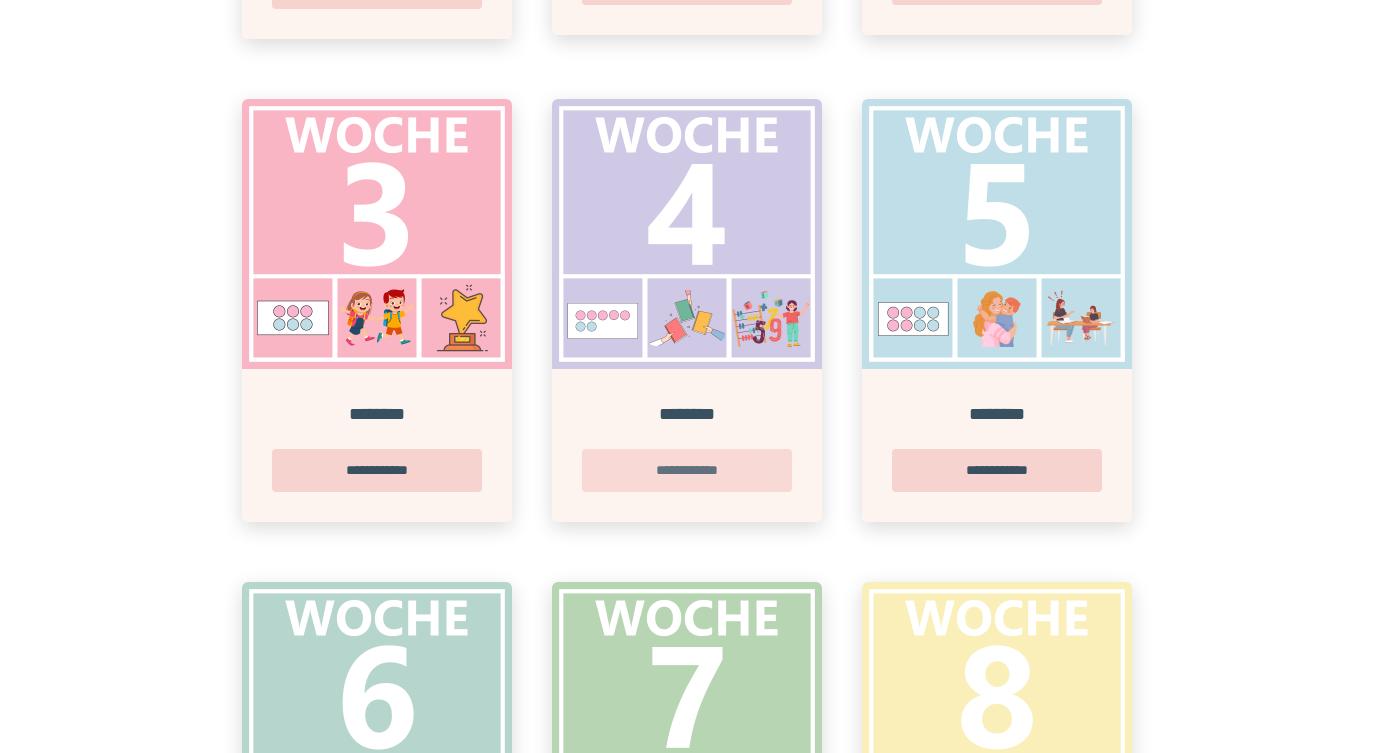 click on "**********" at bounding box center [687, 470] 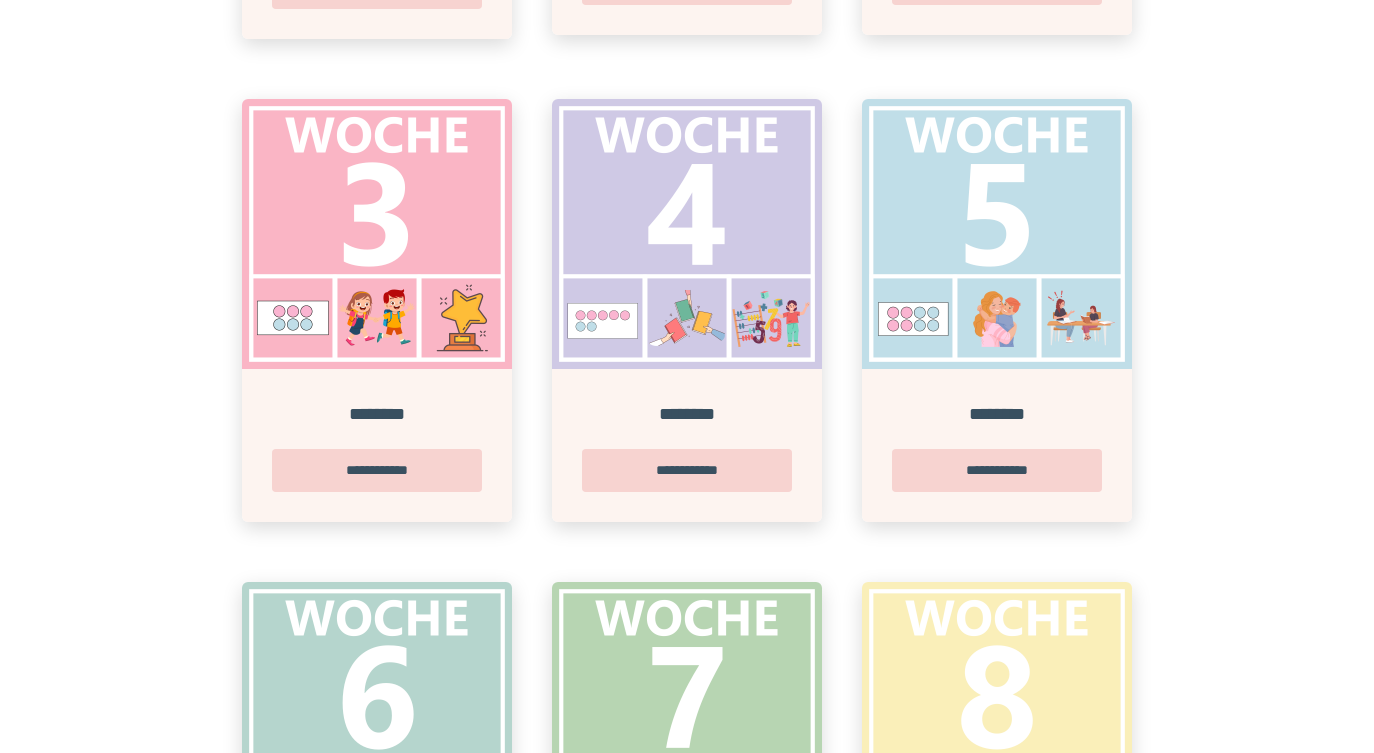 scroll, scrollTop: 0, scrollLeft: 0, axis: both 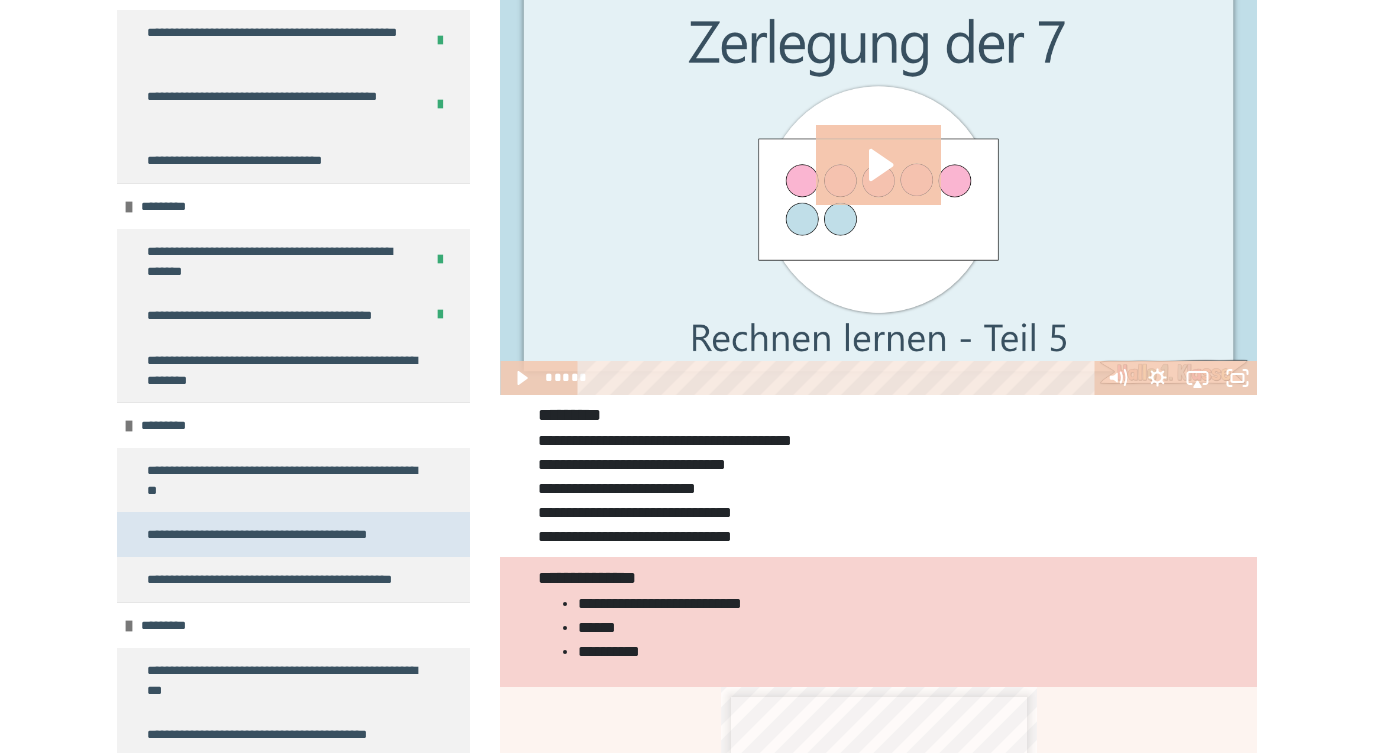 click on "**********" at bounding box center (293, 534) 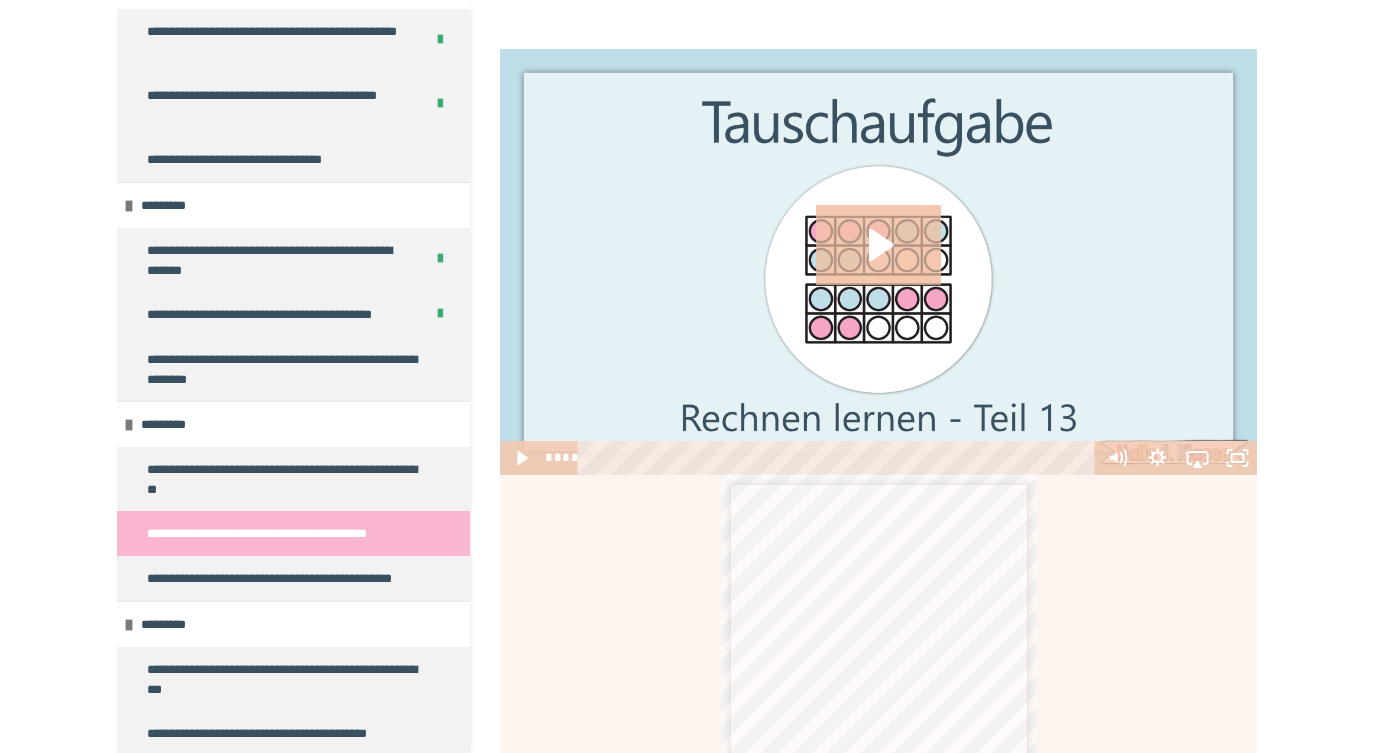 scroll, scrollTop: 309, scrollLeft: 1, axis: both 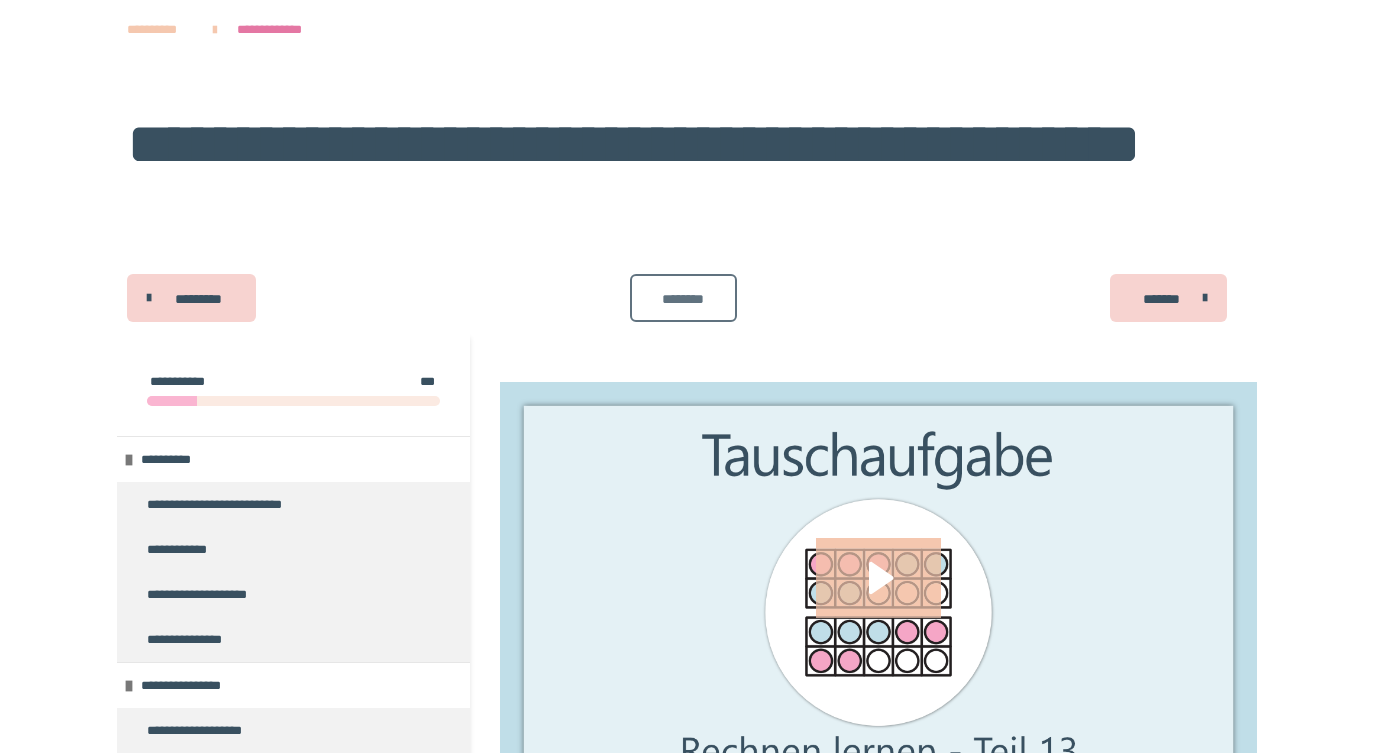 click on "********" at bounding box center [683, 299] 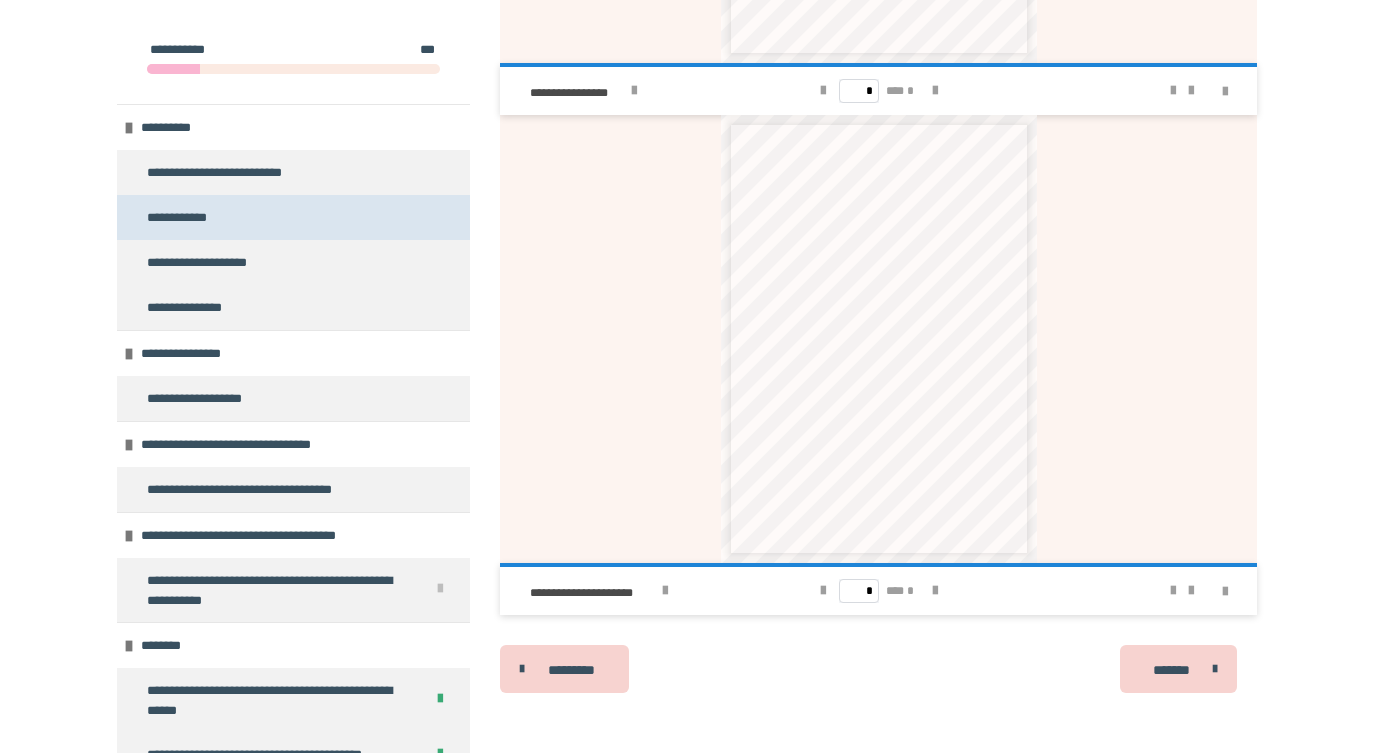 scroll, scrollTop: 1193, scrollLeft: 0, axis: vertical 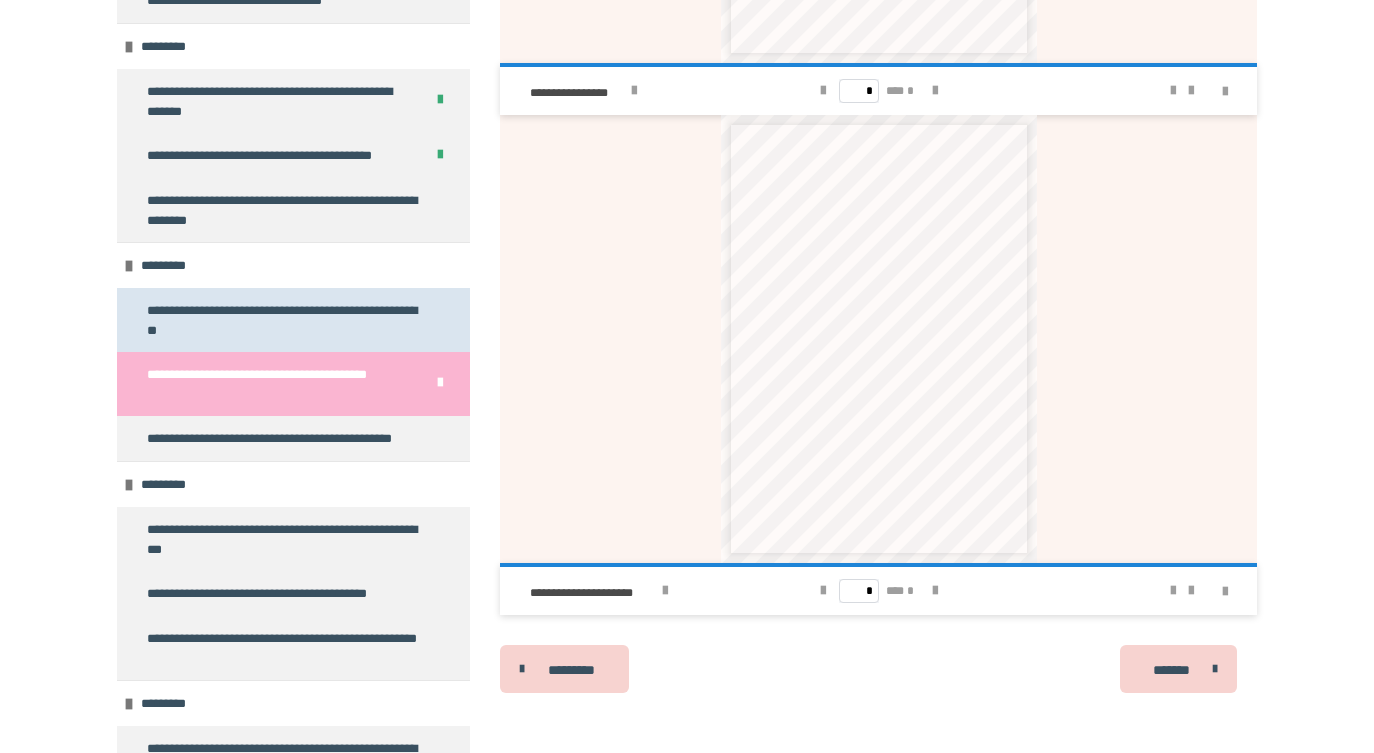 click on "**********" at bounding box center (285, 320) 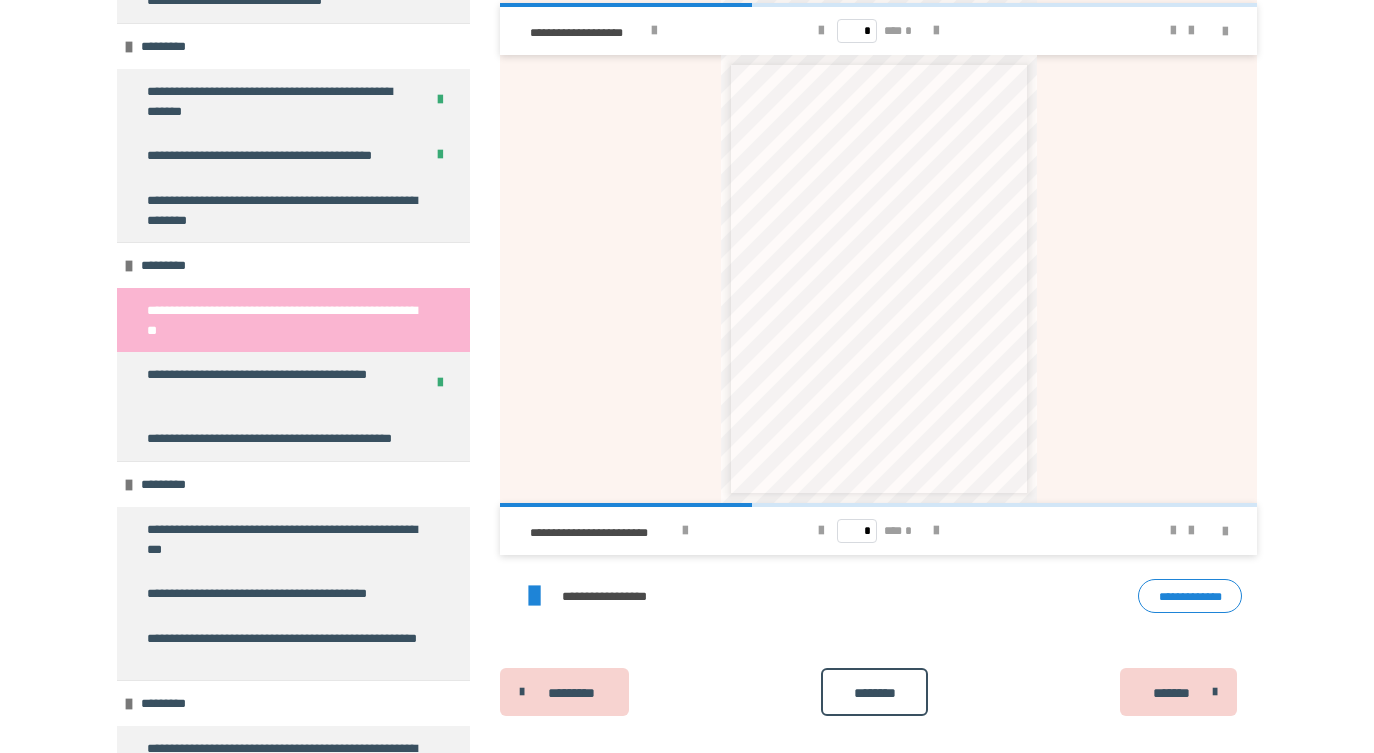 scroll, scrollTop: 1246, scrollLeft: 0, axis: vertical 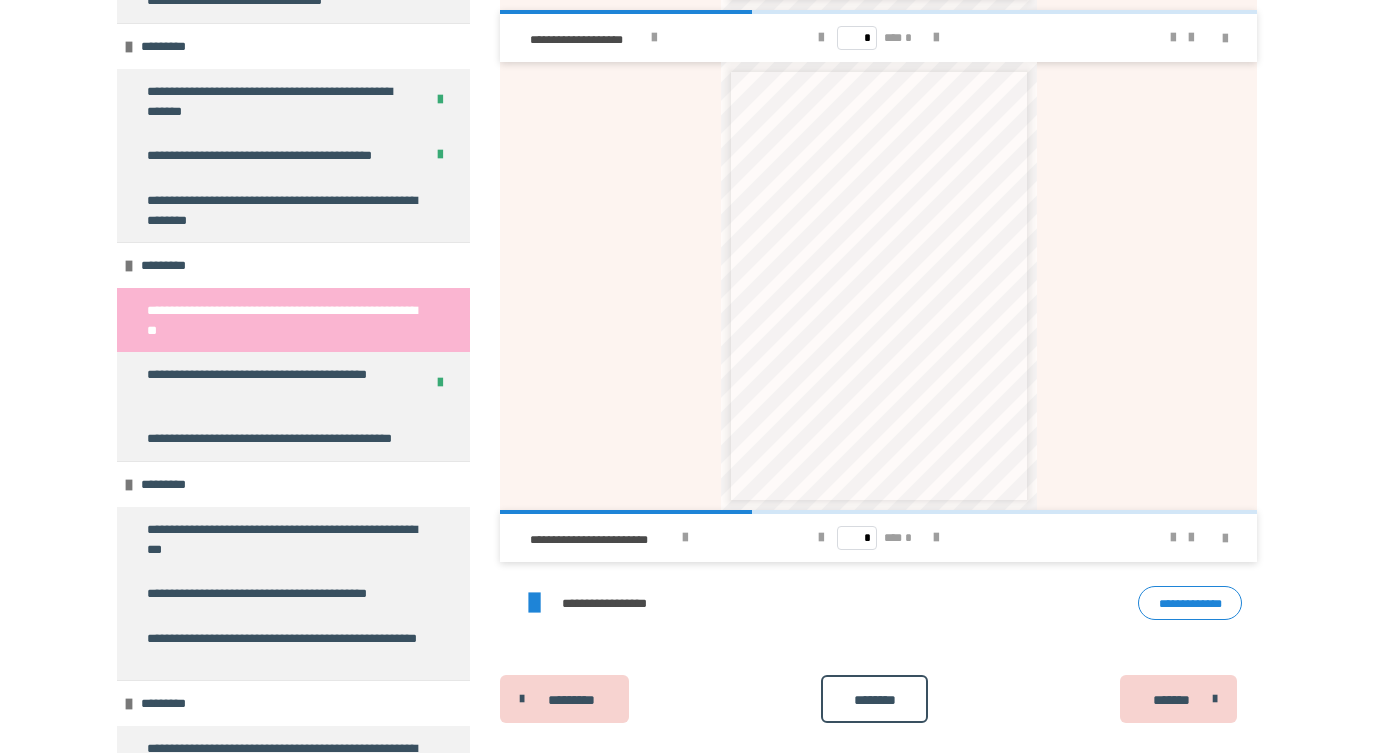 click on "**********" at bounding box center [618, 603] 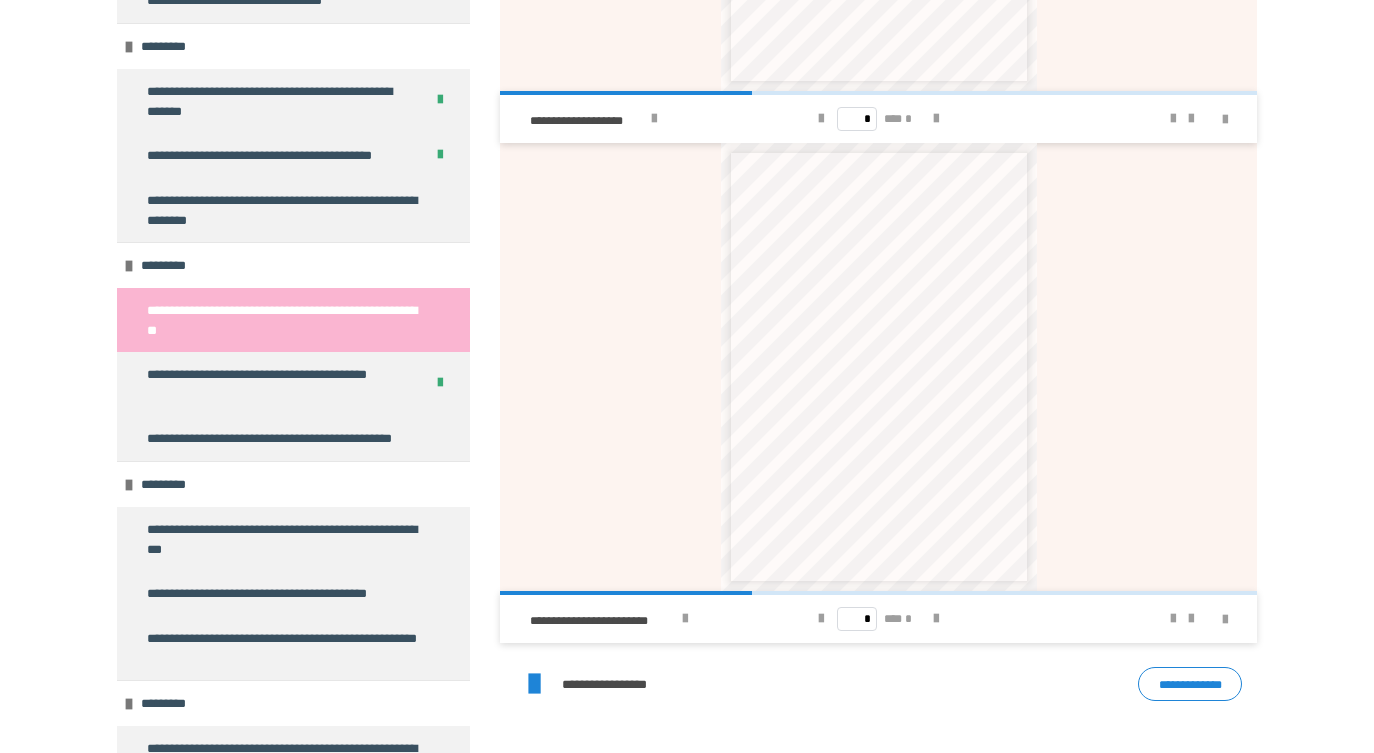 scroll, scrollTop: 1170, scrollLeft: 0, axis: vertical 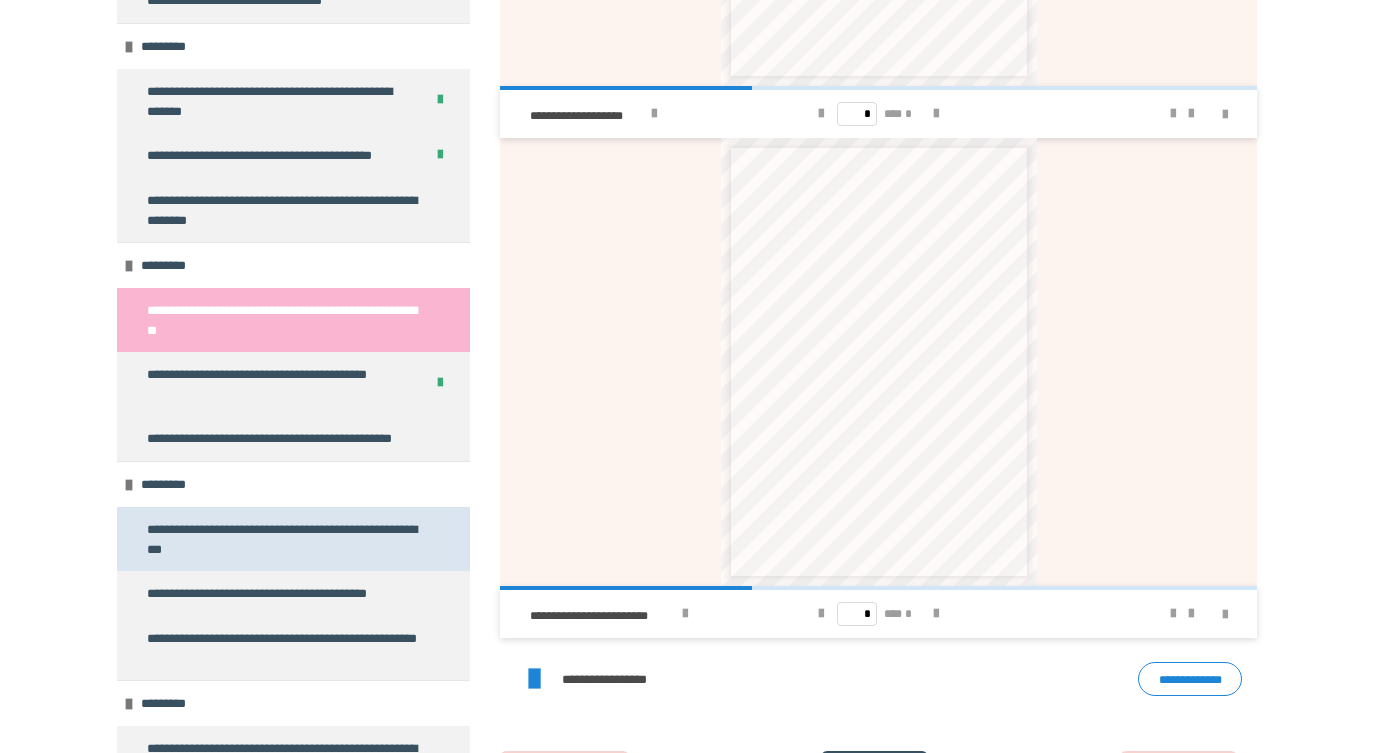click on "**********" at bounding box center [285, 539] 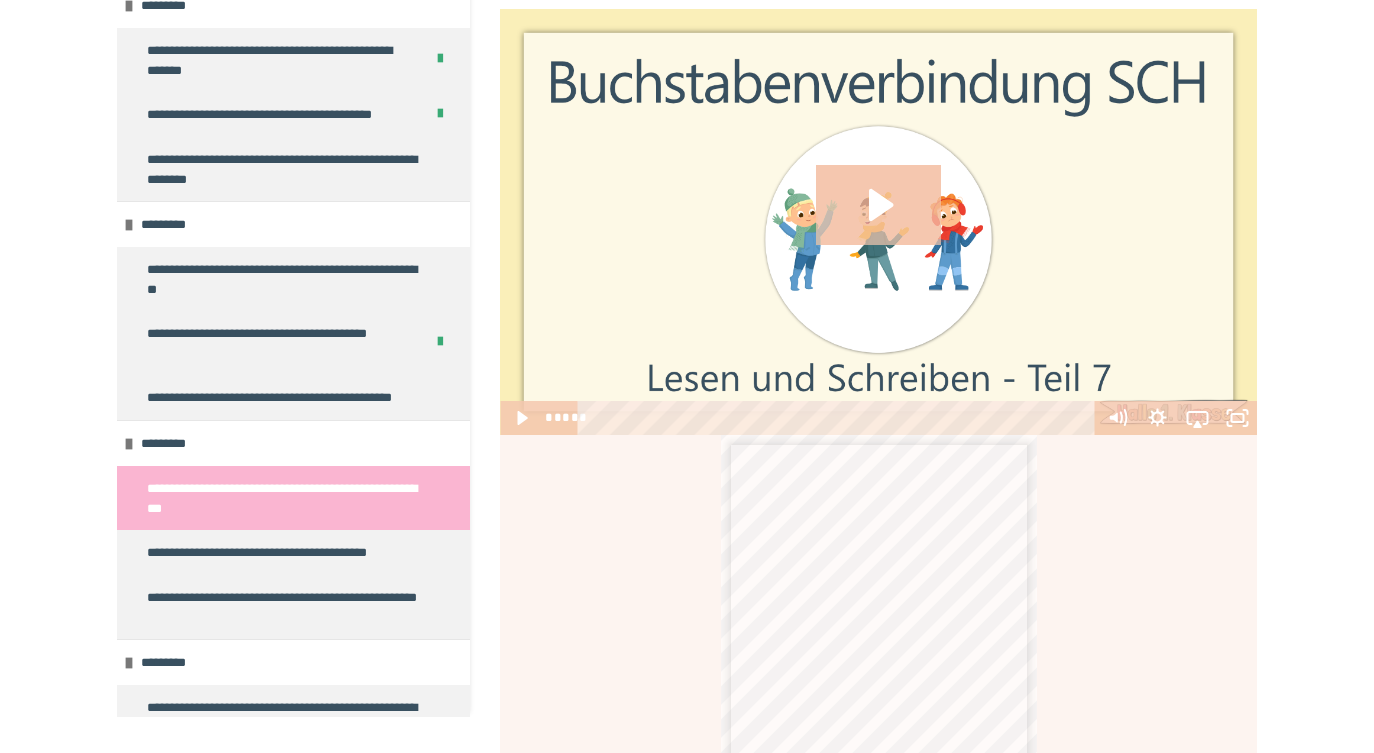 scroll, scrollTop: 329, scrollLeft: 0, axis: vertical 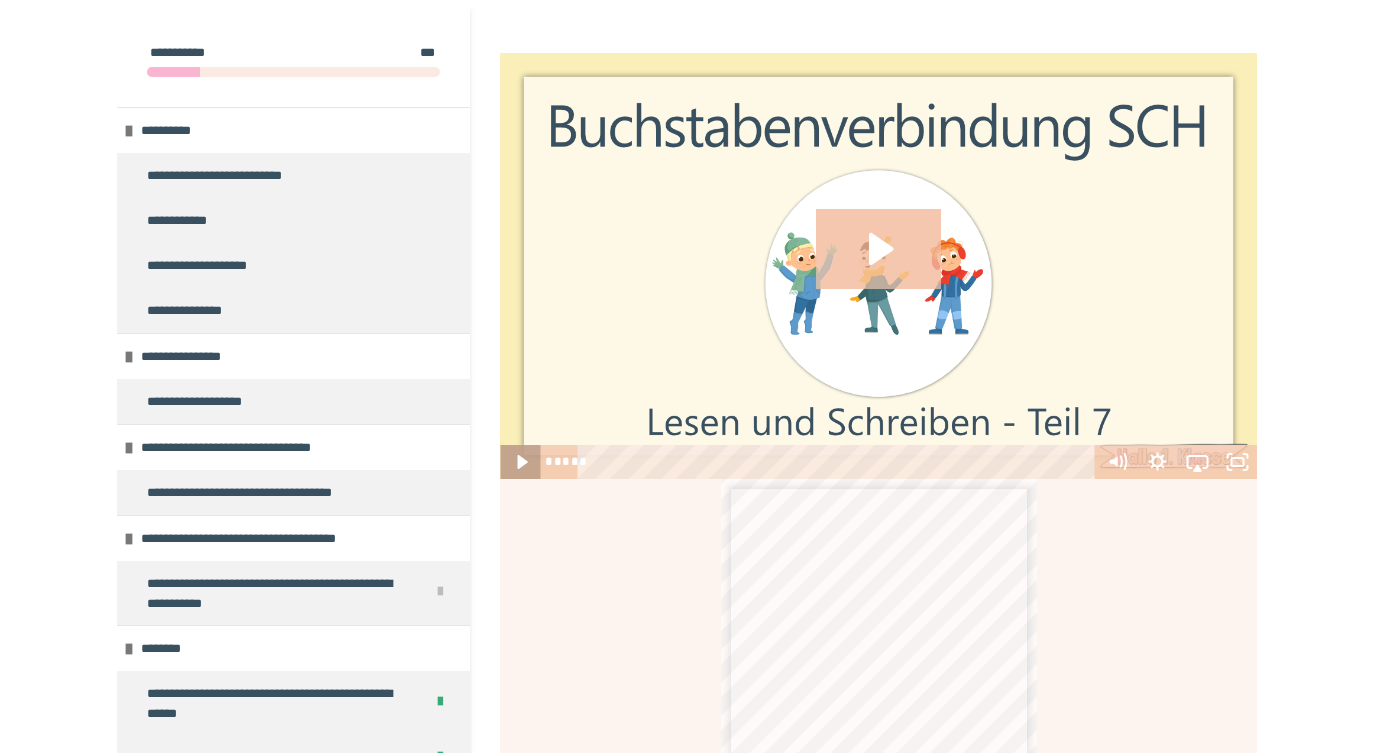 click 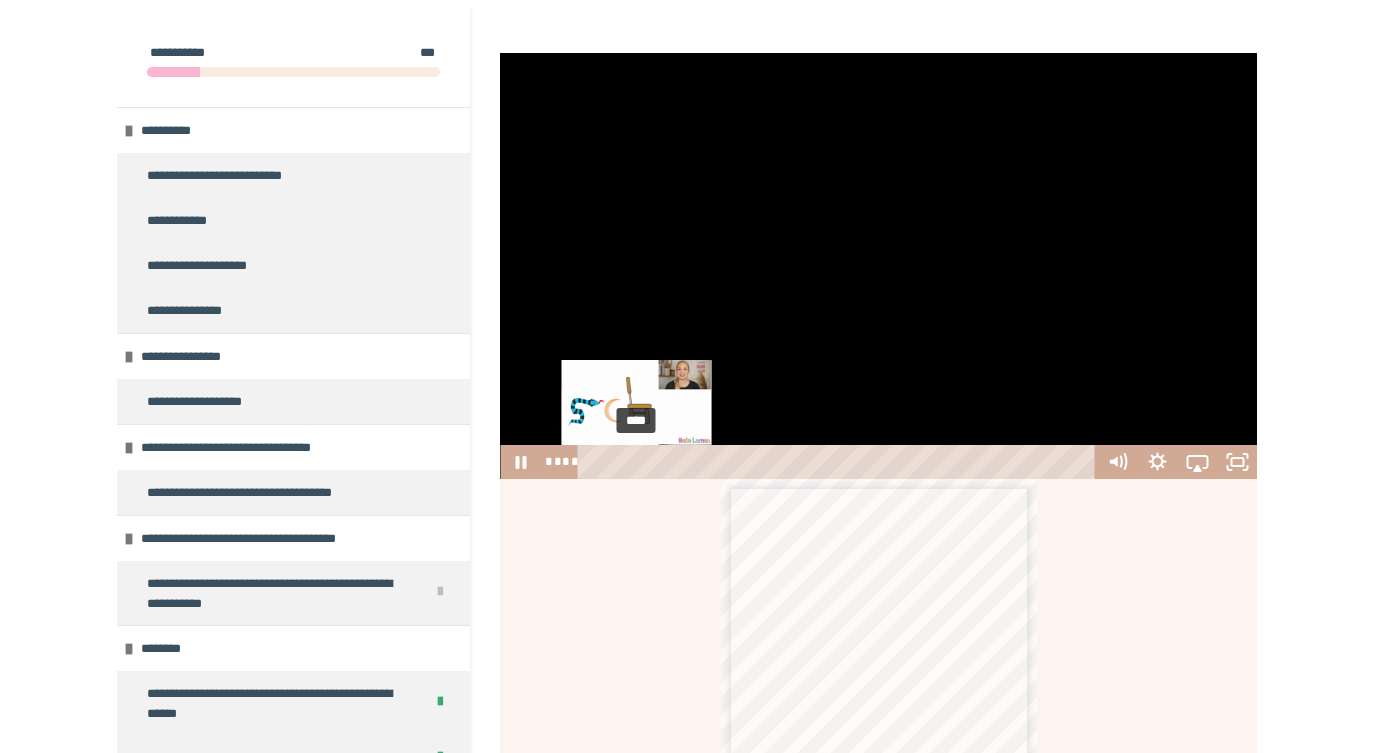 drag, startPoint x: 591, startPoint y: 459, endPoint x: 625, endPoint y: 460, distance: 34.0147 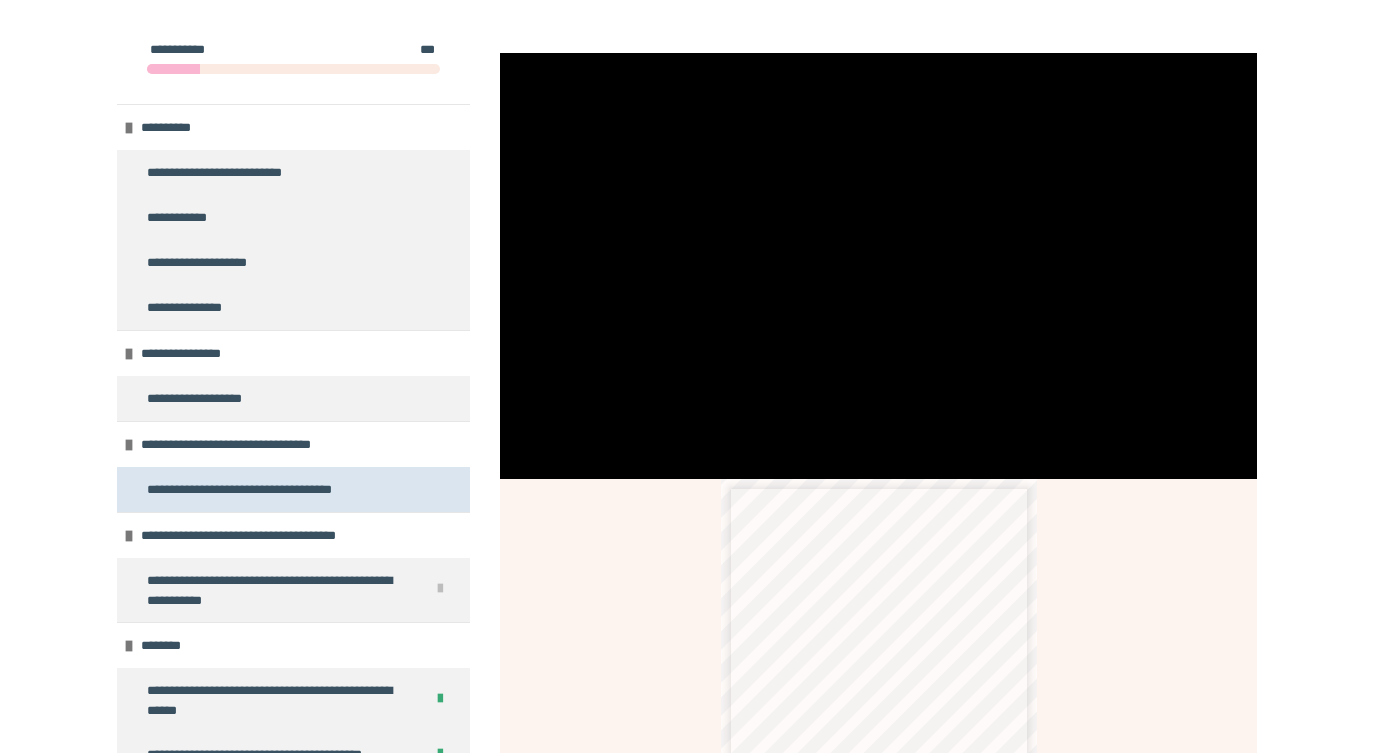 scroll, scrollTop: 1443, scrollLeft: 0, axis: vertical 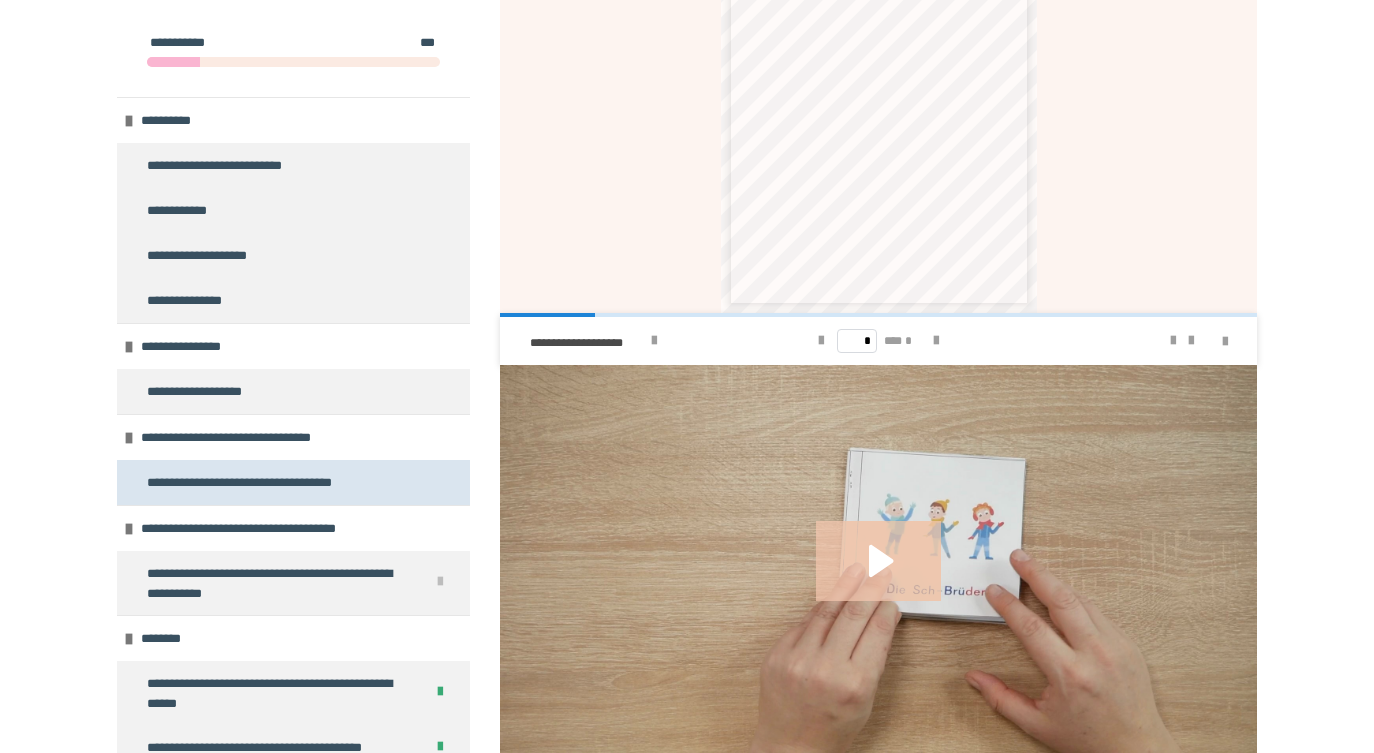 click on "**********" at bounding box center [261, 482] 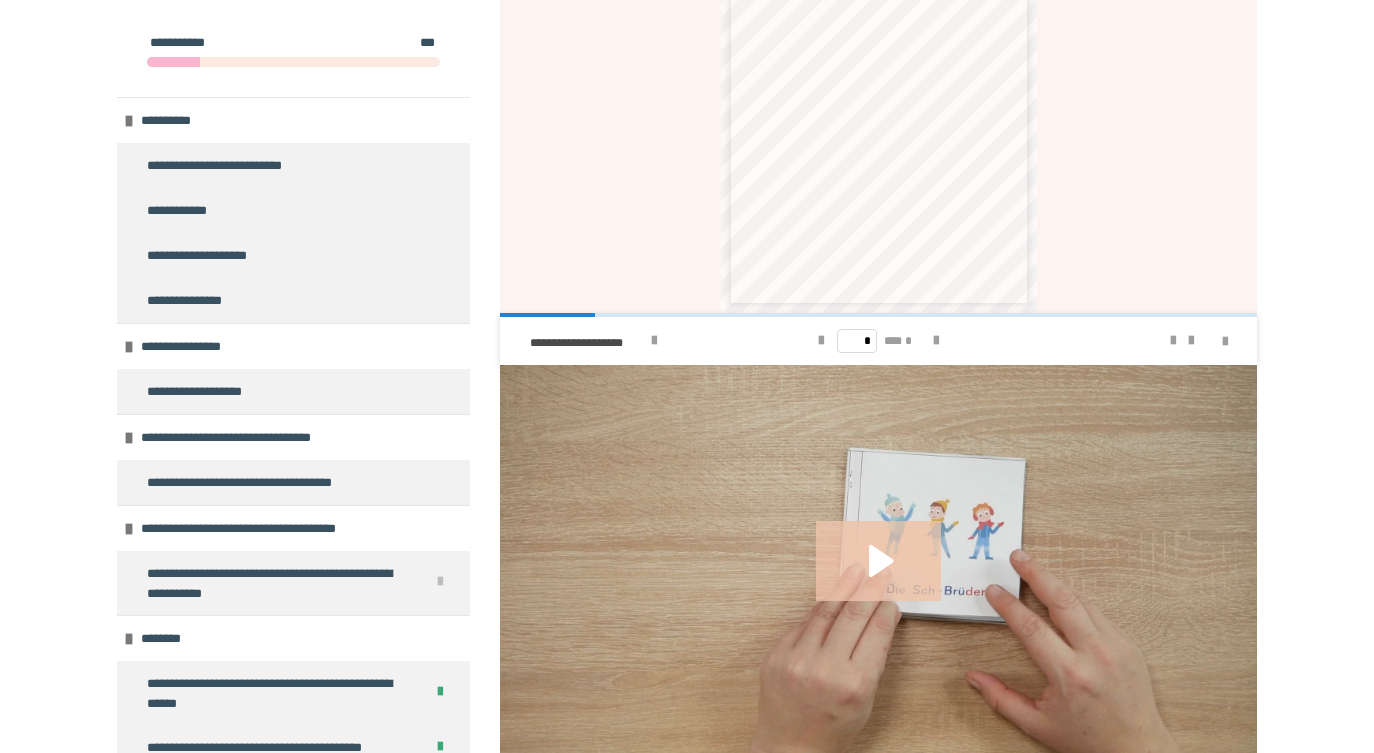 scroll, scrollTop: 342, scrollLeft: 0, axis: vertical 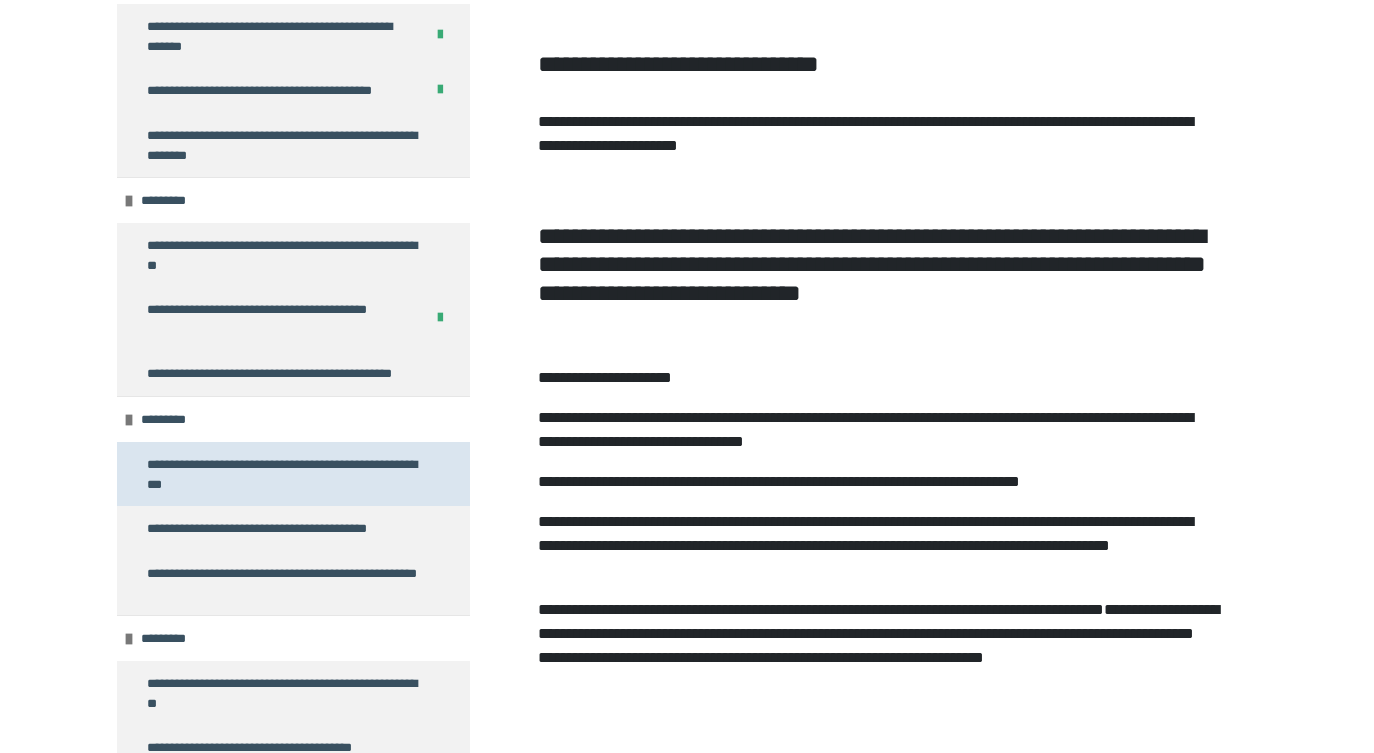 click on "**********" at bounding box center [285, 474] 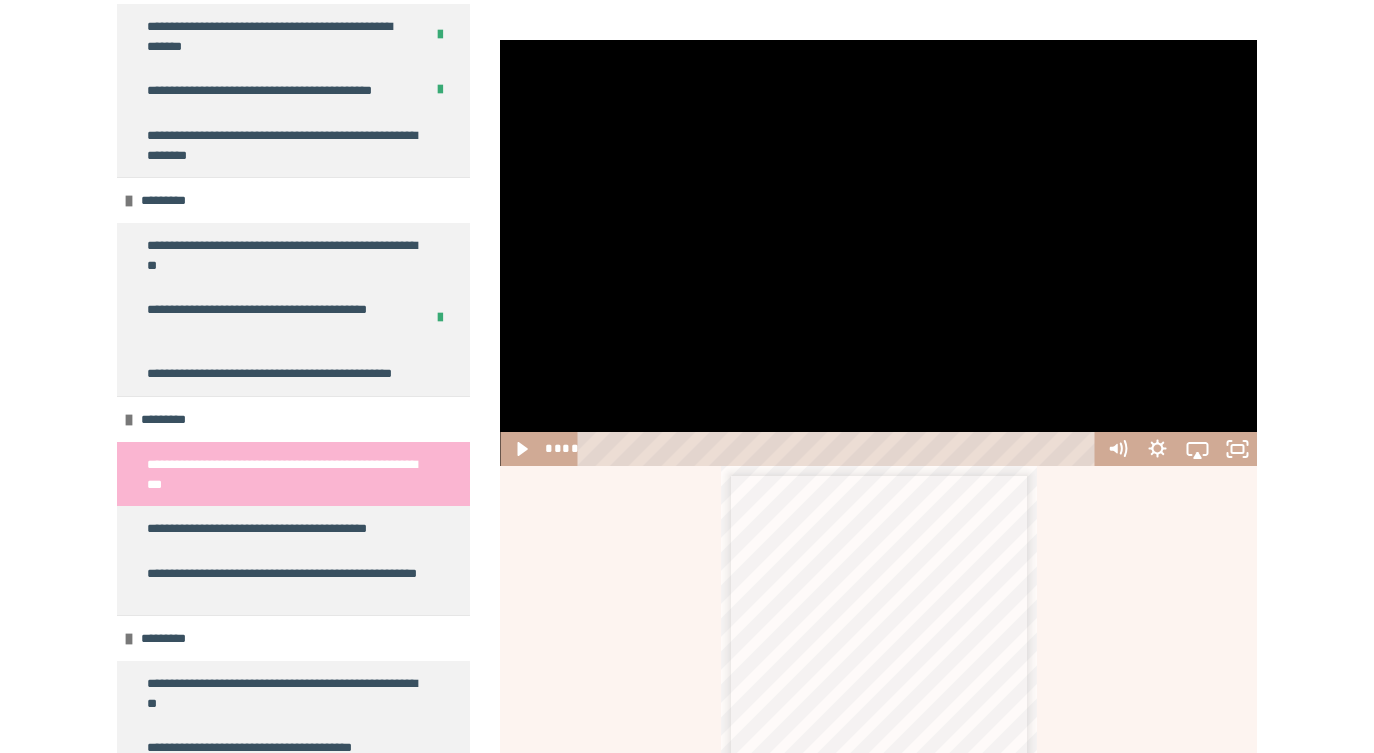 click on "**** ****" at bounding box center [818, 449] 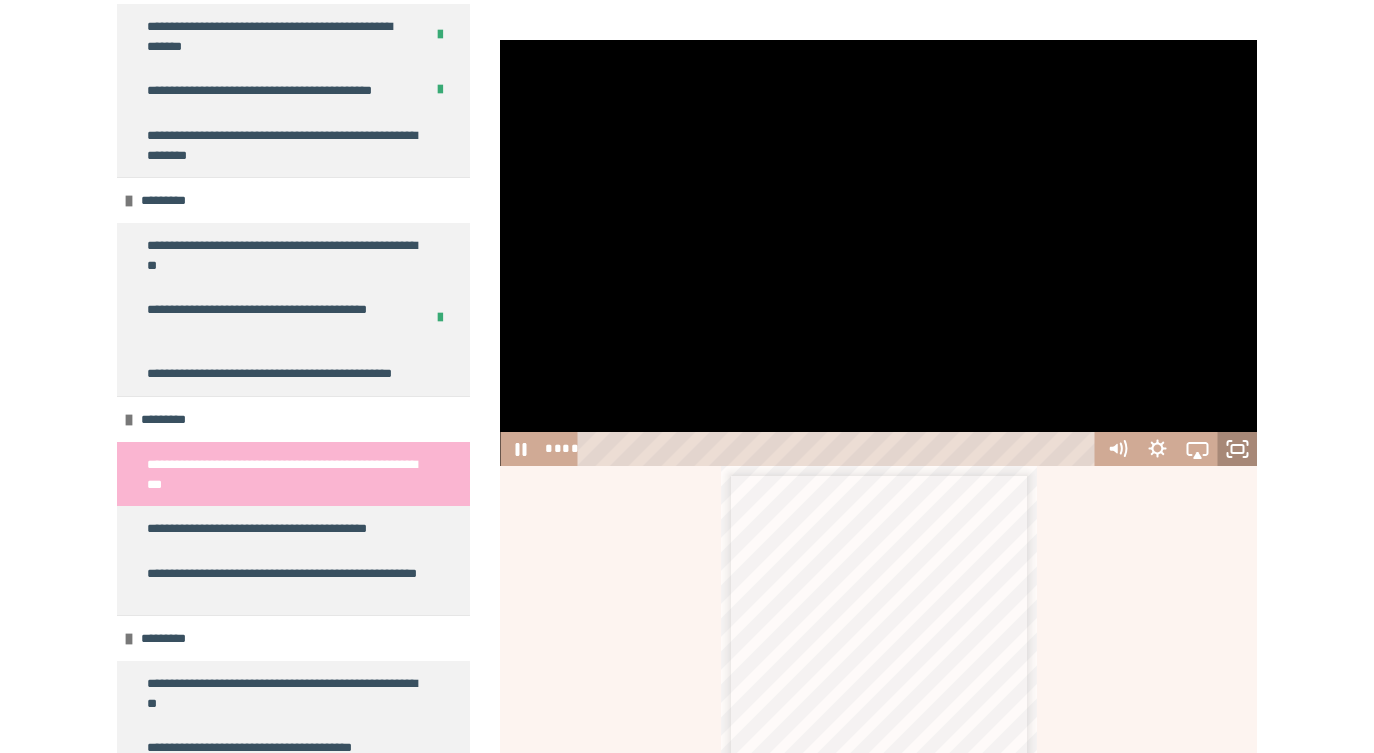 click 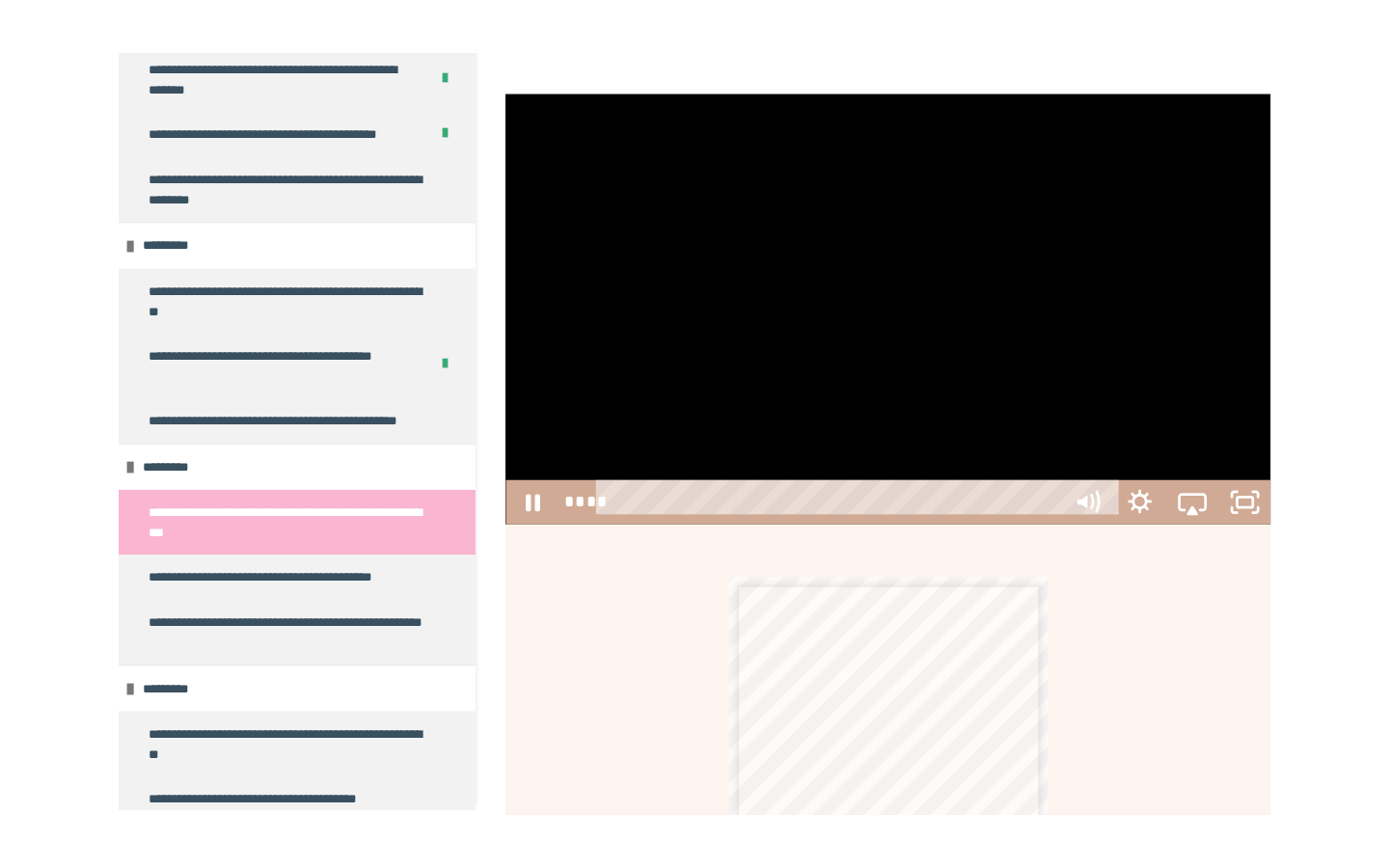 scroll, scrollTop: 0, scrollLeft: 0, axis: both 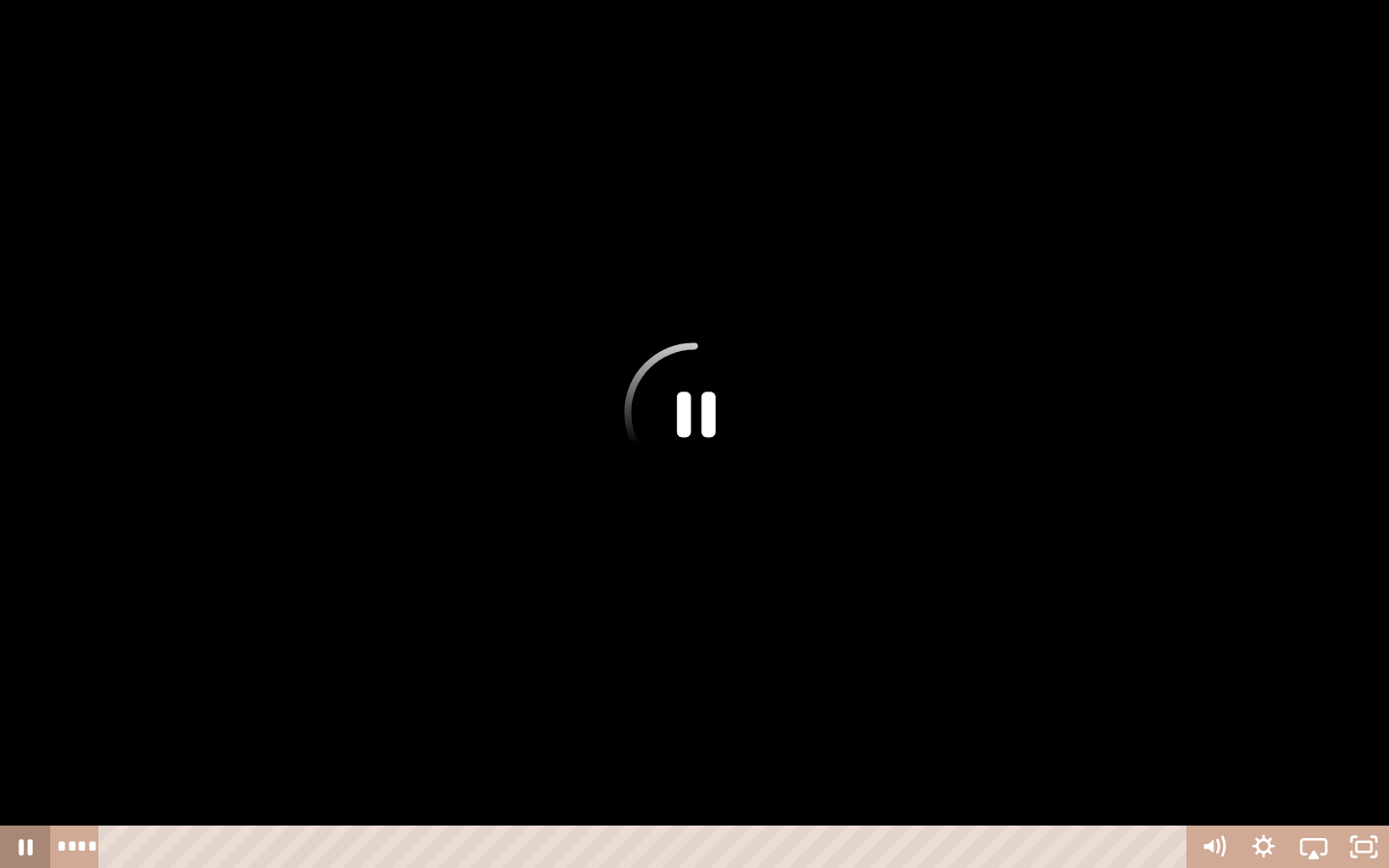 click 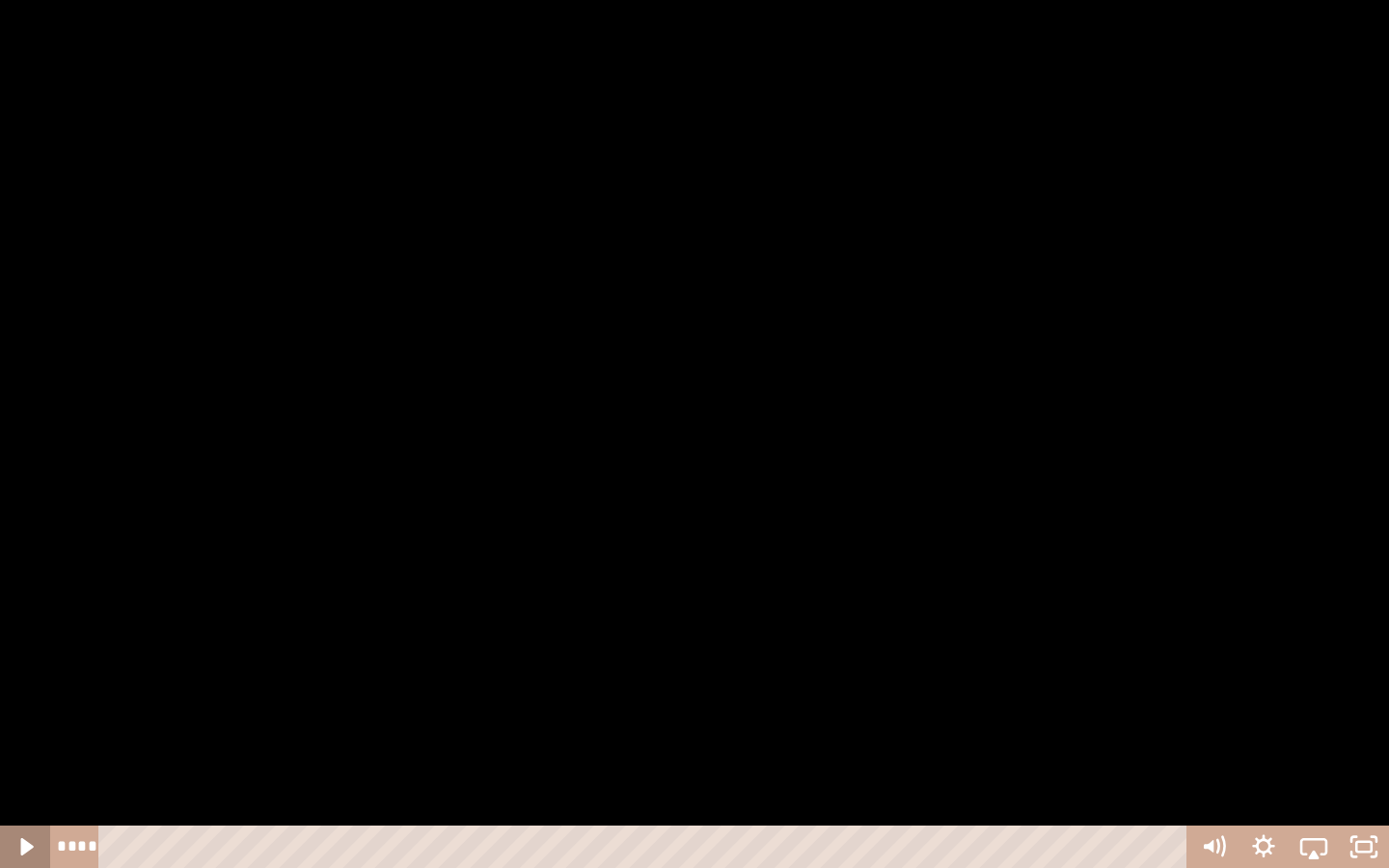 click 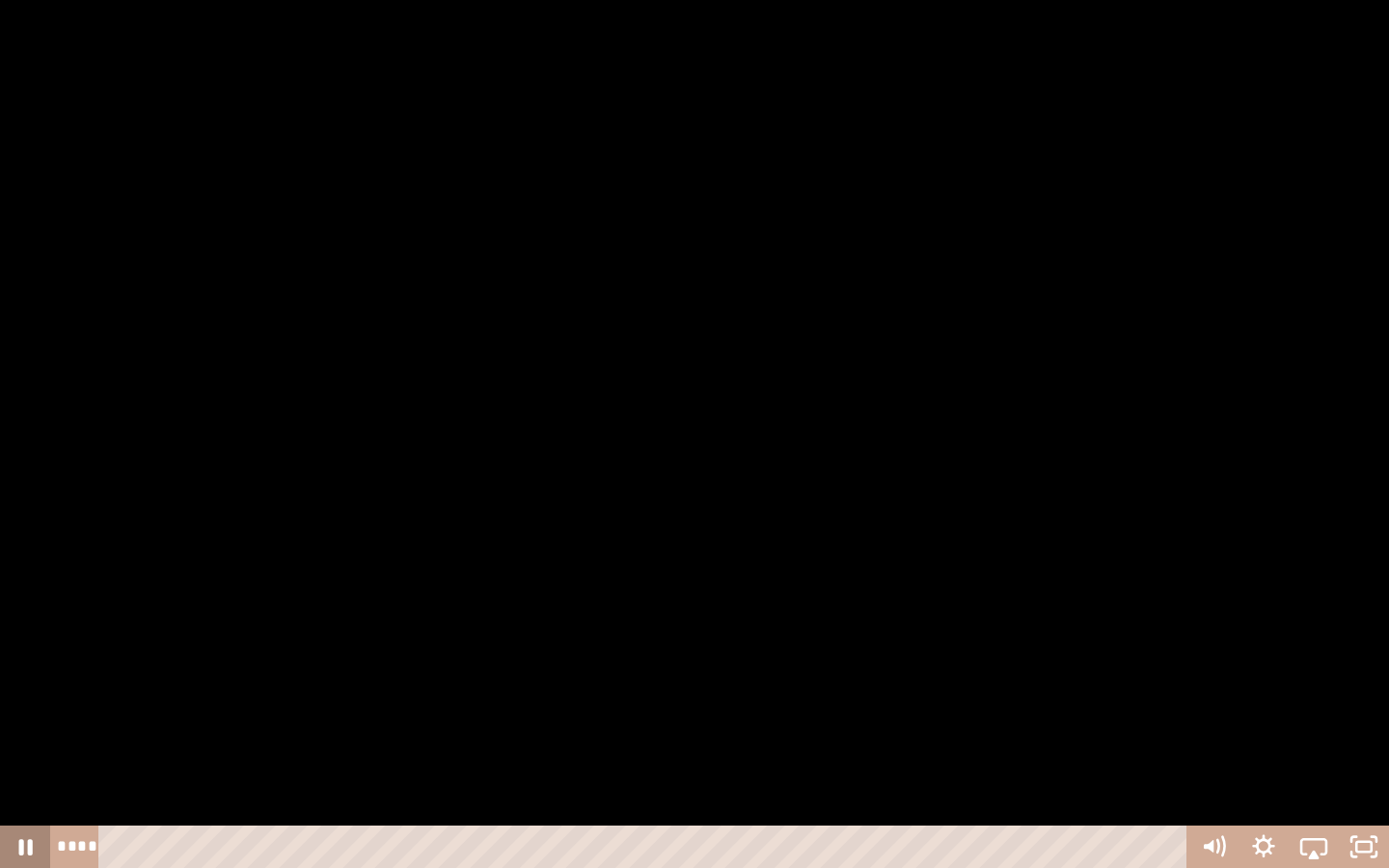 click 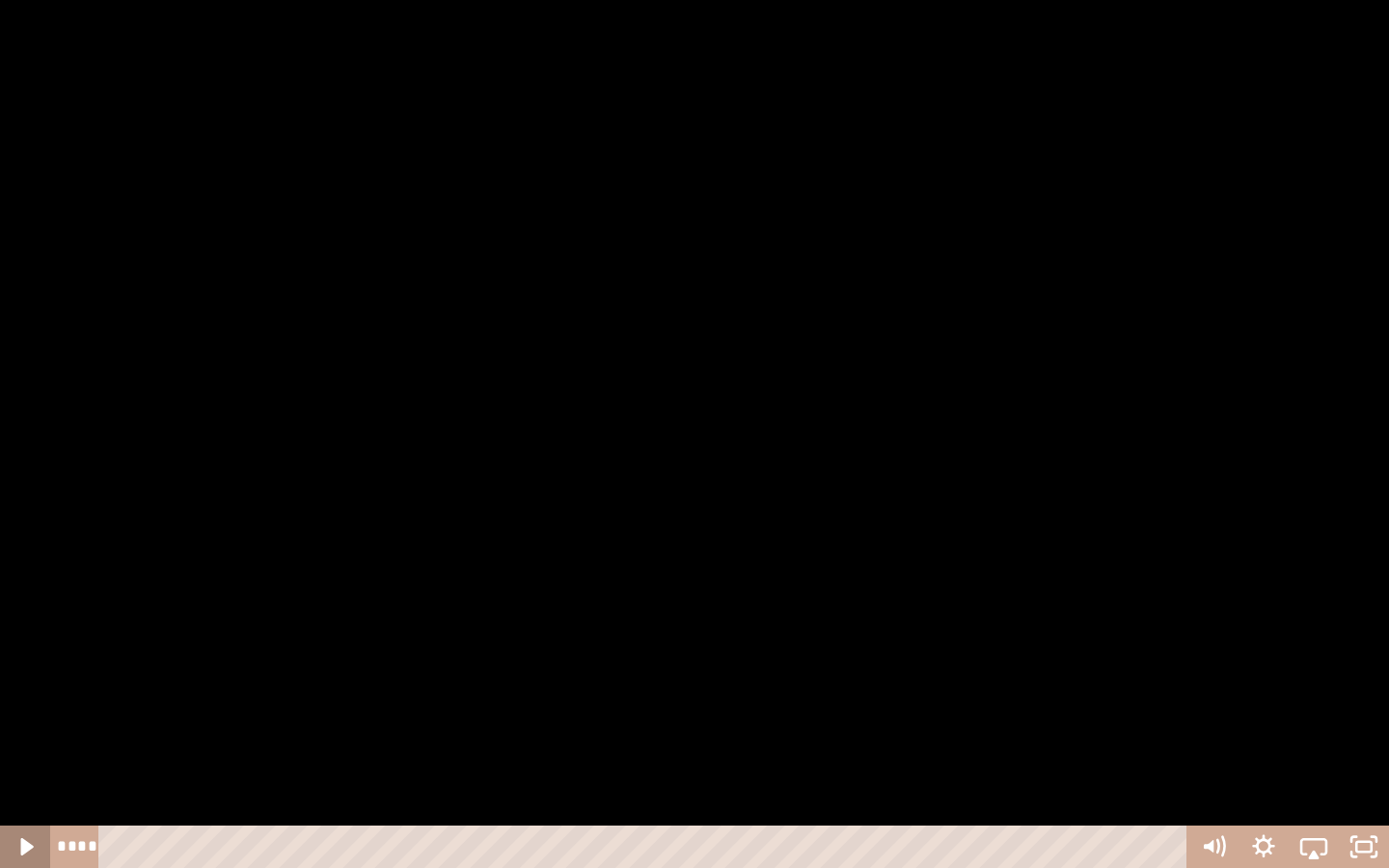 click 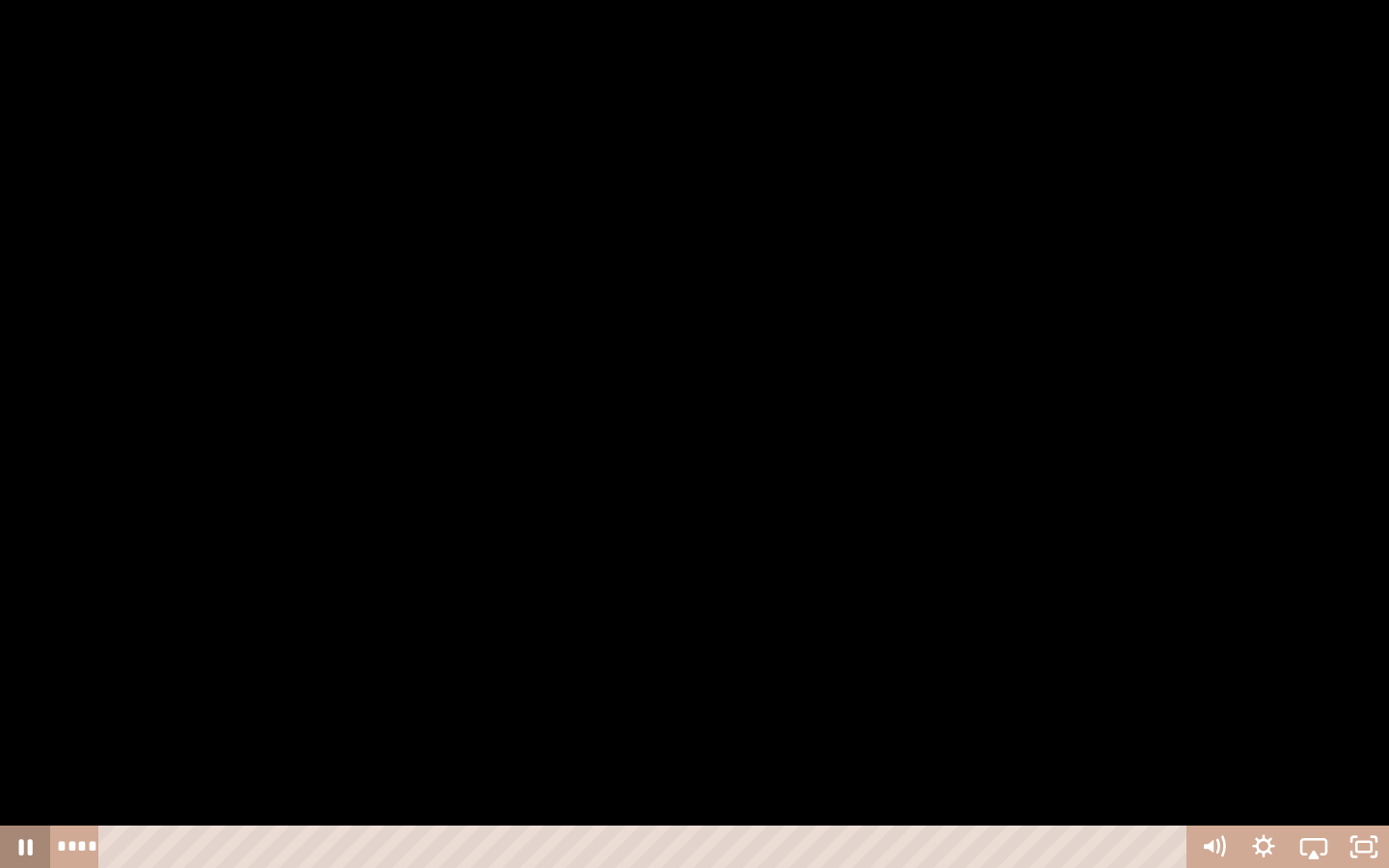 click 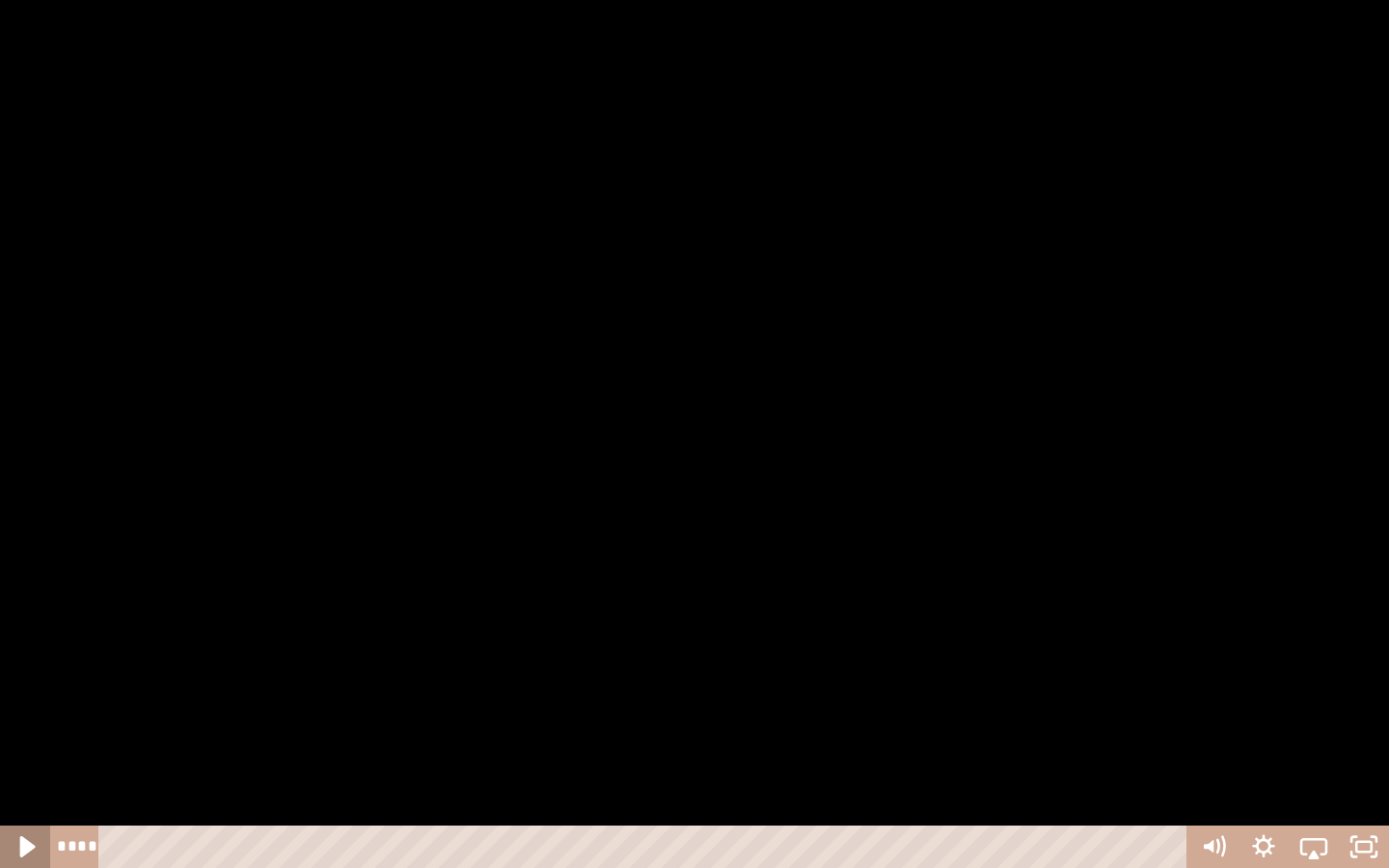 click 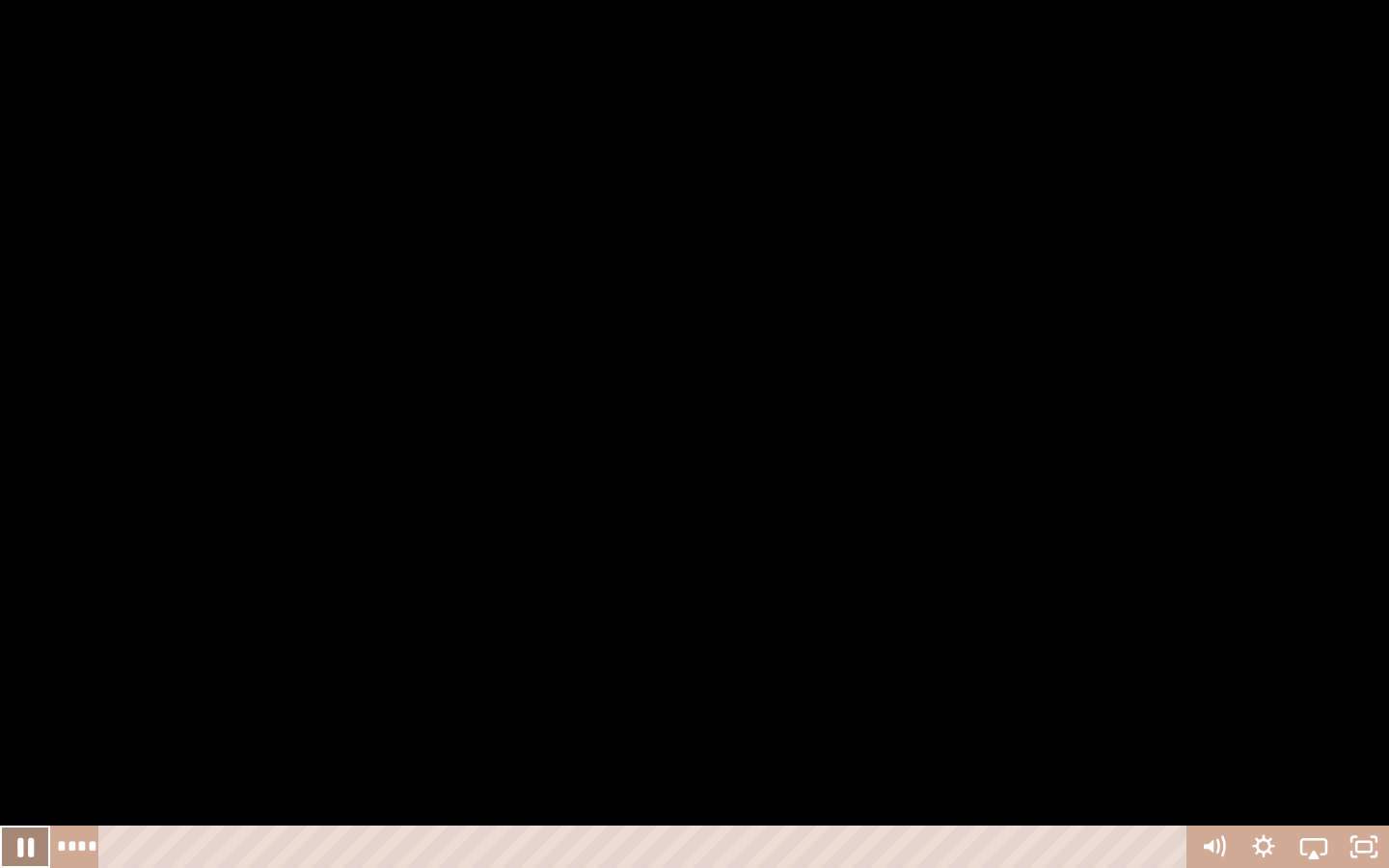 click 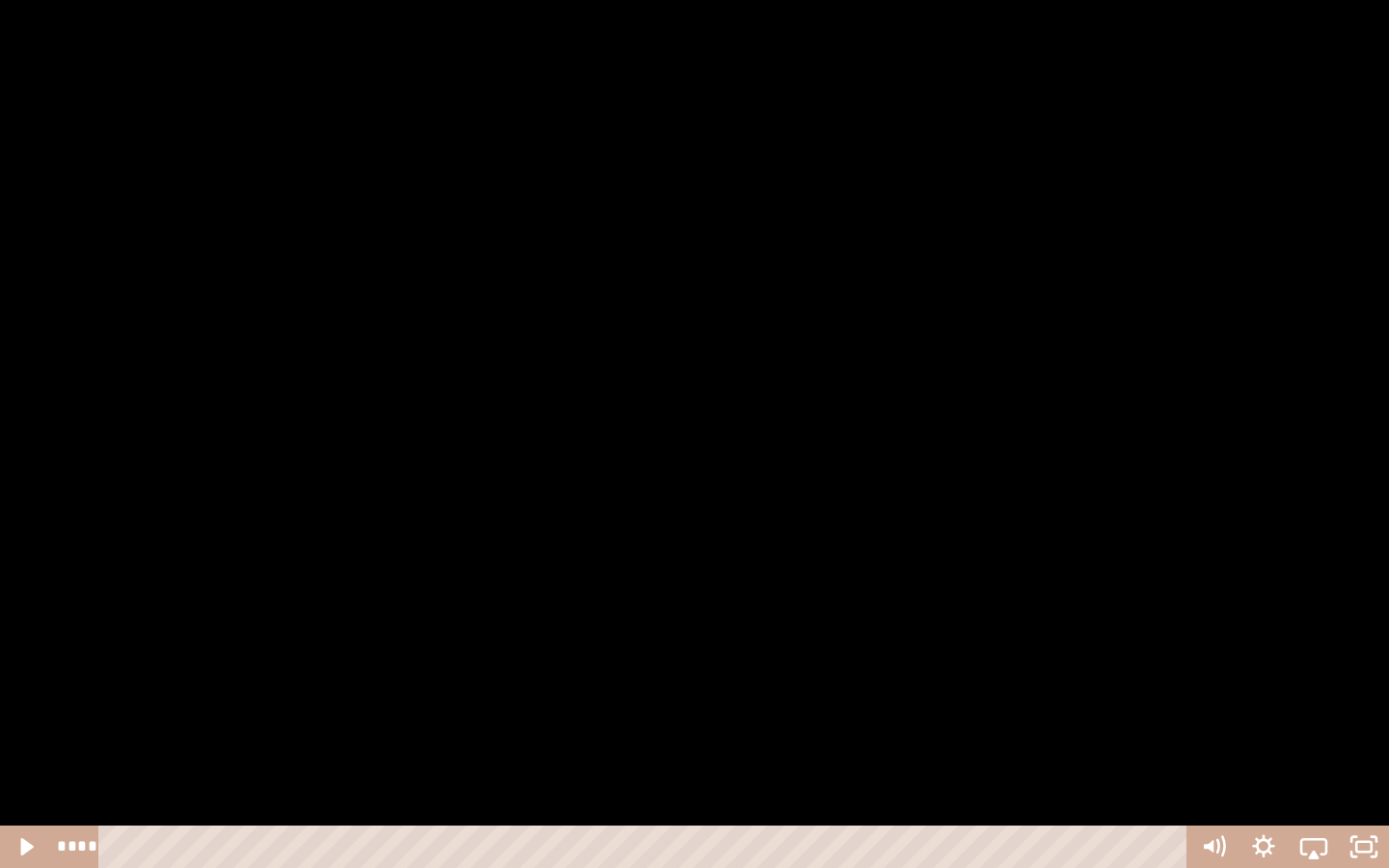click at bounding box center [694, 434] 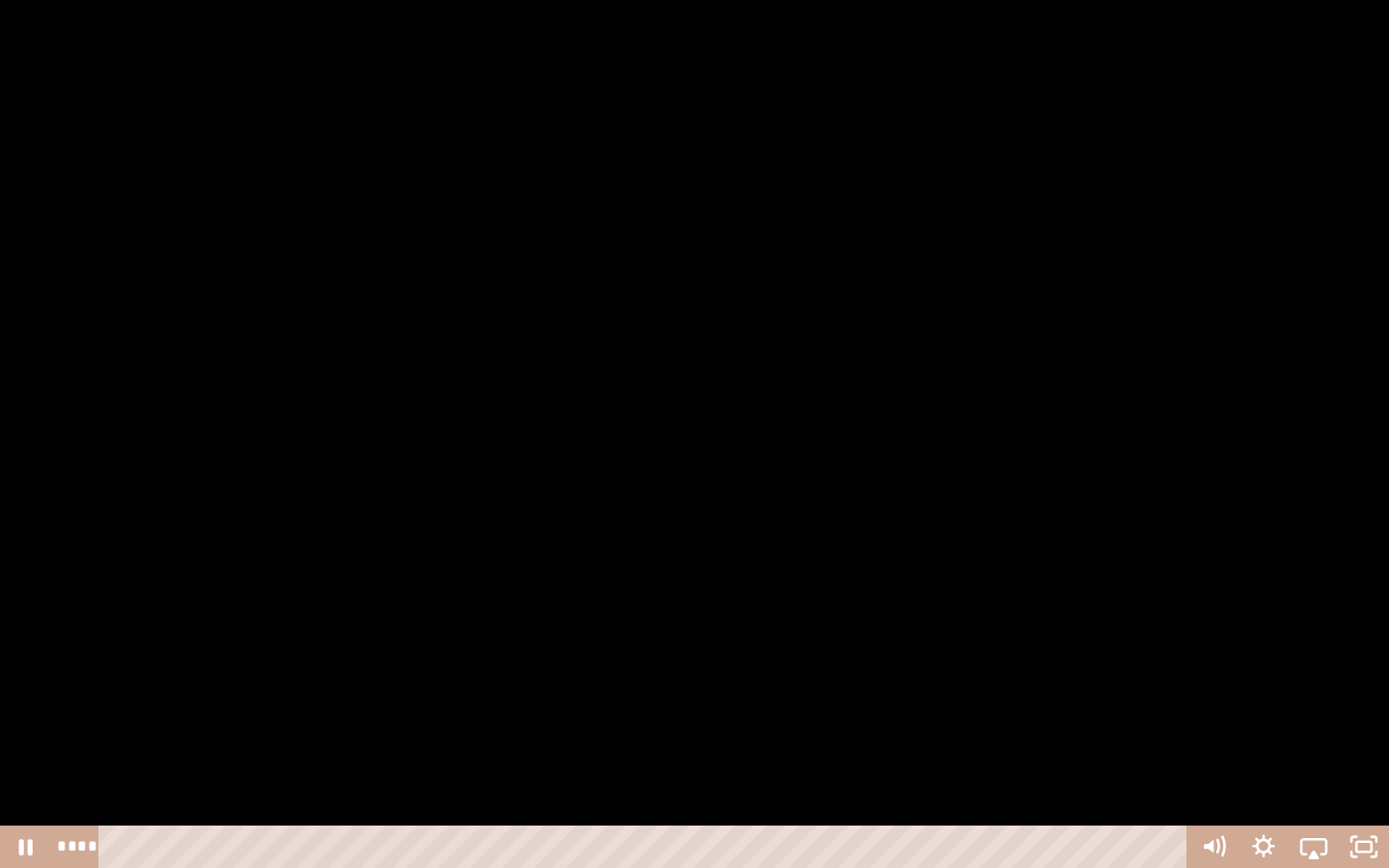 drag, startPoint x: 355, startPoint y: 757, endPoint x: 53, endPoint y: 847, distance: 315.1254 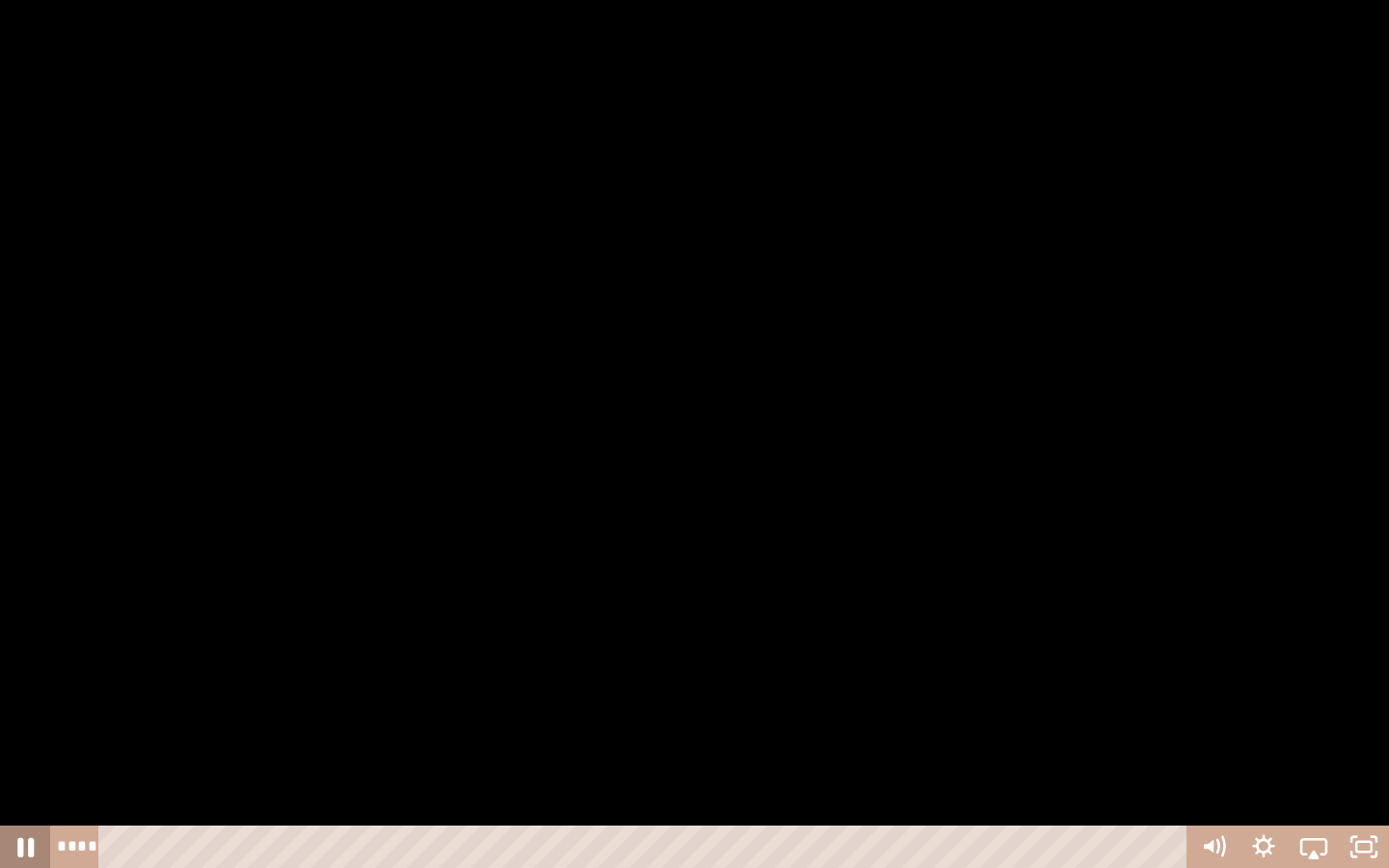 click 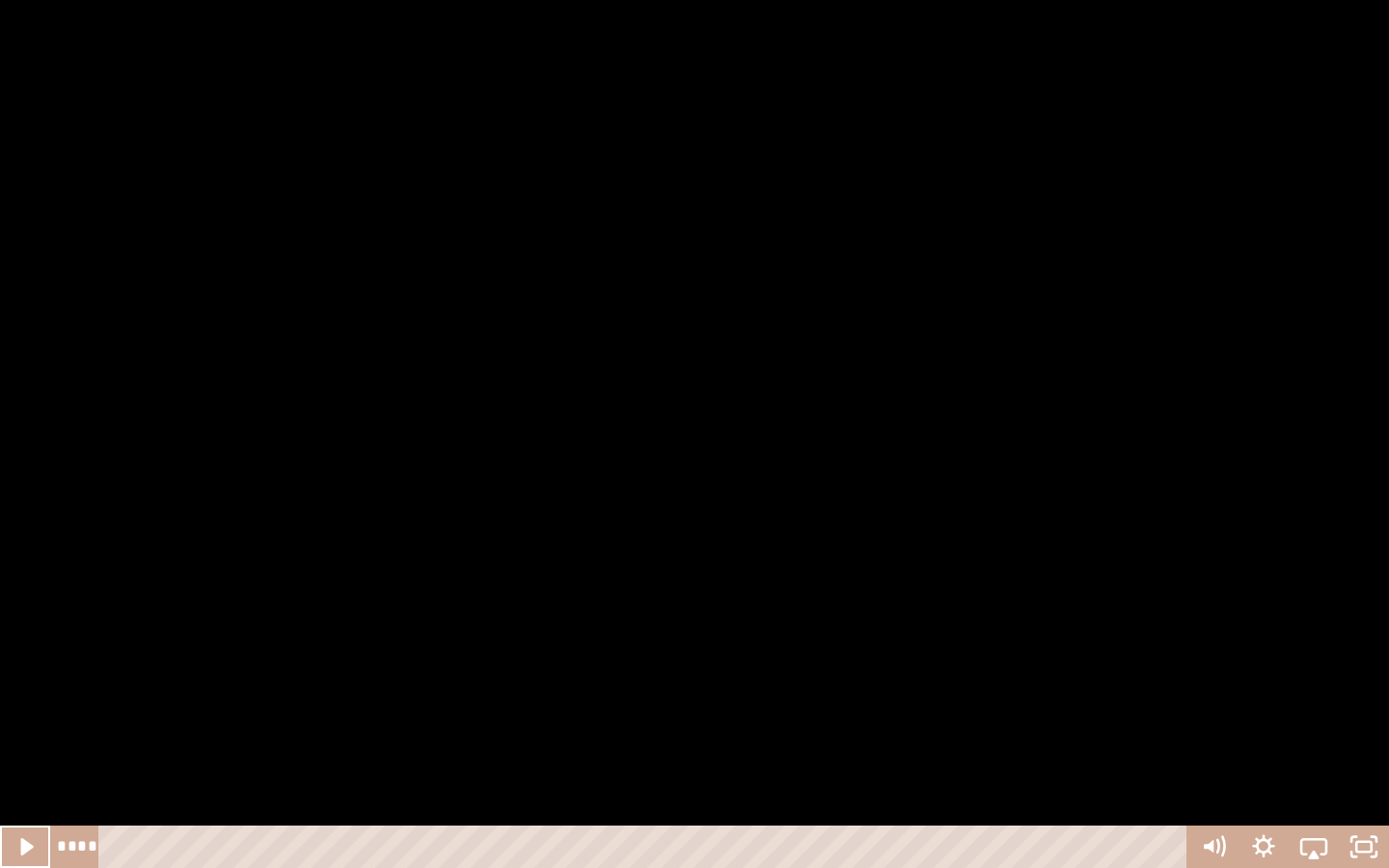 click at bounding box center [694, 434] 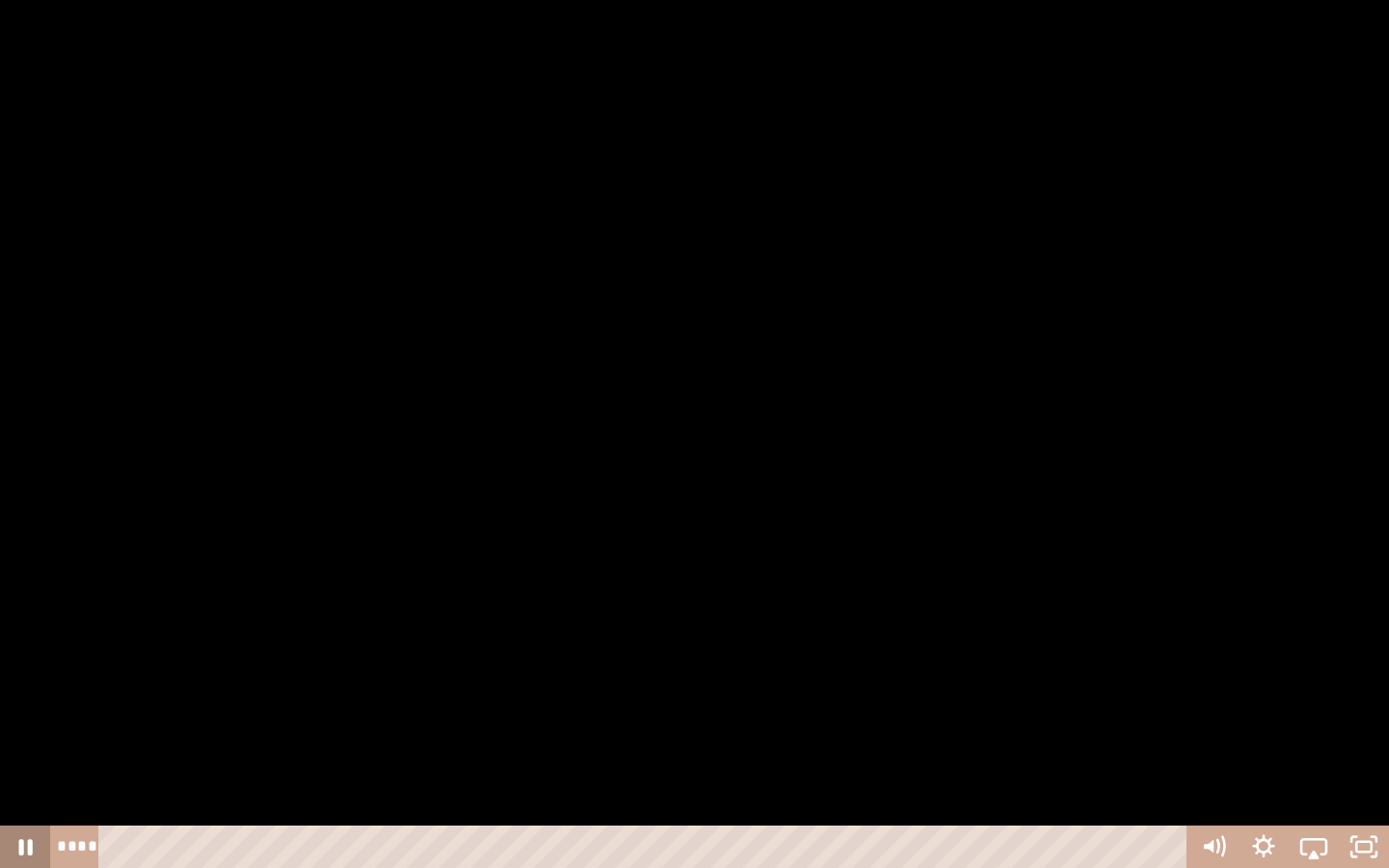 click 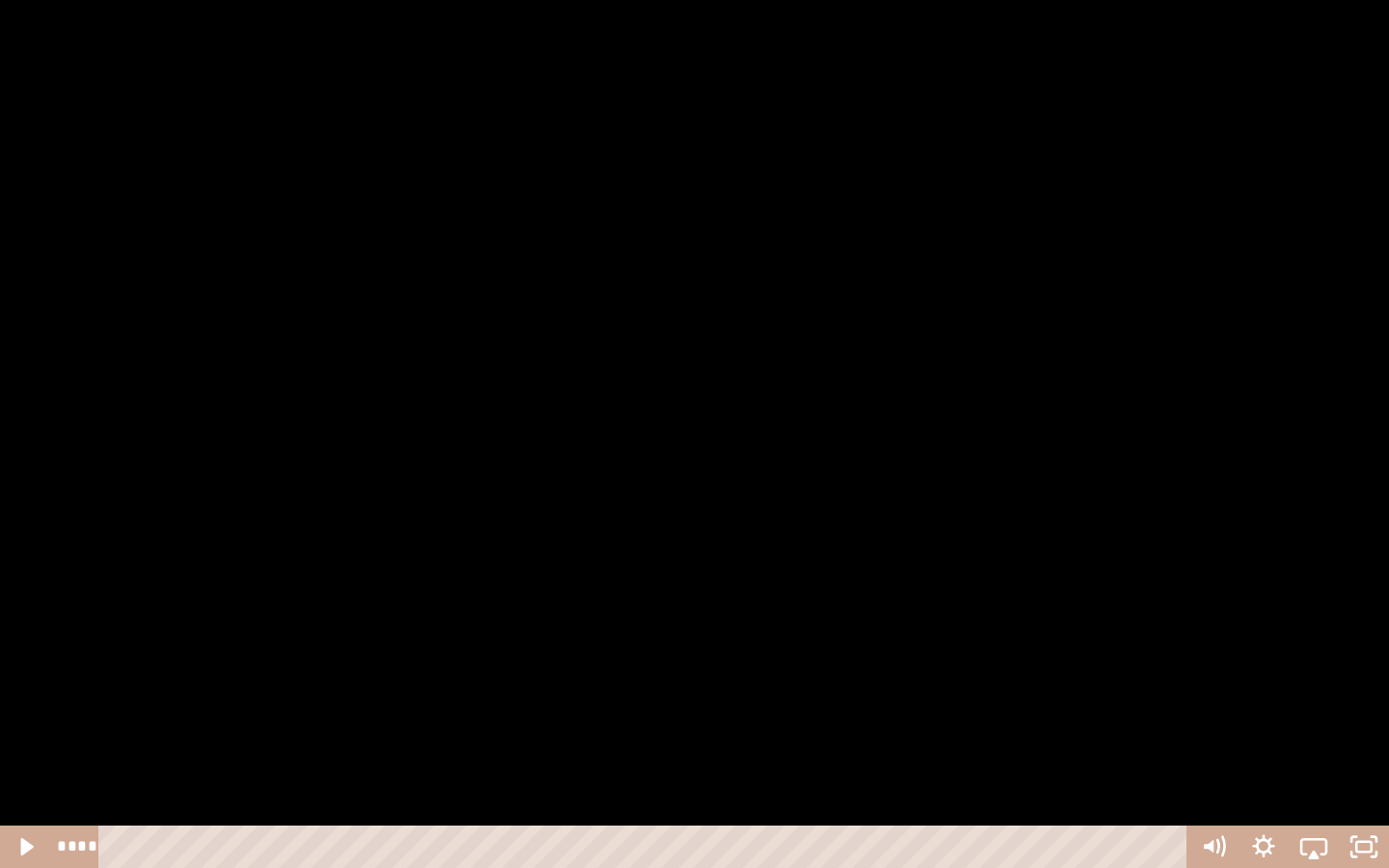 click at bounding box center [694, 434] 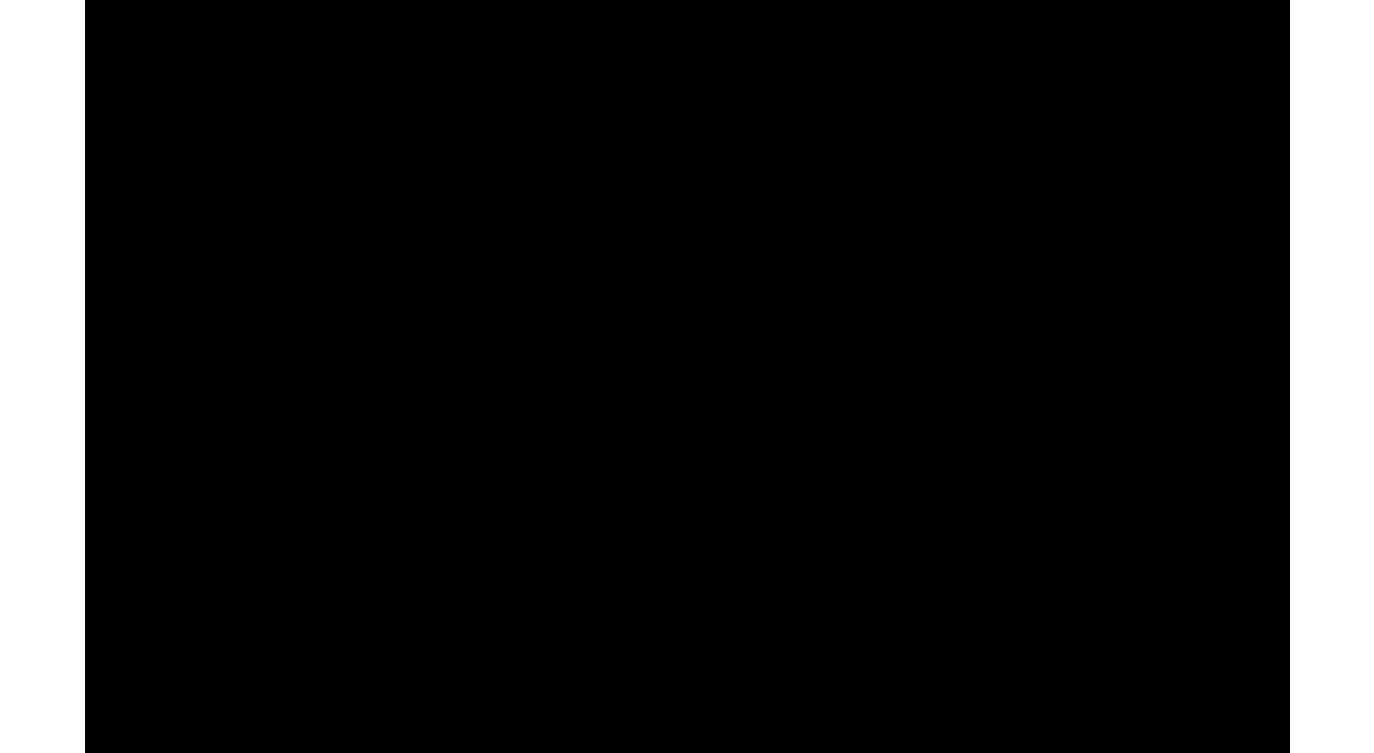 scroll, scrollTop: 342, scrollLeft: 0, axis: vertical 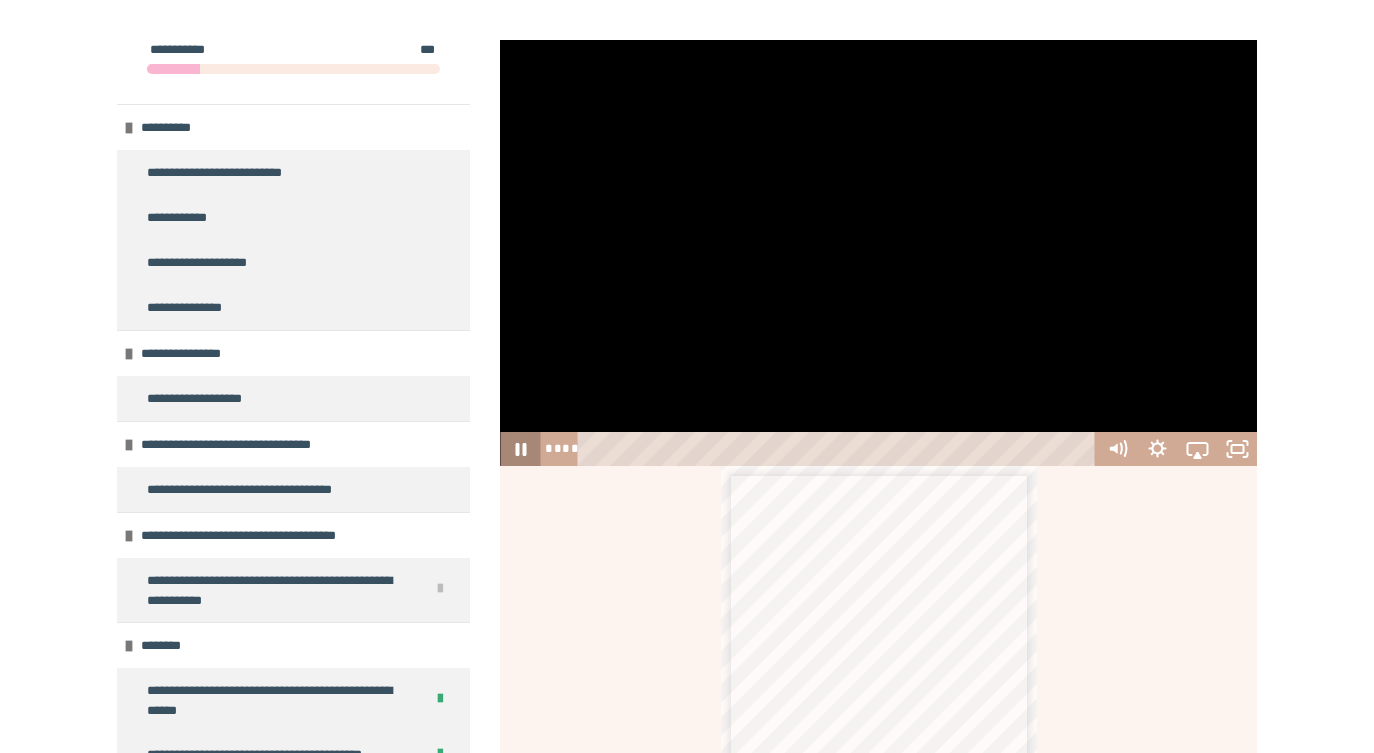 click 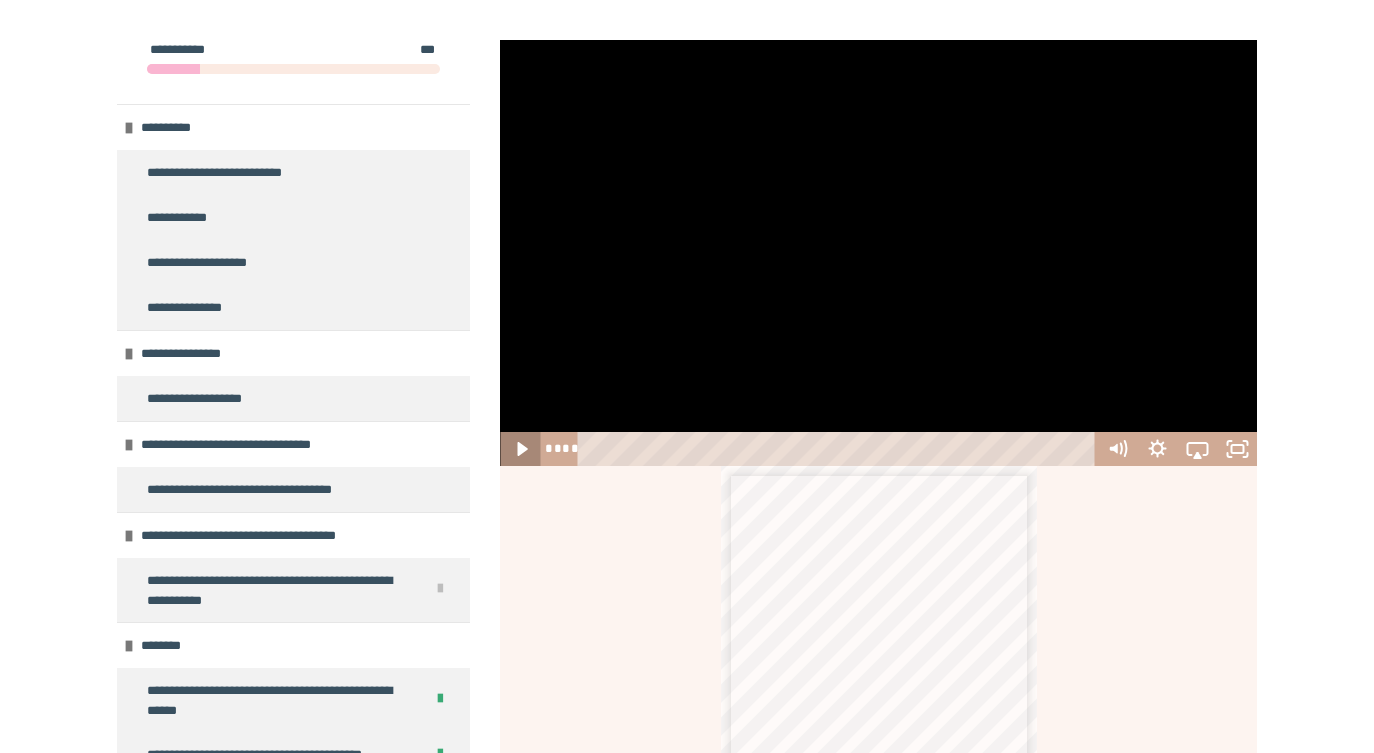 click 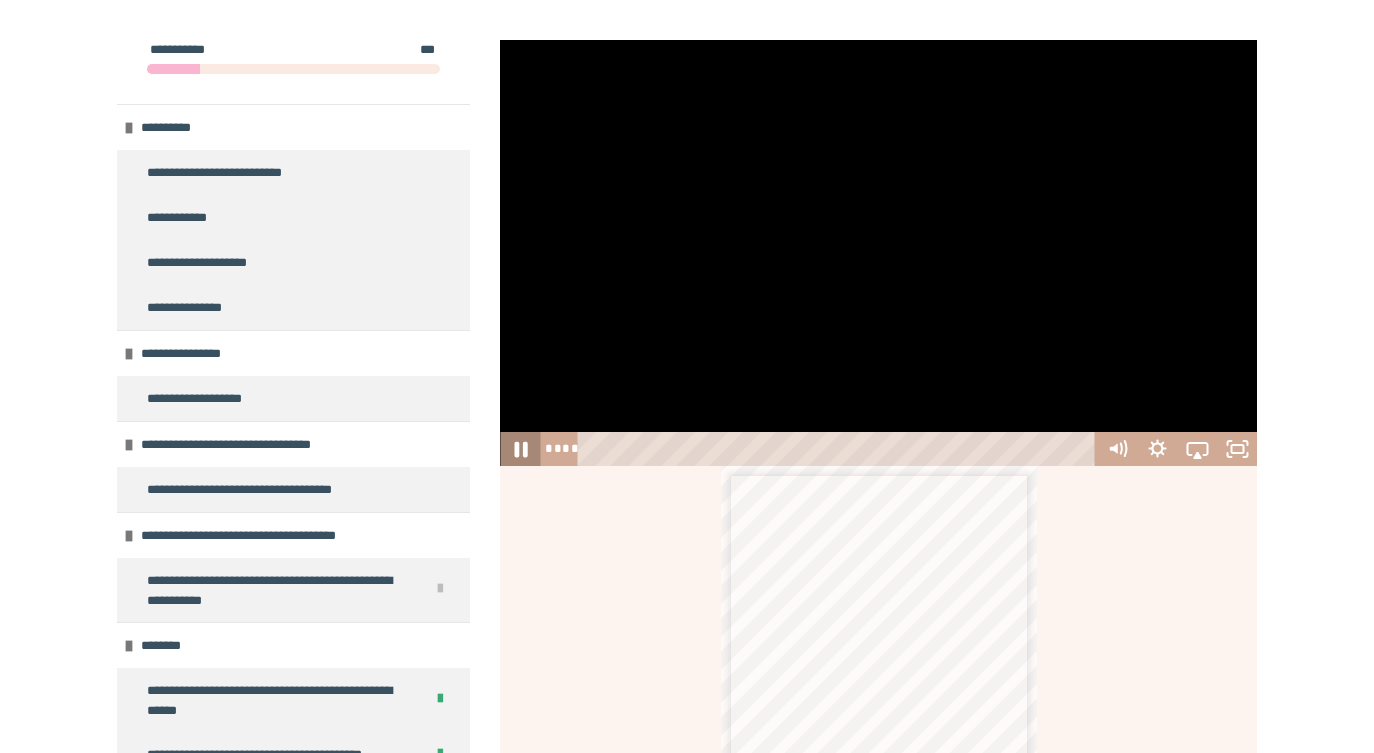 click 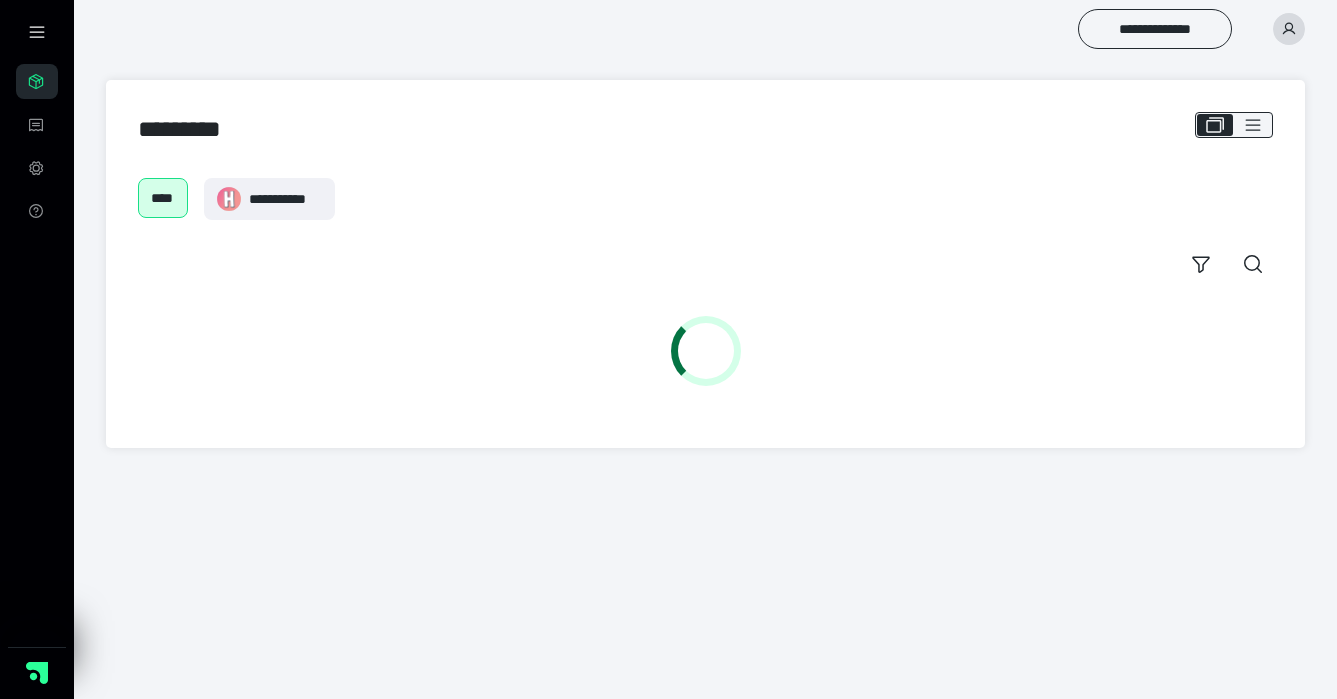 scroll, scrollTop: 0, scrollLeft: 0, axis: both 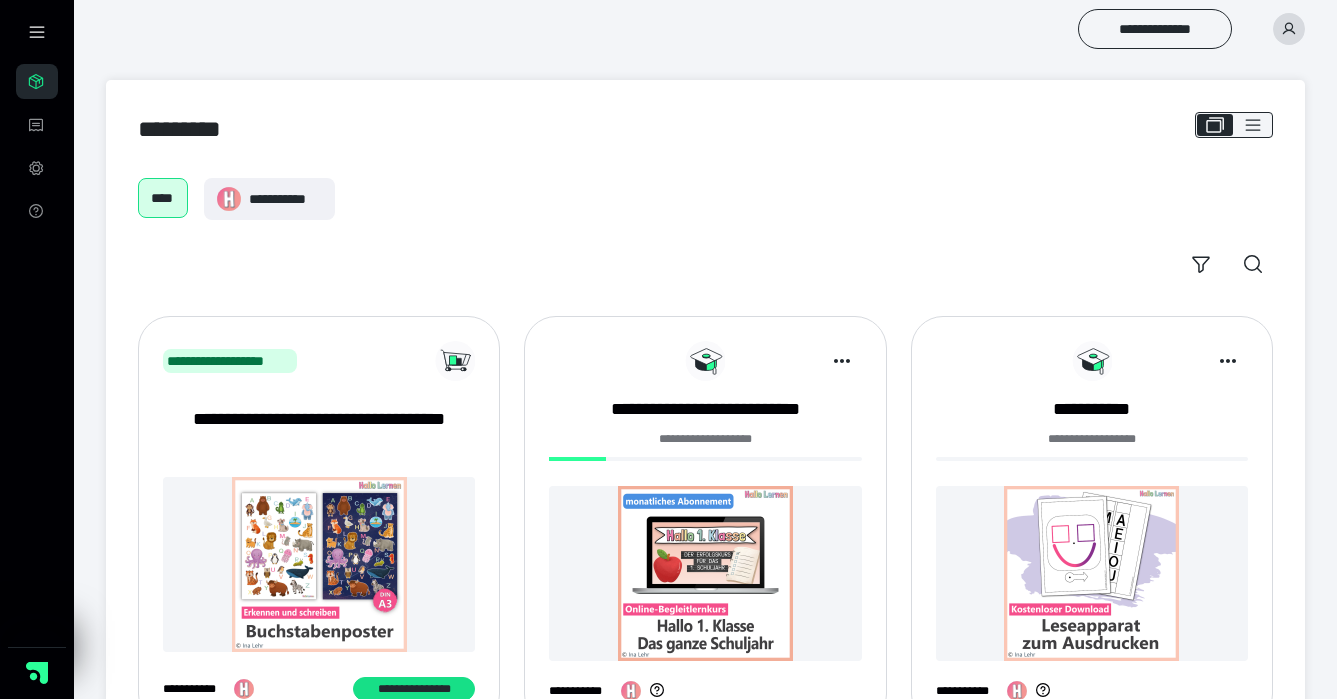click at bounding box center (705, 573) 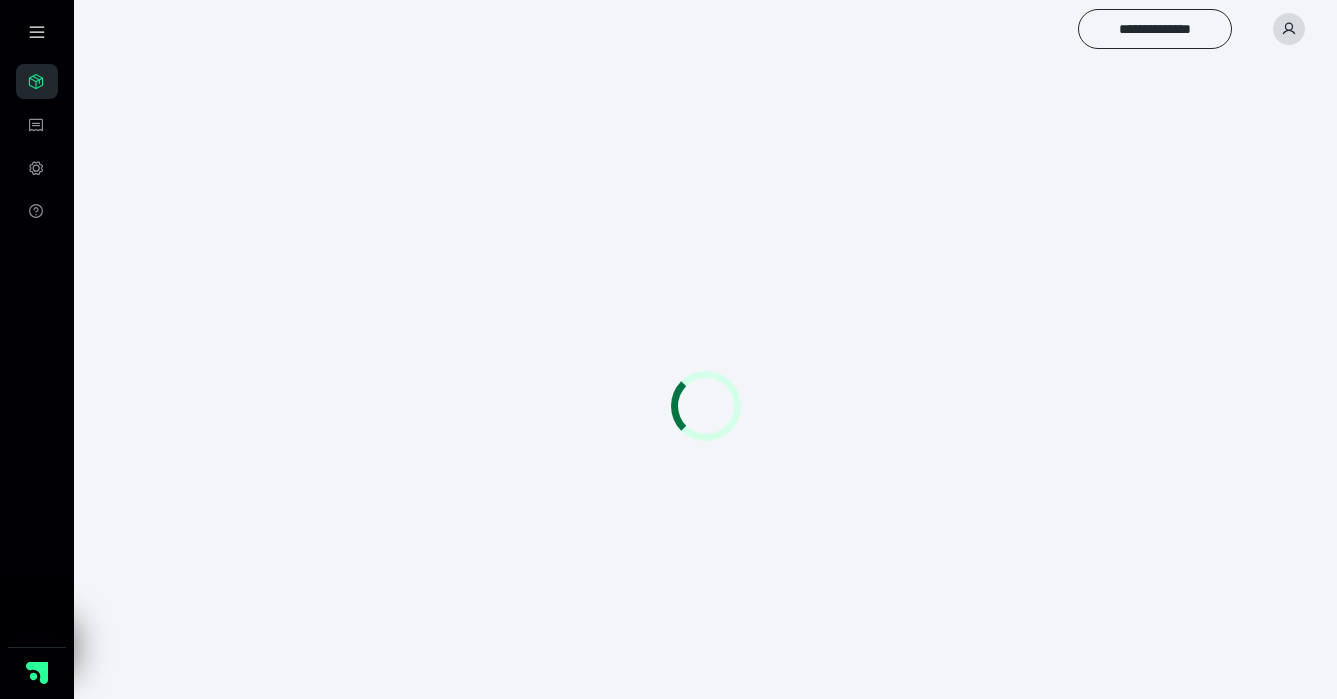 scroll, scrollTop: 0, scrollLeft: 0, axis: both 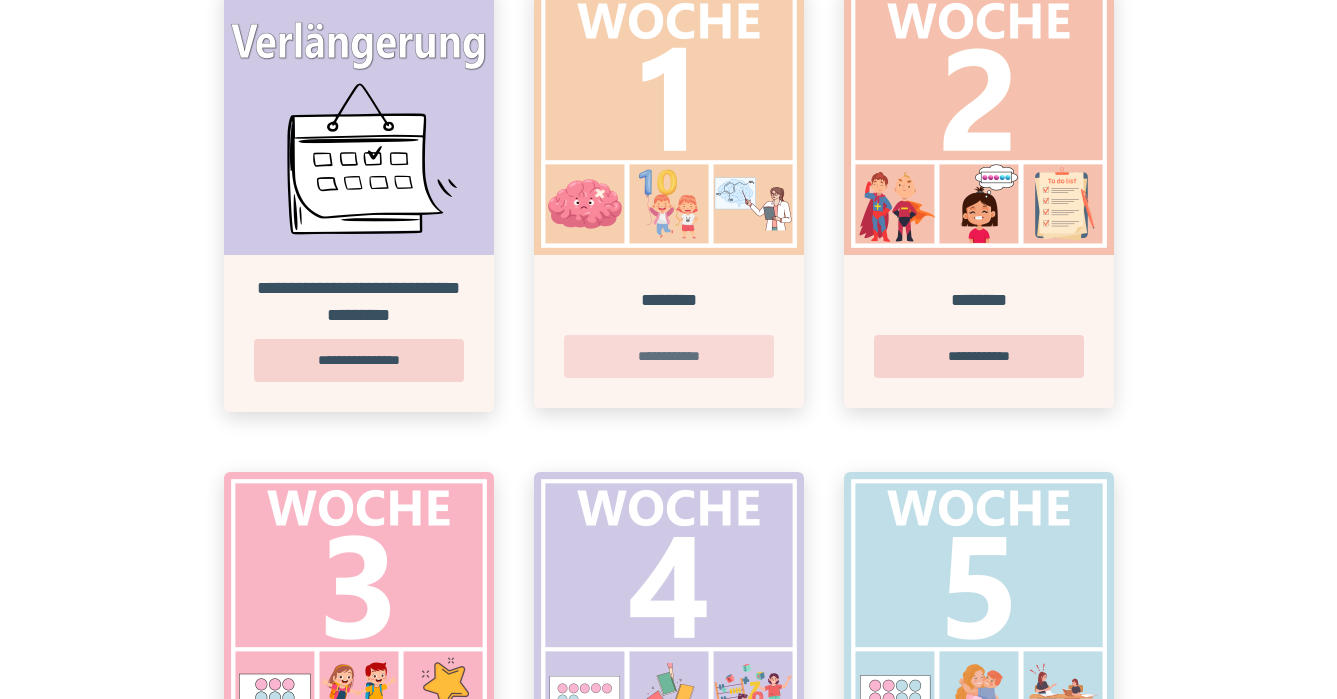 click on "**********" at bounding box center [669, 356] 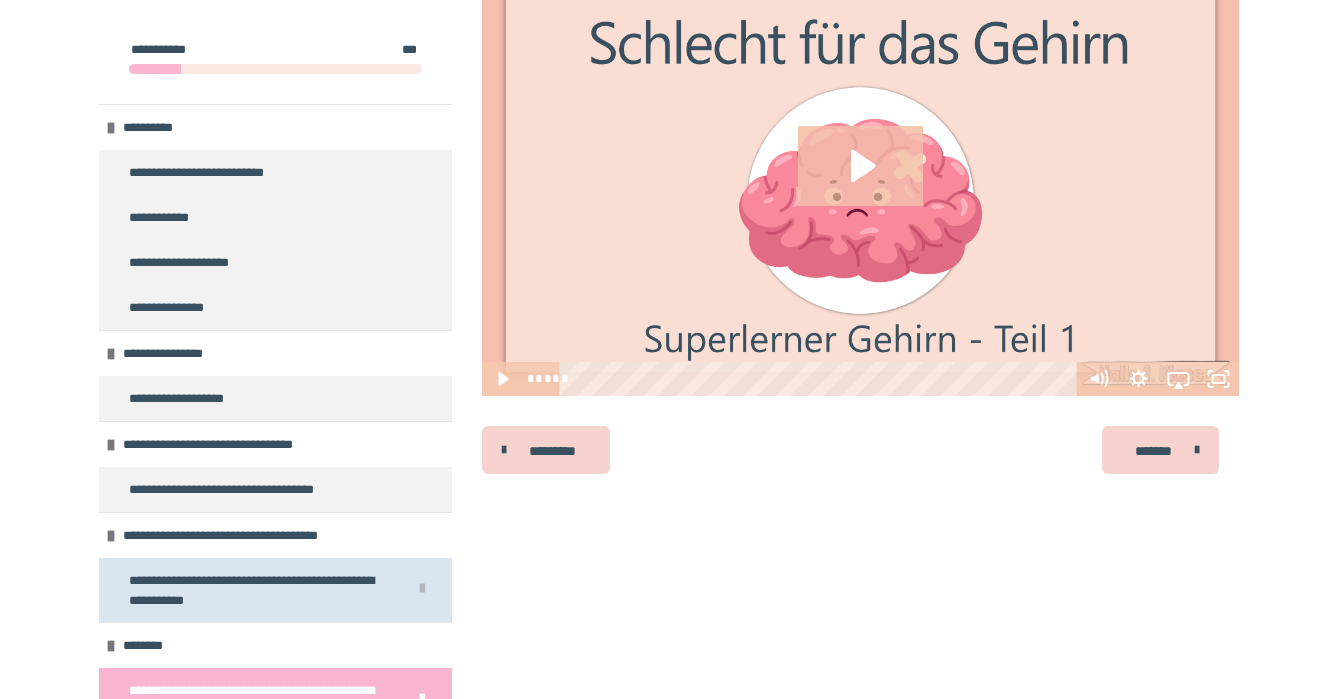 scroll, scrollTop: 412, scrollLeft: 0, axis: vertical 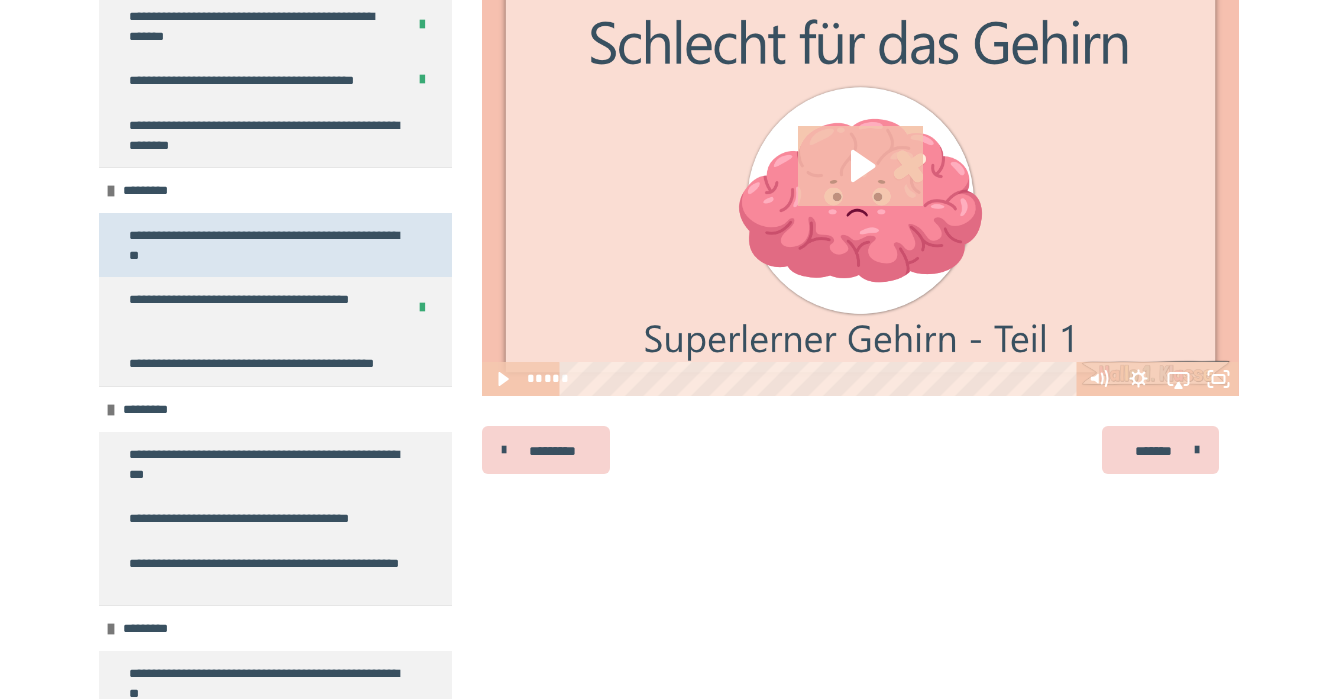 click on "**********" at bounding box center [267, 245] 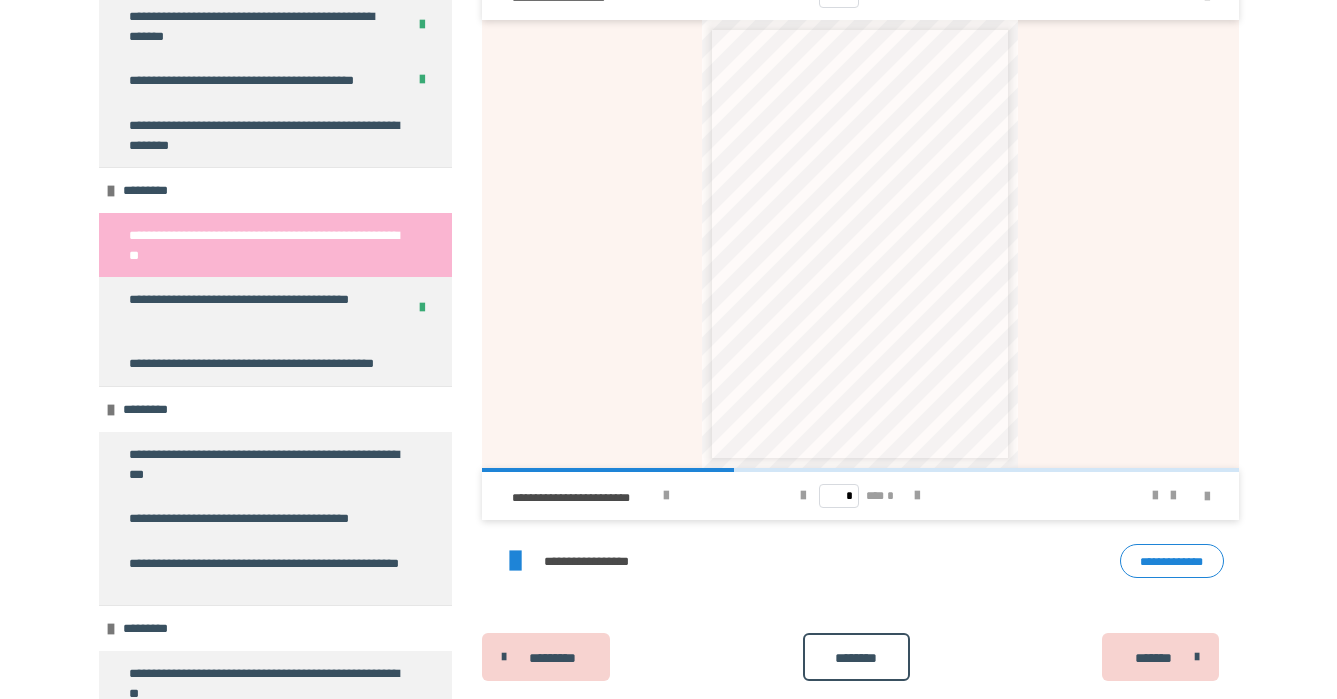 scroll, scrollTop: 1288, scrollLeft: 0, axis: vertical 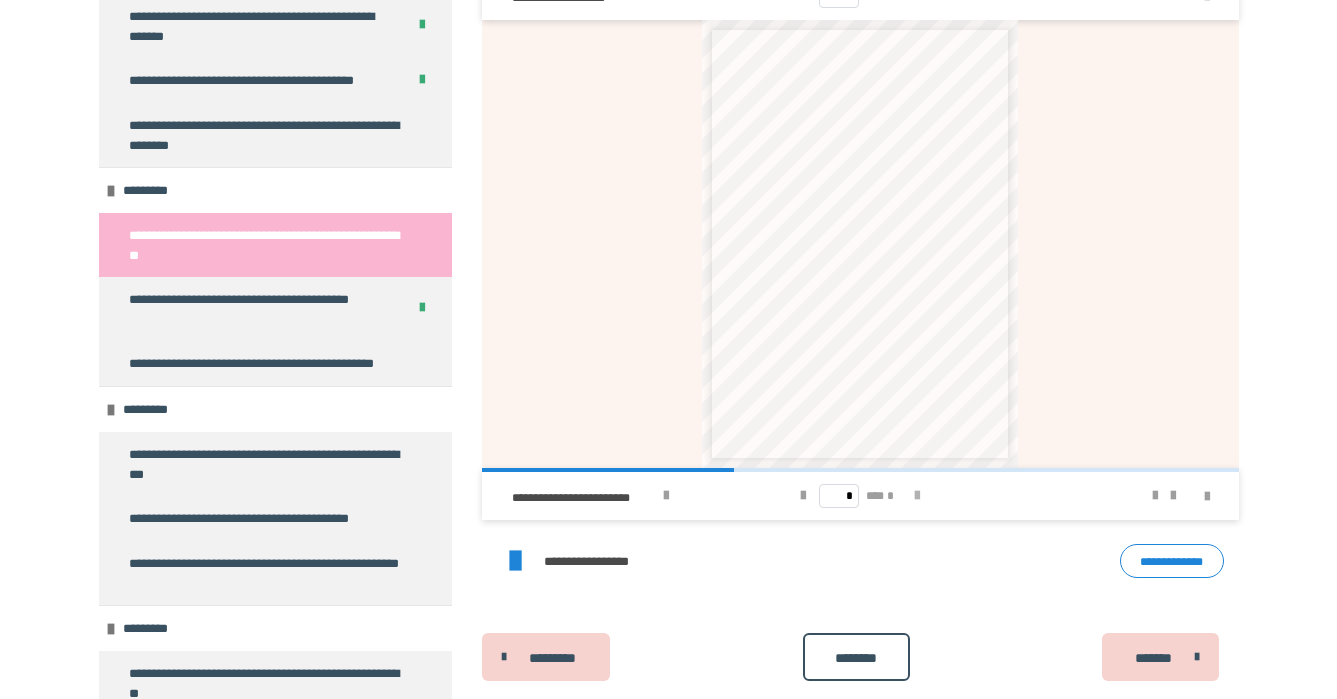 click at bounding box center (917, 496) 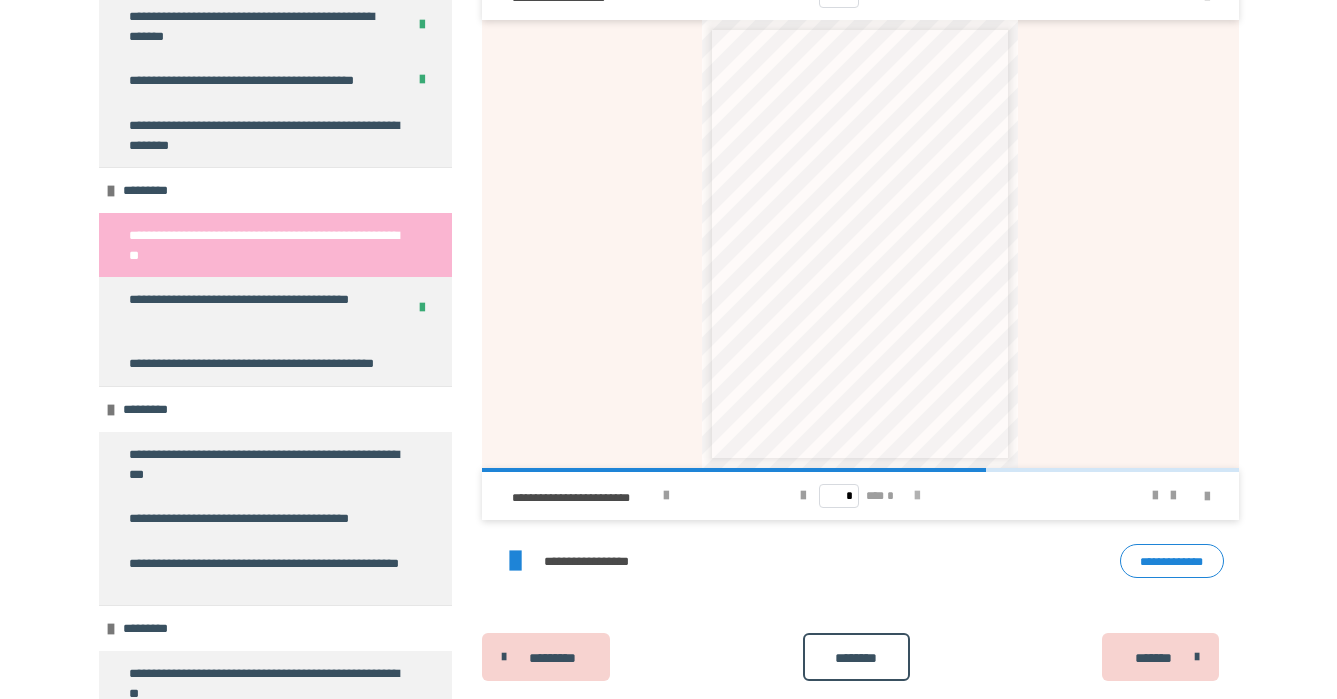 click at bounding box center [917, 496] 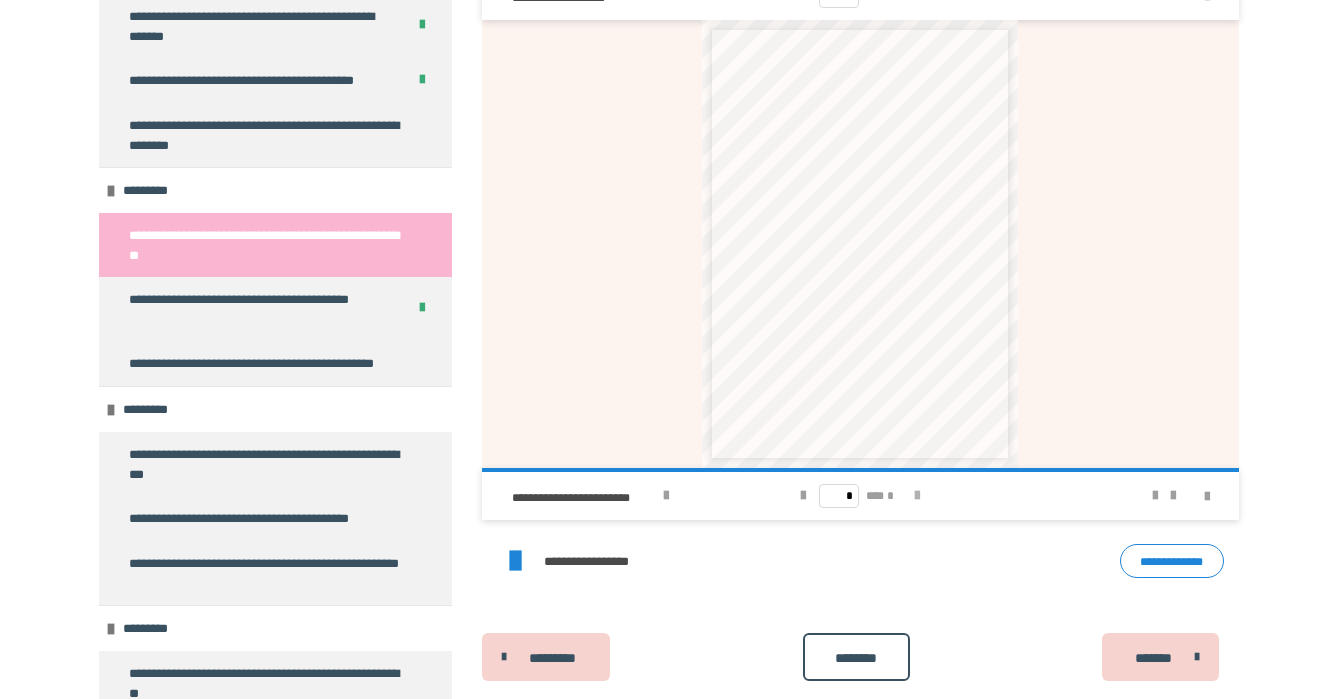 click on "* *** *" at bounding box center (860, 496) 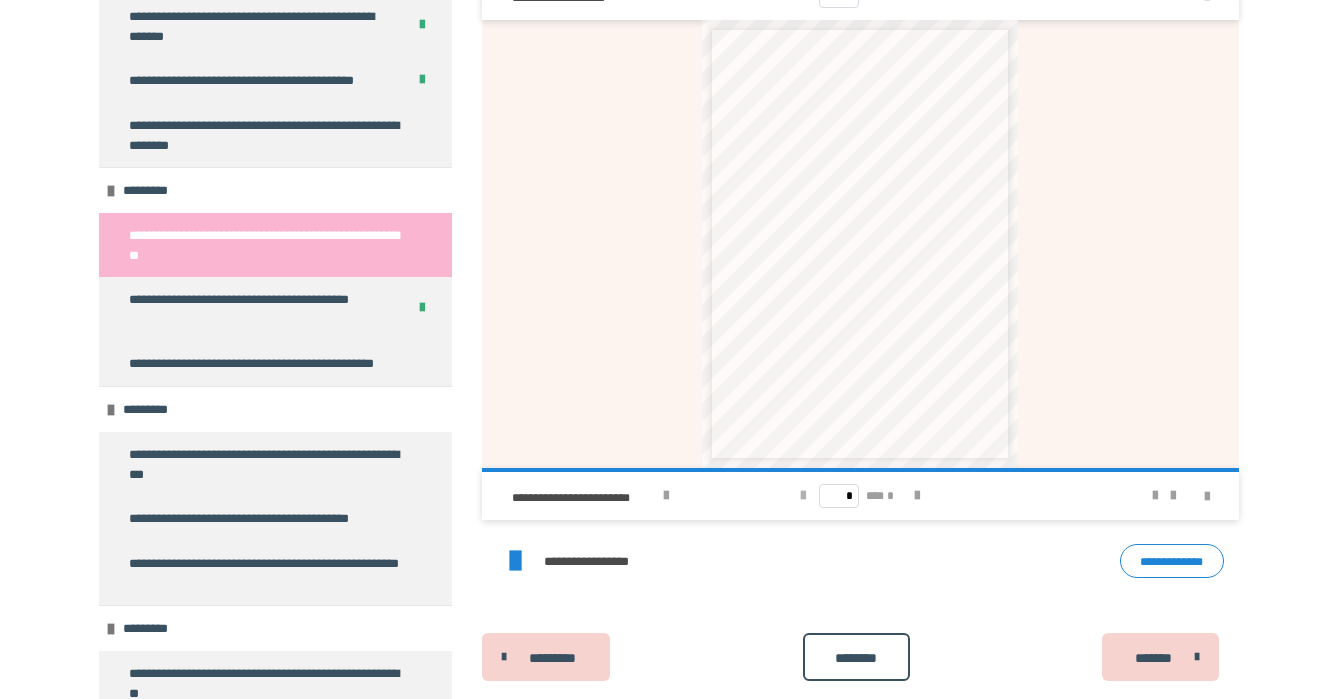 click at bounding box center [803, 496] 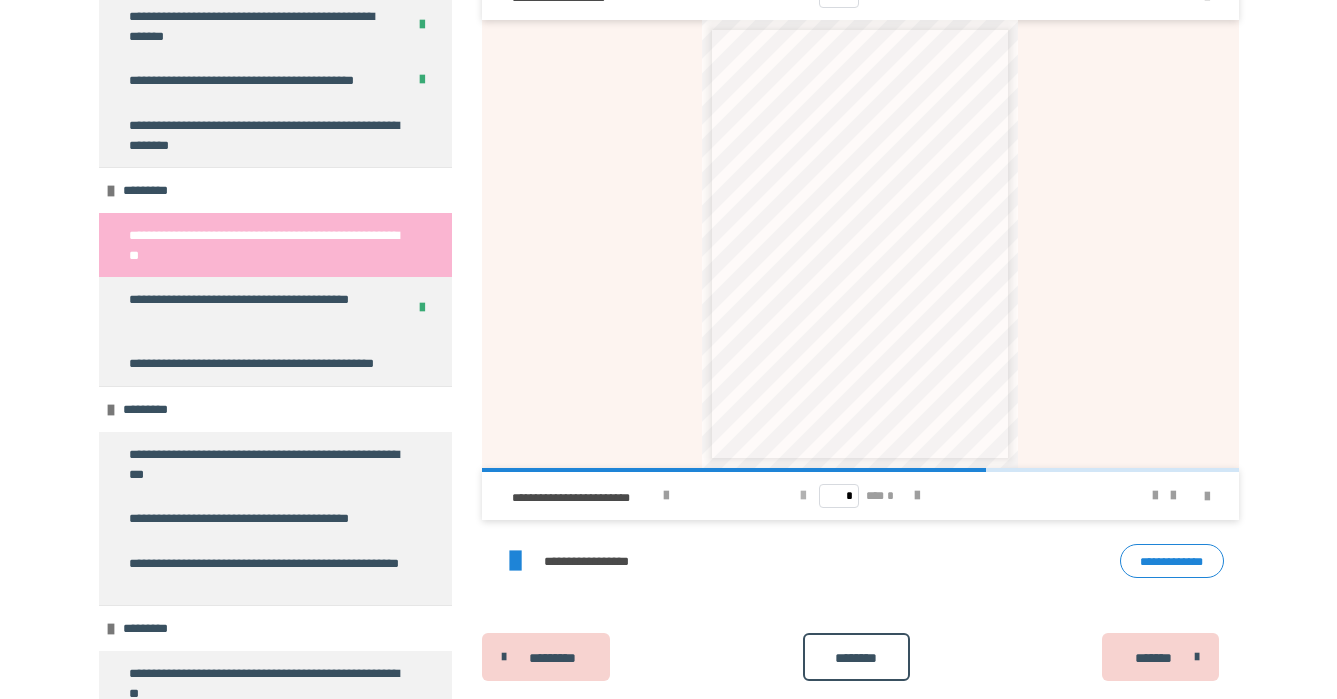 click at bounding box center [803, 496] 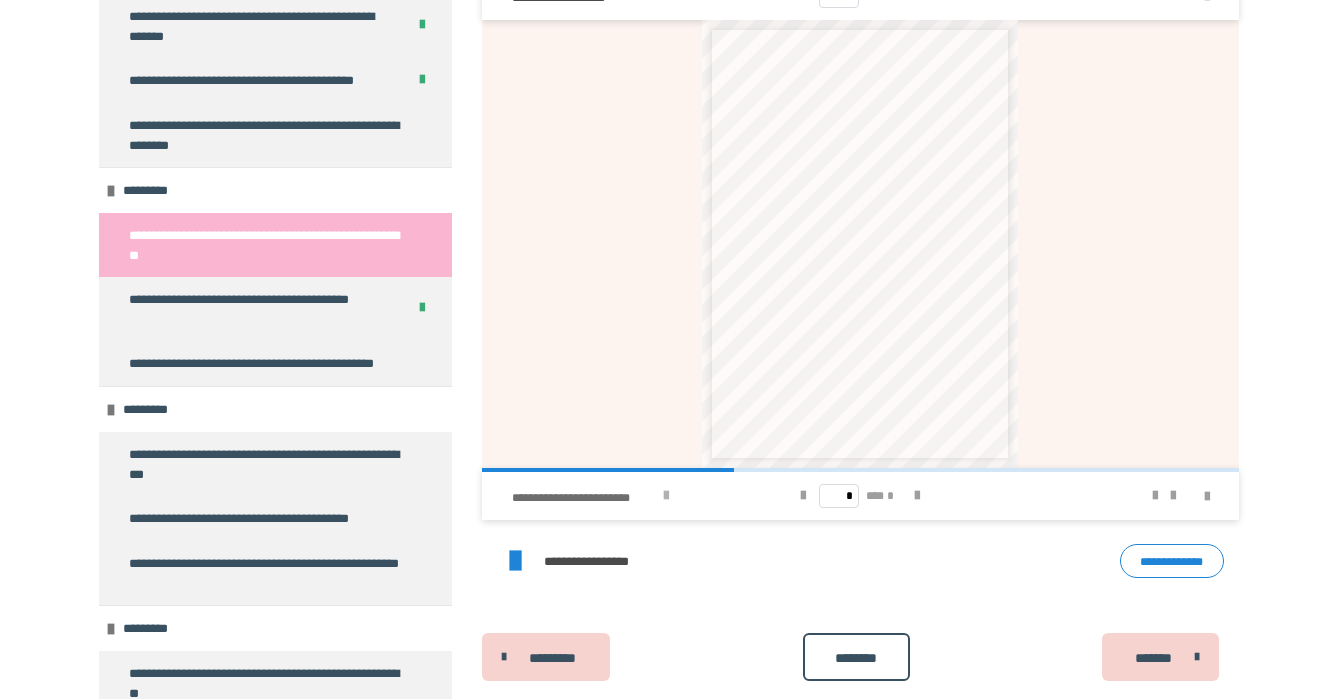 click at bounding box center [666, 496] 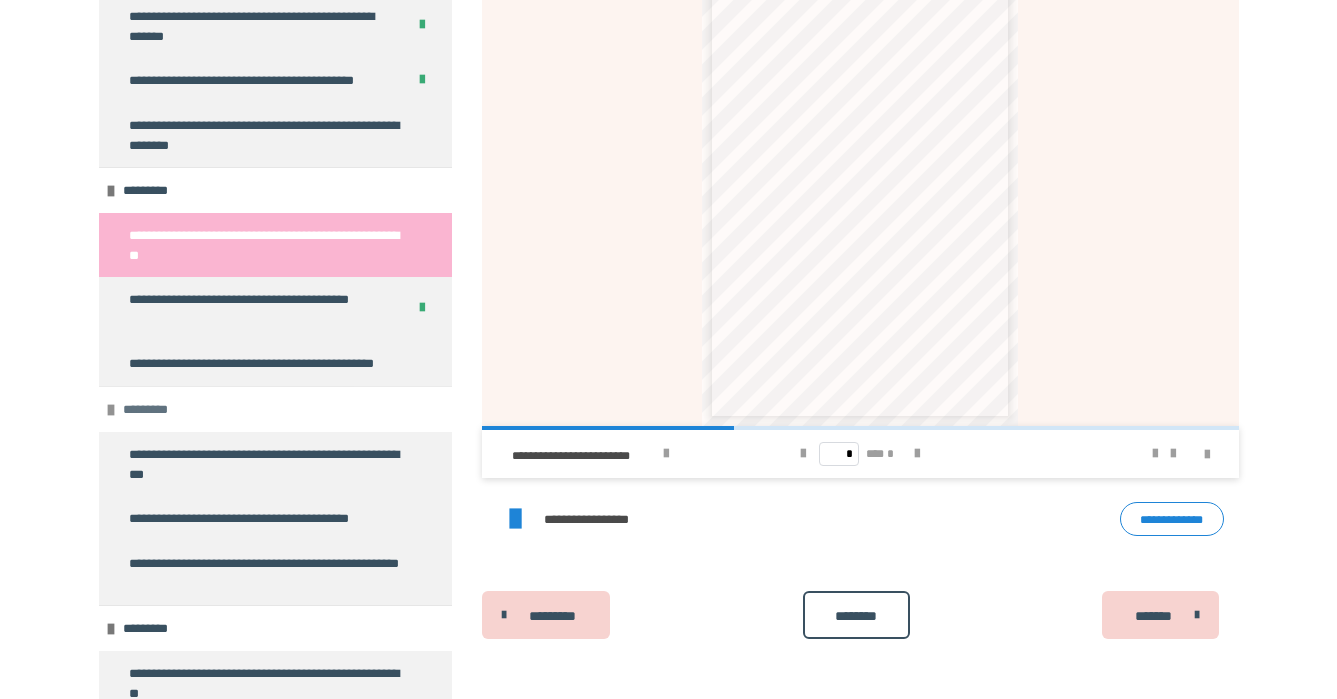 scroll, scrollTop: 1330, scrollLeft: 0, axis: vertical 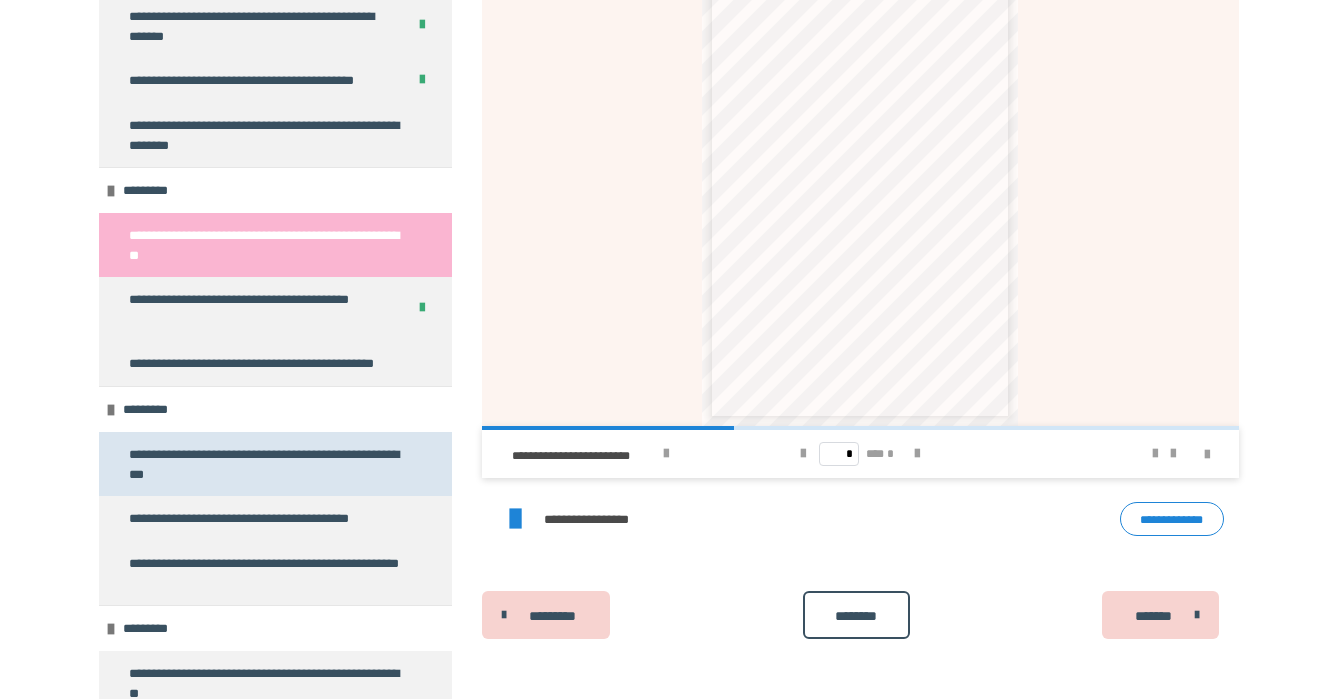 click on "**********" at bounding box center (267, 464) 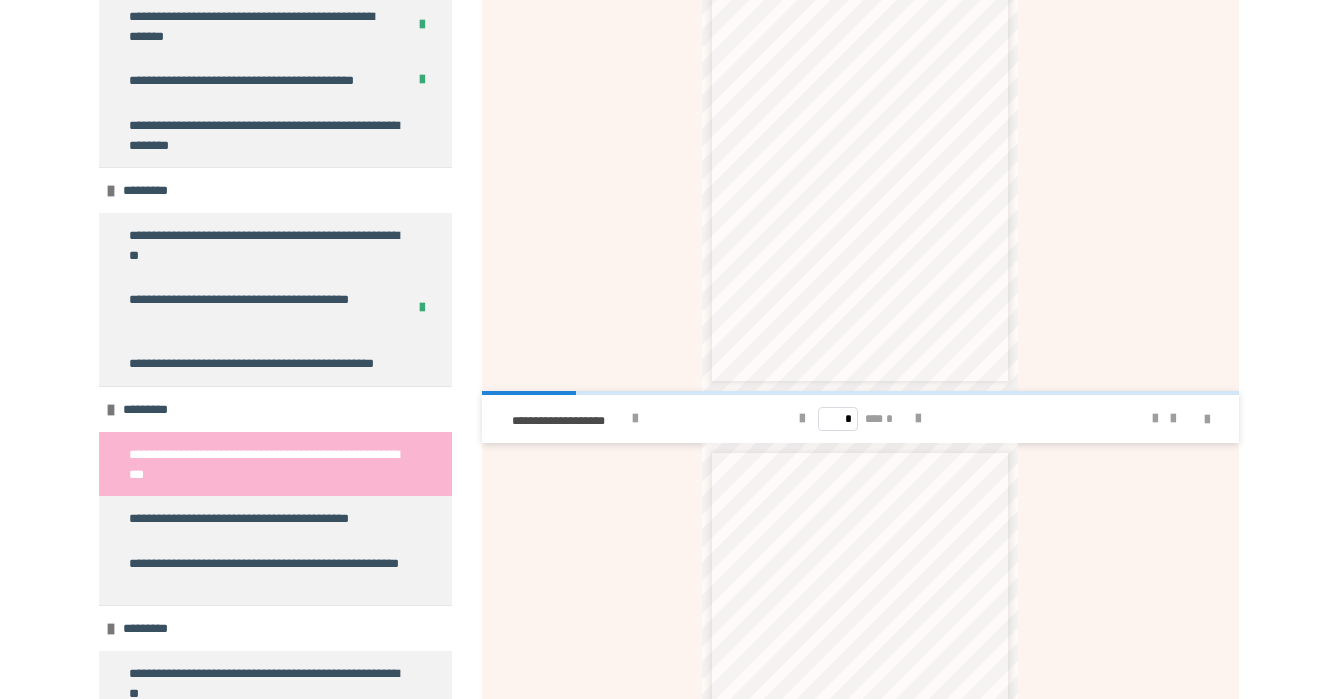 scroll, scrollTop: 914, scrollLeft: 0, axis: vertical 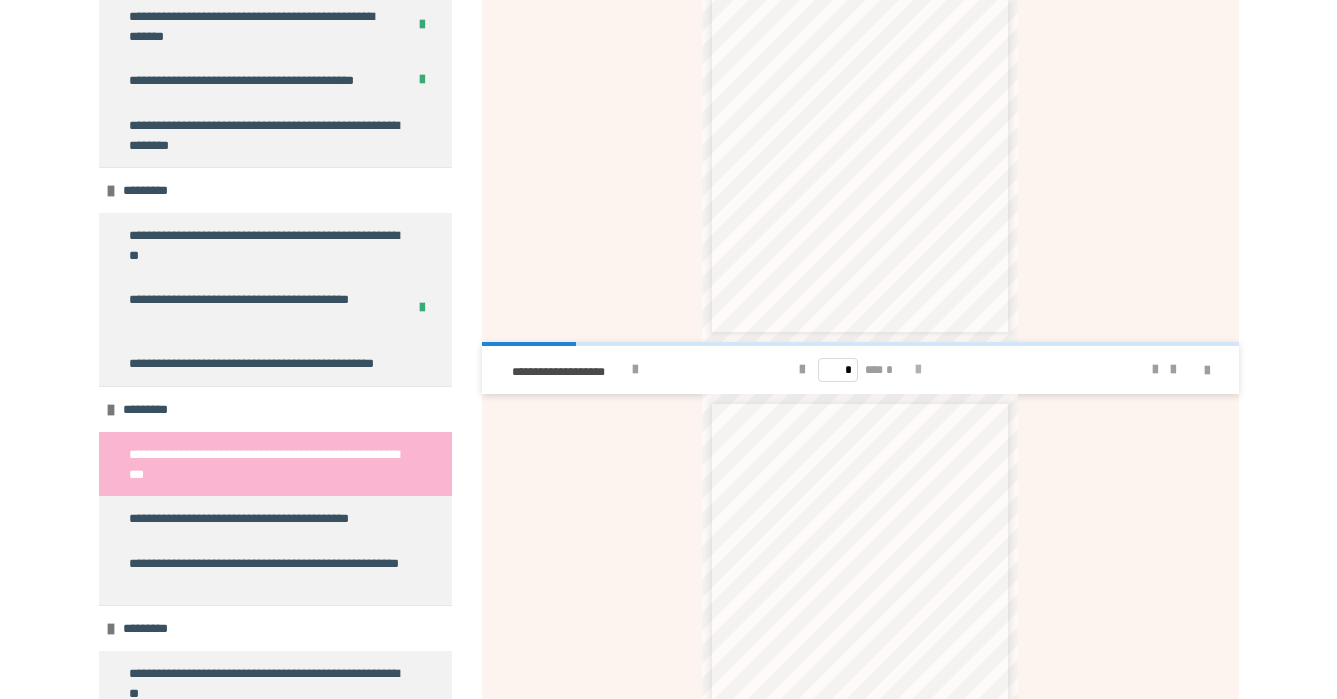 click at bounding box center [918, 370] 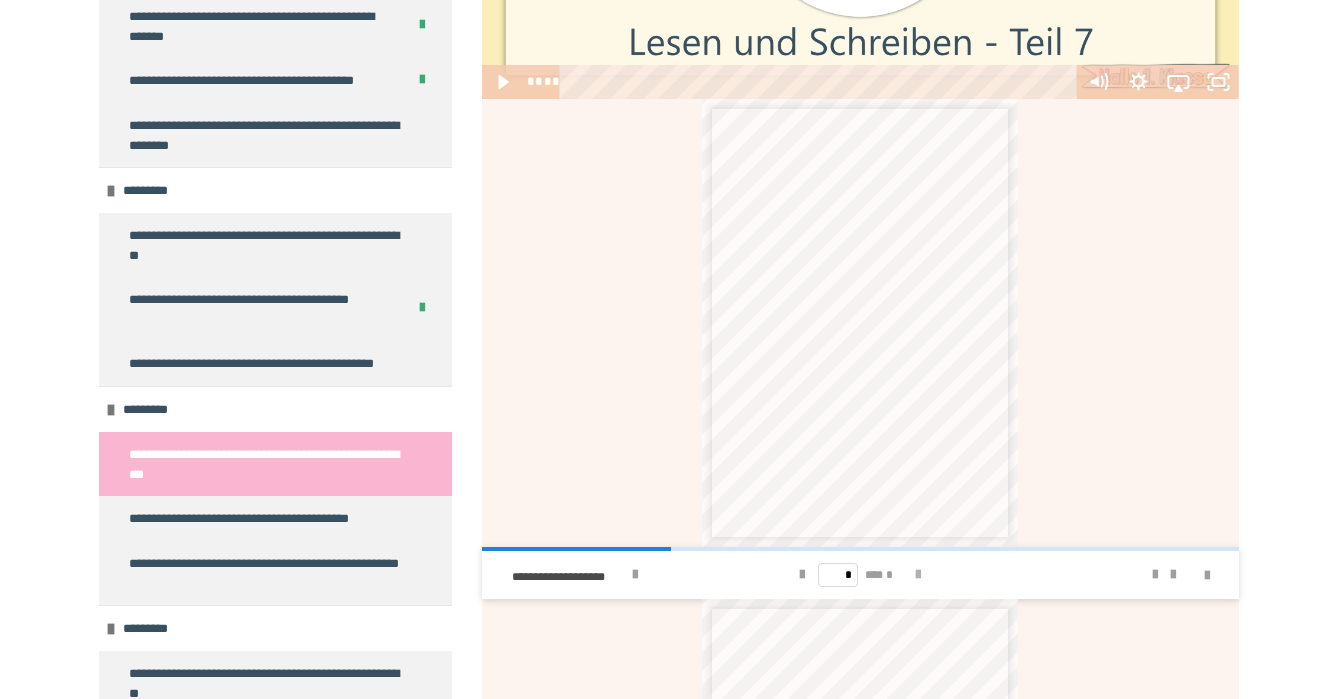scroll, scrollTop: 696, scrollLeft: 0, axis: vertical 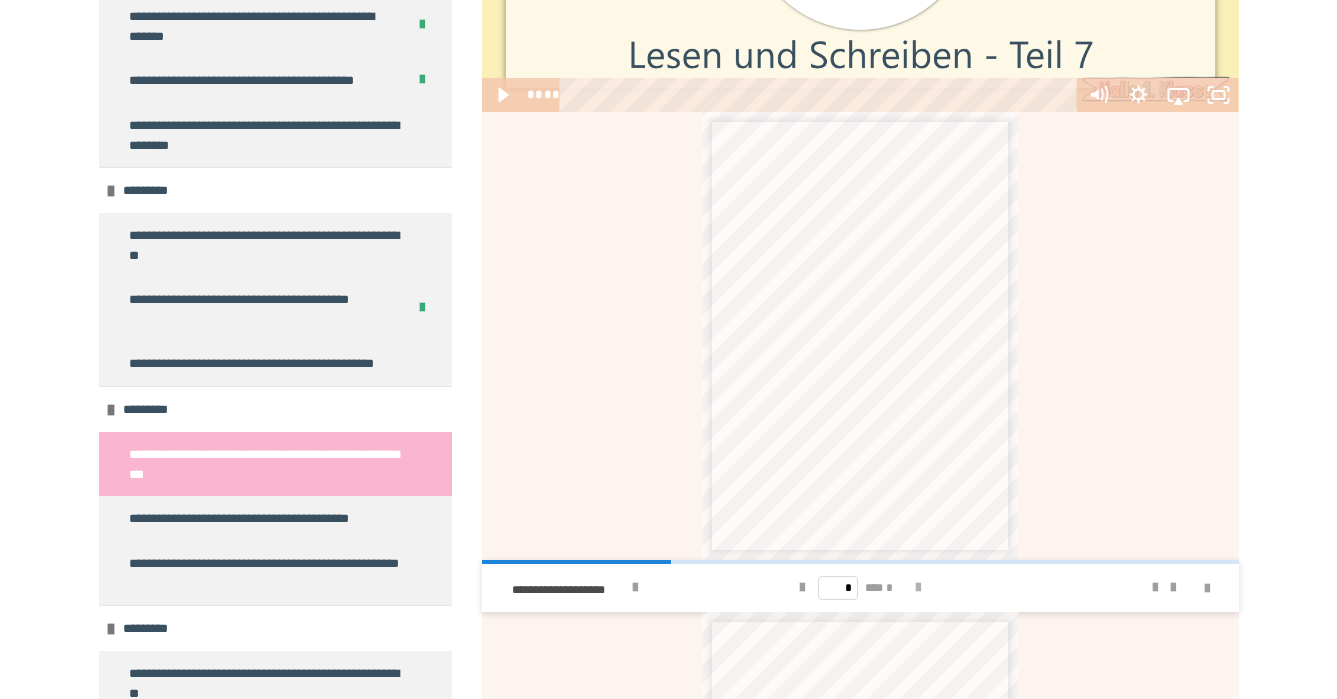 click at bounding box center [918, 588] 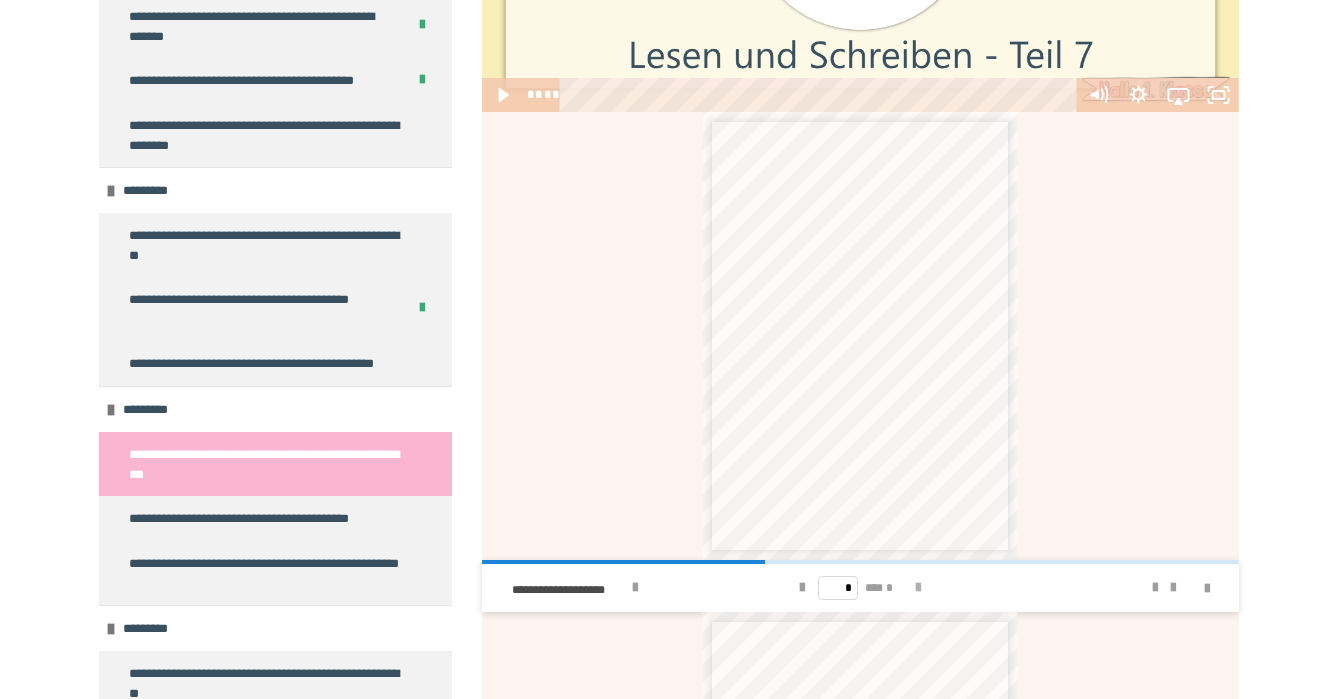 click at bounding box center [918, 588] 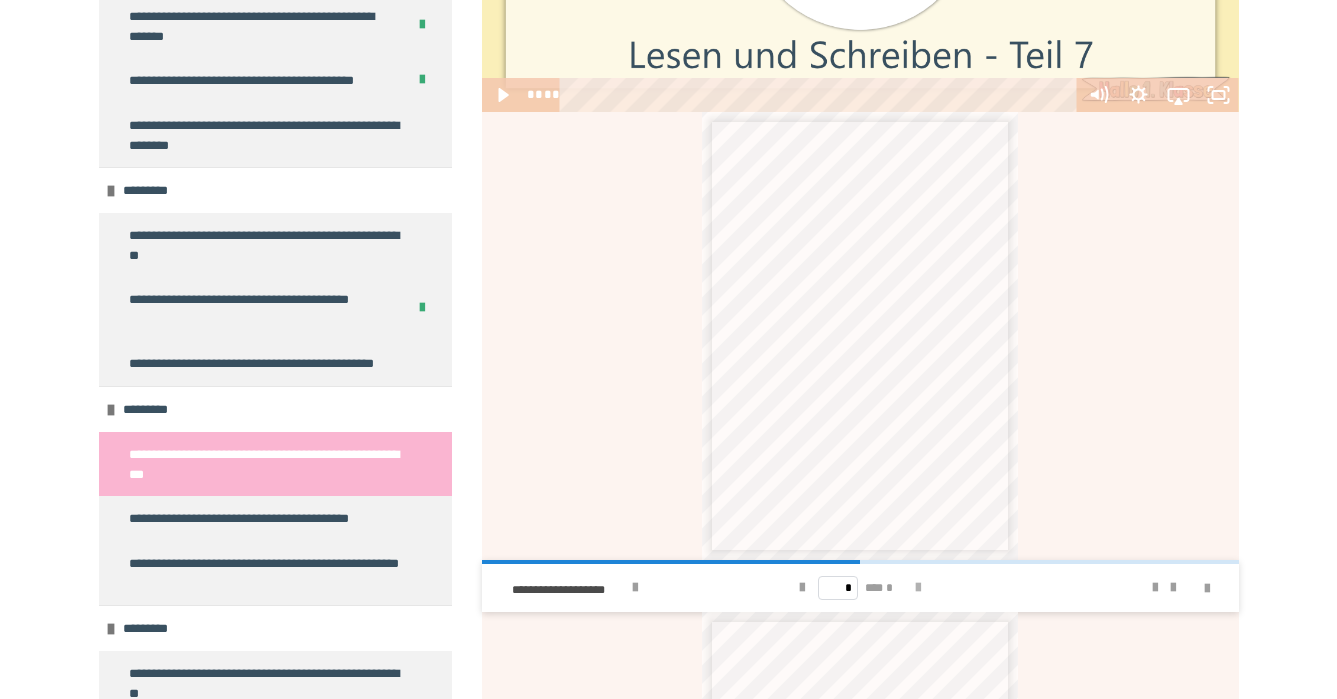 click at bounding box center [918, 588] 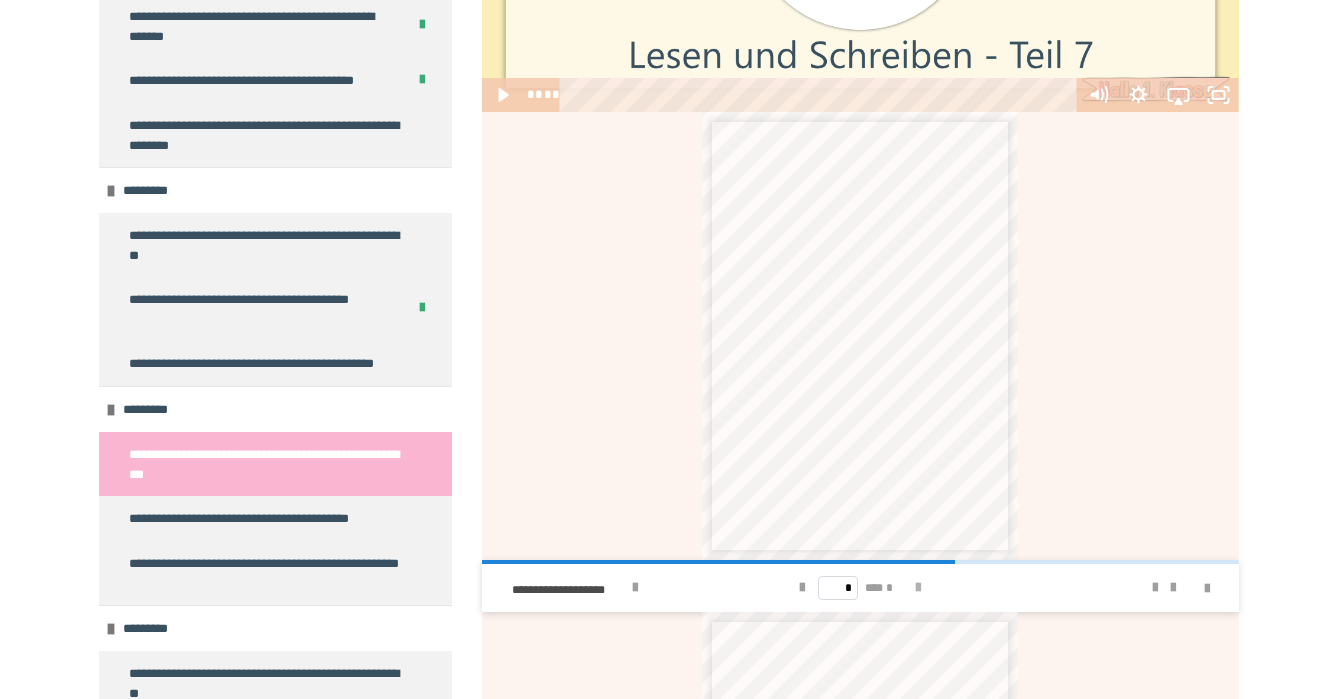 click at bounding box center [918, 588] 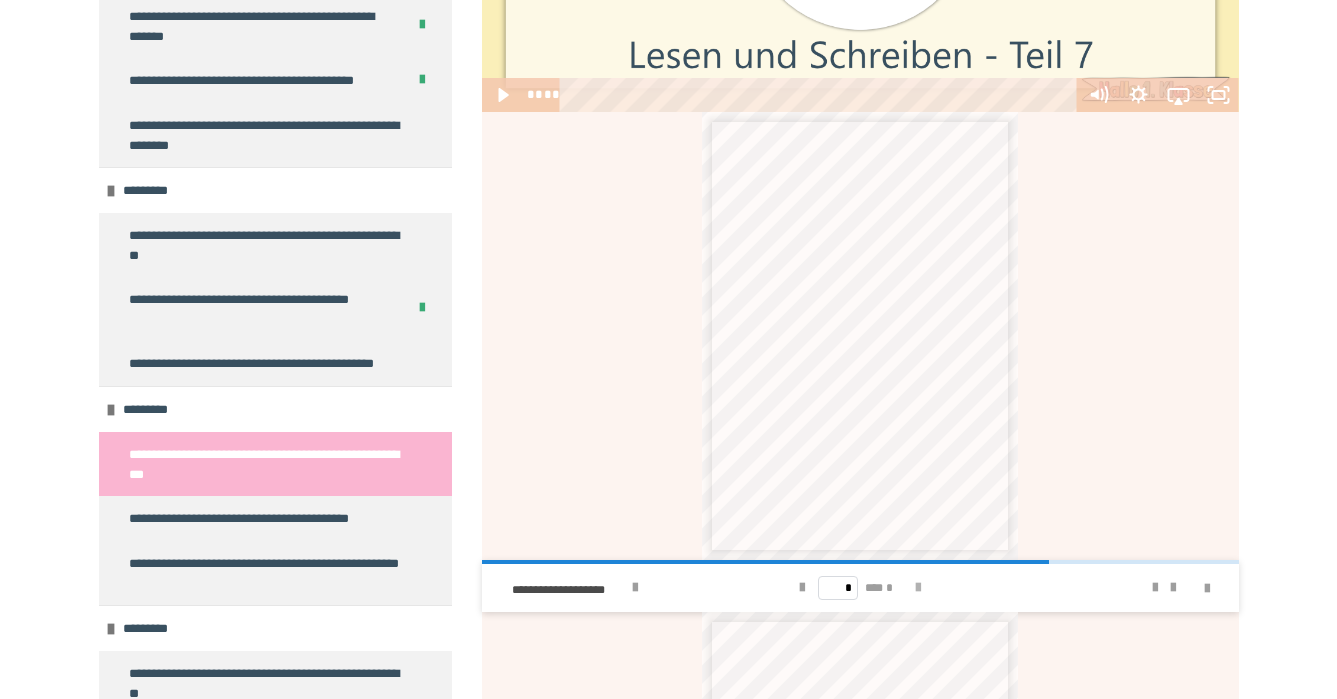 click at bounding box center [918, 588] 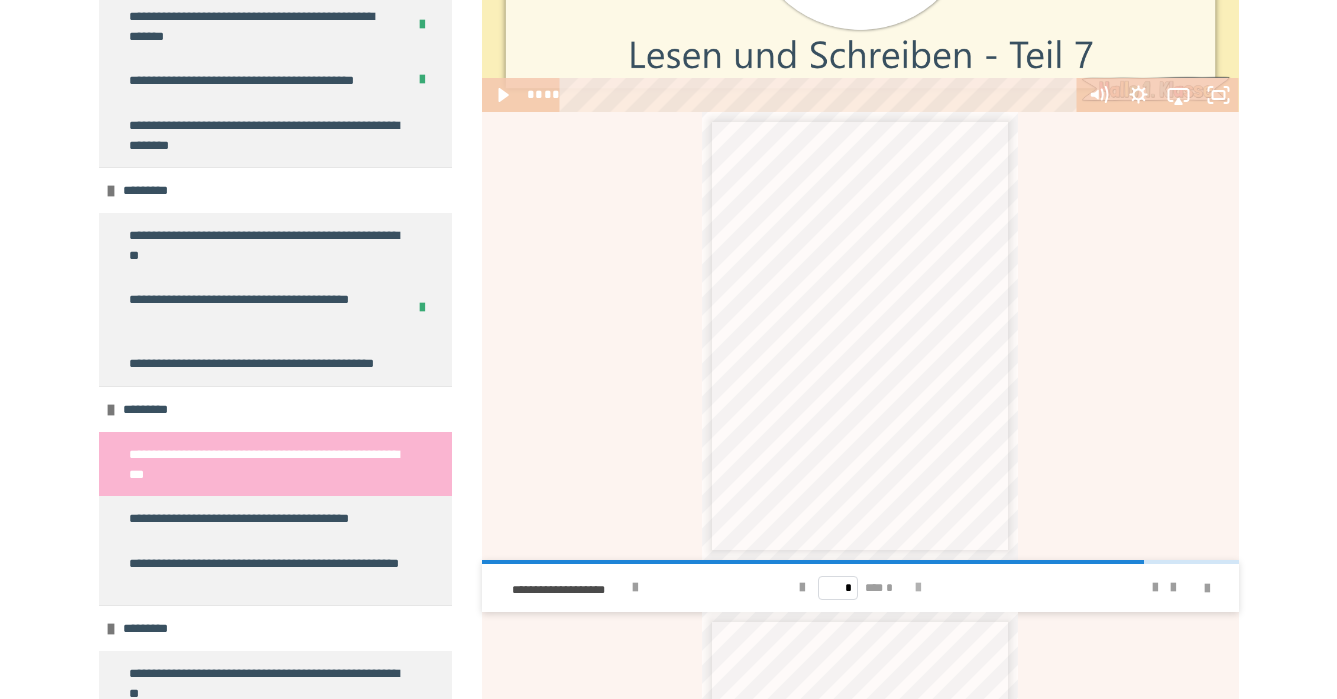 click at bounding box center [918, 588] 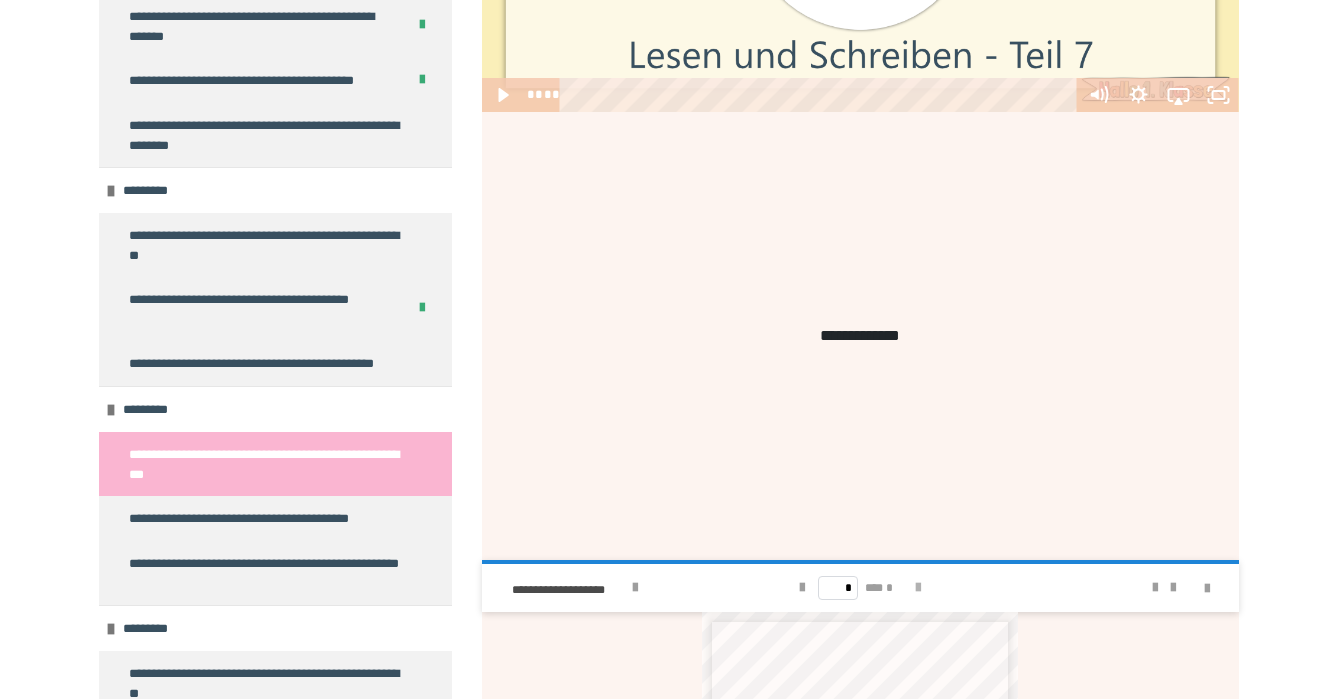 type on "*" 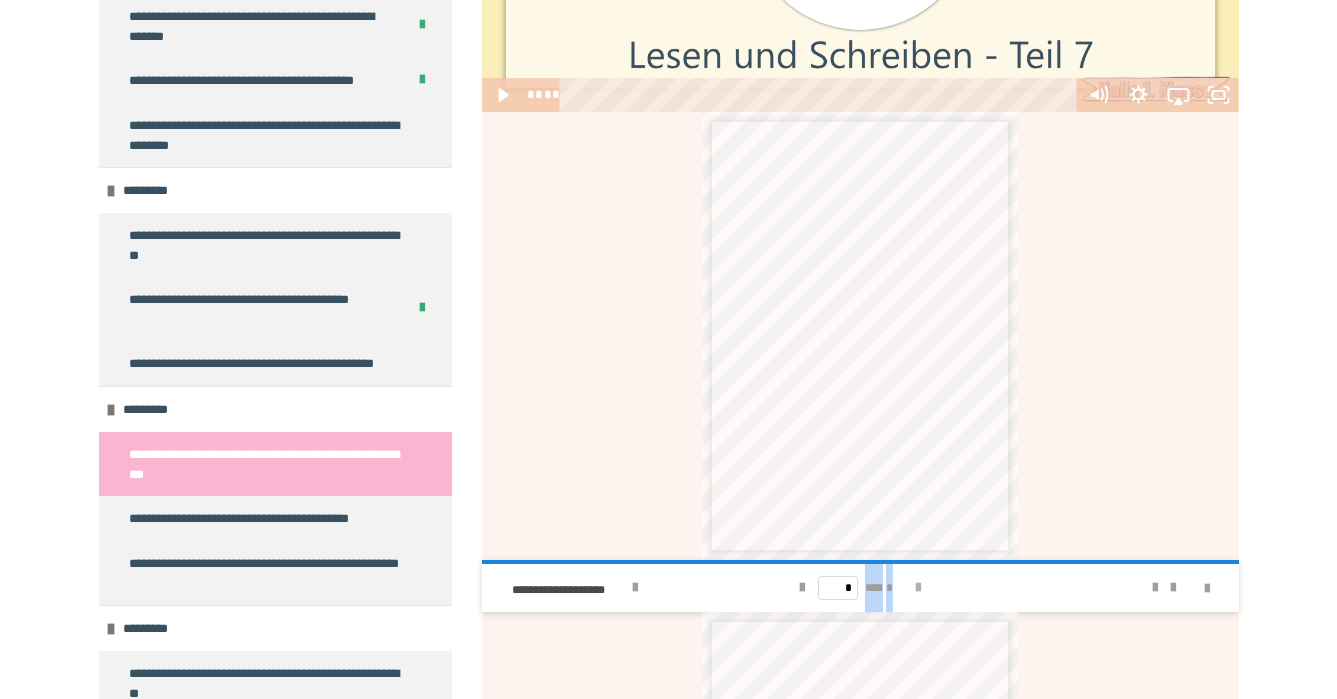click on "* *** *" at bounding box center [859, 588] 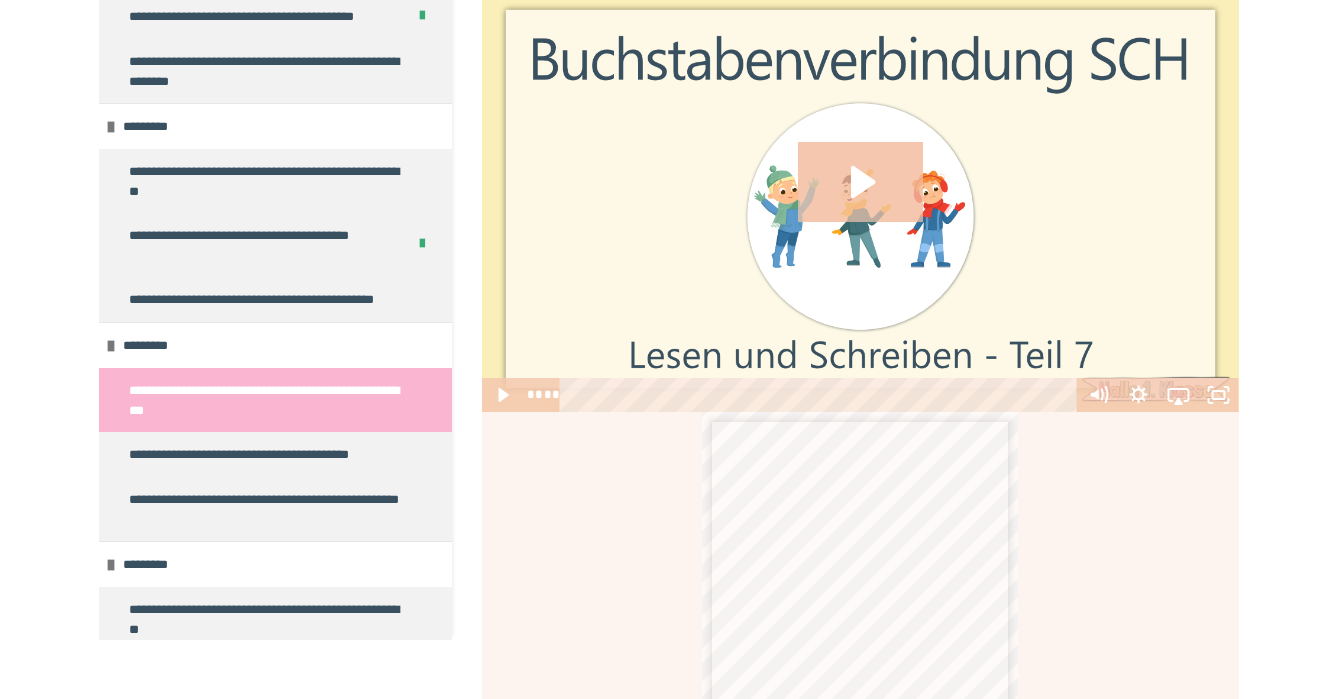 scroll, scrollTop: 92, scrollLeft: 0, axis: vertical 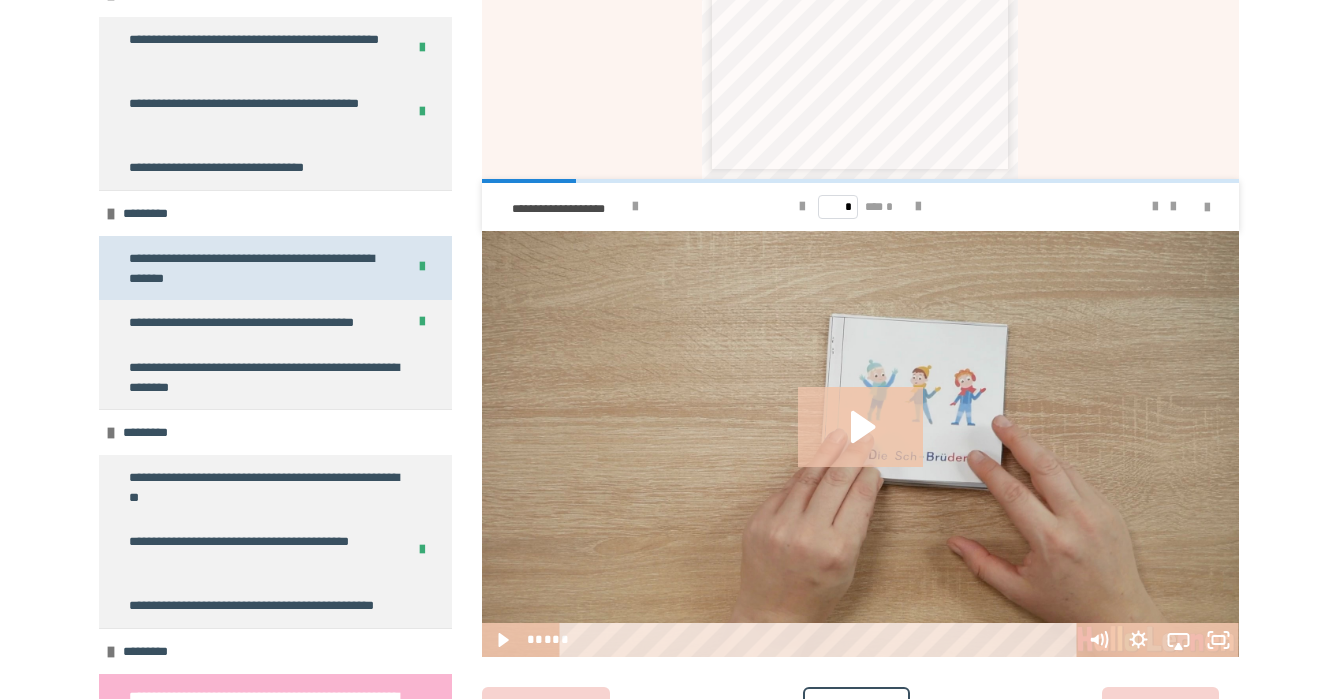 click on "**********" at bounding box center [259, 268] 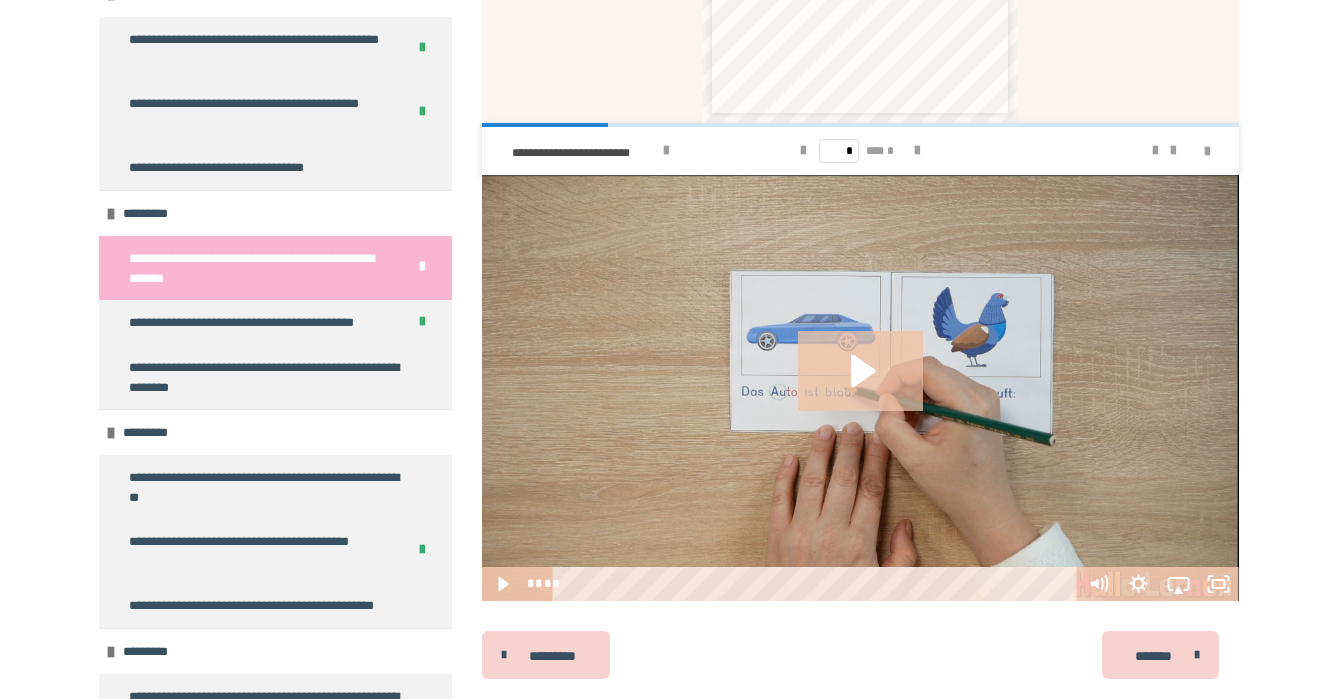 scroll, scrollTop: 1633, scrollLeft: 0, axis: vertical 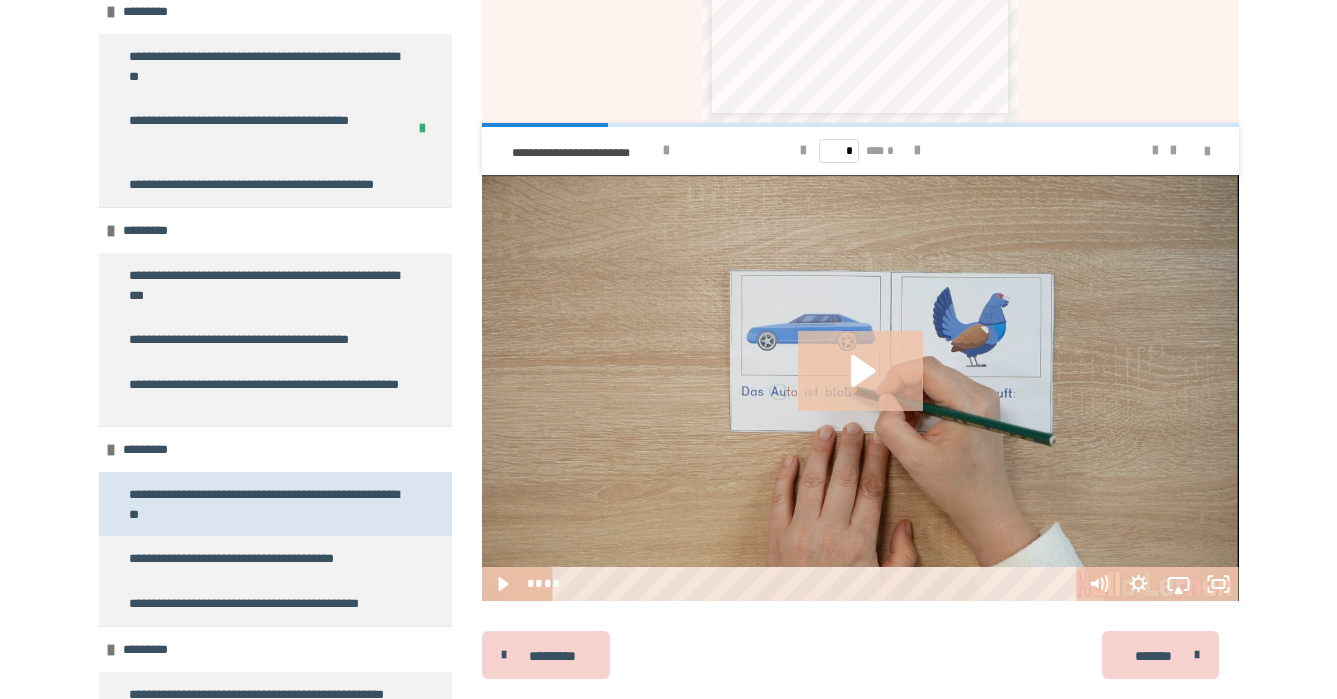 click on "**********" at bounding box center (267, 504) 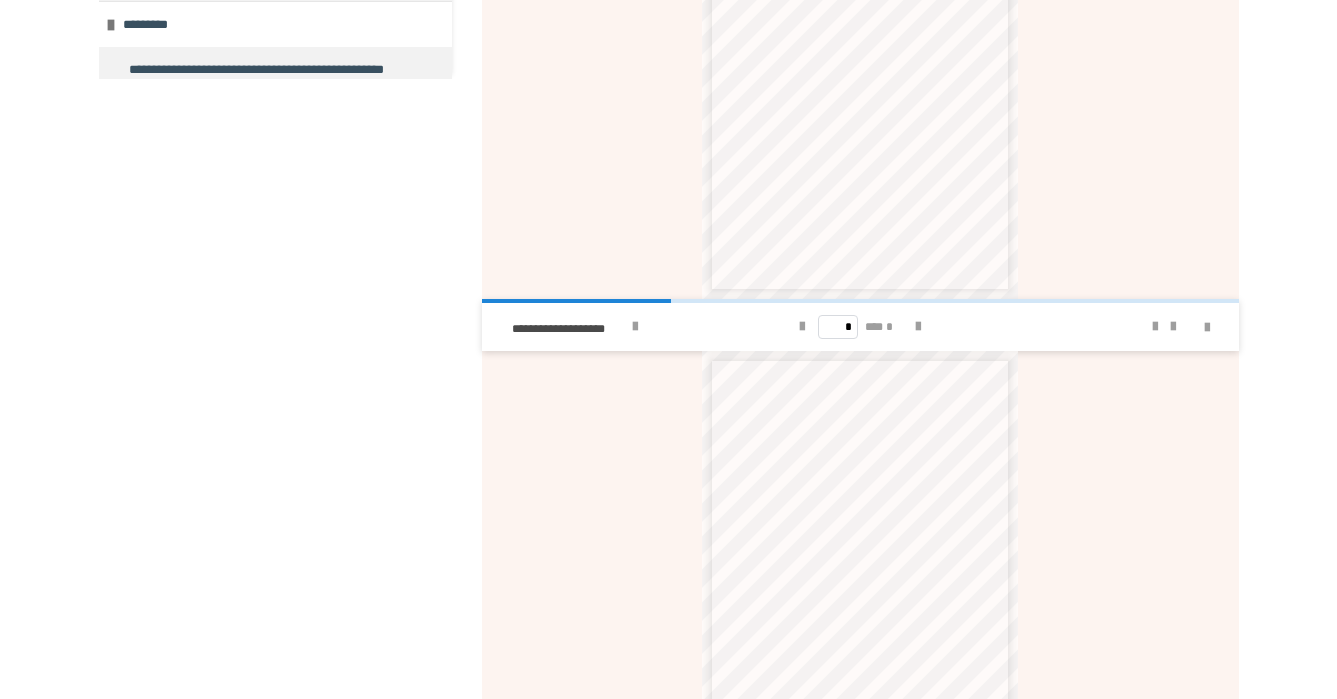 scroll, scrollTop: -4, scrollLeft: 0, axis: vertical 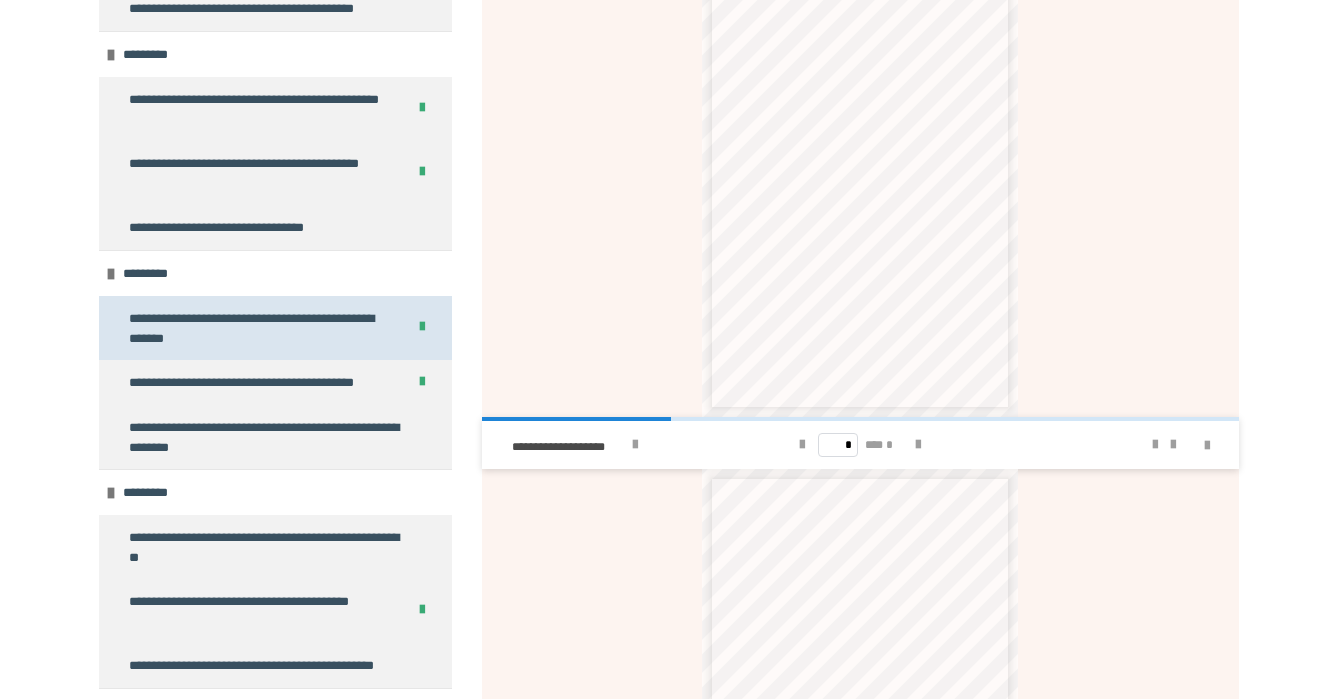 click on "**********" at bounding box center [259, 328] 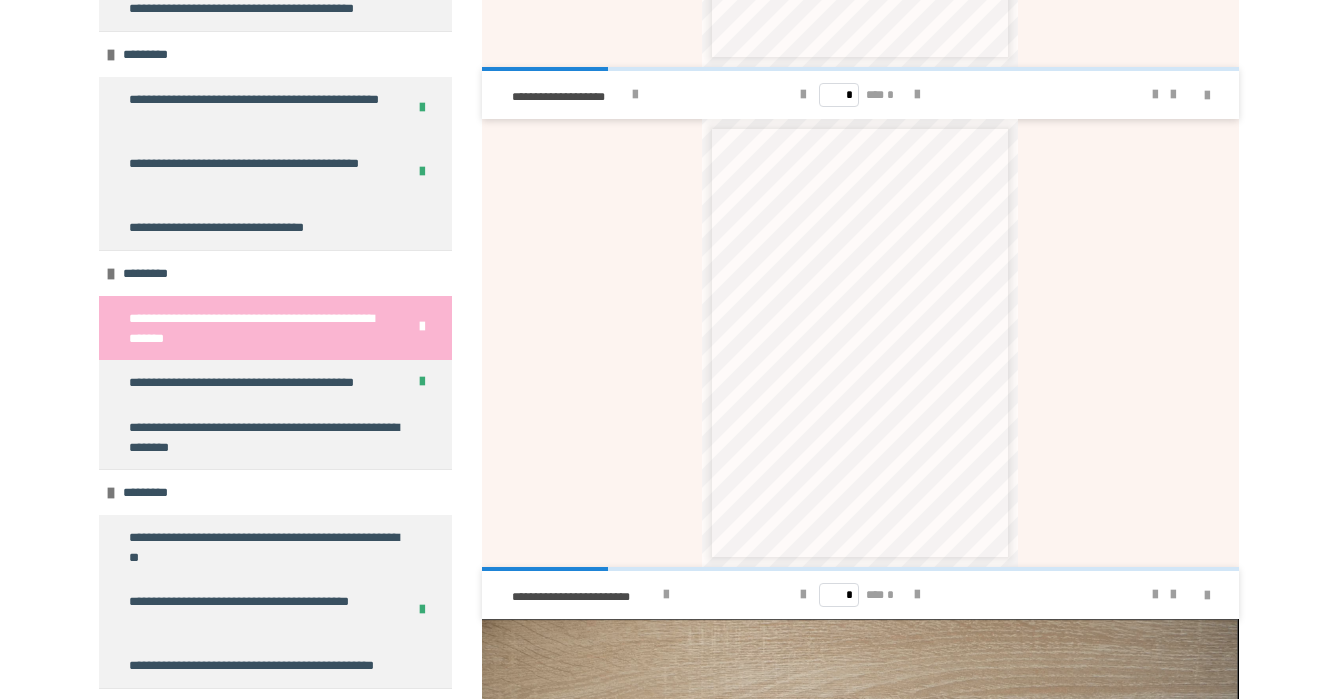scroll, scrollTop: 1189, scrollLeft: 0, axis: vertical 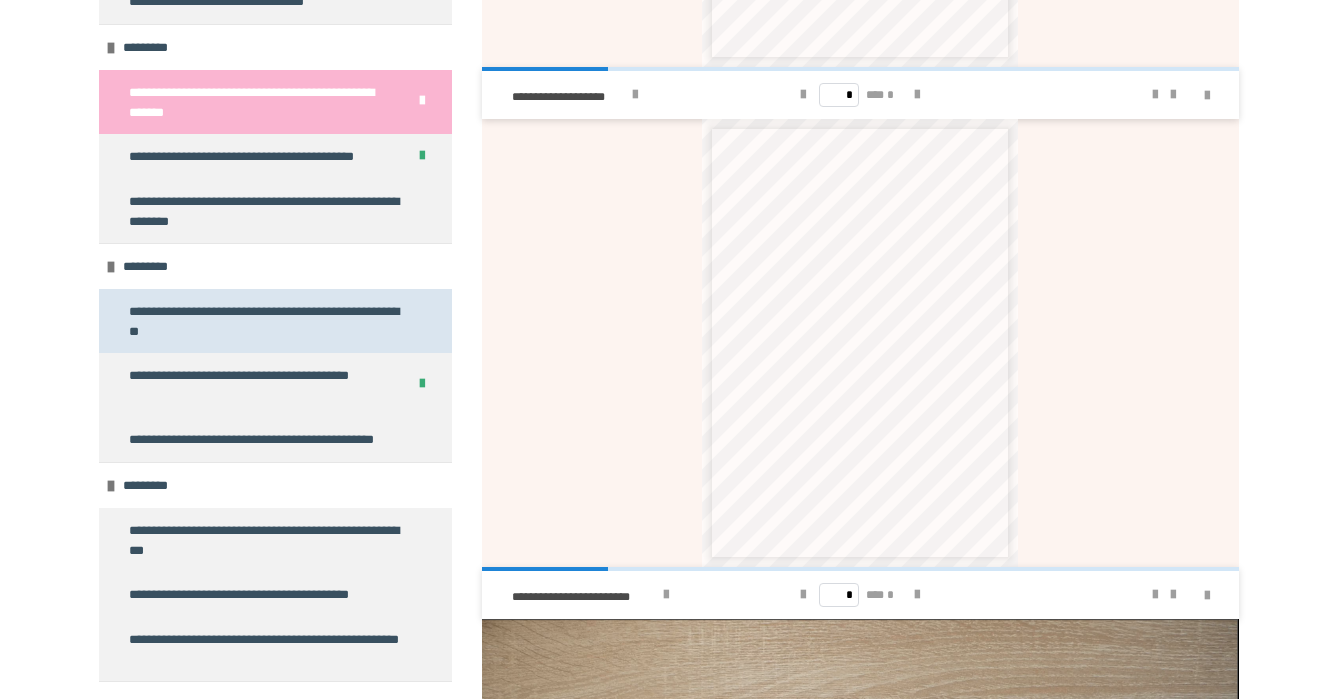 click on "**********" at bounding box center [267, 321] 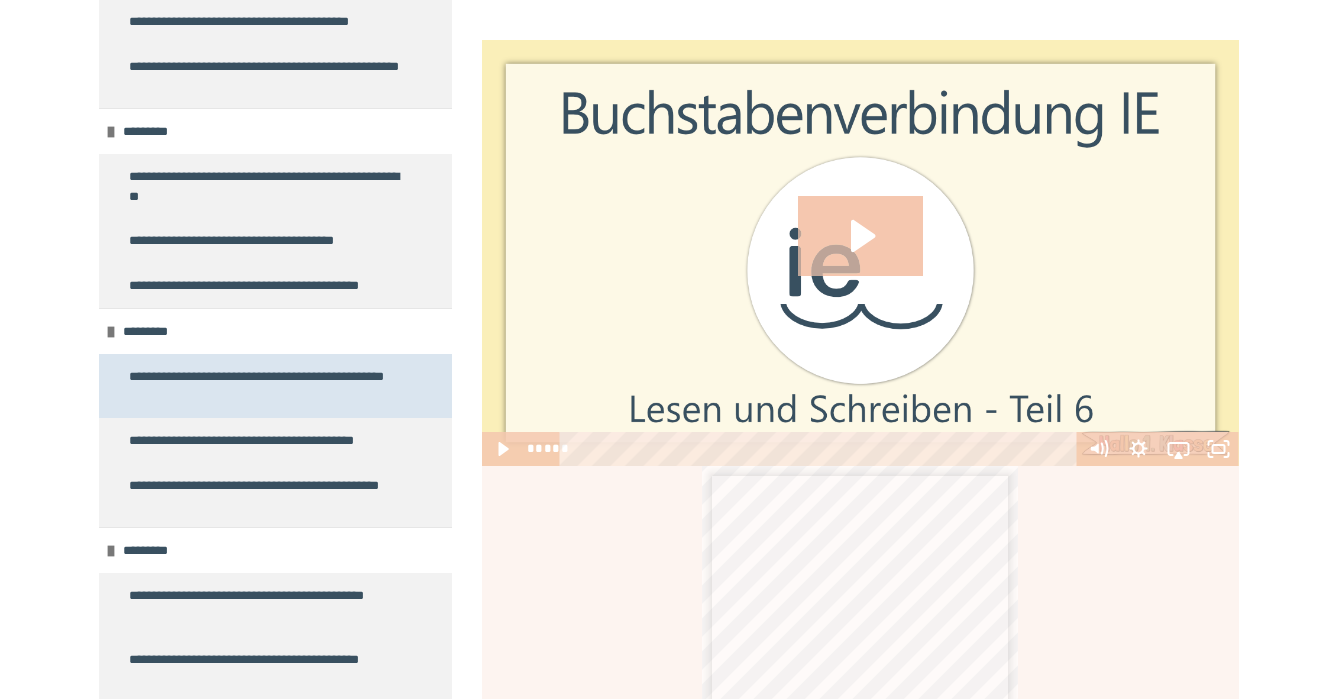 scroll, scrollTop: 3367, scrollLeft: 0, axis: vertical 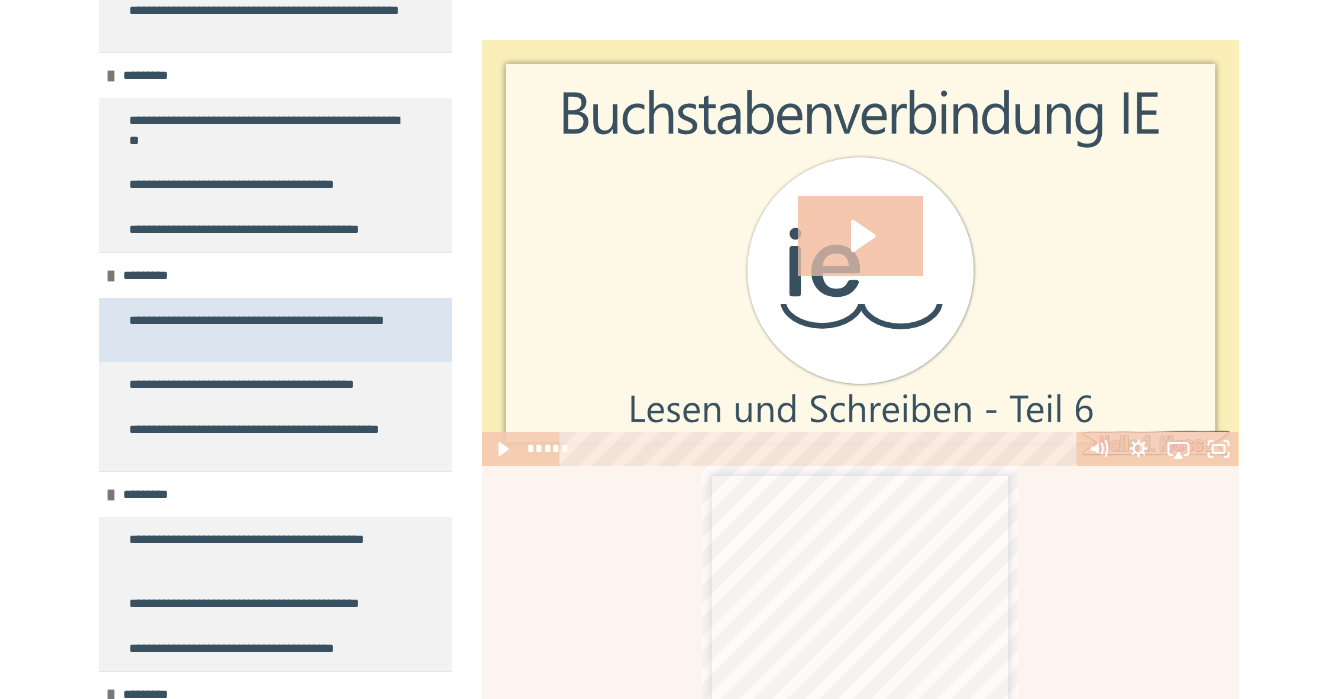 click on "**********" at bounding box center [267, 330] 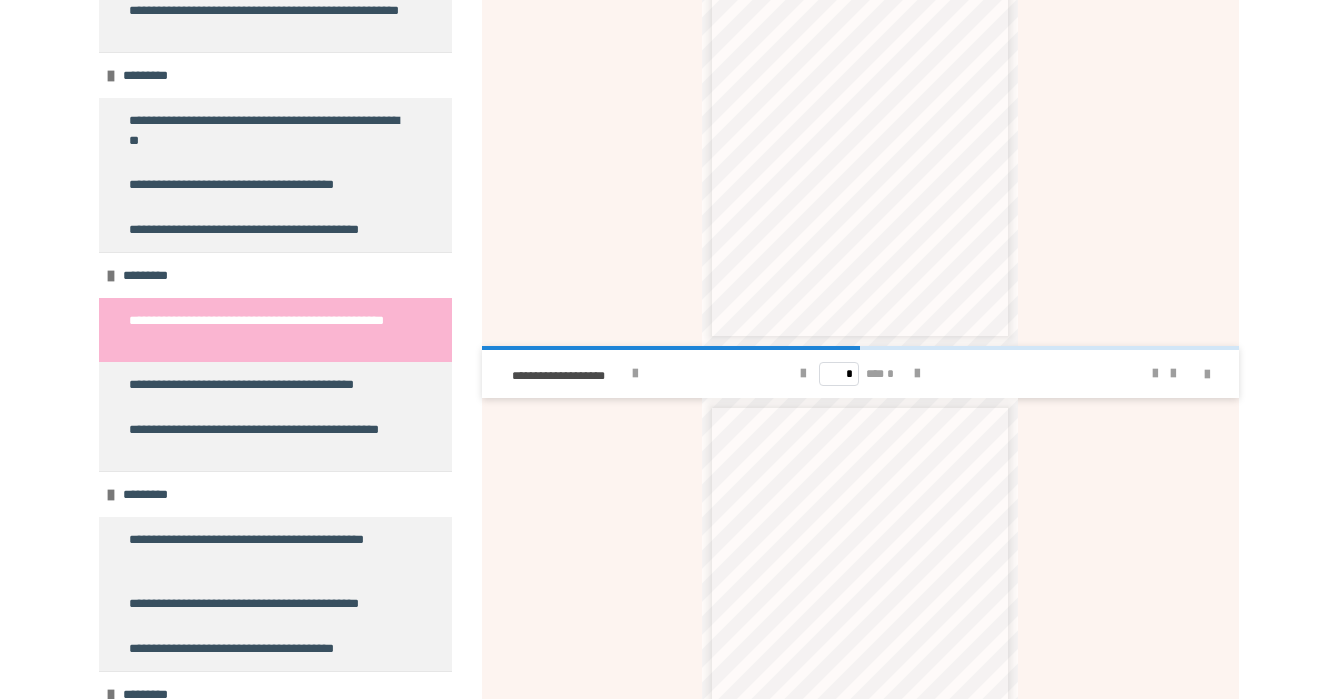 scroll, scrollTop: 908, scrollLeft: 0, axis: vertical 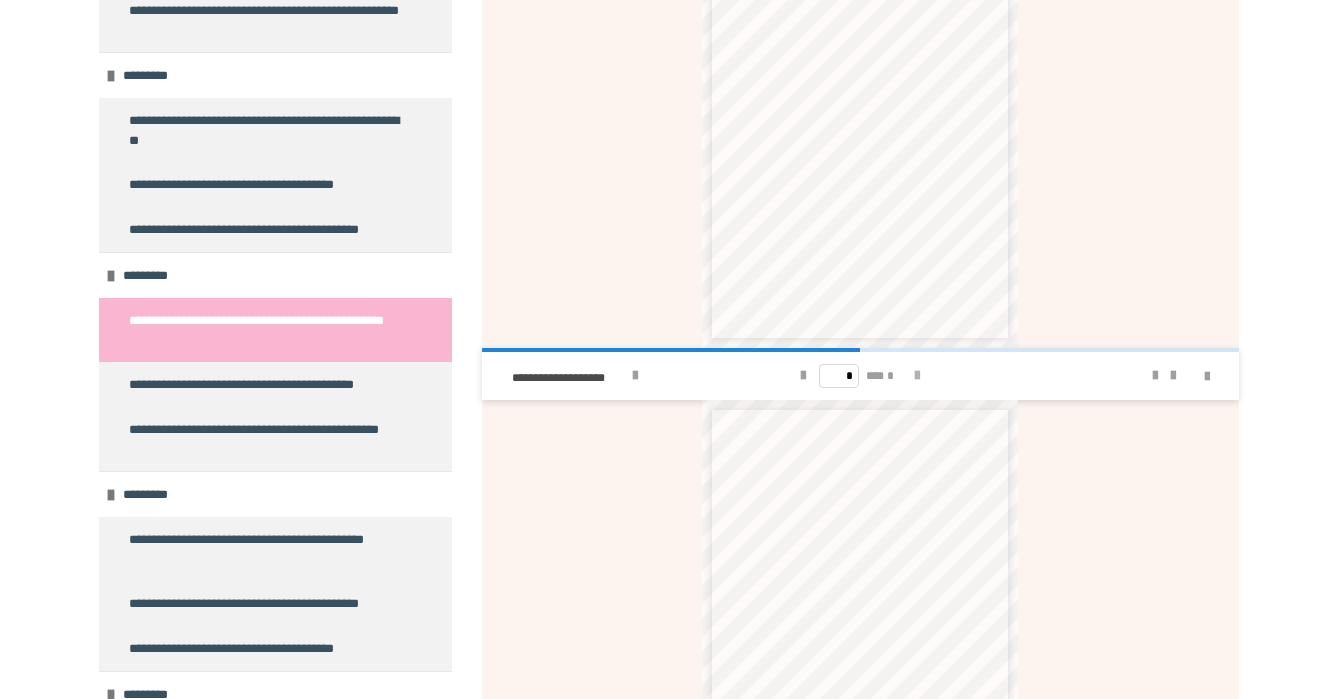 click at bounding box center (917, 376) 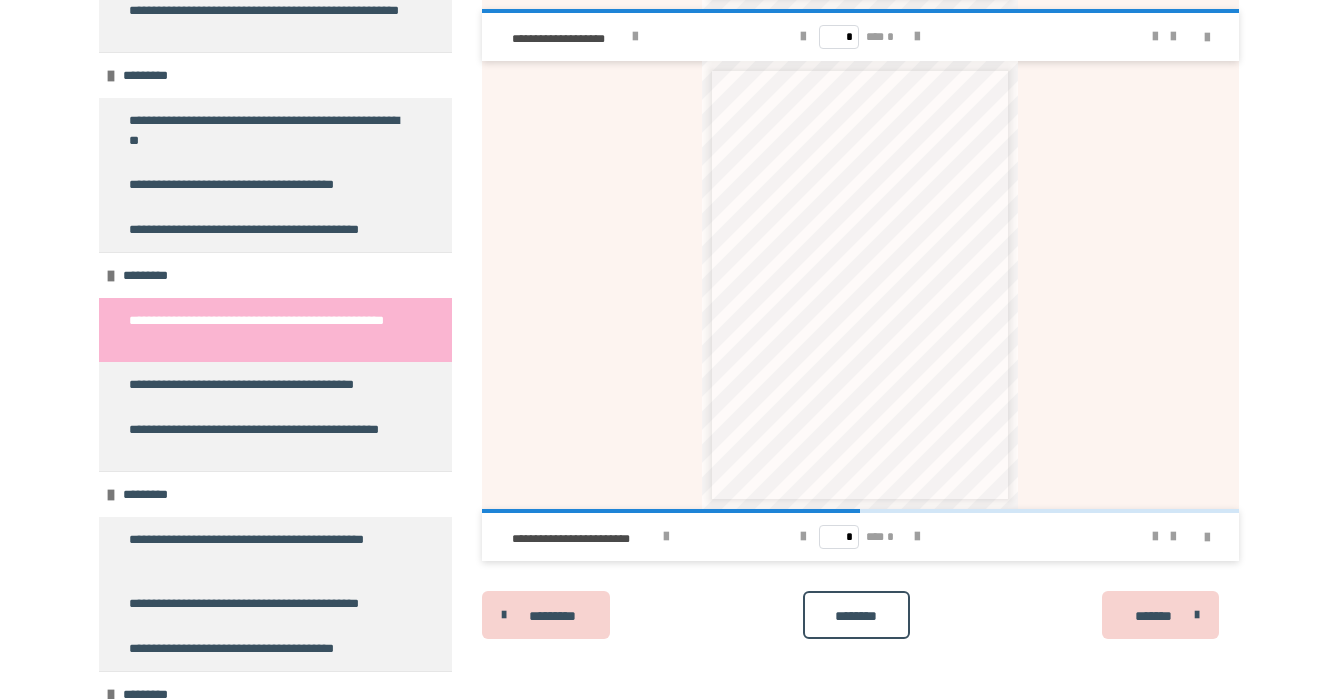 scroll, scrollTop: 1247, scrollLeft: 0, axis: vertical 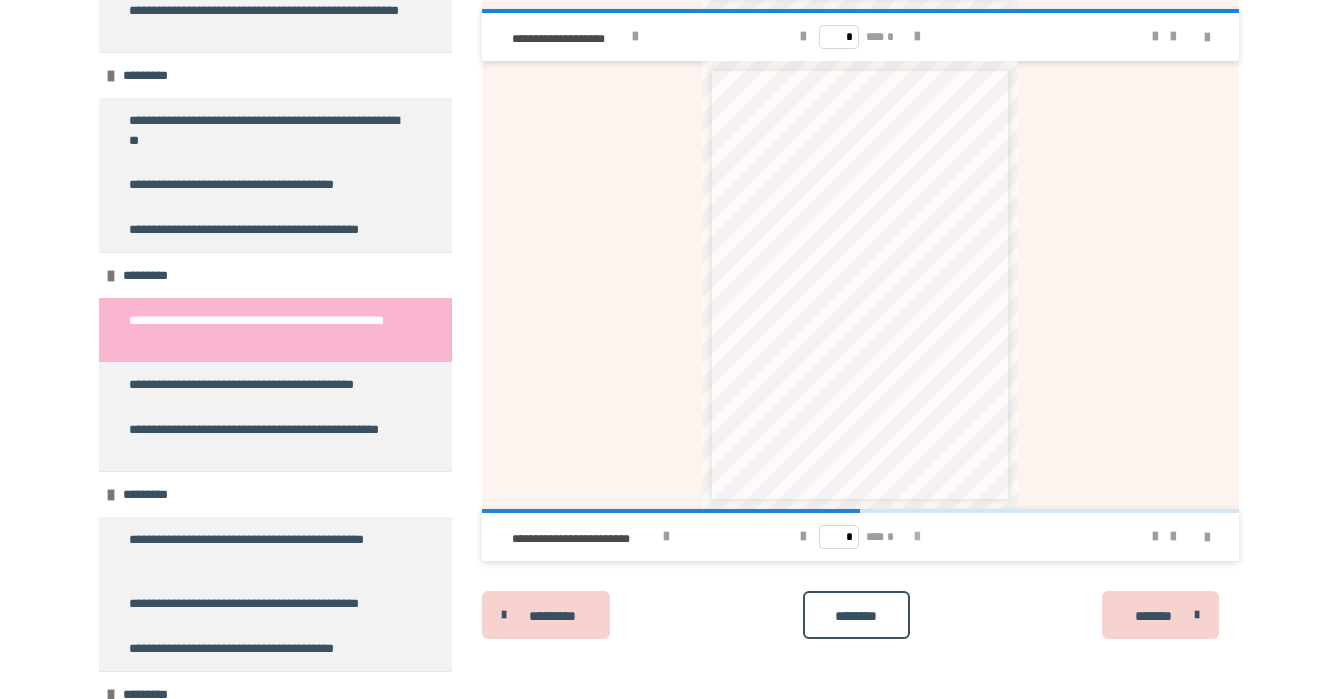 click at bounding box center (917, 537) 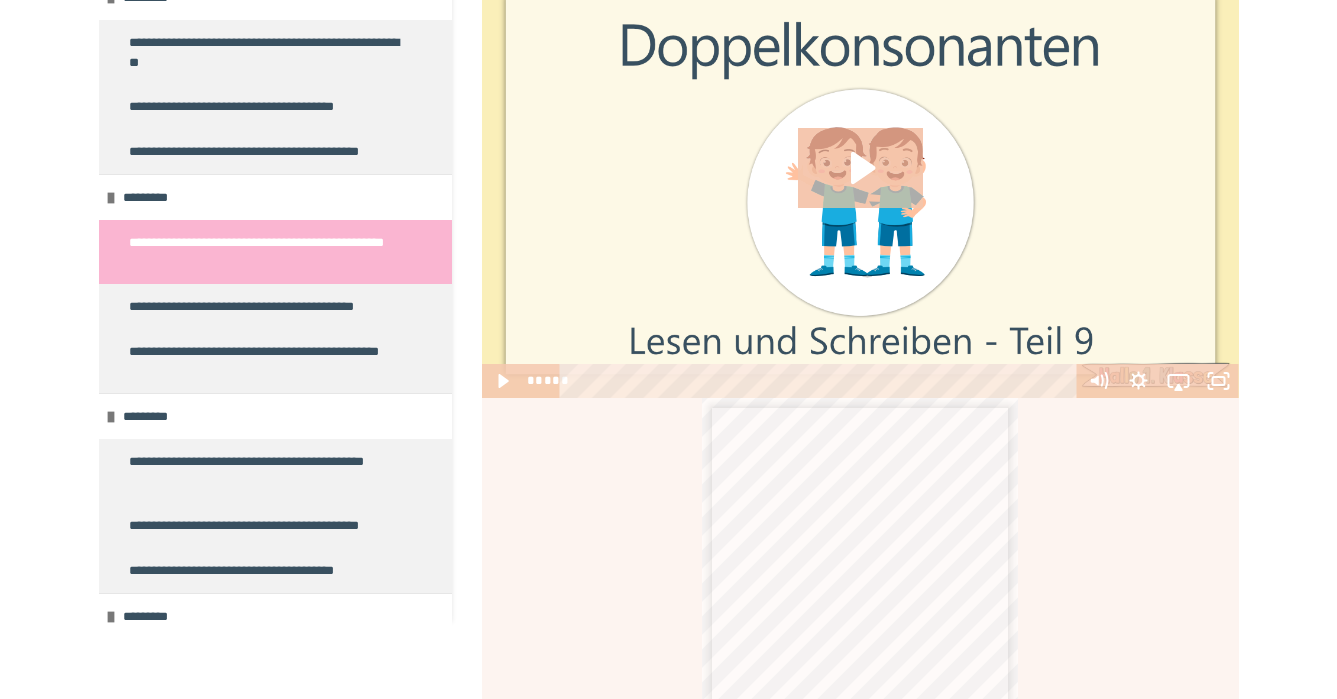 scroll, scrollTop: -5, scrollLeft: 0, axis: vertical 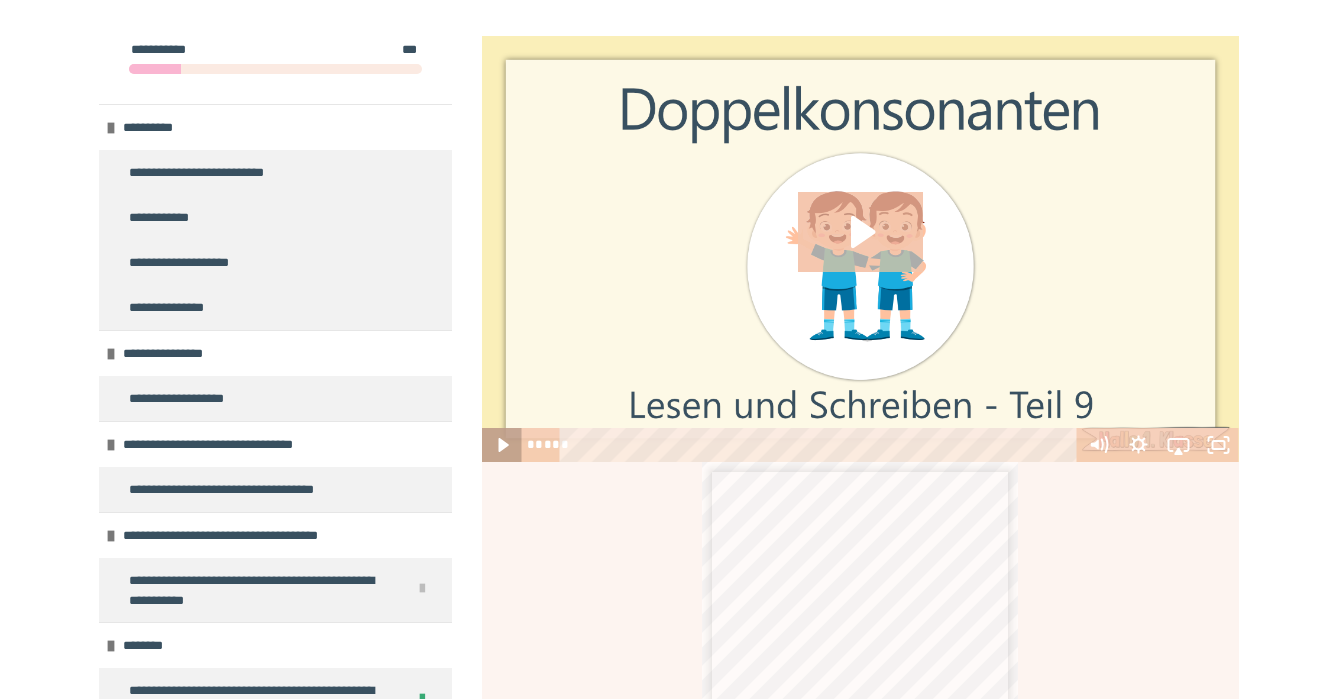 click 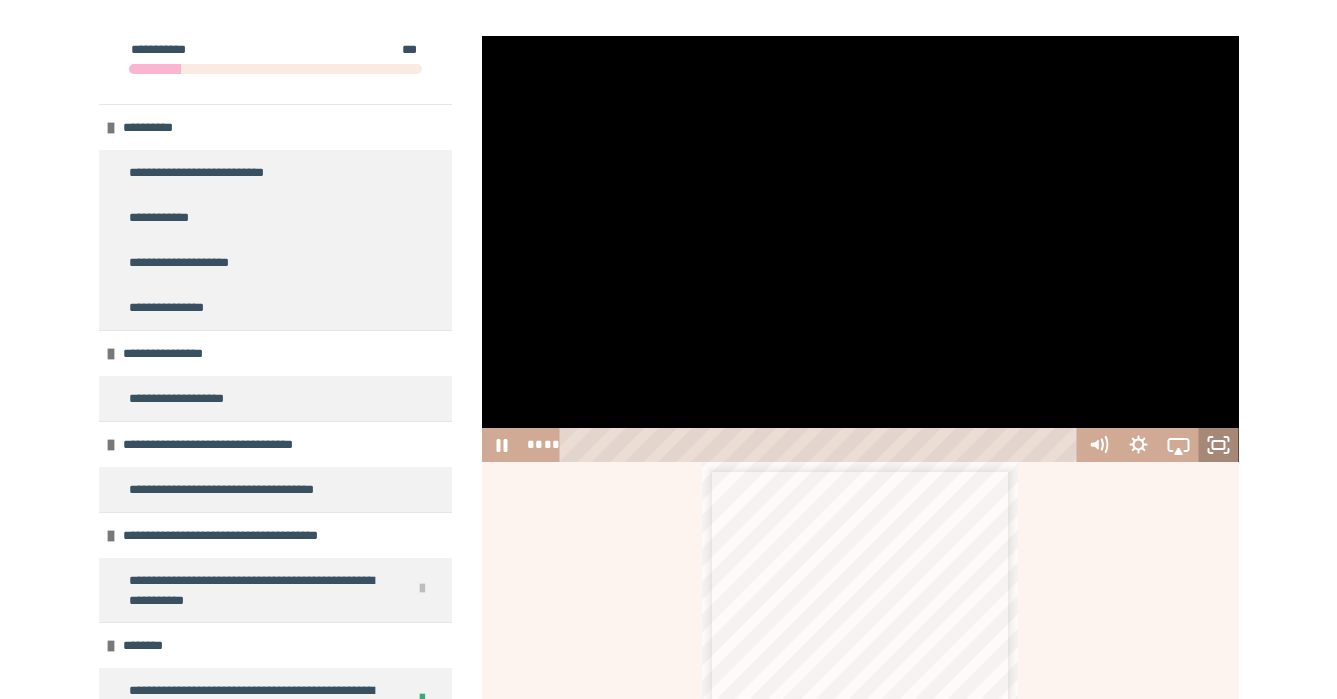 click 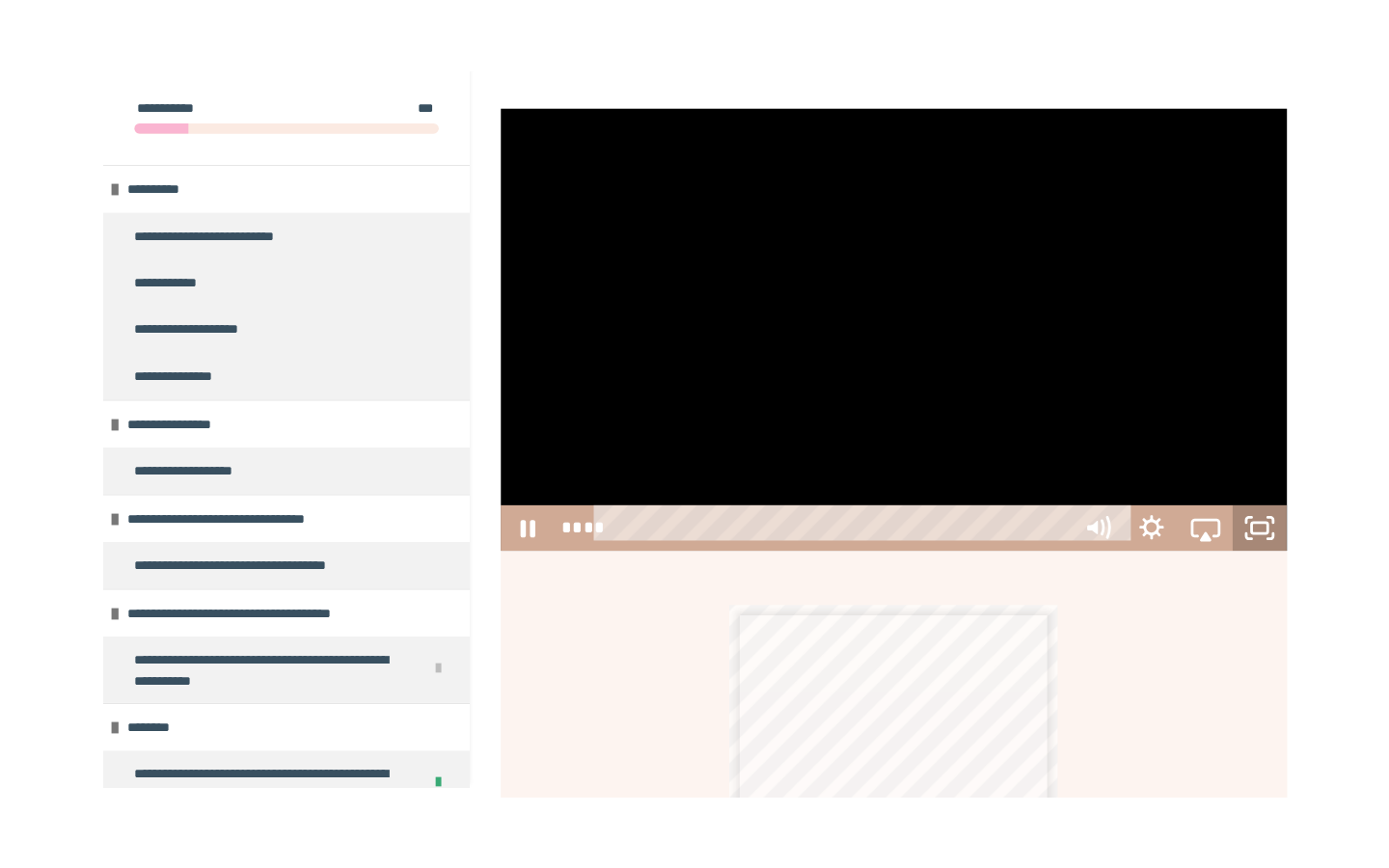scroll, scrollTop: 0, scrollLeft: 0, axis: both 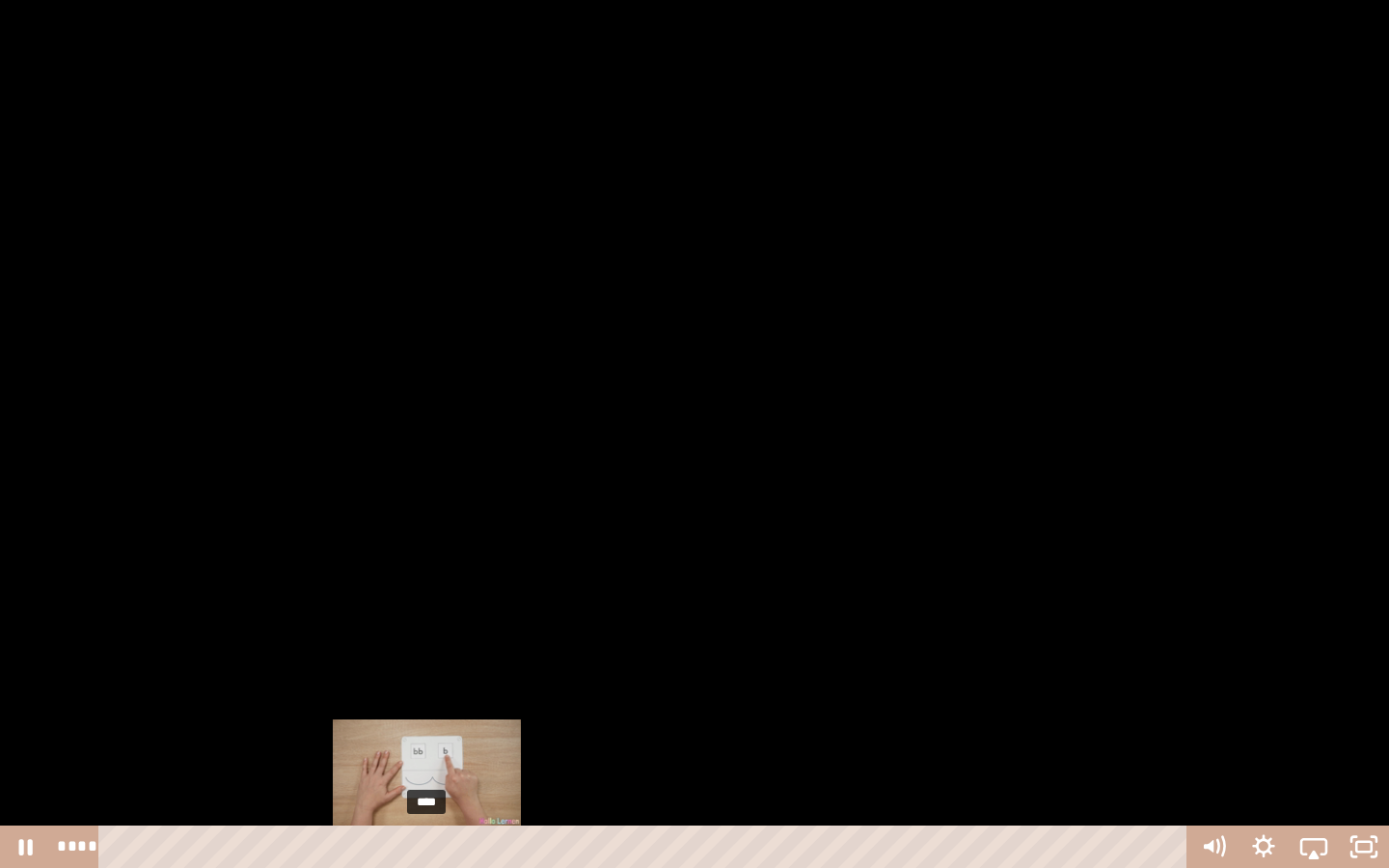 click on "****" at bounding box center [646, 847] 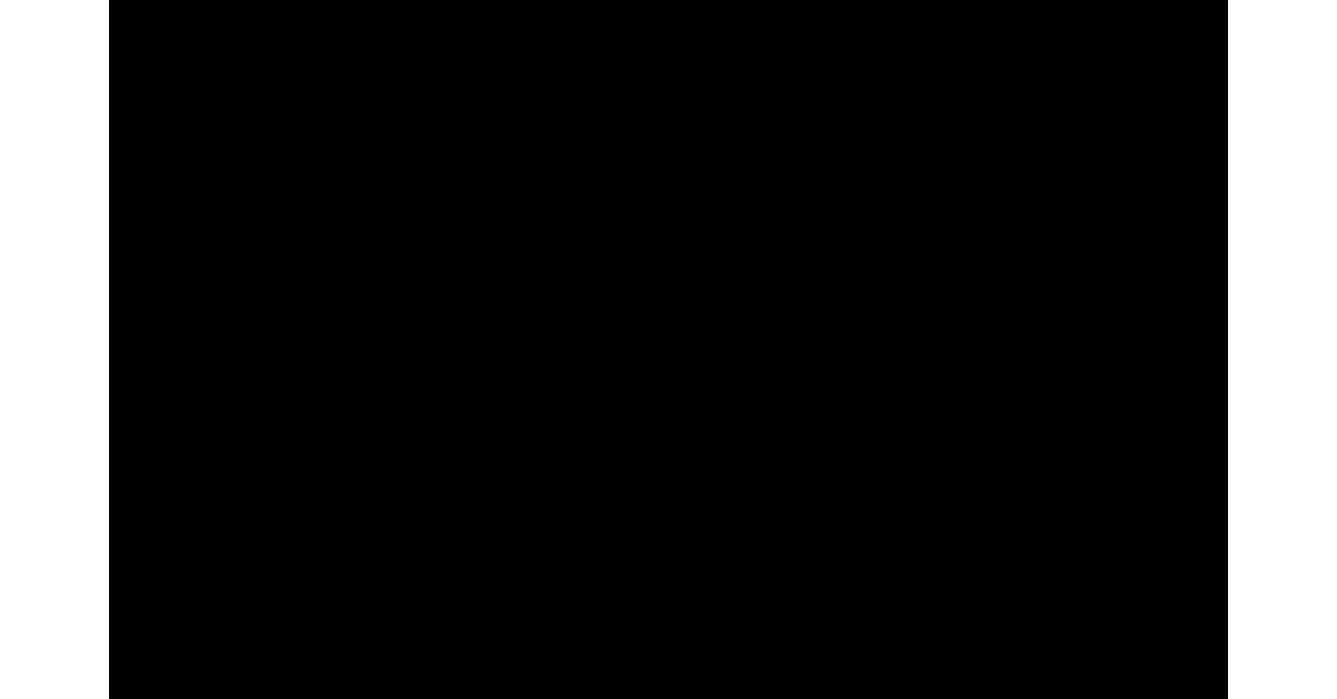 scroll, scrollTop: 346, scrollLeft: 0, axis: vertical 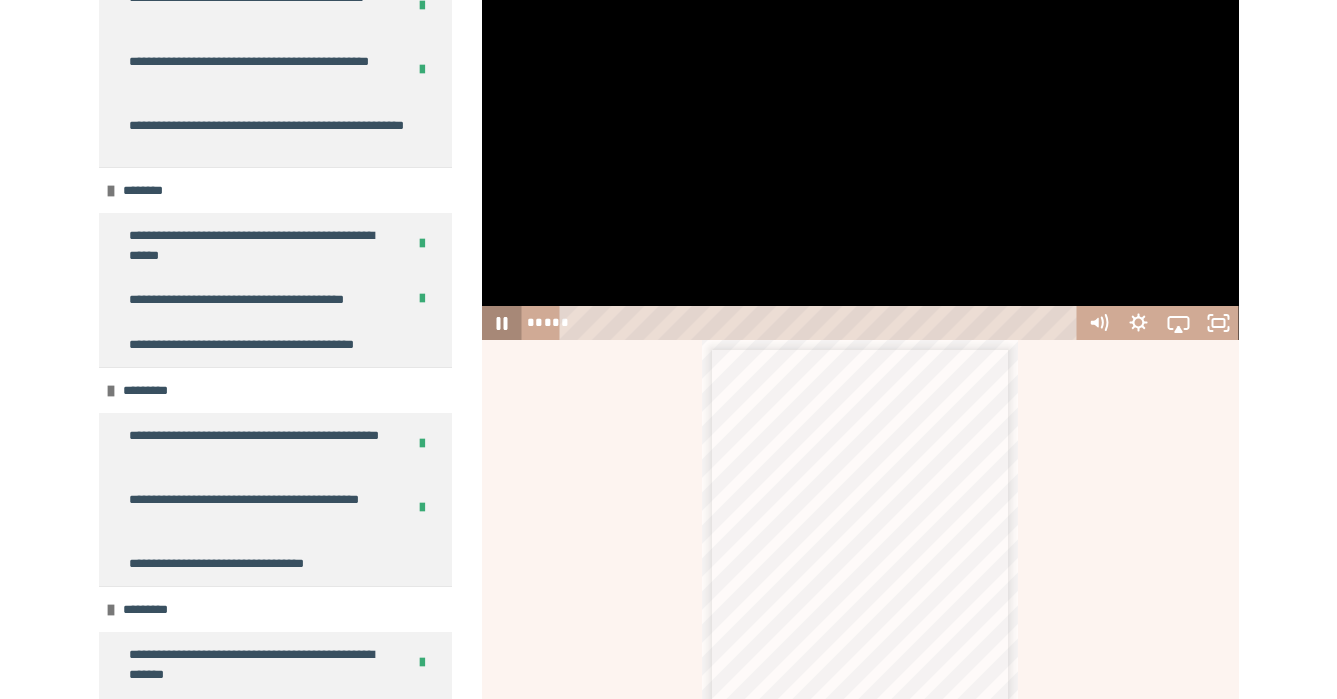 click 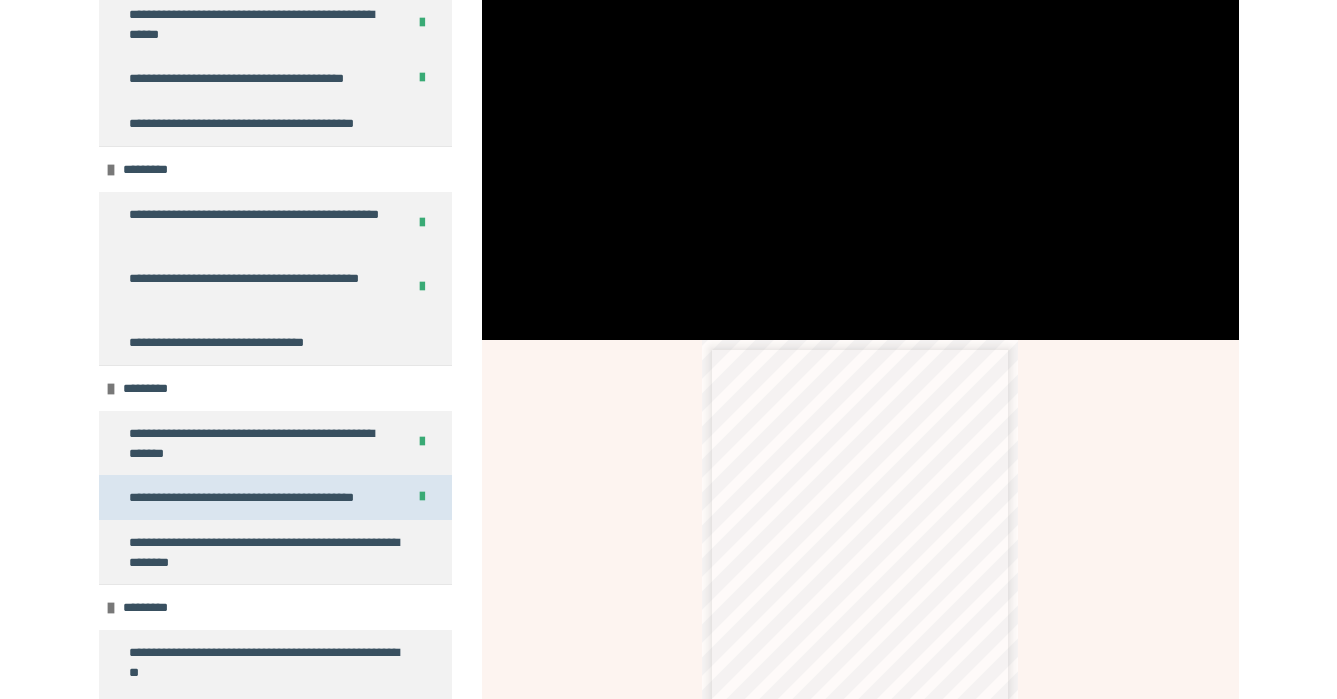 scroll, scrollTop: 2414, scrollLeft: 0, axis: vertical 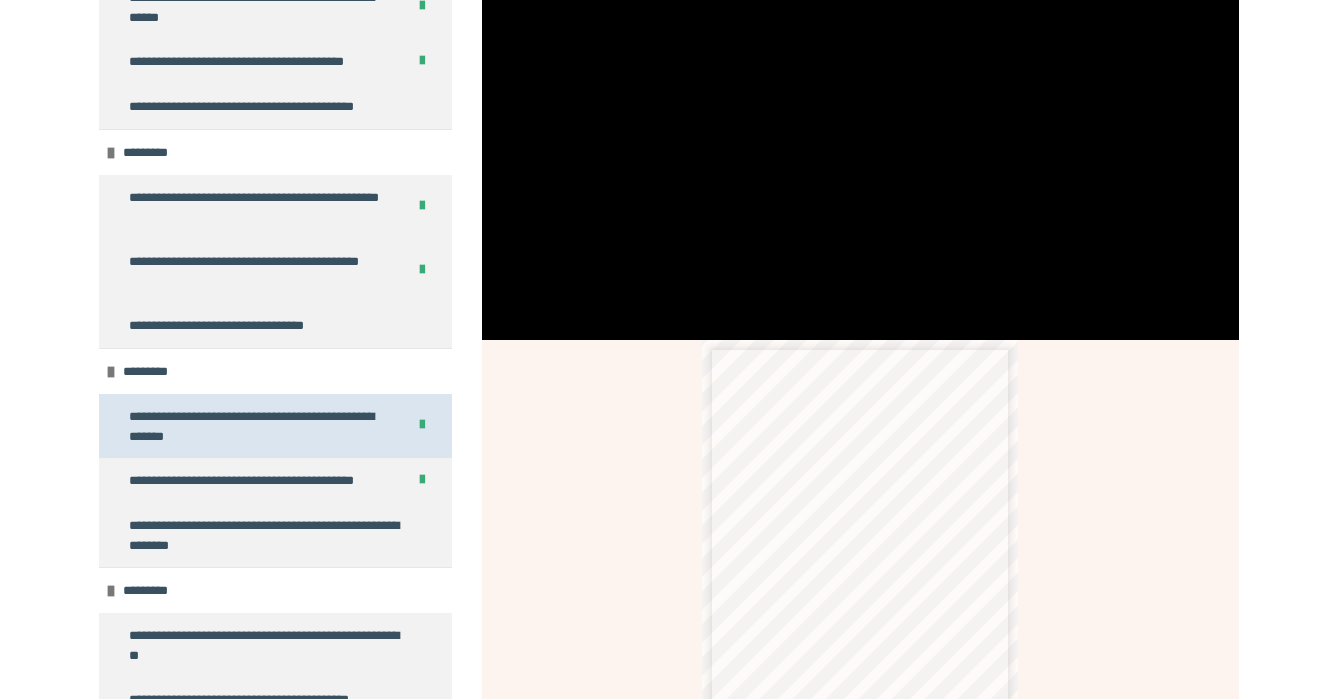 click on "**********" at bounding box center (259, 426) 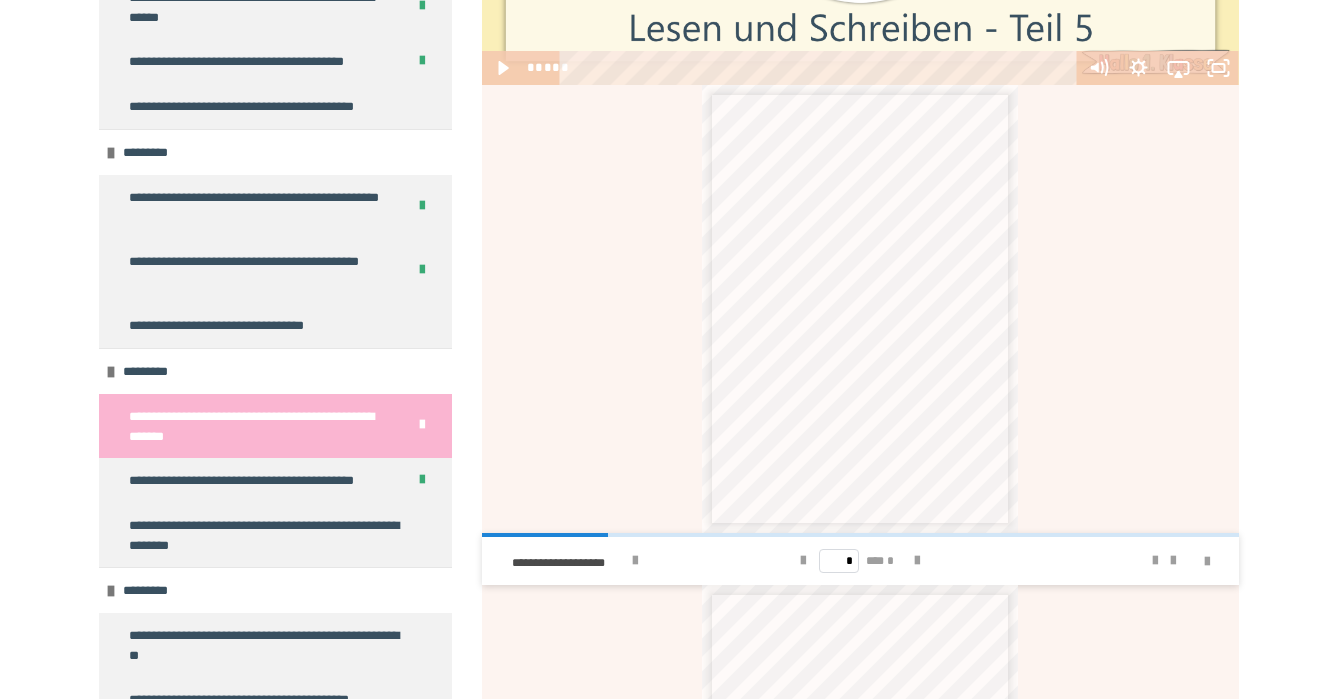 scroll, scrollTop: 747, scrollLeft: 0, axis: vertical 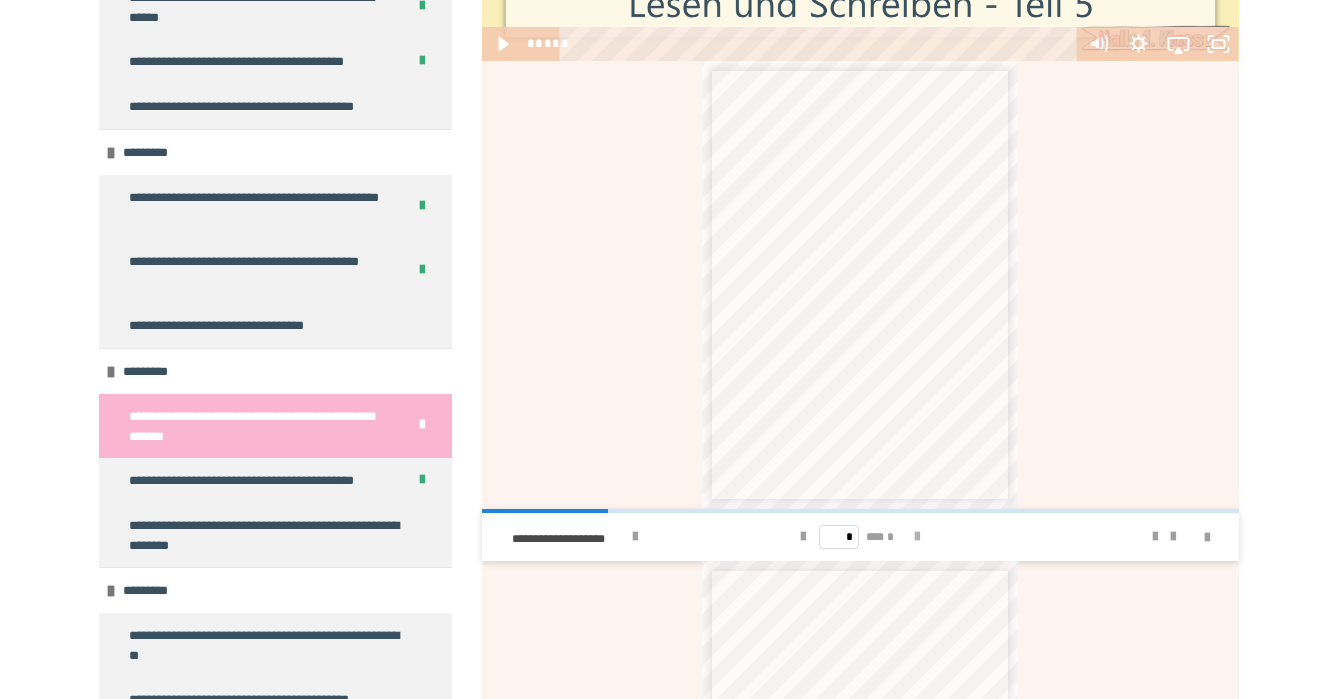 click at bounding box center (917, 537) 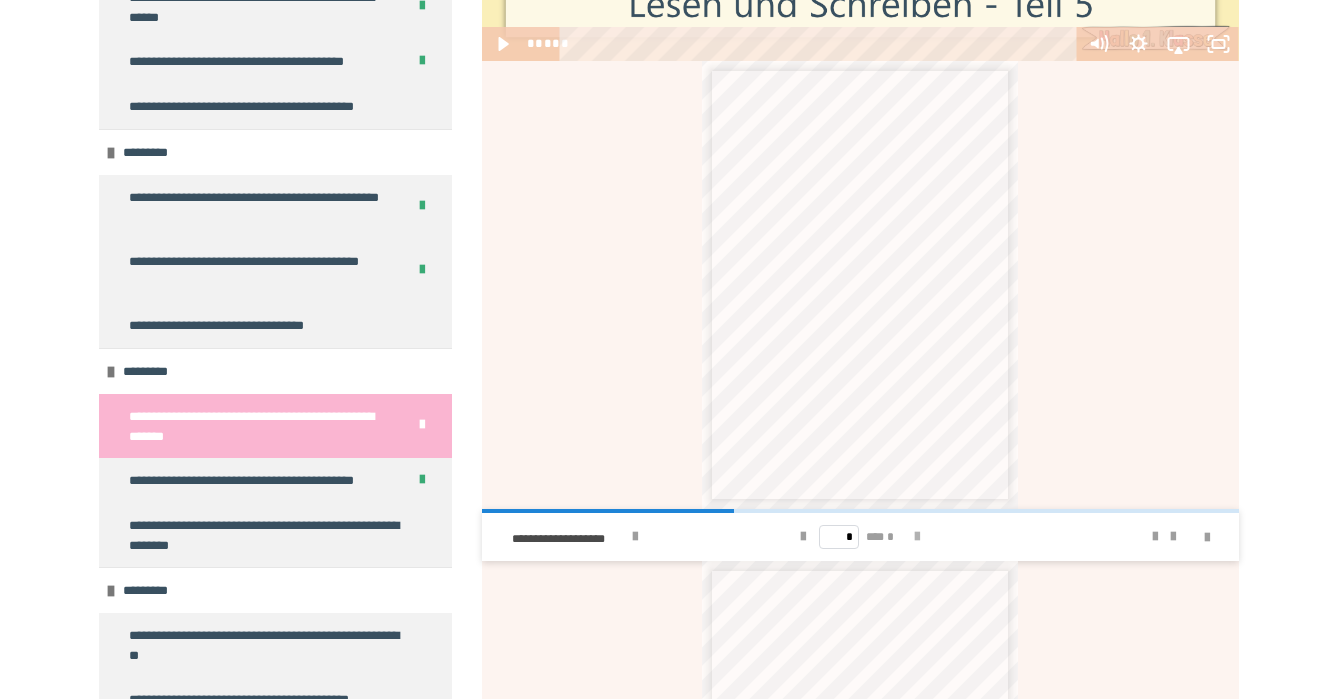 click at bounding box center [917, 537] 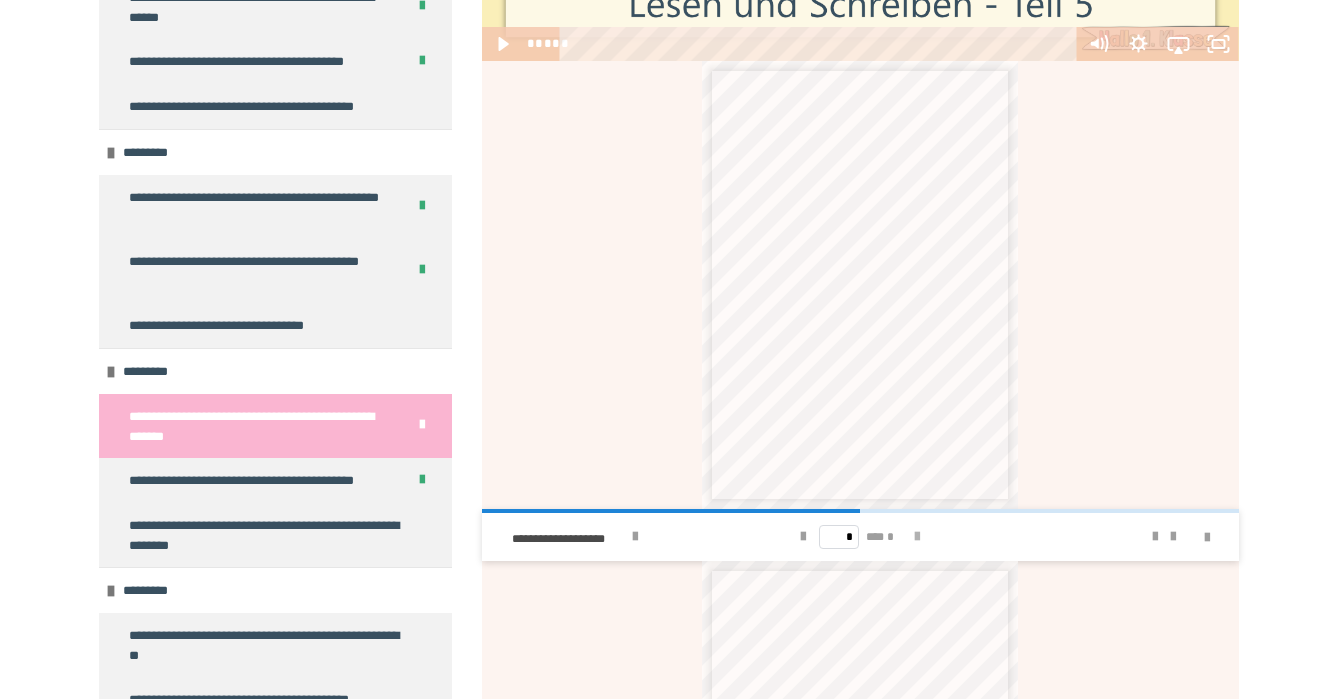click at bounding box center [917, 537] 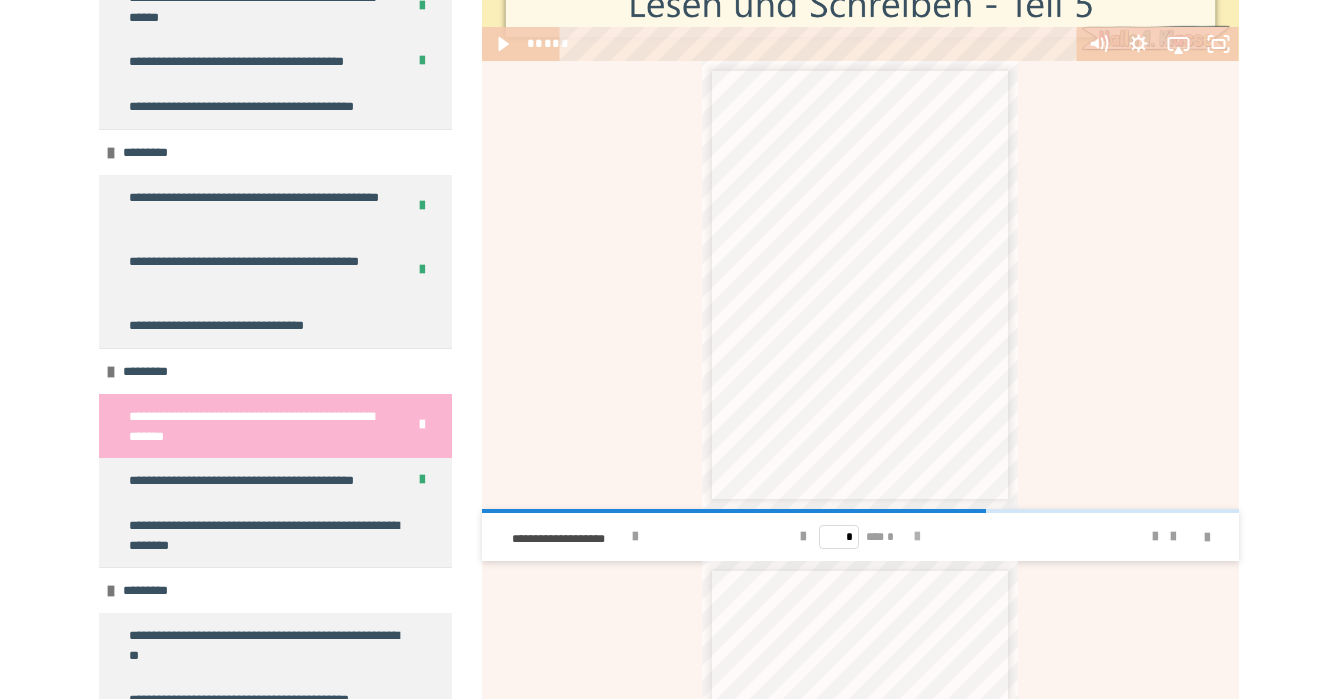 click at bounding box center (917, 537) 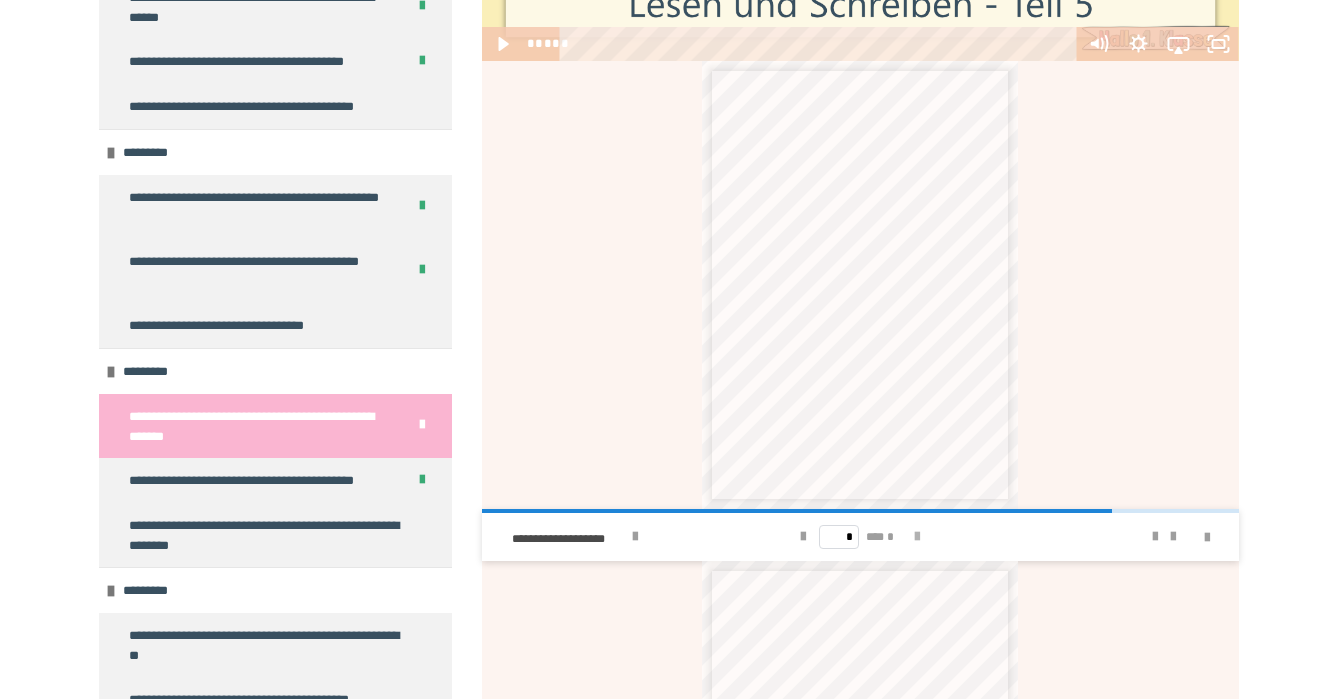 click at bounding box center (917, 537) 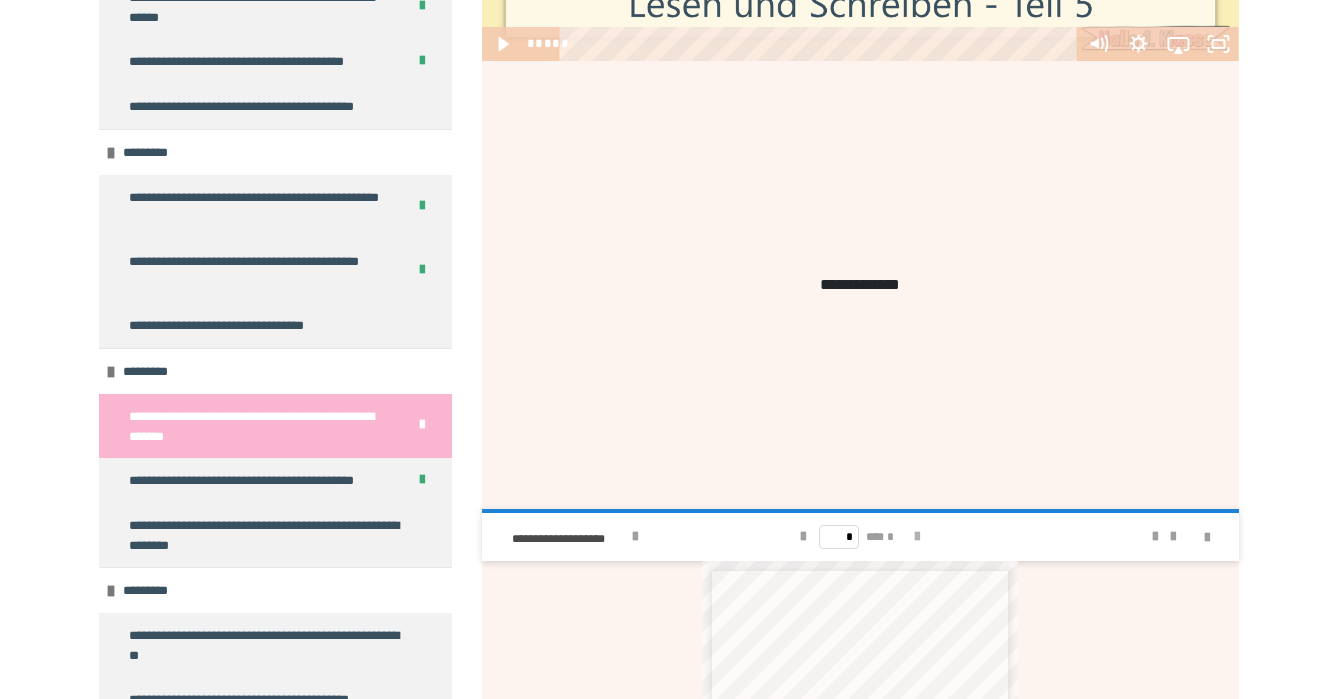 type on "*" 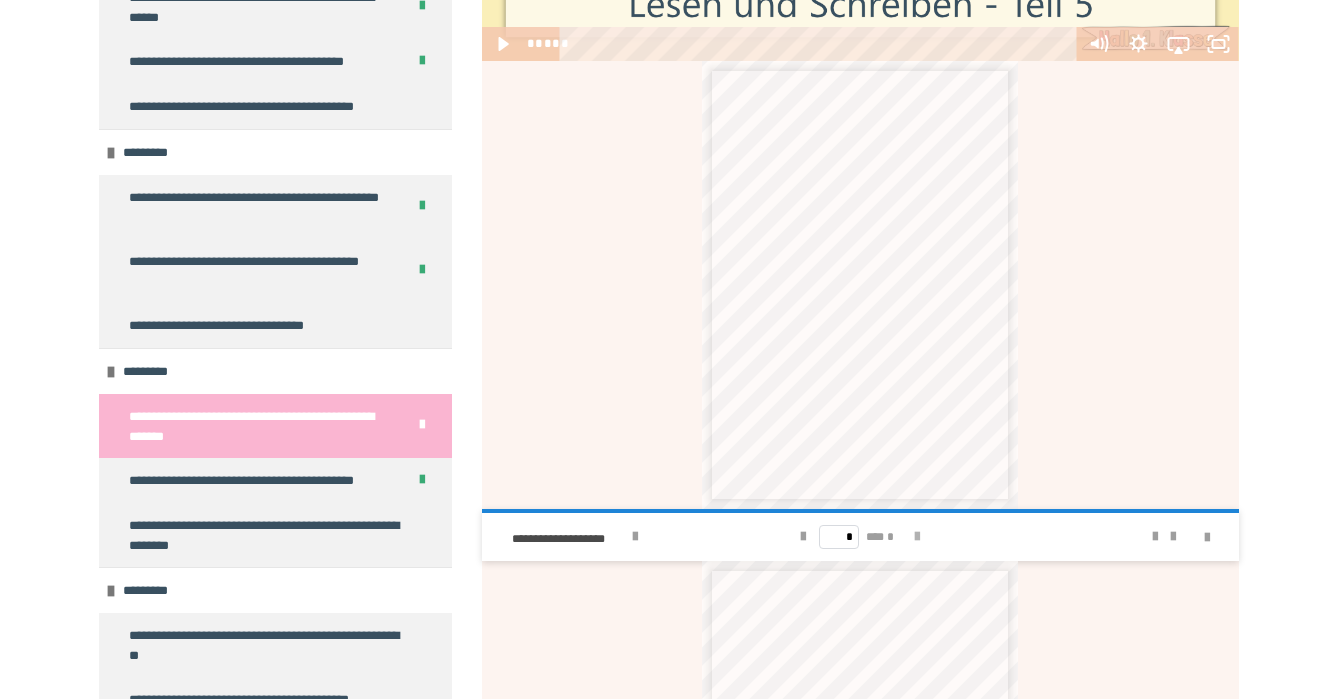 click on "* *** *" at bounding box center [860, 537] 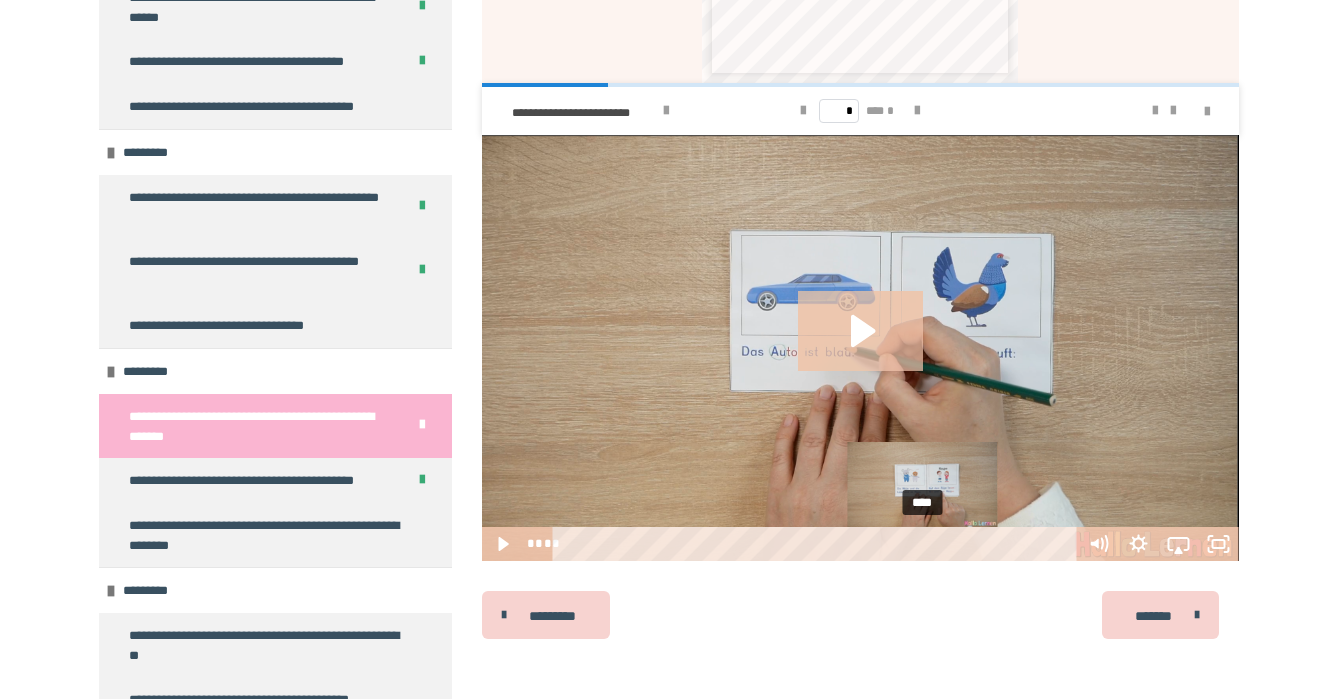 scroll, scrollTop: 1673, scrollLeft: 0, axis: vertical 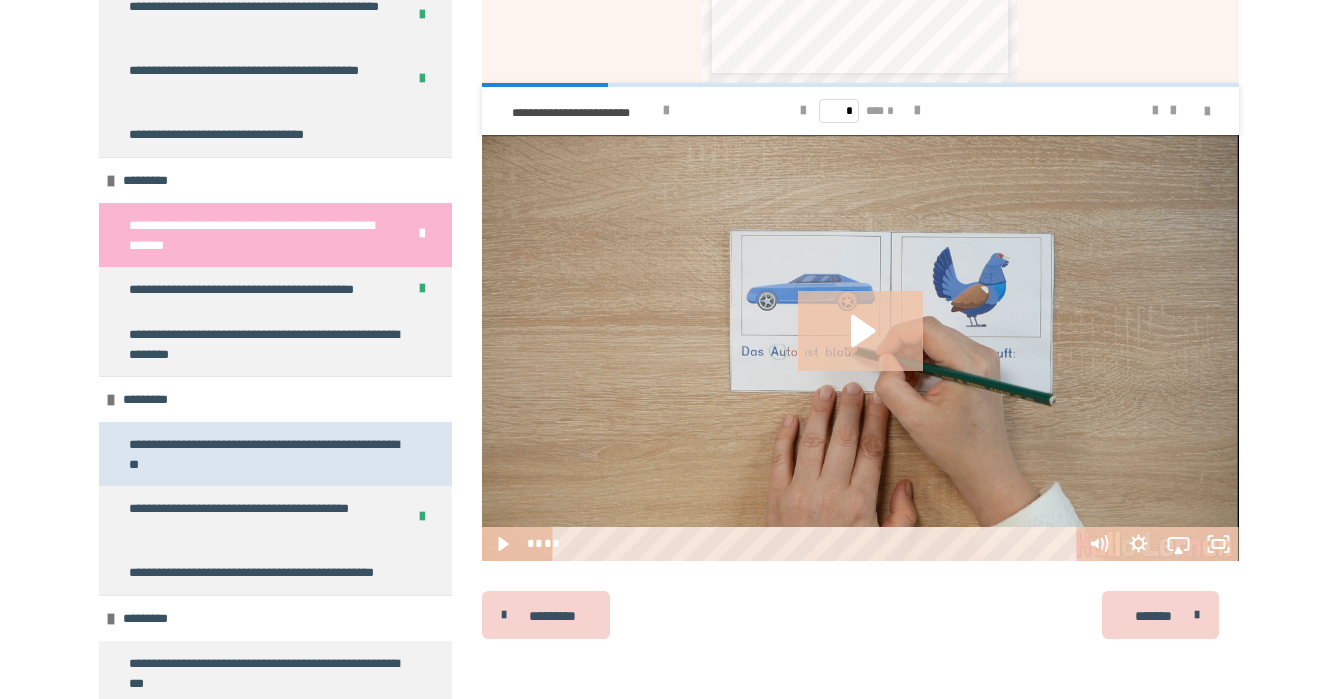 click on "**********" at bounding box center [267, 454] 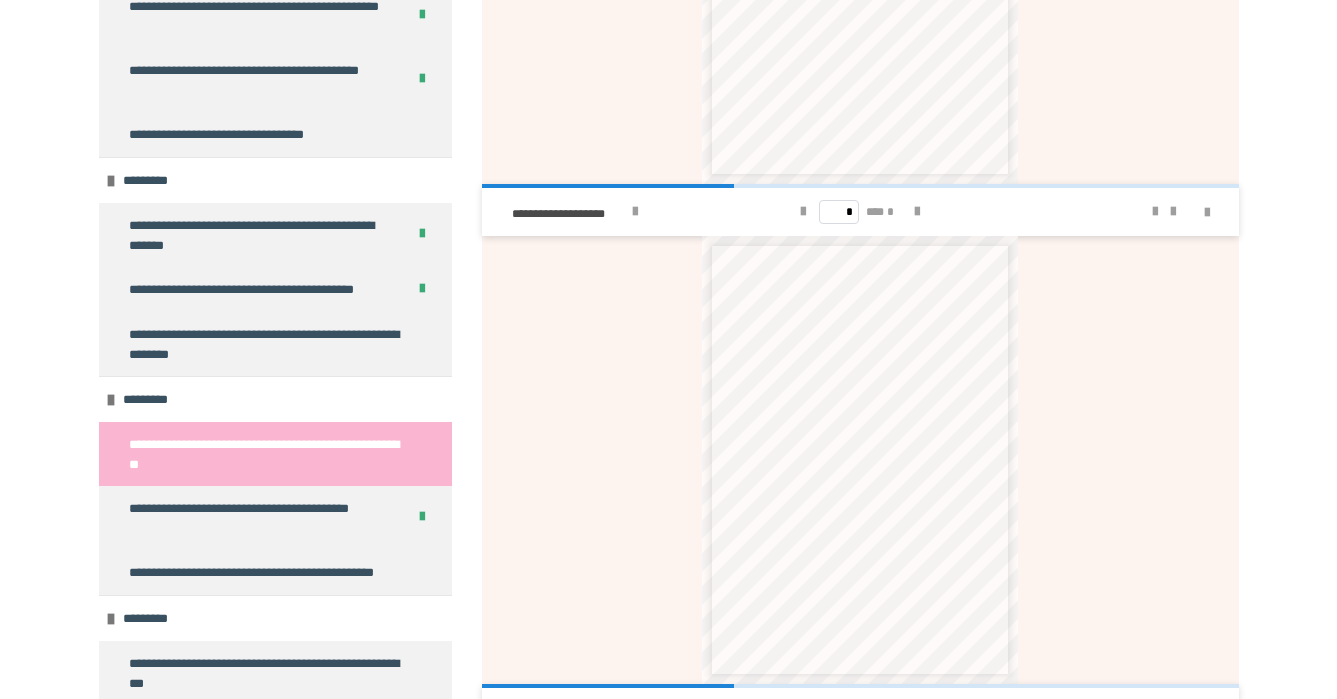 scroll, scrollTop: 1073, scrollLeft: 0, axis: vertical 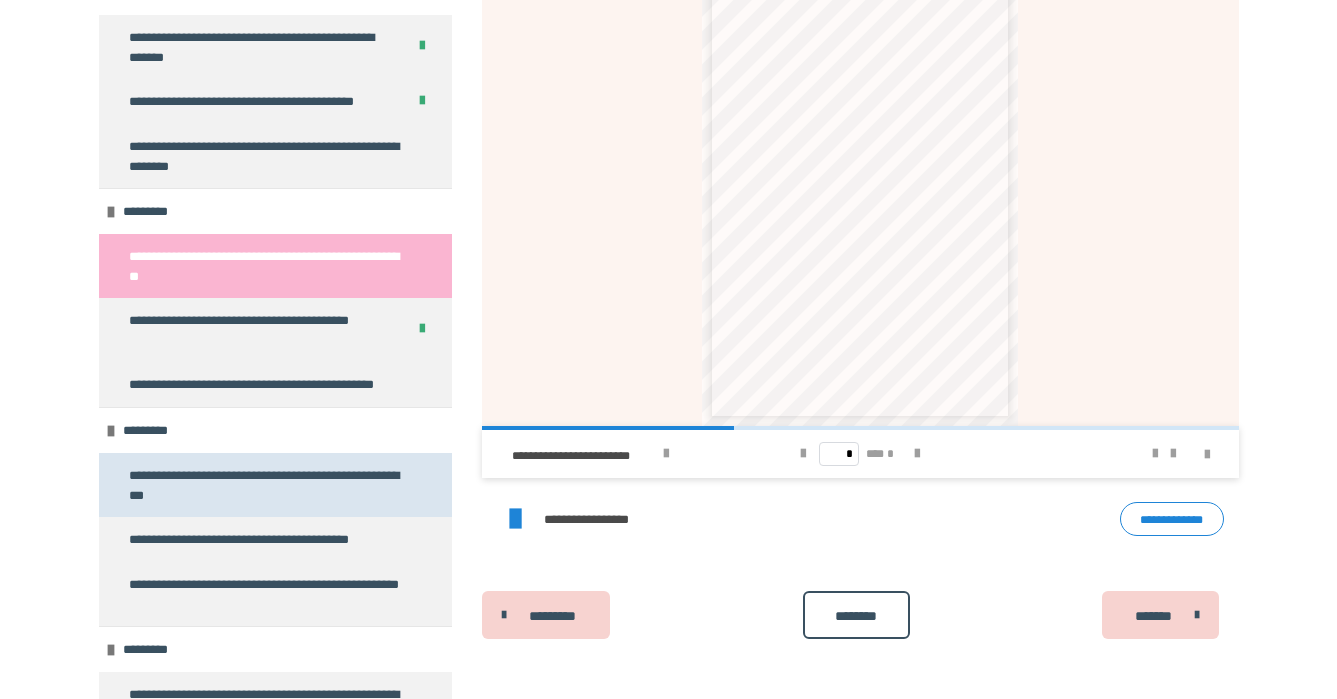click on "**********" at bounding box center [267, 485] 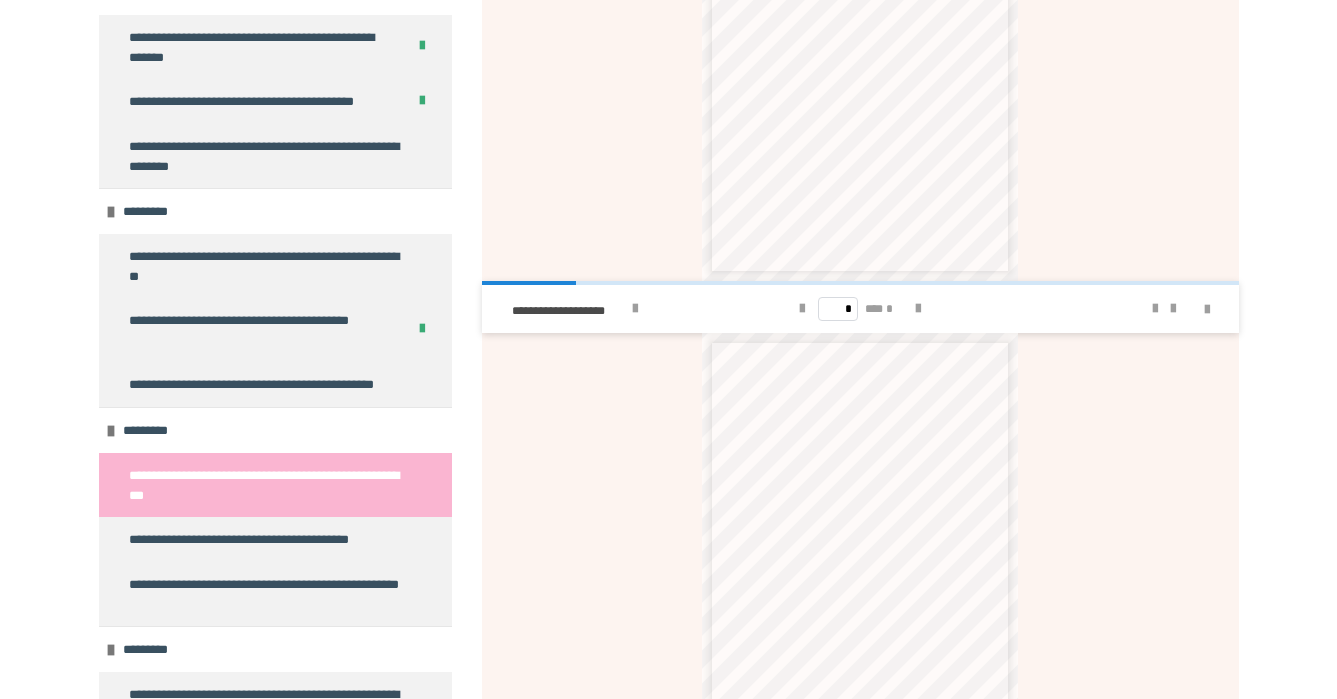 scroll, scrollTop: 960, scrollLeft: 0, axis: vertical 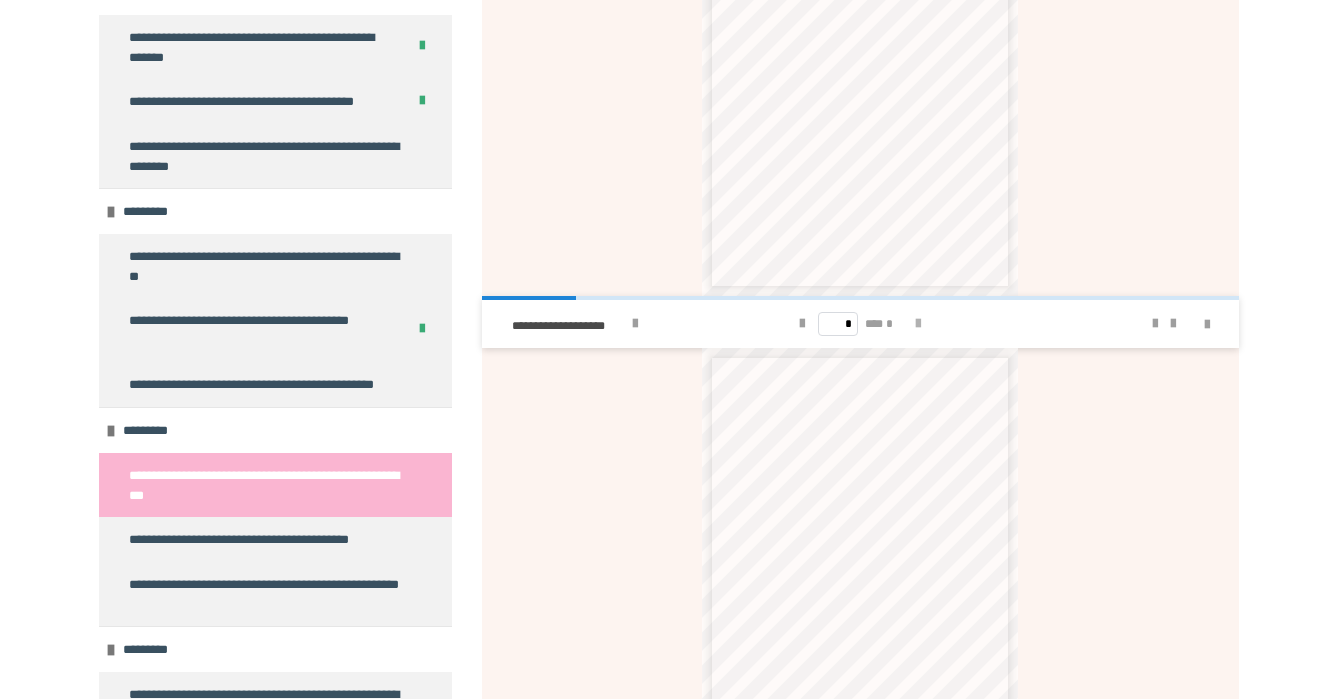 click at bounding box center (918, 324) 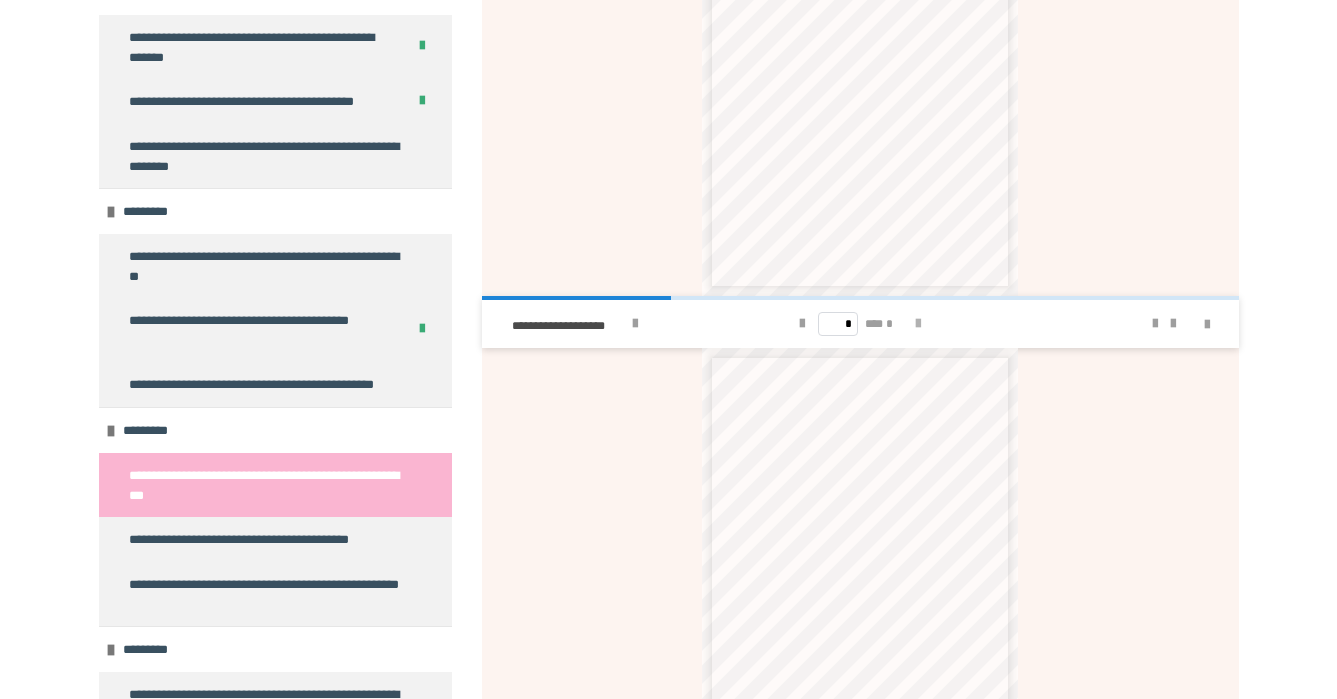 click at bounding box center [918, 324] 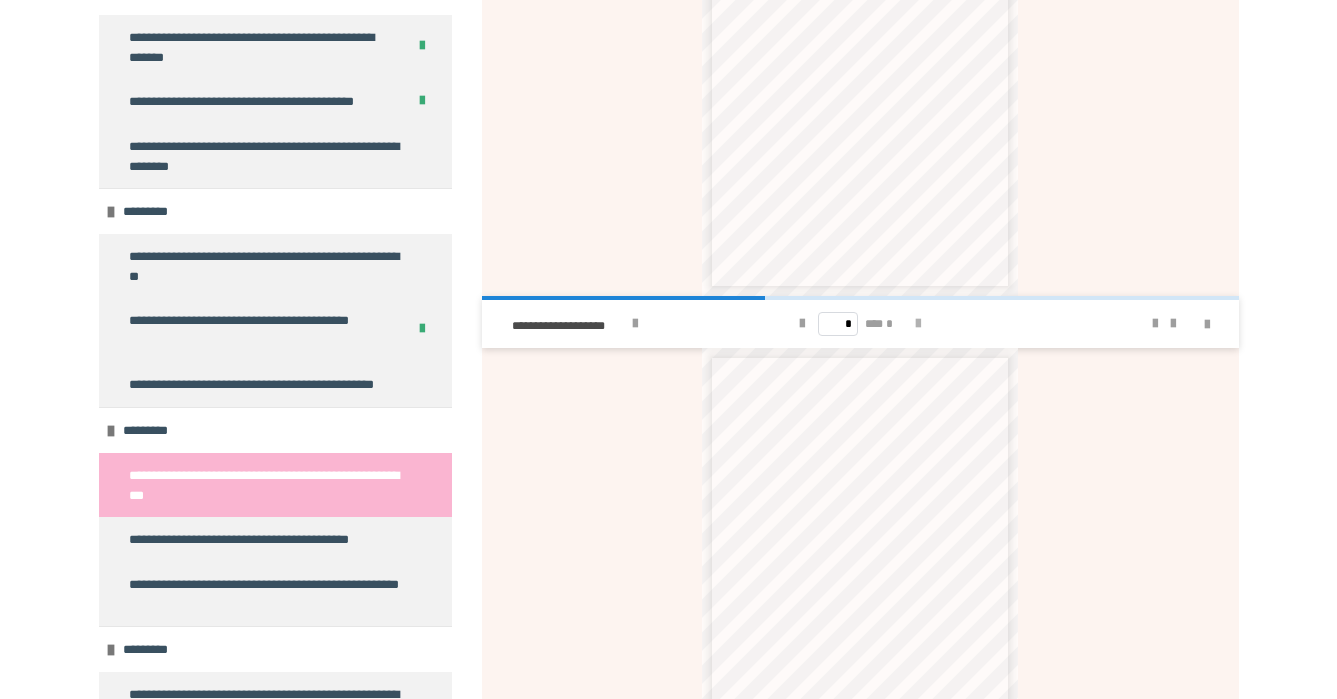 click at bounding box center (918, 324) 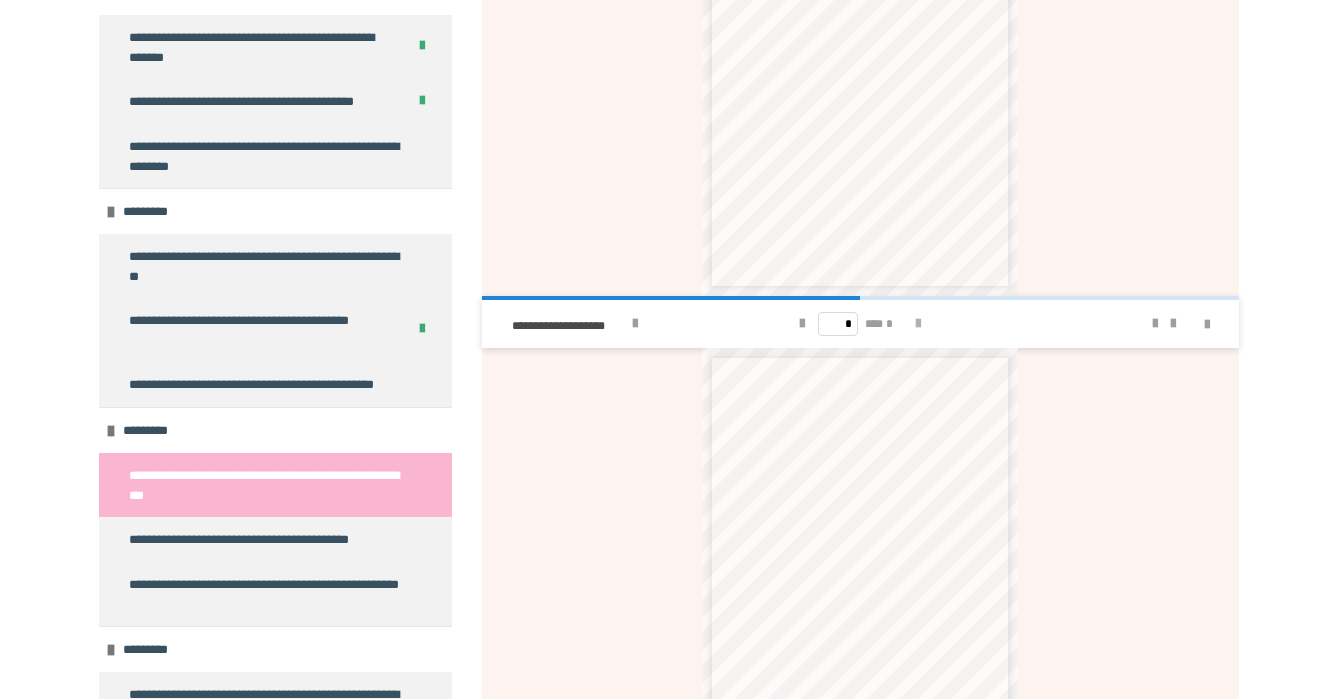 click at bounding box center [918, 324] 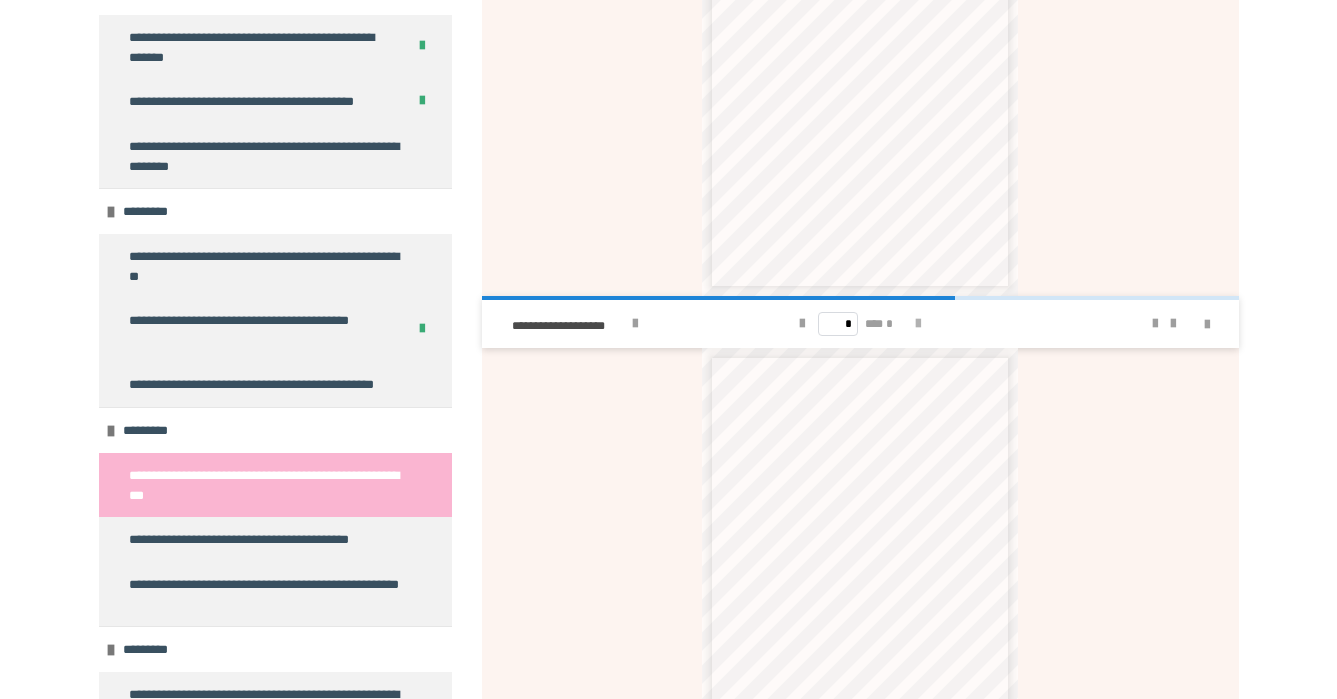click at bounding box center [918, 324] 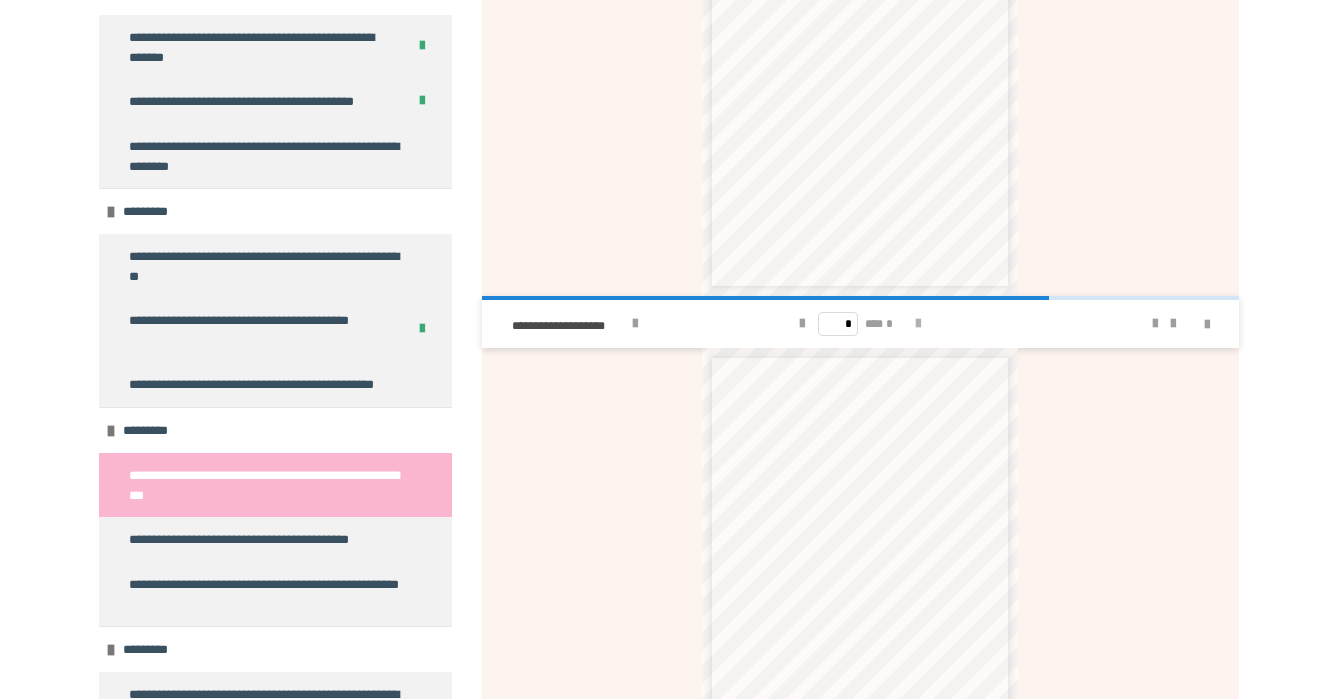 click at bounding box center [918, 324] 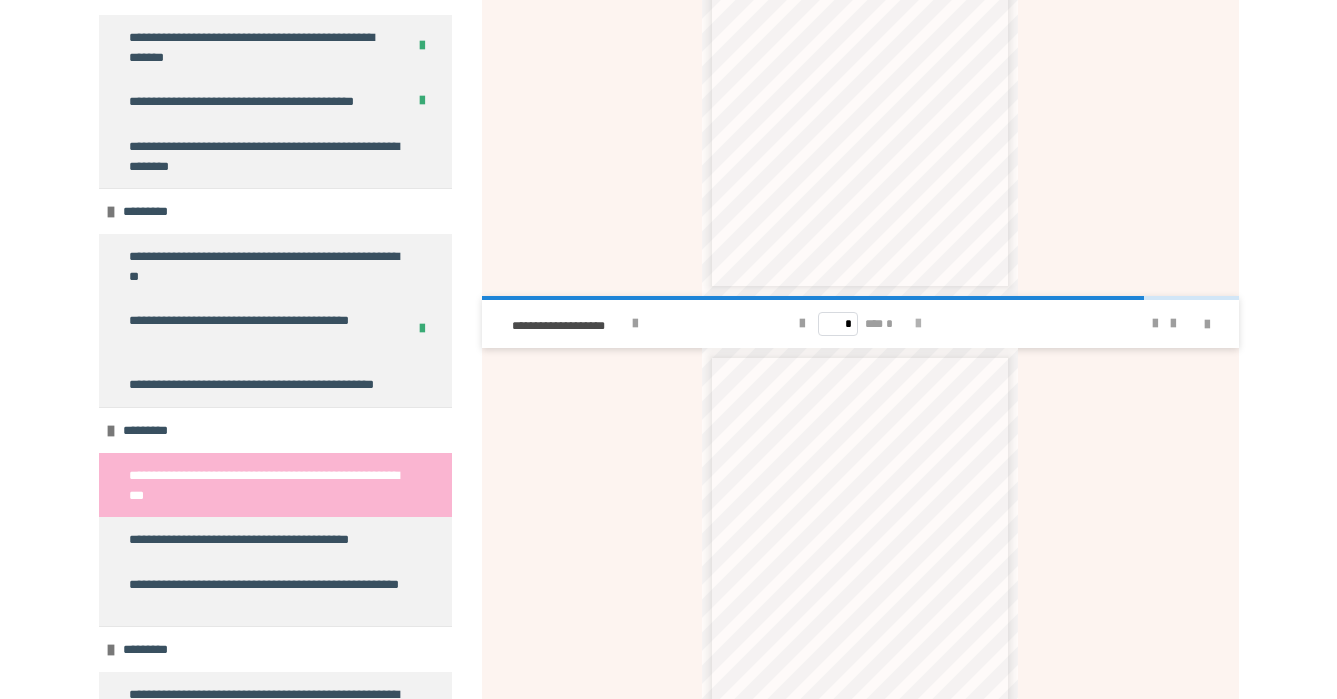 click at bounding box center (918, 324) 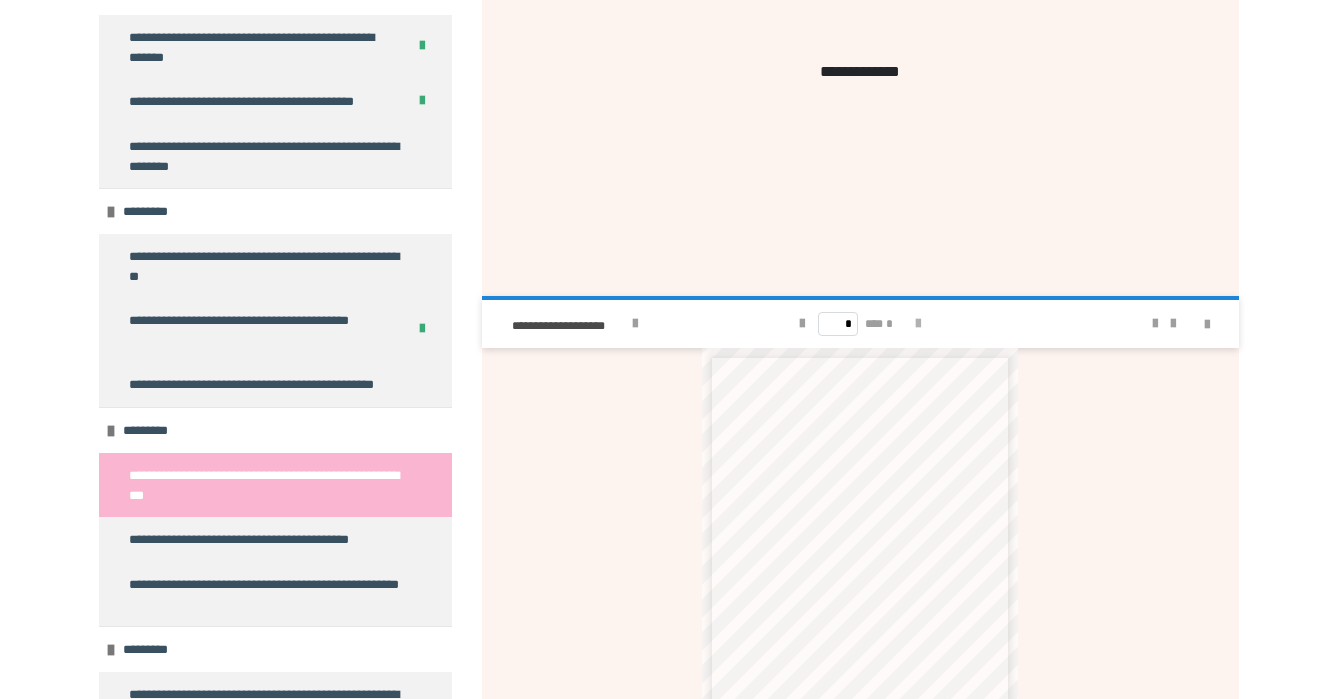 type on "*" 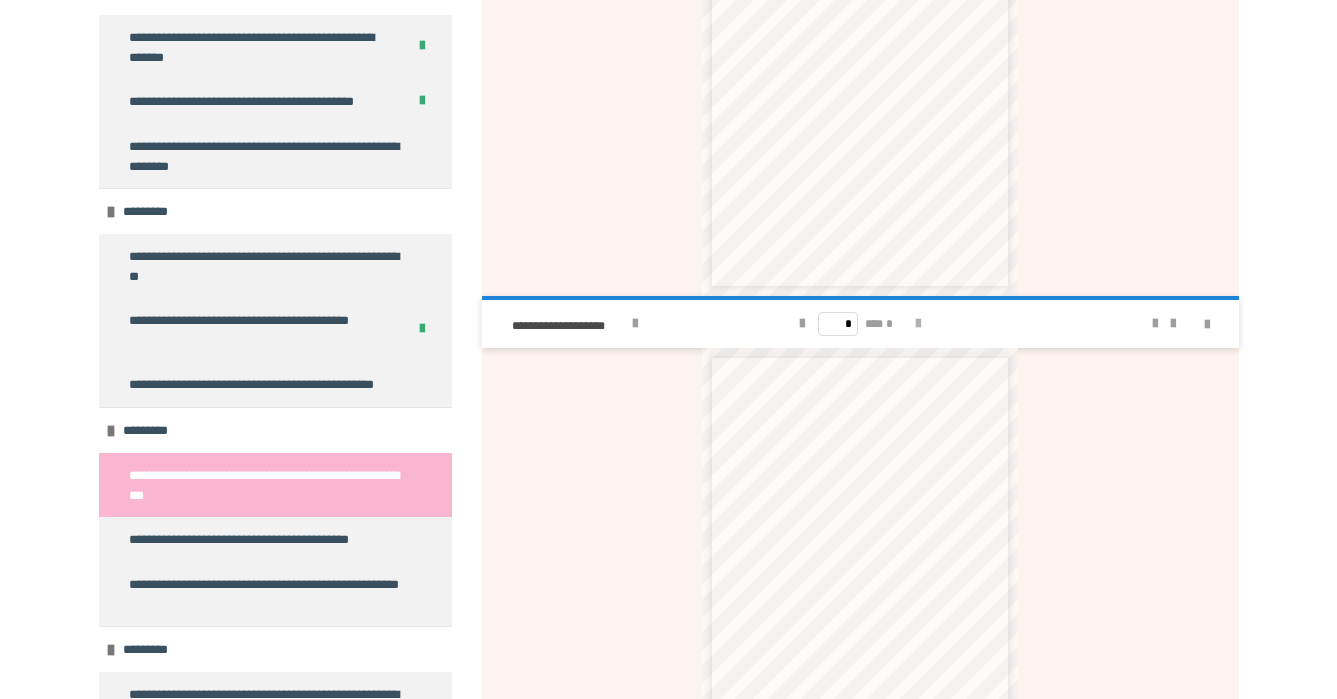click on "* *** *" at bounding box center (859, 324) 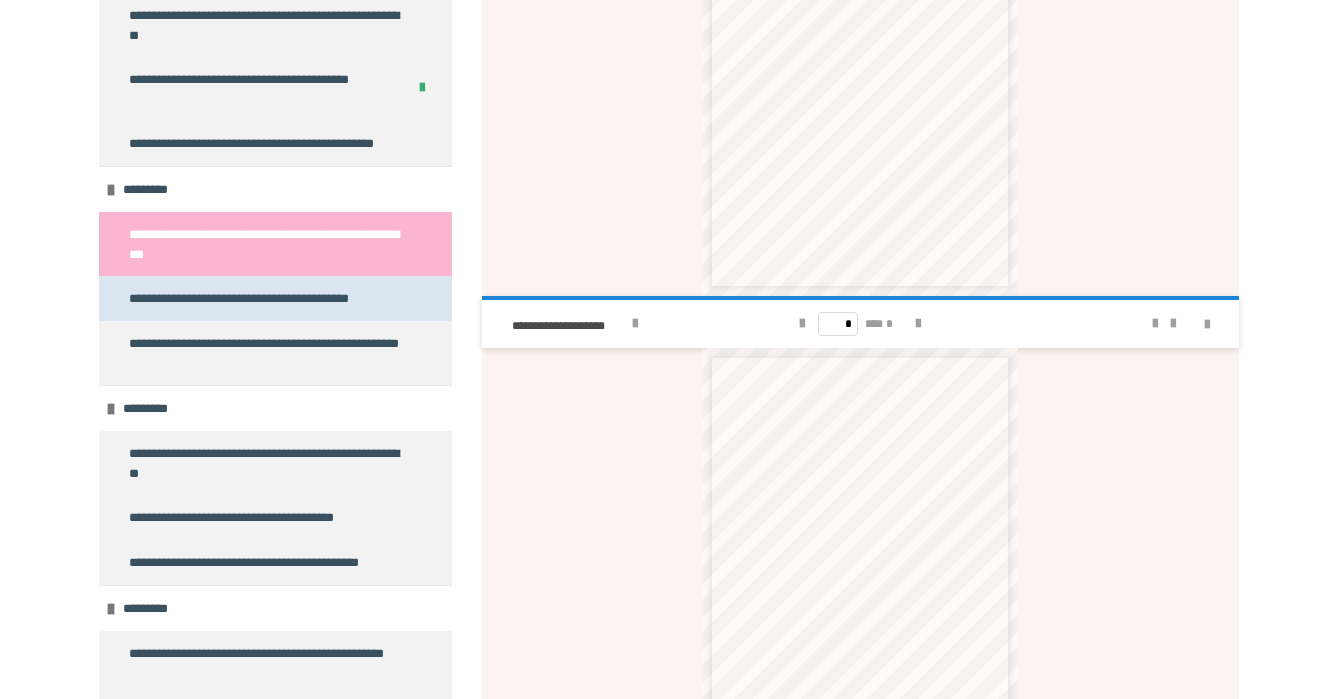 scroll, scrollTop: 3041, scrollLeft: 0, axis: vertical 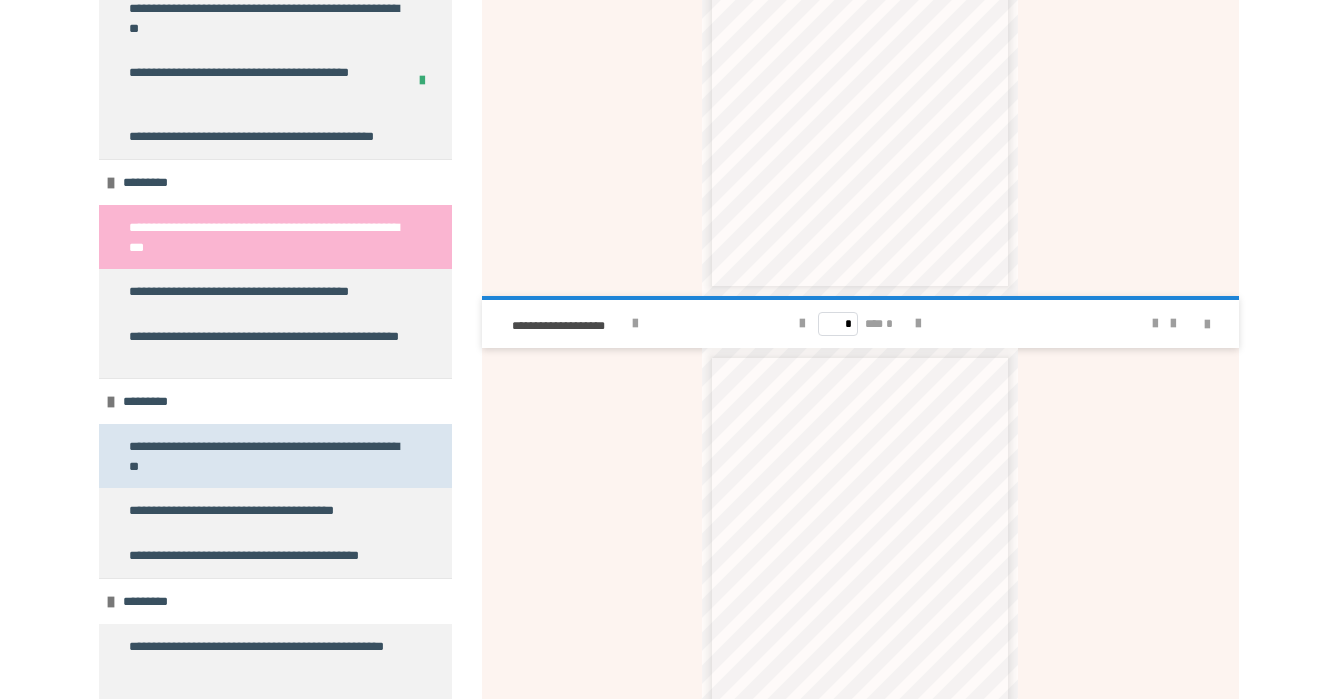 click on "**********" at bounding box center [267, 456] 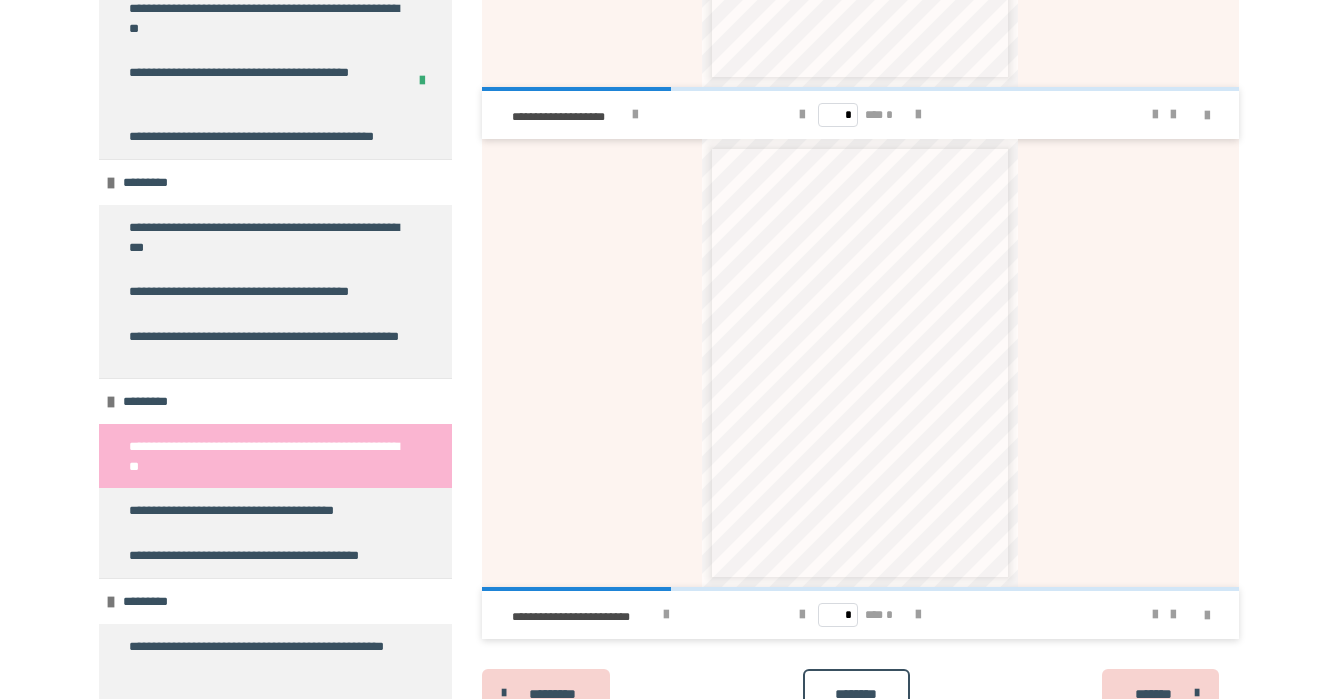 scroll, scrollTop: 1174, scrollLeft: 0, axis: vertical 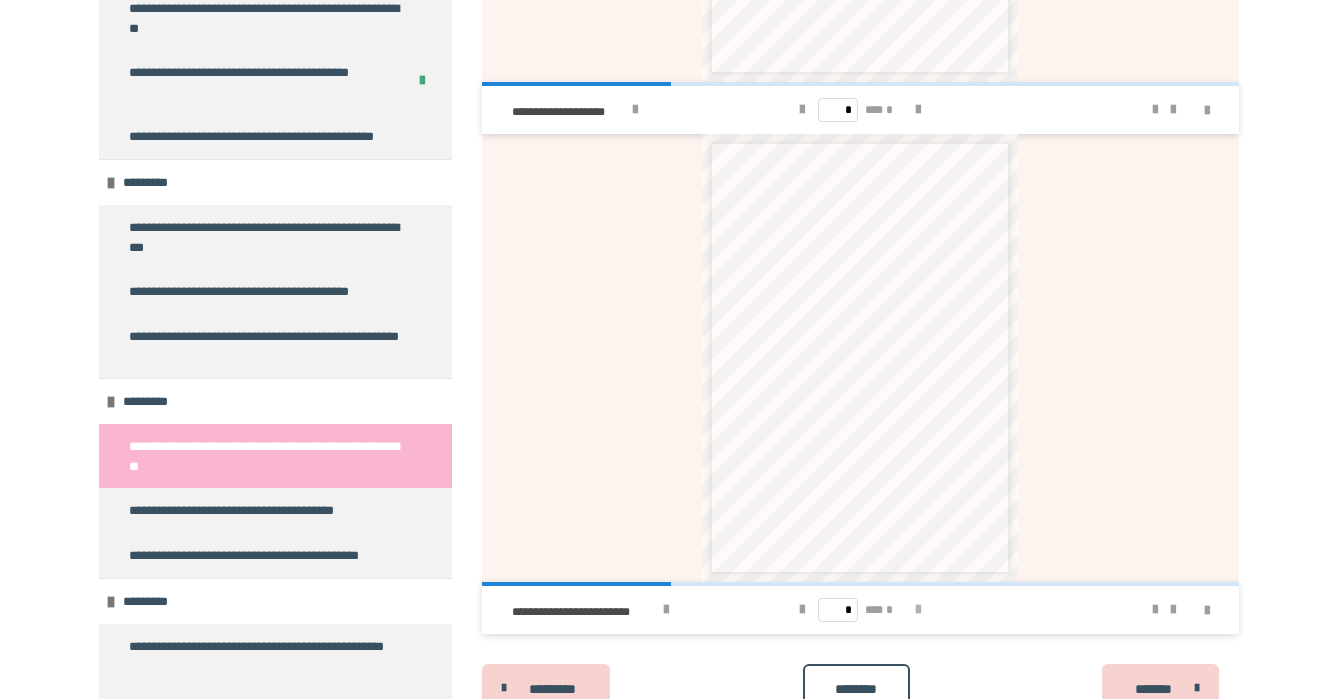 click at bounding box center [918, 610] 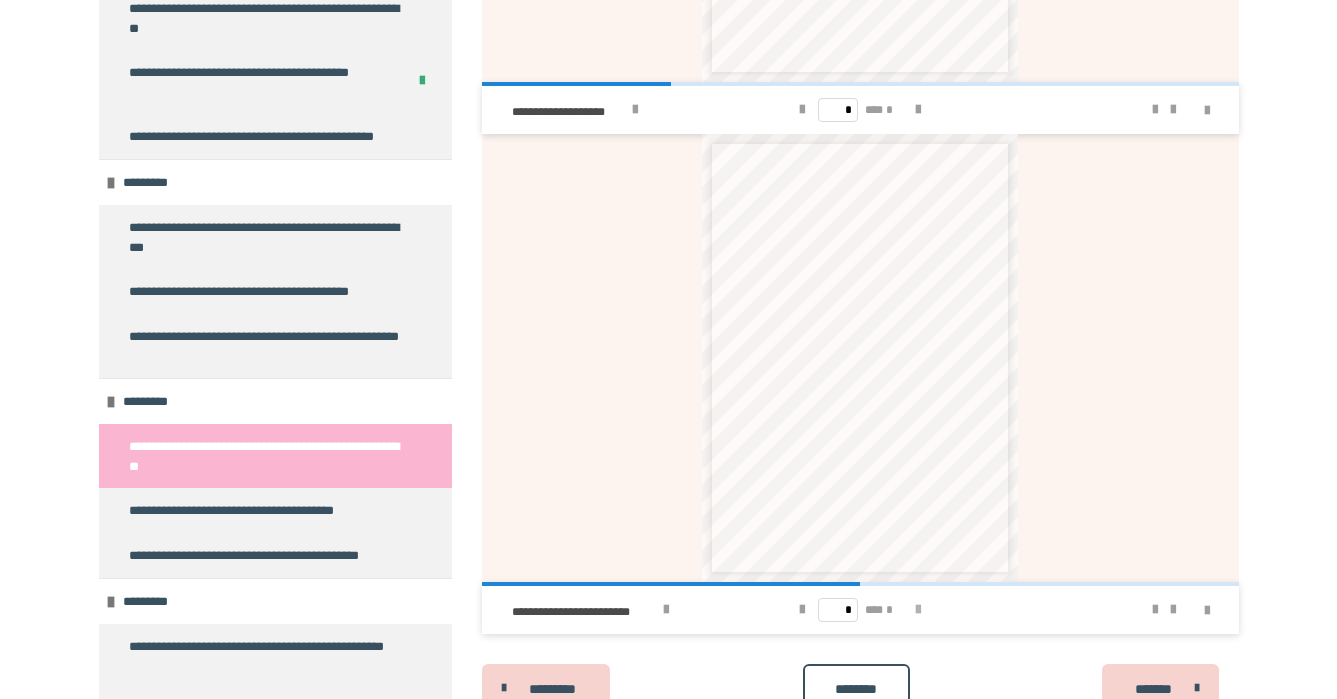 click at bounding box center [918, 610] 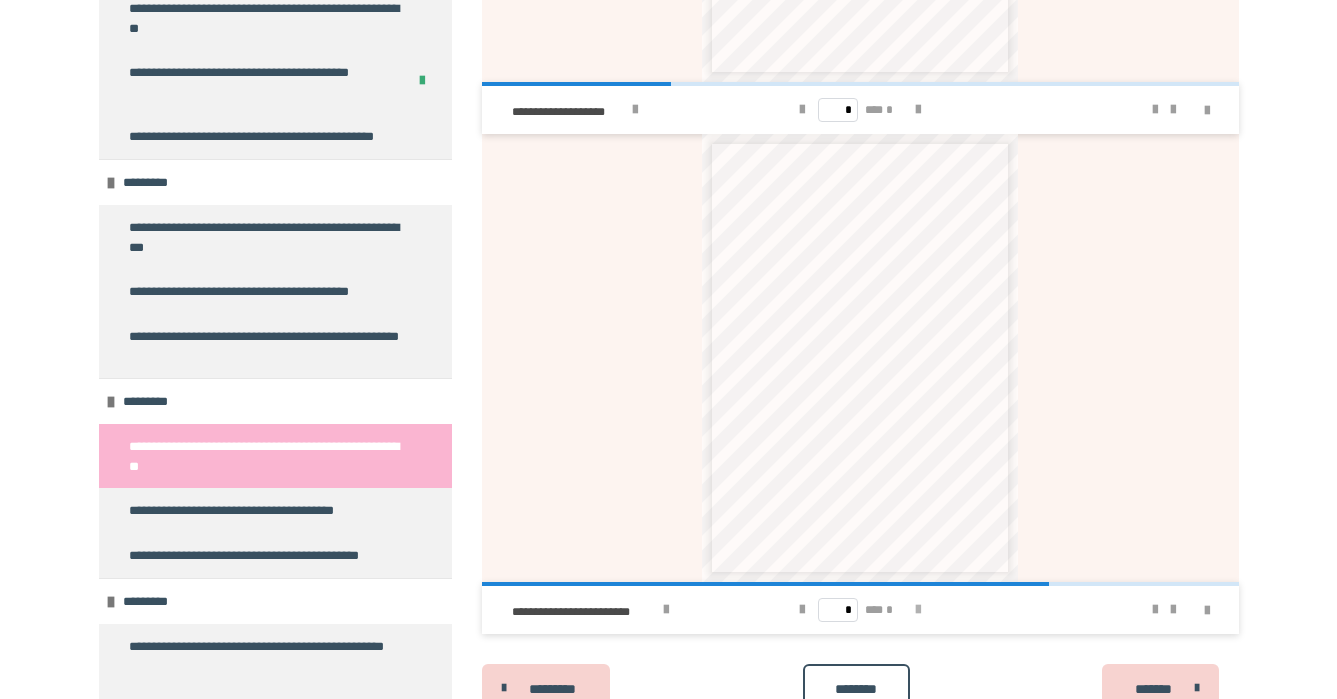 click at bounding box center [918, 610] 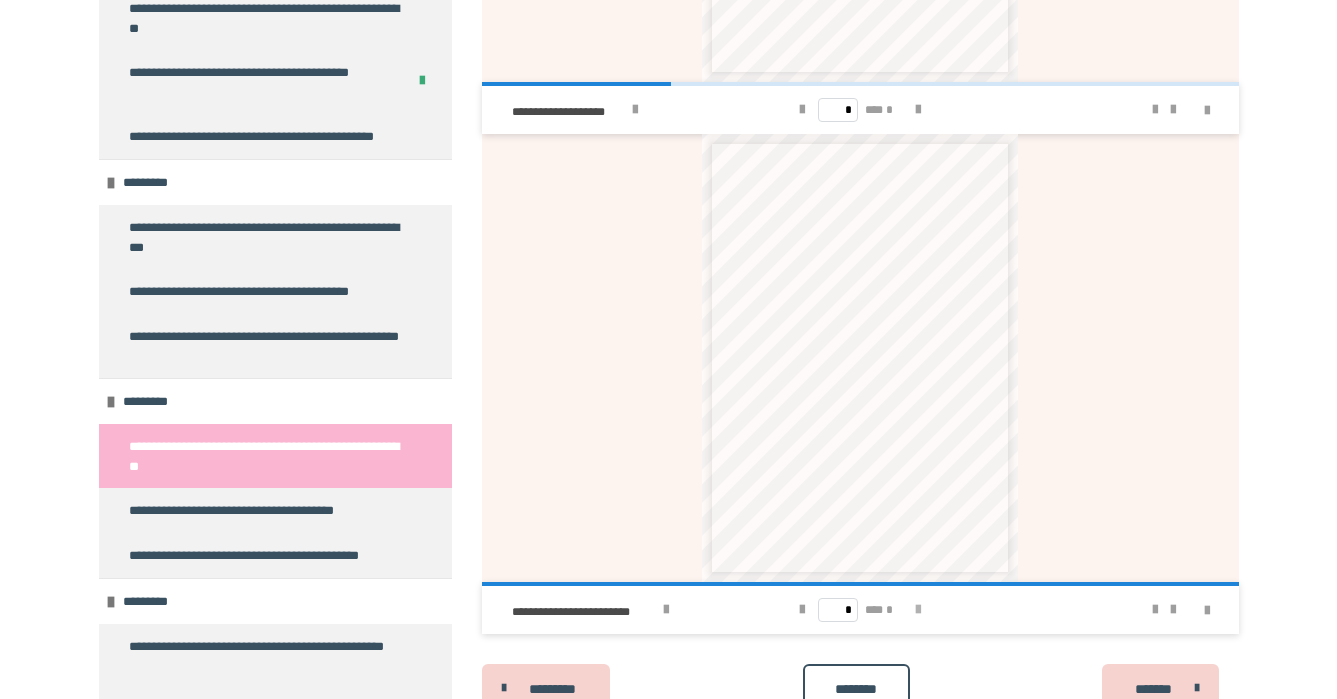 click on "* *** *" at bounding box center [860, 610] 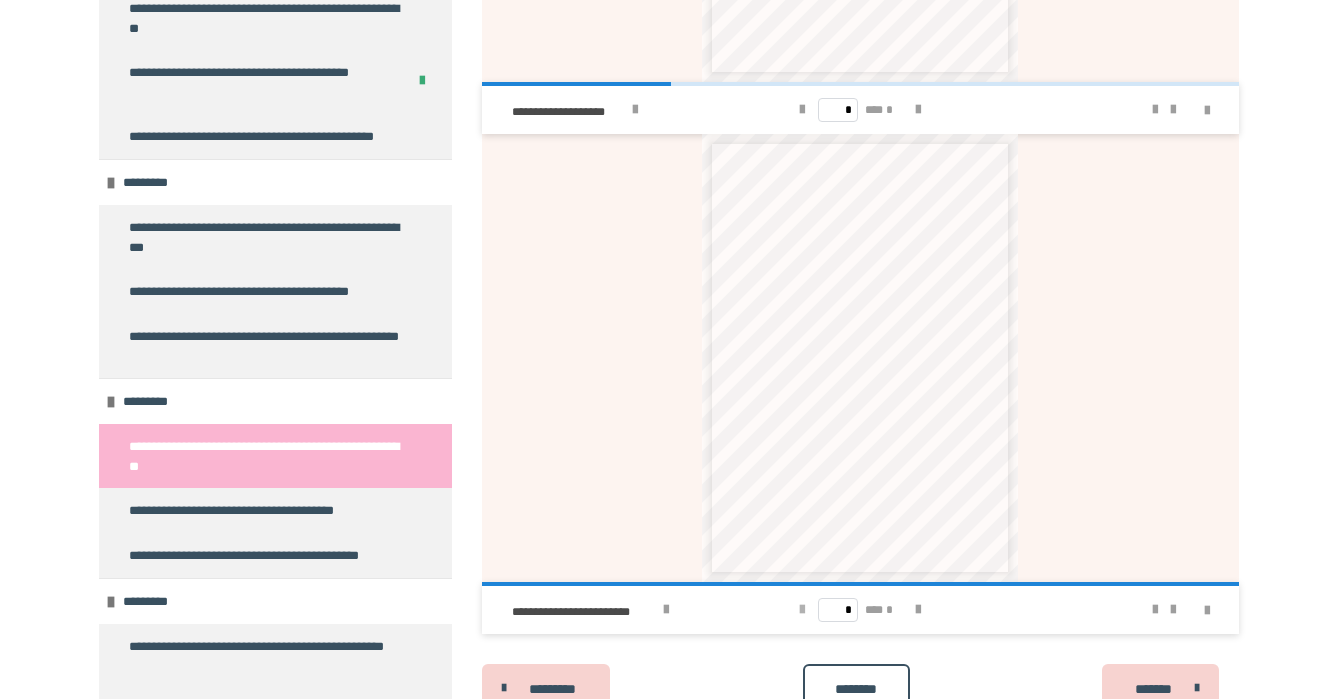 click at bounding box center [802, 610] 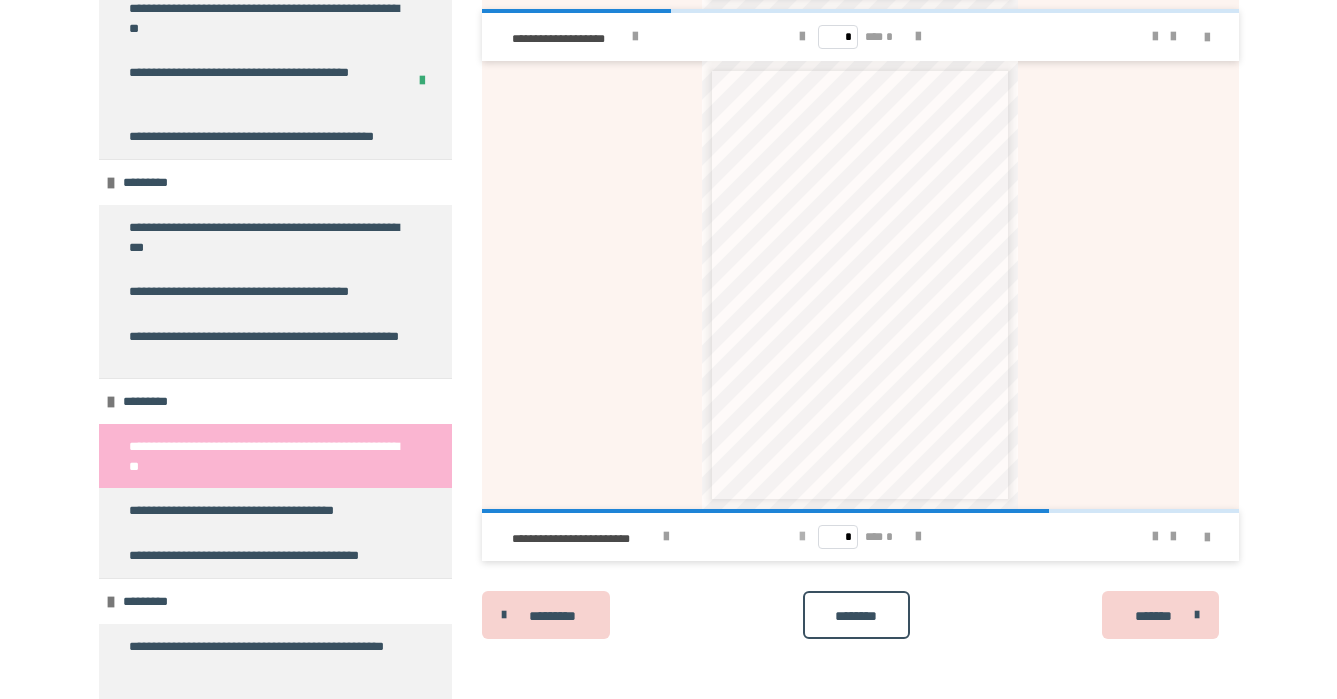 scroll, scrollTop: 1247, scrollLeft: 0, axis: vertical 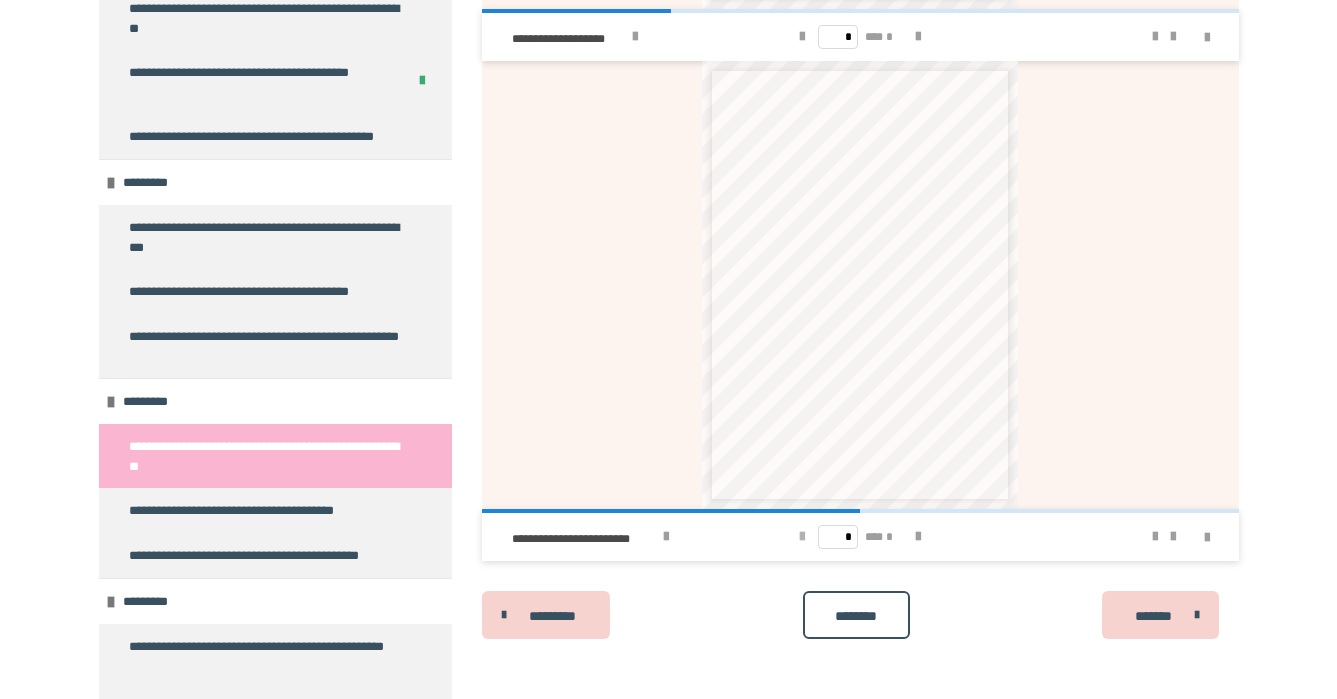 click at bounding box center (802, 537) 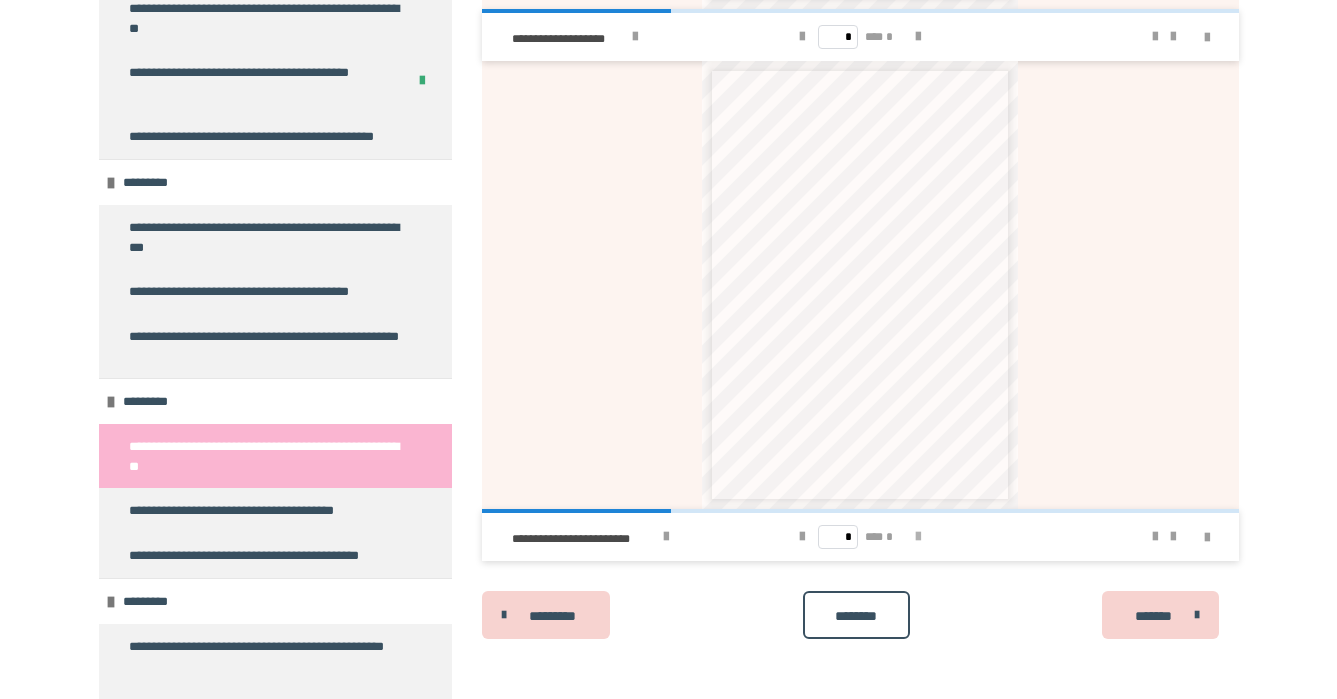 click at bounding box center [918, 537] 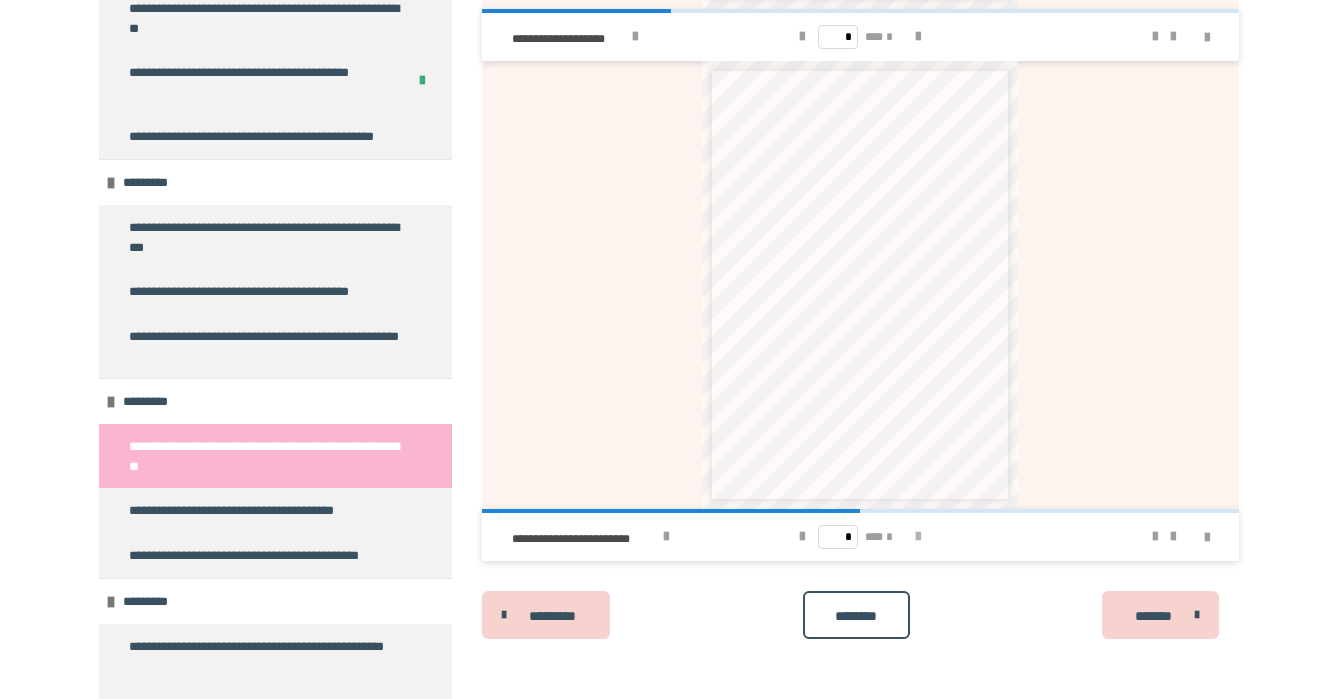 click at bounding box center (918, 537) 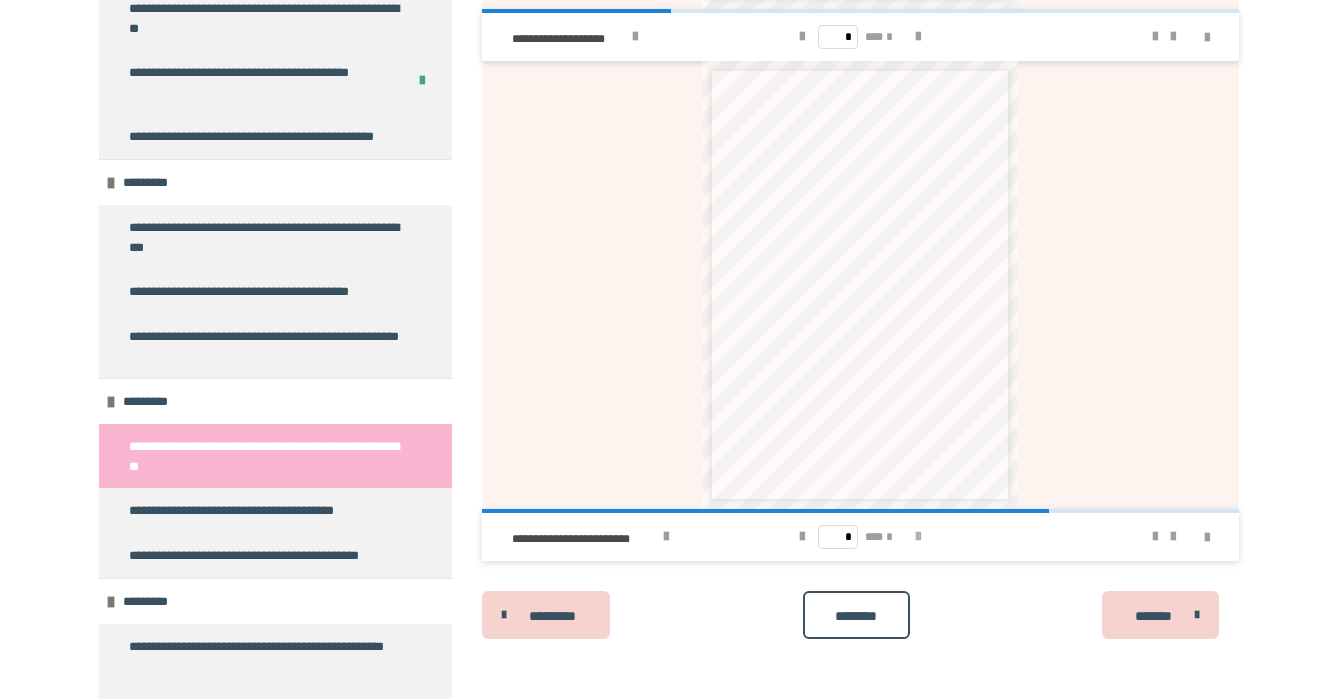 click at bounding box center [918, 537] 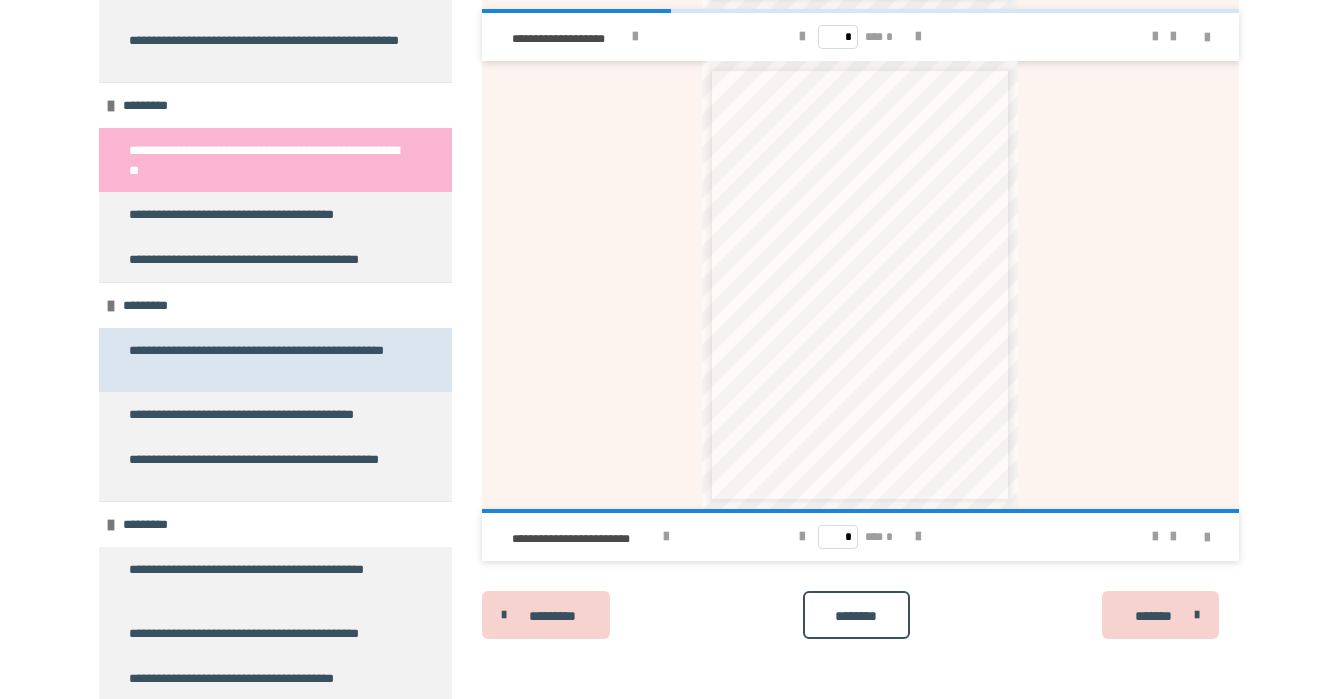 scroll, scrollTop: 3341, scrollLeft: 0, axis: vertical 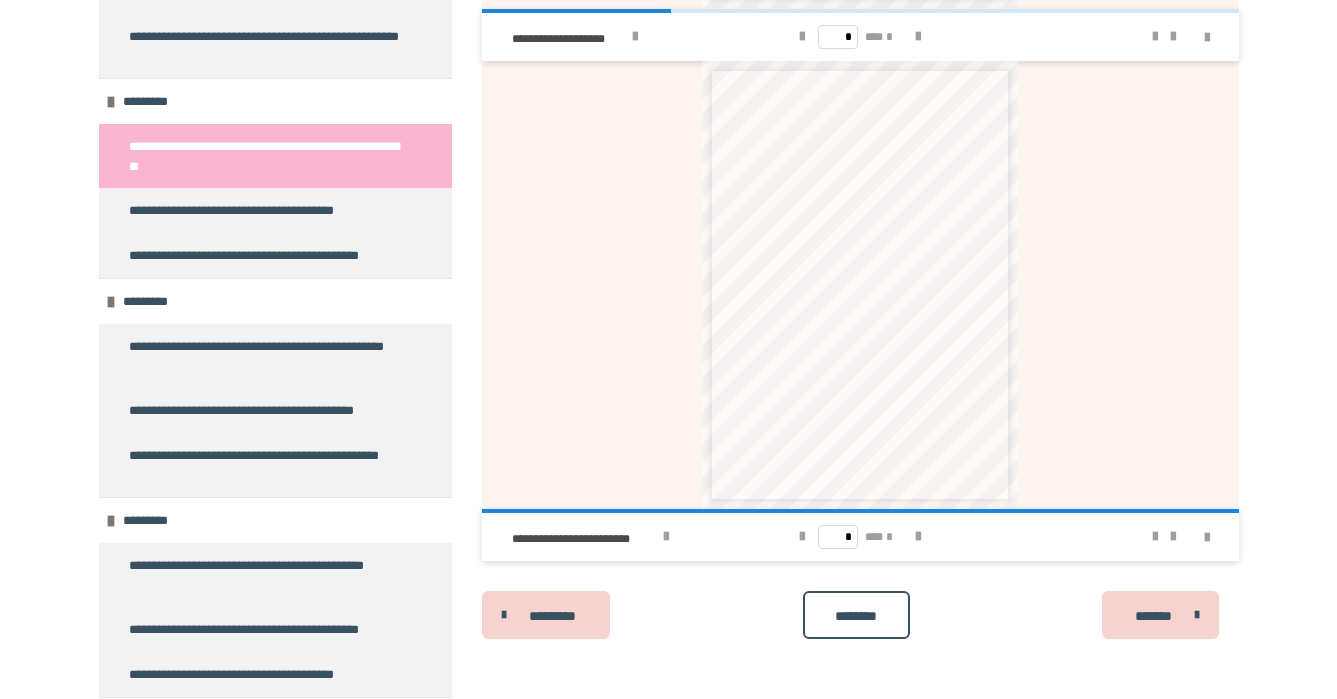 click on "* *** *" at bounding box center [860, 537] 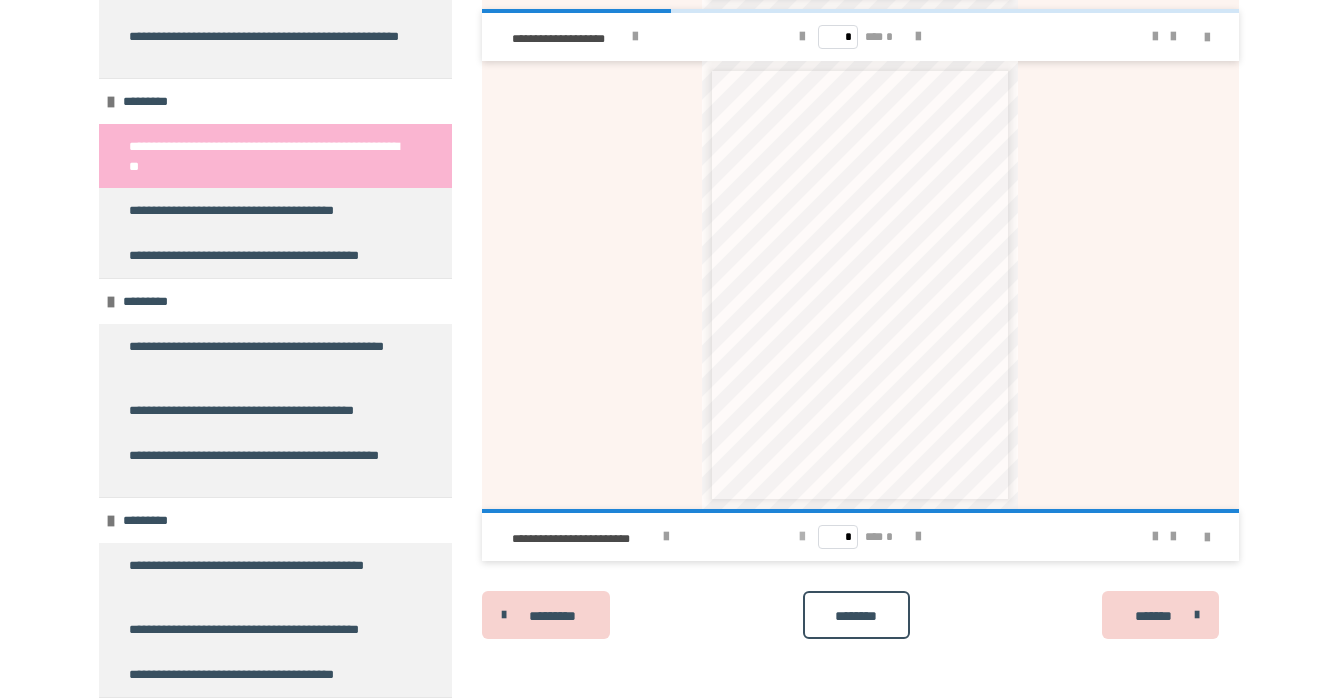 click at bounding box center [802, 537] 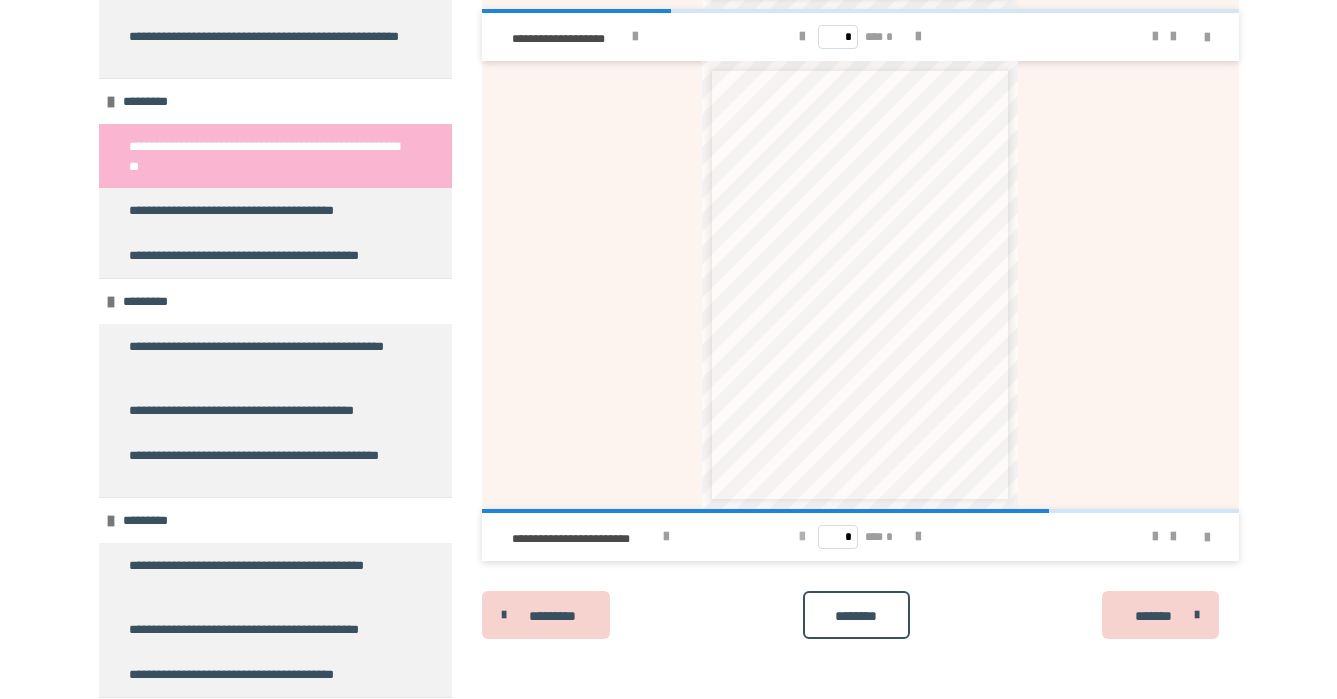 click at bounding box center [802, 537] 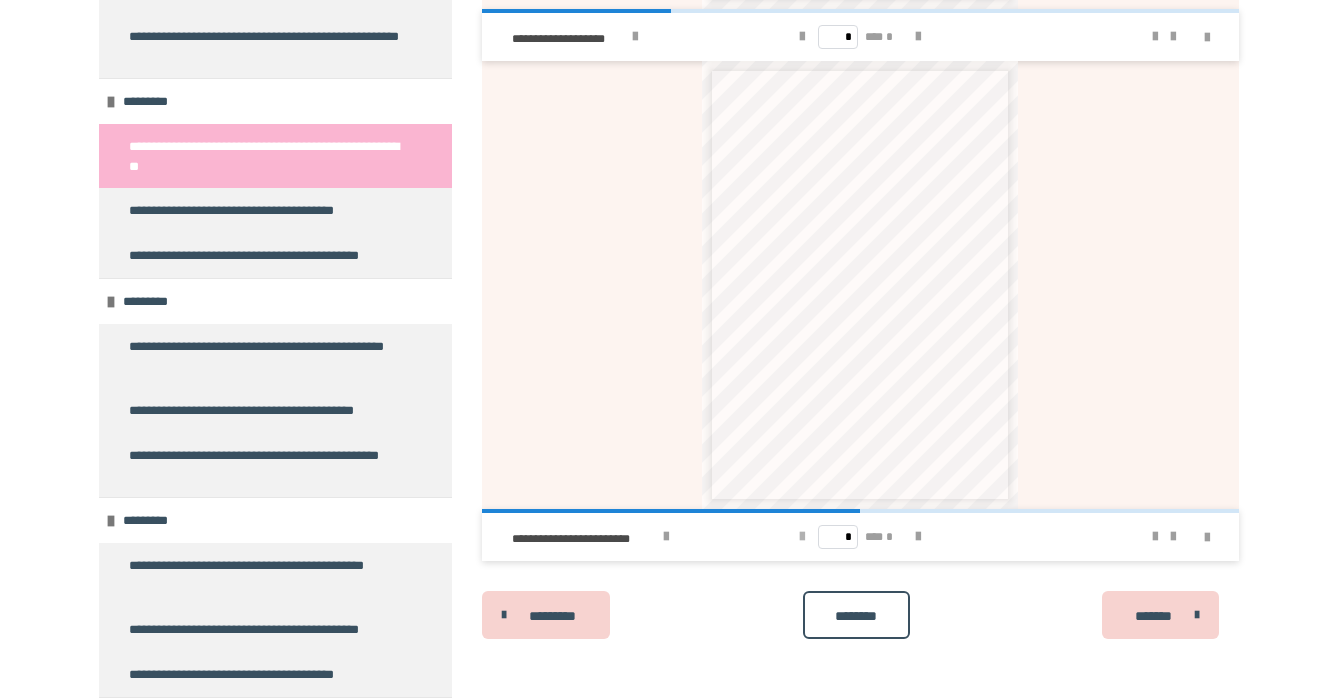 type on "*" 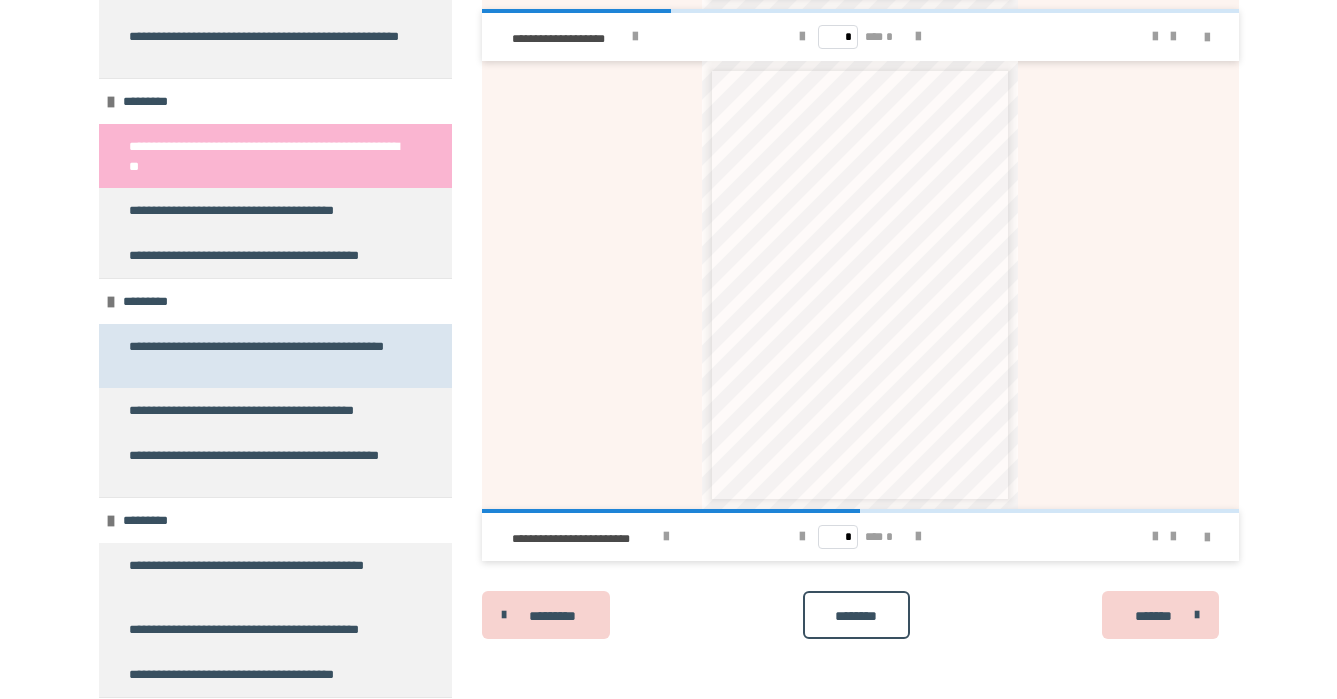 click on "**********" at bounding box center (267, 356) 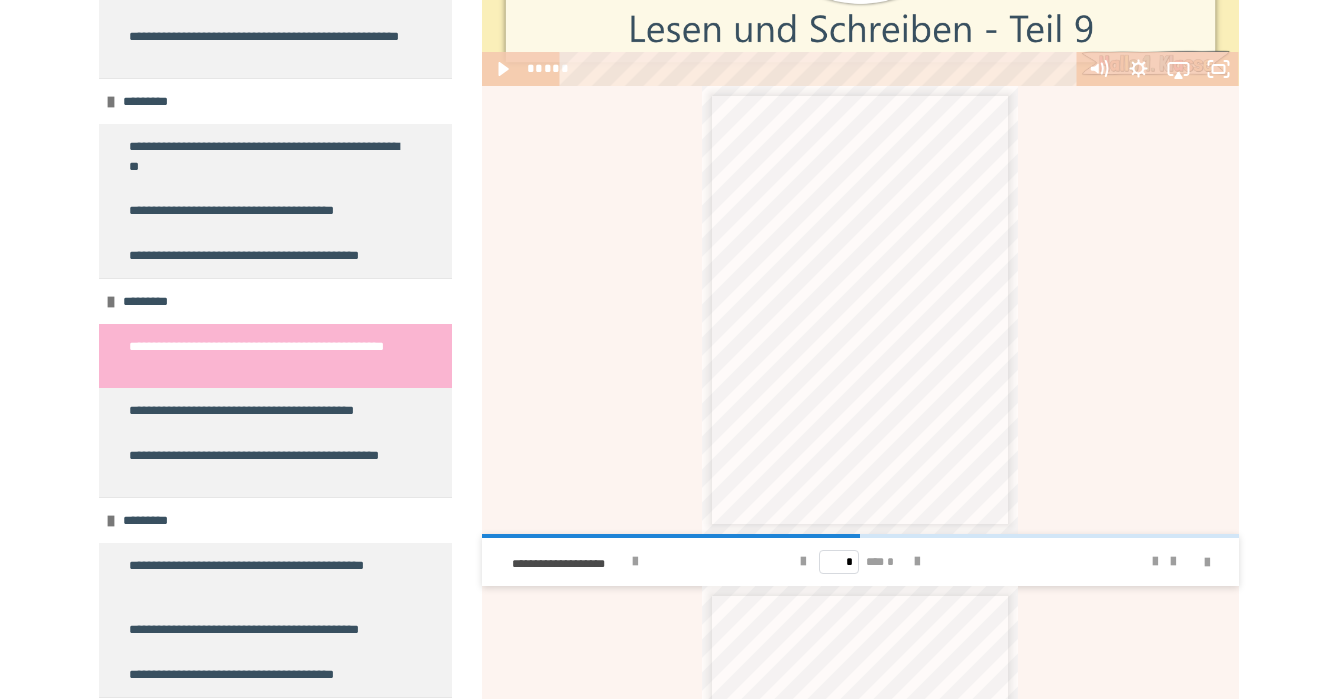 scroll, scrollTop: 753, scrollLeft: 0, axis: vertical 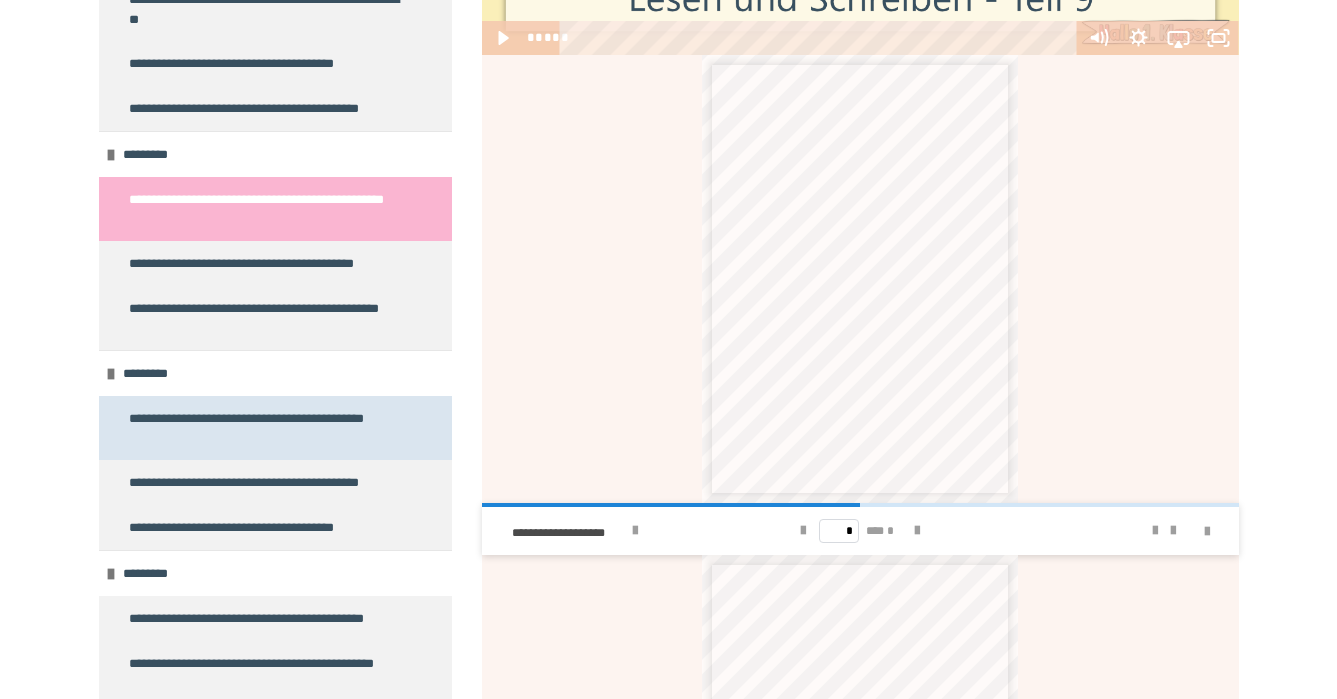 click on "**********" at bounding box center (267, 428) 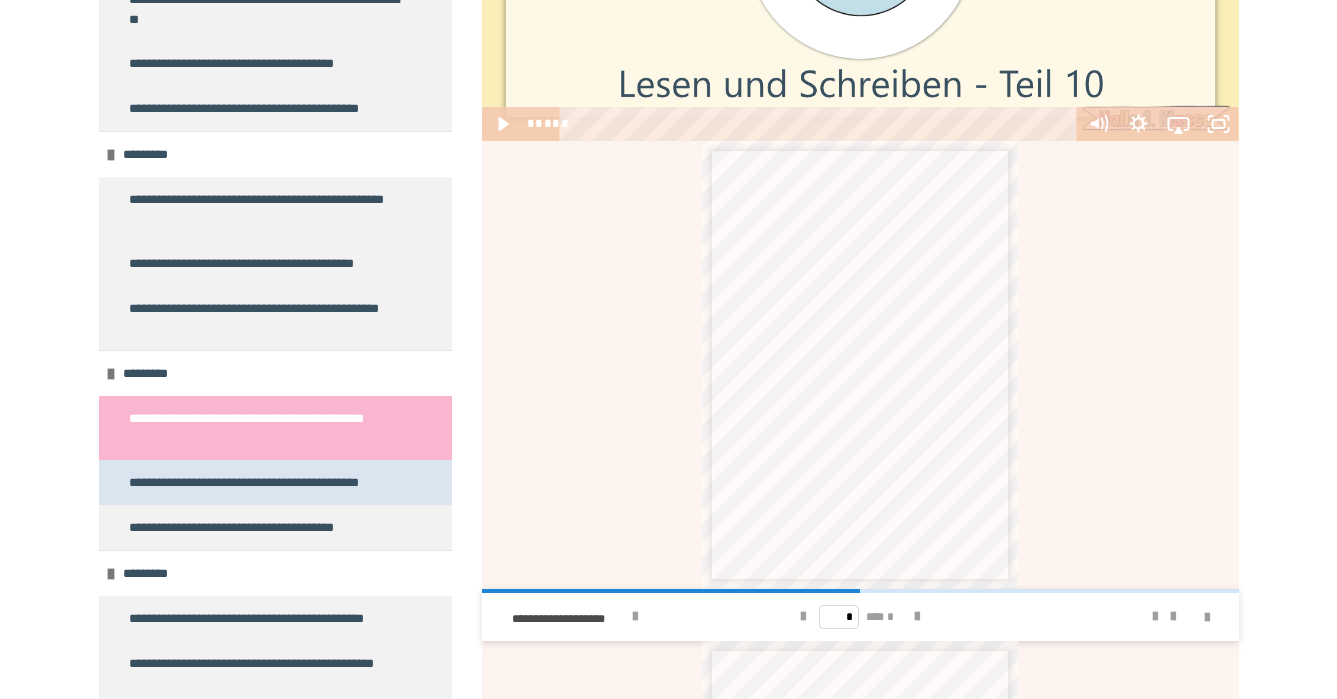 scroll, scrollTop: 484, scrollLeft: 0, axis: vertical 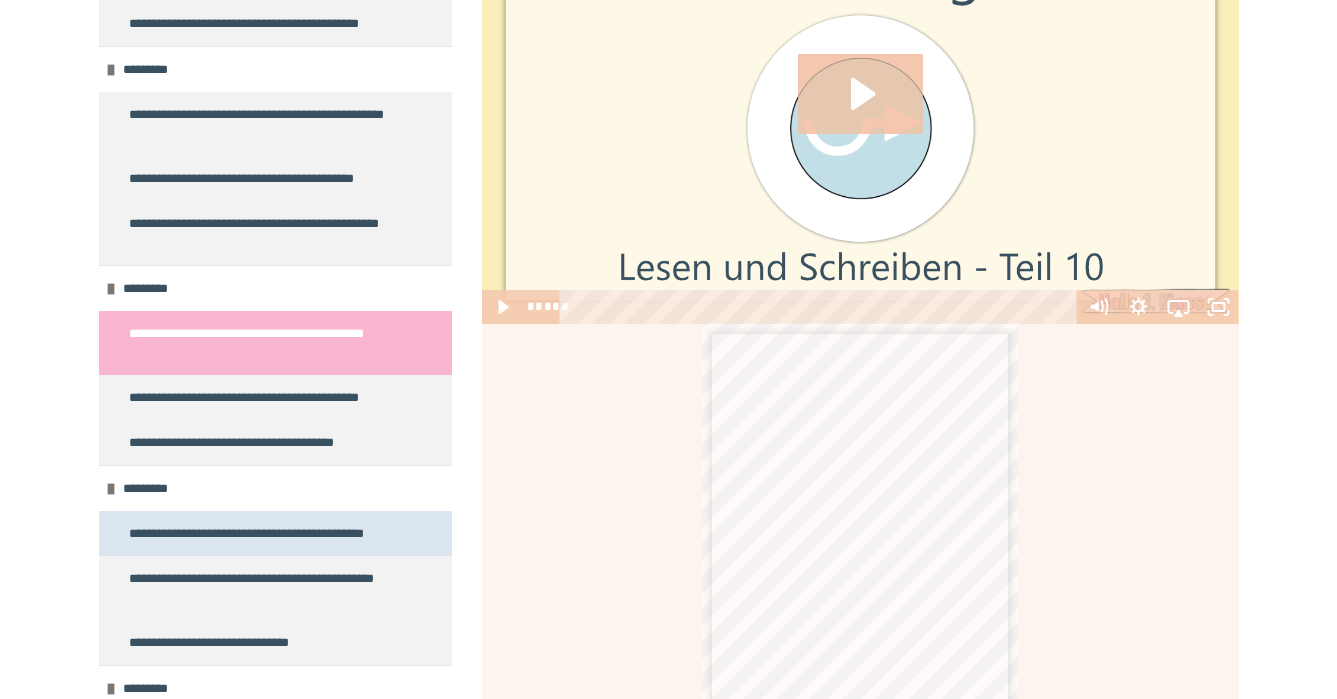 click on "**********" at bounding box center (264, 533) 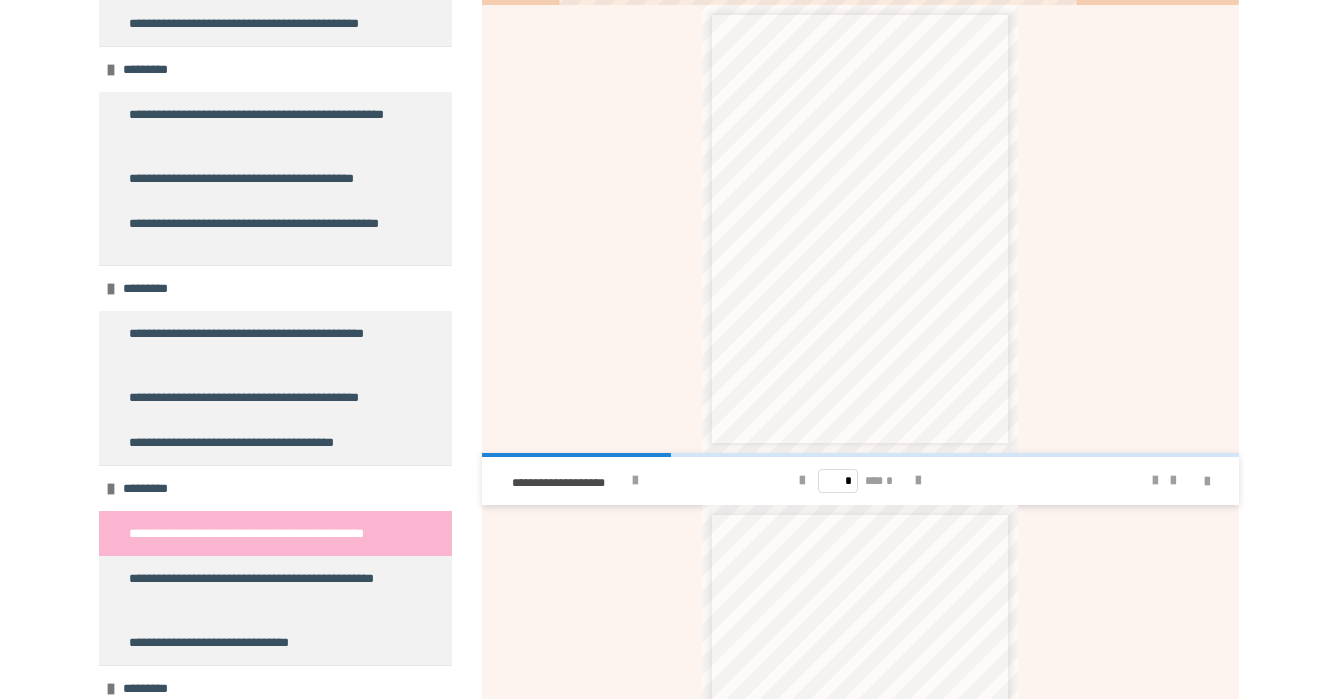 scroll, scrollTop: 807, scrollLeft: 0, axis: vertical 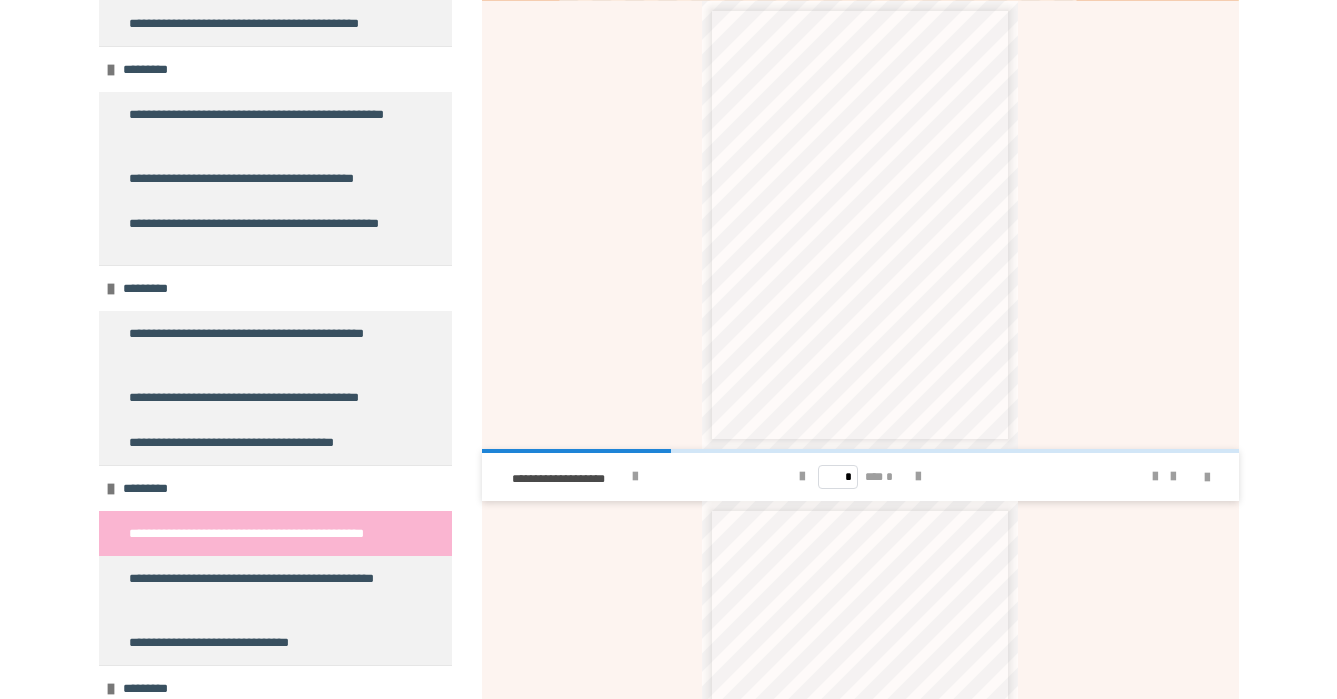 click on "* *** *" at bounding box center (860, 477) 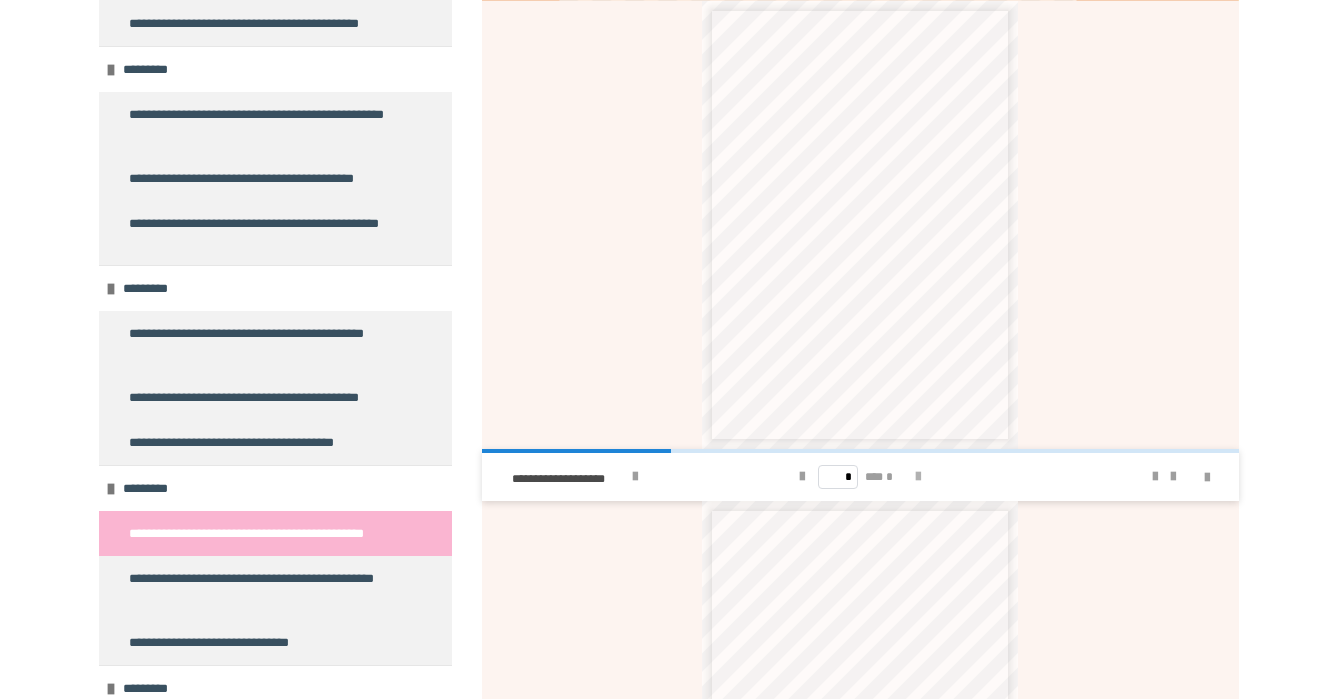click at bounding box center [918, 477] 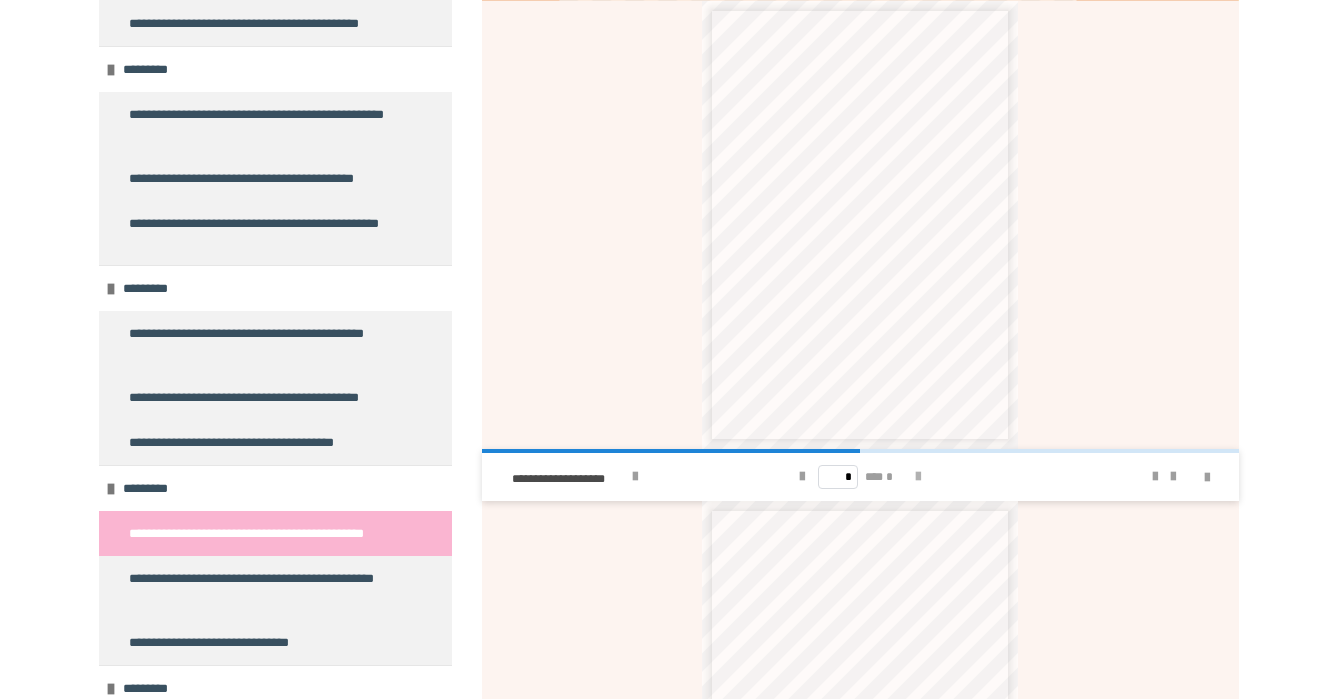 click at bounding box center [918, 477] 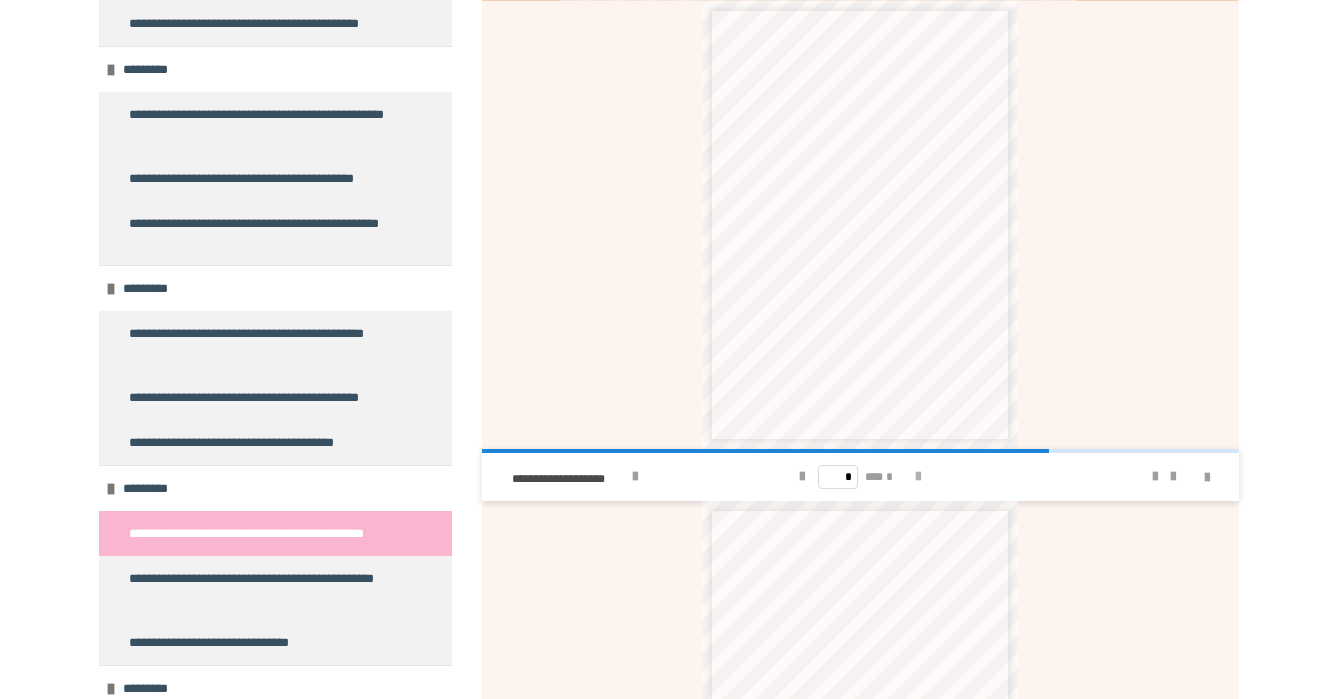 click at bounding box center (918, 477) 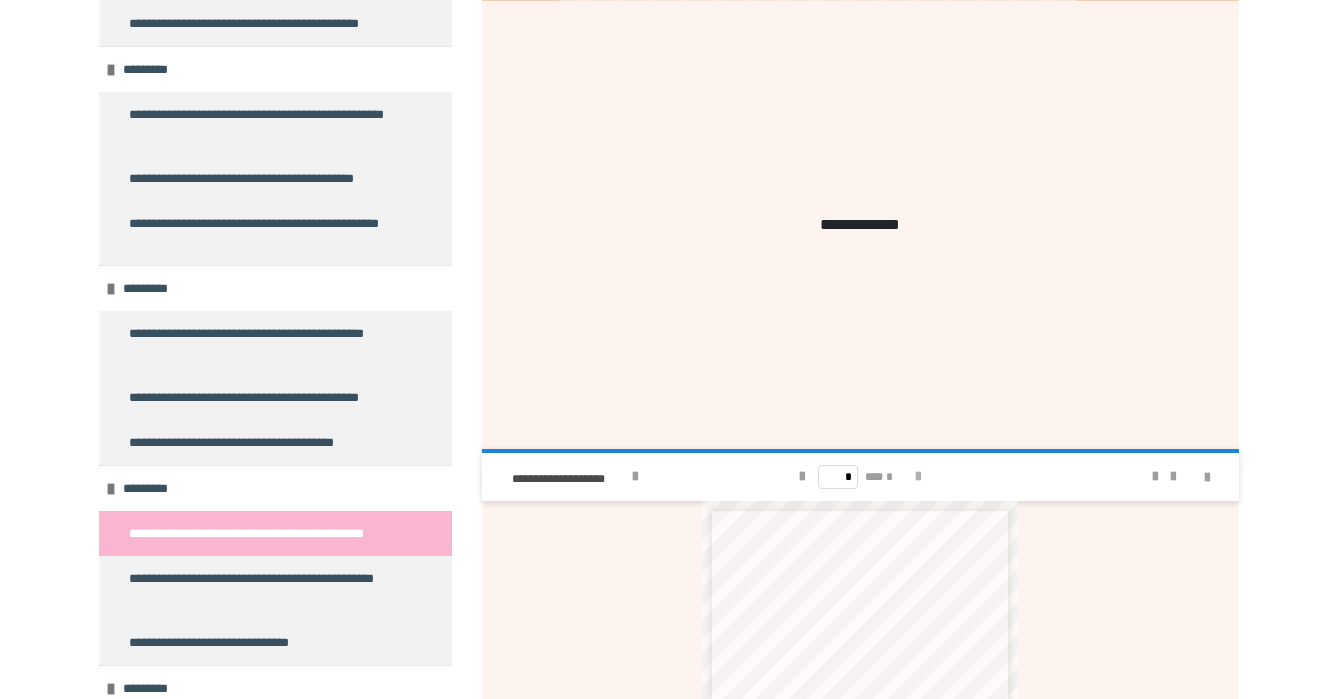 type on "*" 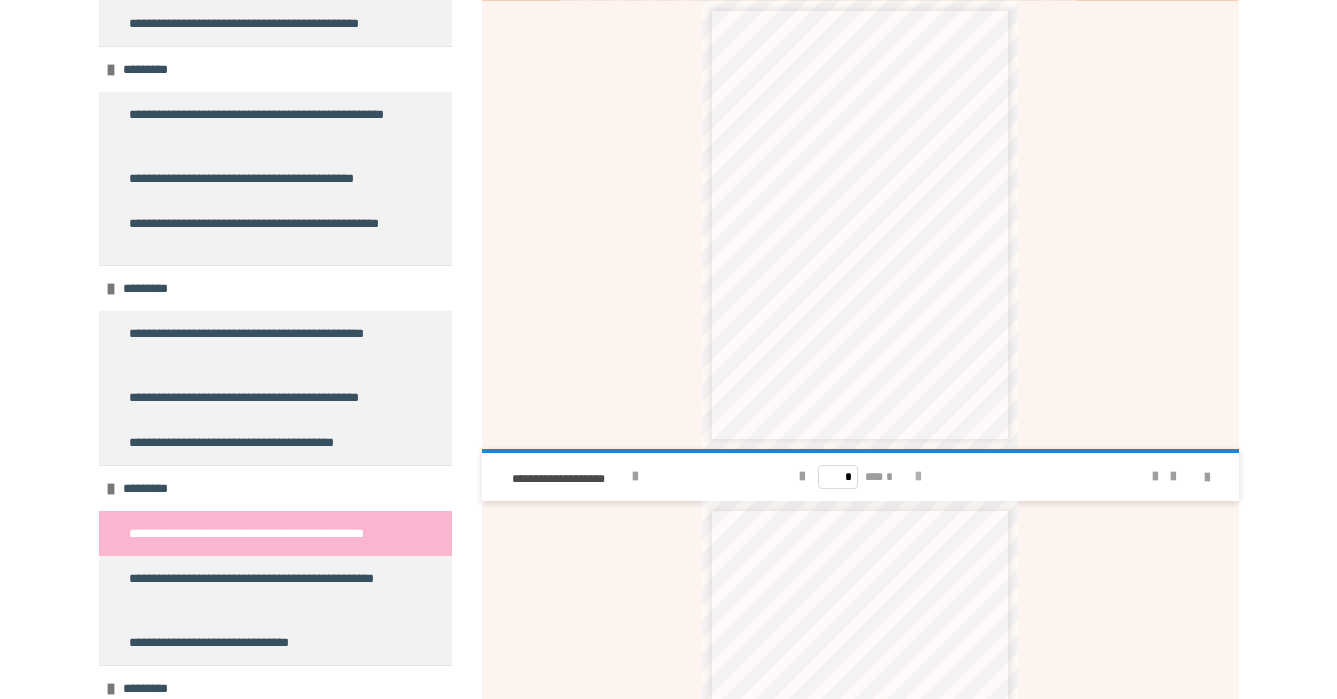 click on "* *** *" at bounding box center [860, 477] 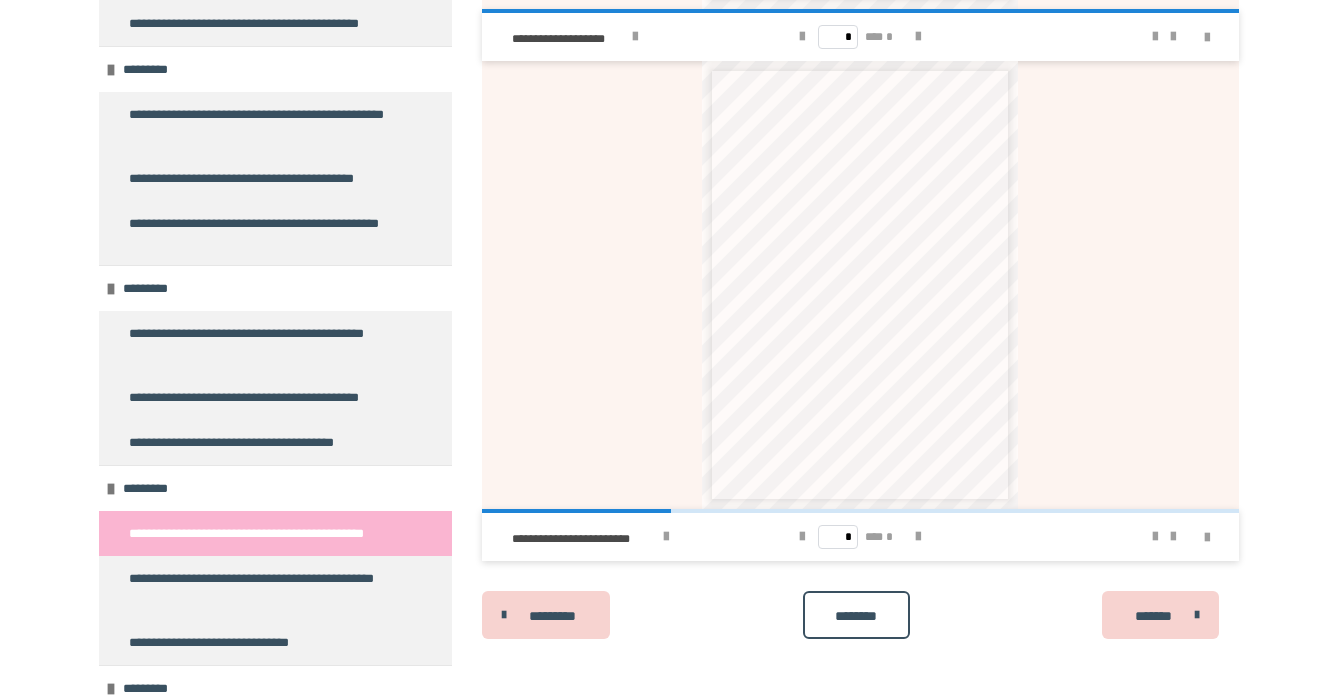 scroll, scrollTop: 1247, scrollLeft: 0, axis: vertical 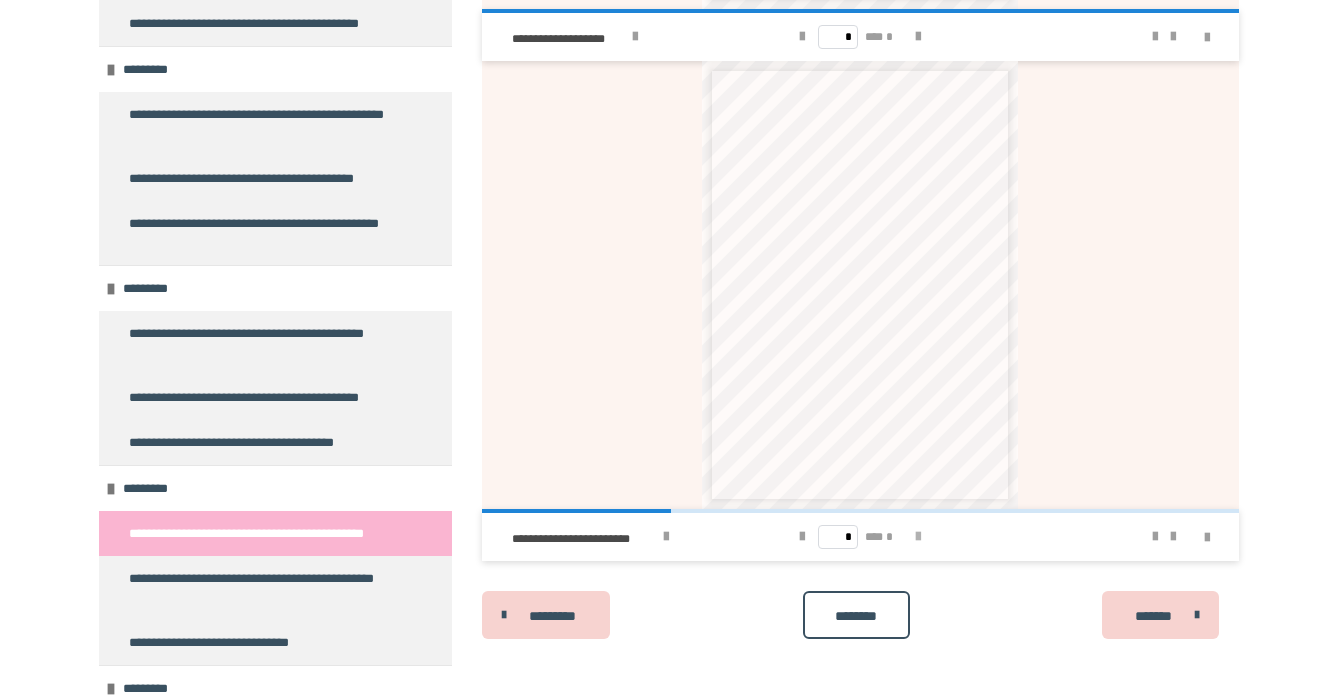 click at bounding box center [918, 537] 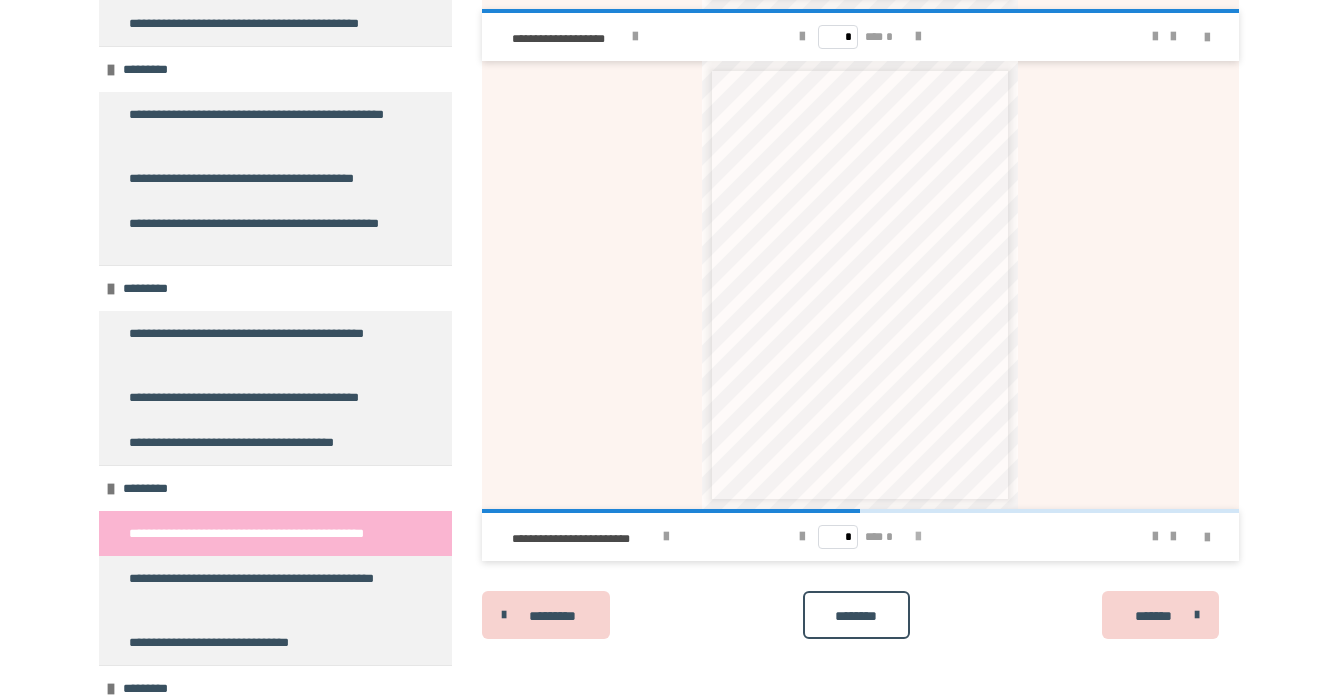 click at bounding box center (918, 537) 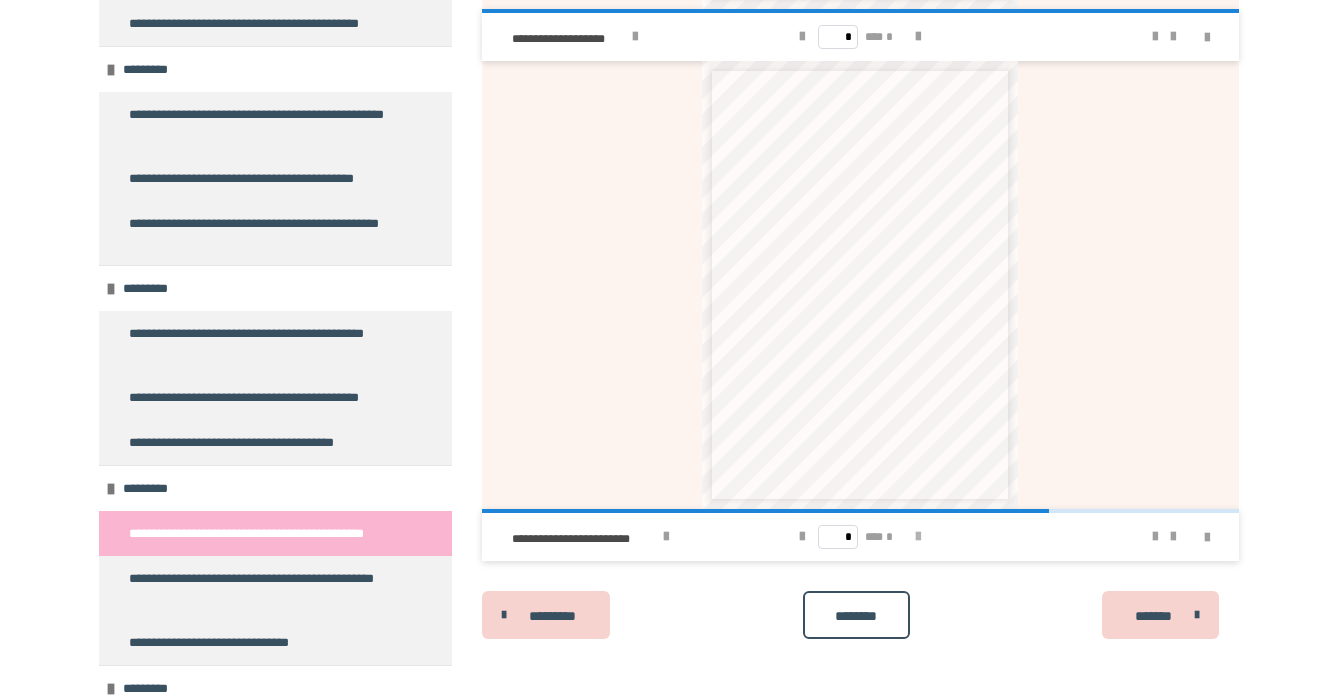 click at bounding box center [918, 537] 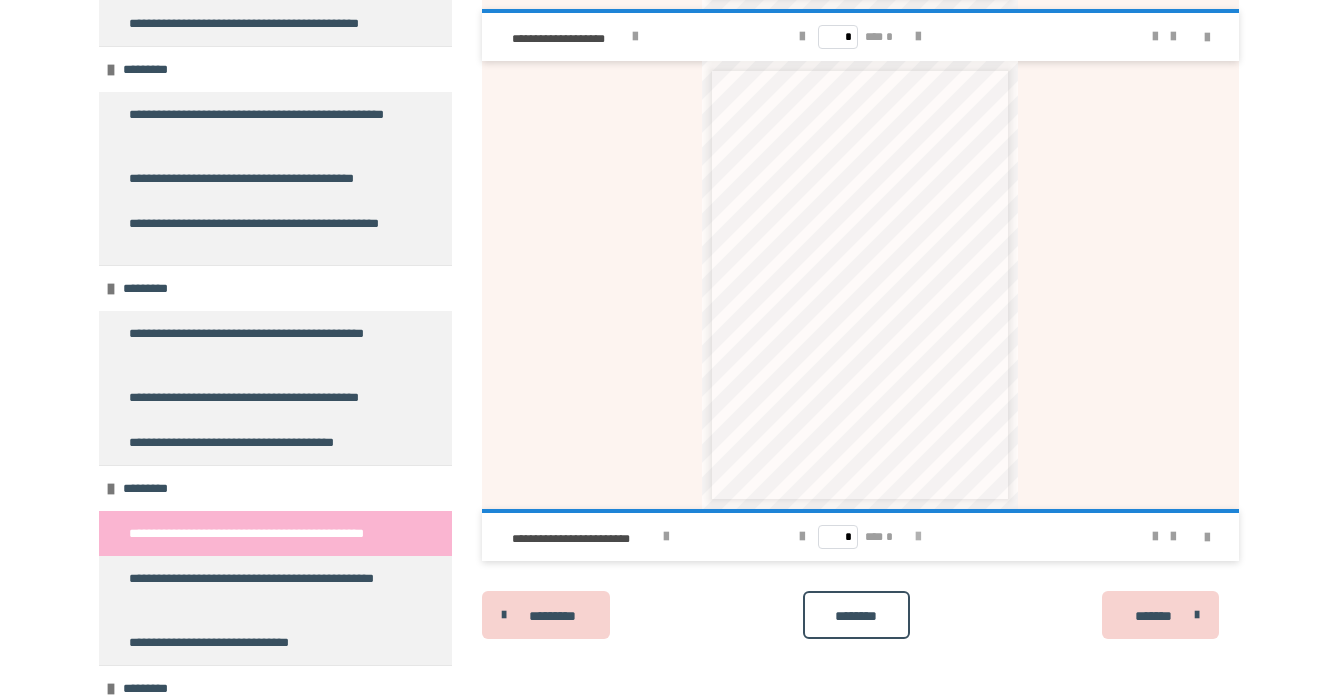 click on "* *** *" at bounding box center (860, 537) 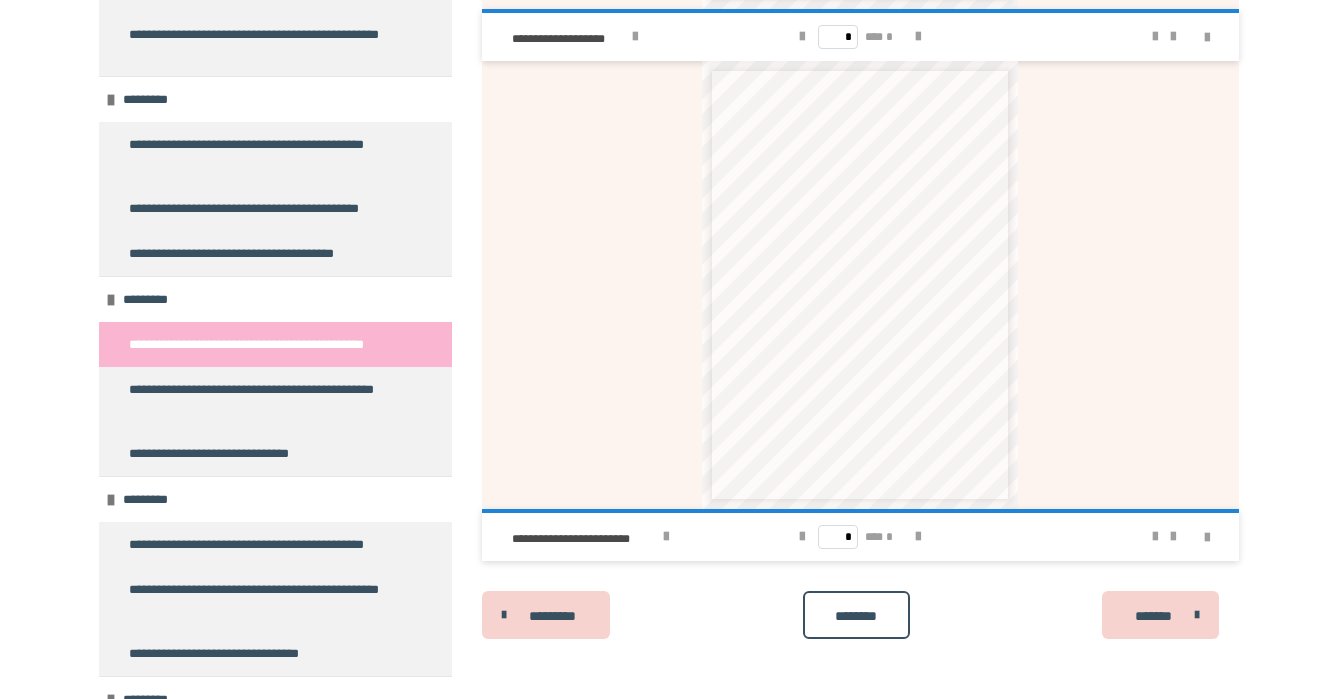 scroll, scrollTop: 3790, scrollLeft: 0, axis: vertical 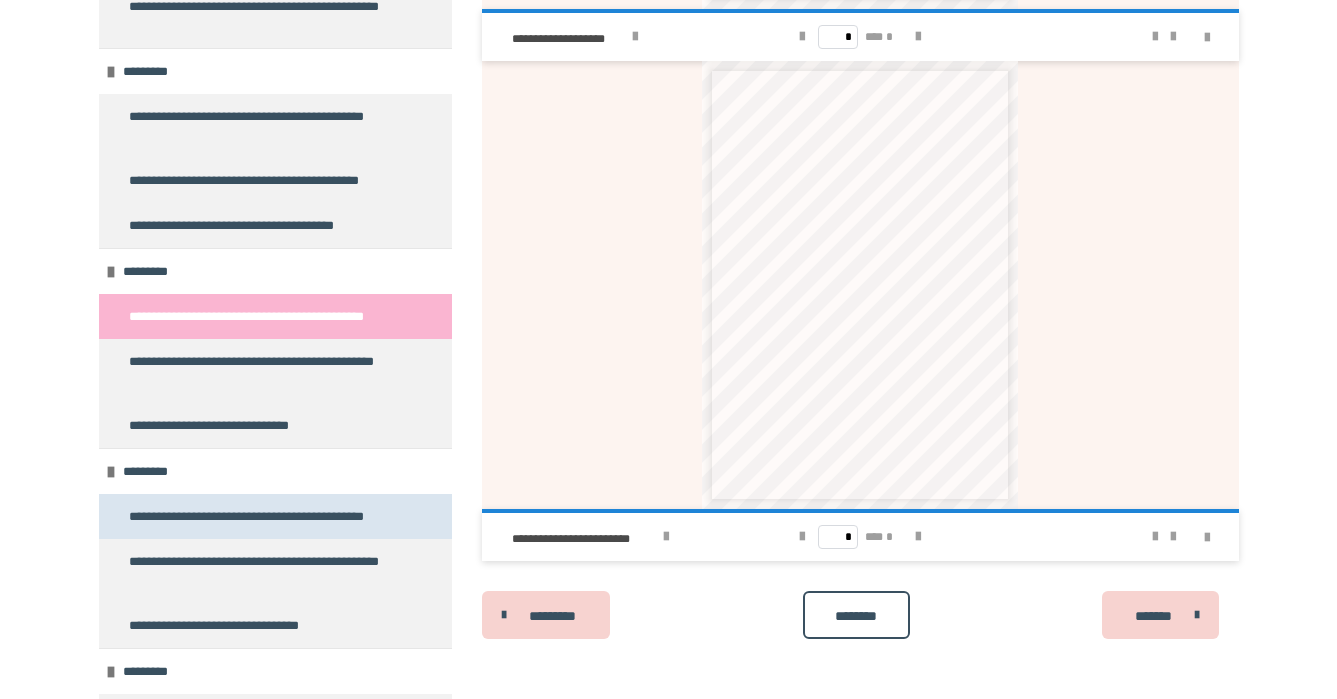 click on "**********" at bounding box center [264, 516] 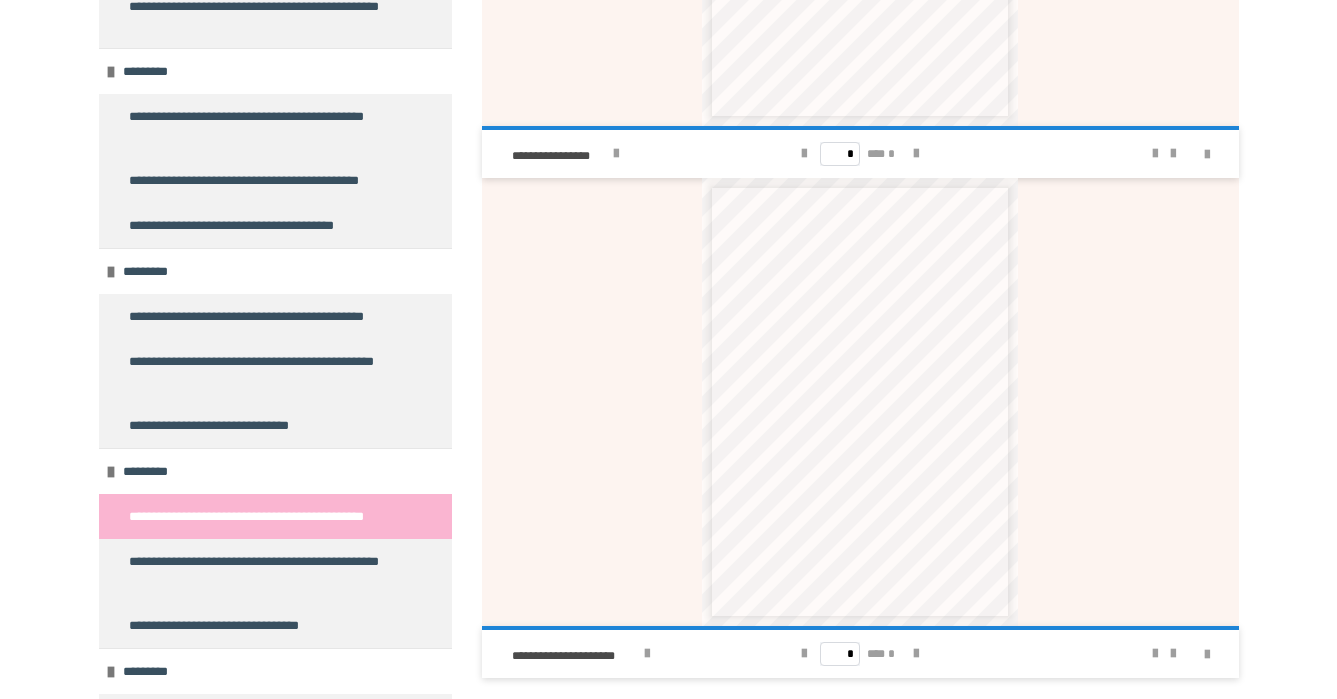 scroll, scrollTop: 1129, scrollLeft: 0, axis: vertical 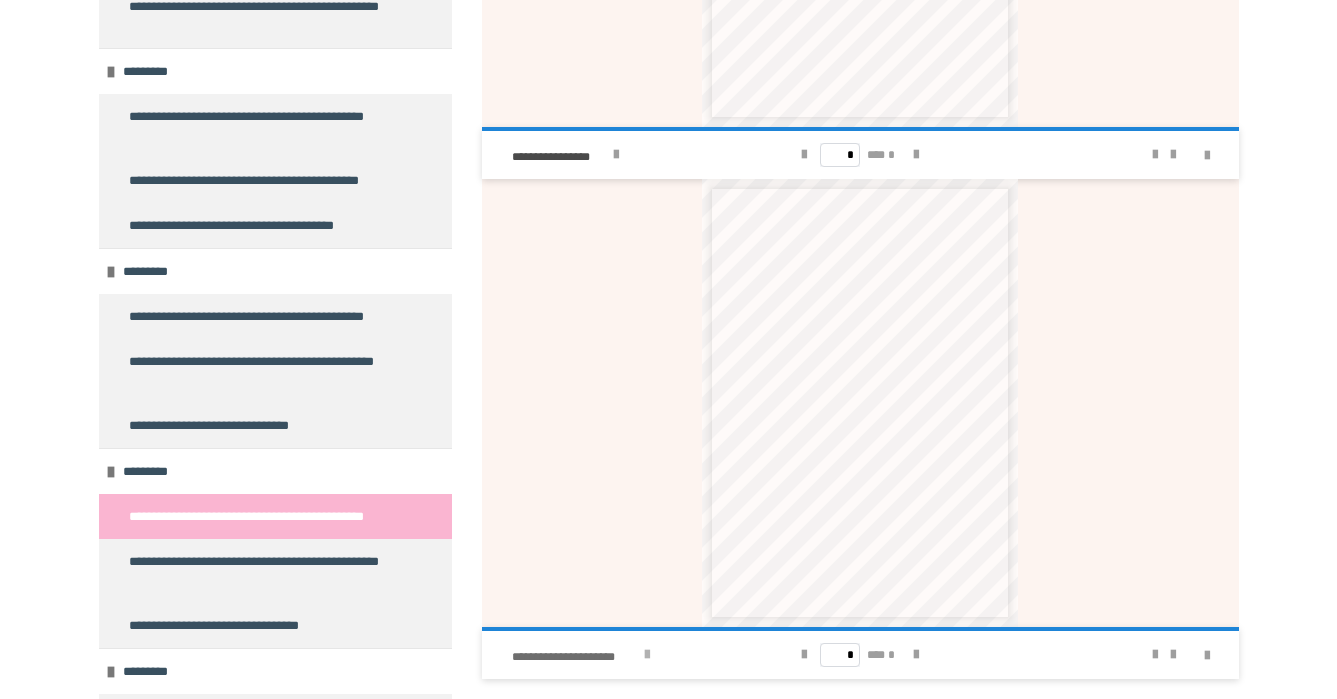 click on "**********" at bounding box center (631, 655) 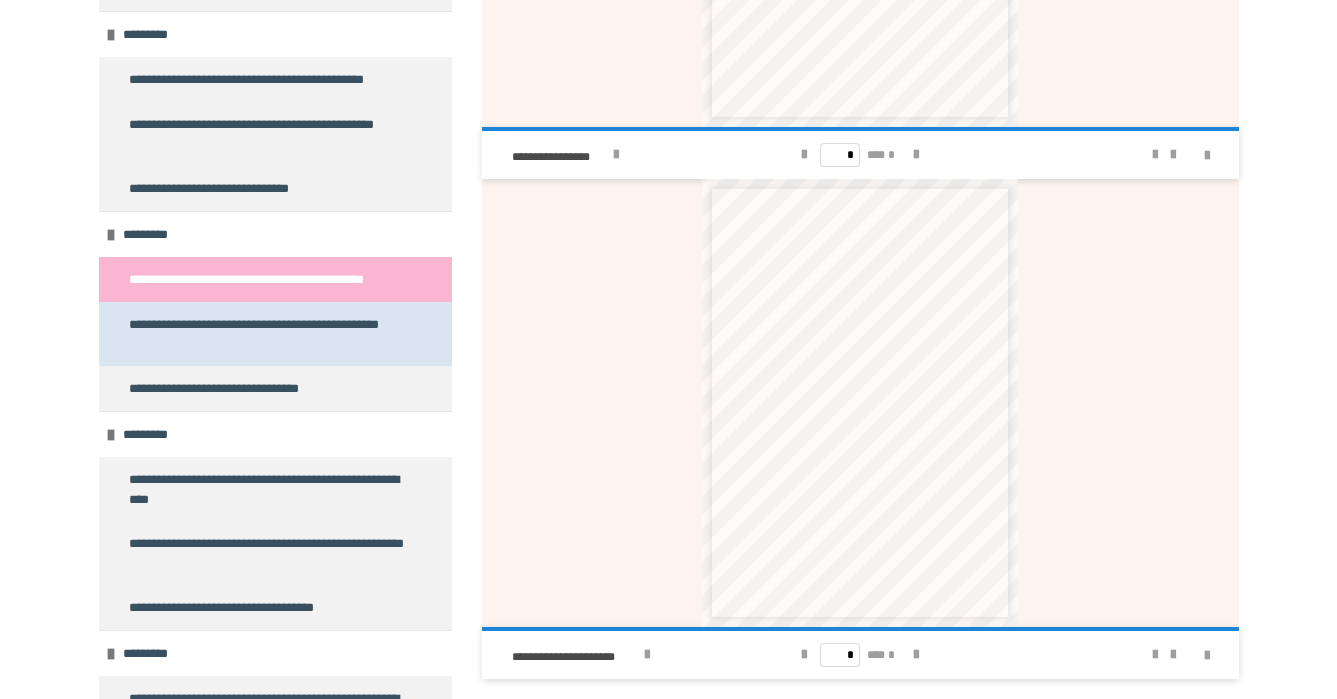 scroll, scrollTop: 4034, scrollLeft: 0, axis: vertical 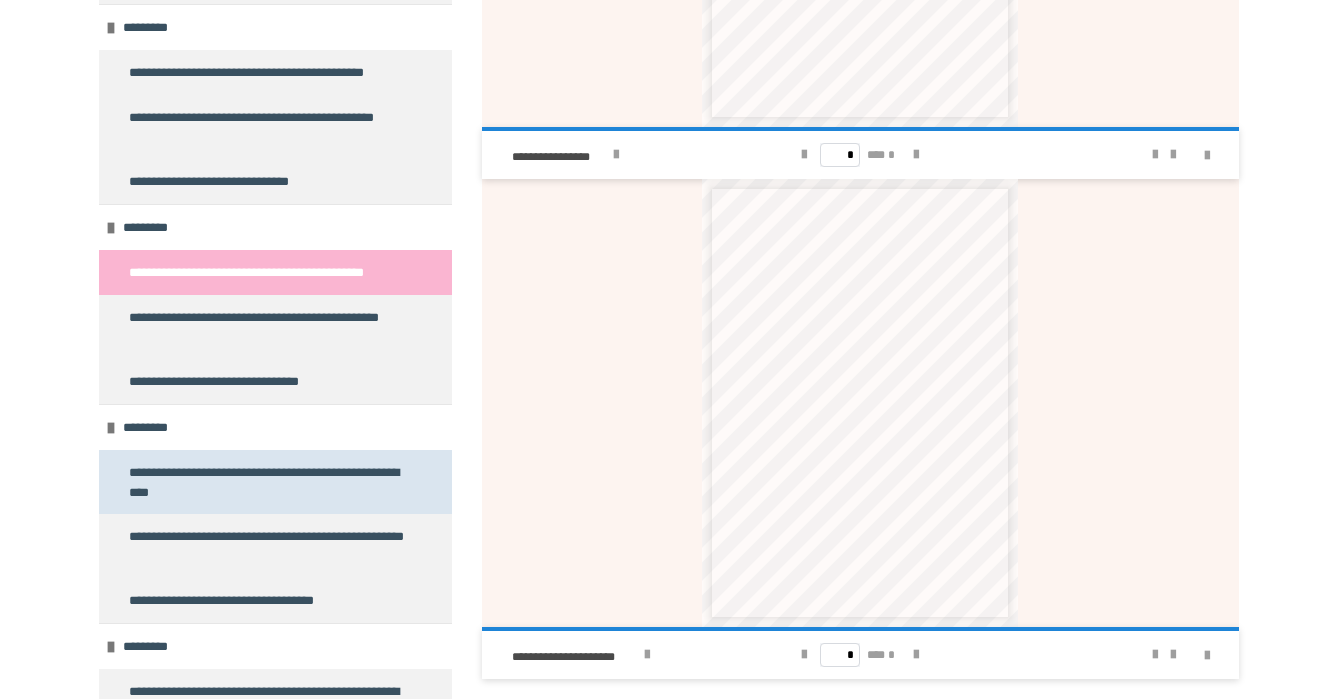 click on "**********" at bounding box center [267, 482] 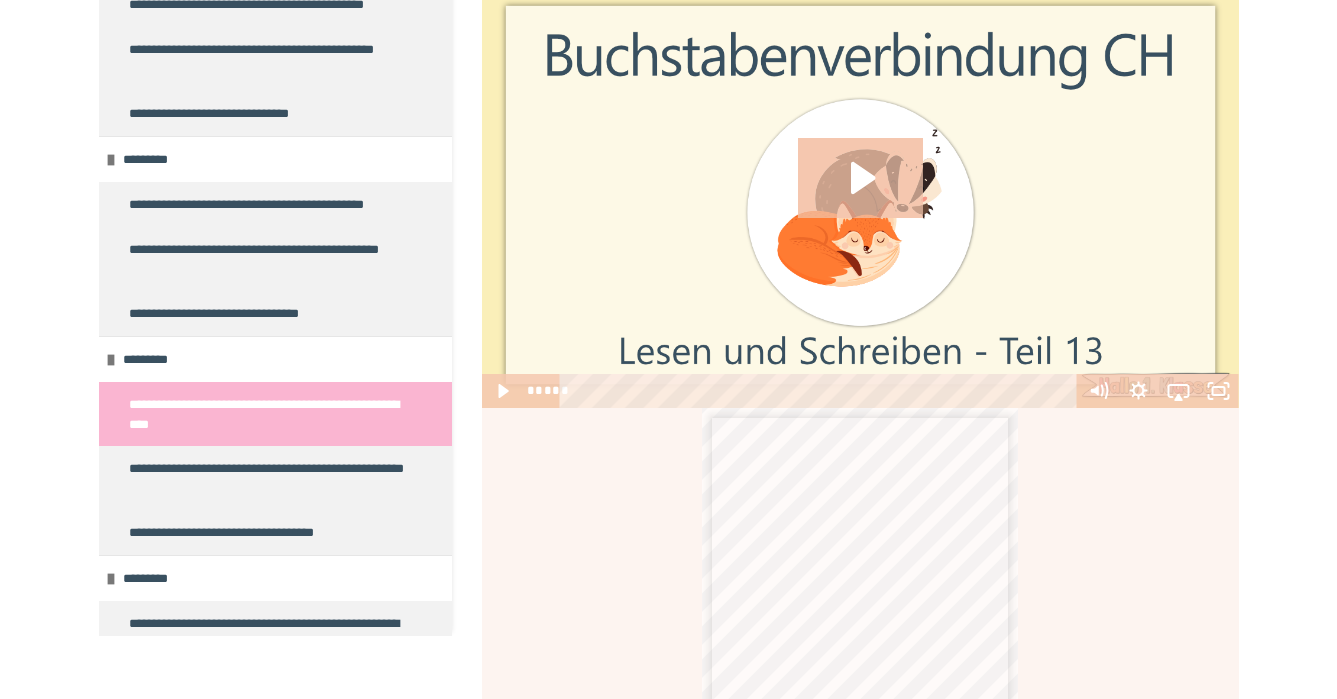 scroll, scrollTop: 252, scrollLeft: 0, axis: vertical 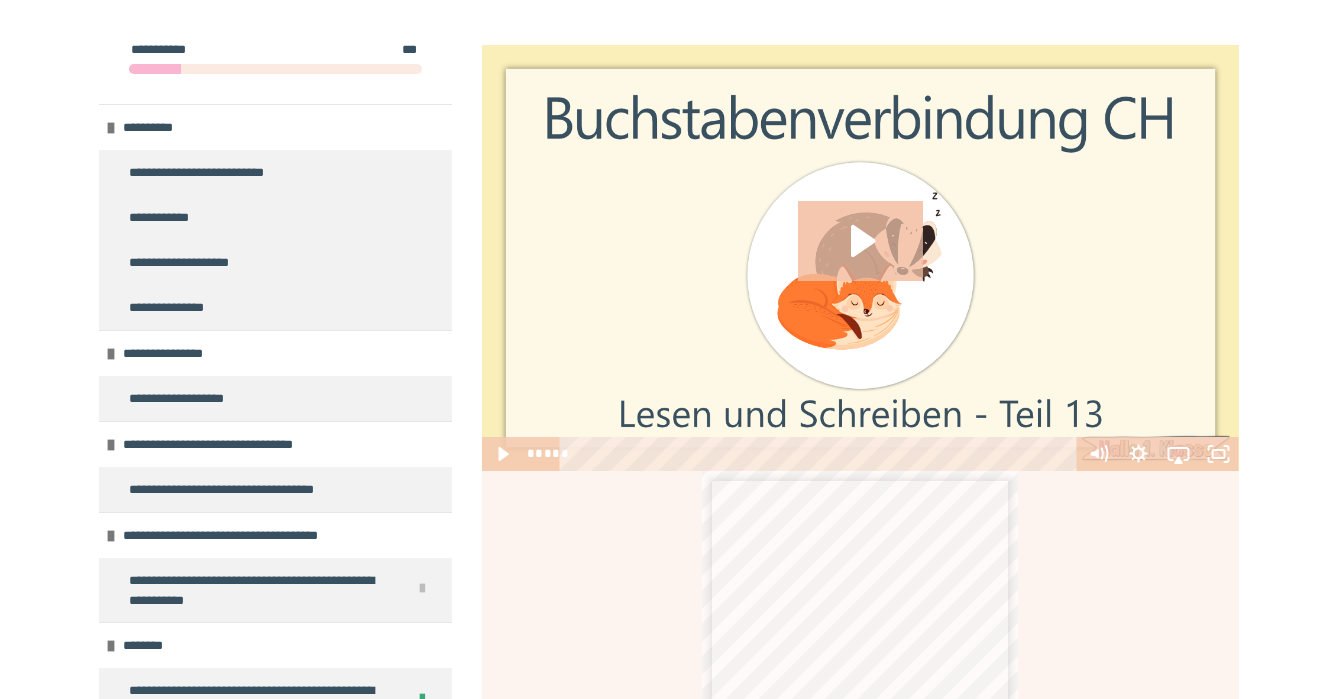 click at bounding box center (860, 258) 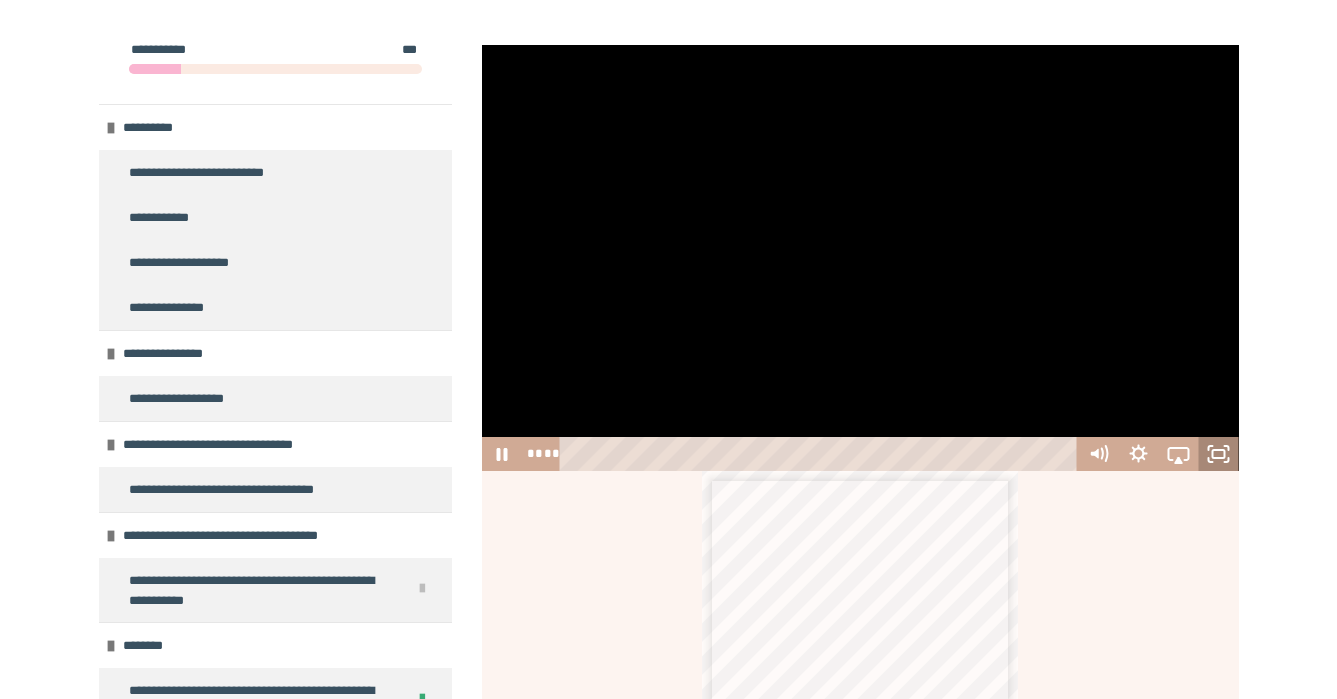 click 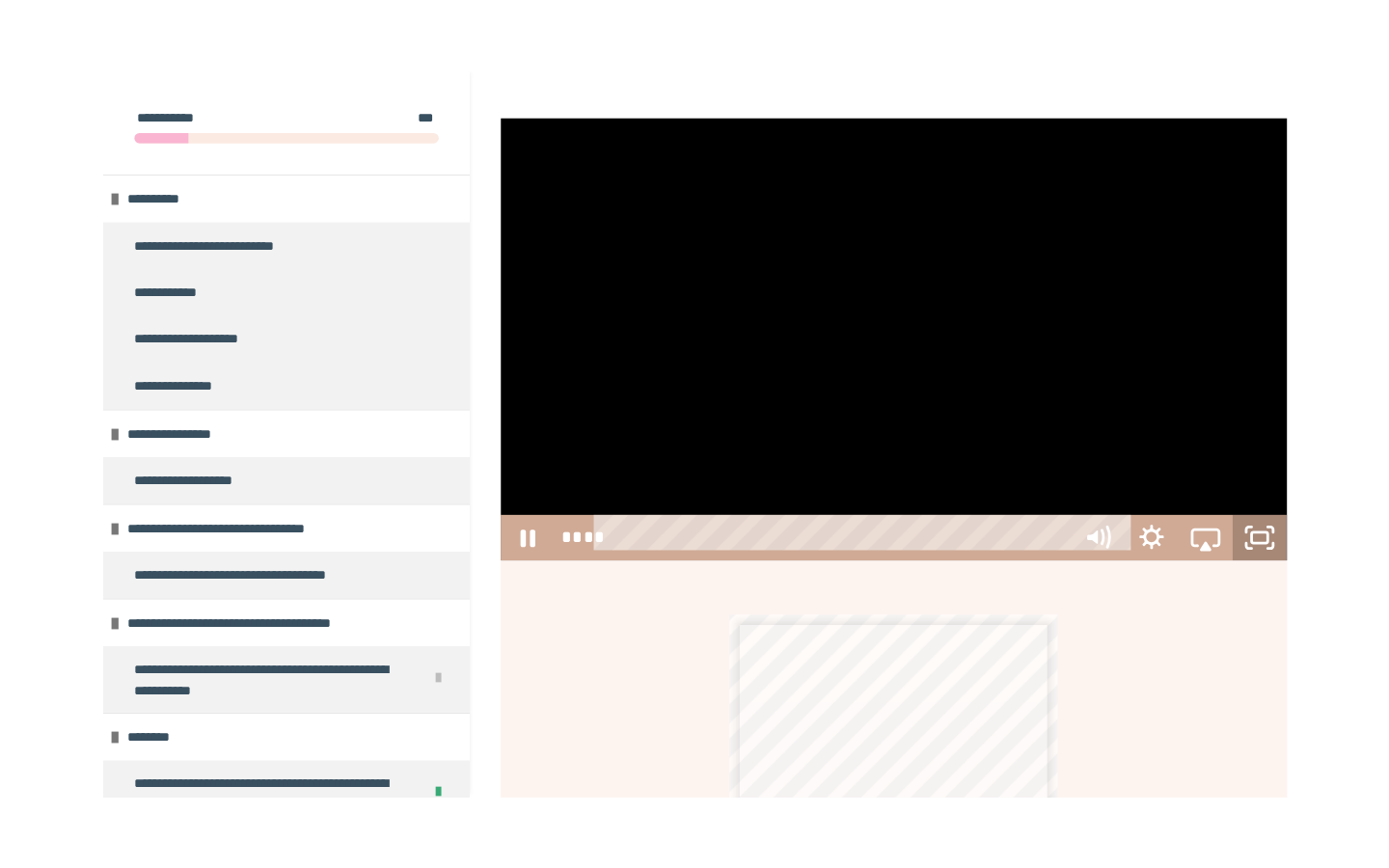 scroll, scrollTop: 0, scrollLeft: 0, axis: both 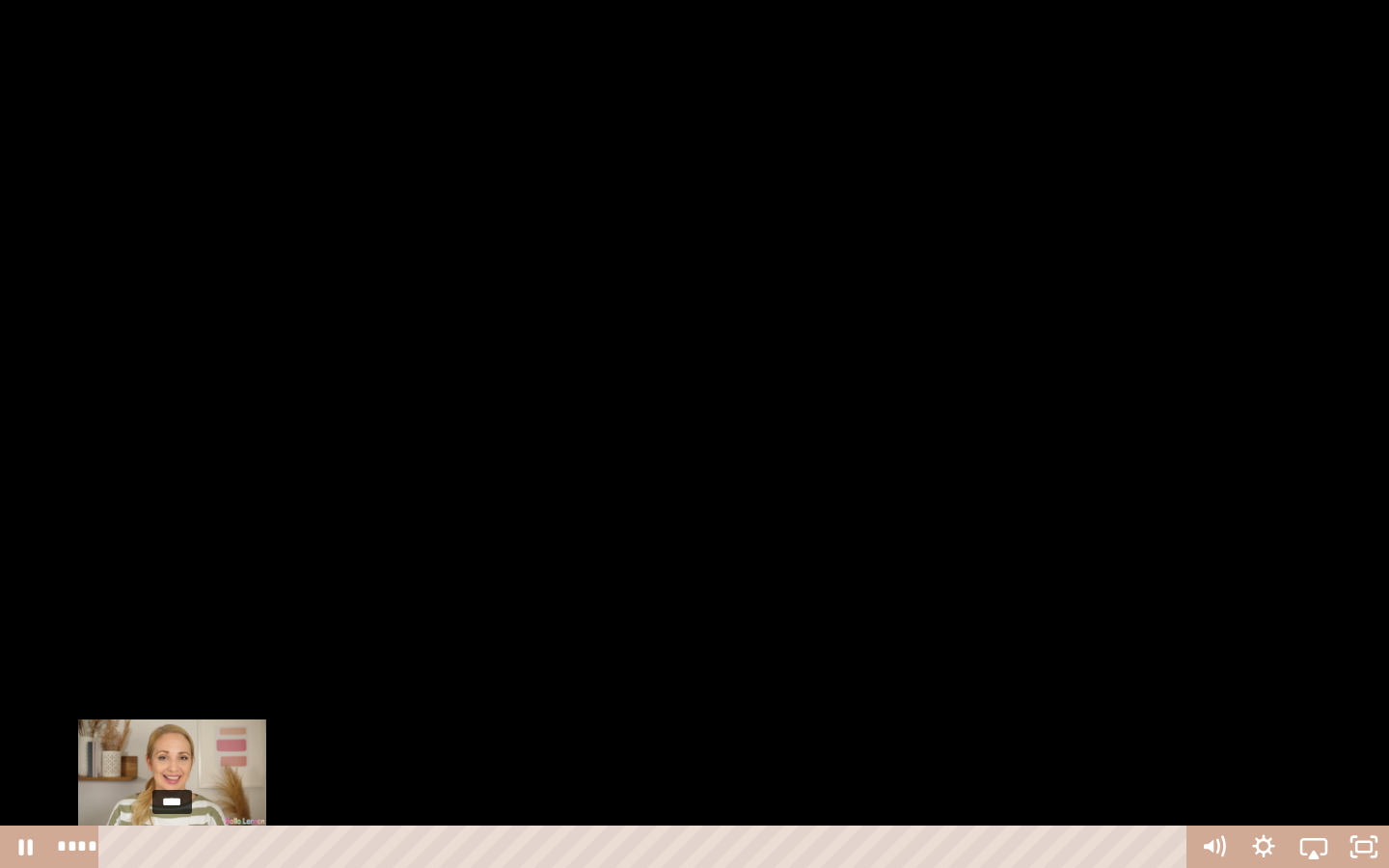 click on "****" at bounding box center (646, 847) 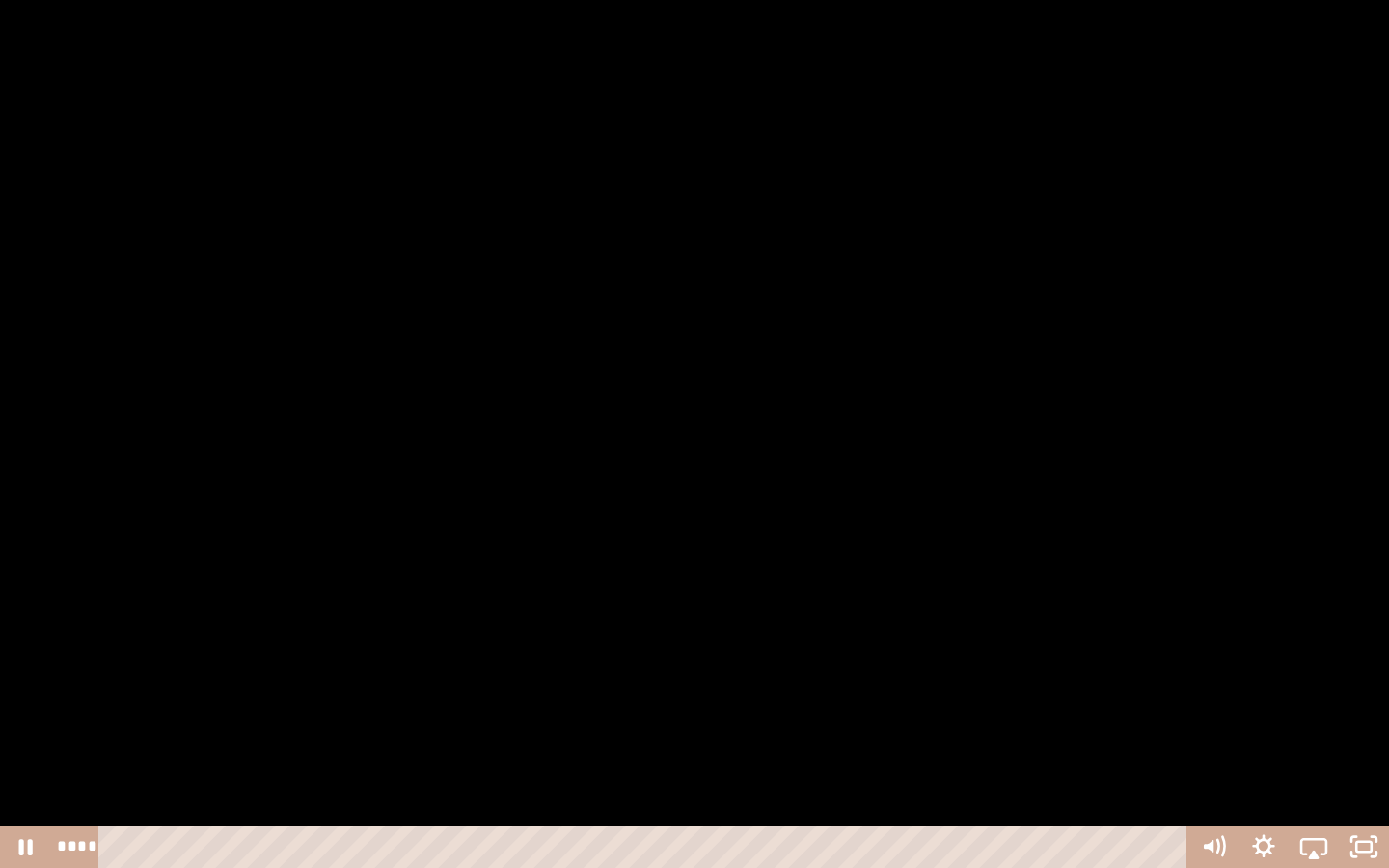 click at bounding box center [694, 434] 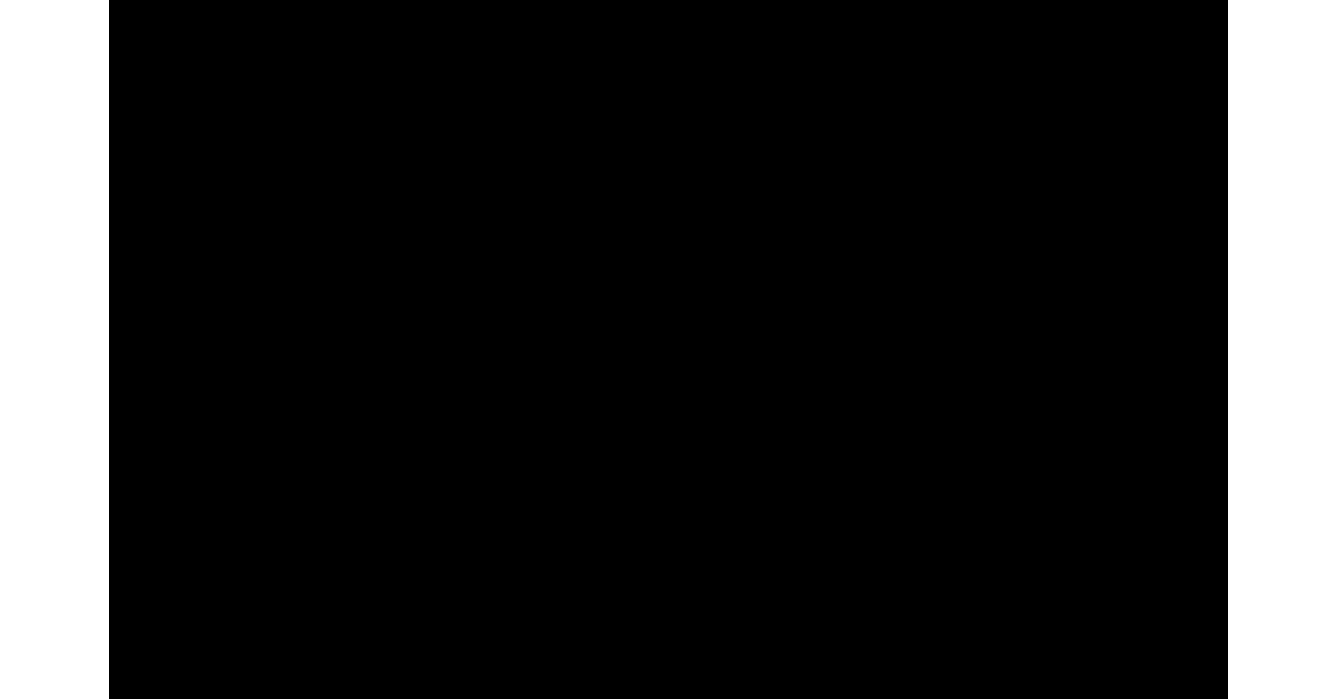 scroll, scrollTop: 337, scrollLeft: 0, axis: vertical 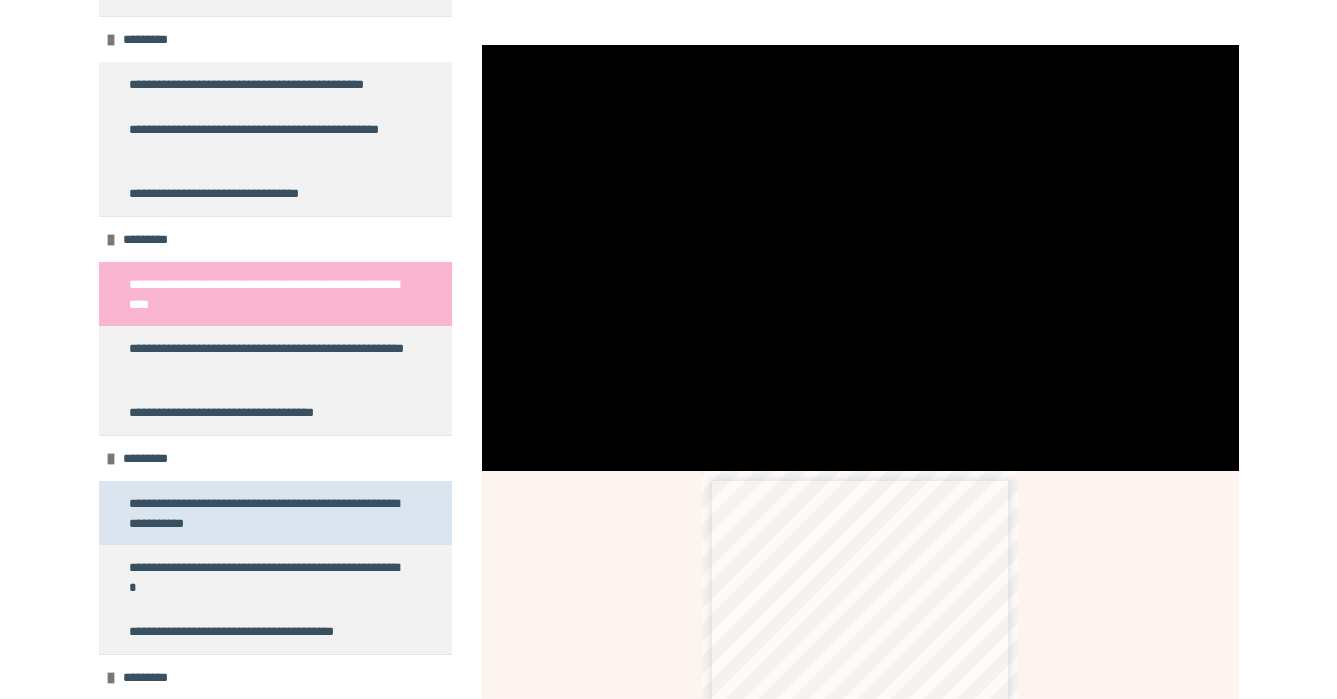 click on "**********" at bounding box center (267, 513) 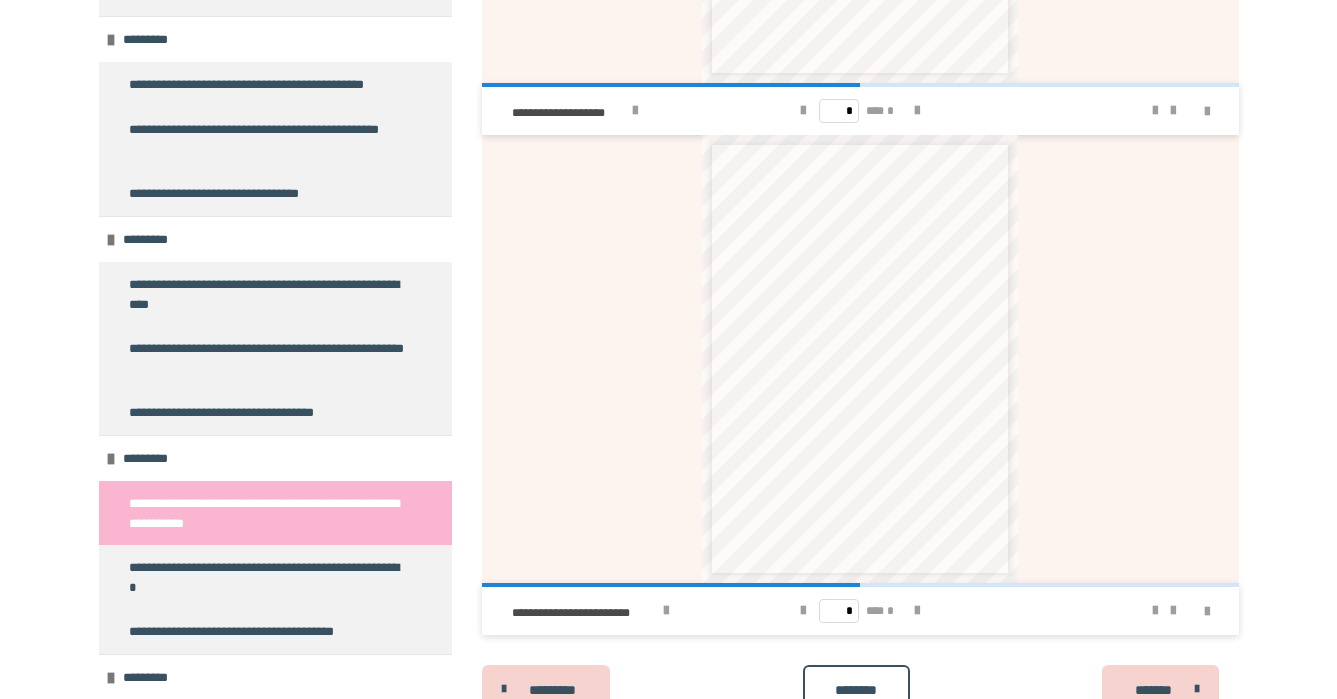 scroll, scrollTop: 1177, scrollLeft: 0, axis: vertical 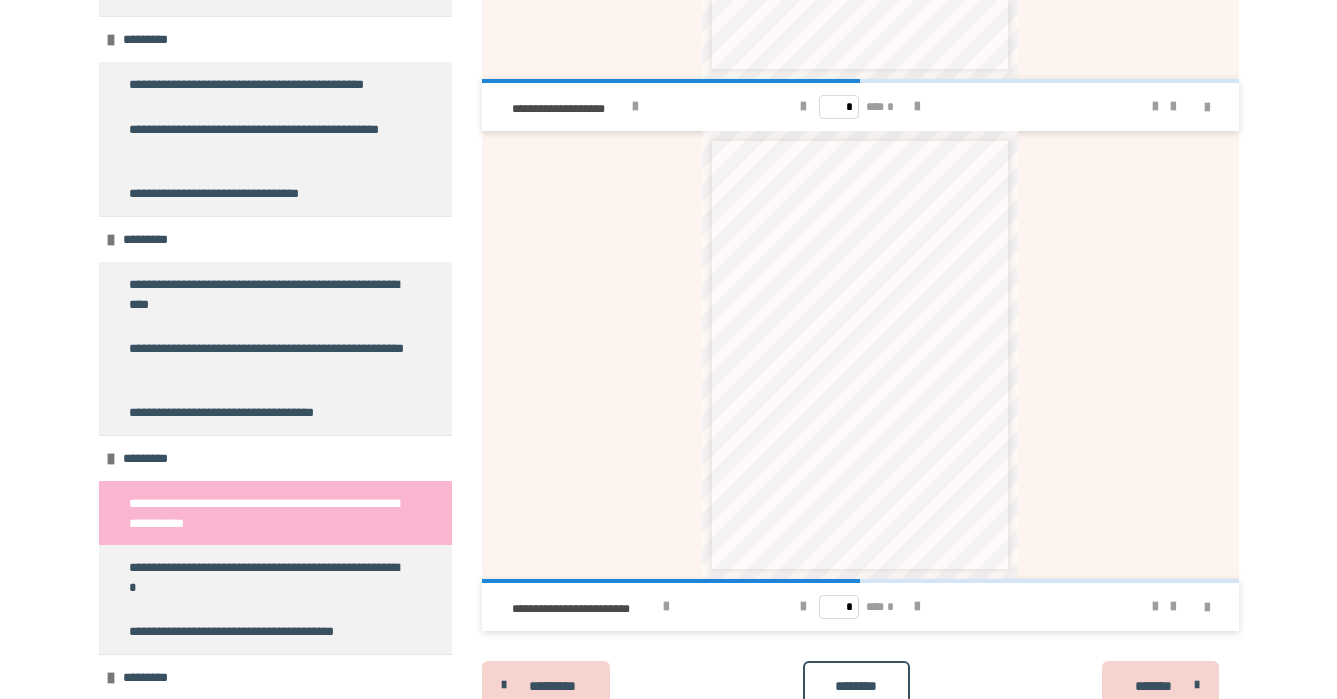 click on "**********" at bounding box center [860, 355] 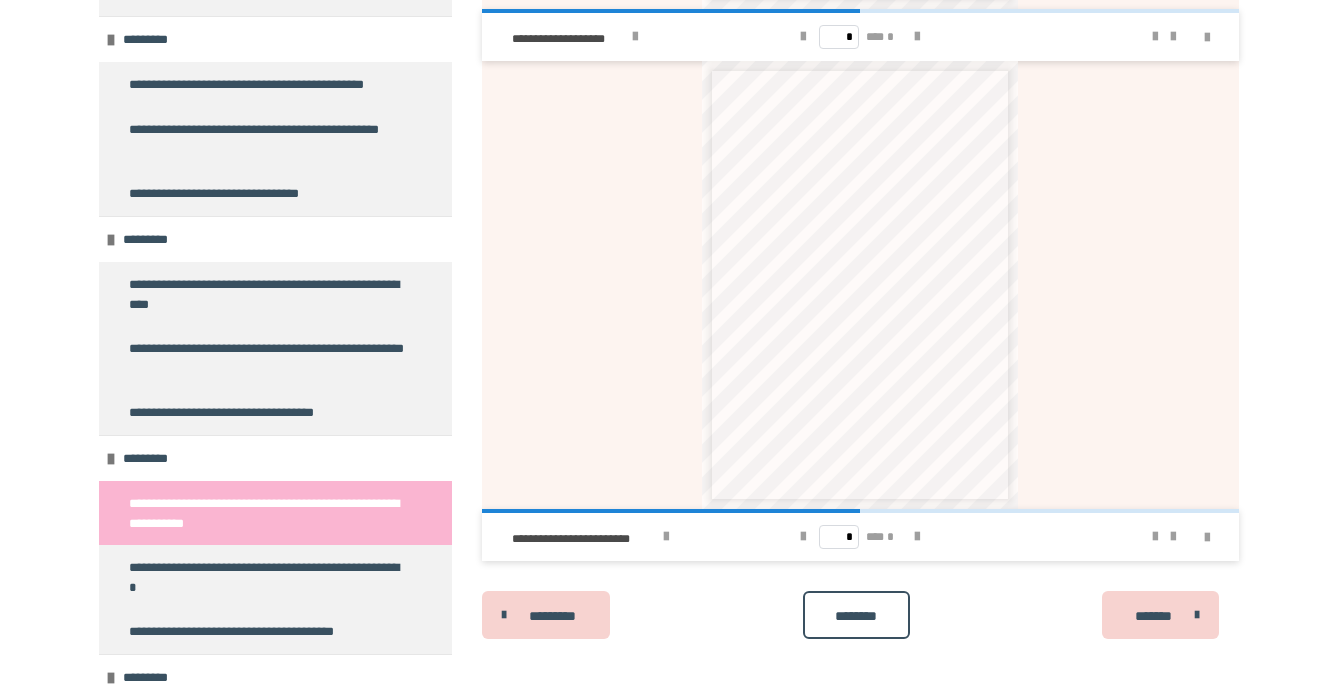 scroll, scrollTop: 1247, scrollLeft: 0, axis: vertical 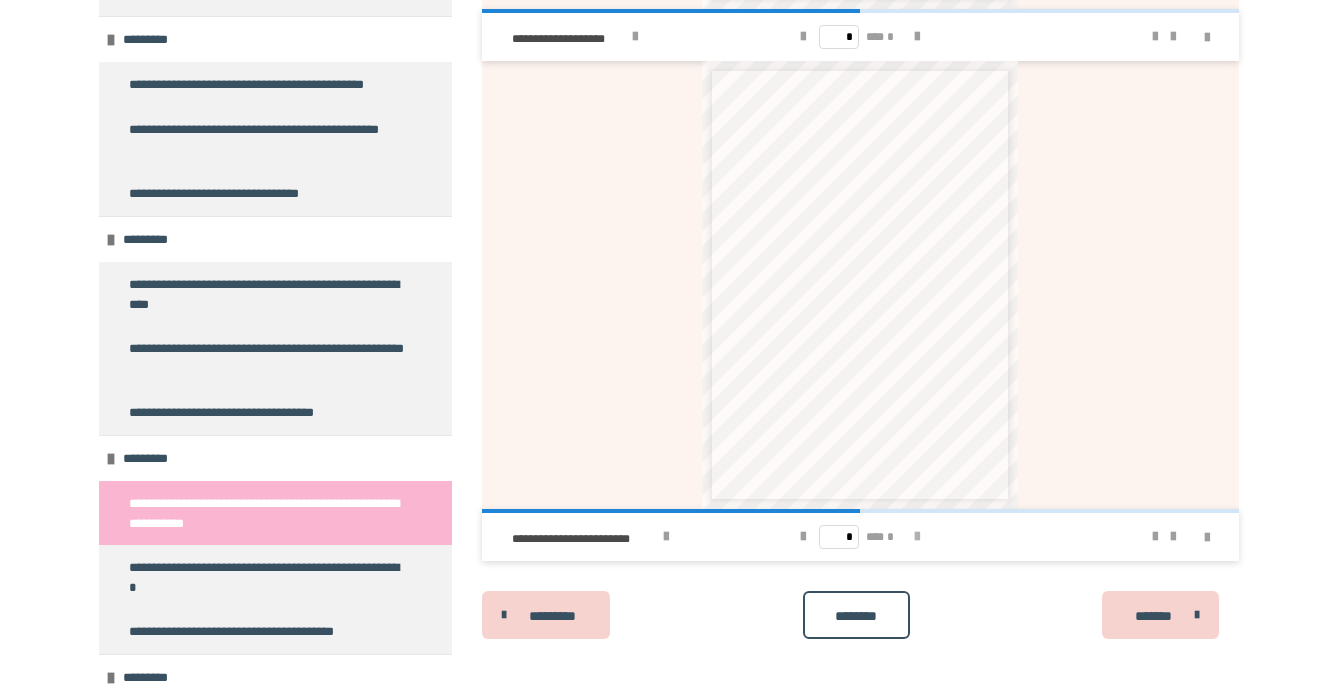 click at bounding box center (917, 537) 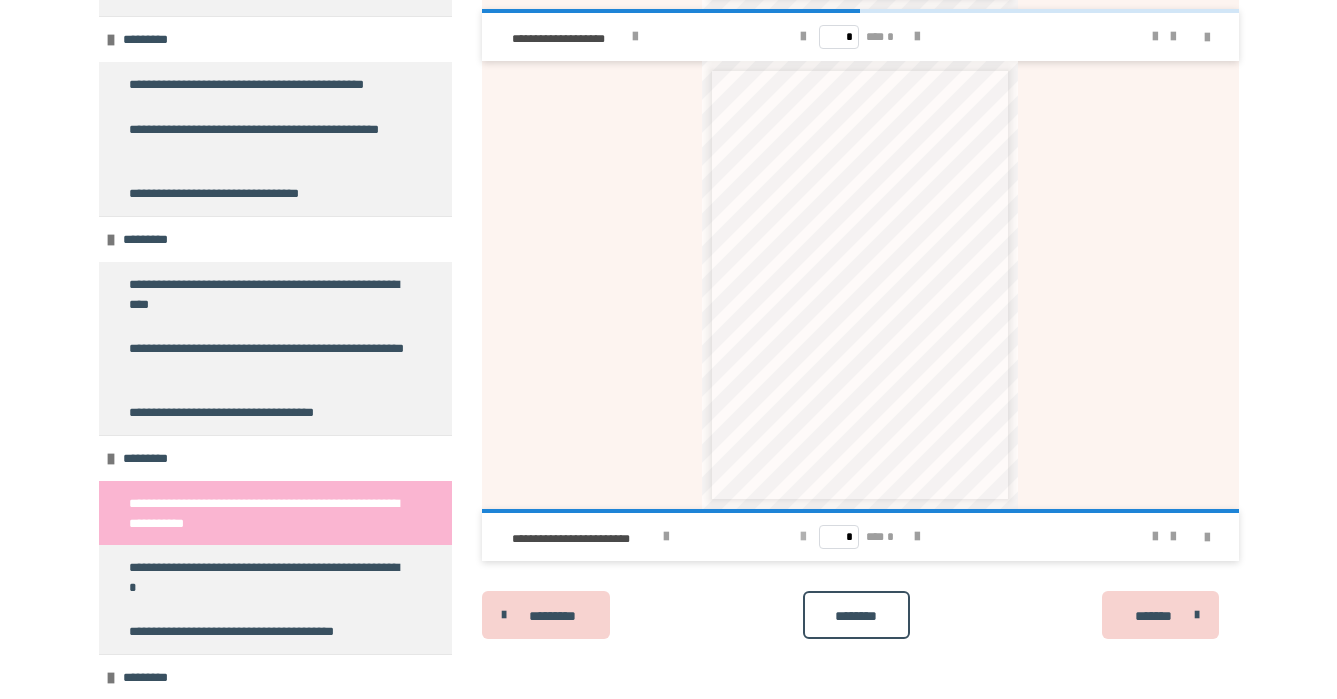 click at bounding box center (803, 537) 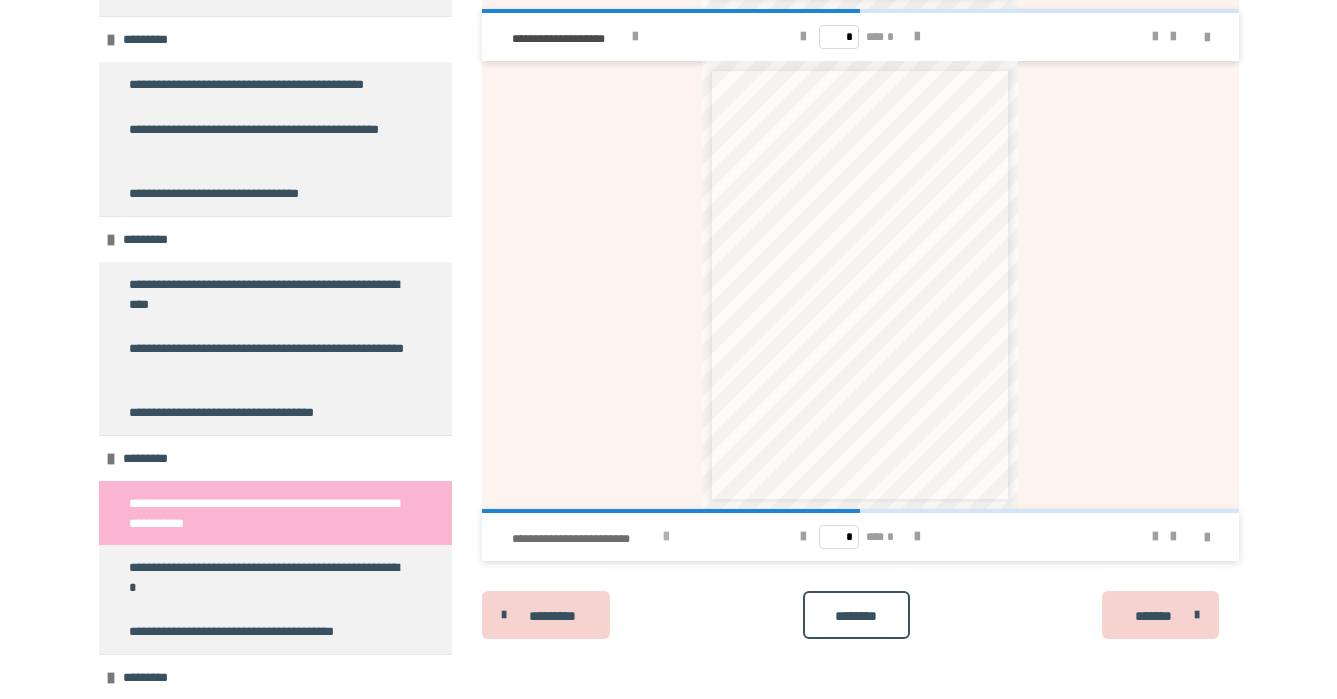 click at bounding box center (666, 537) 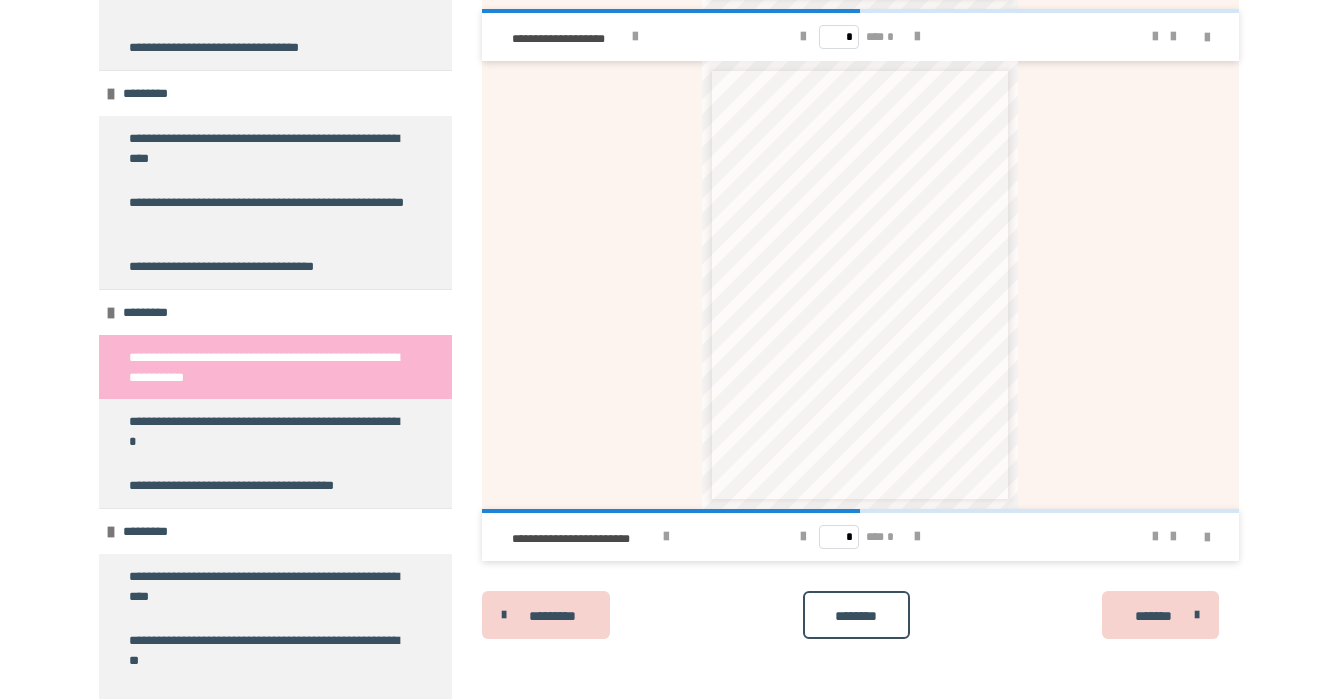 scroll, scrollTop: 4367, scrollLeft: 0, axis: vertical 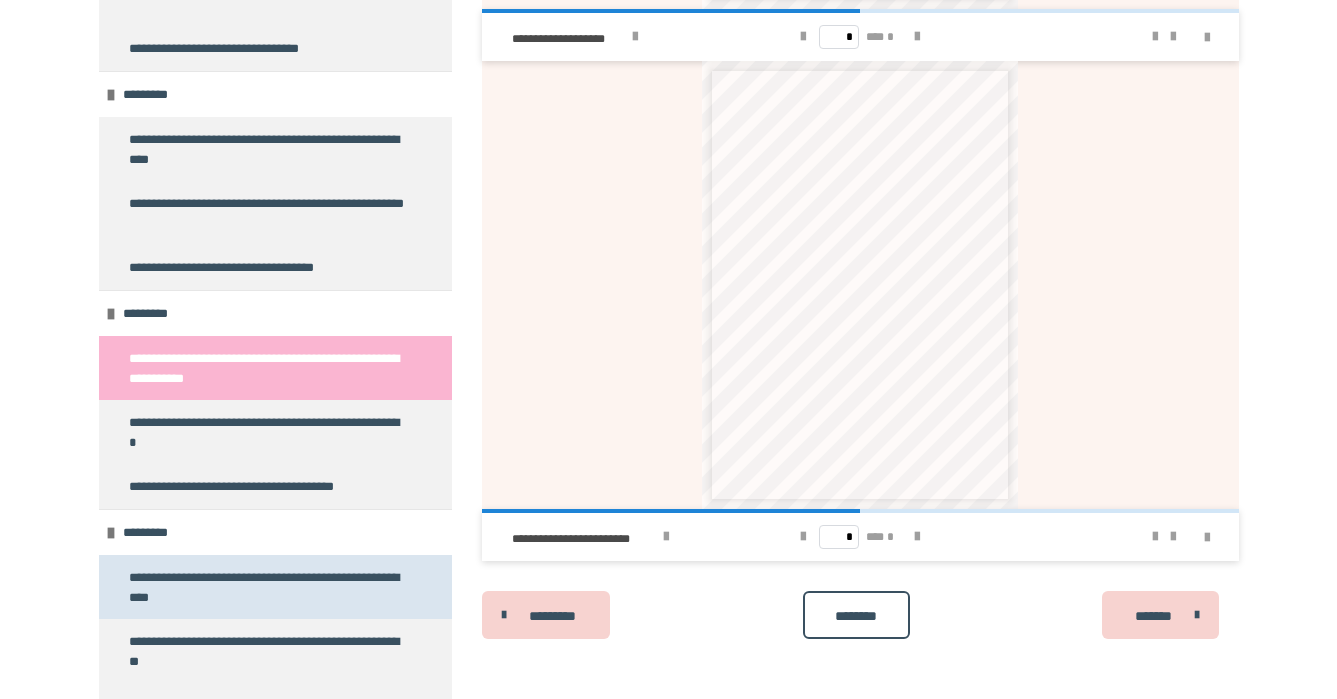 click on "**********" at bounding box center [267, 587] 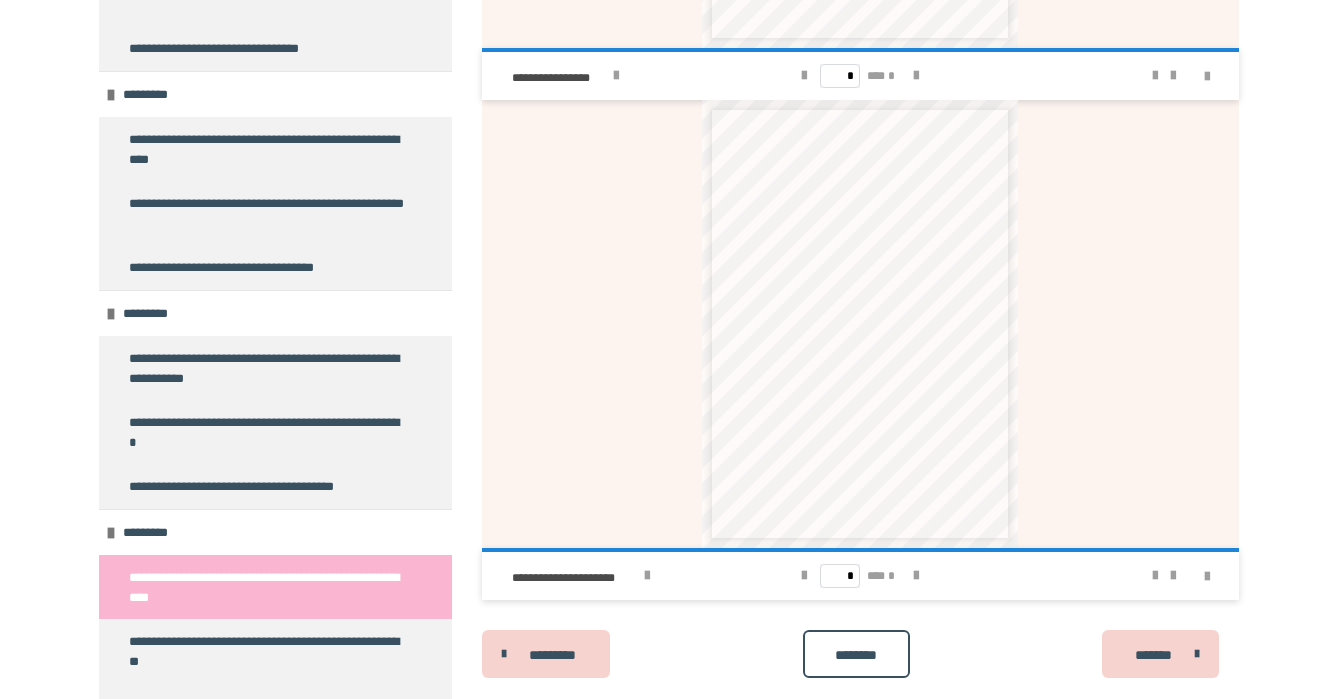scroll, scrollTop: 1214, scrollLeft: 0, axis: vertical 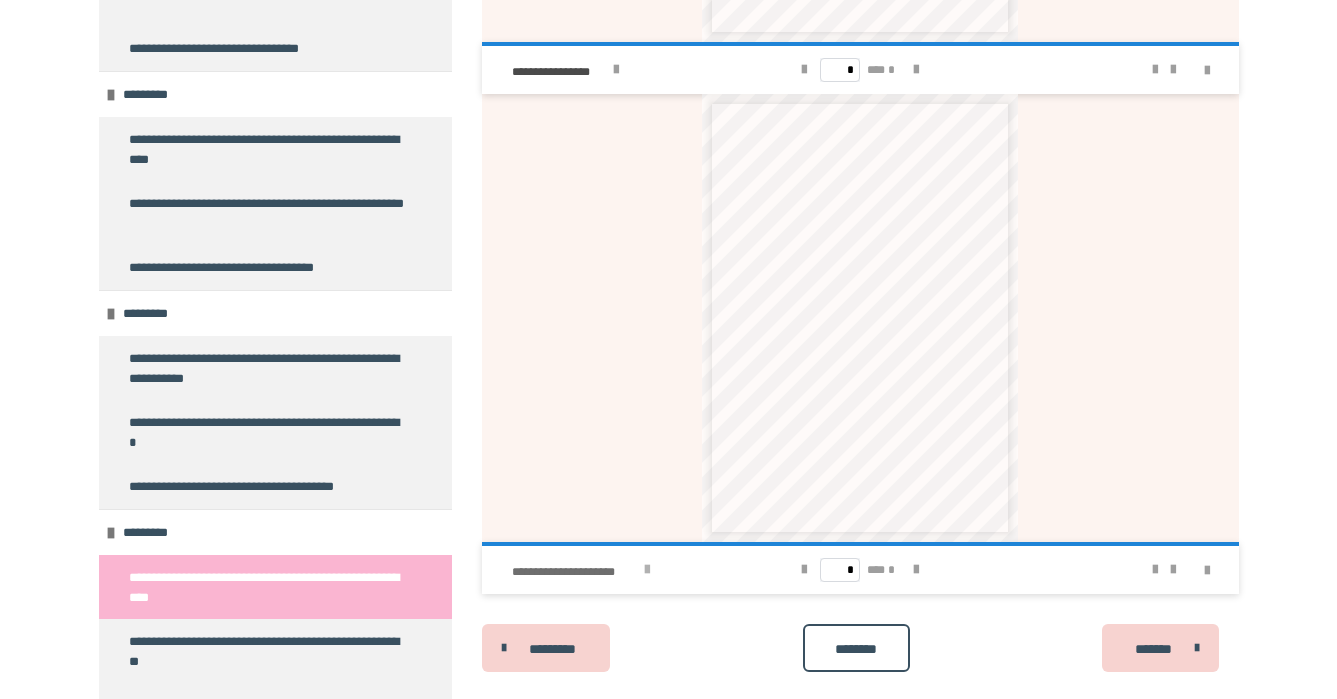 click at bounding box center [647, 570] 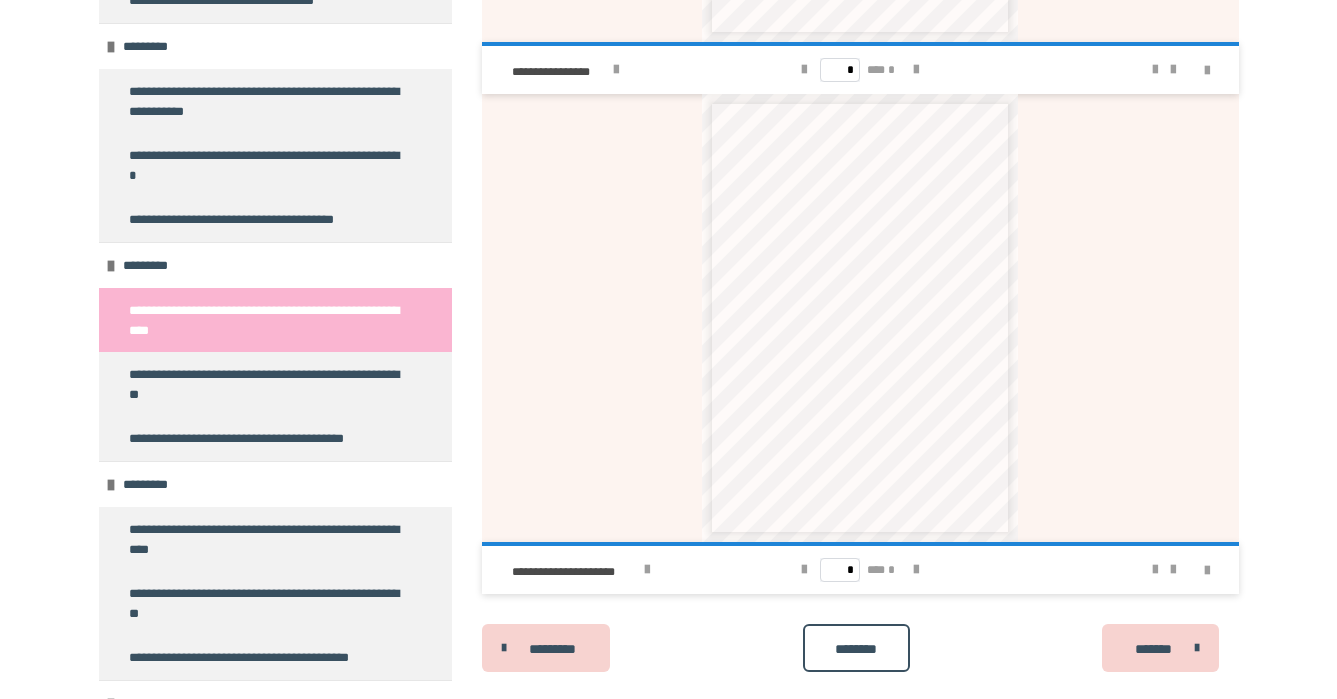 scroll, scrollTop: 4643, scrollLeft: 0, axis: vertical 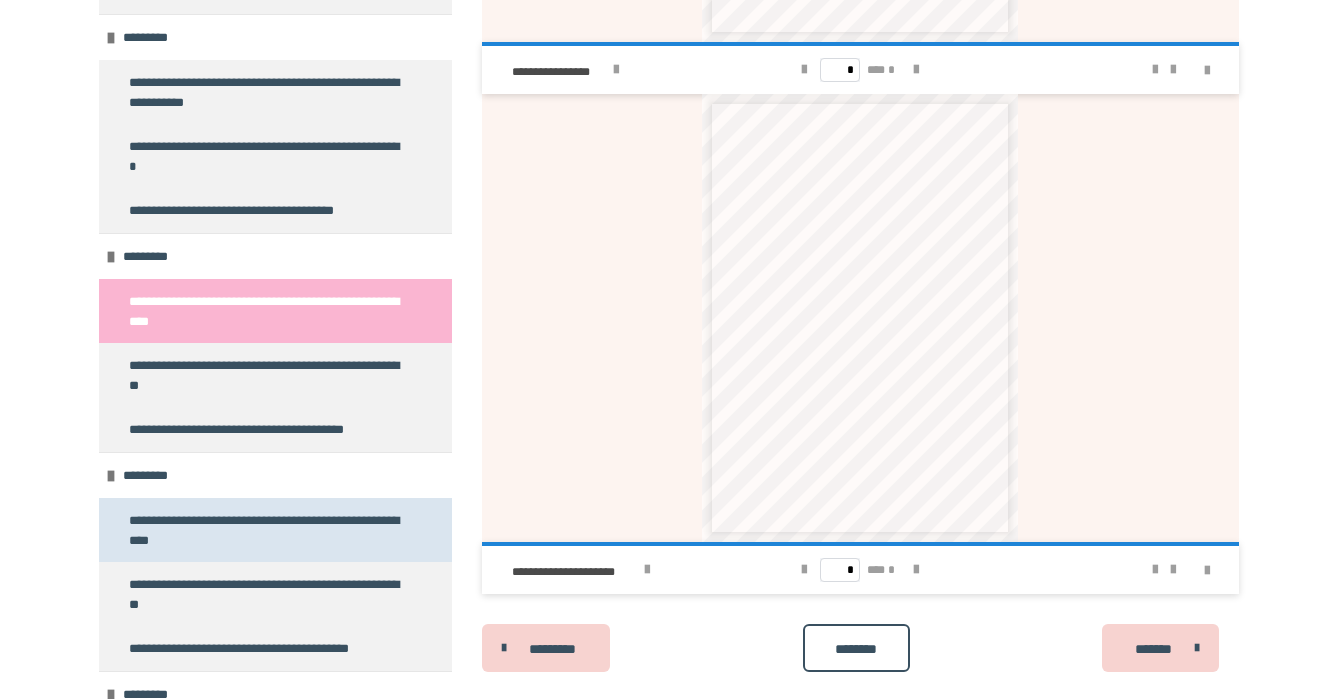 click on "**********" at bounding box center [267, 530] 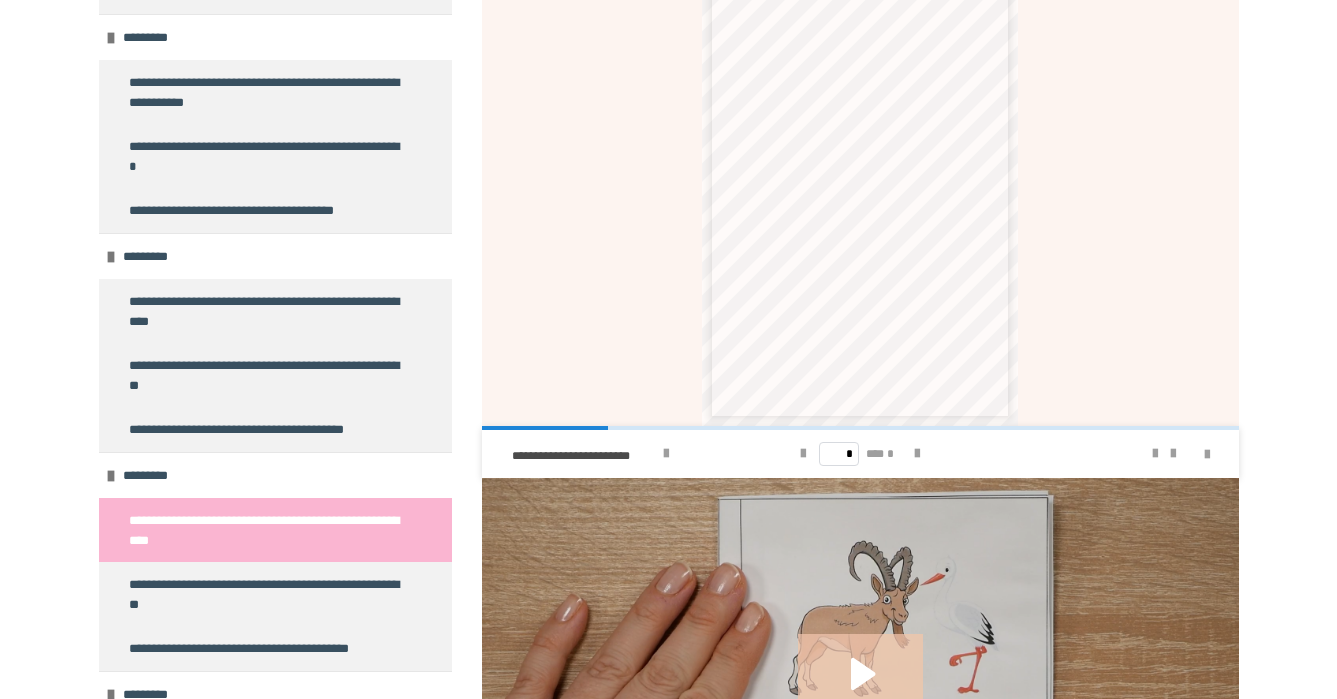 scroll, scrollTop: 1325, scrollLeft: 0, axis: vertical 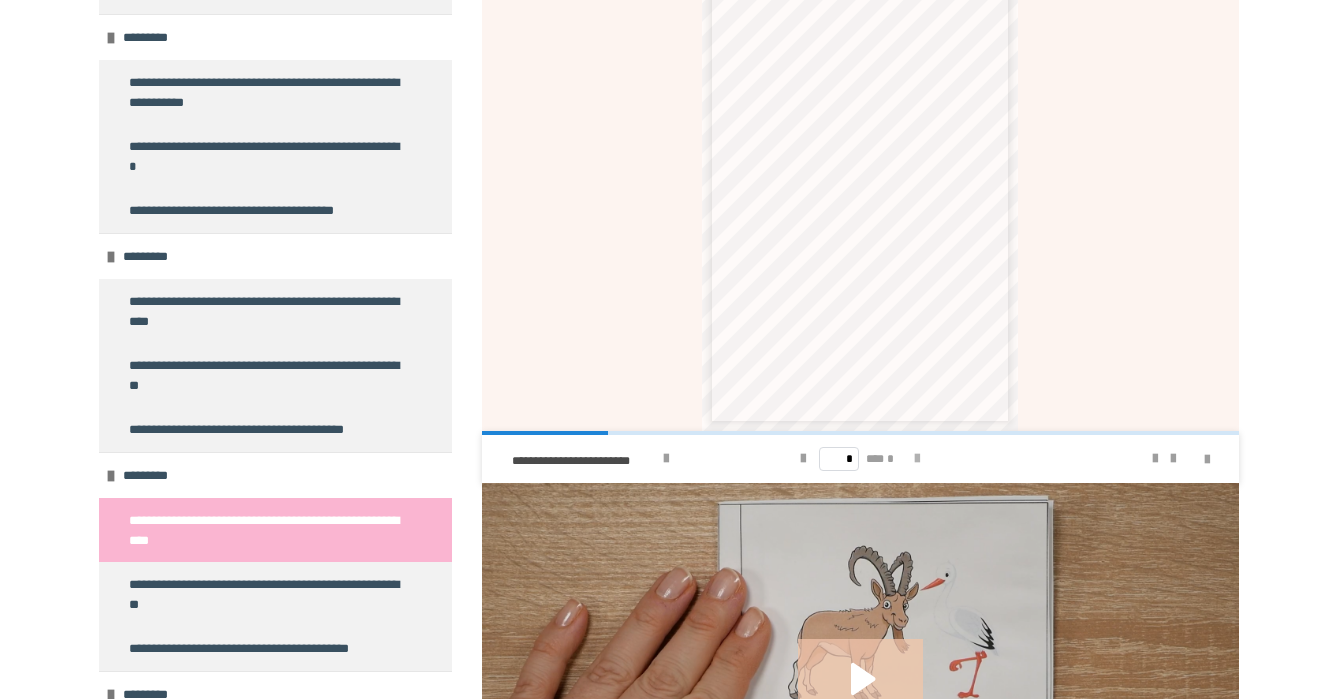 click at bounding box center (917, 459) 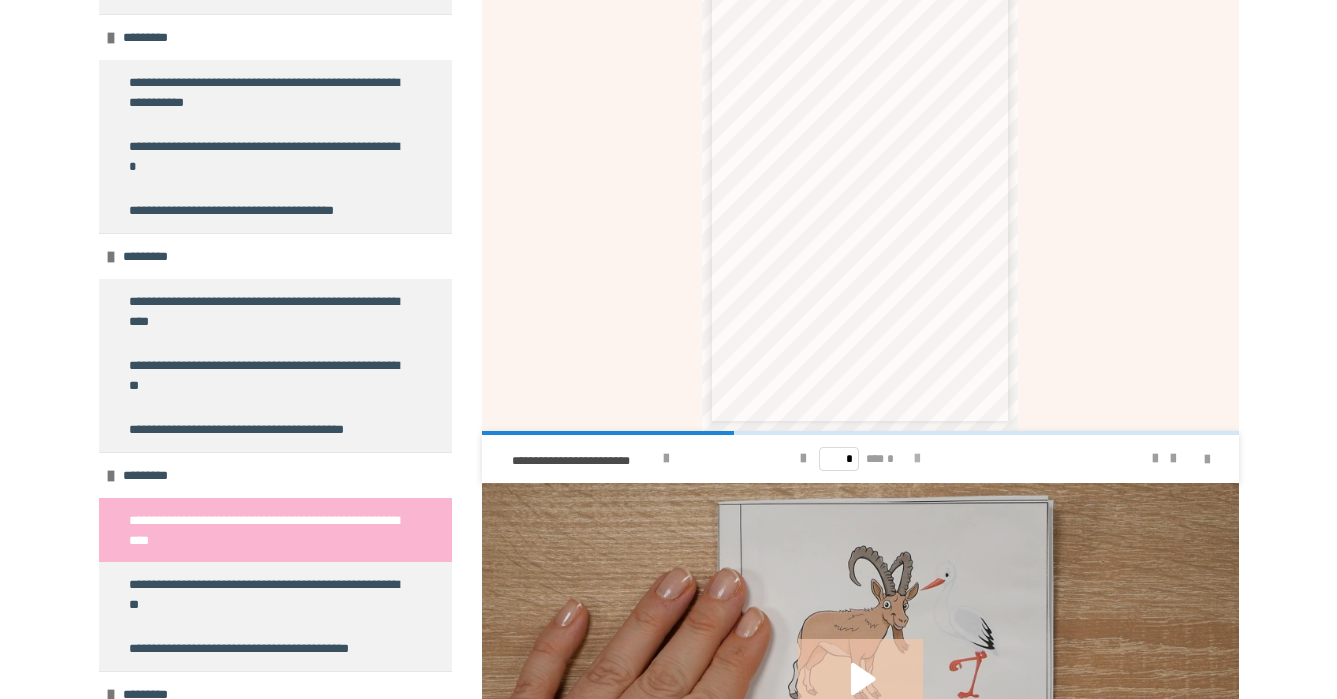 click at bounding box center [917, 459] 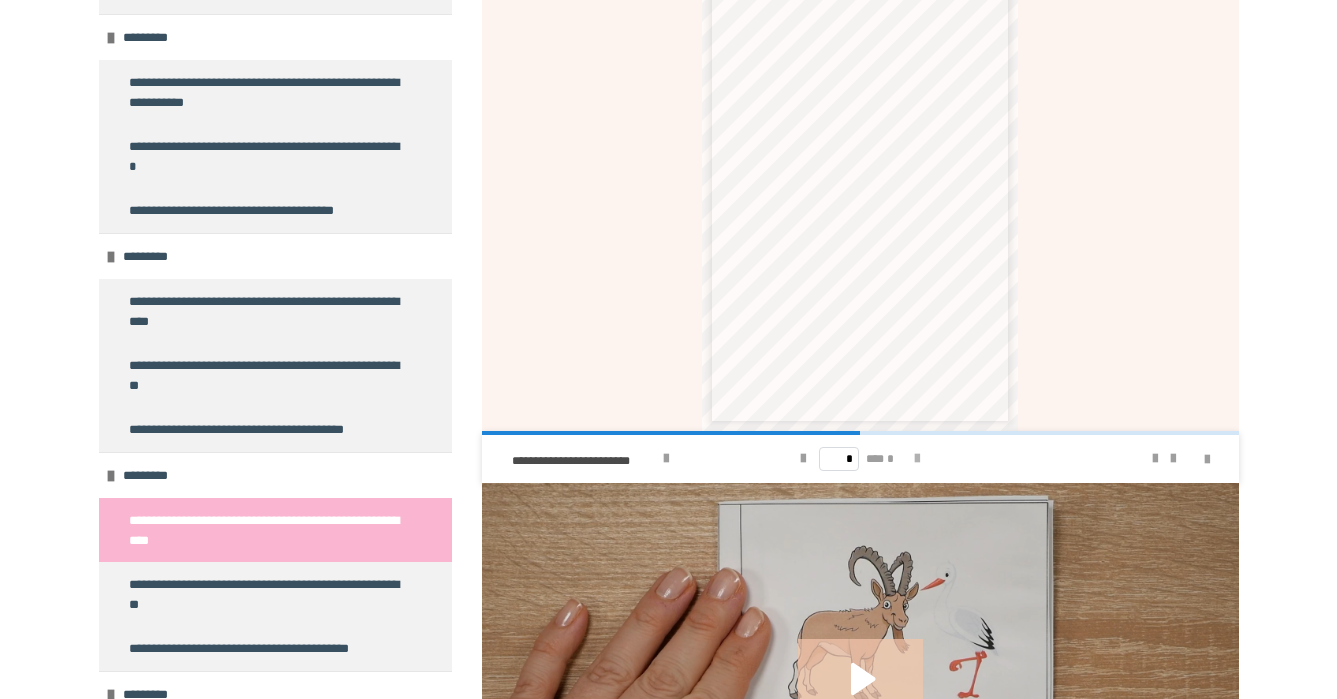 click at bounding box center (917, 459) 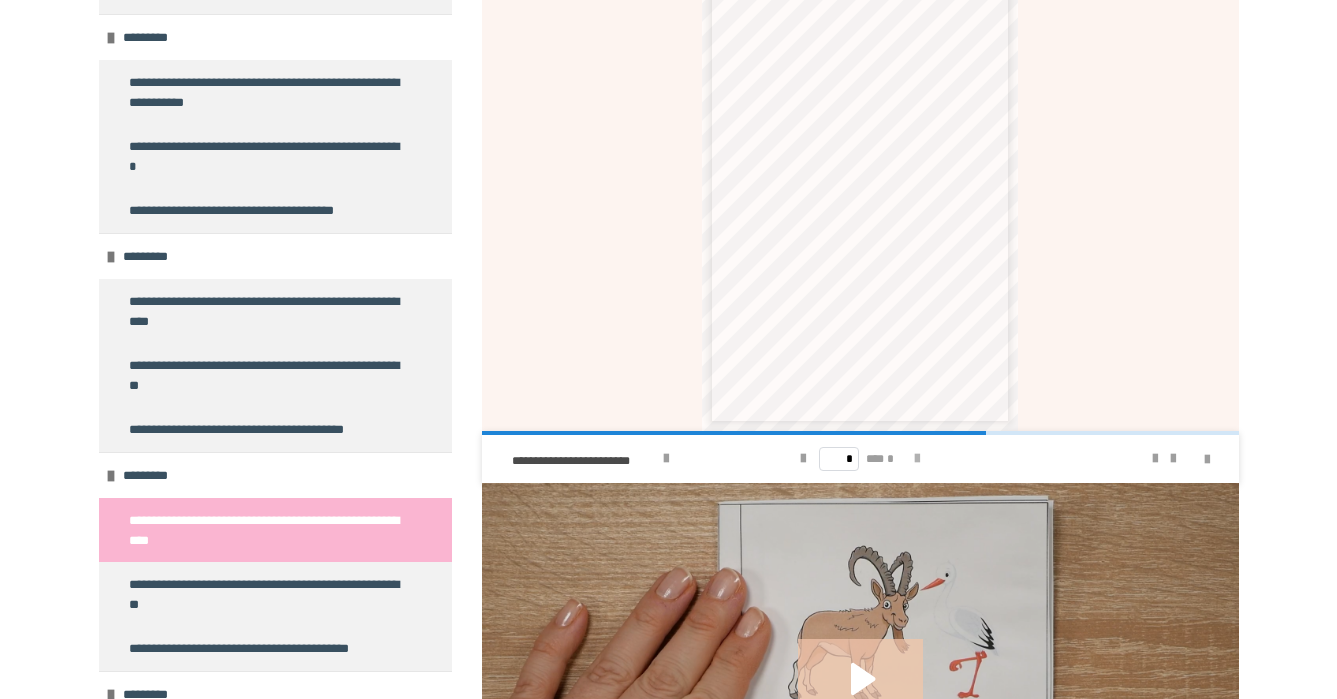 click at bounding box center [917, 459] 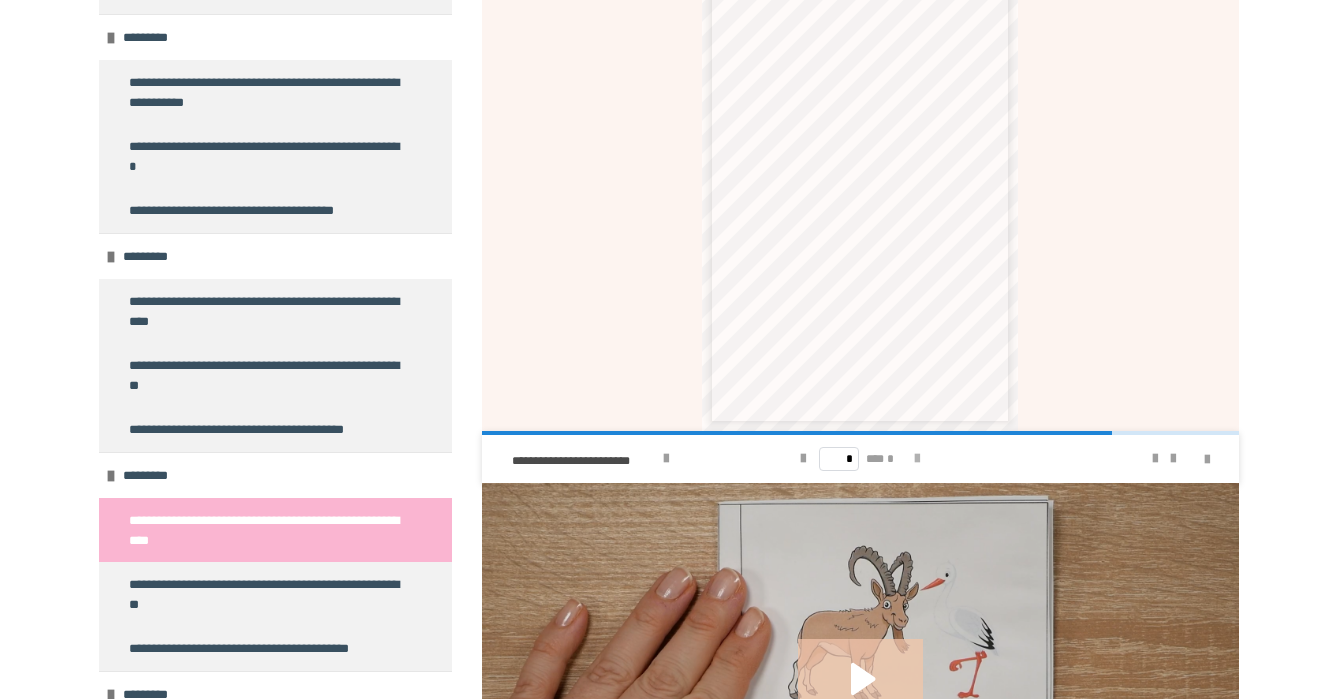click at bounding box center (917, 459) 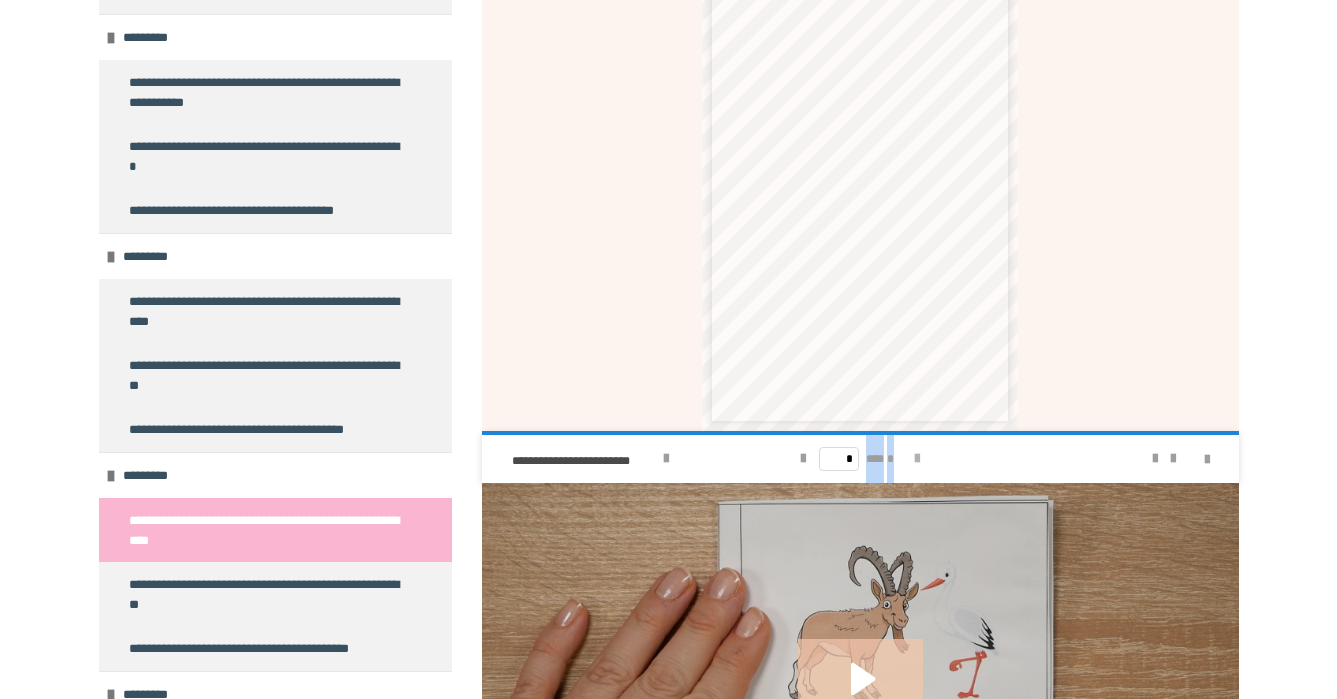 click on "* *** *" at bounding box center (860, 459) 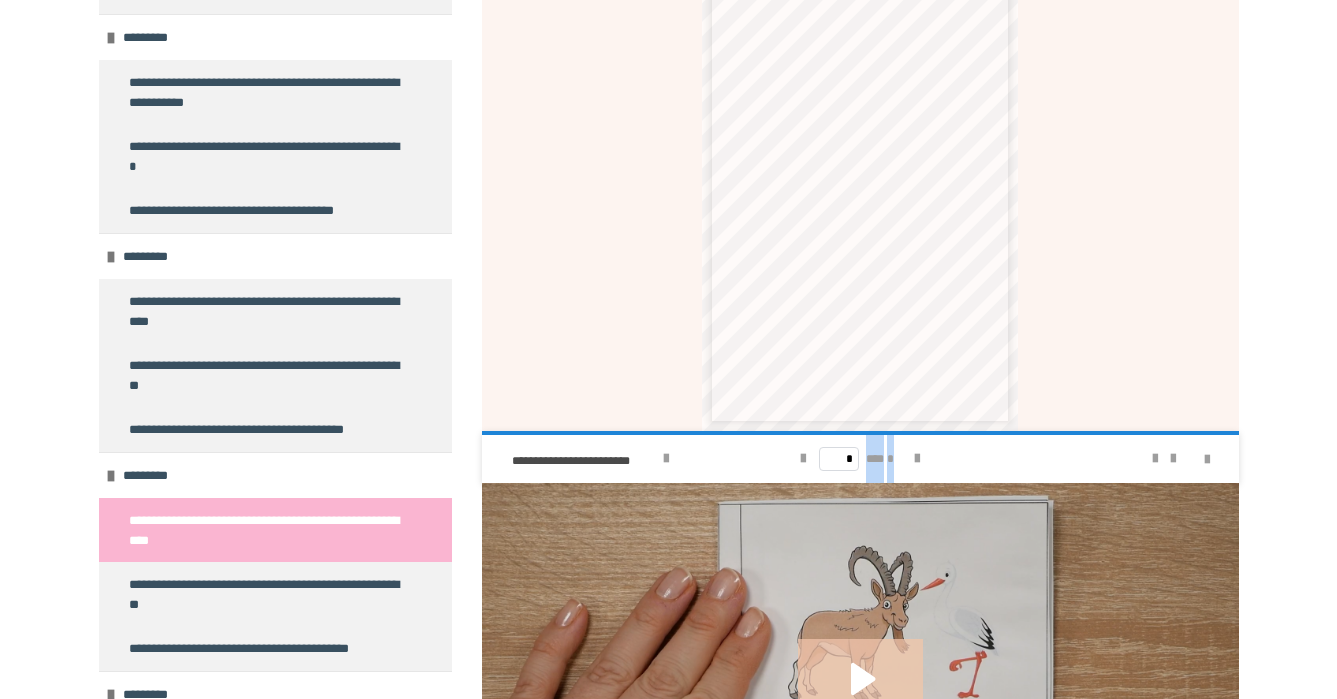 click on "* *** *" at bounding box center [860, 459] 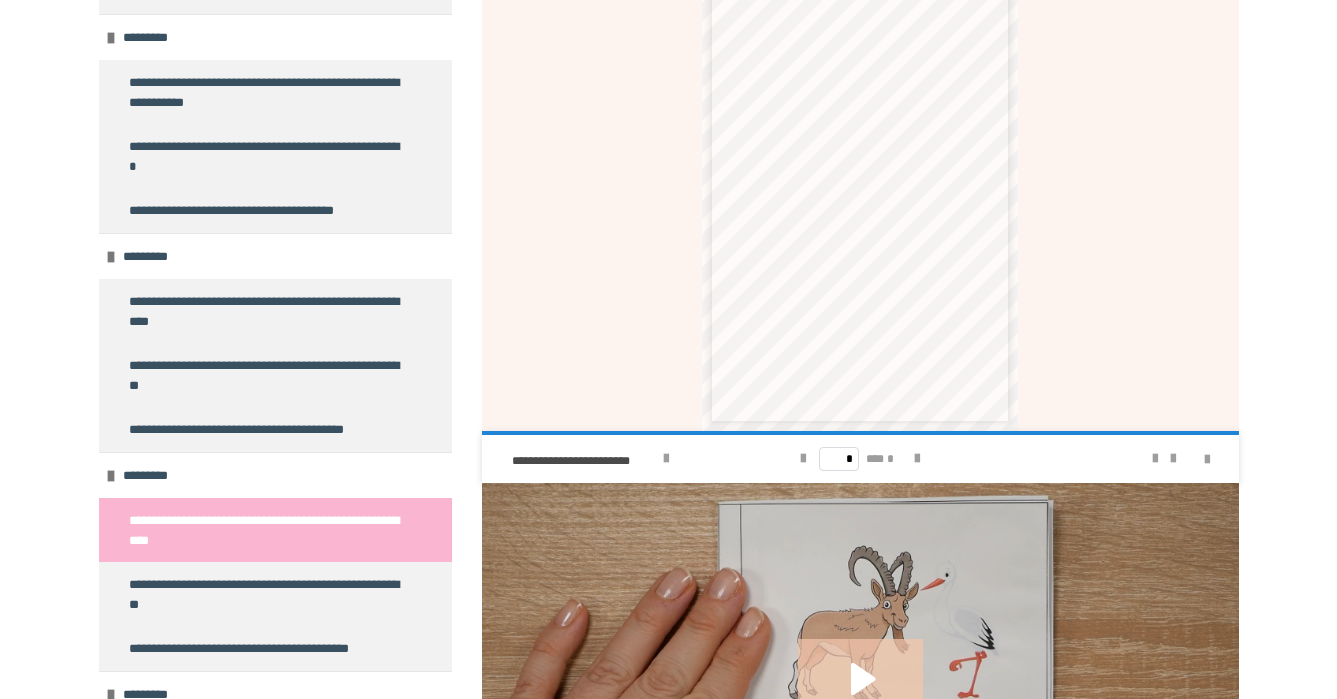 click on "* *** *" at bounding box center (860, 459) 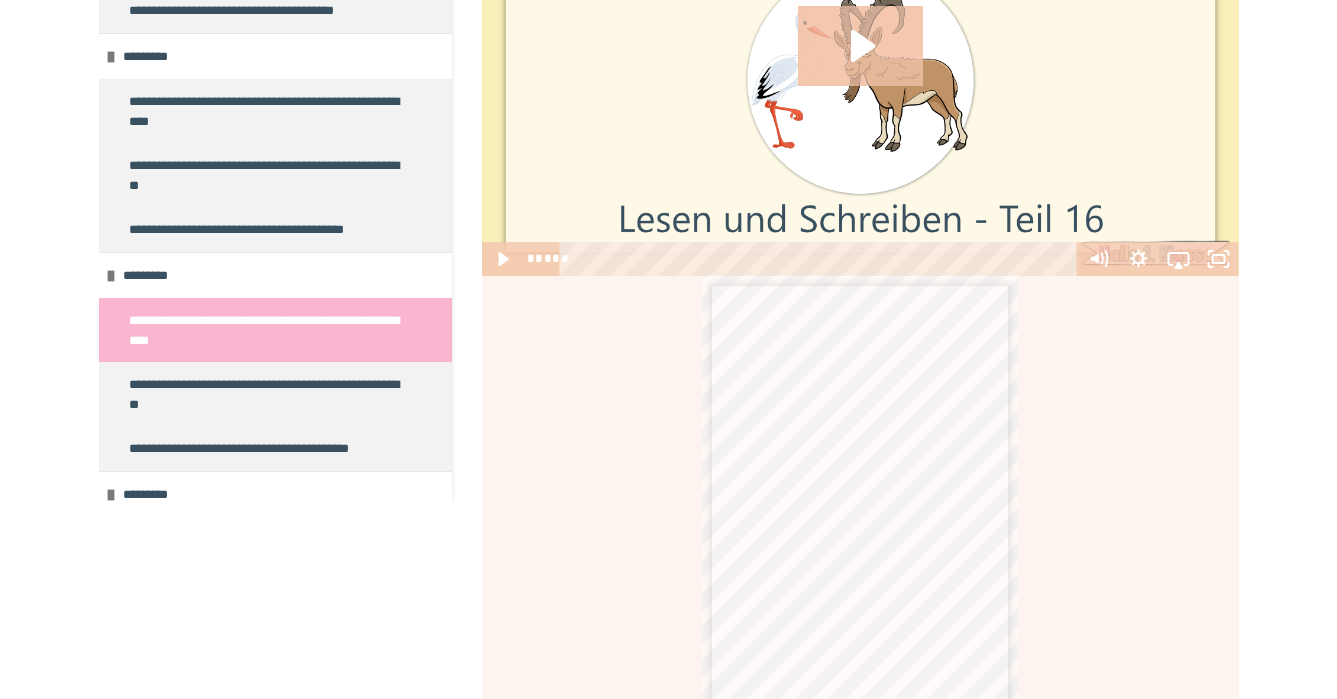 scroll, scrollTop: -5, scrollLeft: 0, axis: vertical 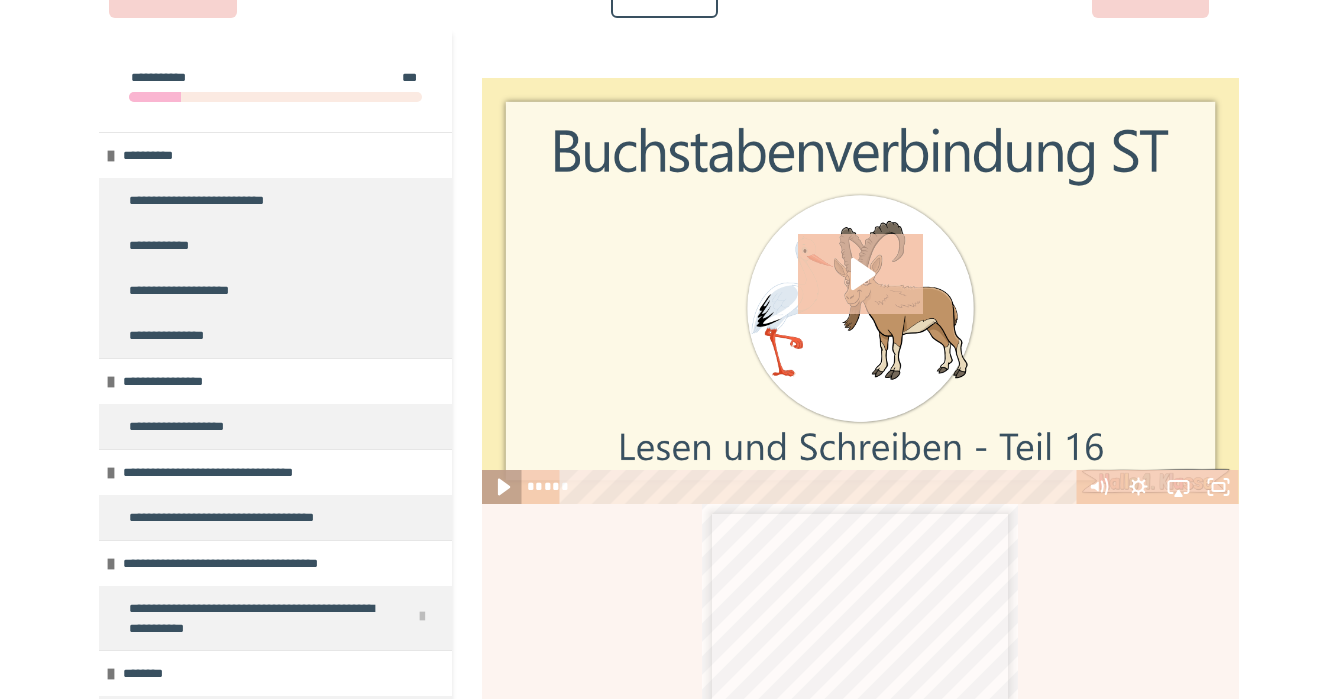 click 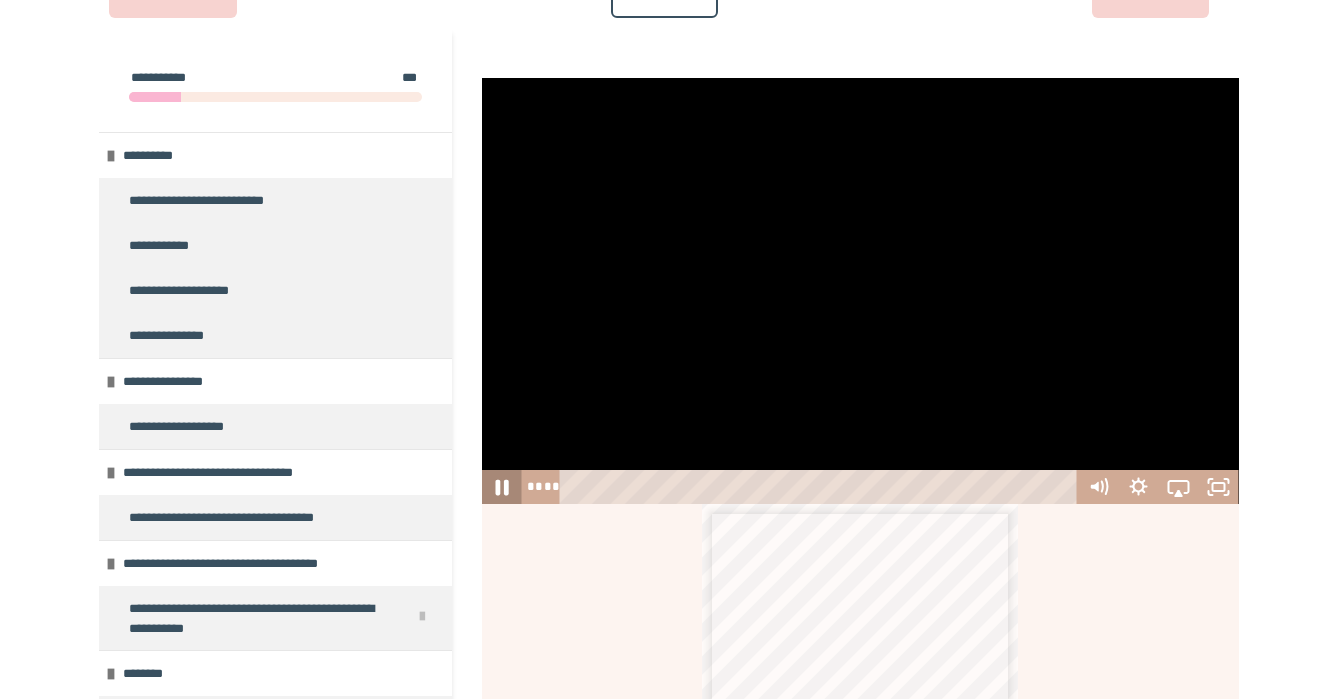 click 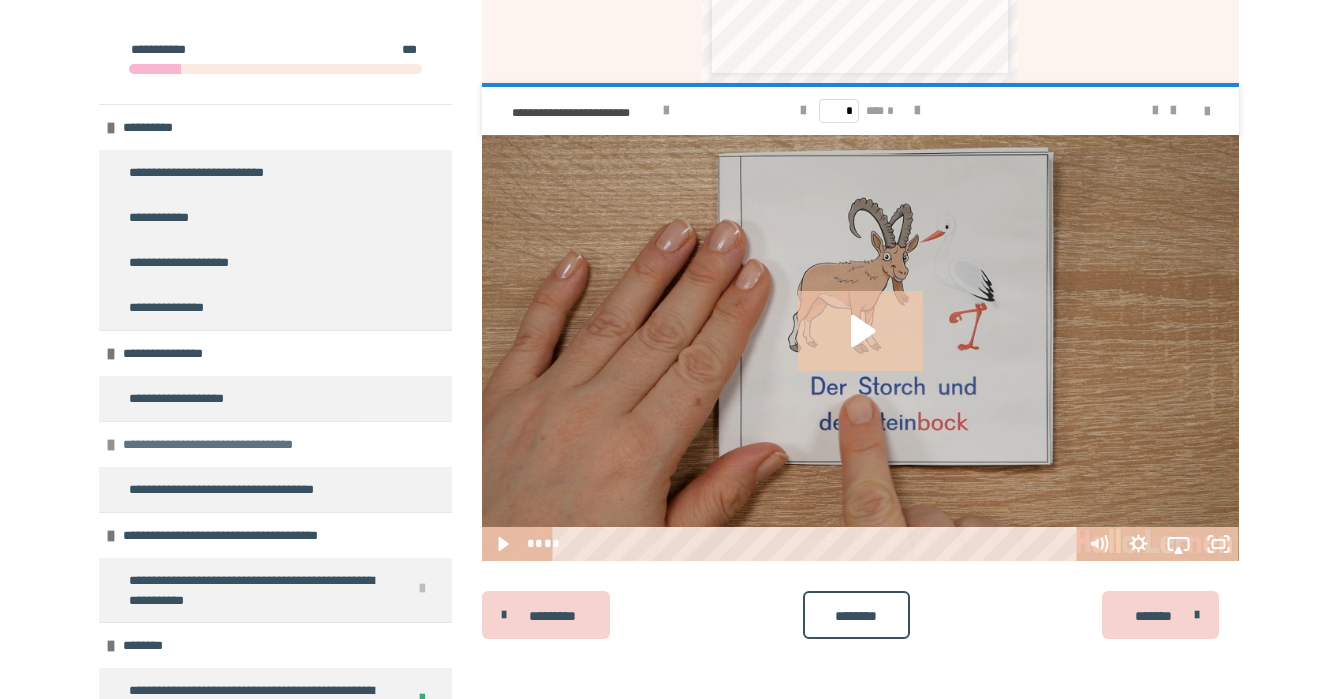 scroll, scrollTop: 1673, scrollLeft: 0, axis: vertical 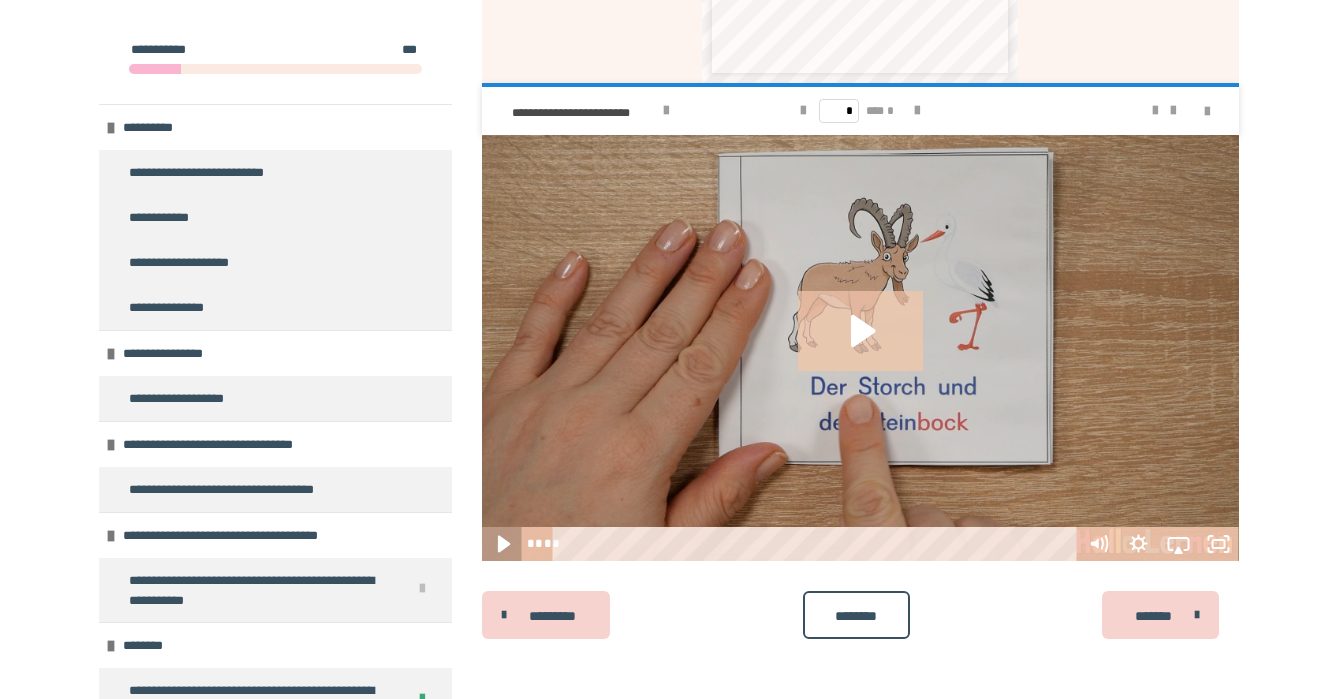 click 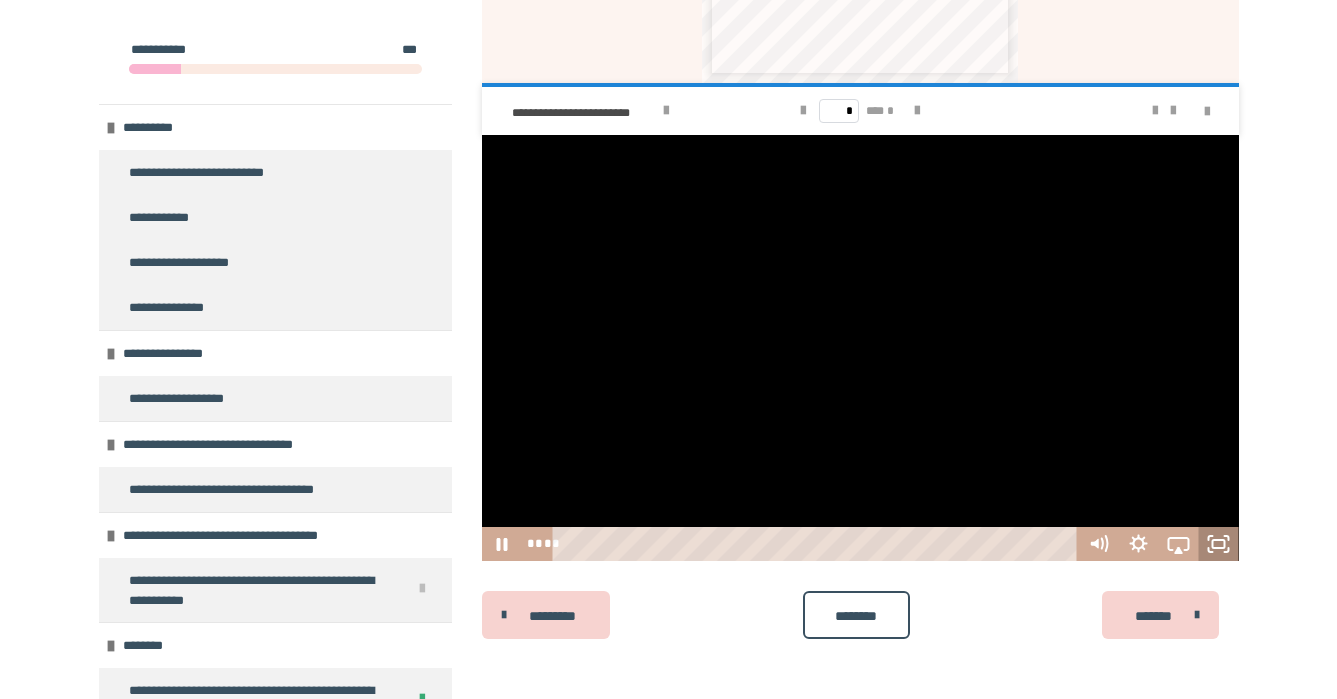 click 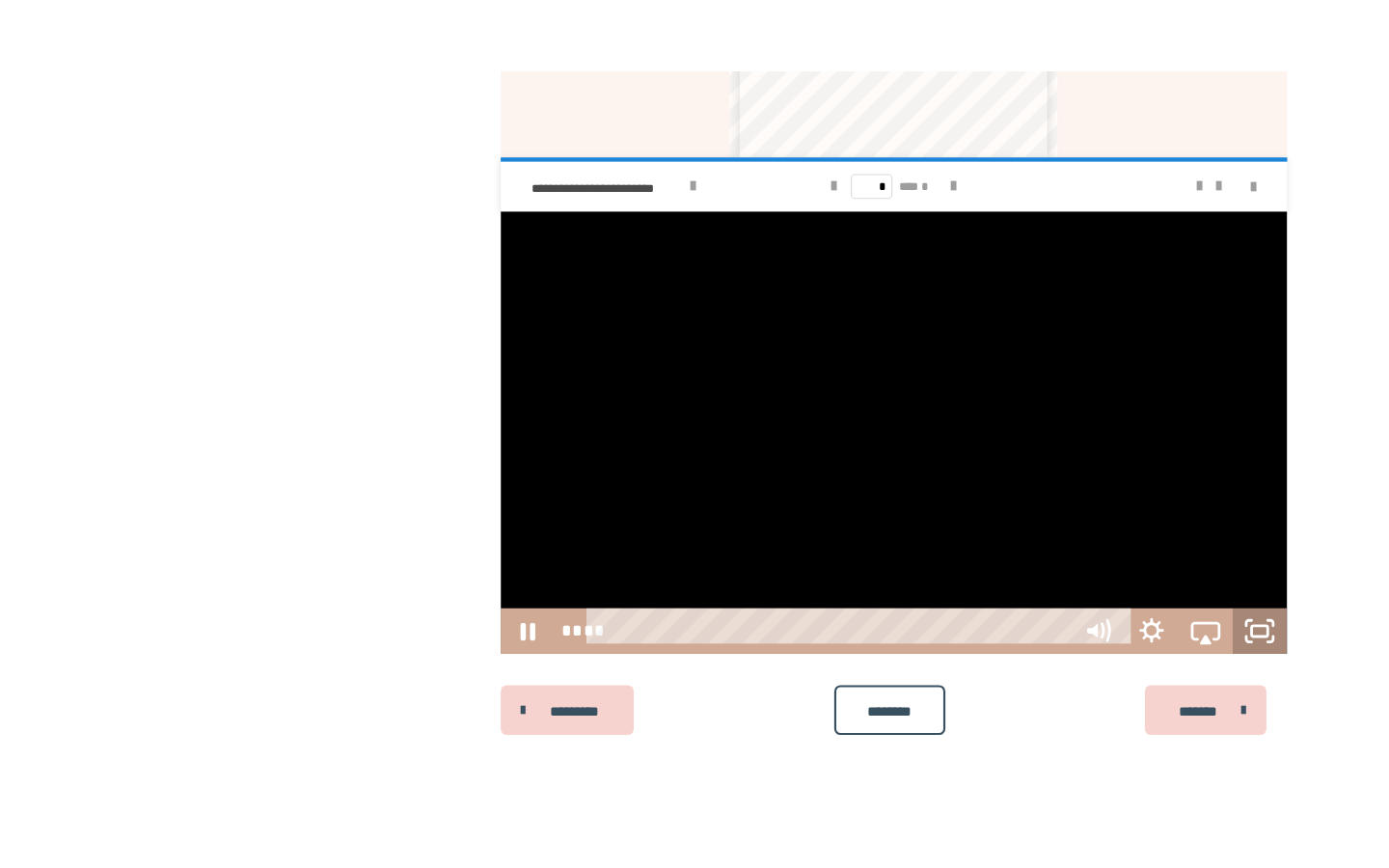 scroll, scrollTop: 0, scrollLeft: 0, axis: both 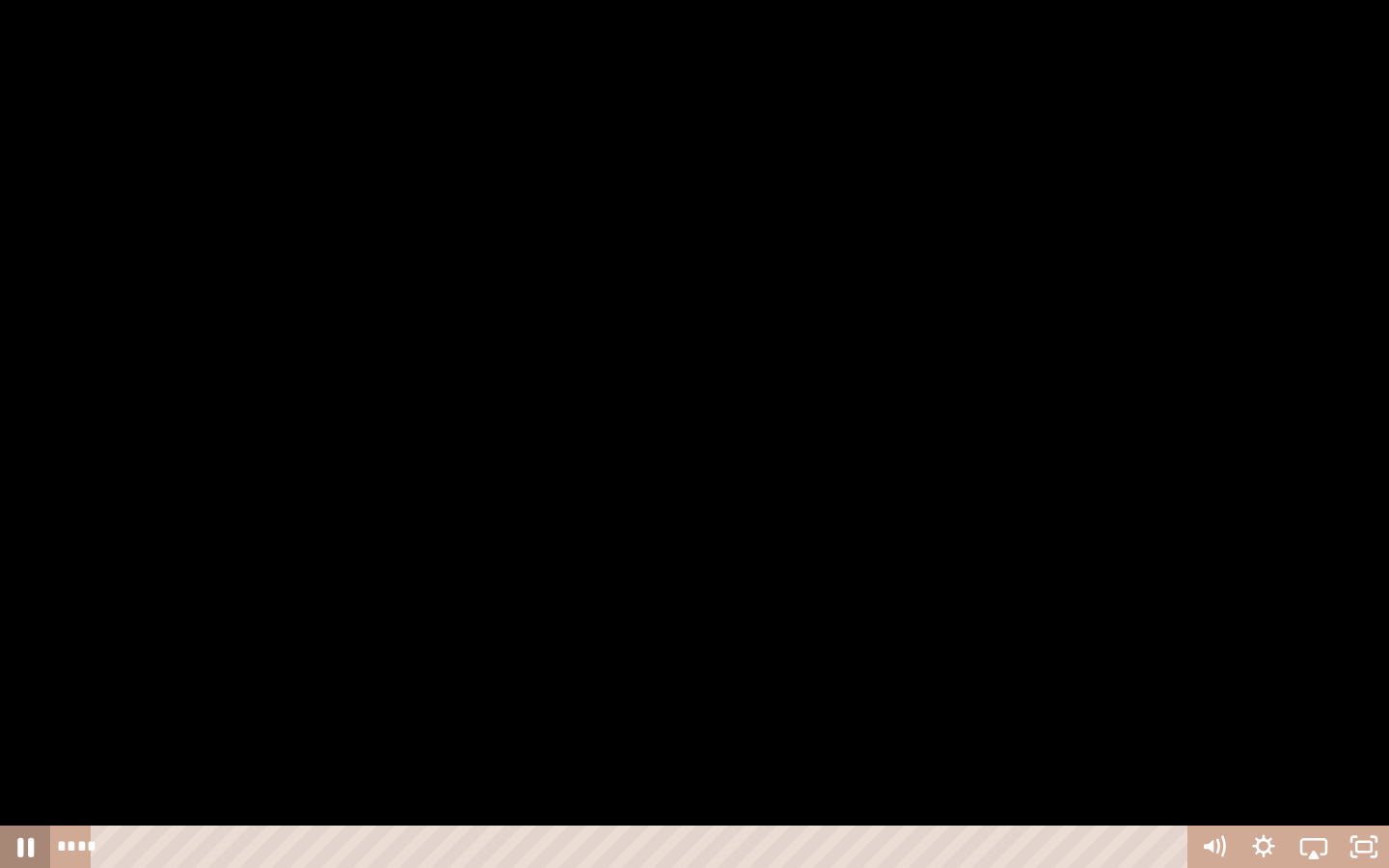 click 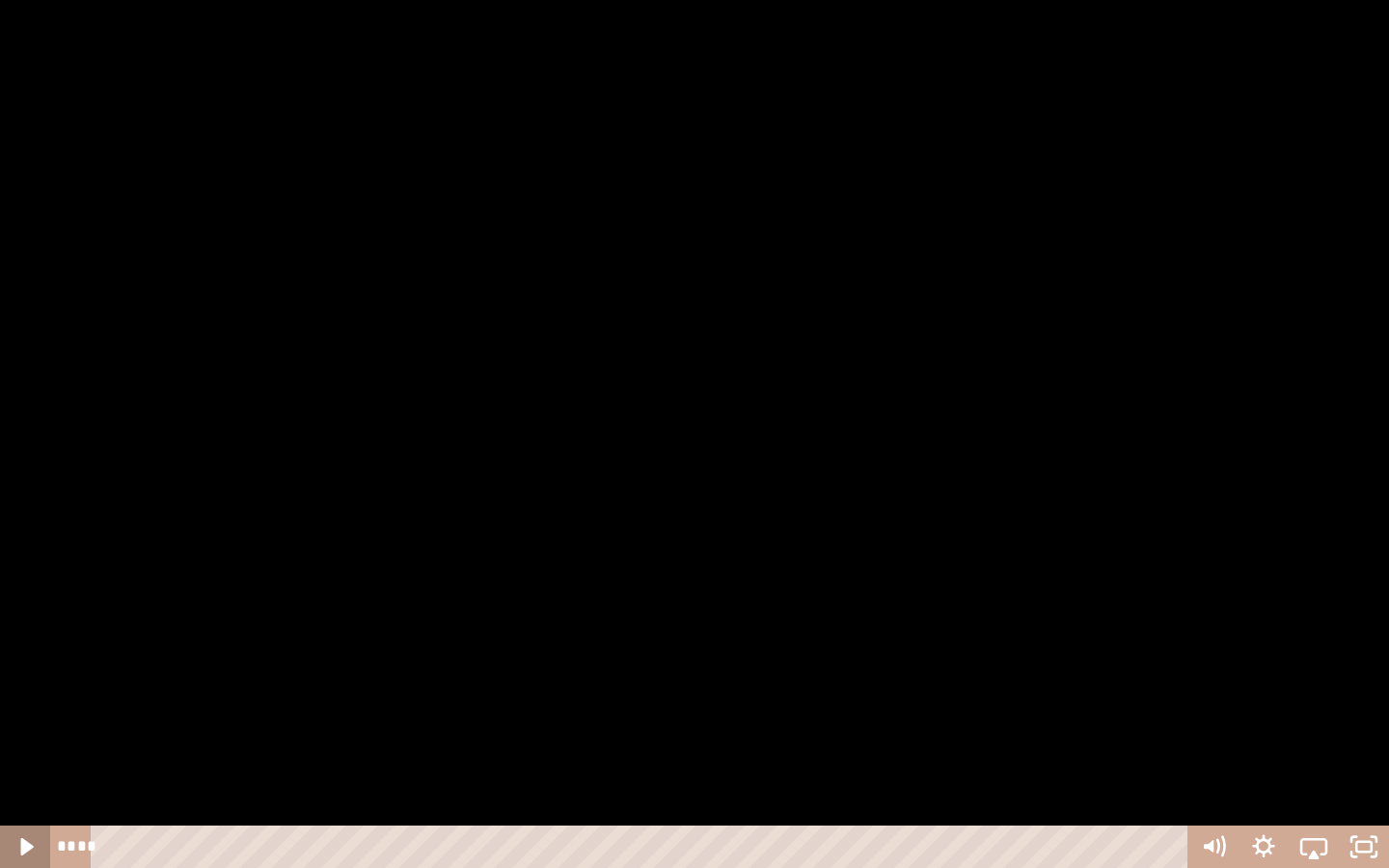 type 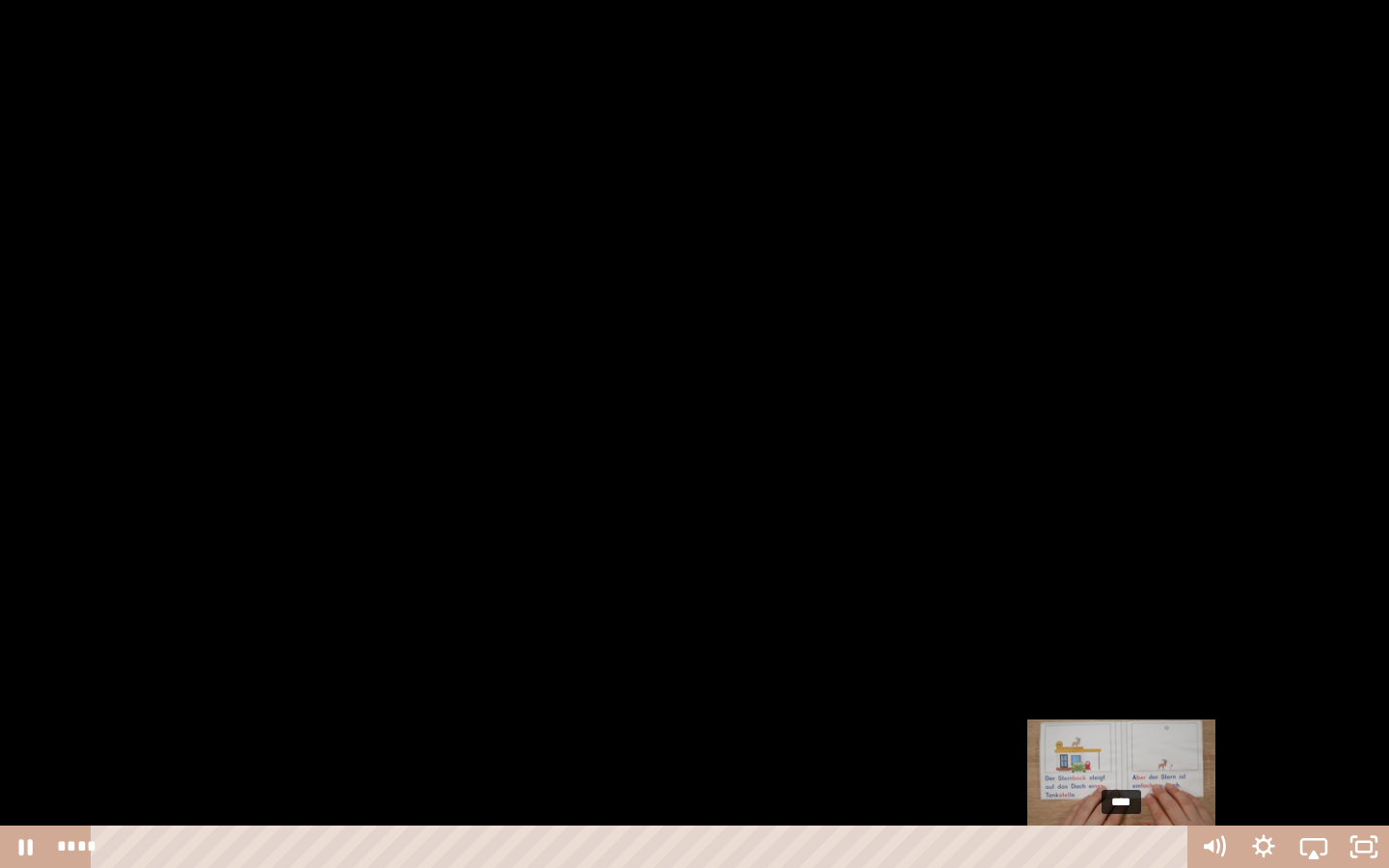 click on "****" at bounding box center (642, 847) 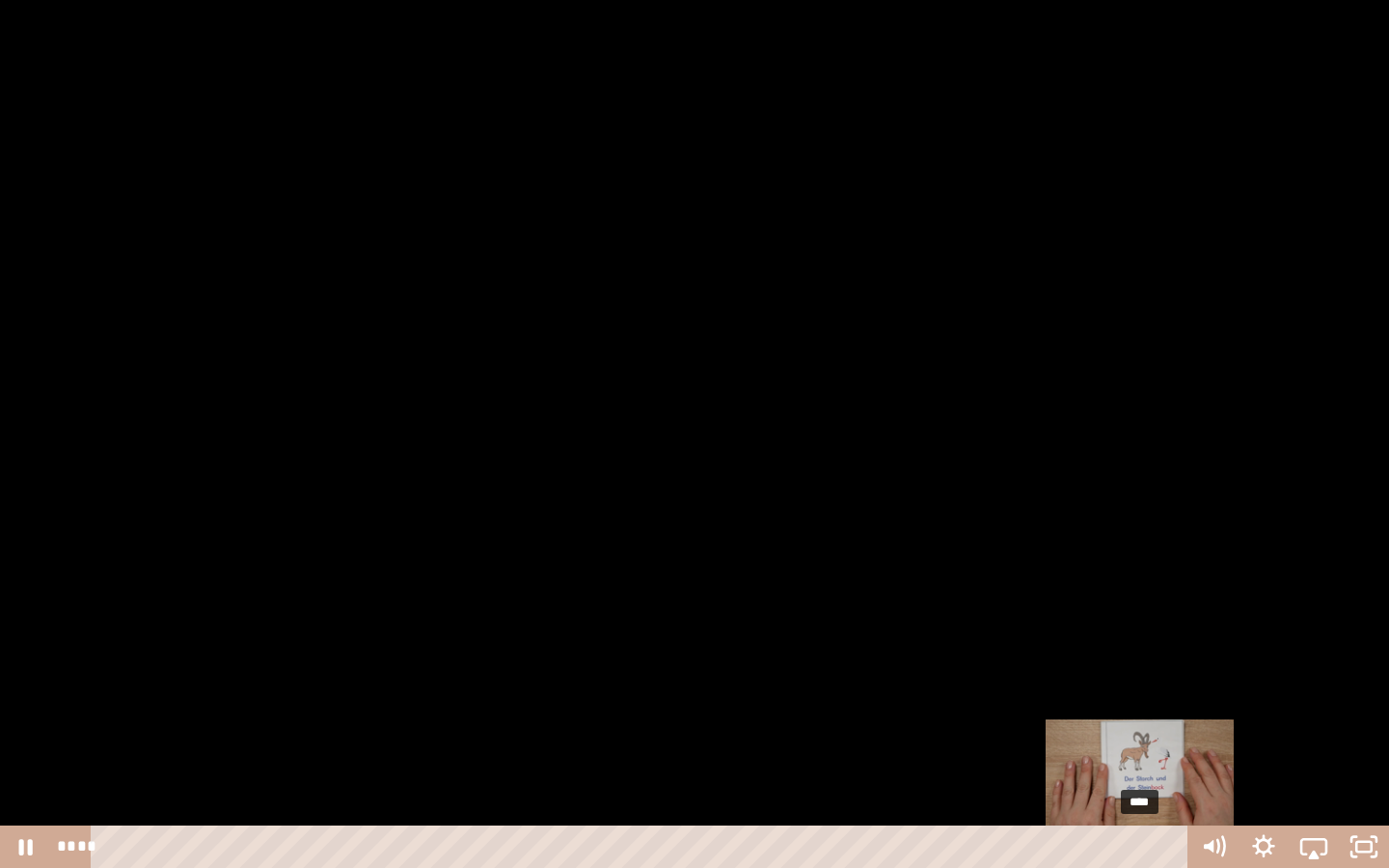 click on "****" at bounding box center [642, 847] 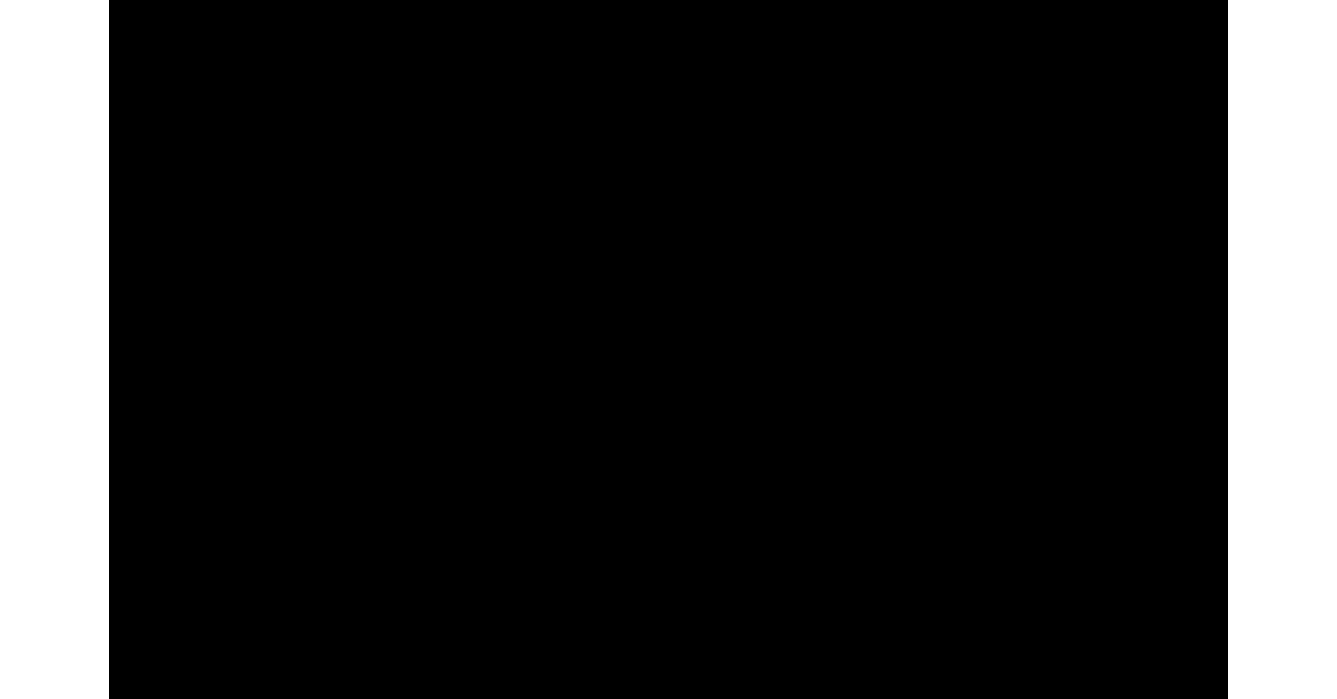 scroll, scrollTop: 1673, scrollLeft: 0, axis: vertical 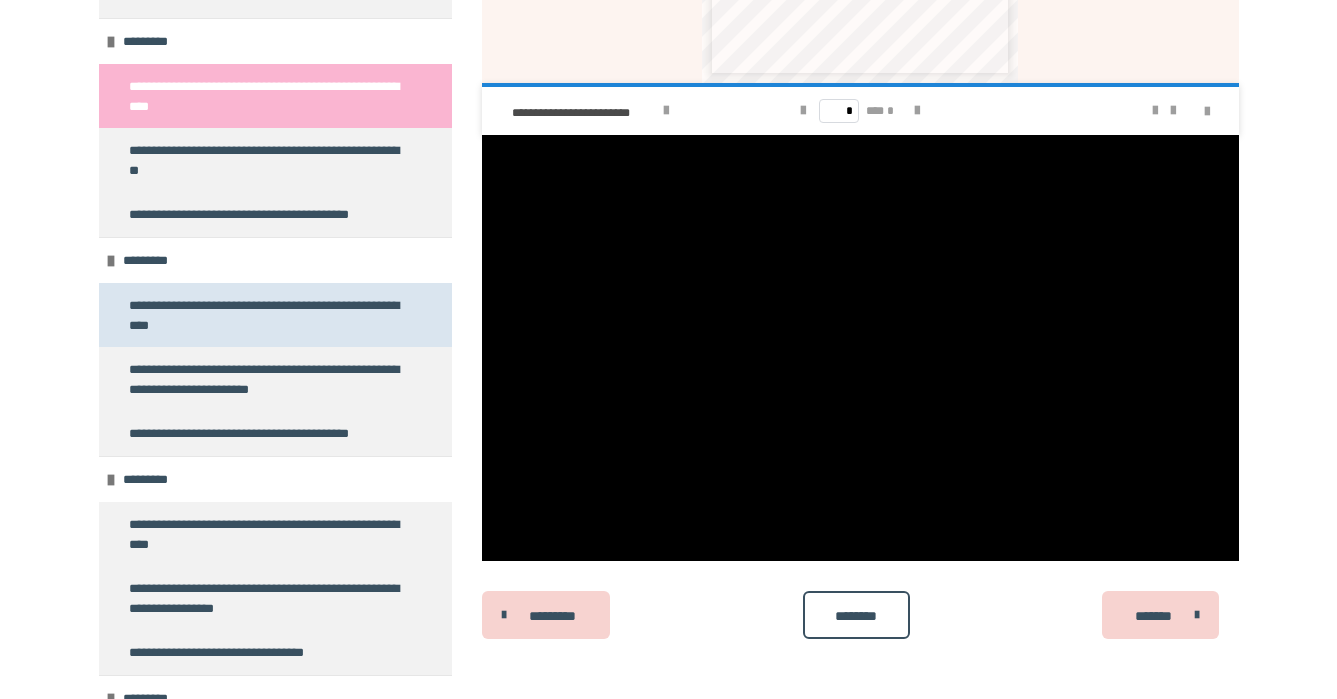 click on "**********" at bounding box center (267, 315) 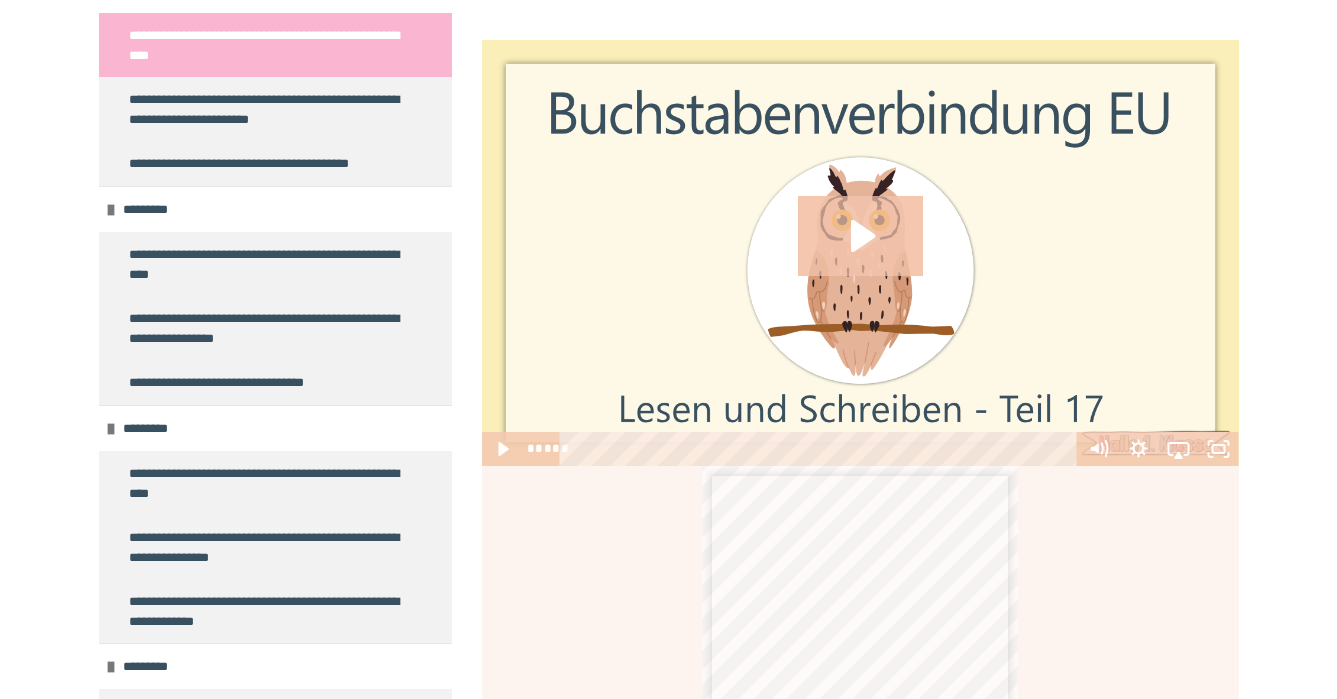 scroll, scrollTop: 5420, scrollLeft: 0, axis: vertical 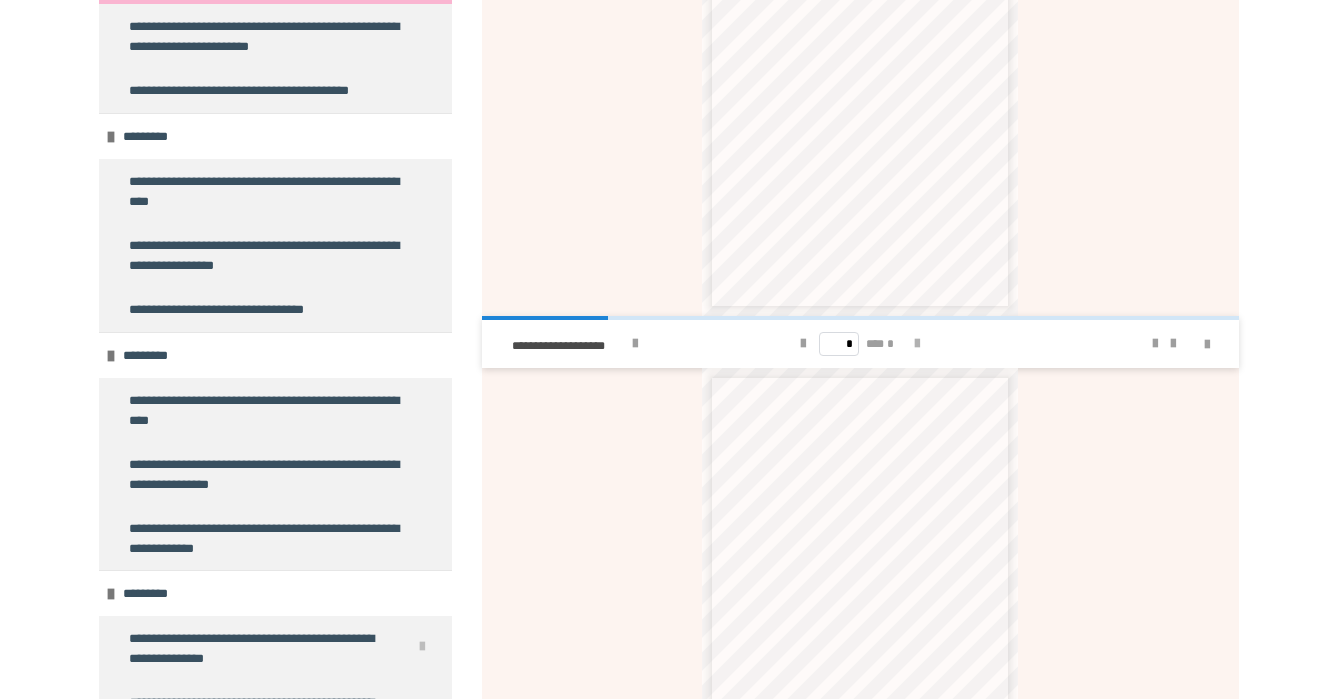 click at bounding box center (917, 344) 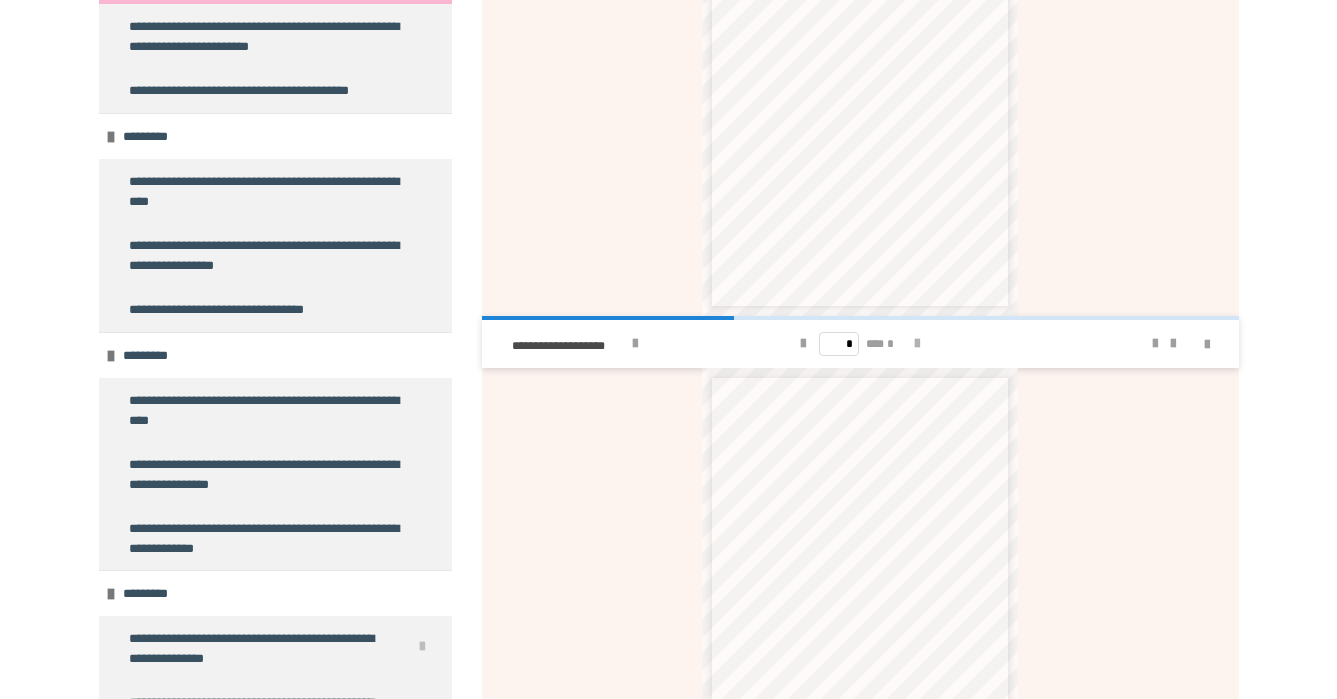 click at bounding box center (917, 344) 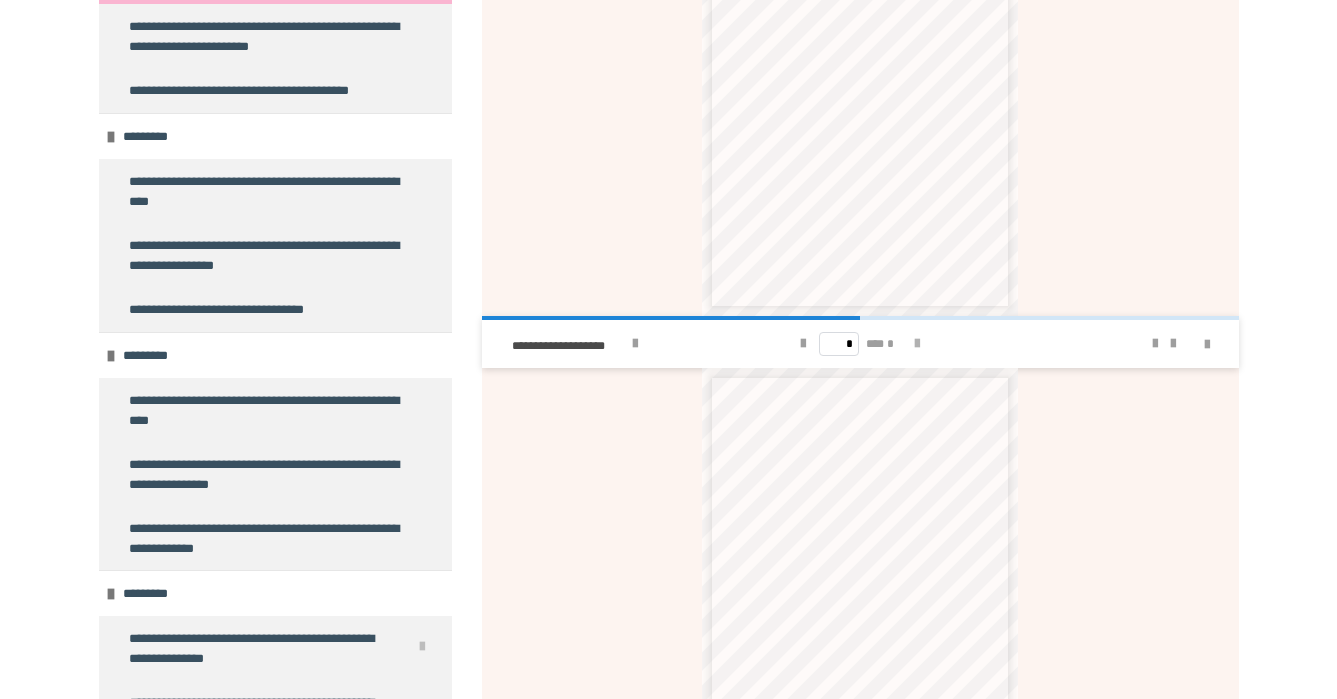 click at bounding box center [917, 344] 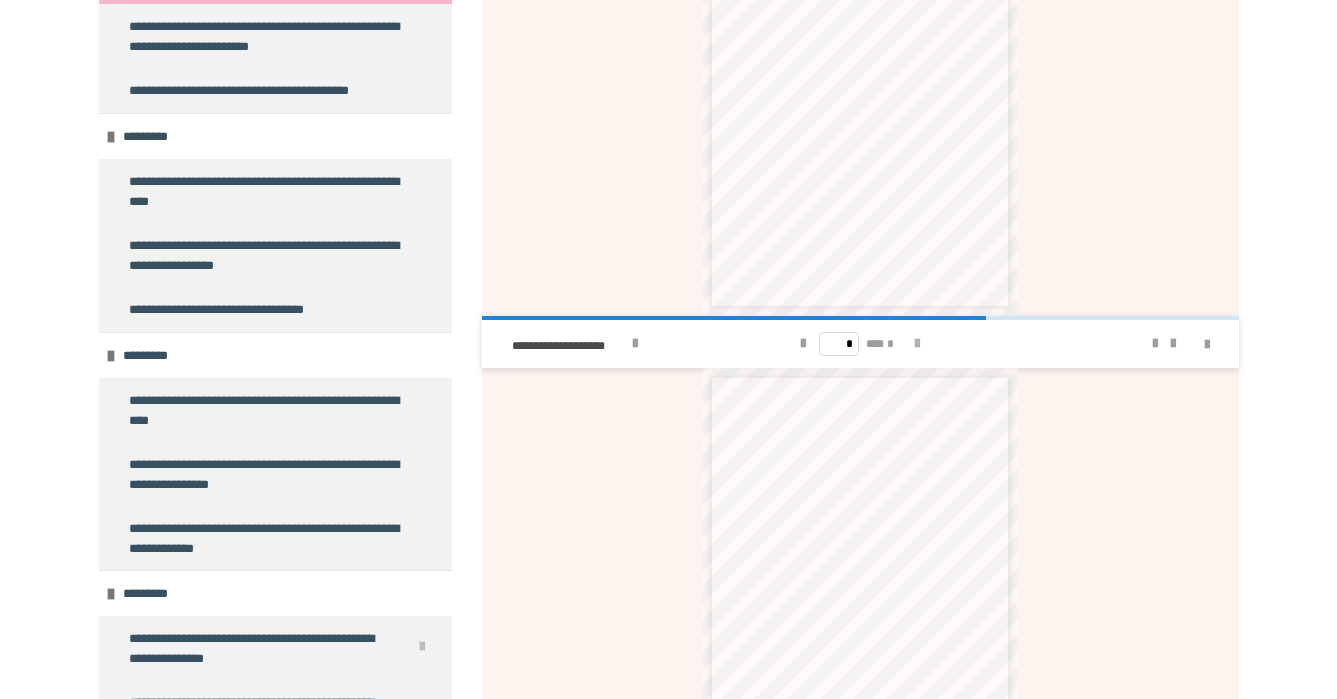 click at bounding box center [917, 344] 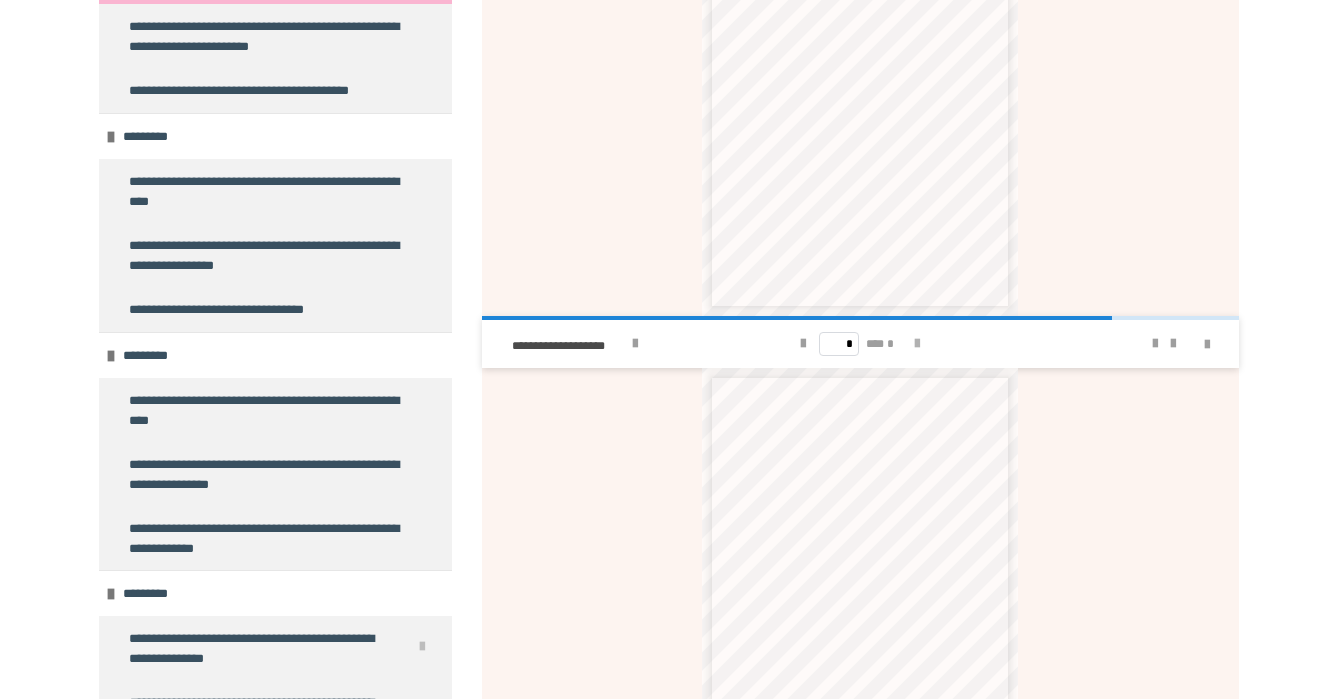 click at bounding box center (917, 344) 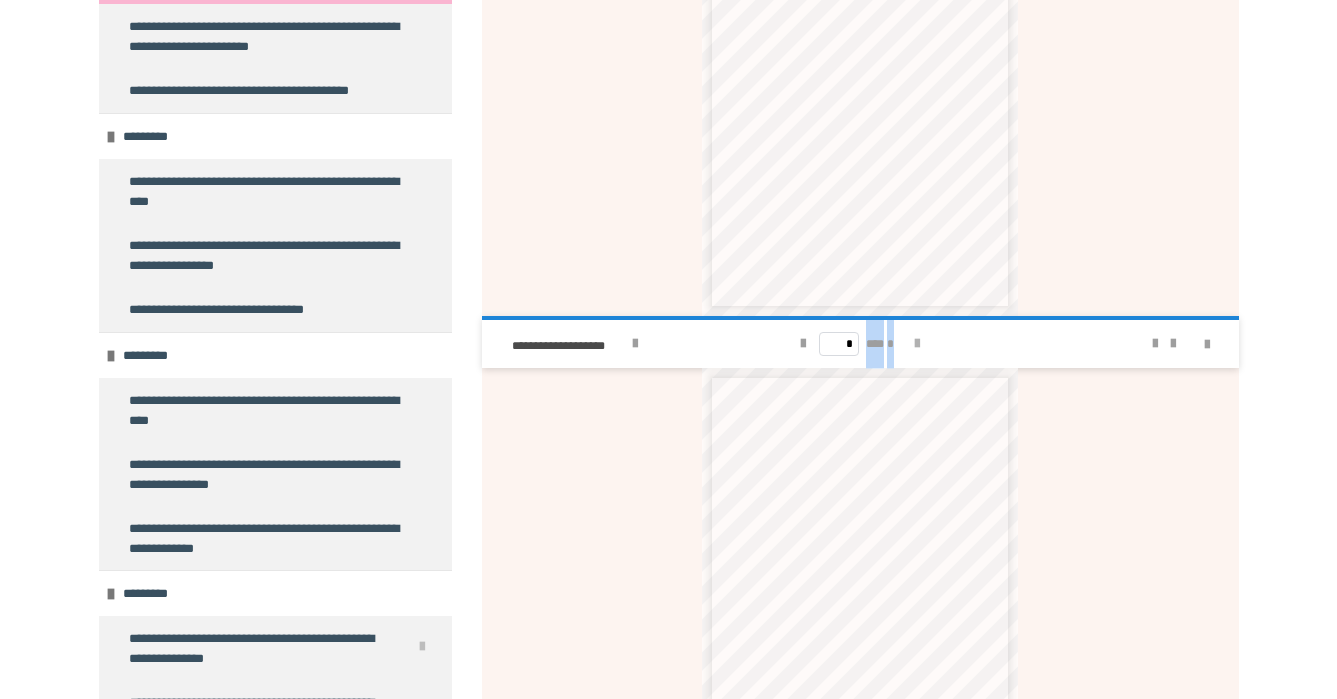 click on "* *** *" at bounding box center (860, 344) 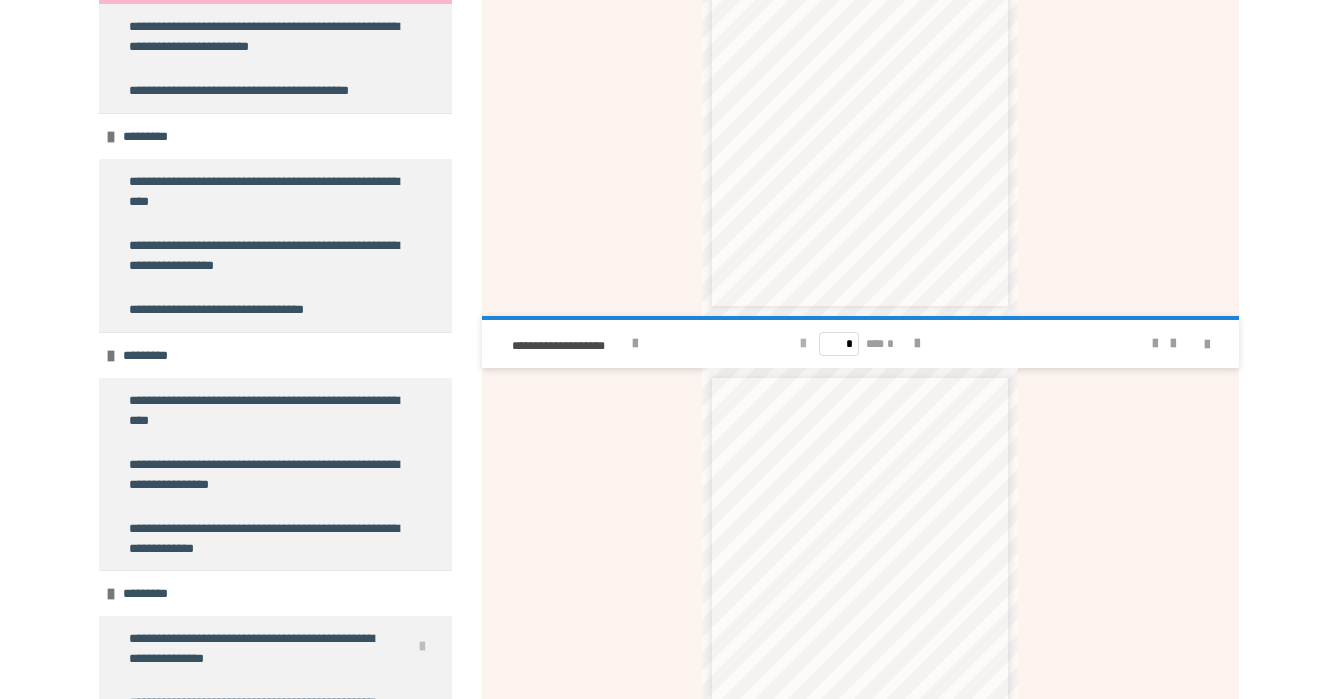 click at bounding box center (803, 344) 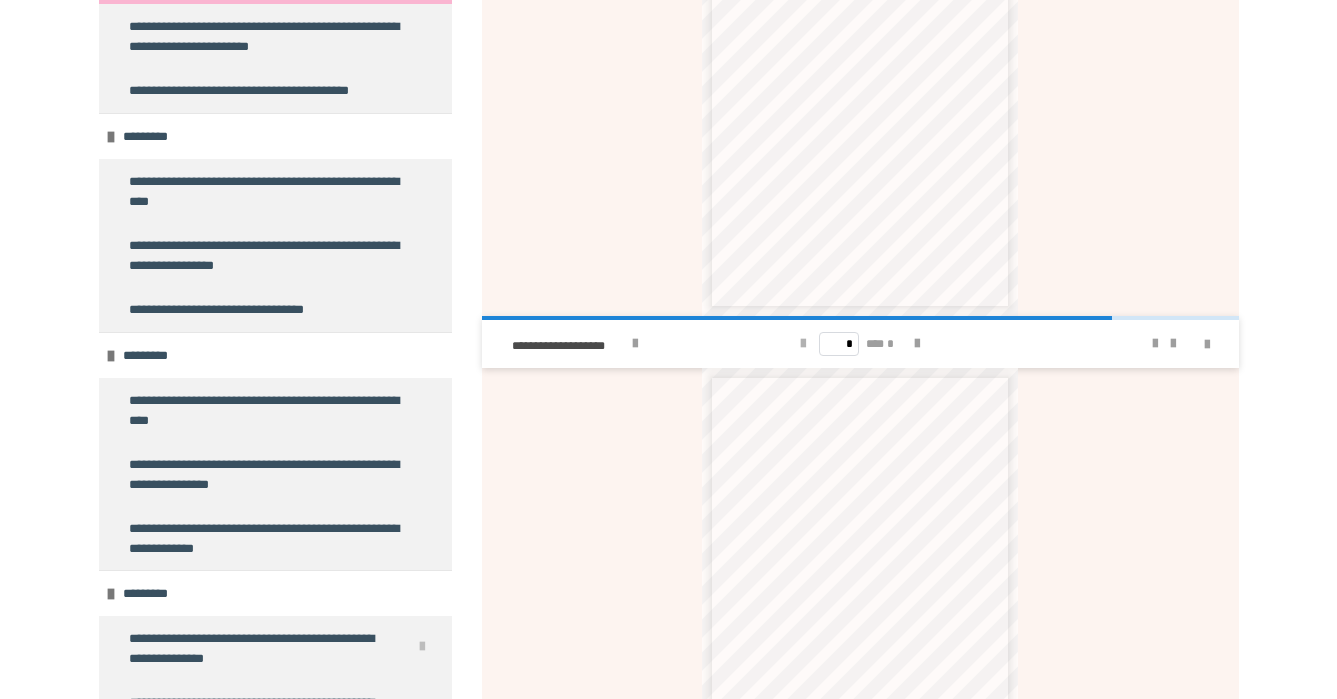 click at bounding box center [803, 344] 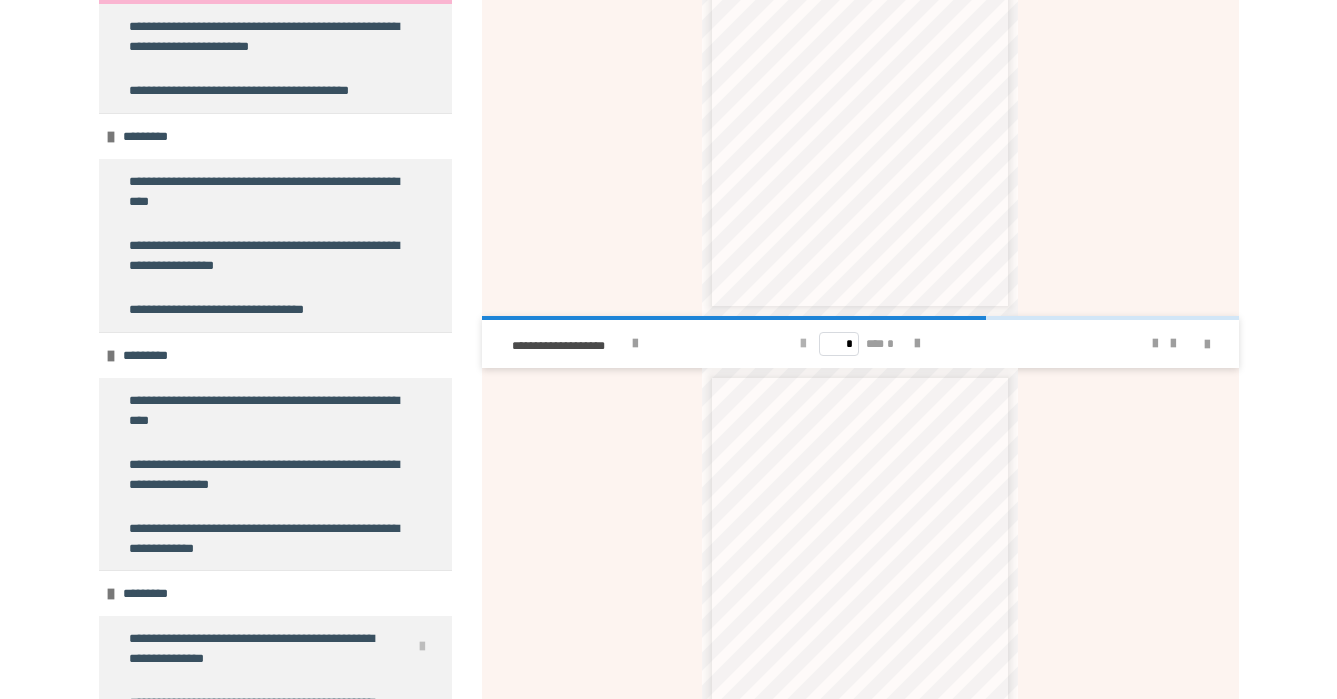 click at bounding box center (803, 344) 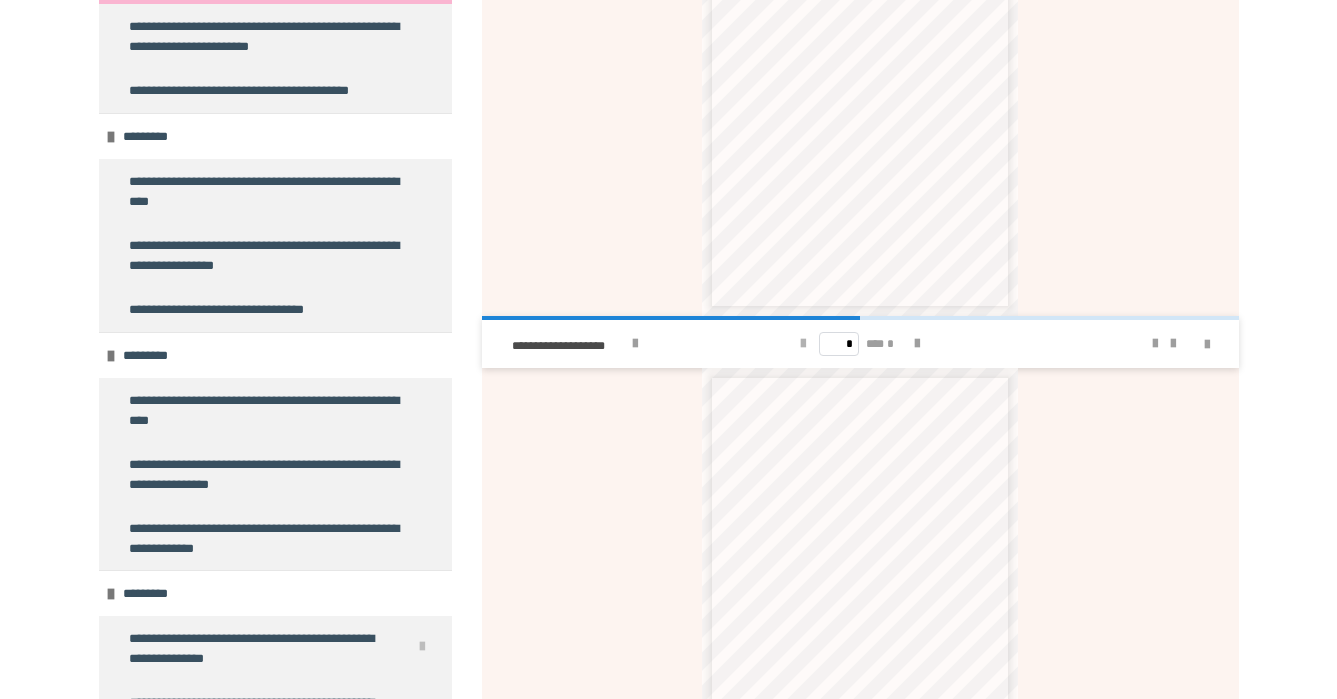 click at bounding box center (803, 344) 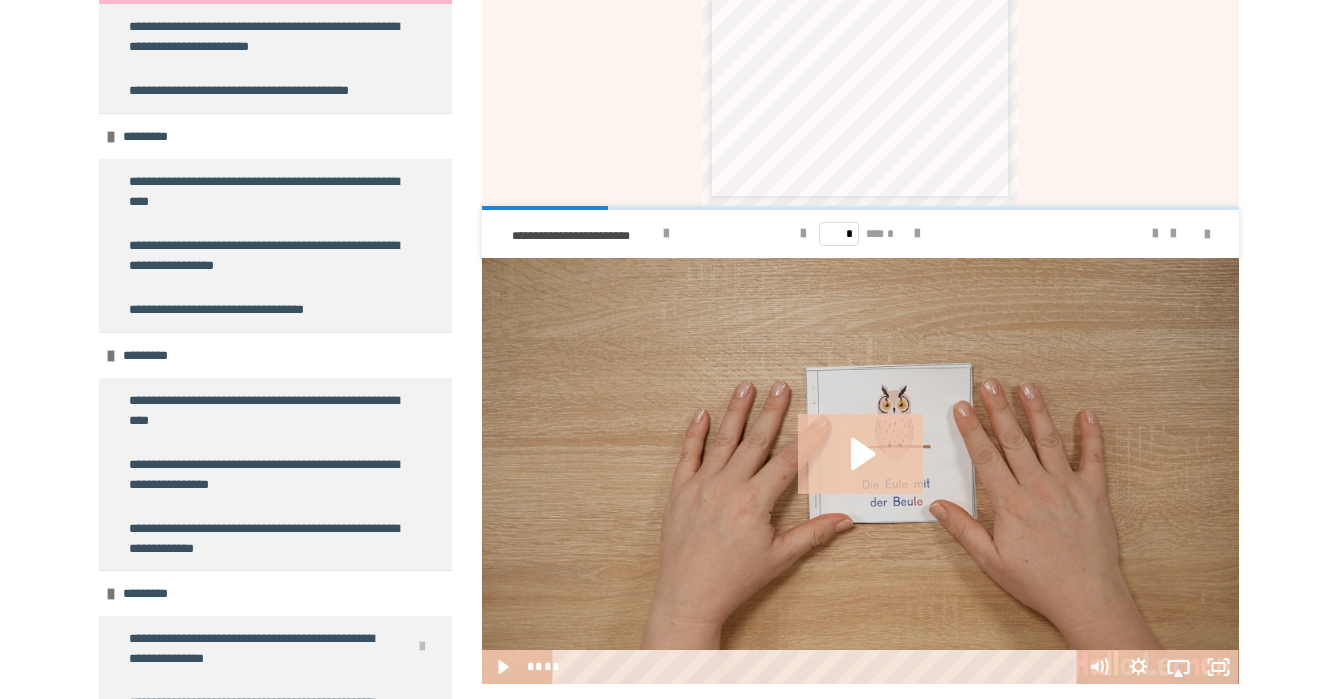 scroll, scrollTop: 1543, scrollLeft: 0, axis: vertical 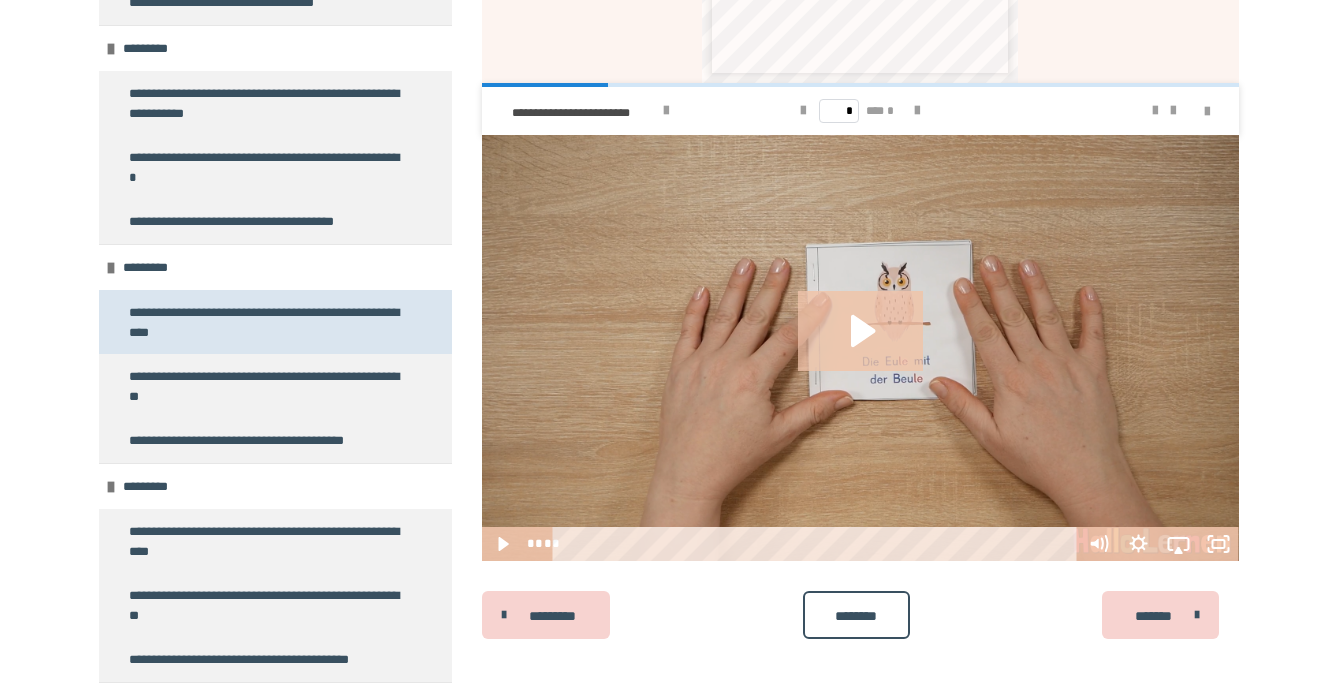 click on "**********" at bounding box center [267, 322] 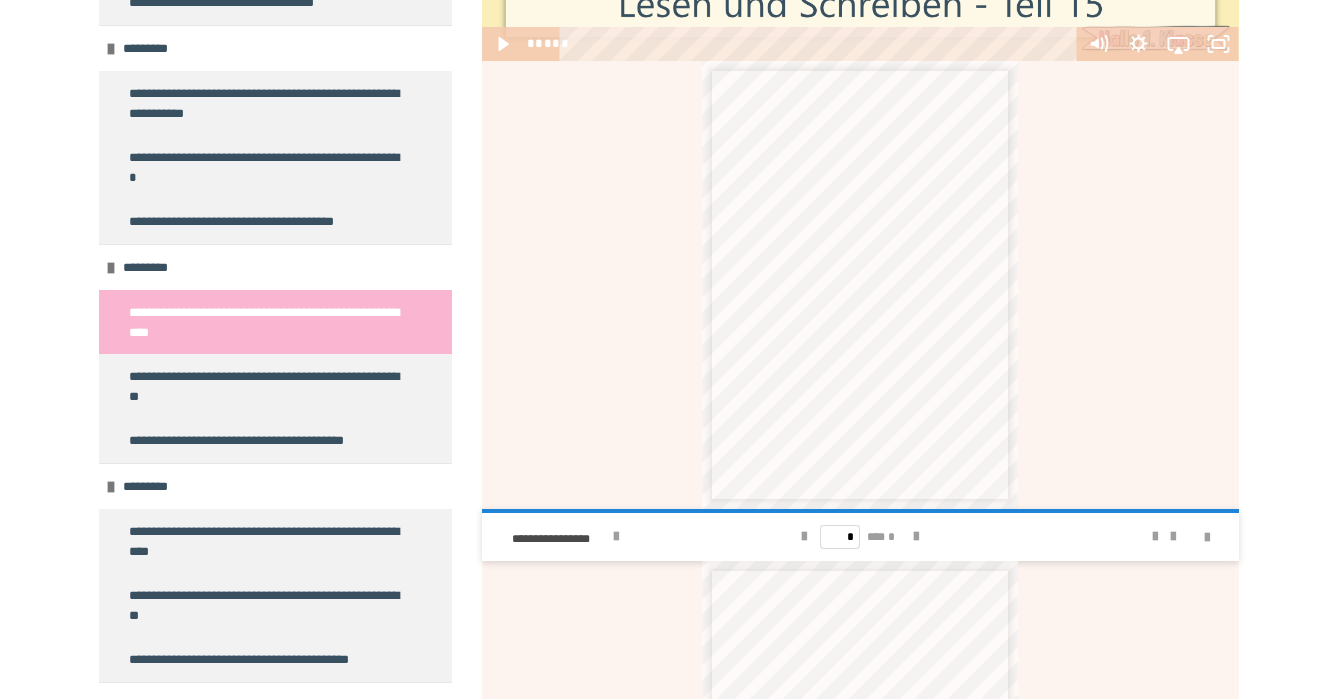 scroll, scrollTop: 750, scrollLeft: 0, axis: vertical 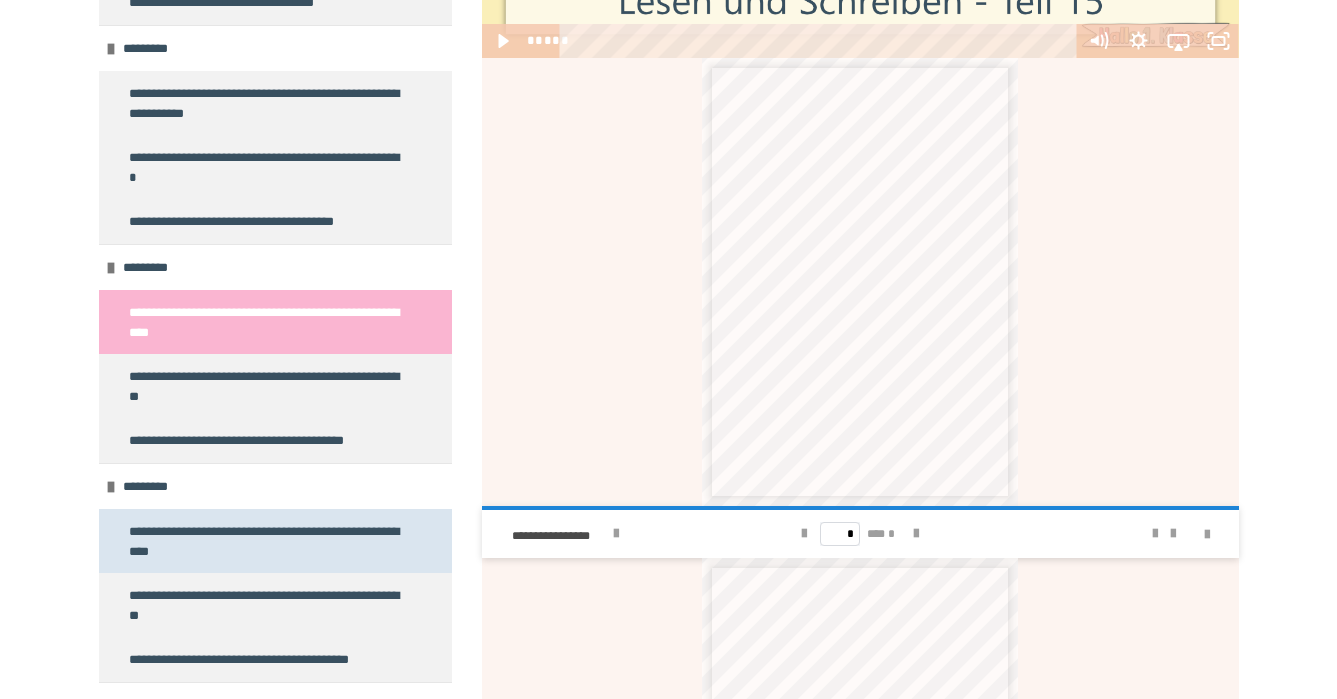 click on "**********" at bounding box center (267, 541) 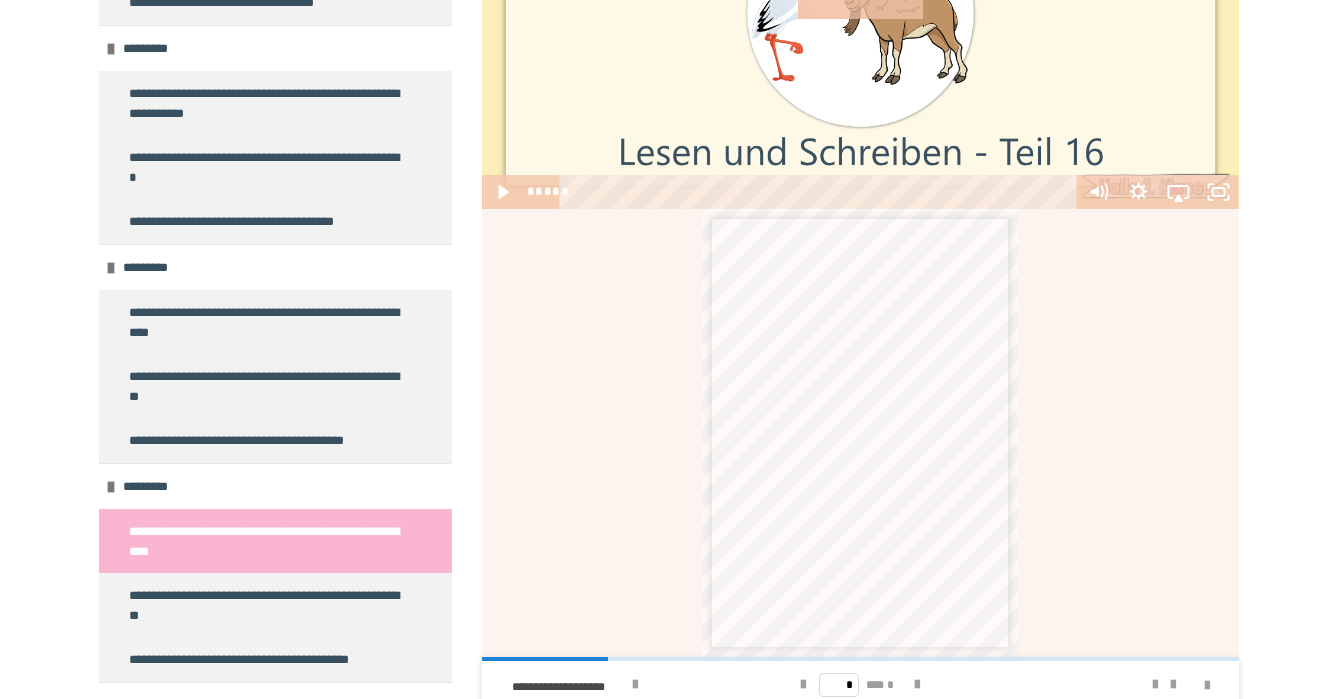 scroll, scrollTop: 621, scrollLeft: 0, axis: vertical 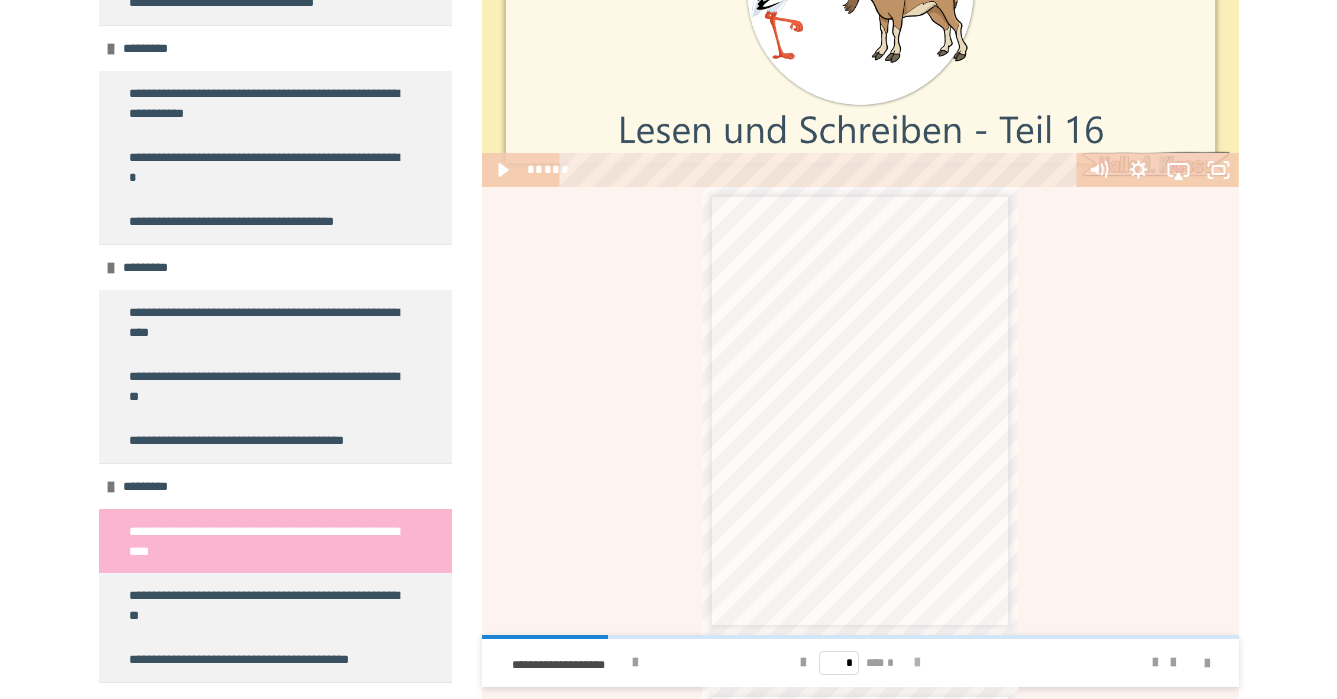click at bounding box center [917, 663] 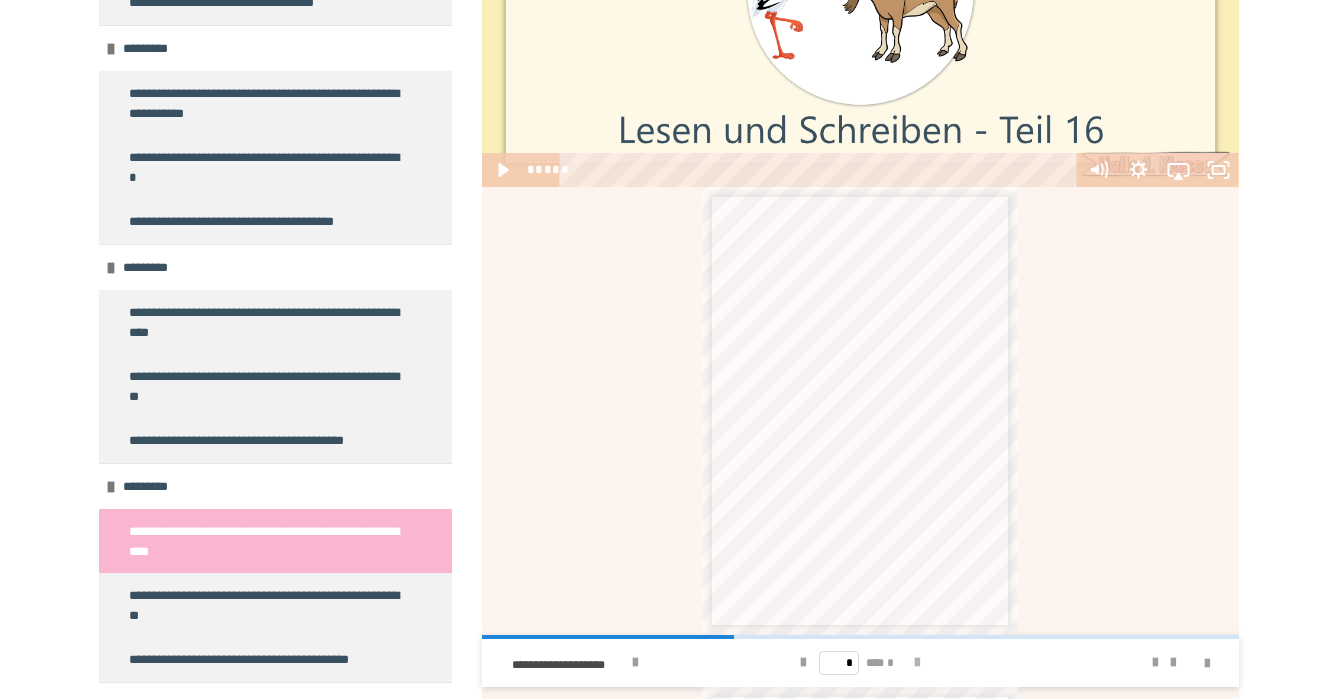 click at bounding box center (917, 663) 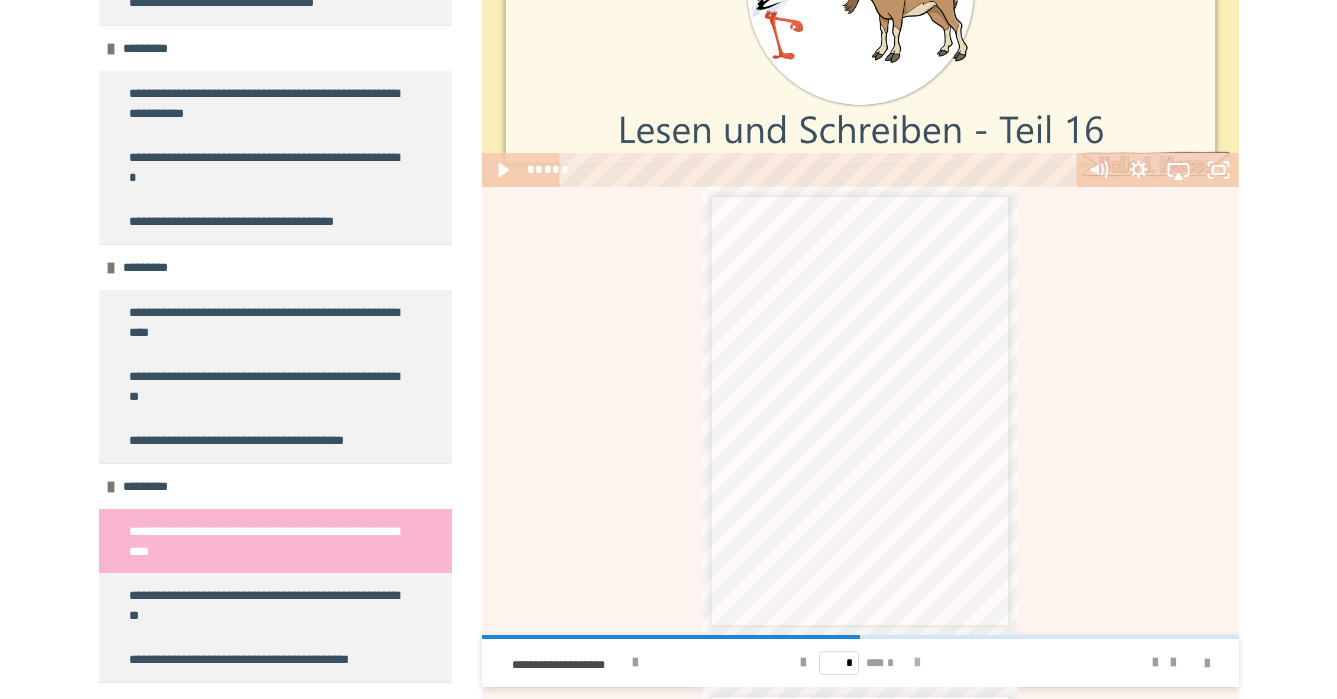 click at bounding box center (917, 663) 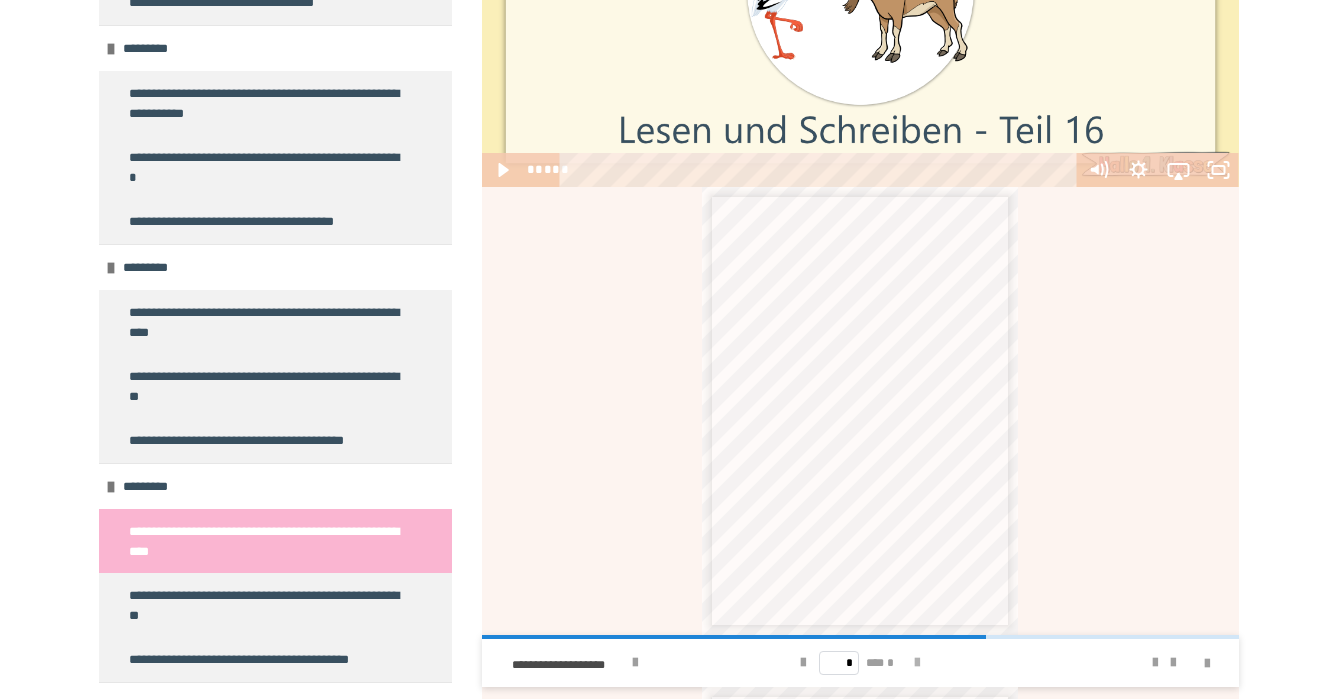 click at bounding box center [917, 663] 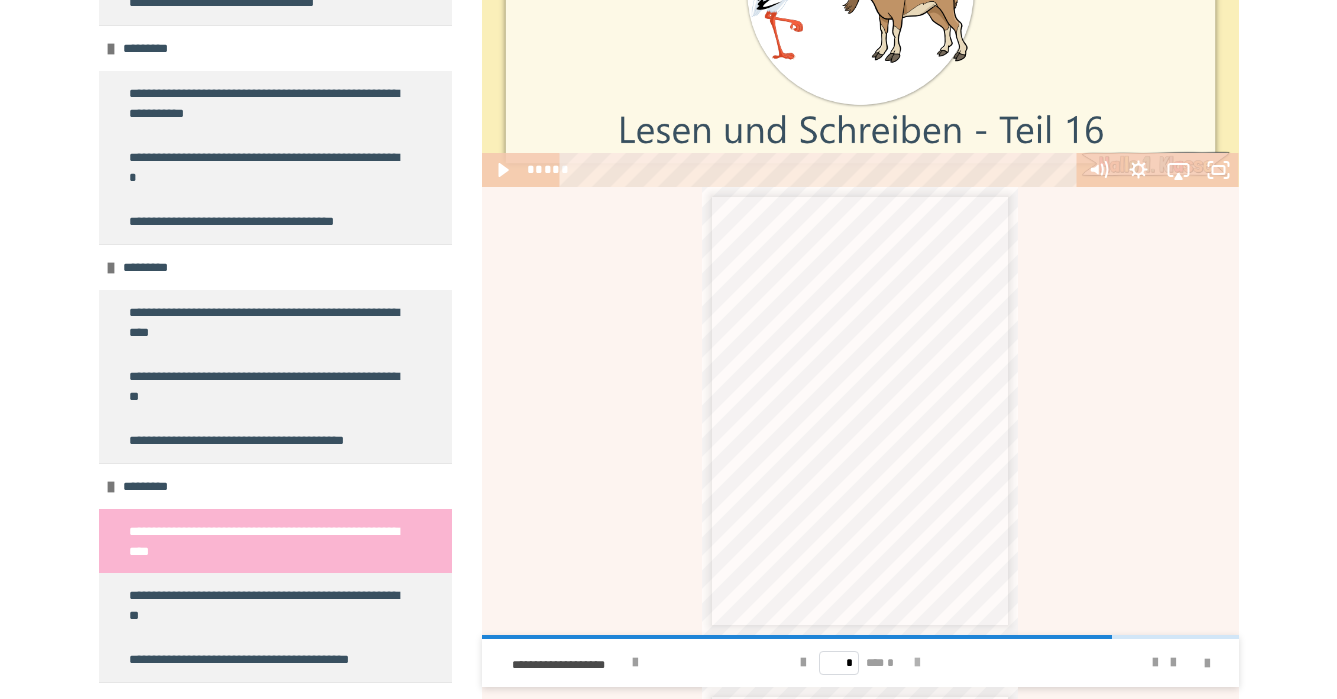 click at bounding box center (917, 663) 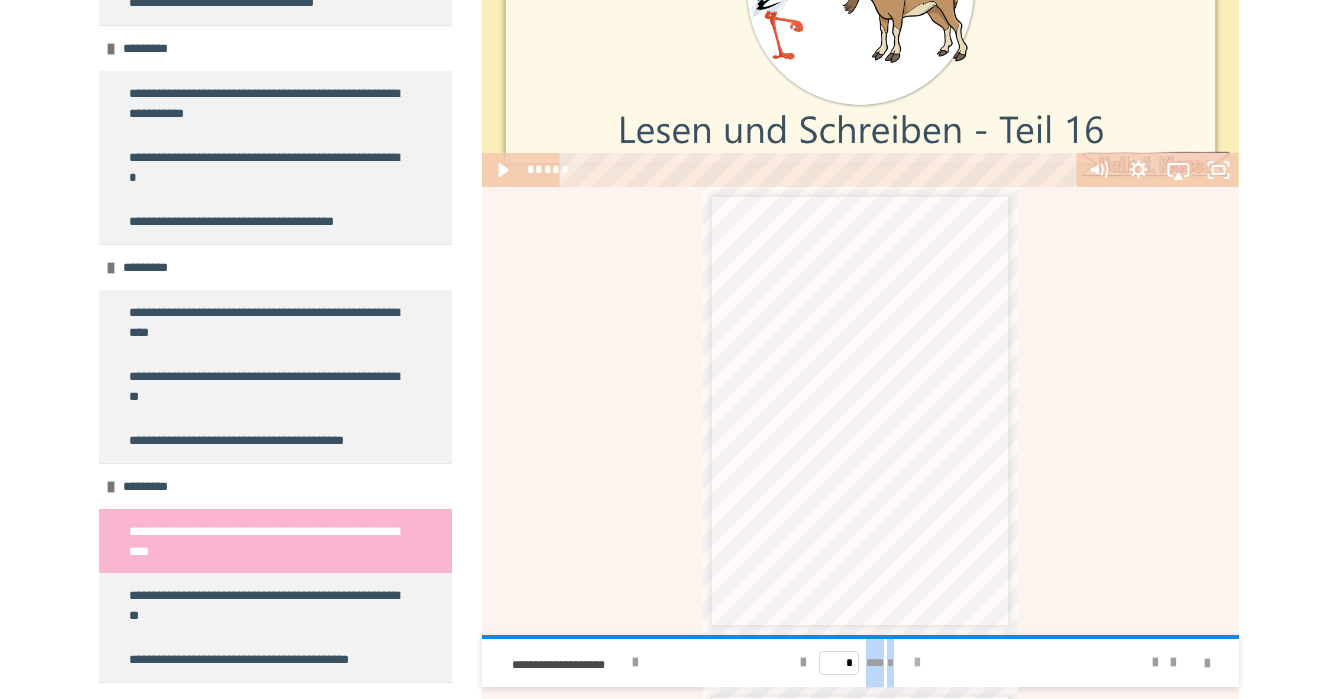 click on "* *** *" at bounding box center [860, 663] 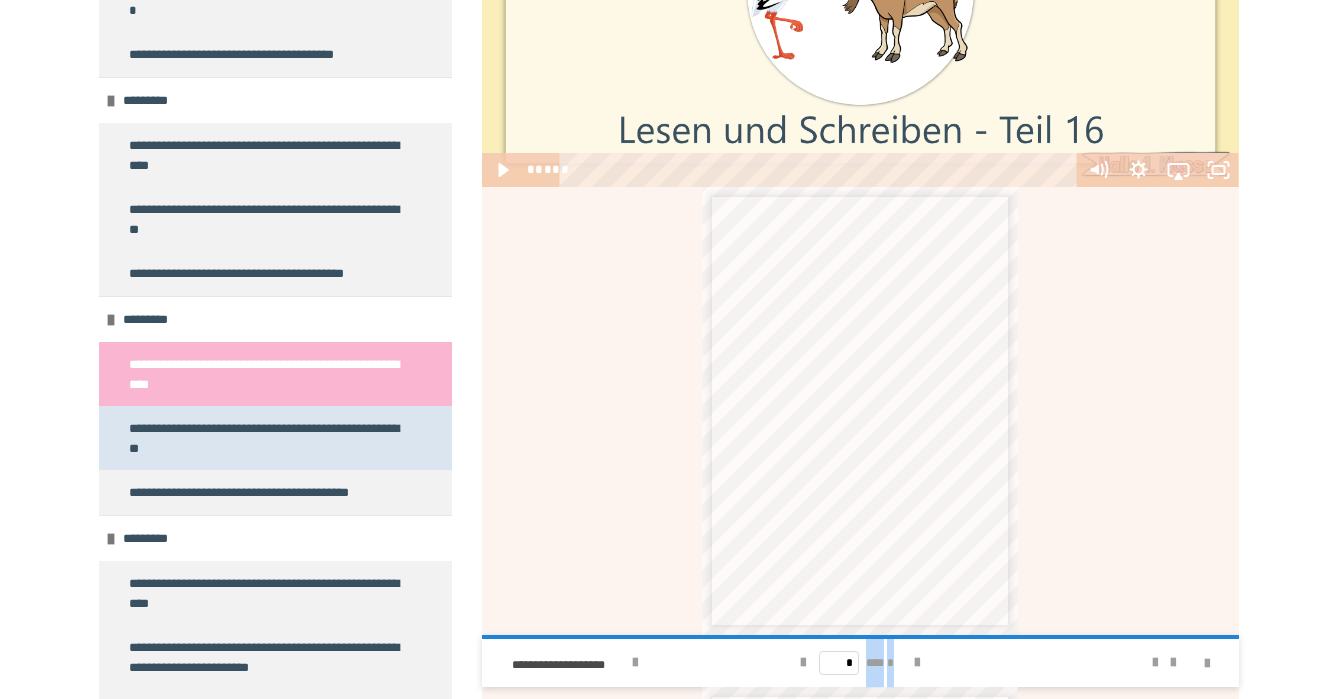 scroll, scrollTop: 4807, scrollLeft: 0, axis: vertical 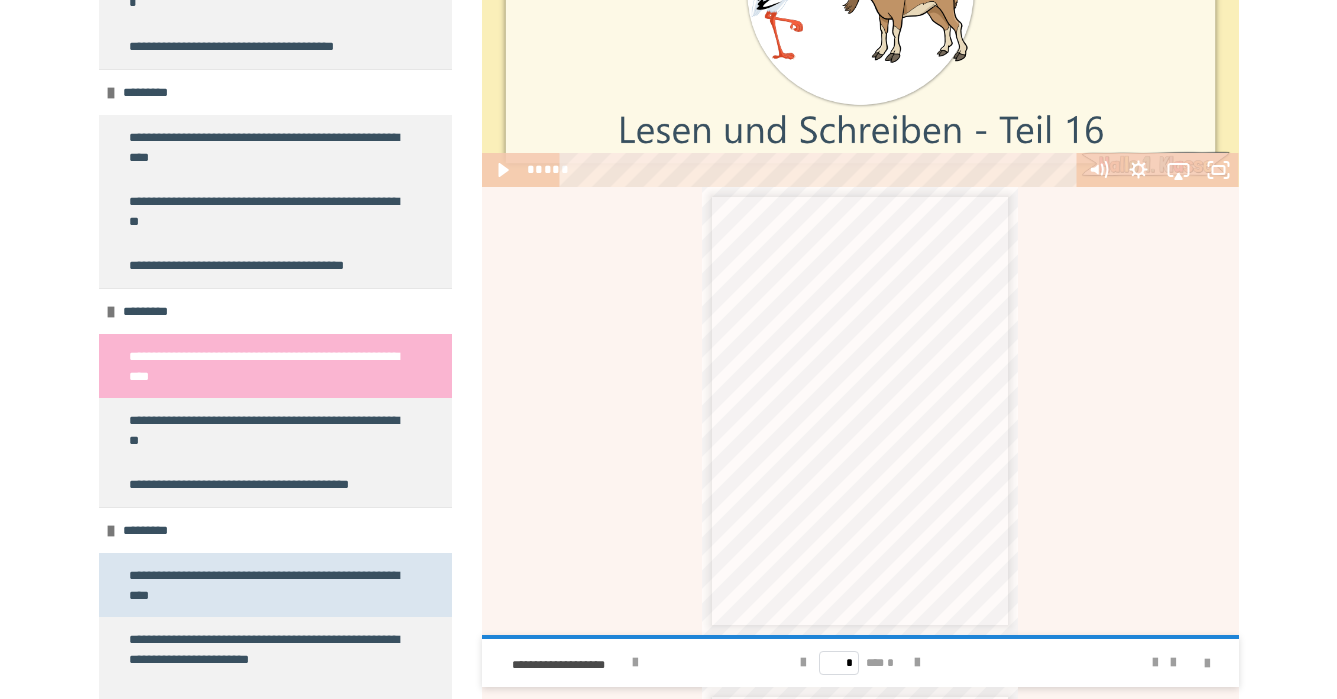 click on "**********" at bounding box center (267, 585) 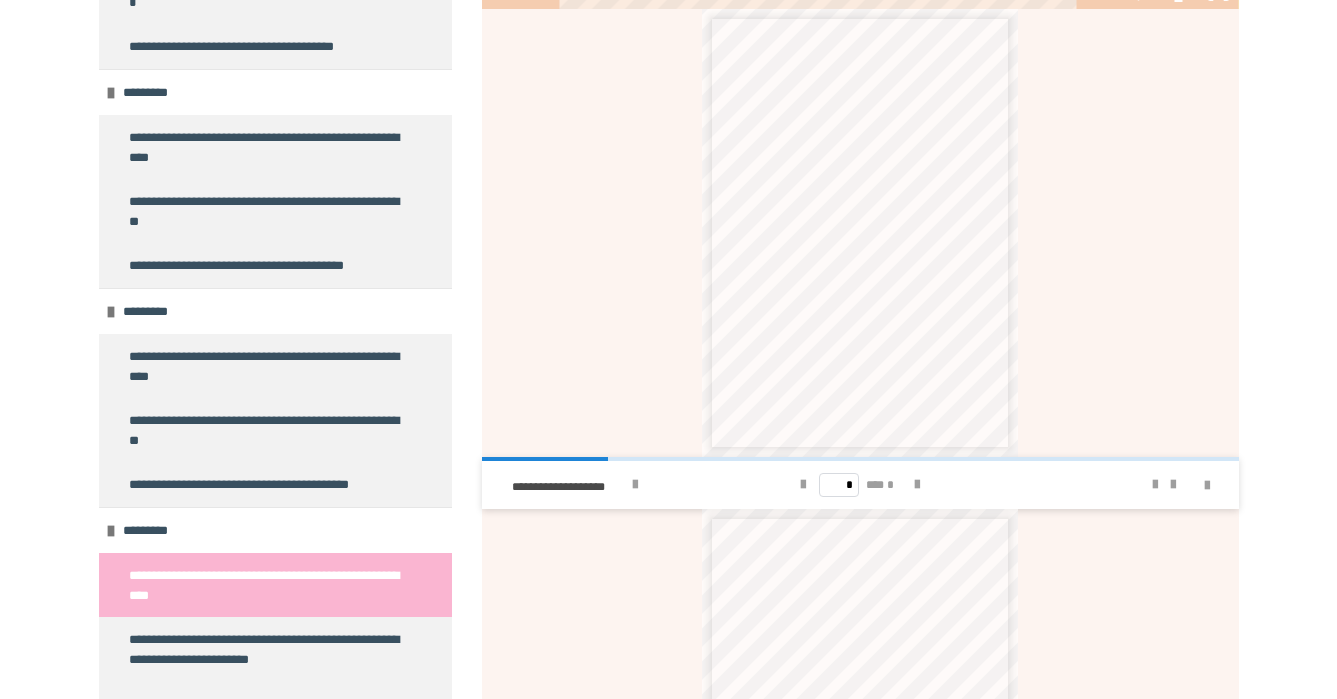 scroll, scrollTop: 795, scrollLeft: 0, axis: vertical 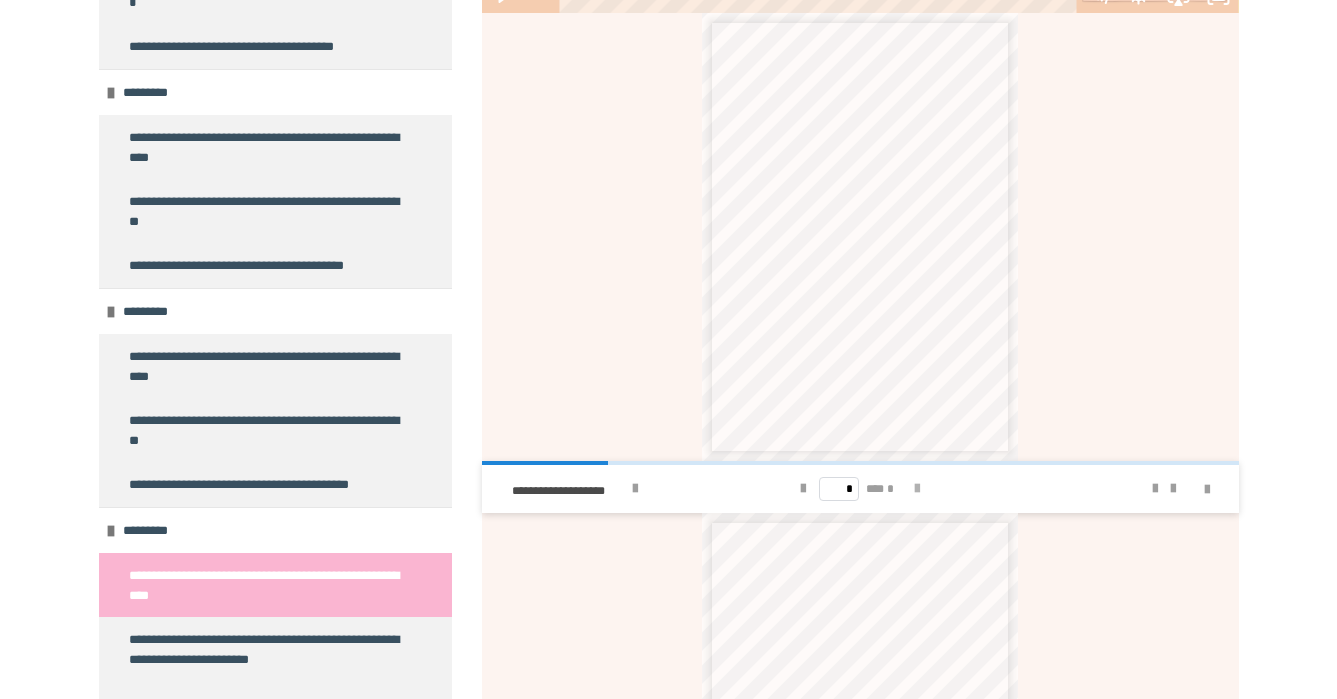 click at bounding box center [917, 489] 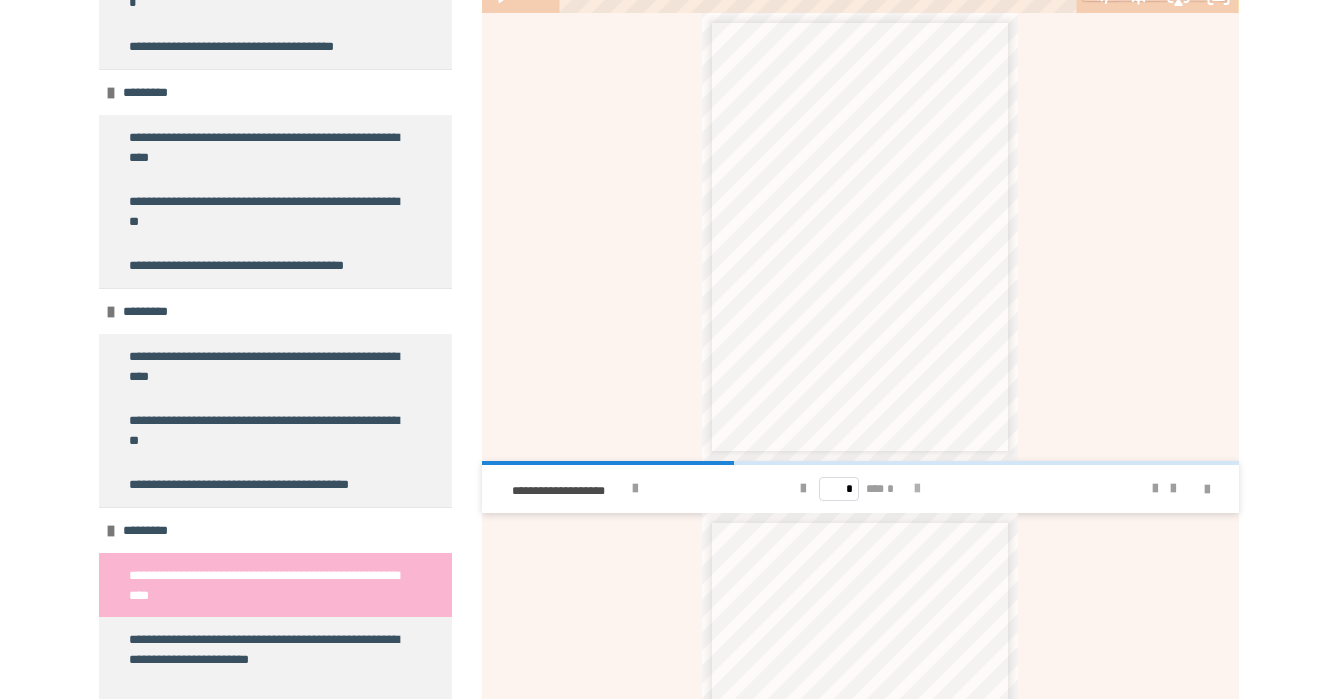 click at bounding box center (917, 489) 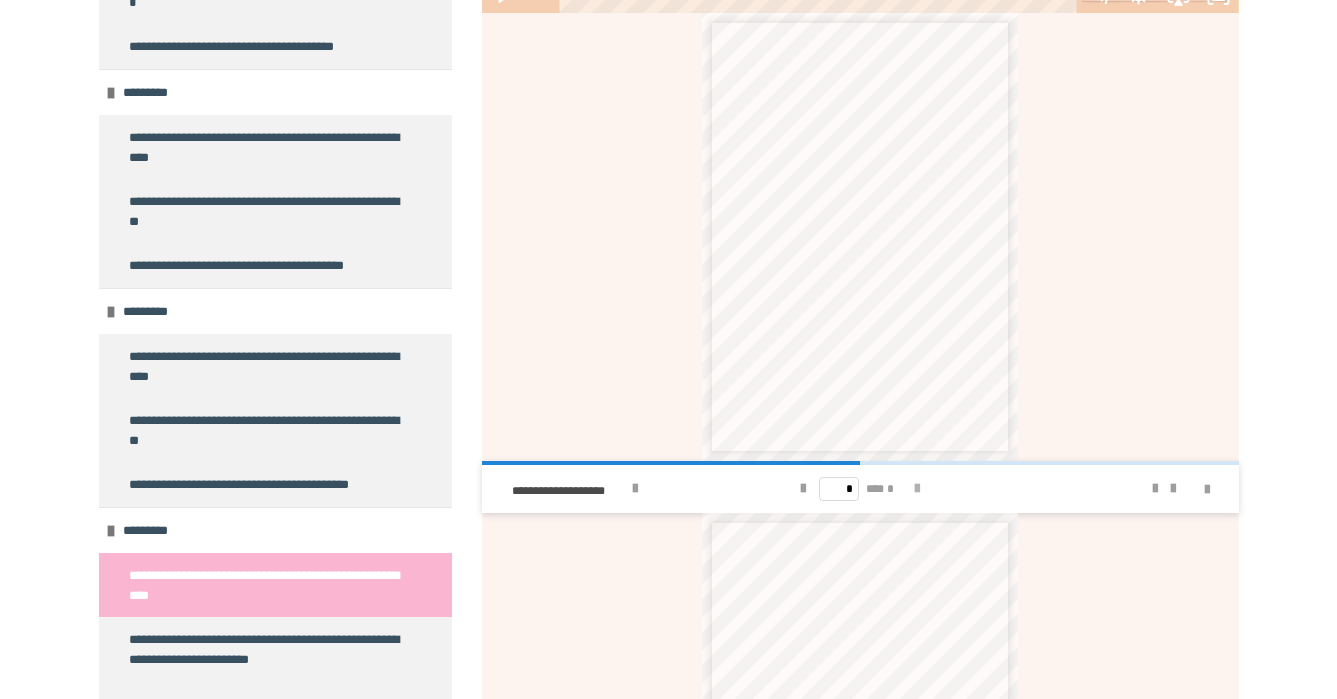 click at bounding box center [917, 489] 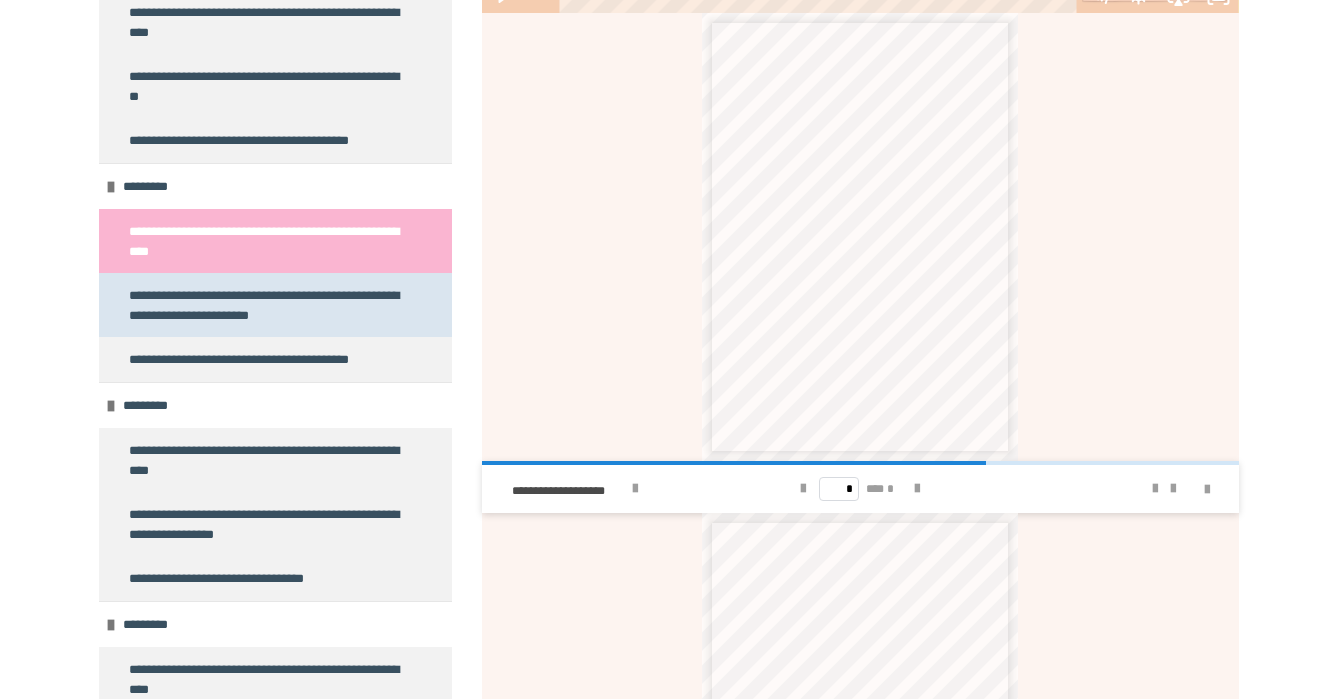 scroll, scrollTop: 5178, scrollLeft: 0, axis: vertical 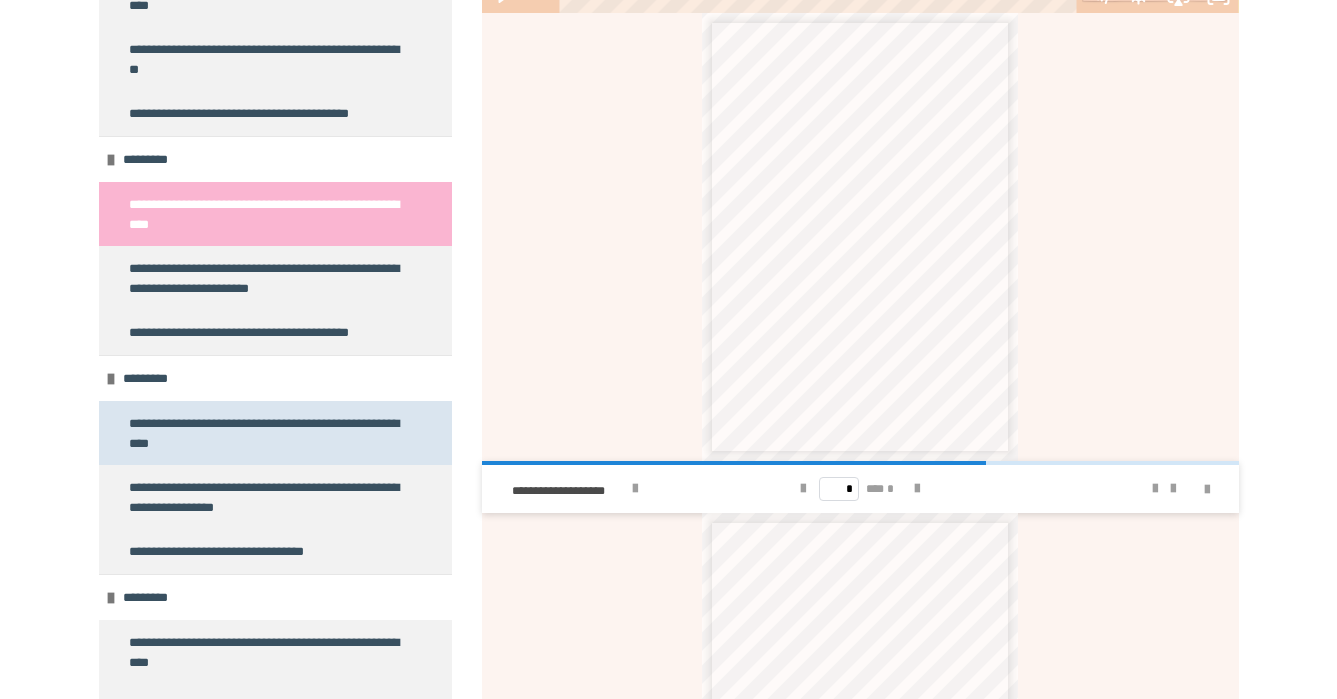 click on "**********" at bounding box center (267, 433) 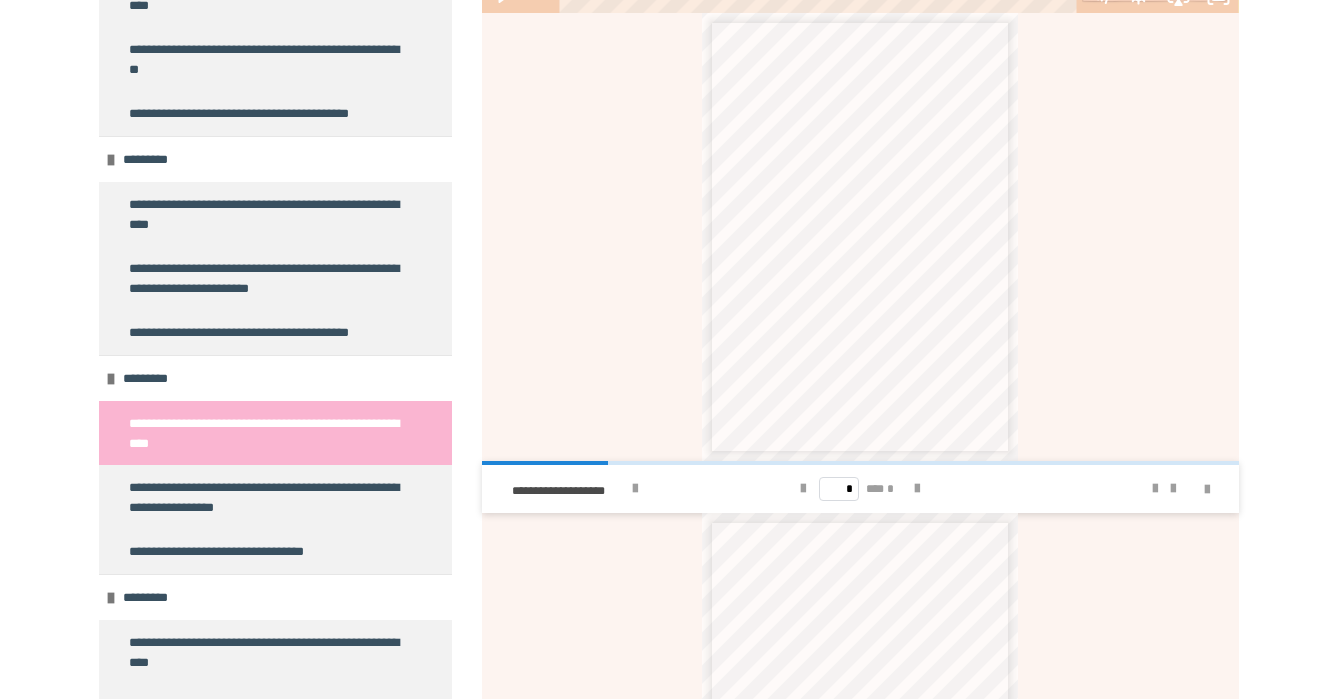 scroll, scrollTop: 792, scrollLeft: 0, axis: vertical 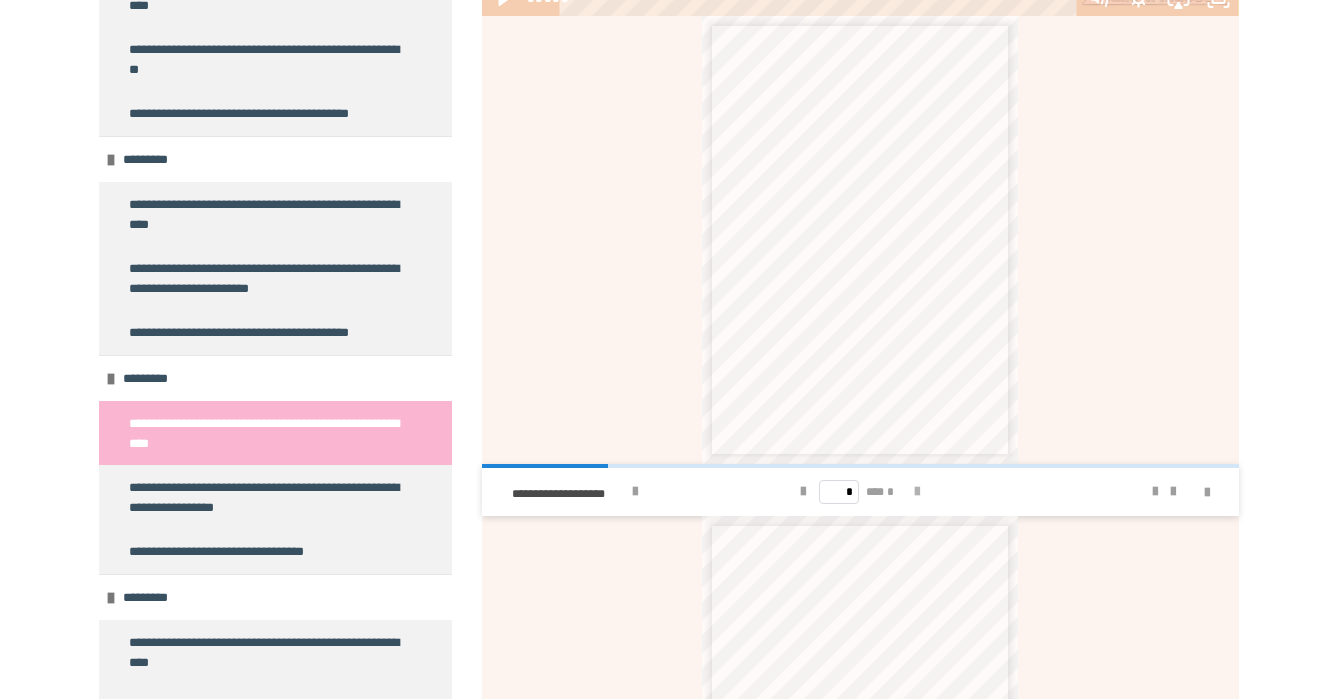 click at bounding box center (917, 492) 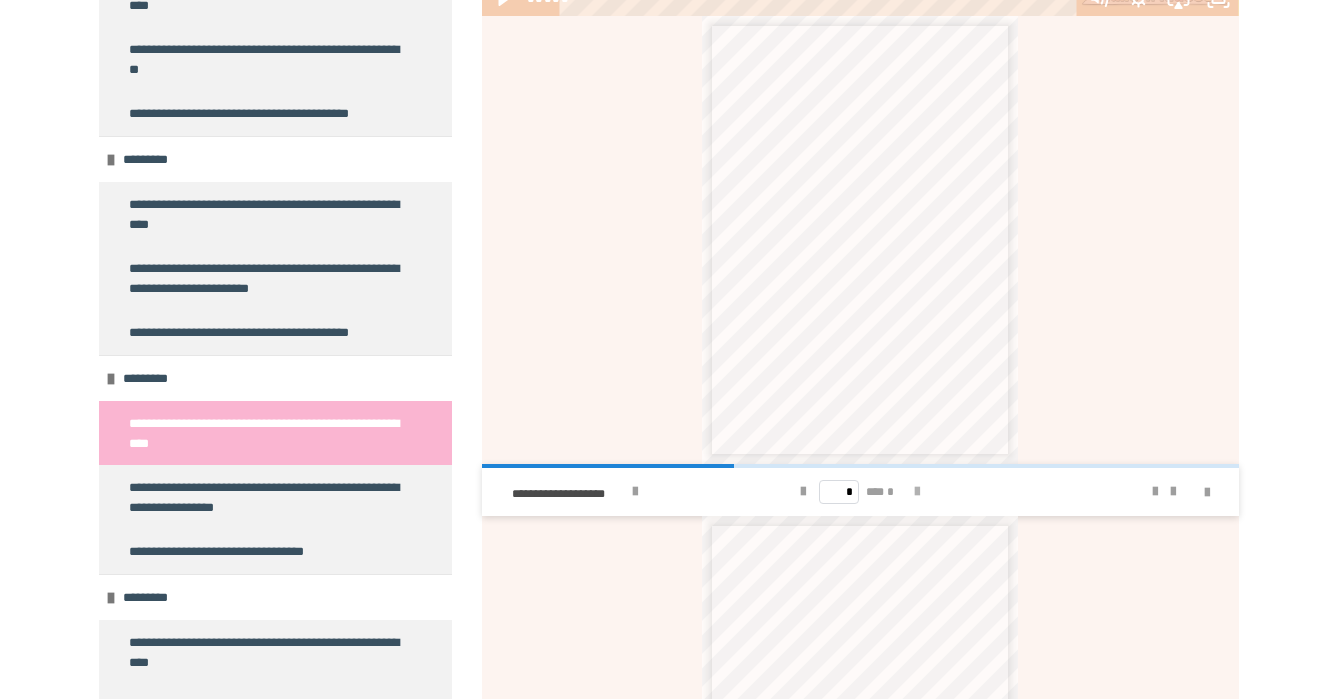click at bounding box center (917, 492) 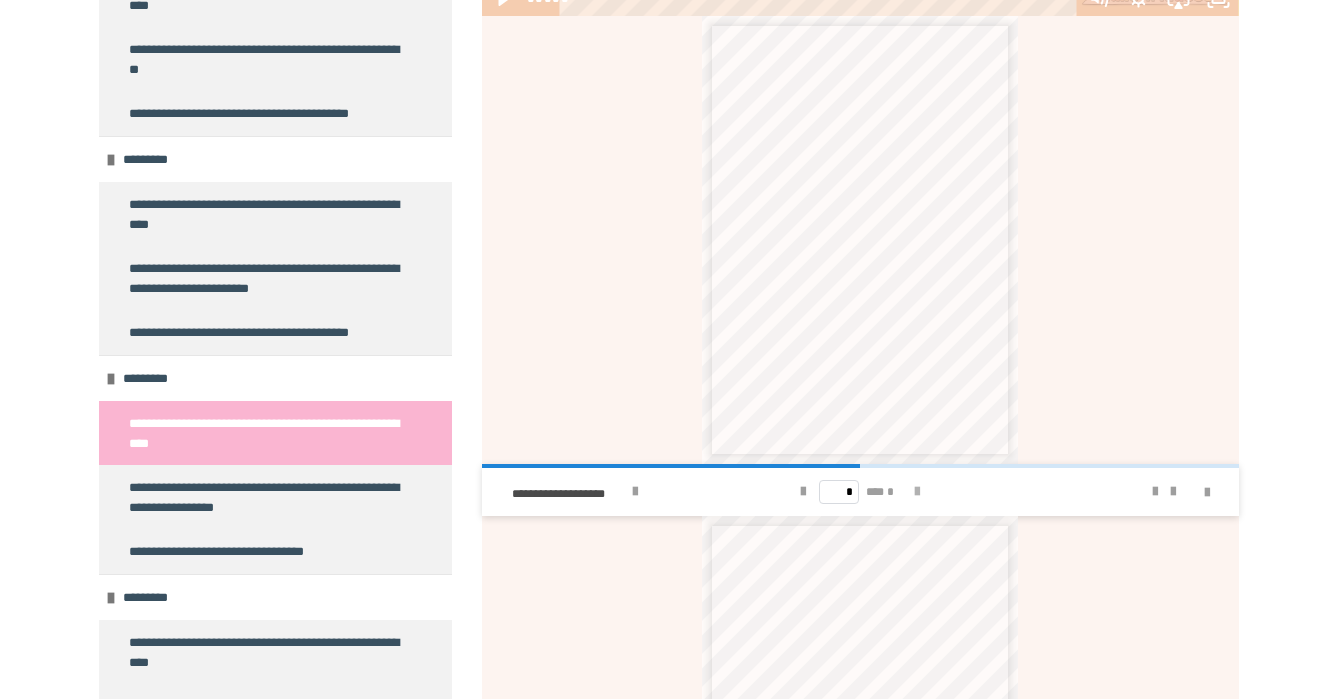 click at bounding box center (917, 492) 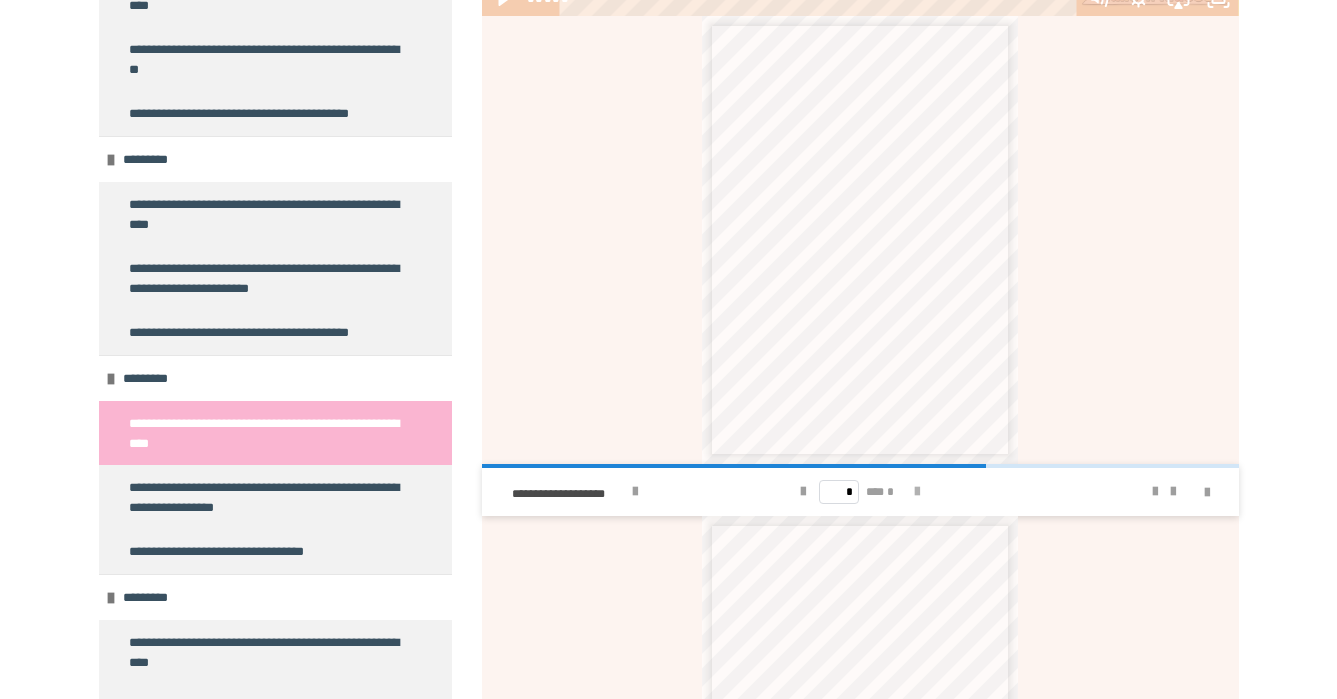 click at bounding box center (917, 492) 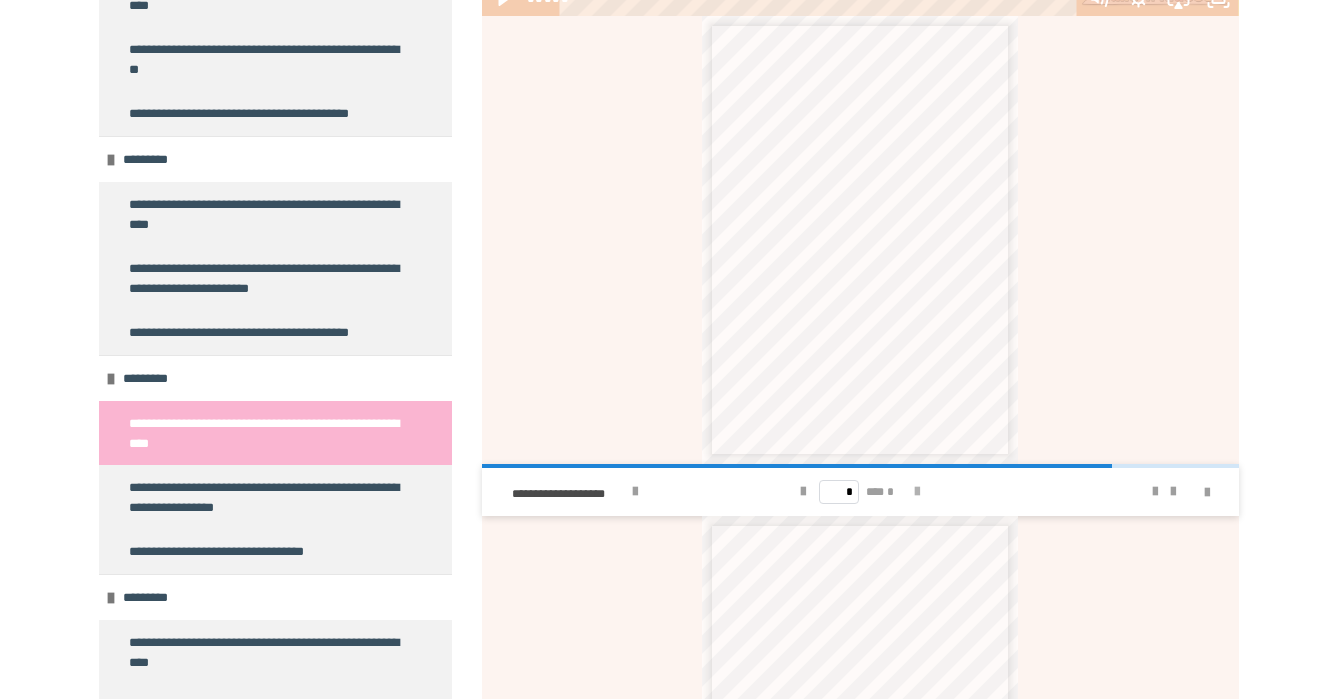click at bounding box center [917, 492] 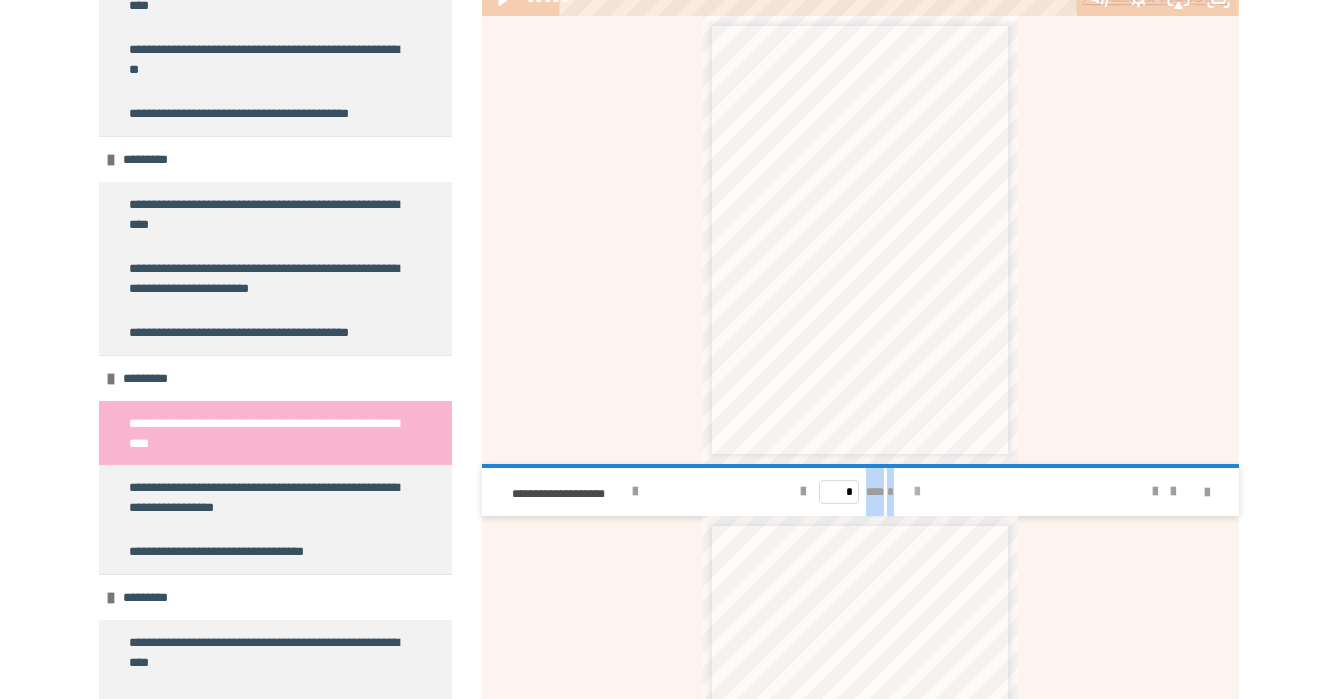 click on "* *** *" at bounding box center [860, 492] 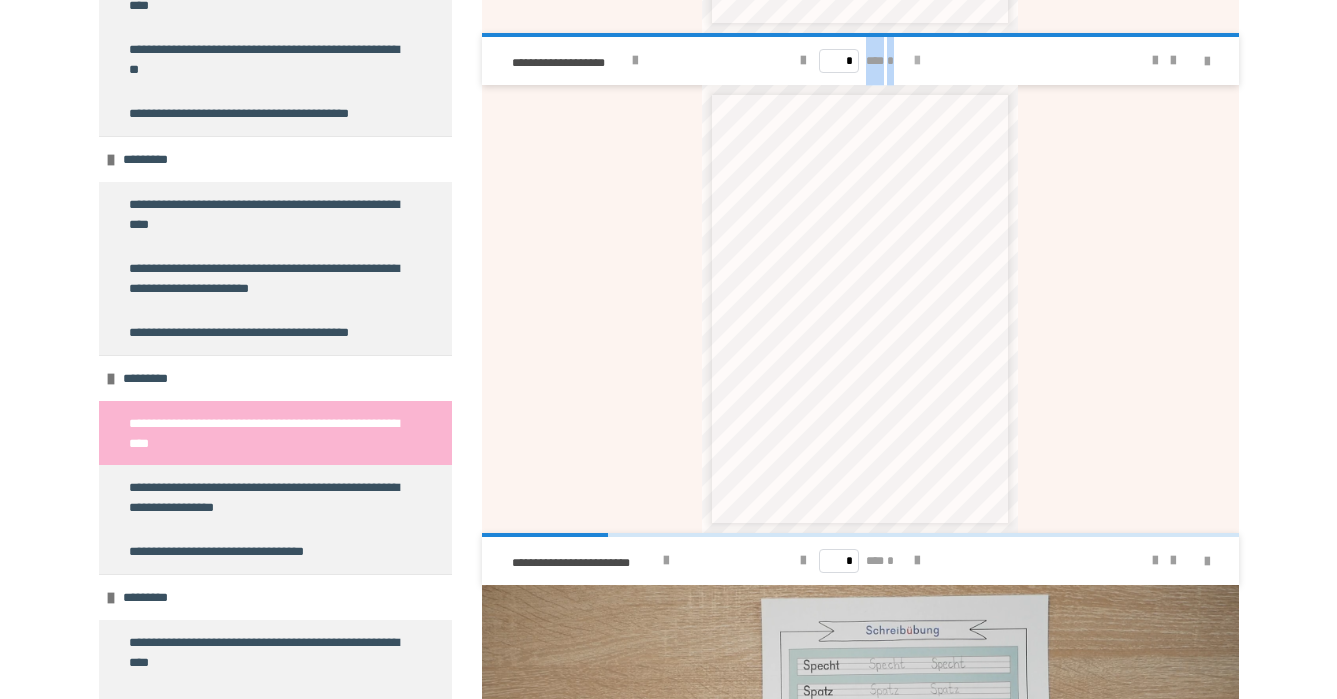 scroll, scrollTop: 1223, scrollLeft: 0, axis: vertical 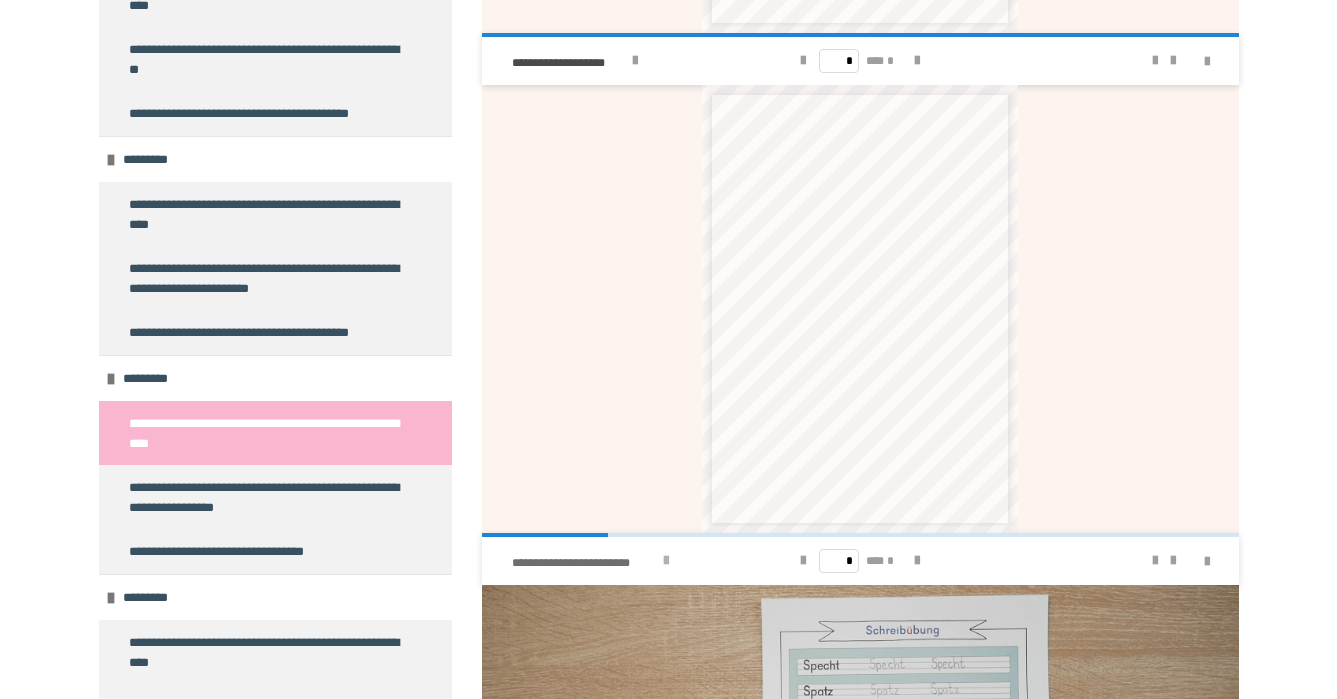click at bounding box center (666, 561) 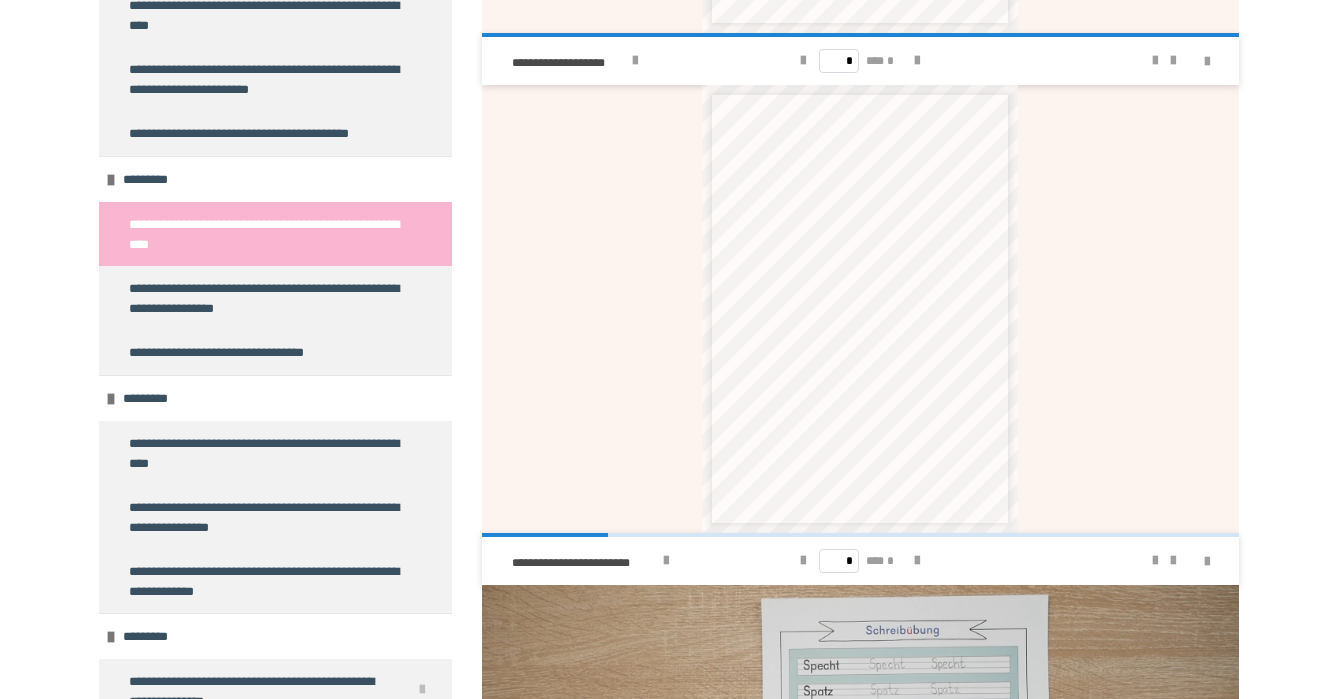 scroll, scrollTop: 5387, scrollLeft: 0, axis: vertical 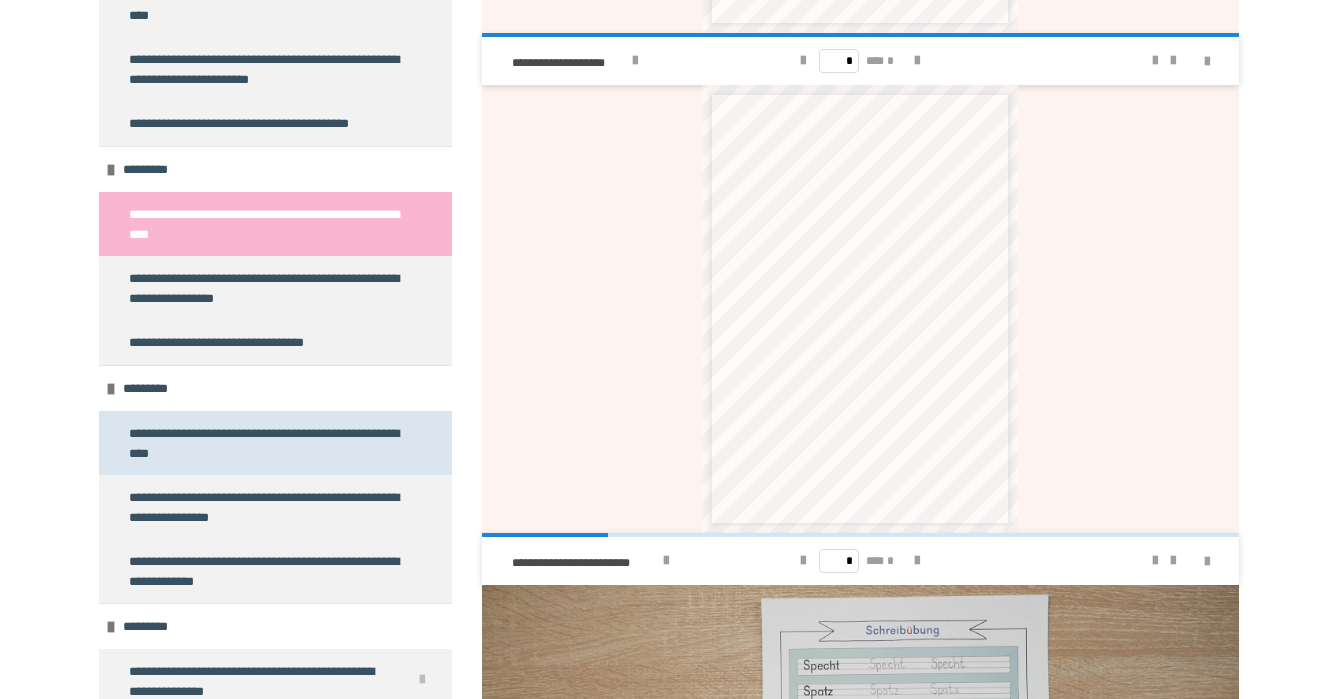 click on "**********" at bounding box center [267, 443] 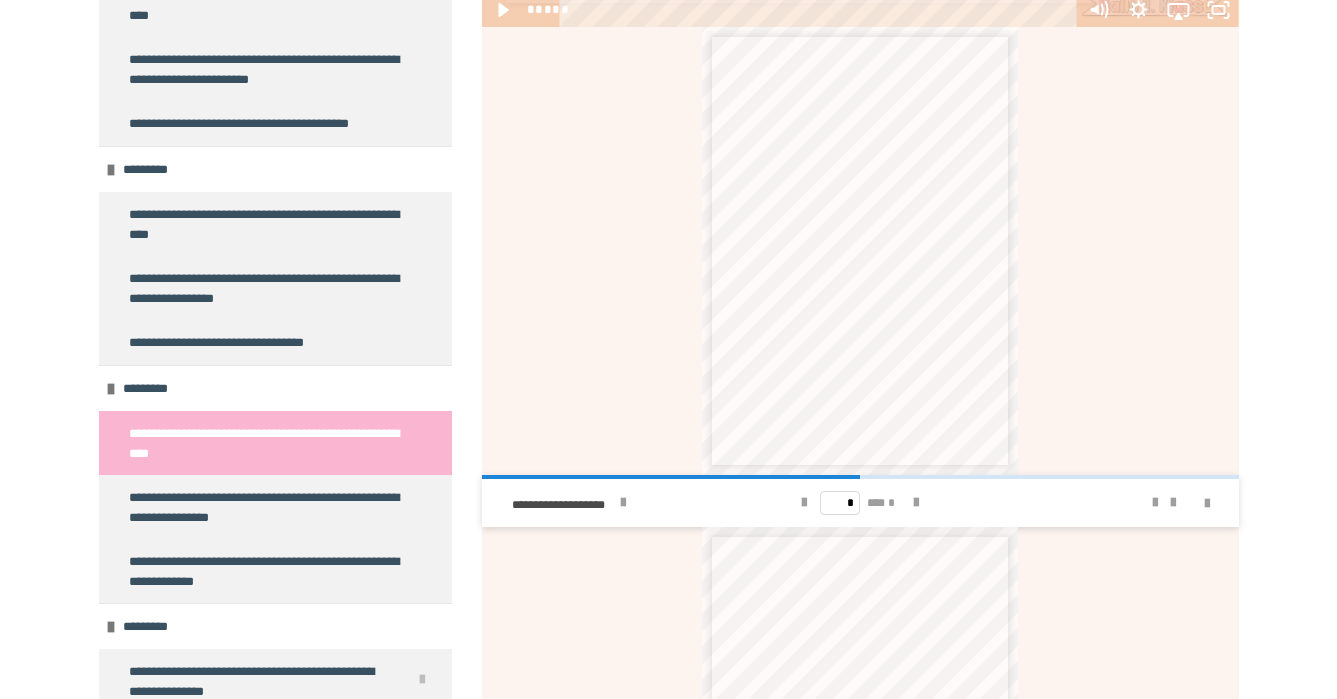 scroll, scrollTop: 824, scrollLeft: 0, axis: vertical 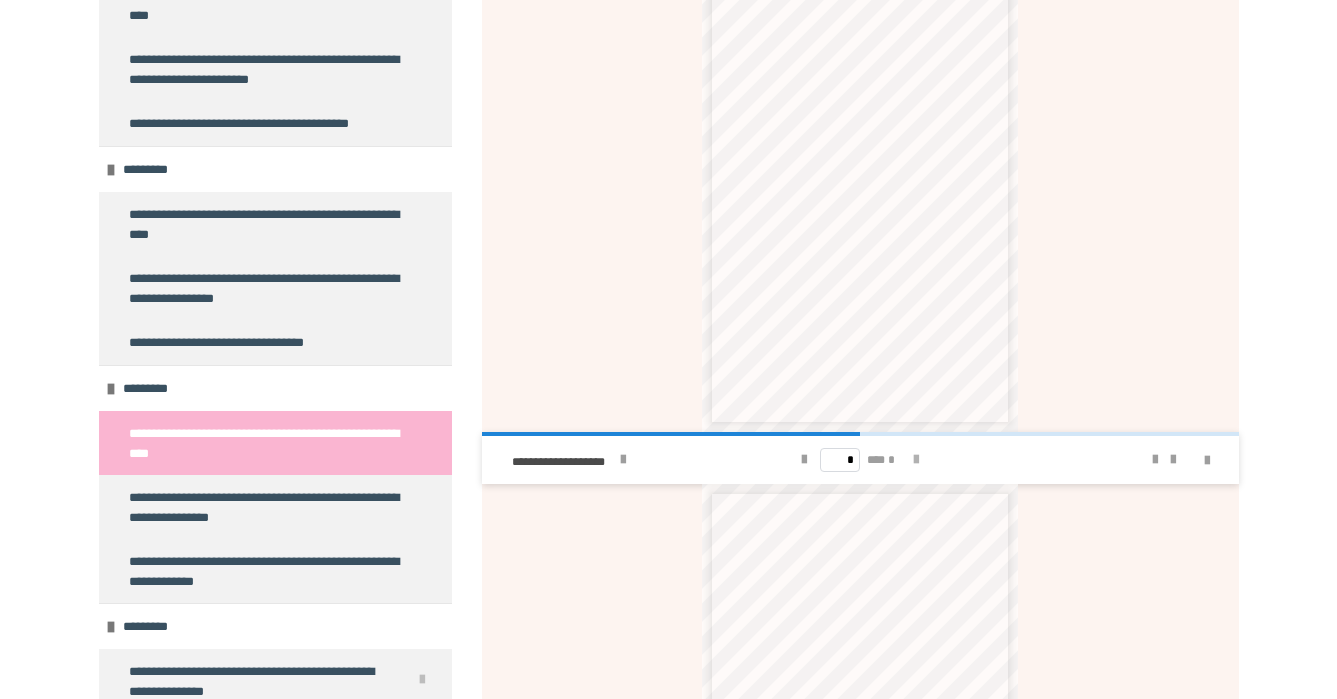 click at bounding box center (916, 460) 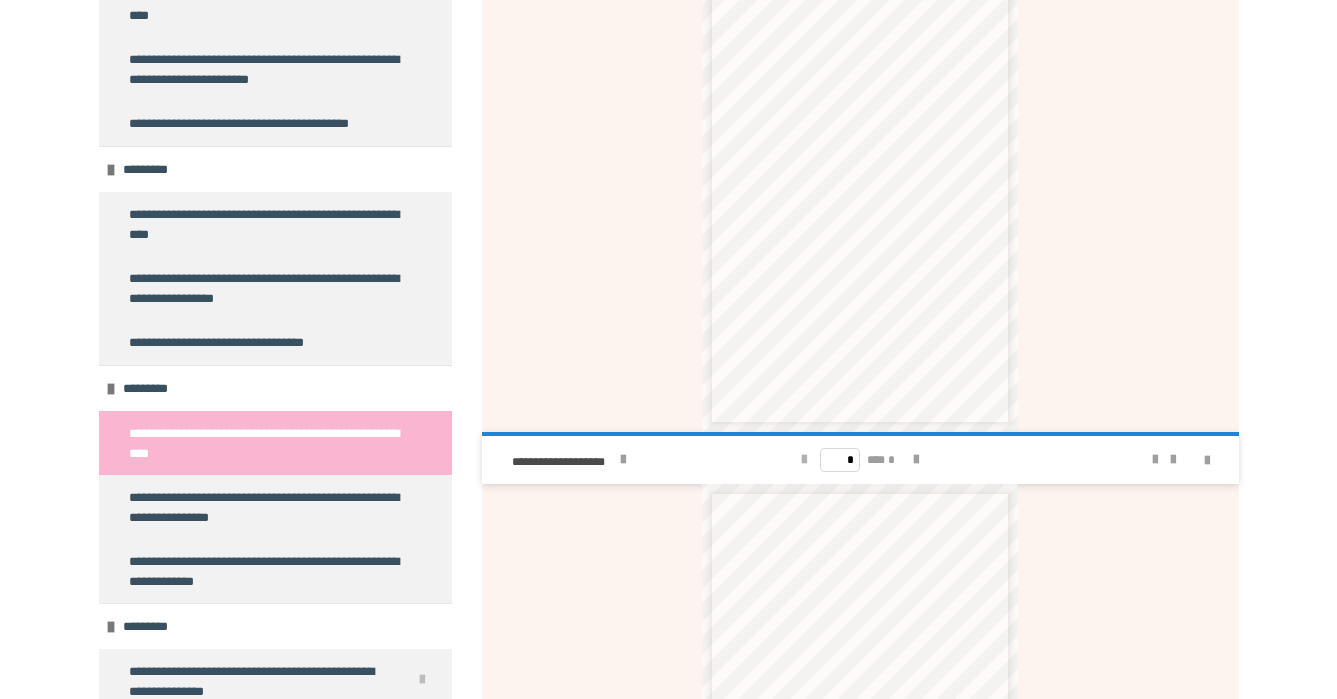 click at bounding box center [804, 460] 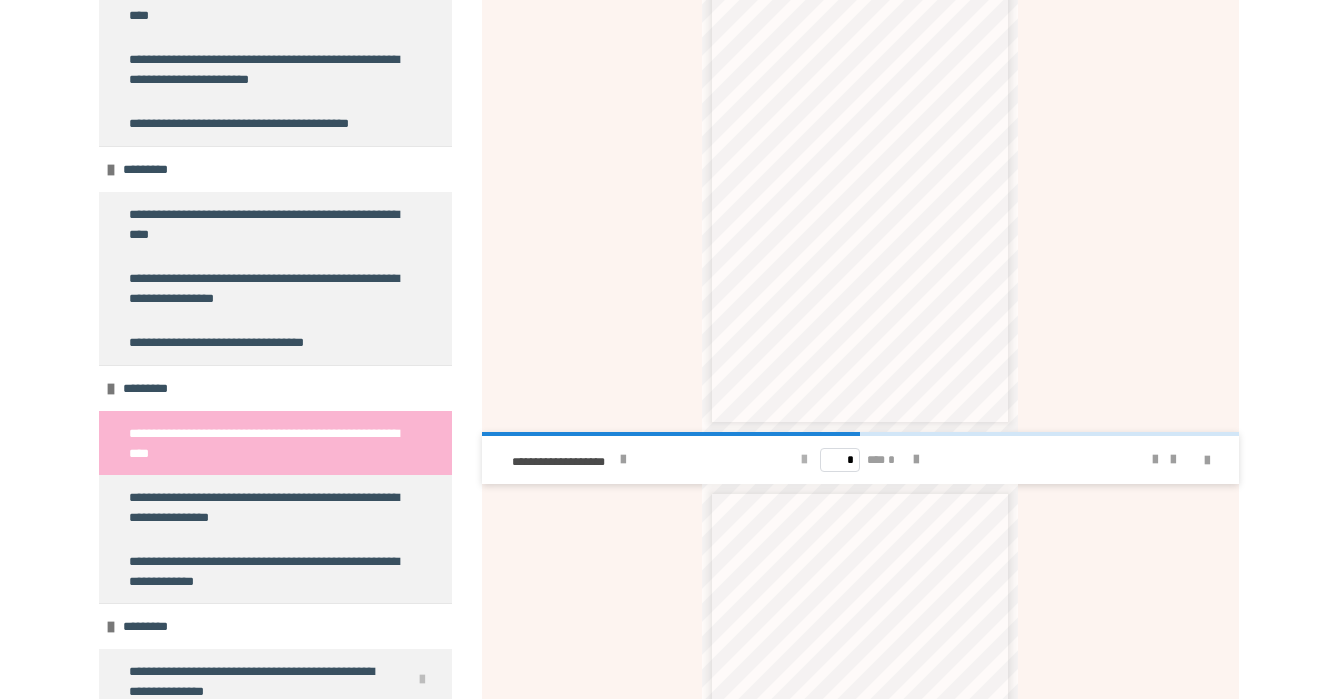 type on "*" 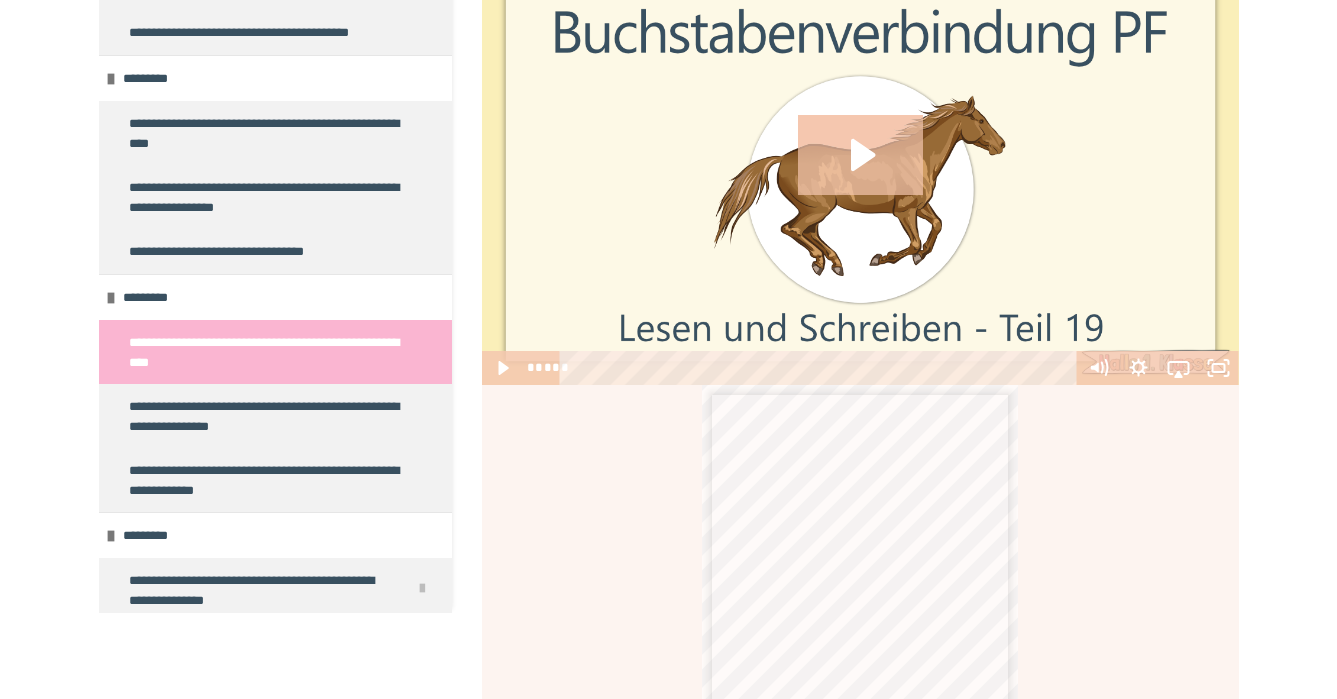 scroll, scrollTop: 279, scrollLeft: 0, axis: vertical 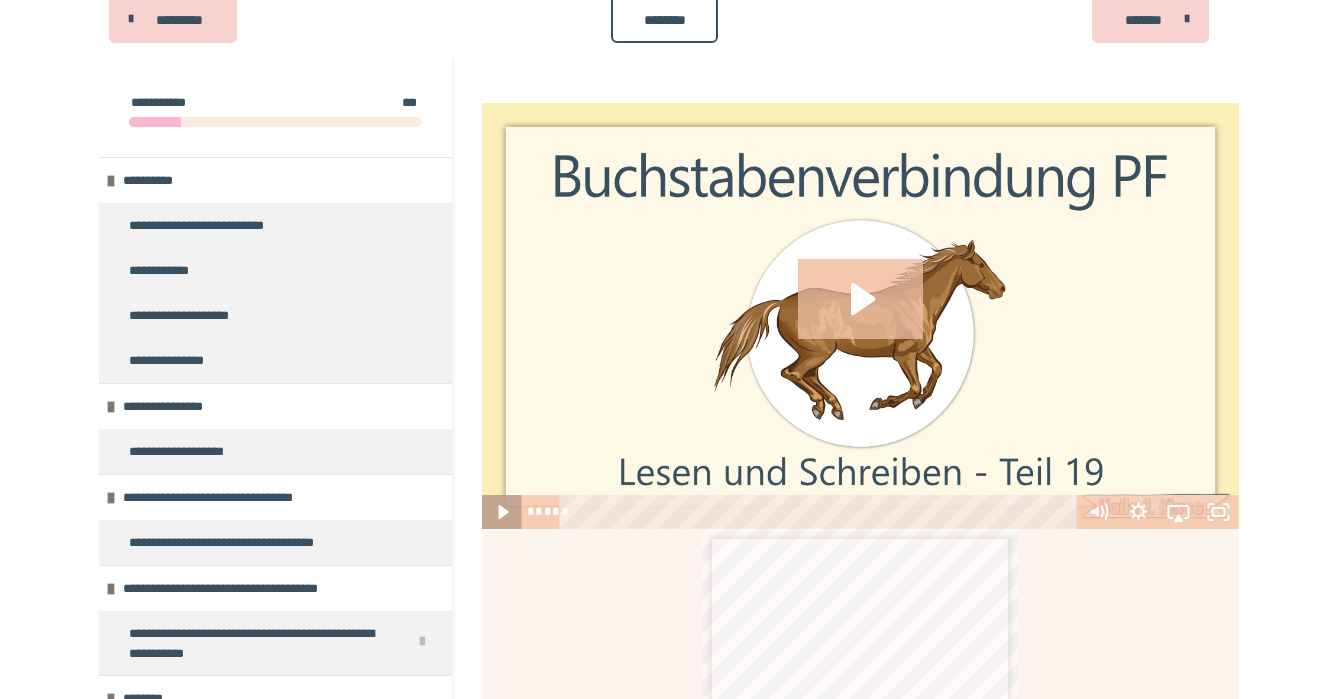 click 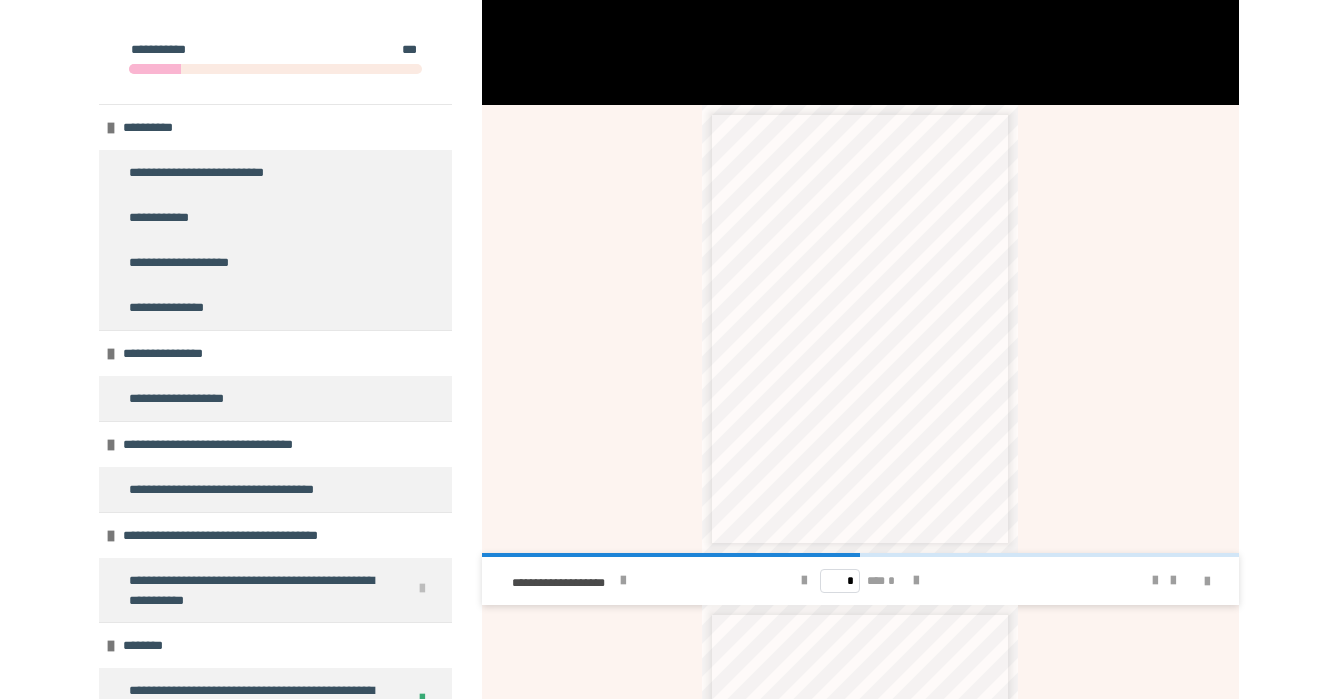 scroll, scrollTop: 704, scrollLeft: 0, axis: vertical 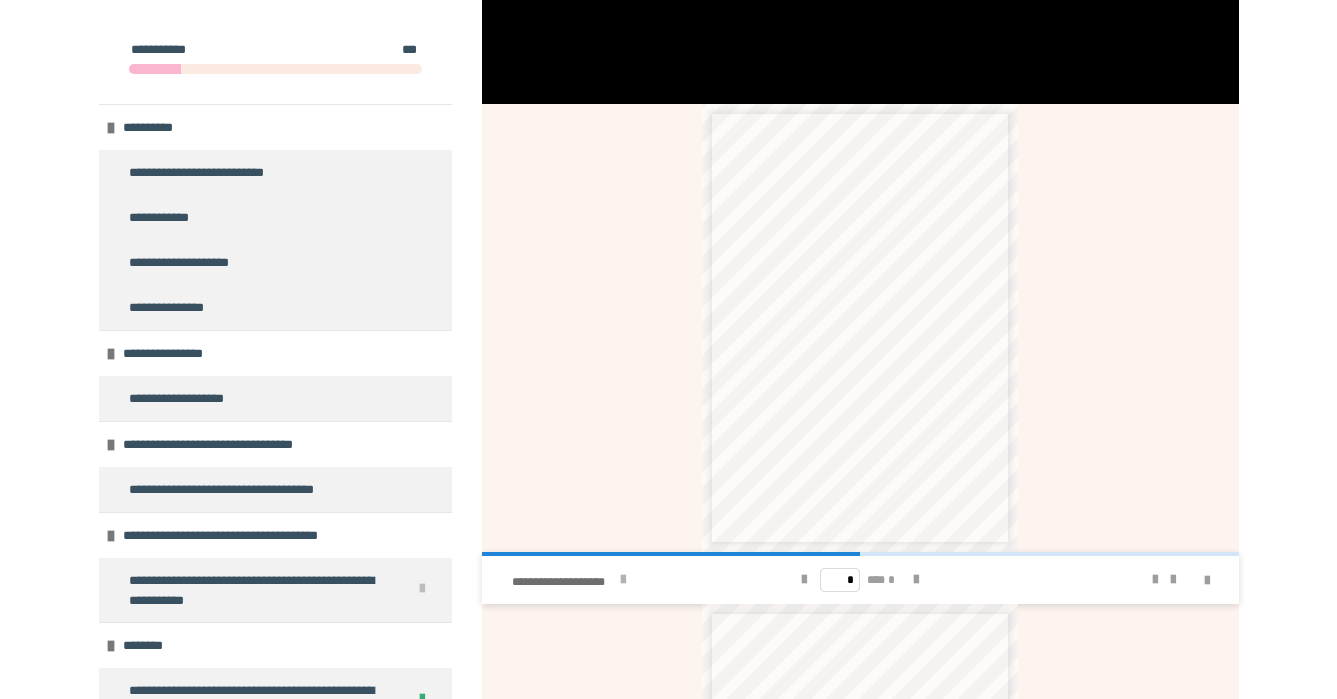 click at bounding box center (623, 580) 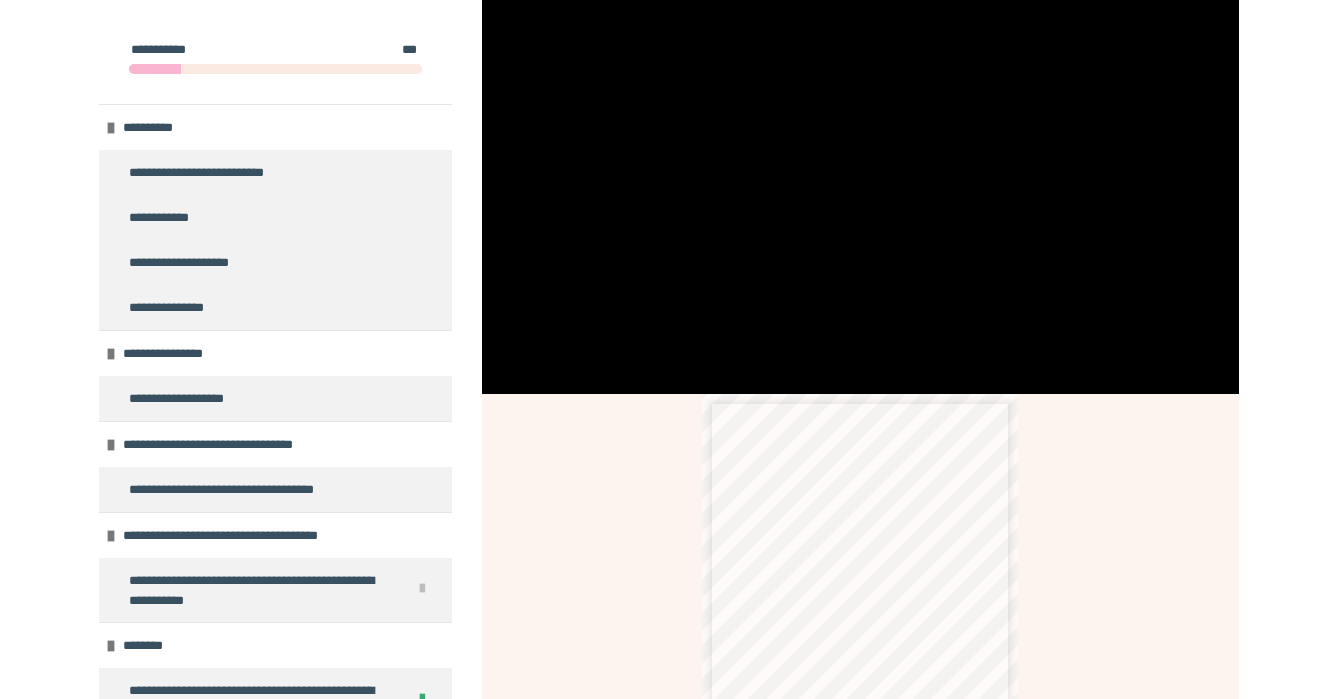 scroll, scrollTop: 371, scrollLeft: 0, axis: vertical 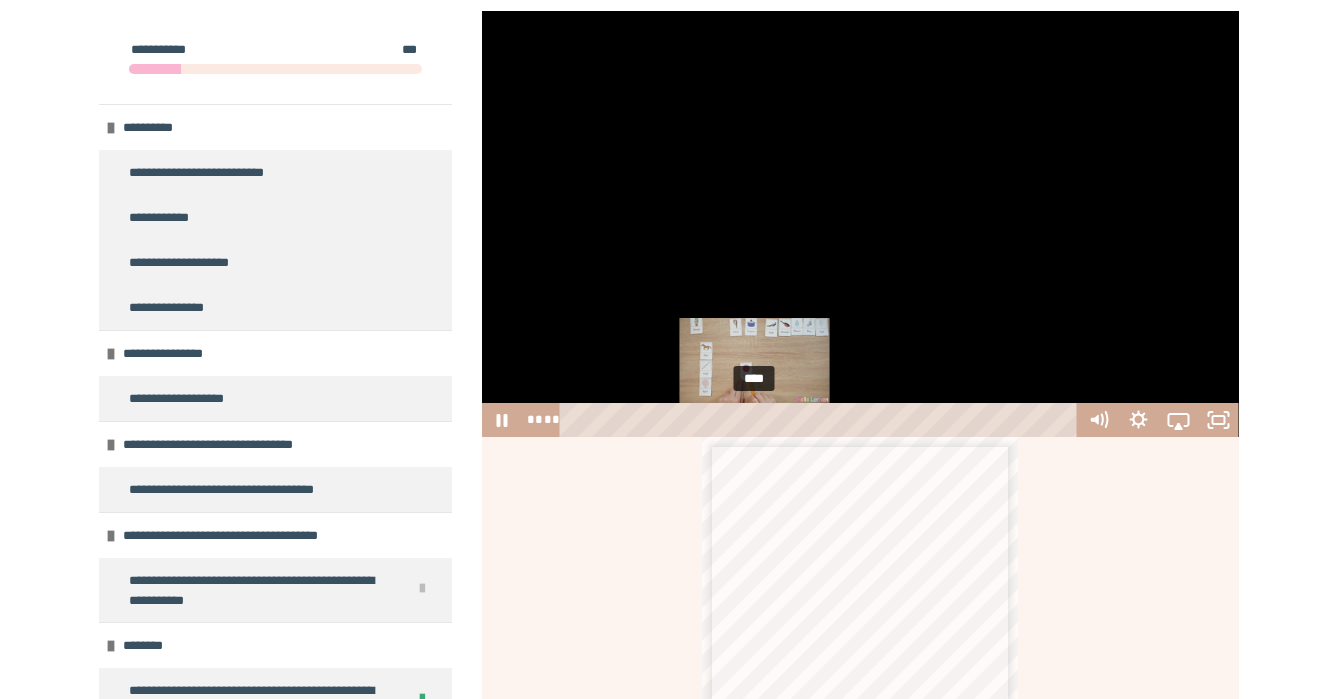 click on "****" at bounding box center (821, 420) 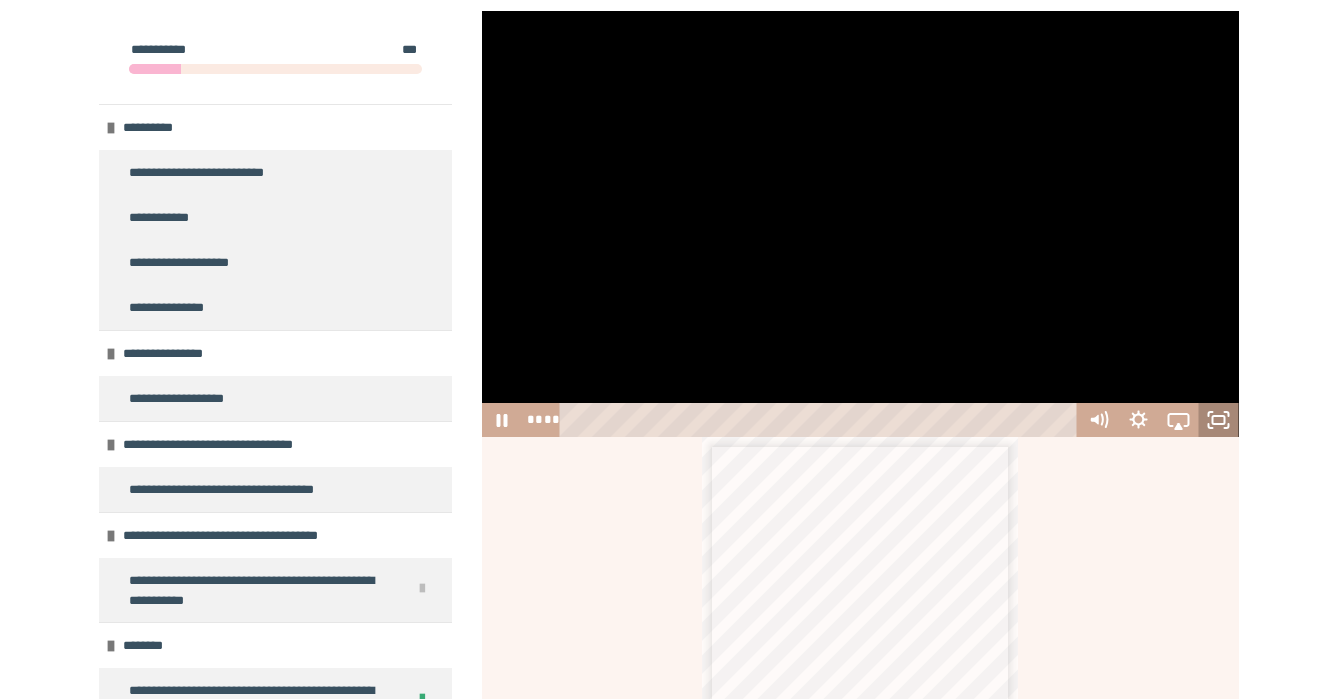 click 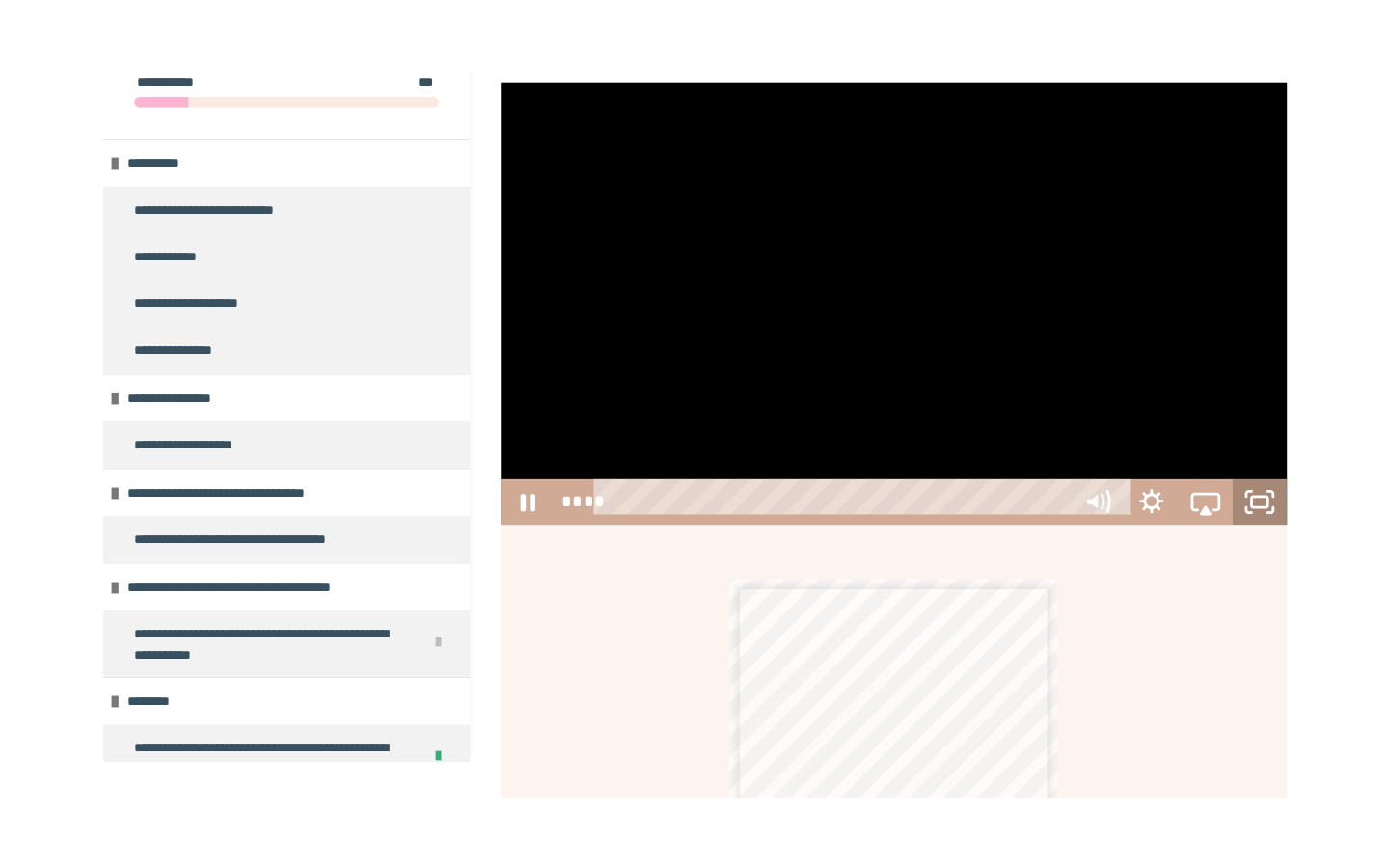 scroll, scrollTop: 0, scrollLeft: 0, axis: both 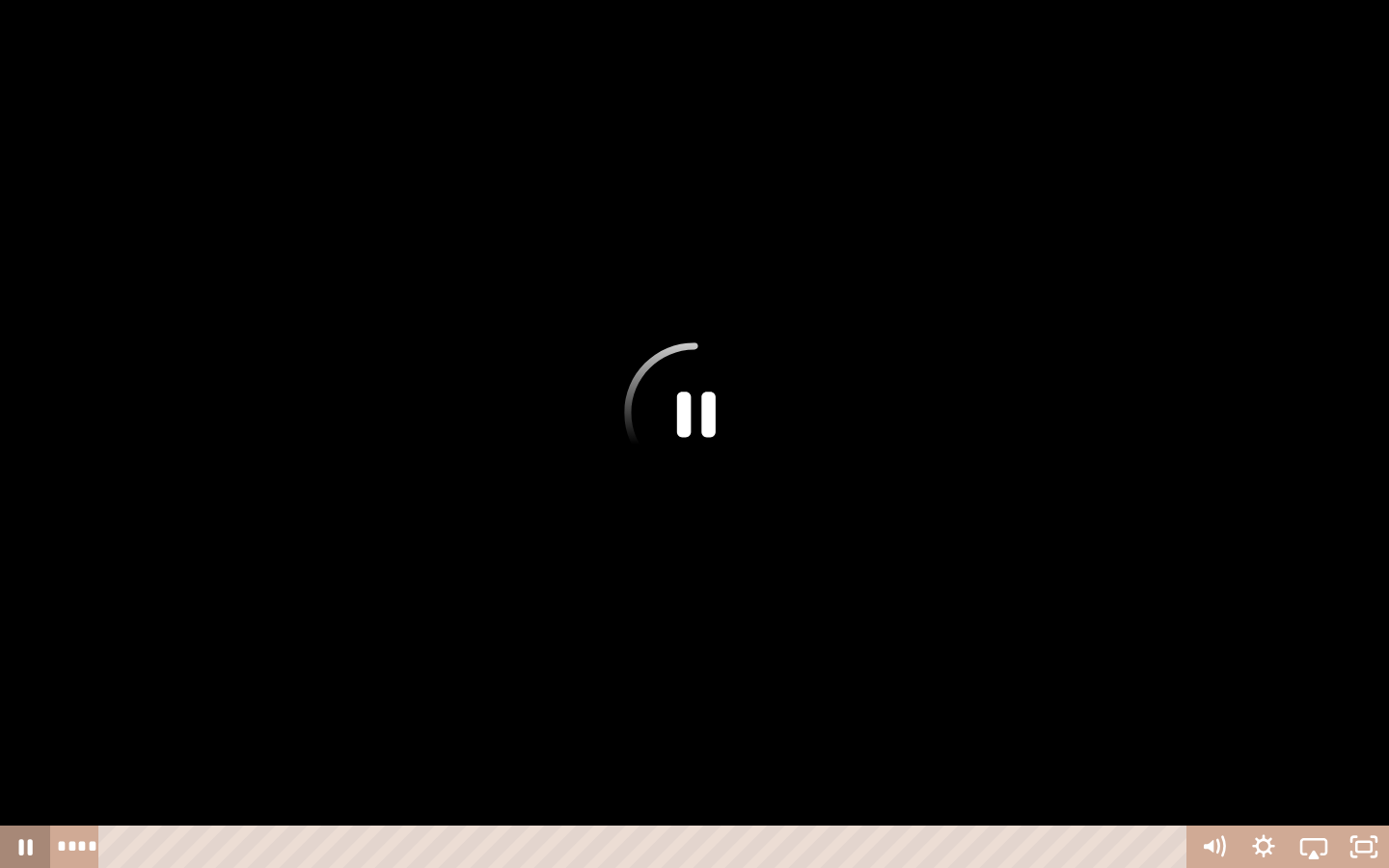click 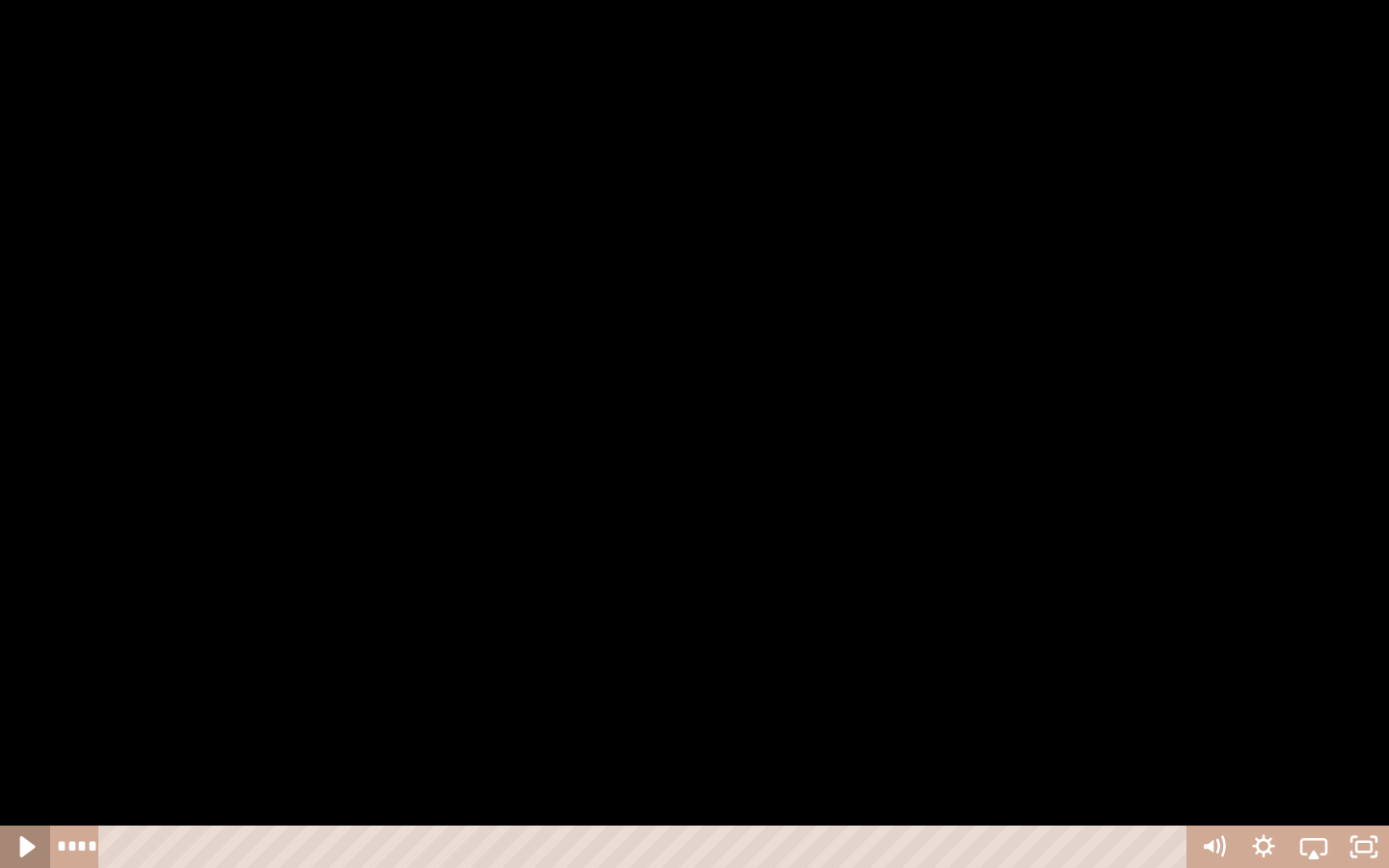 click 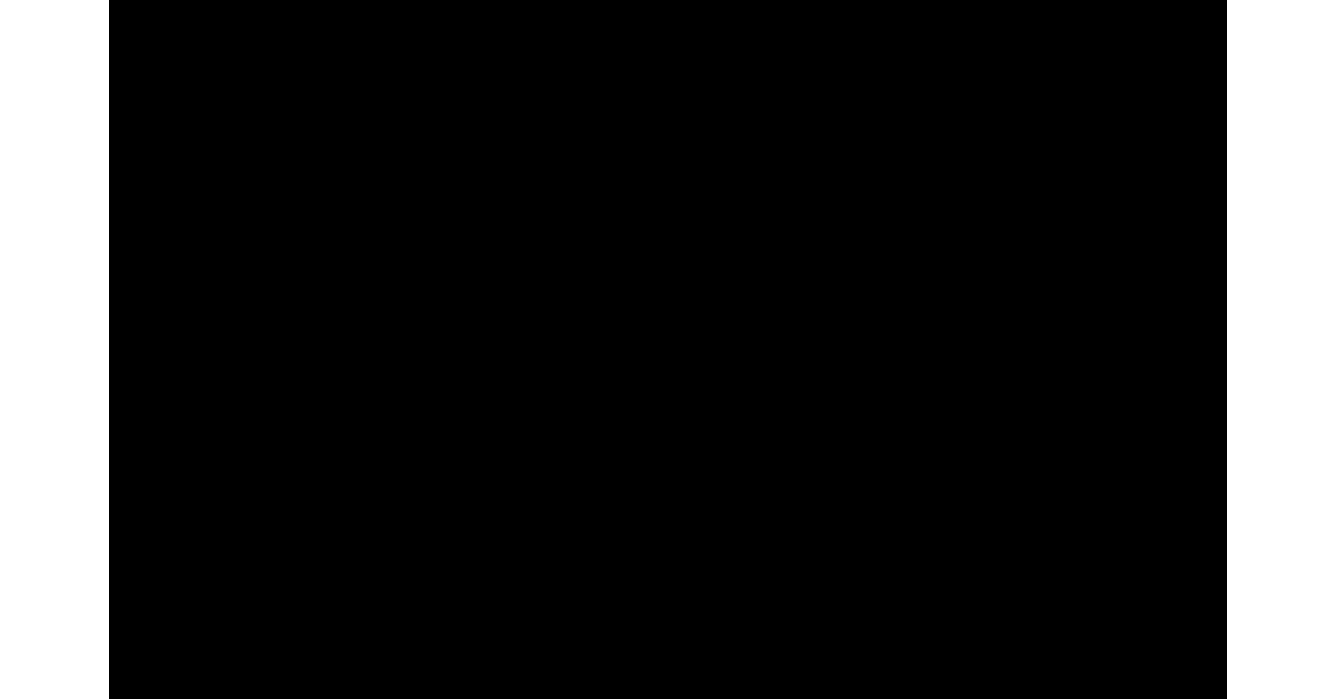 scroll, scrollTop: 371, scrollLeft: 0, axis: vertical 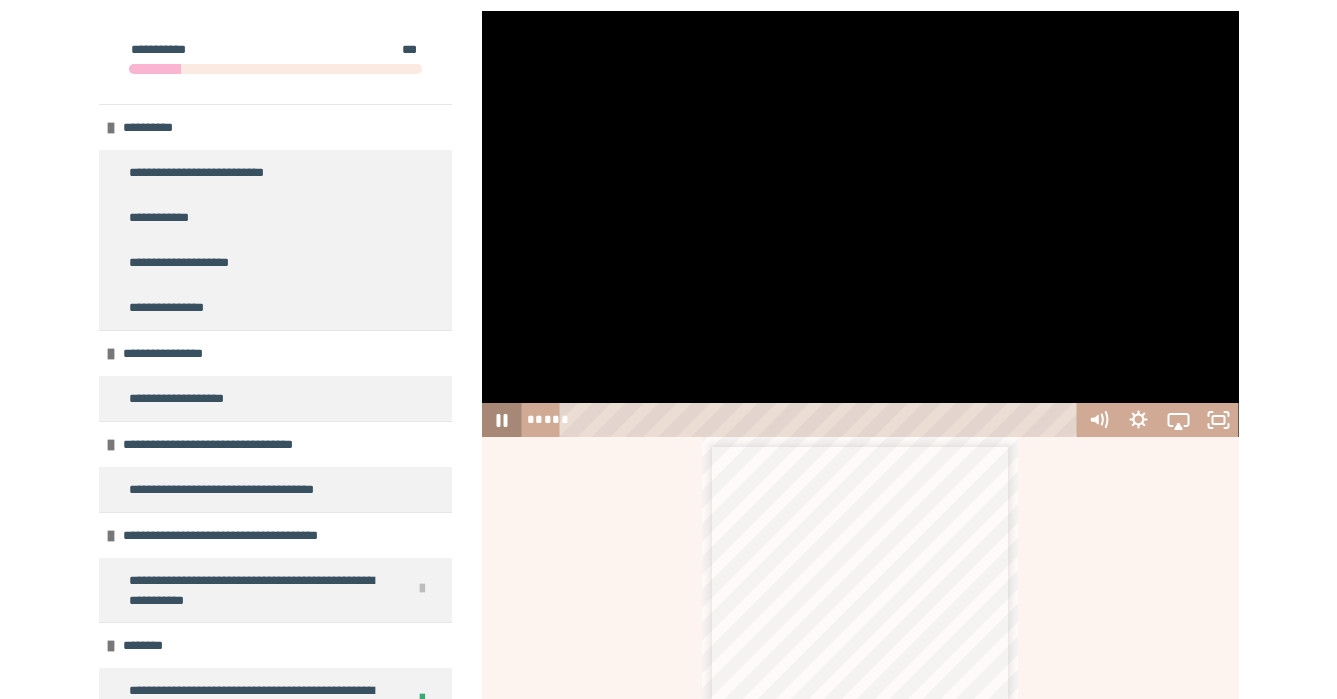 click 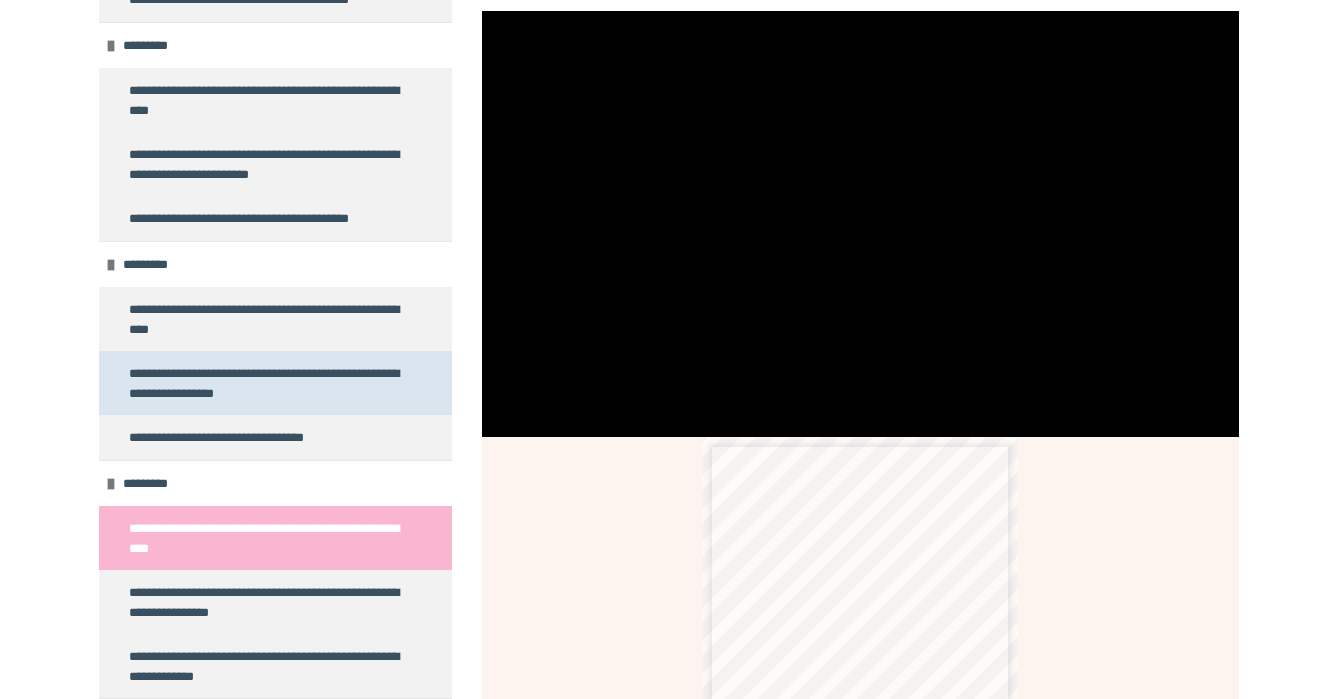 scroll, scrollTop: 5277, scrollLeft: 0, axis: vertical 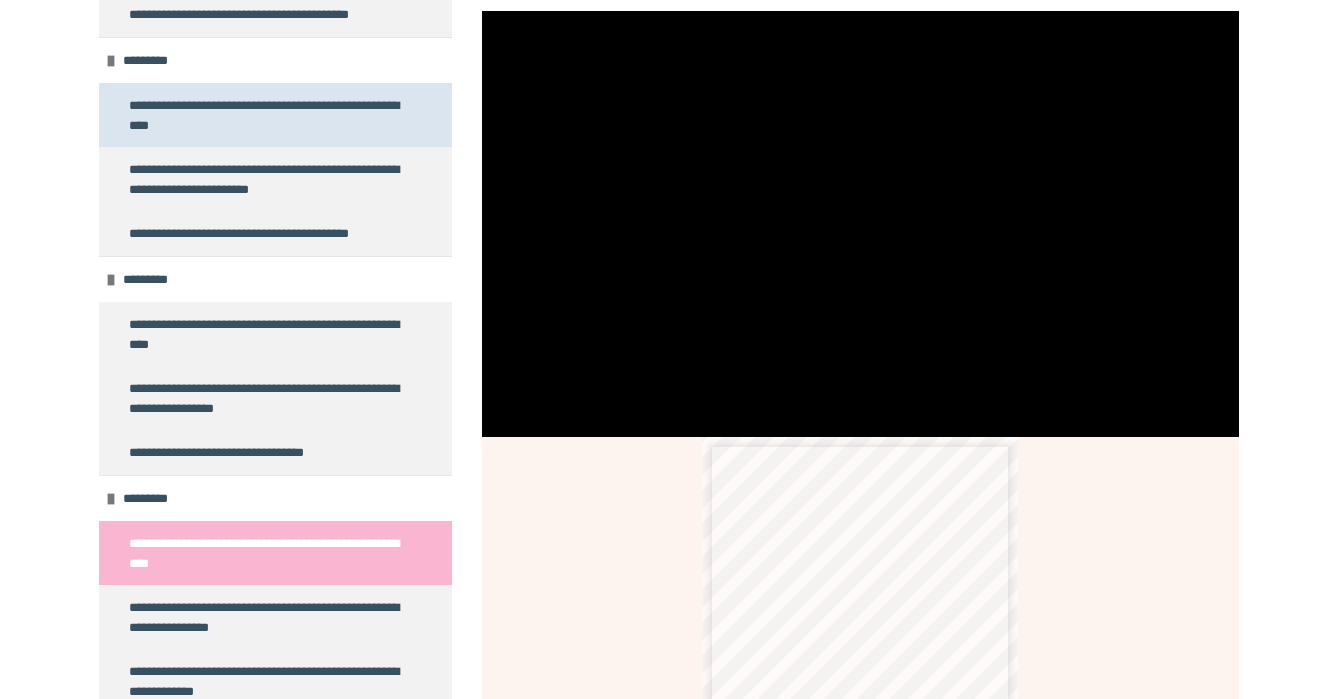 click on "**********" at bounding box center [267, 115] 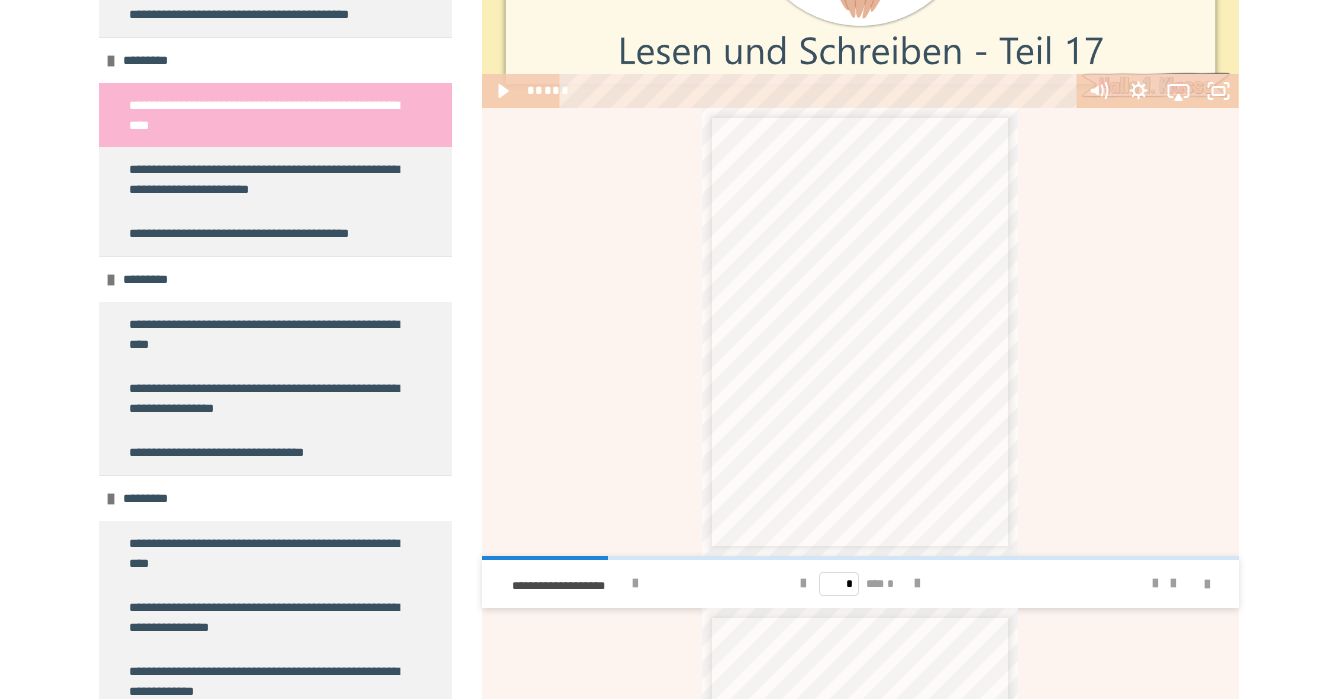 scroll, scrollTop: 707, scrollLeft: 0, axis: vertical 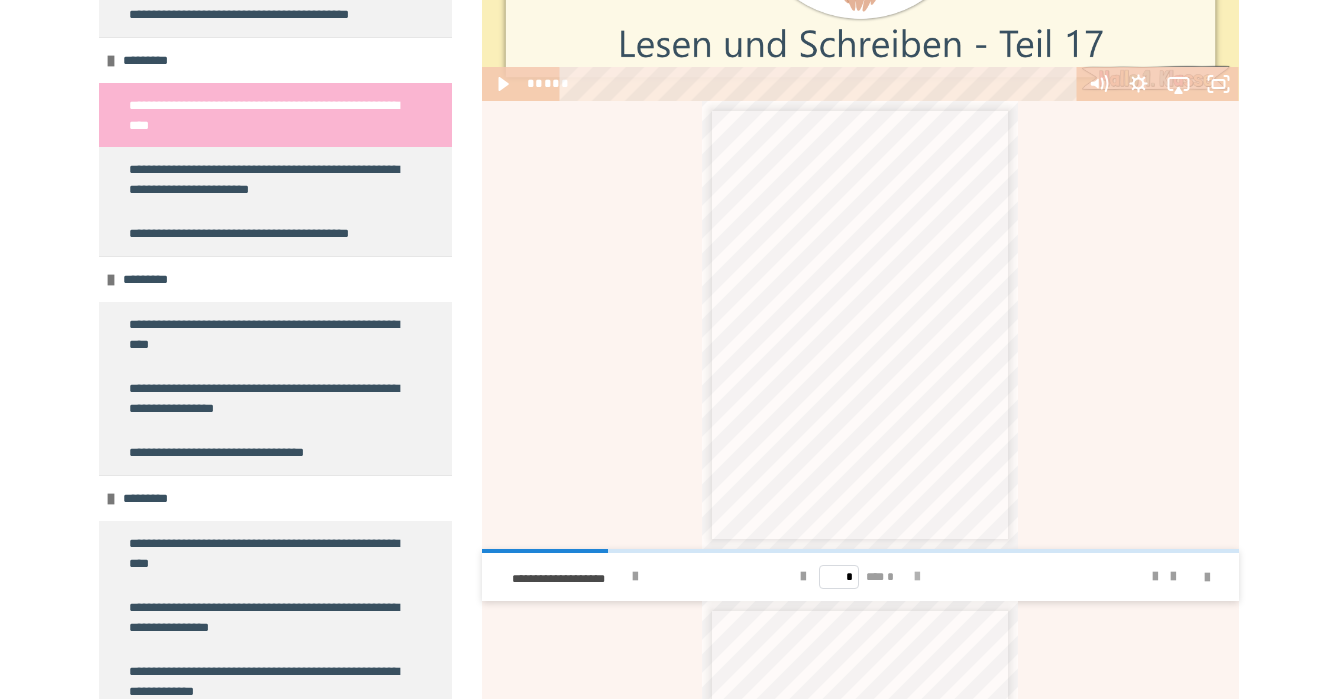 click at bounding box center [917, 577] 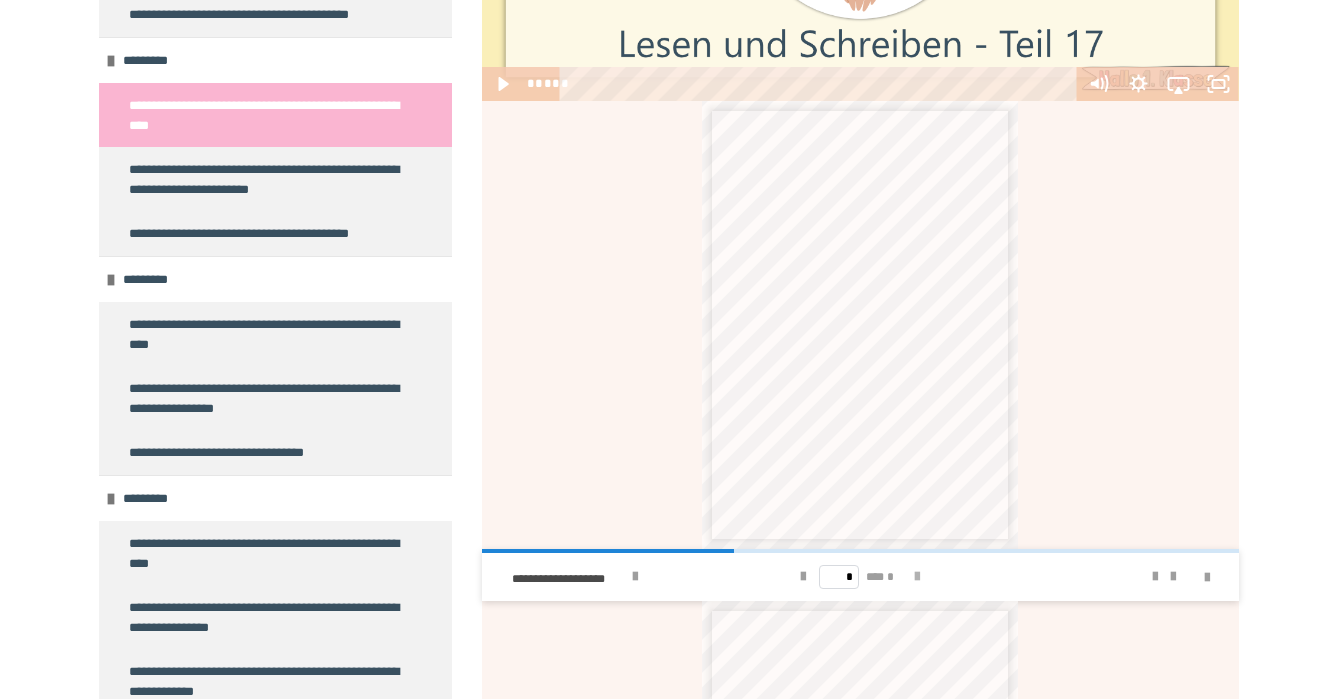 click at bounding box center (917, 577) 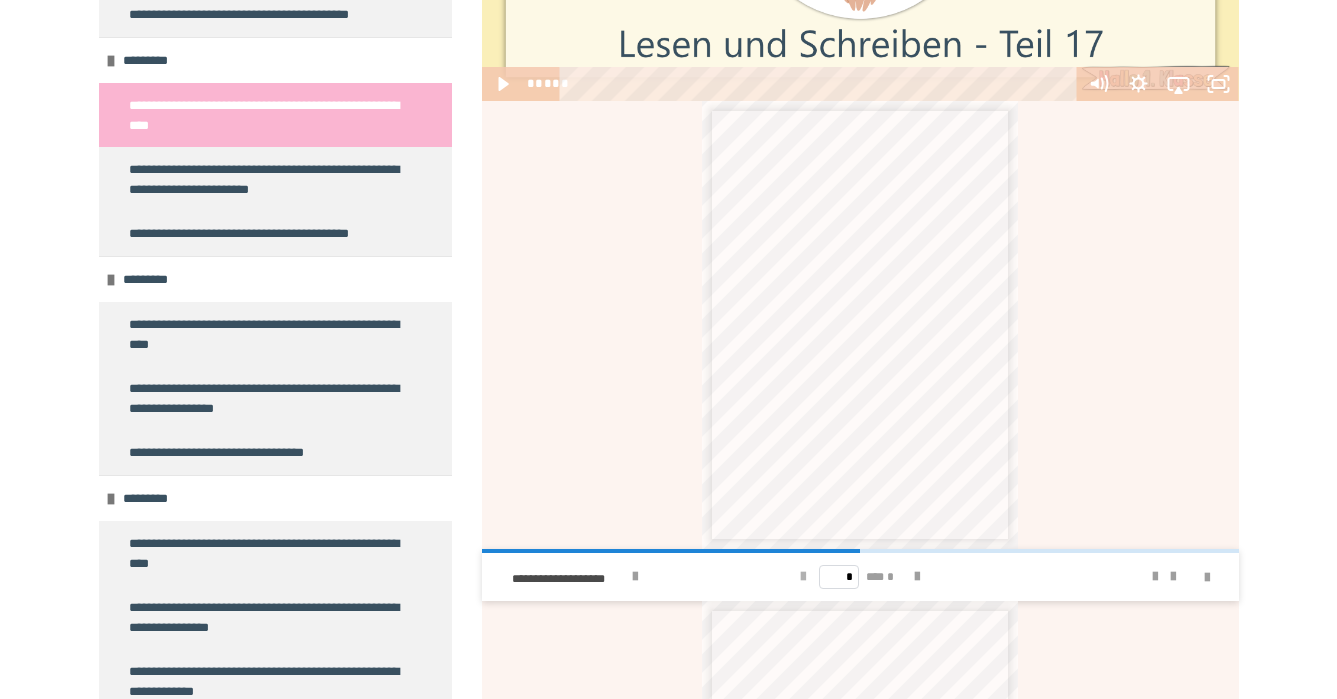 click at bounding box center [803, 577] 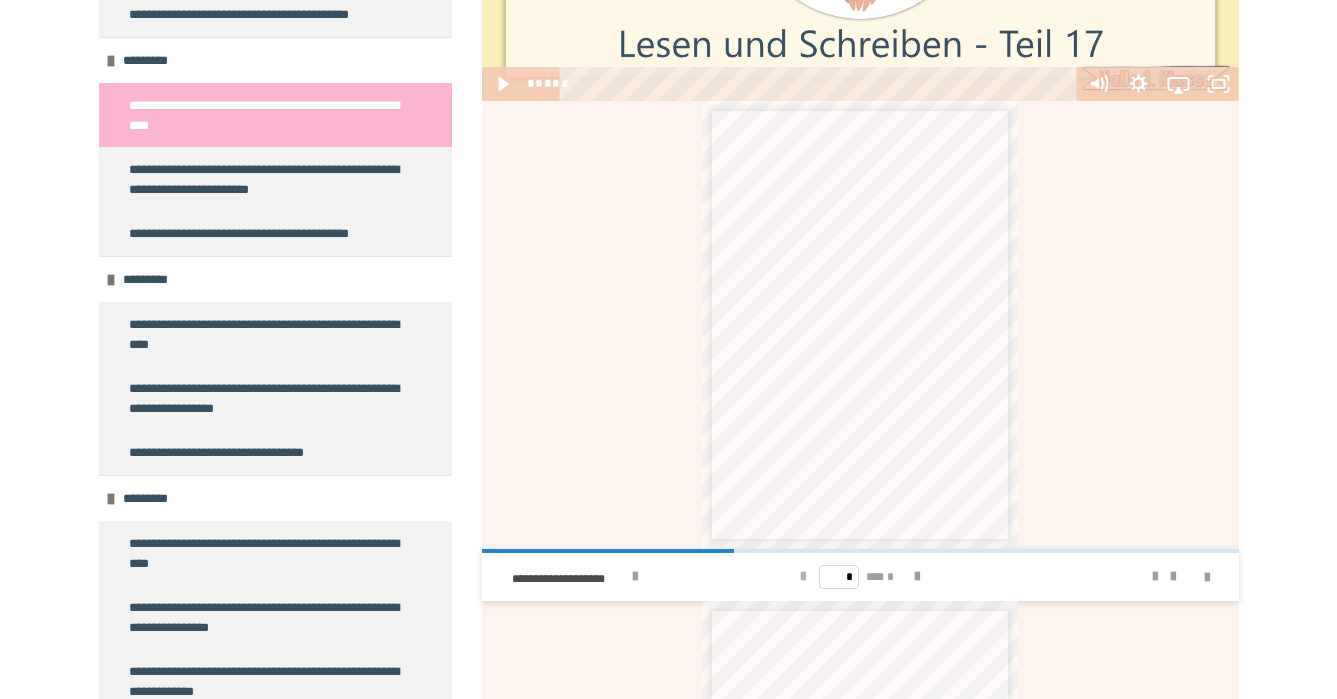 click at bounding box center [803, 577] 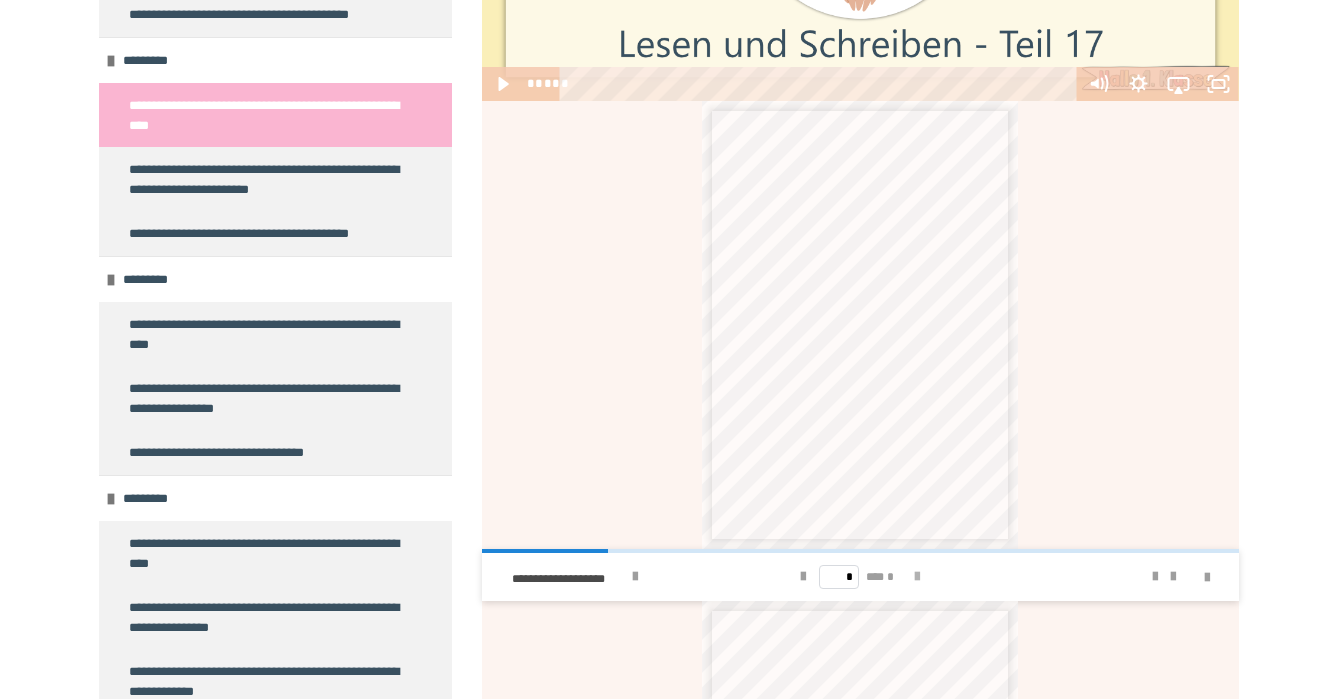 click at bounding box center (917, 577) 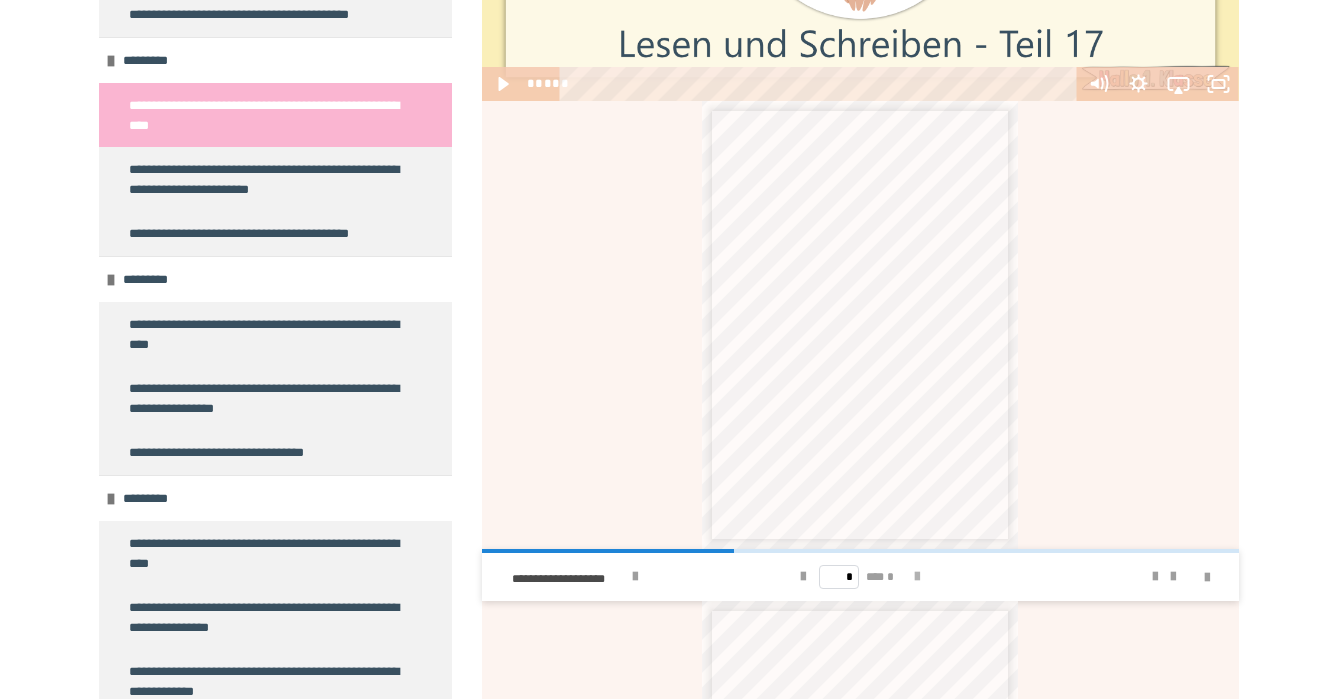 click at bounding box center [917, 577] 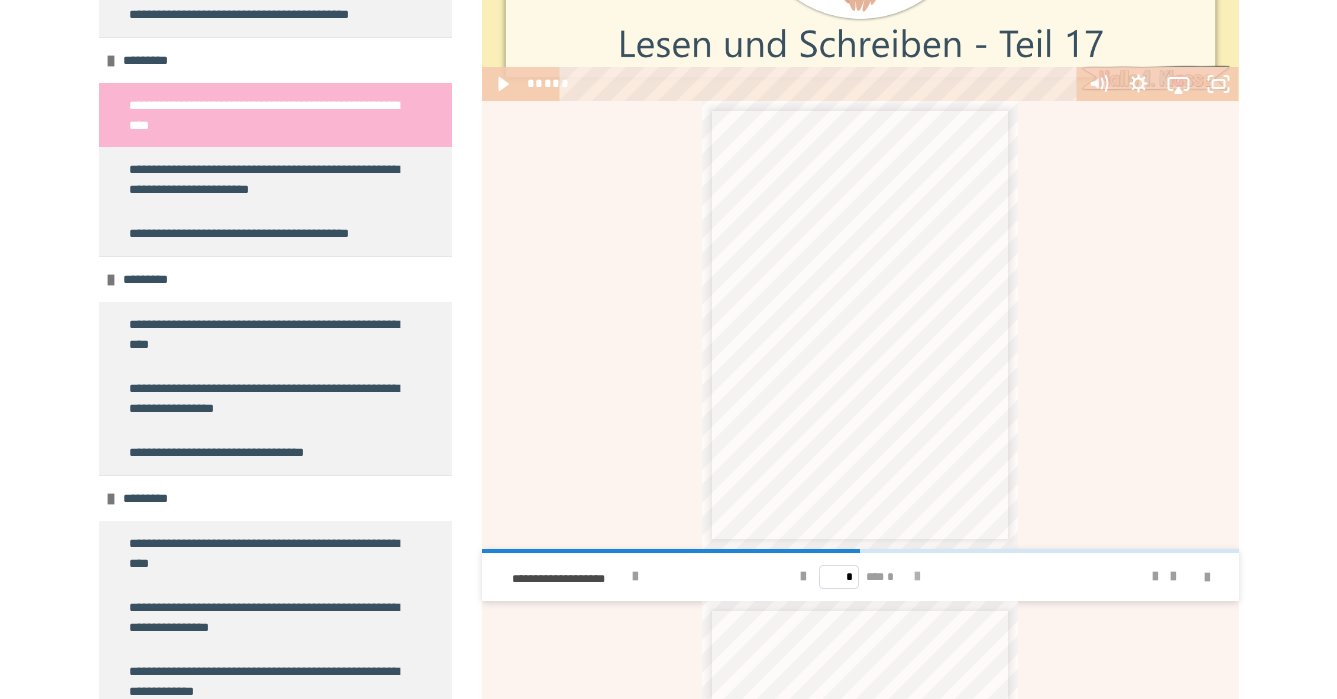 click at bounding box center [917, 577] 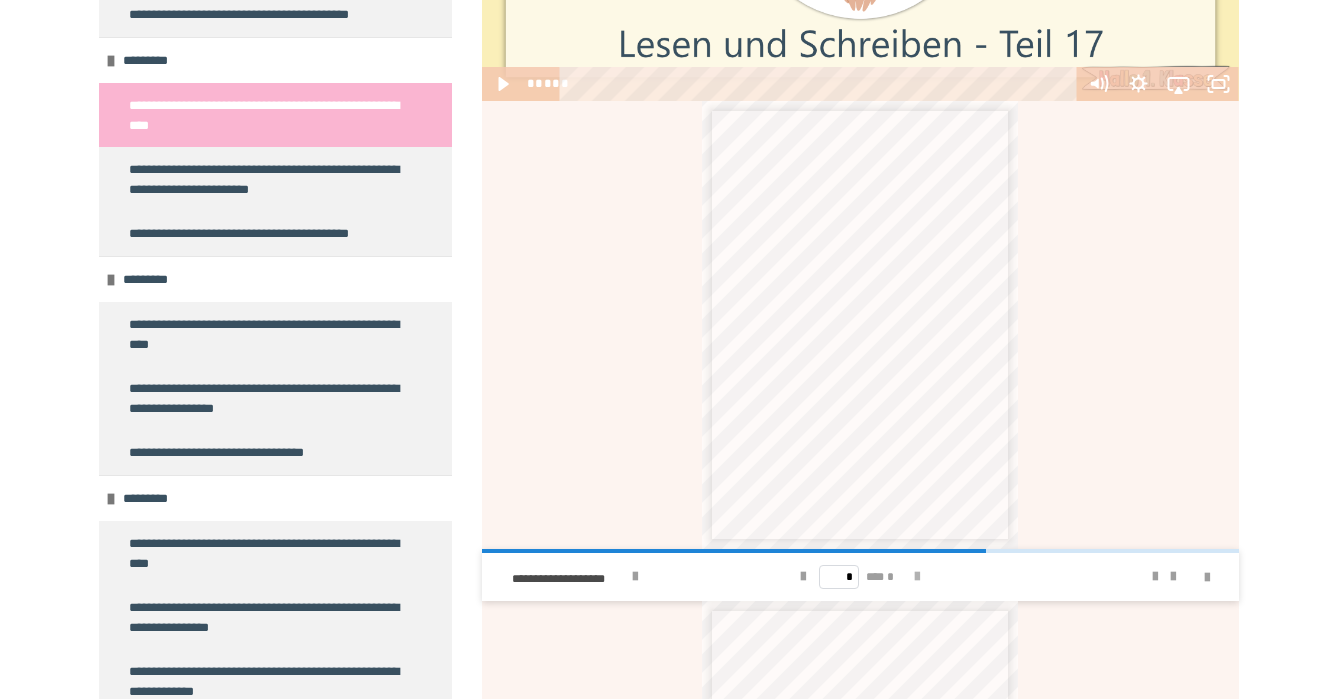 click at bounding box center (917, 577) 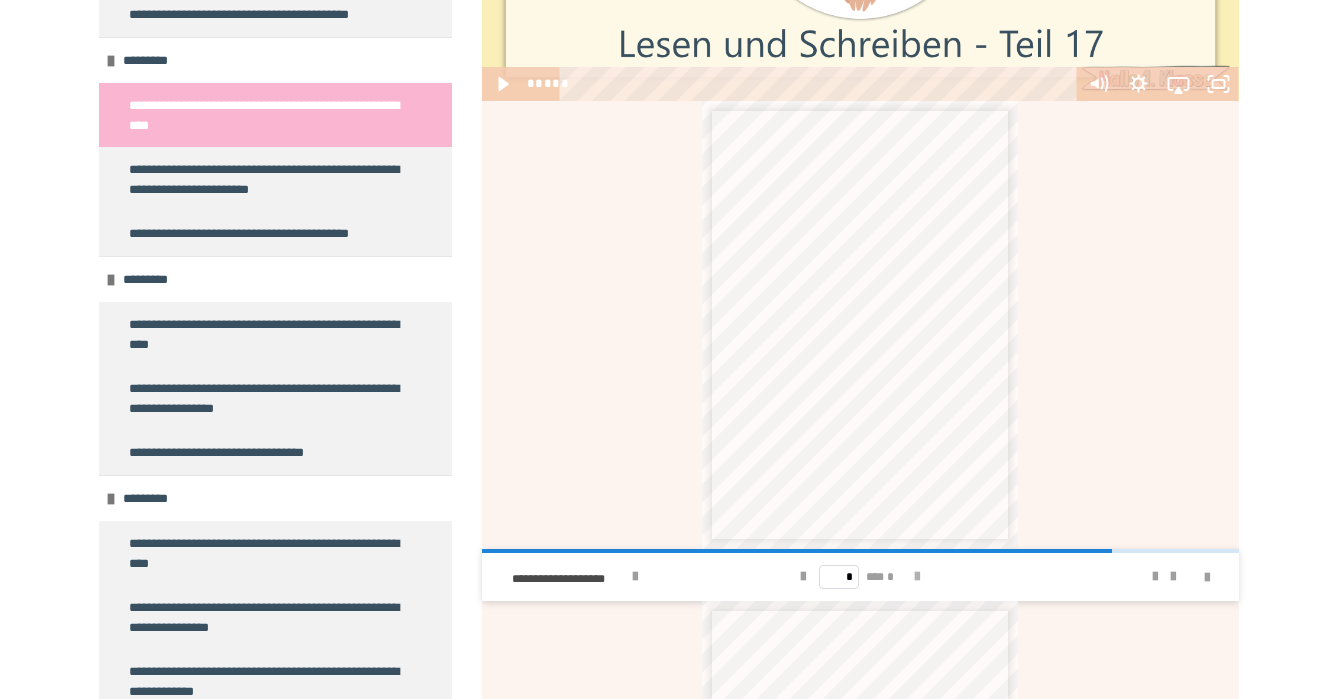 click at bounding box center [917, 577] 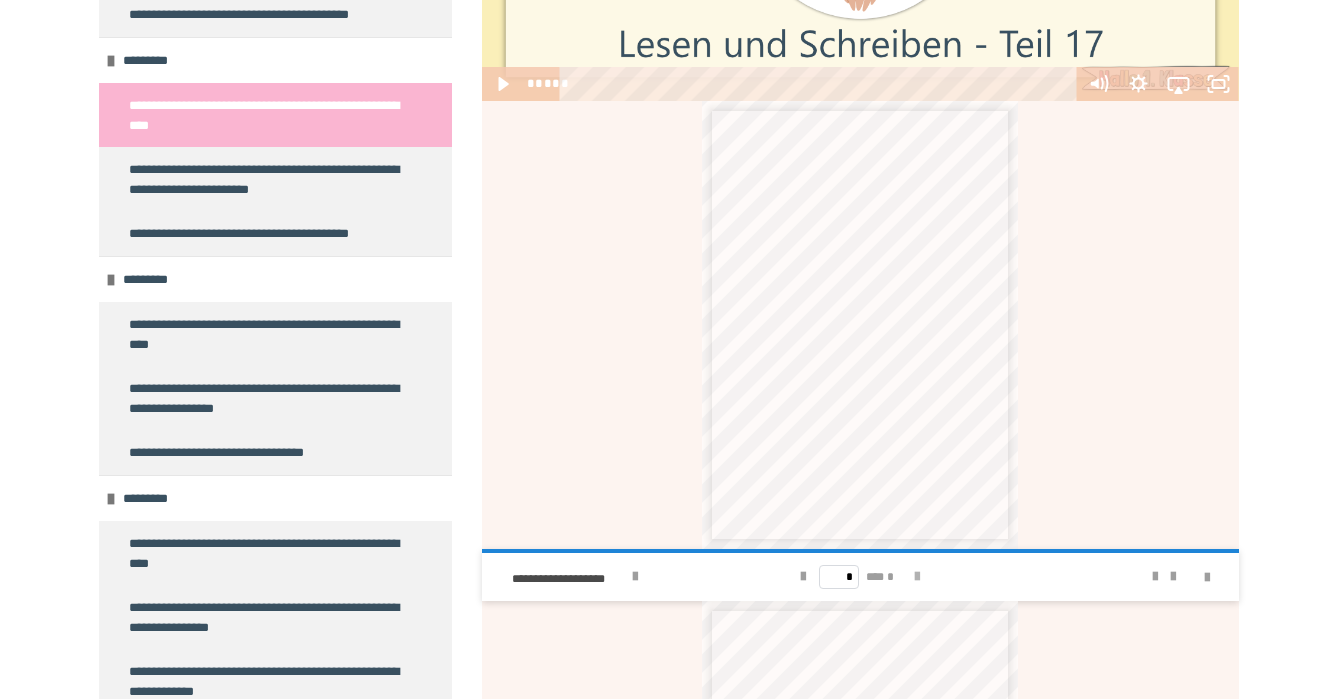 click on "* *** *" at bounding box center [860, 577] 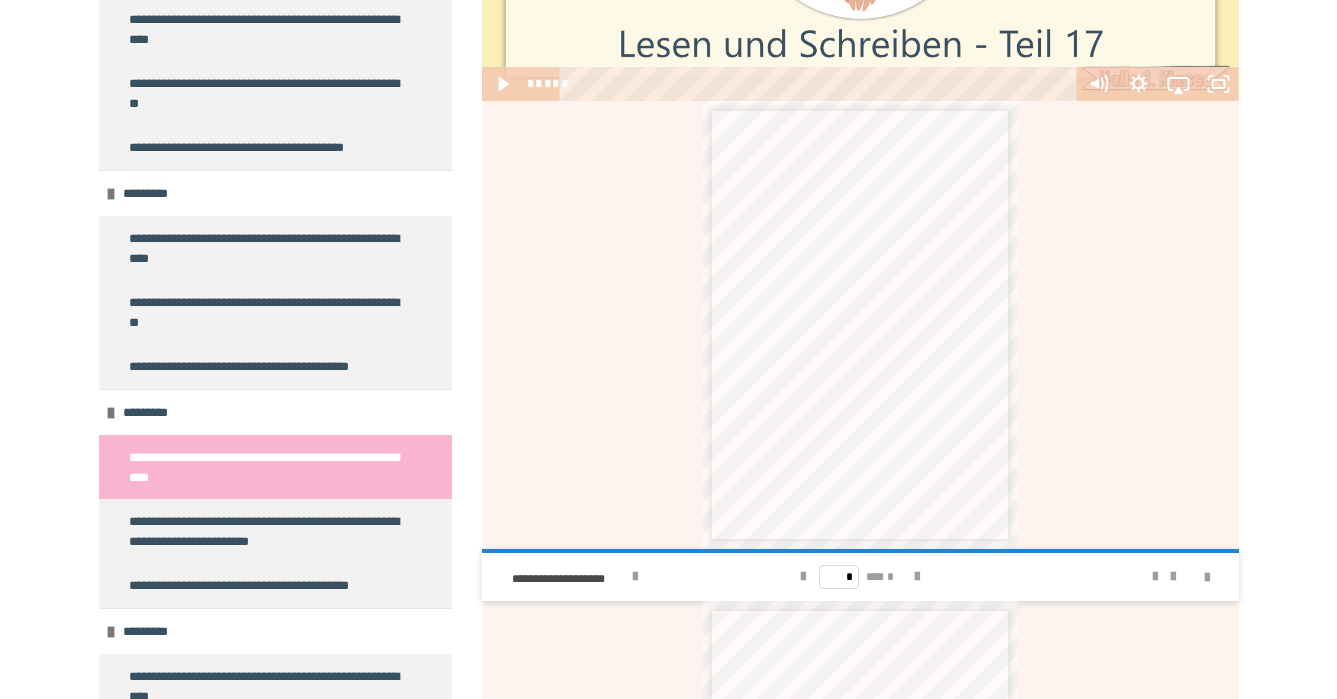 scroll, scrollTop: 4915, scrollLeft: 0, axis: vertical 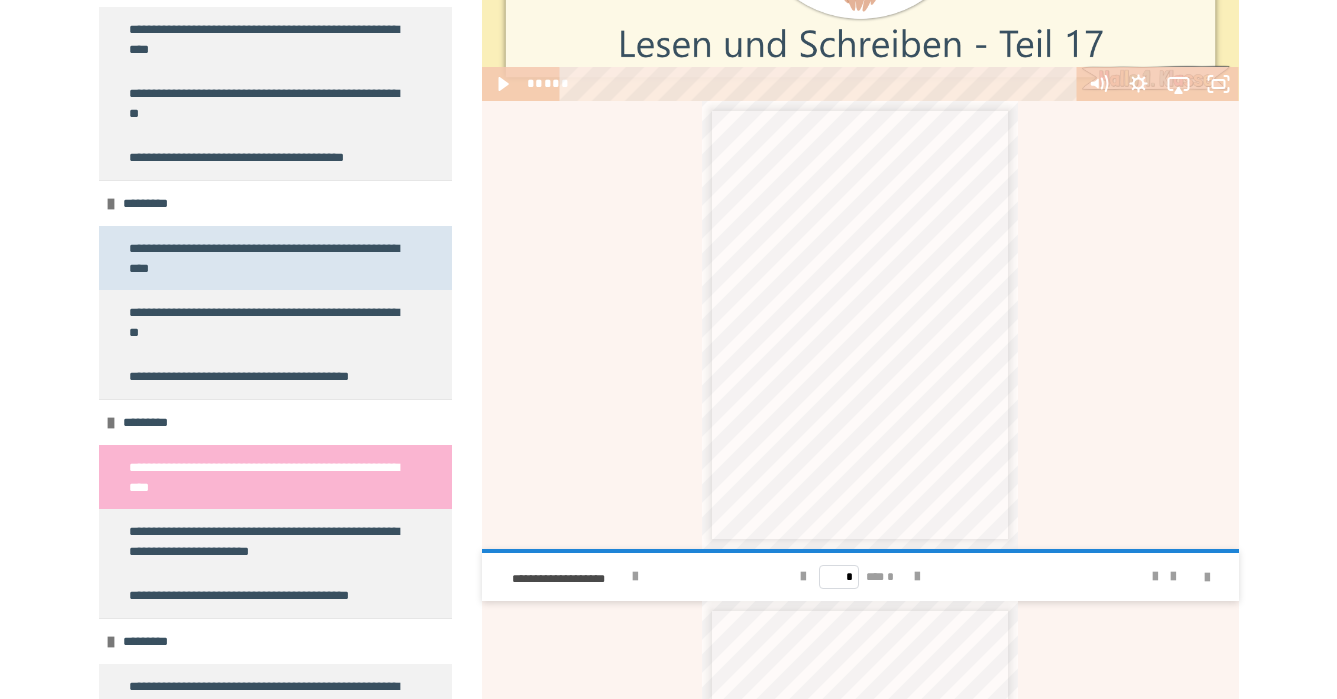 click on "**********" at bounding box center [267, 258] 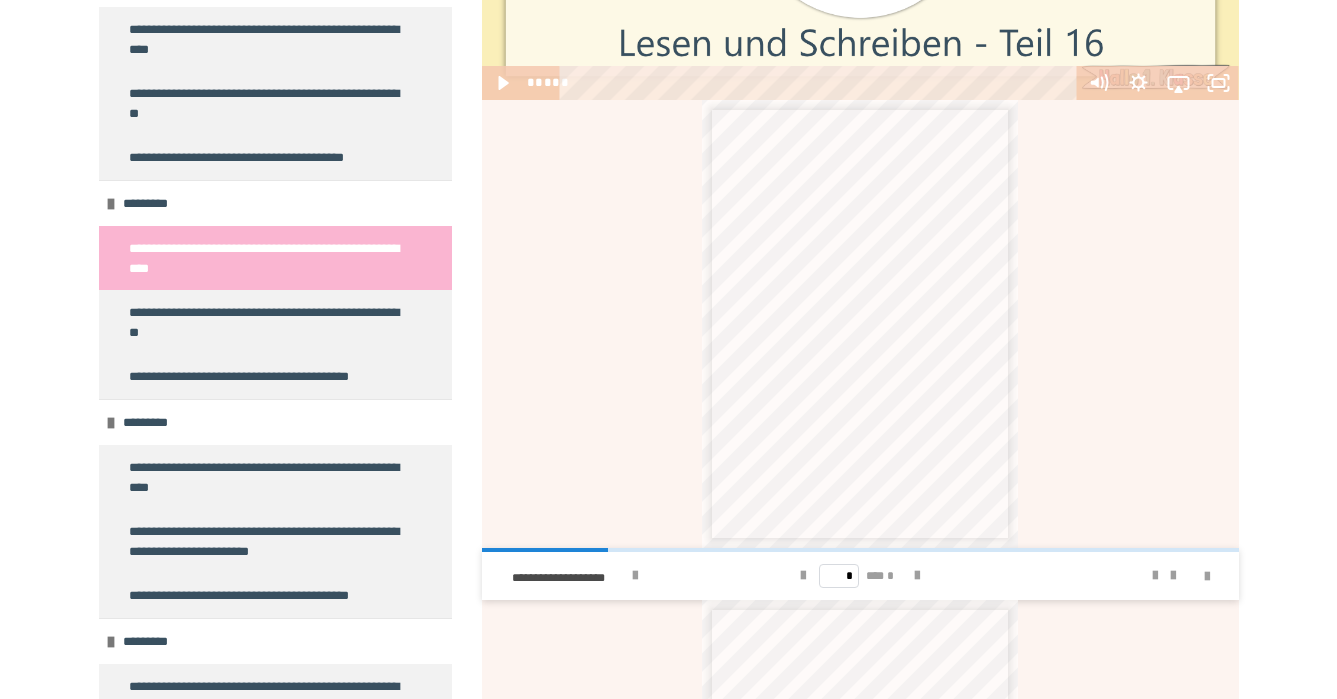 scroll, scrollTop: 710, scrollLeft: 0, axis: vertical 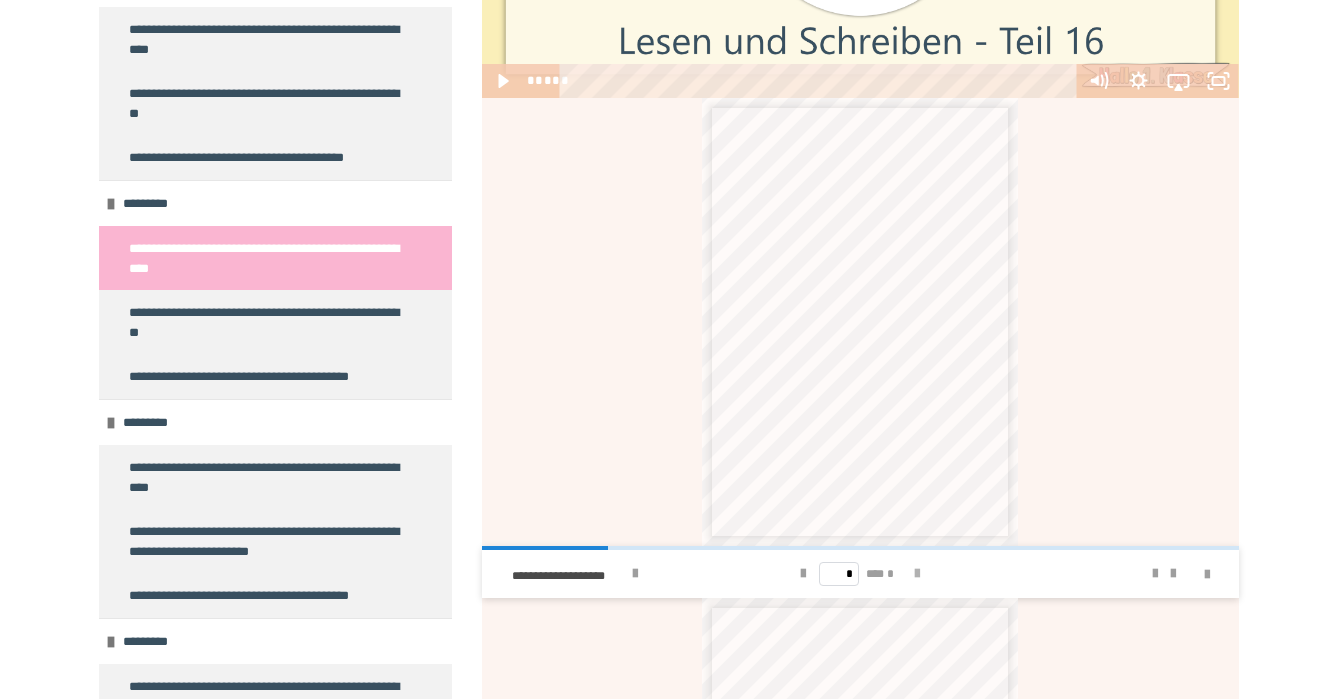 click at bounding box center [917, 574] 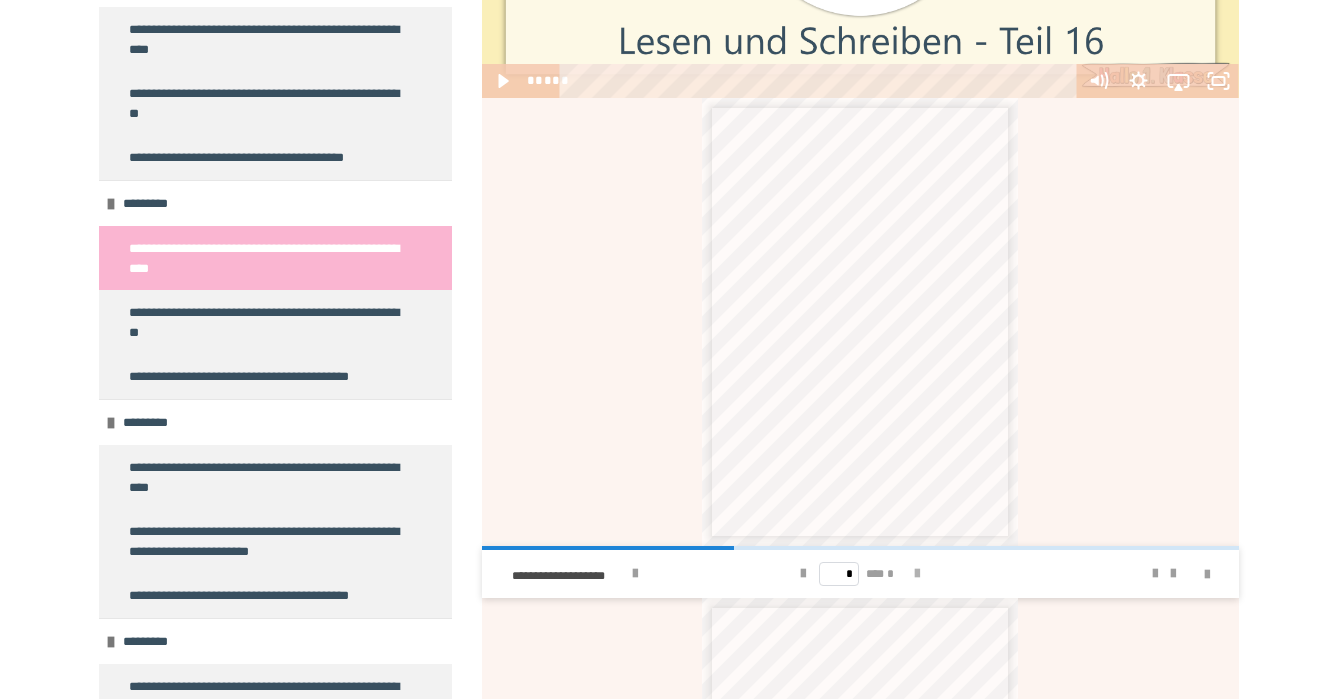 click at bounding box center (917, 574) 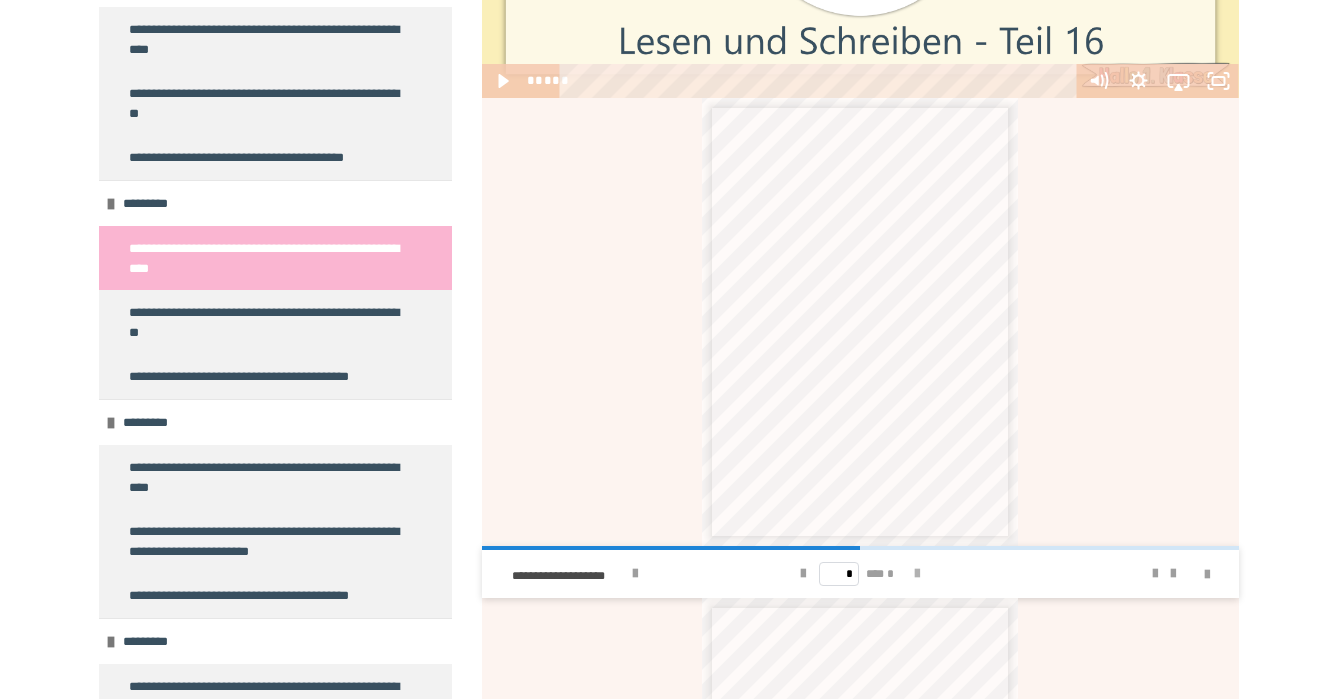 click at bounding box center [917, 574] 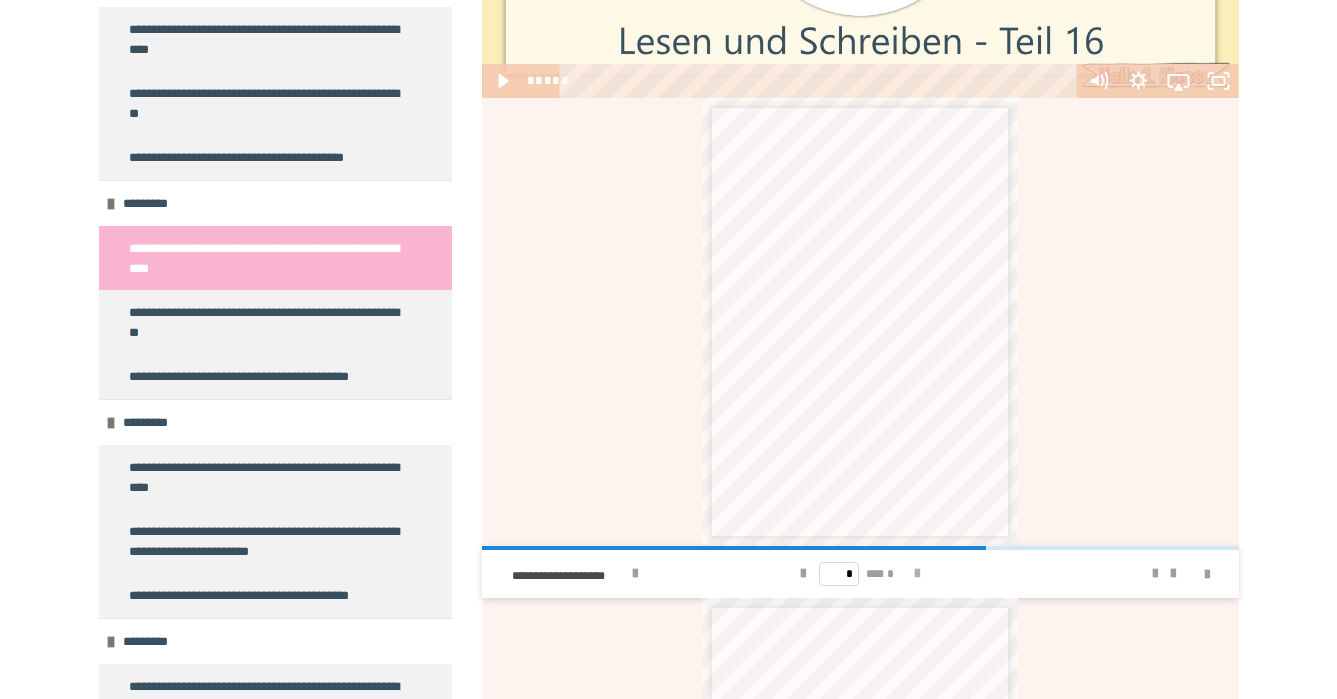 click at bounding box center (917, 574) 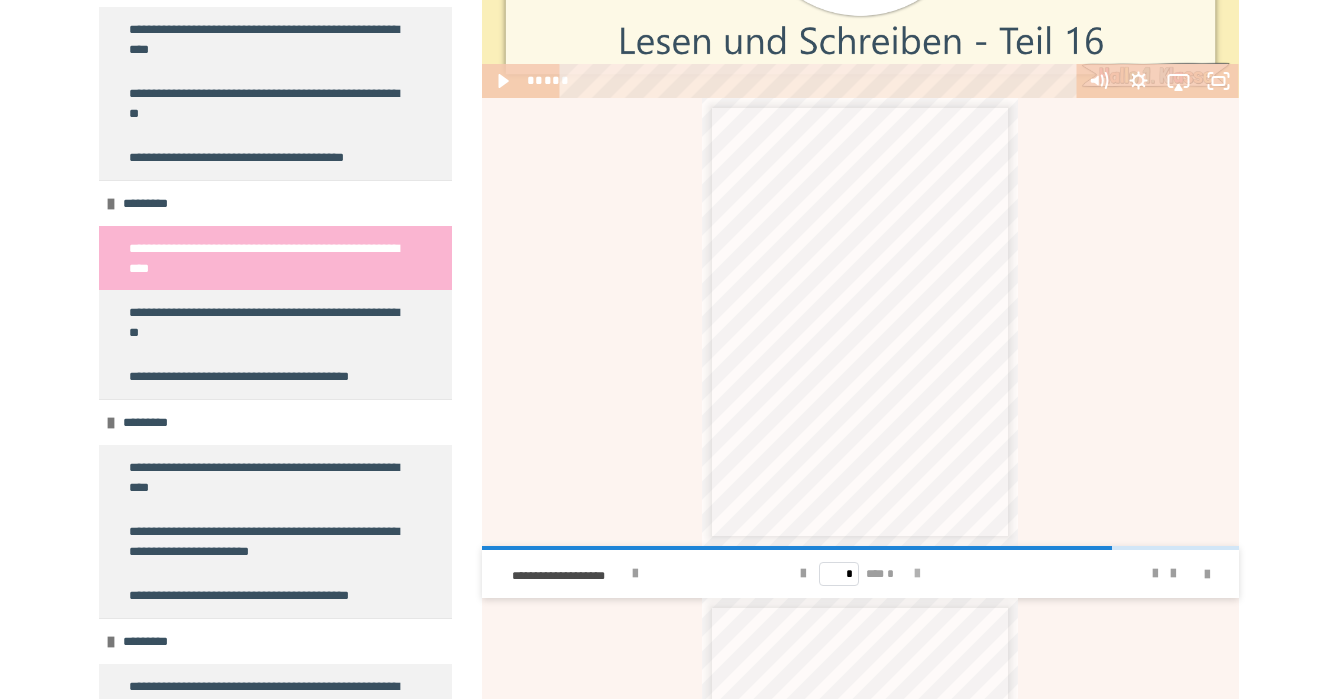 click at bounding box center [917, 574] 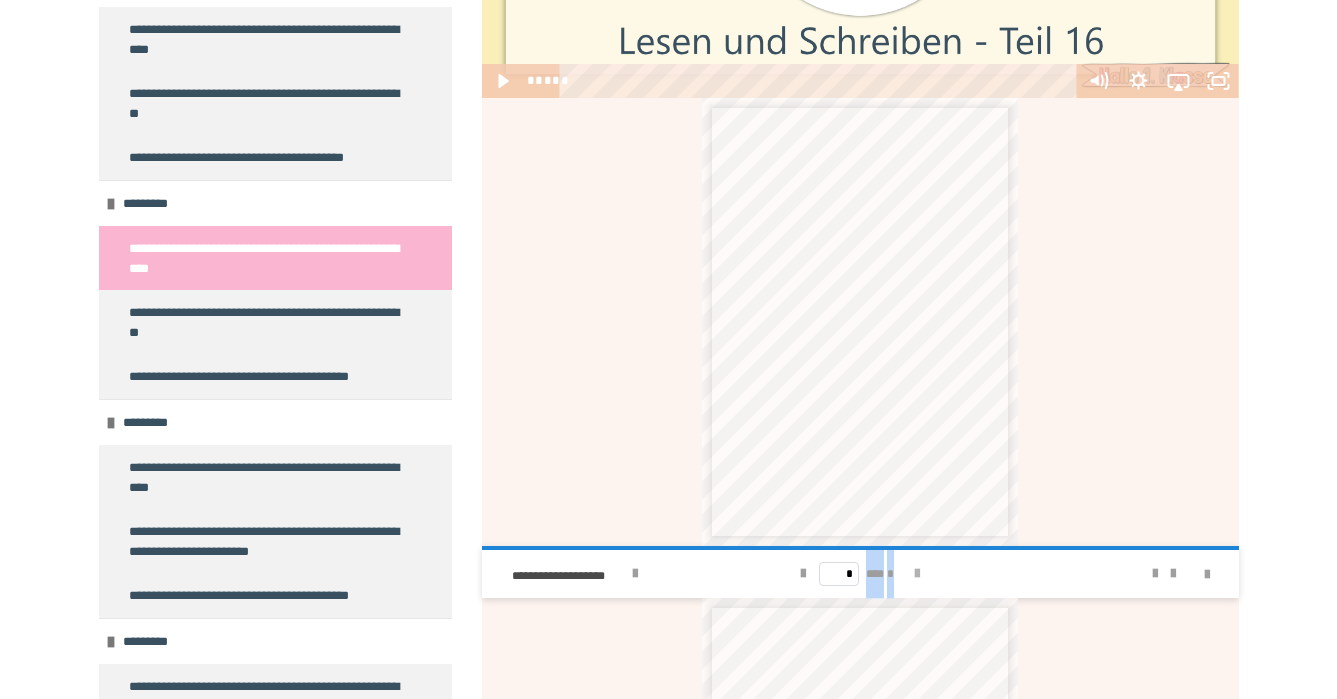 click on "* *** *" at bounding box center [860, 574] 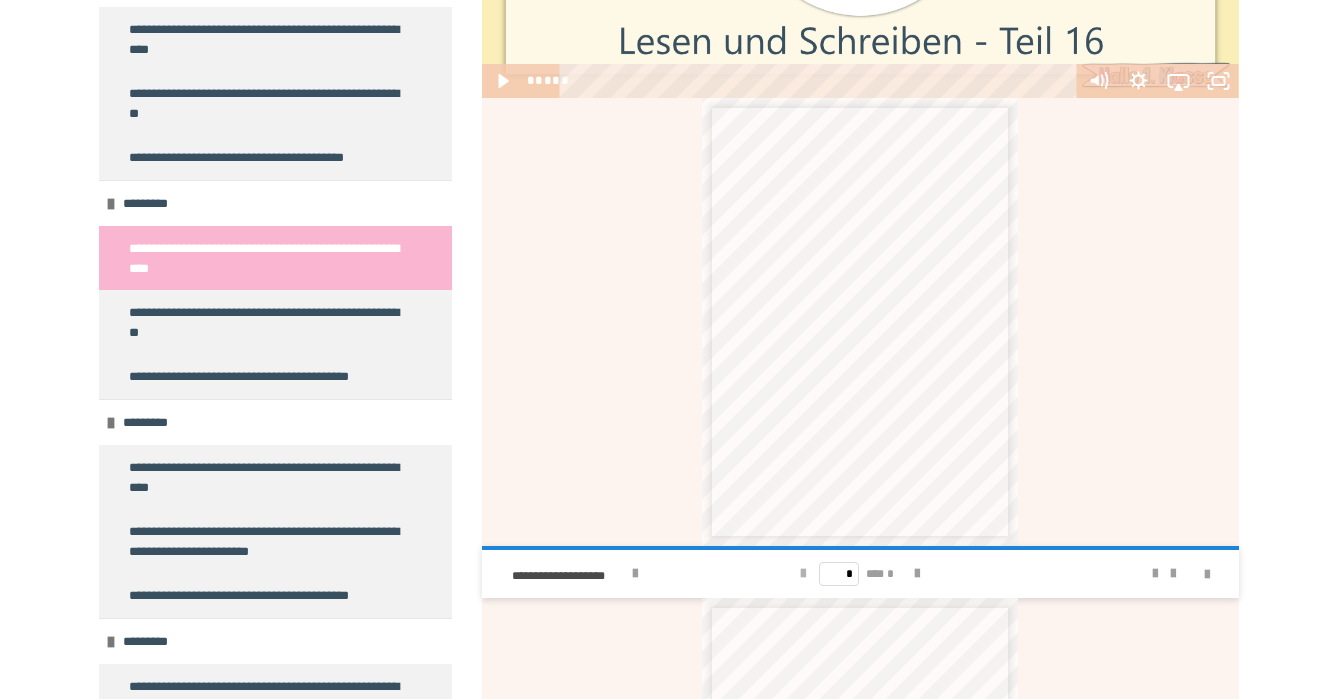 click at bounding box center (803, 574) 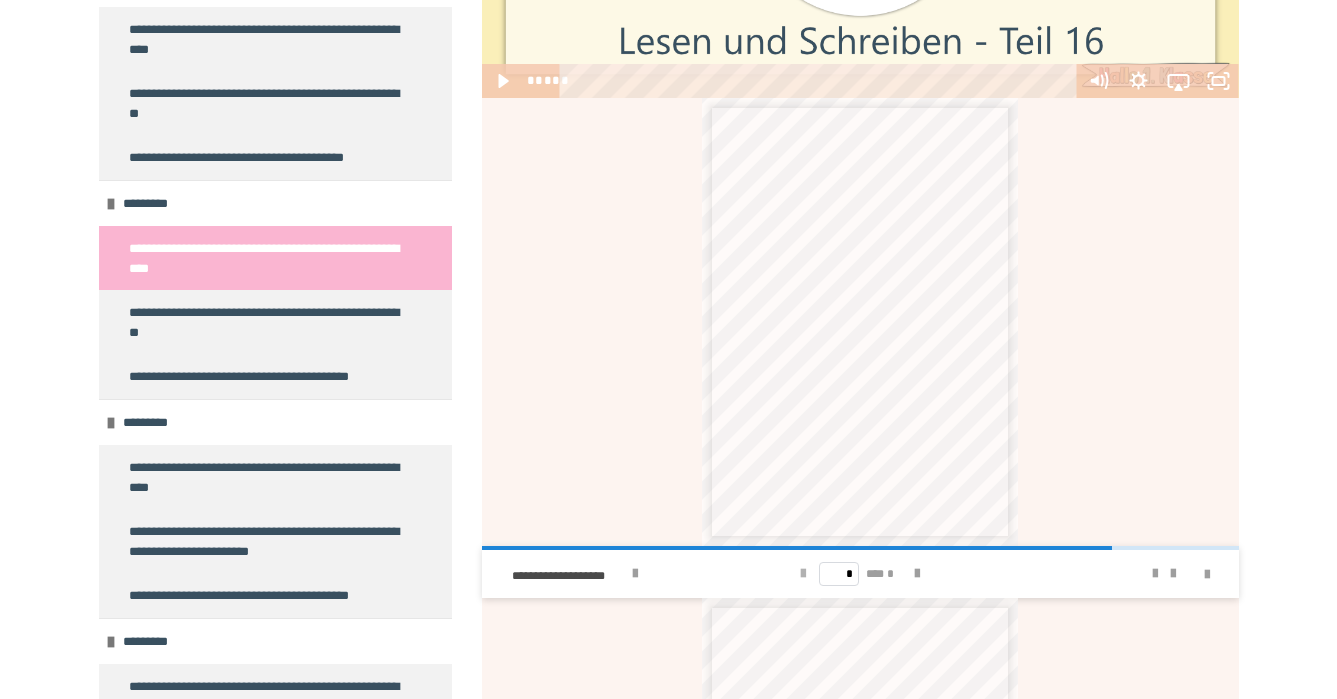 click at bounding box center [803, 574] 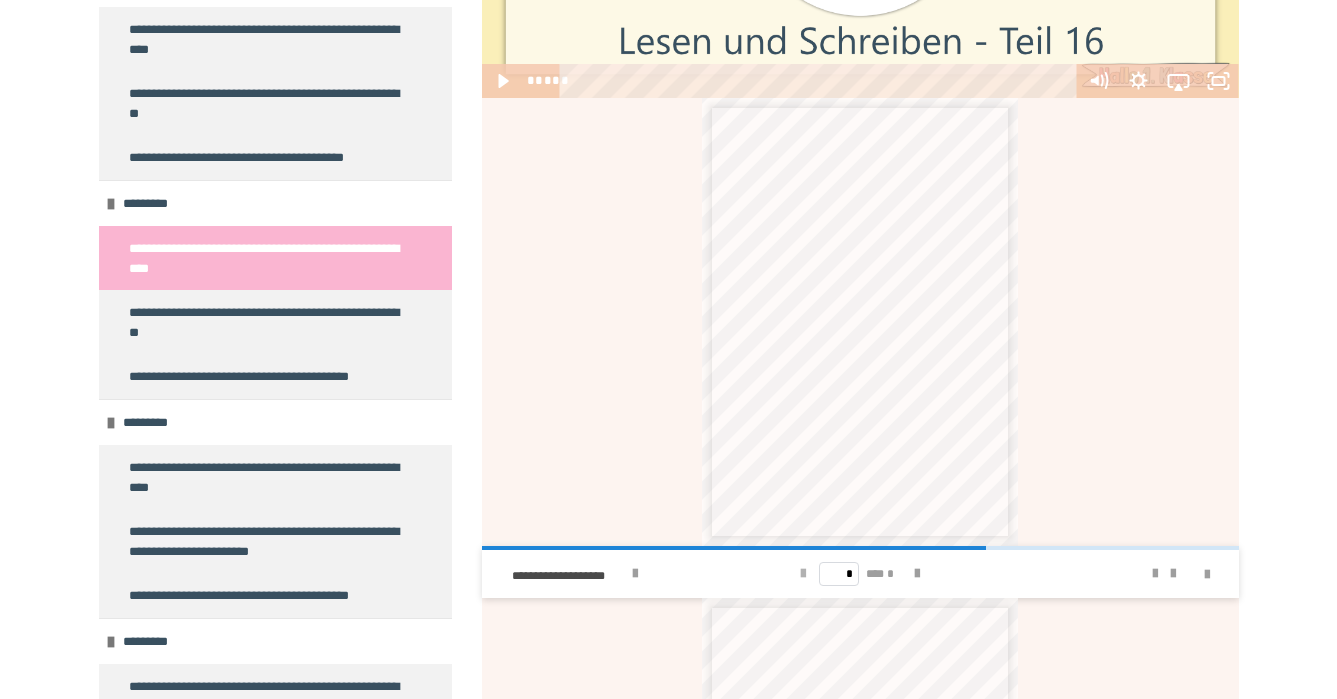 click at bounding box center [803, 574] 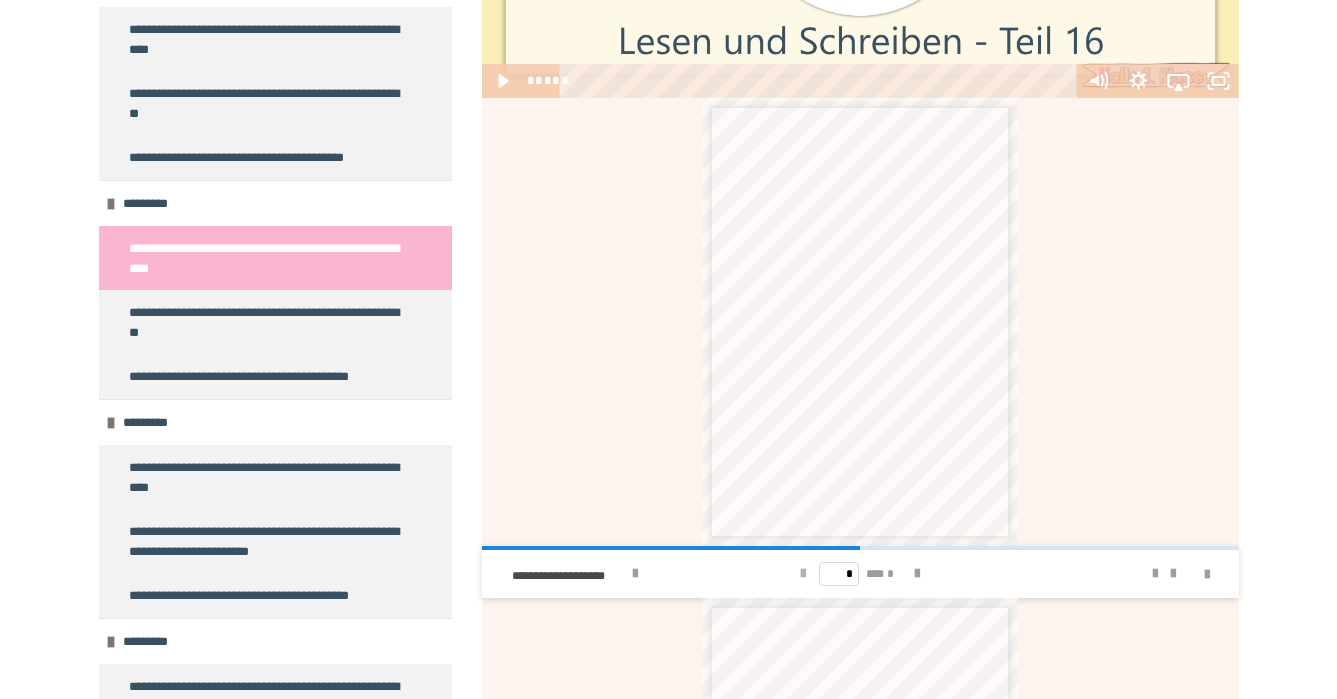 click at bounding box center [803, 574] 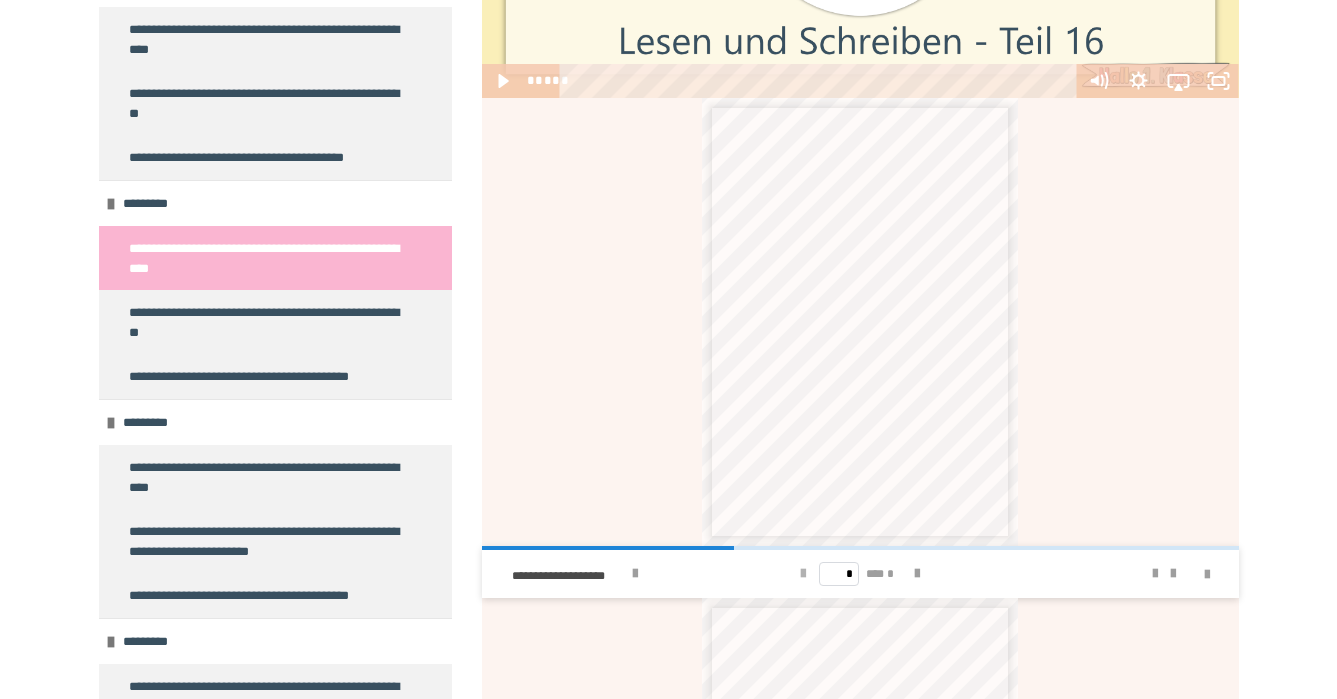 click at bounding box center [803, 574] 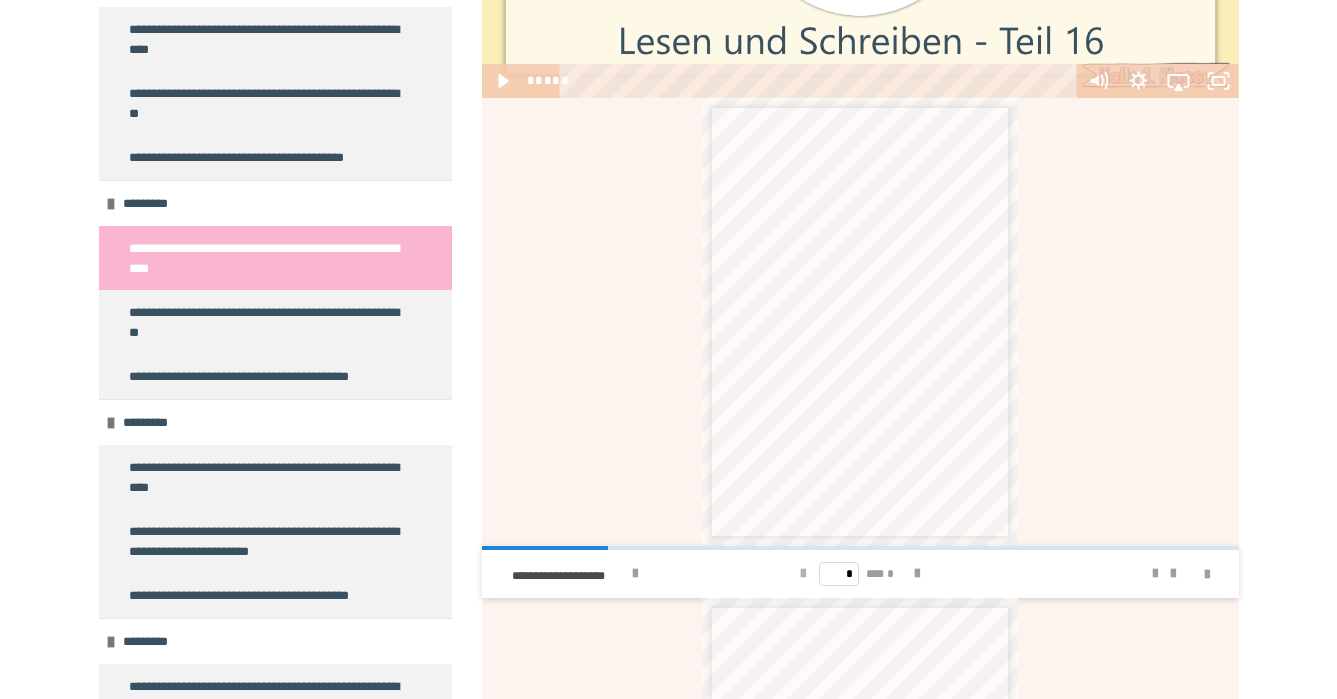 click on "* *** *" at bounding box center (860, 574) 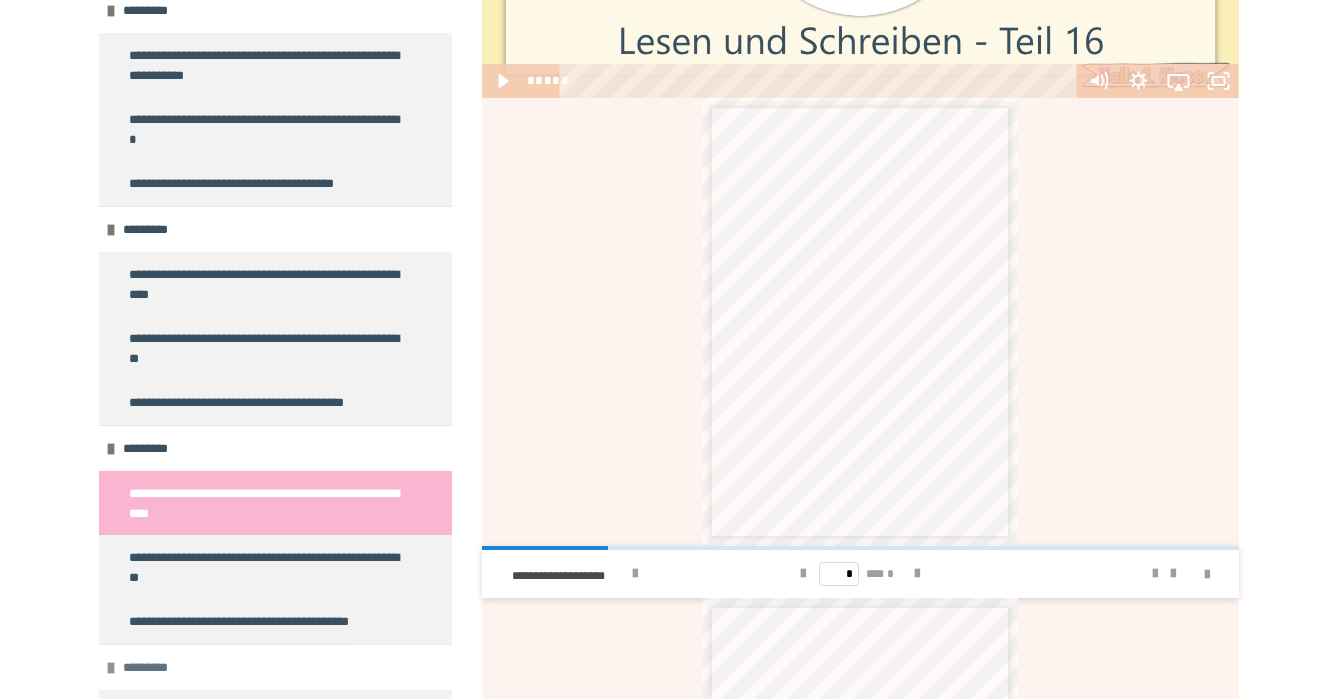 scroll, scrollTop: 4631, scrollLeft: 0, axis: vertical 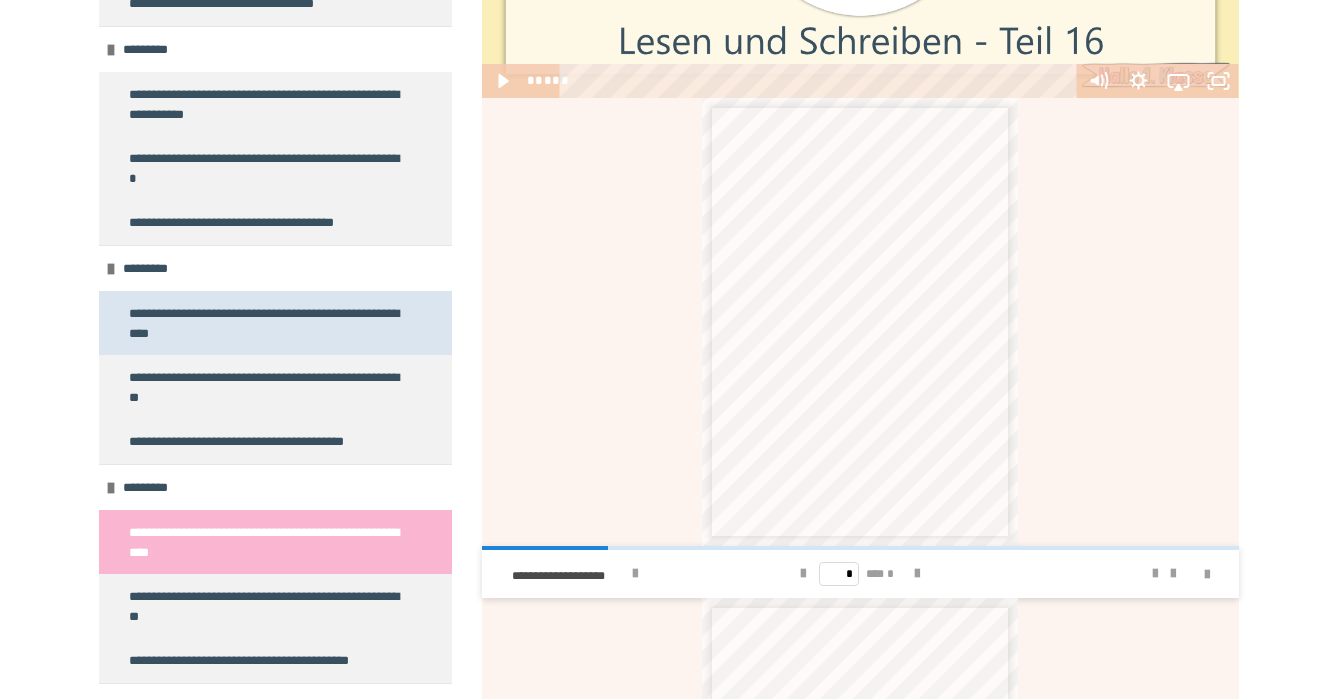 click on "**********" at bounding box center (267, 323) 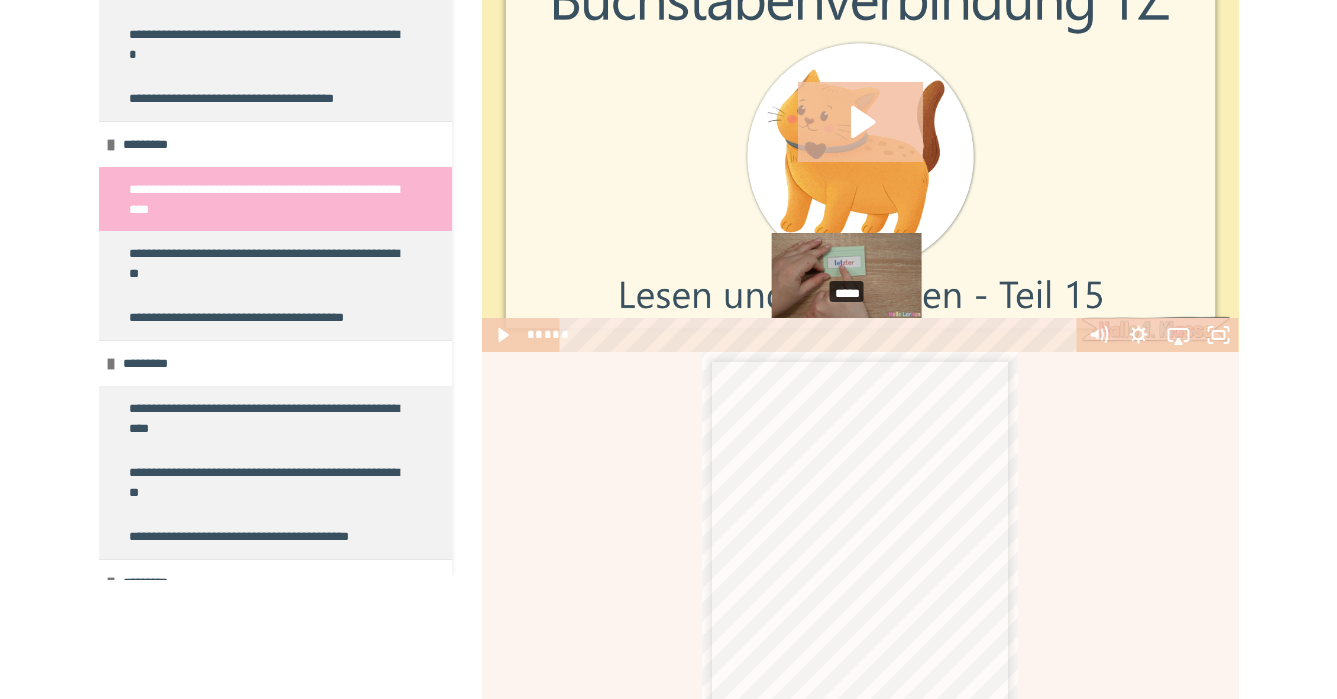 scroll, scrollTop: -4, scrollLeft: 0, axis: vertical 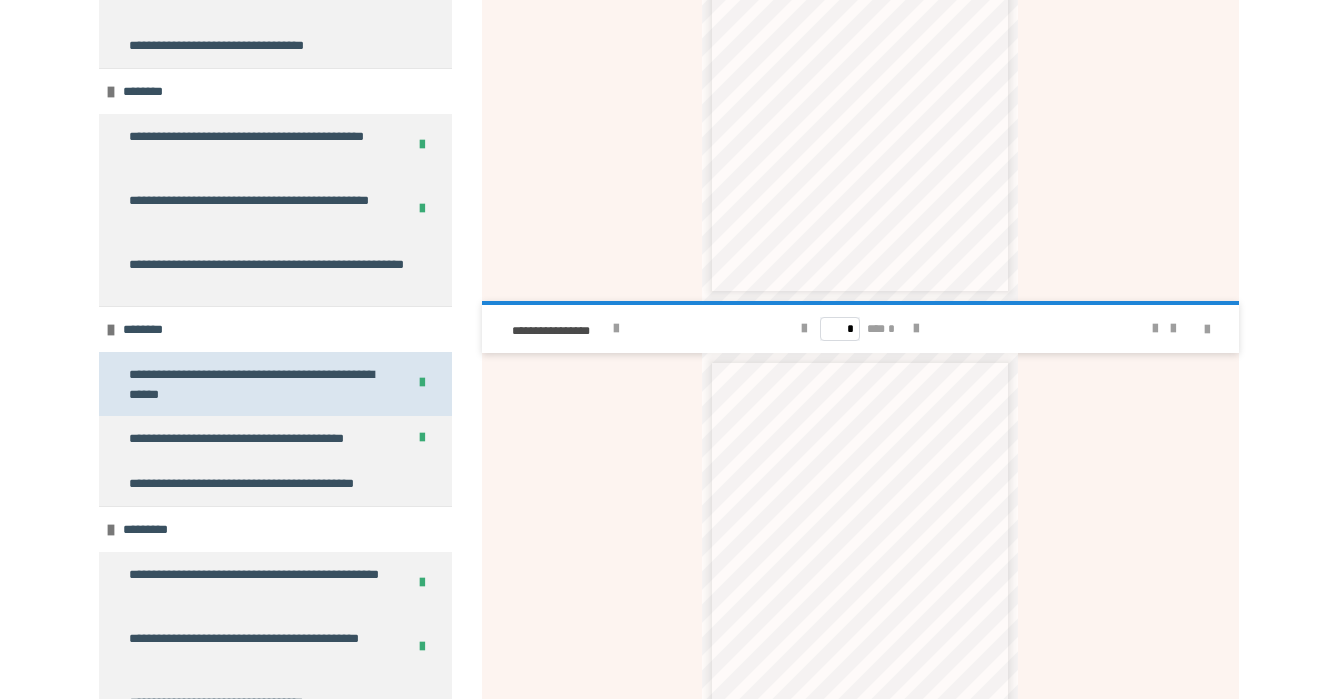 click on "**********" at bounding box center [259, 384] 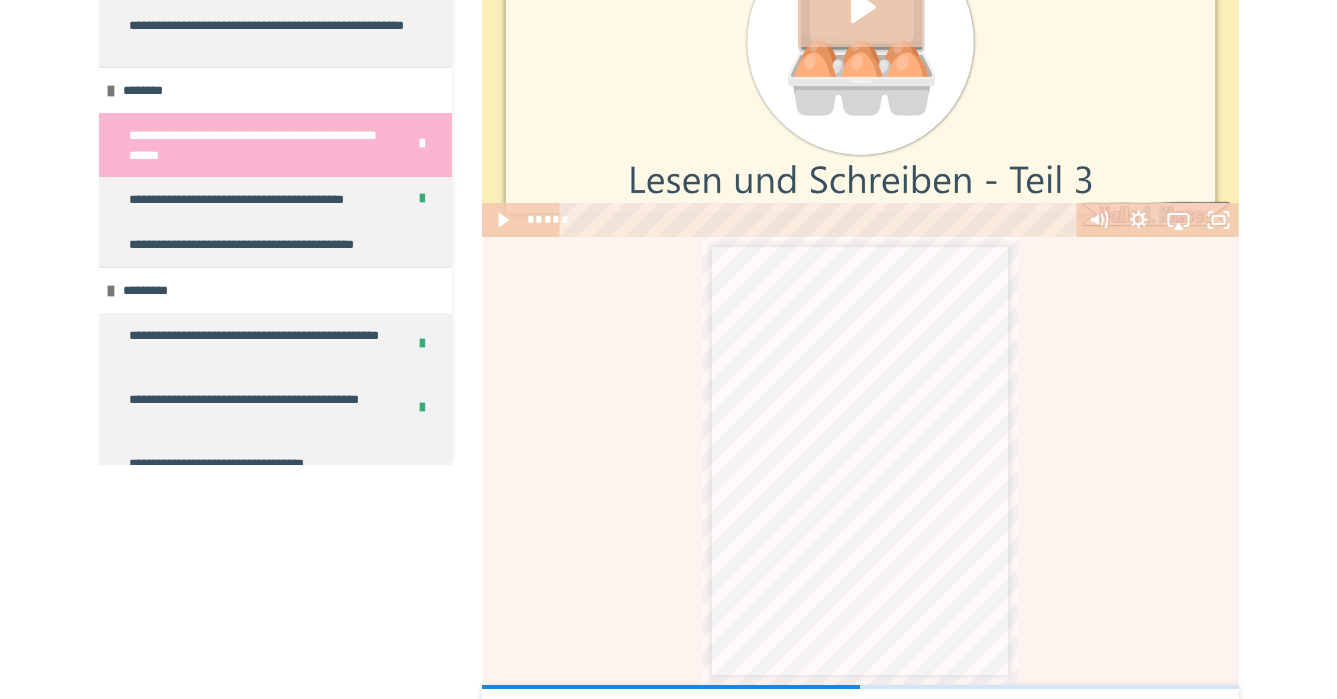 scroll, scrollTop: 55, scrollLeft: 0, axis: vertical 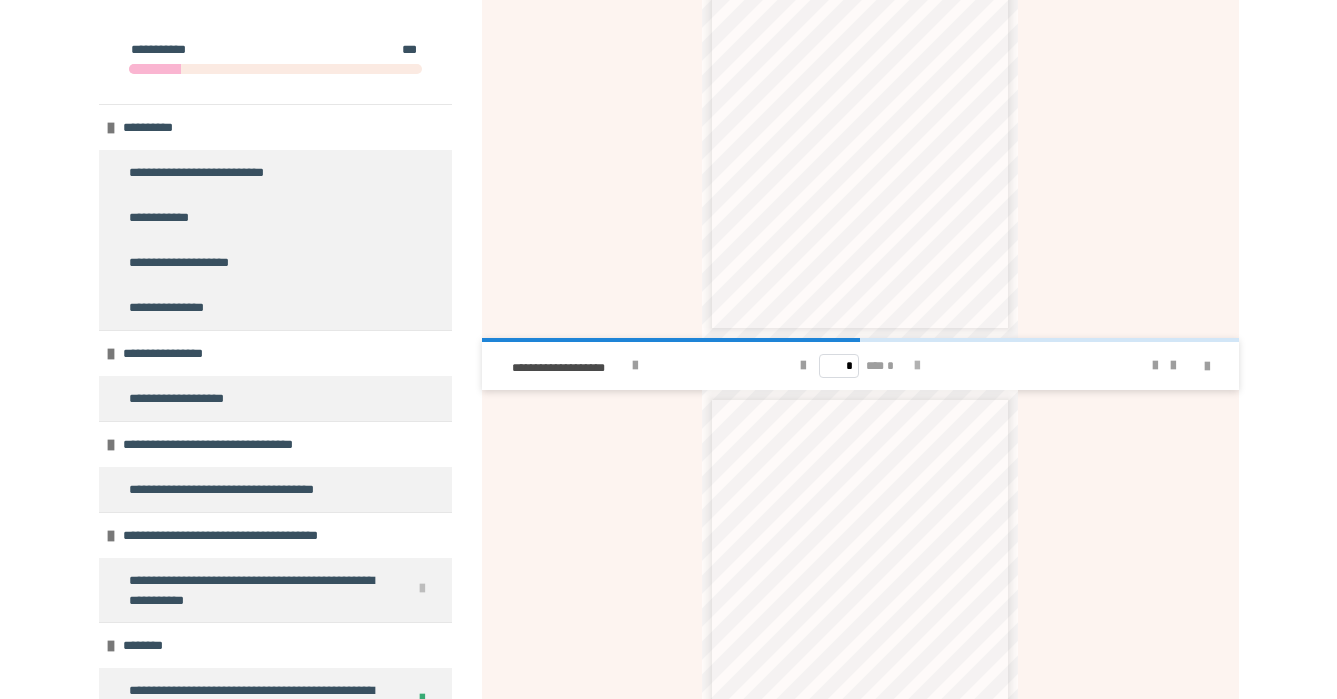 click at bounding box center [917, 366] 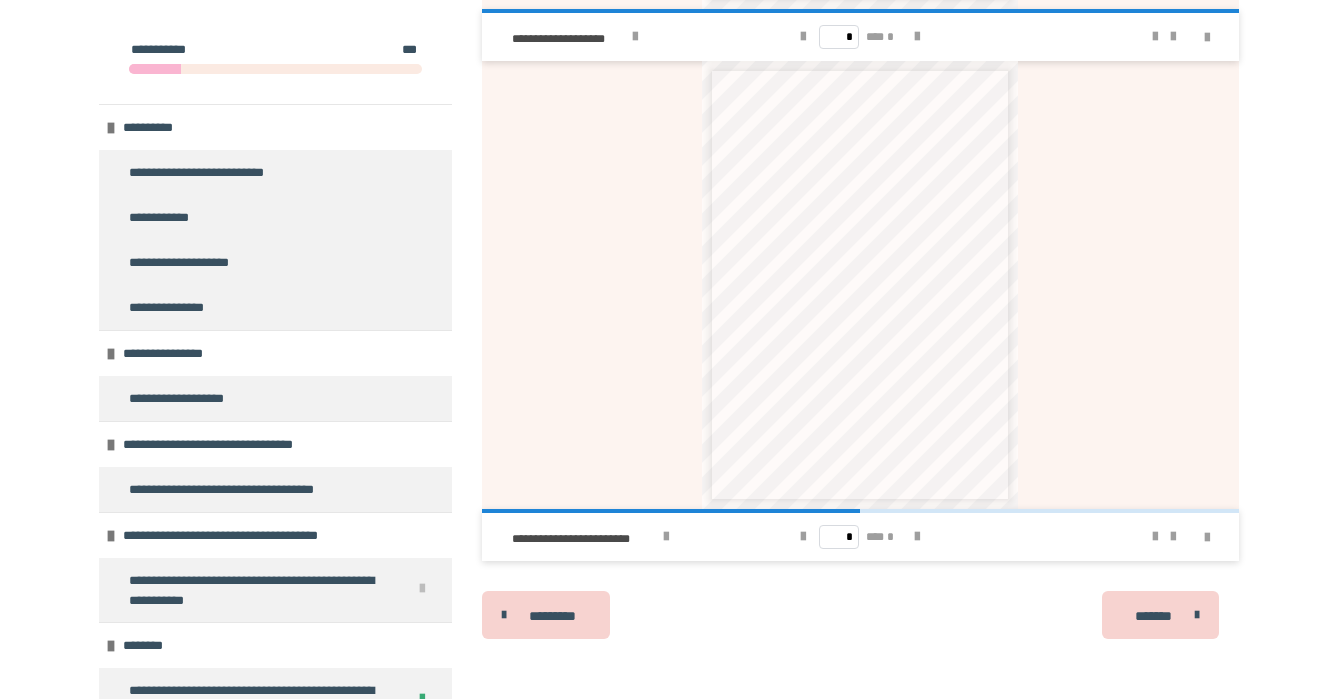 scroll, scrollTop: 1247, scrollLeft: 0, axis: vertical 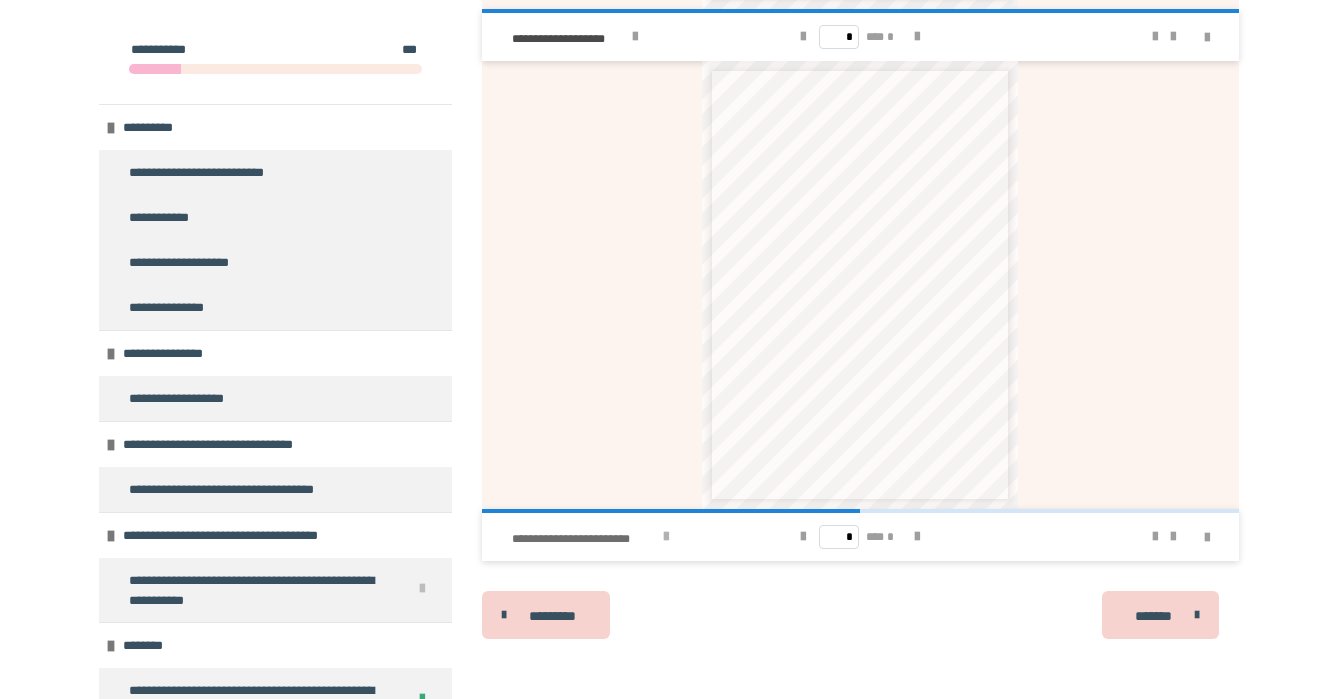 click at bounding box center [666, 537] 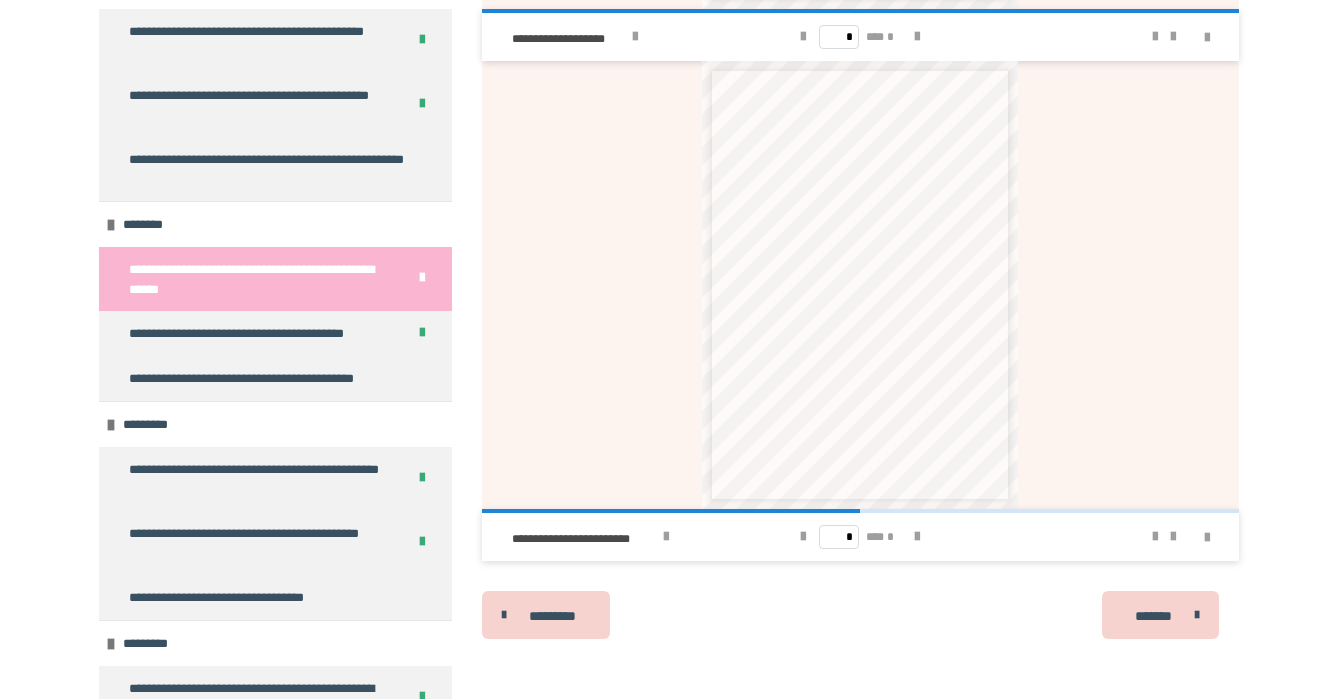 scroll, scrollTop: 2154, scrollLeft: 0, axis: vertical 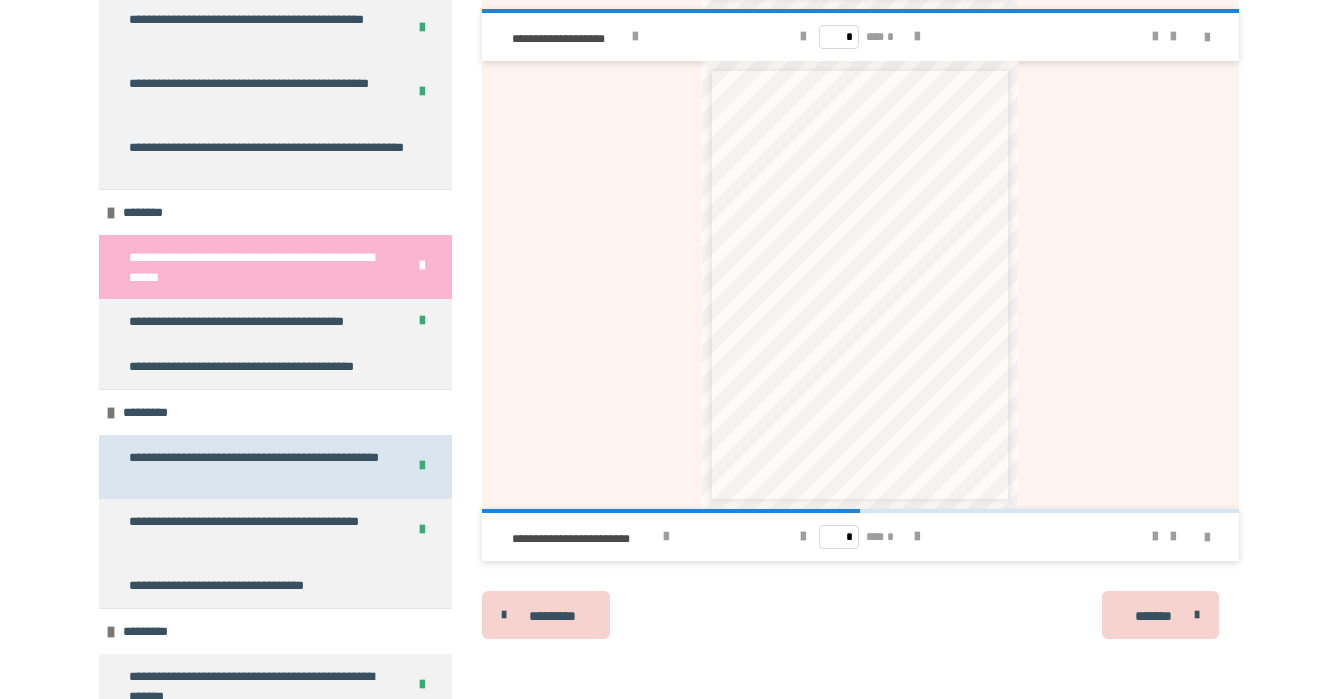 click on "**********" at bounding box center (259, 467) 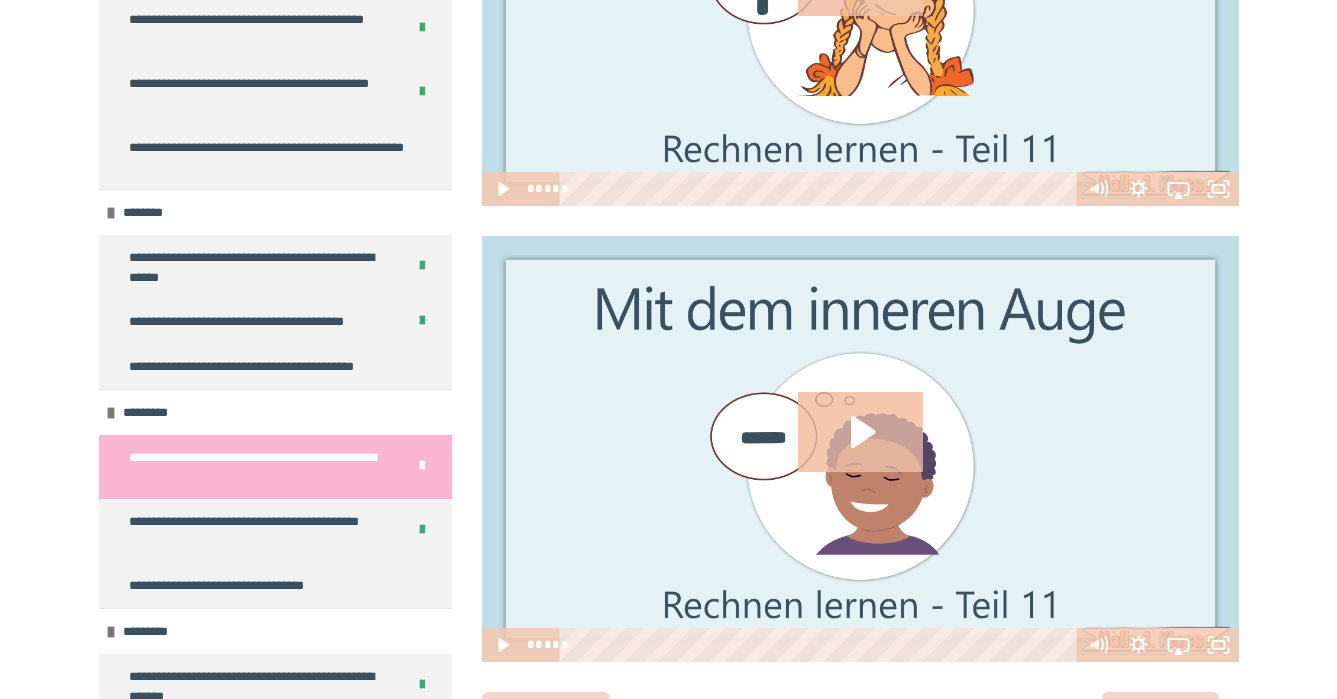 scroll, scrollTop: 576, scrollLeft: 0, axis: vertical 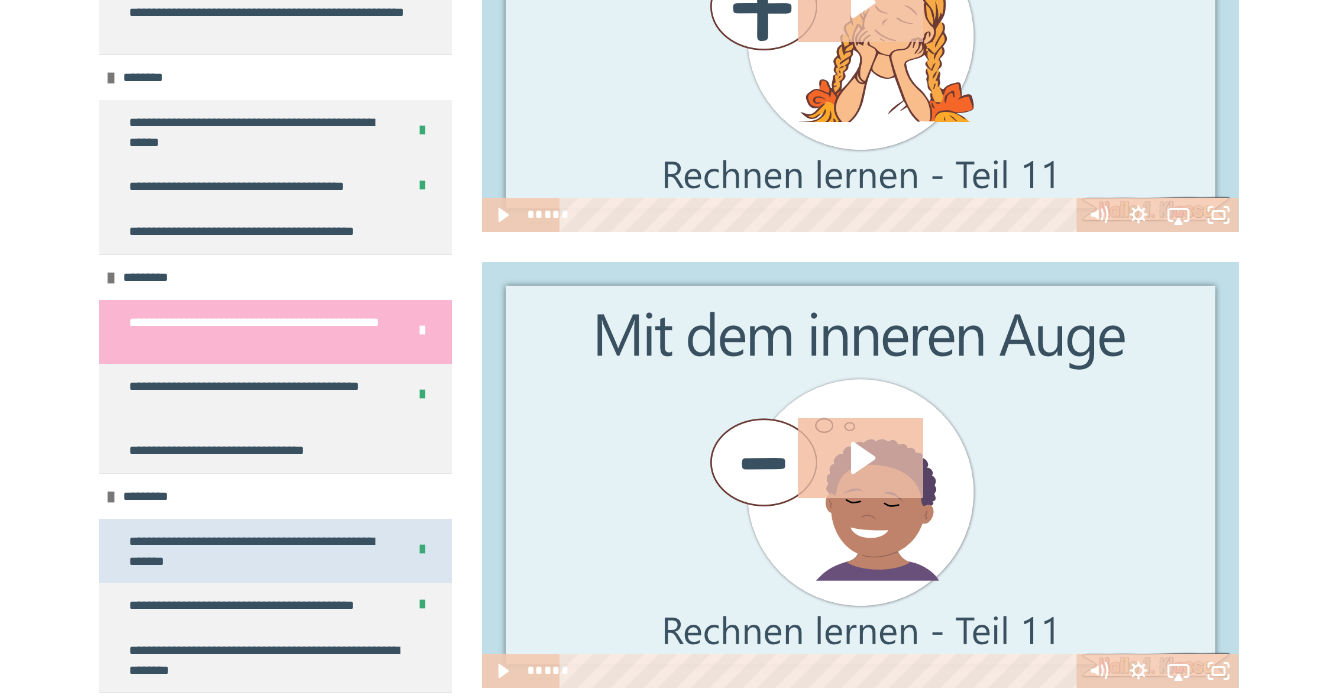 click on "**********" at bounding box center (259, 551) 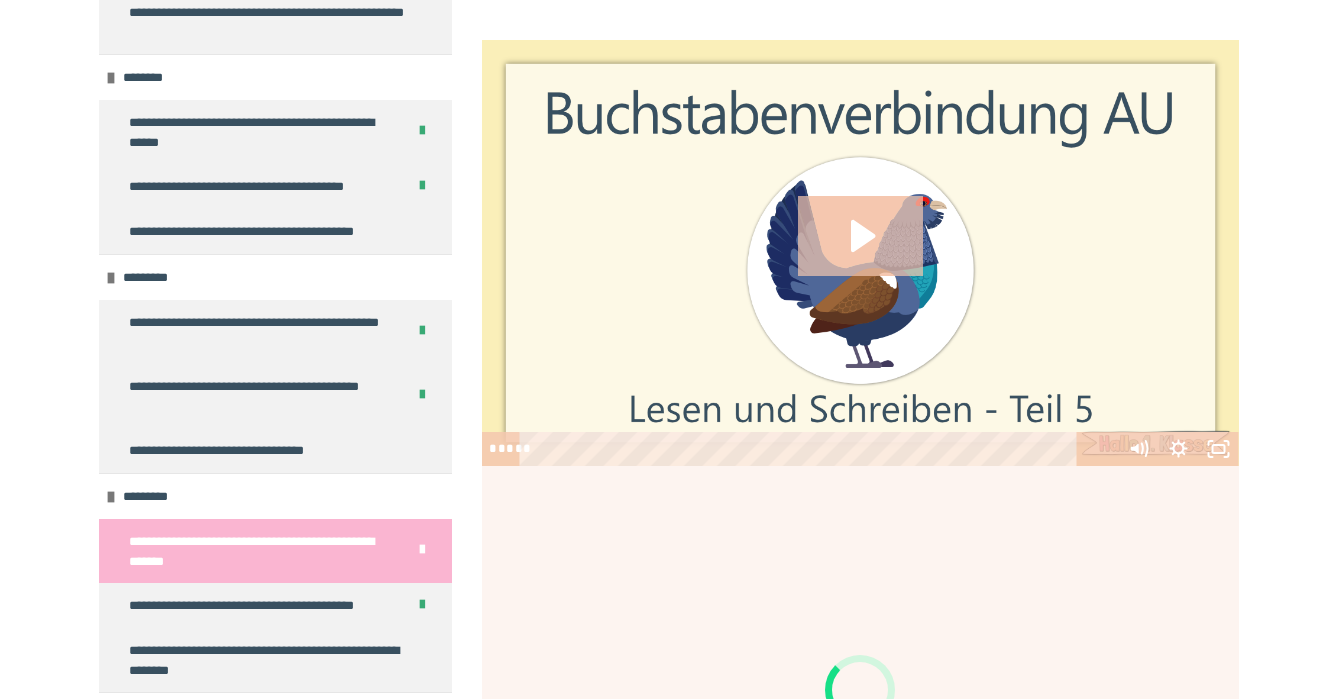 scroll, scrollTop: 2293, scrollLeft: 0, axis: vertical 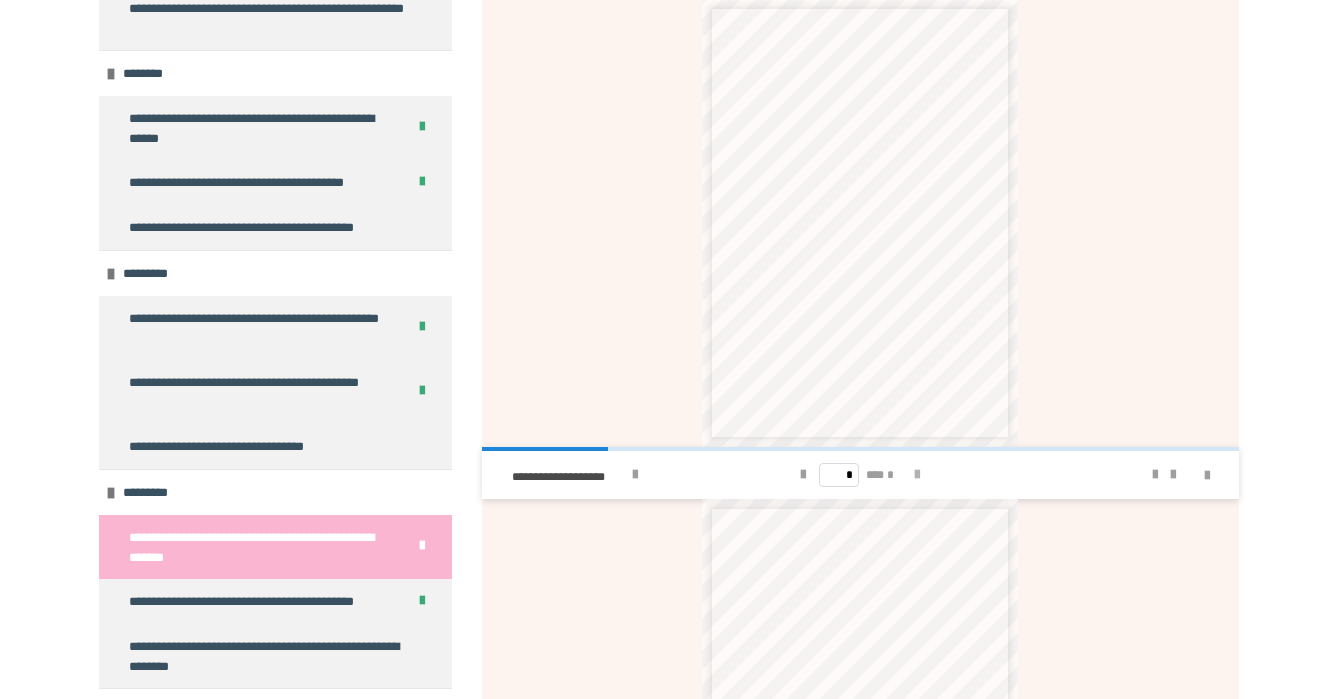click at bounding box center (917, 475) 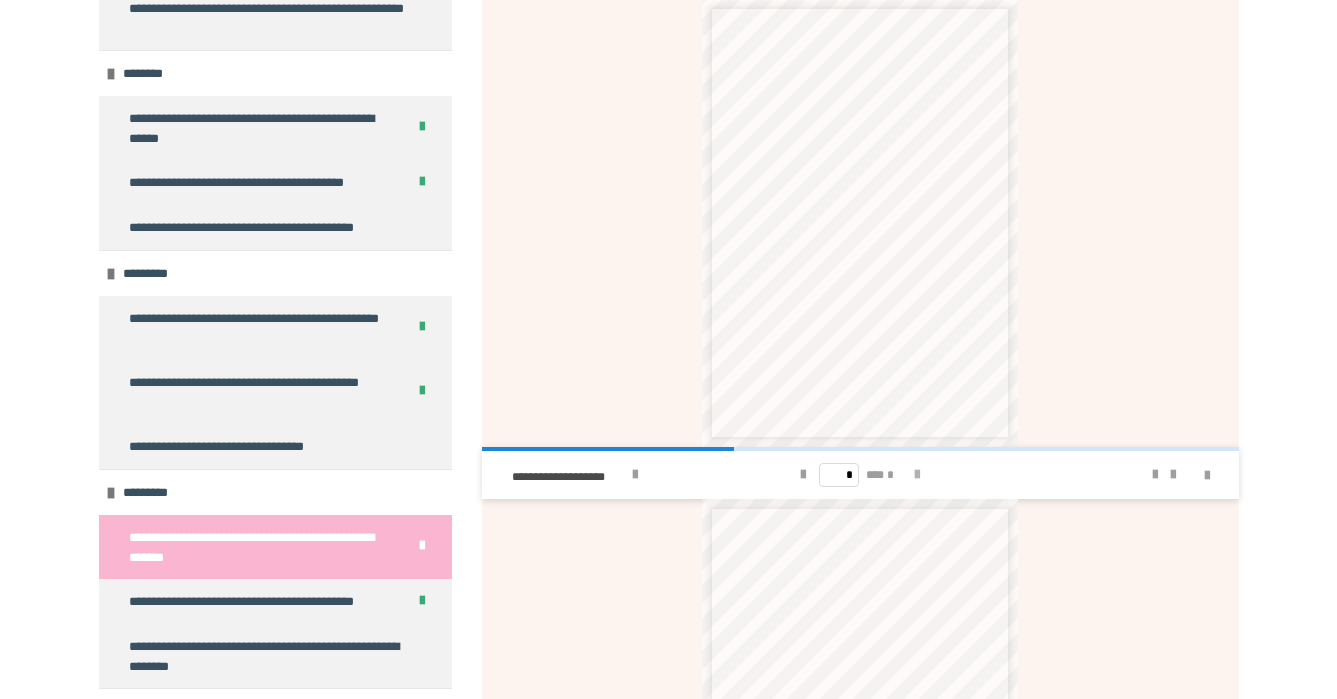 click at bounding box center [917, 475] 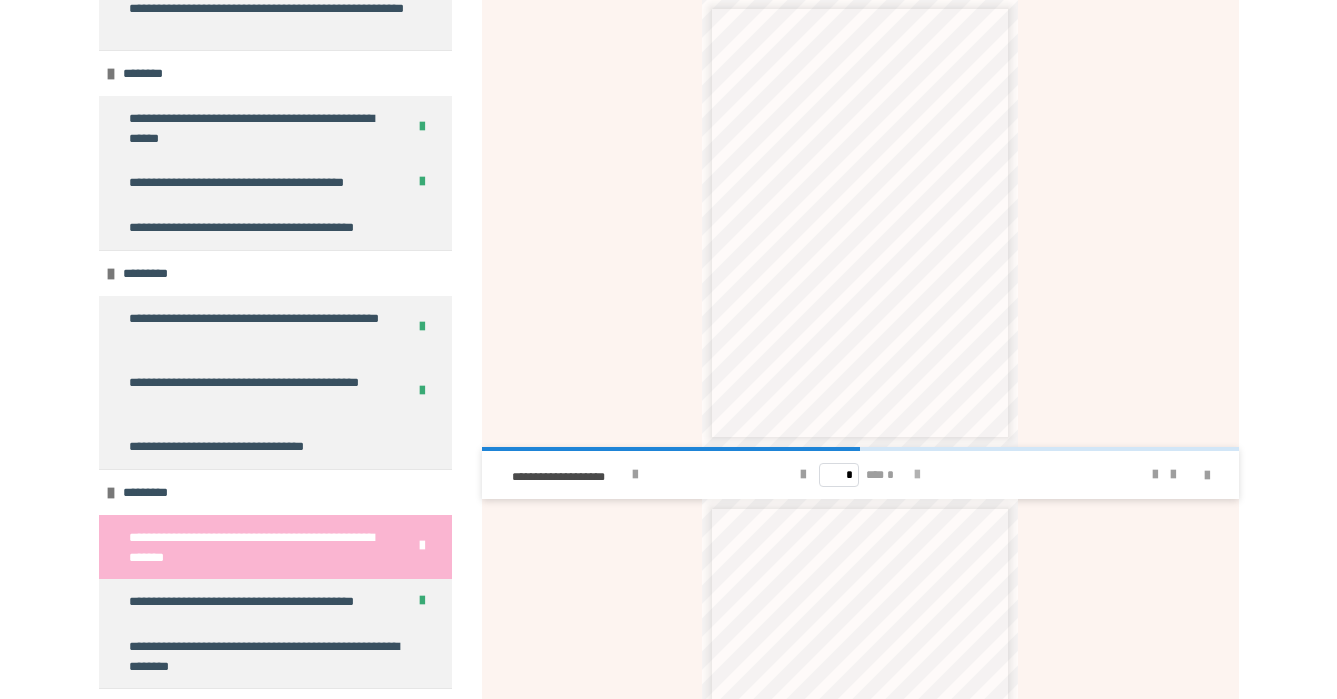 click at bounding box center (917, 475) 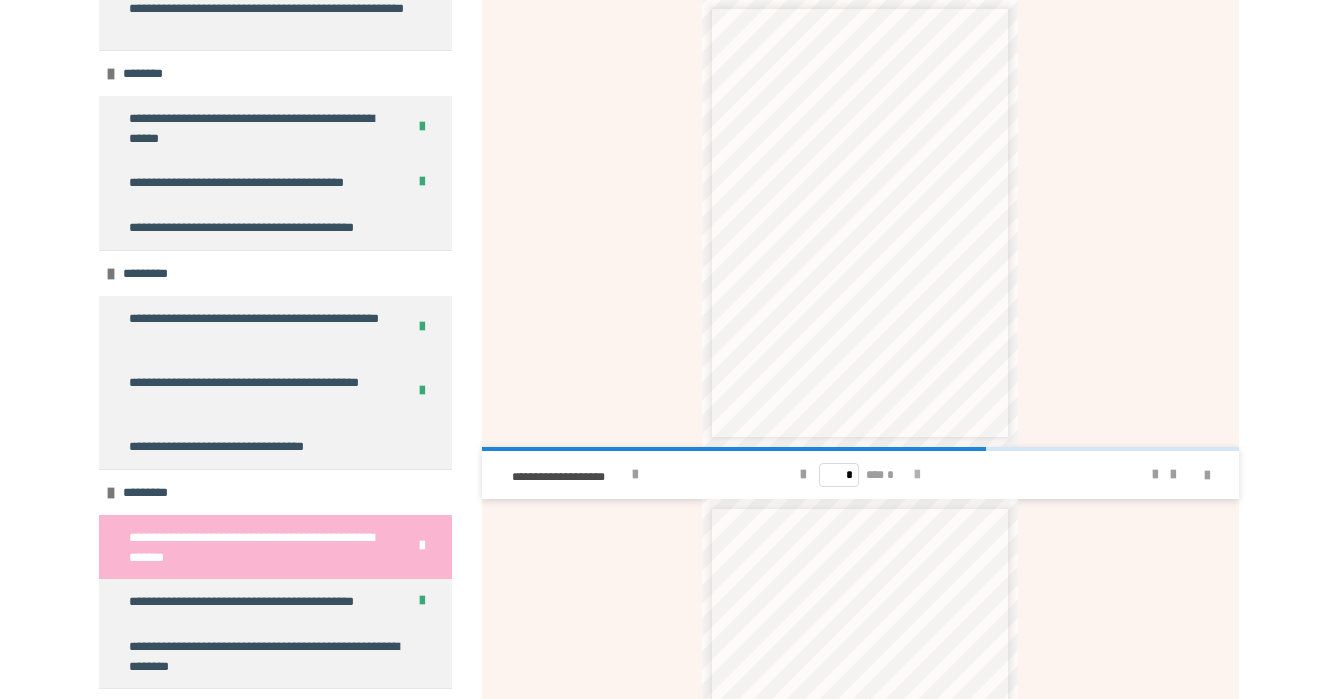 click at bounding box center [917, 475] 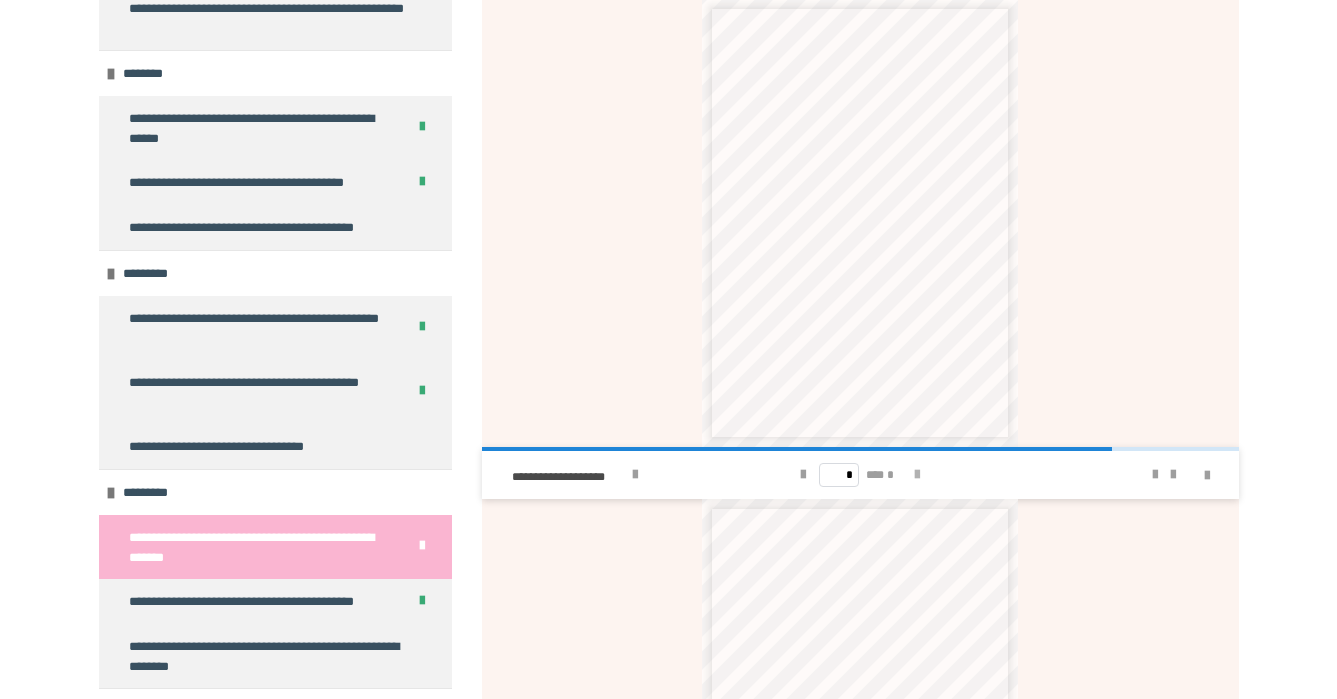 click at bounding box center (917, 475) 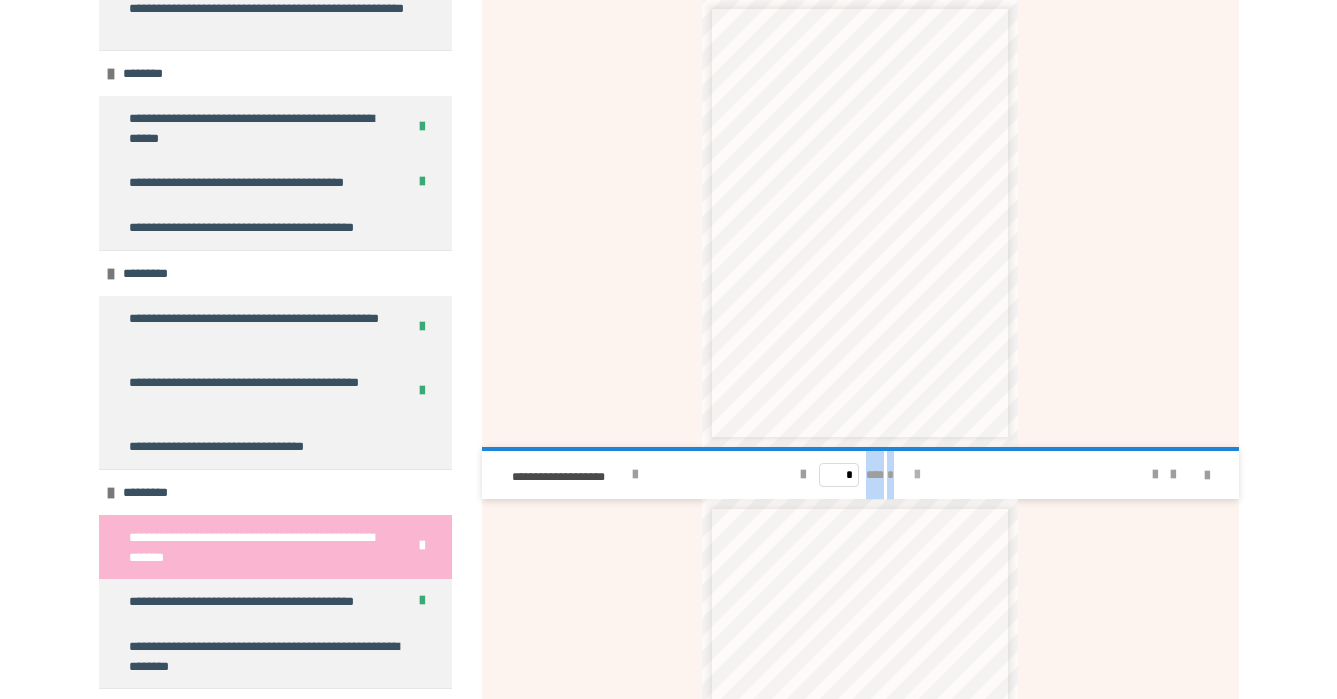 click on "* *** *" at bounding box center [860, 475] 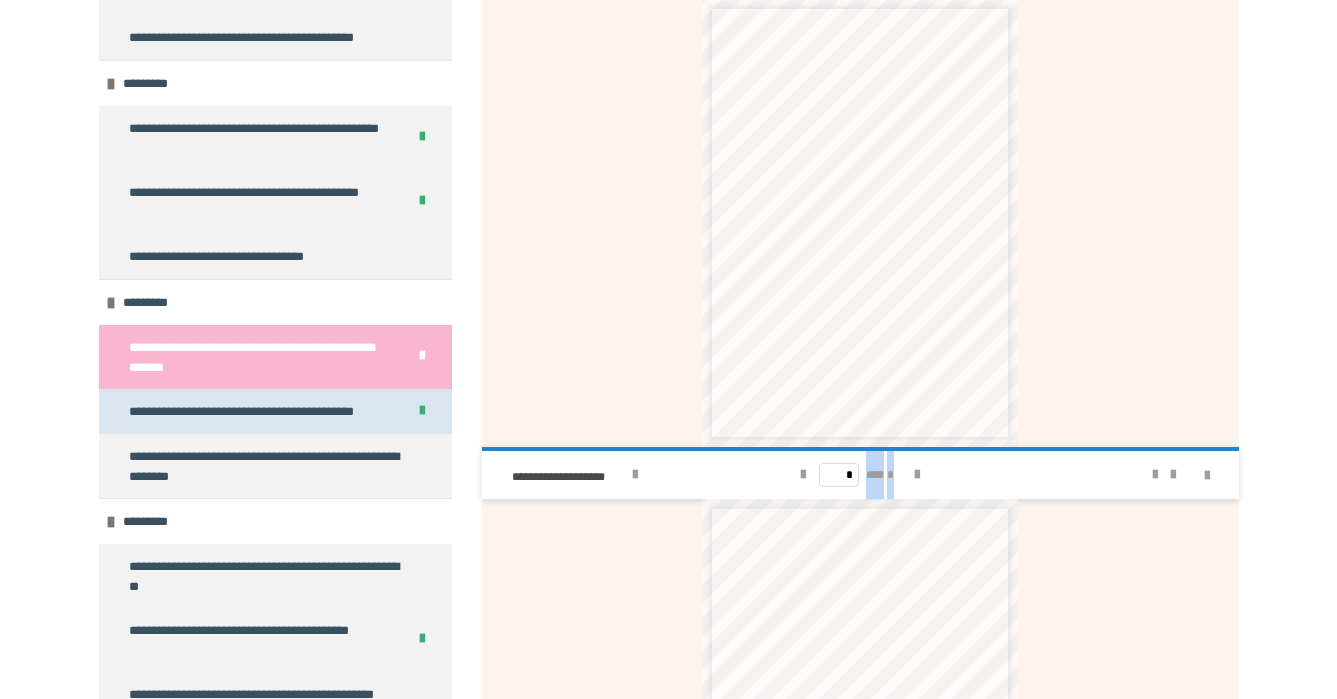 scroll, scrollTop: 2504, scrollLeft: 0, axis: vertical 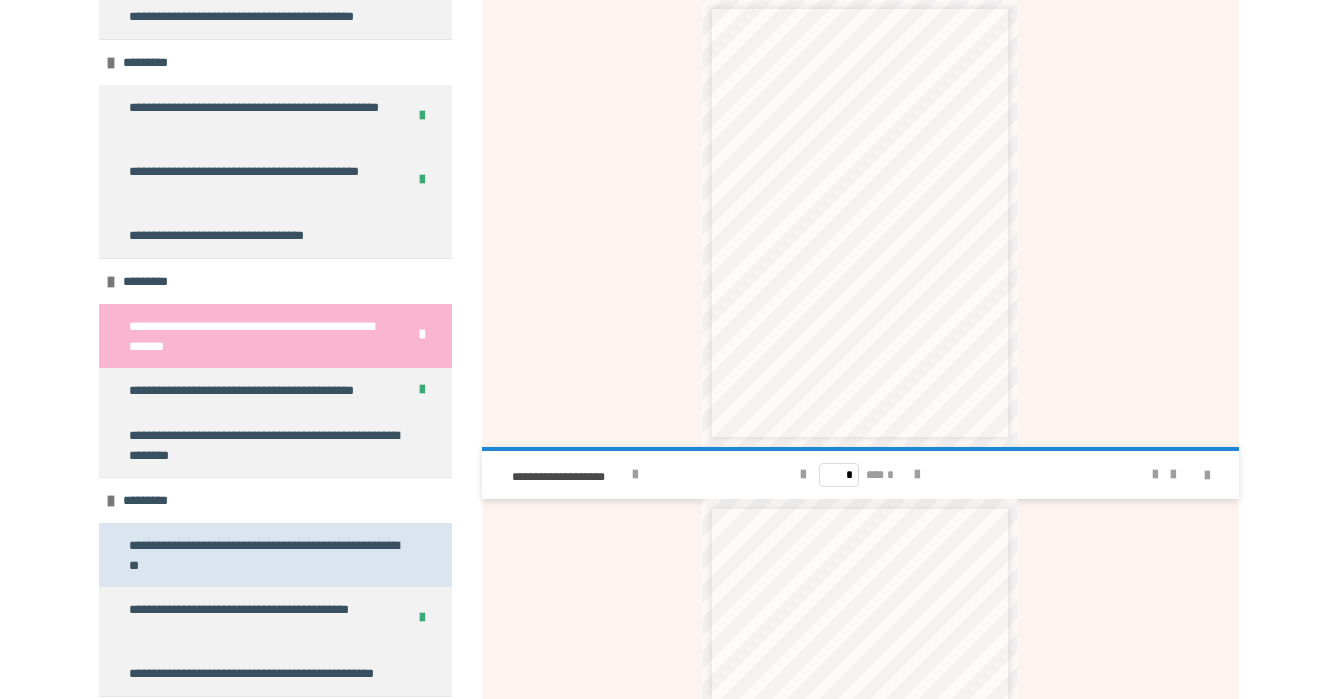 click on "**********" at bounding box center (267, 555) 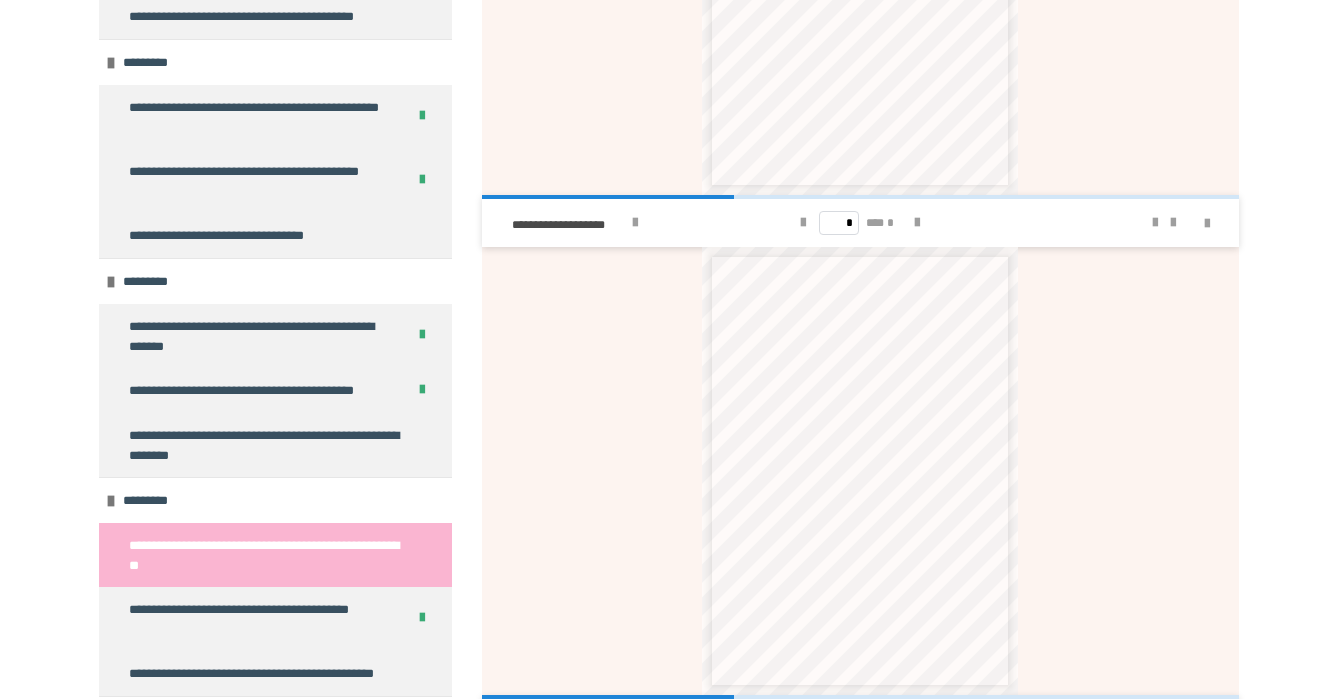 scroll, scrollTop: 1064, scrollLeft: 0, axis: vertical 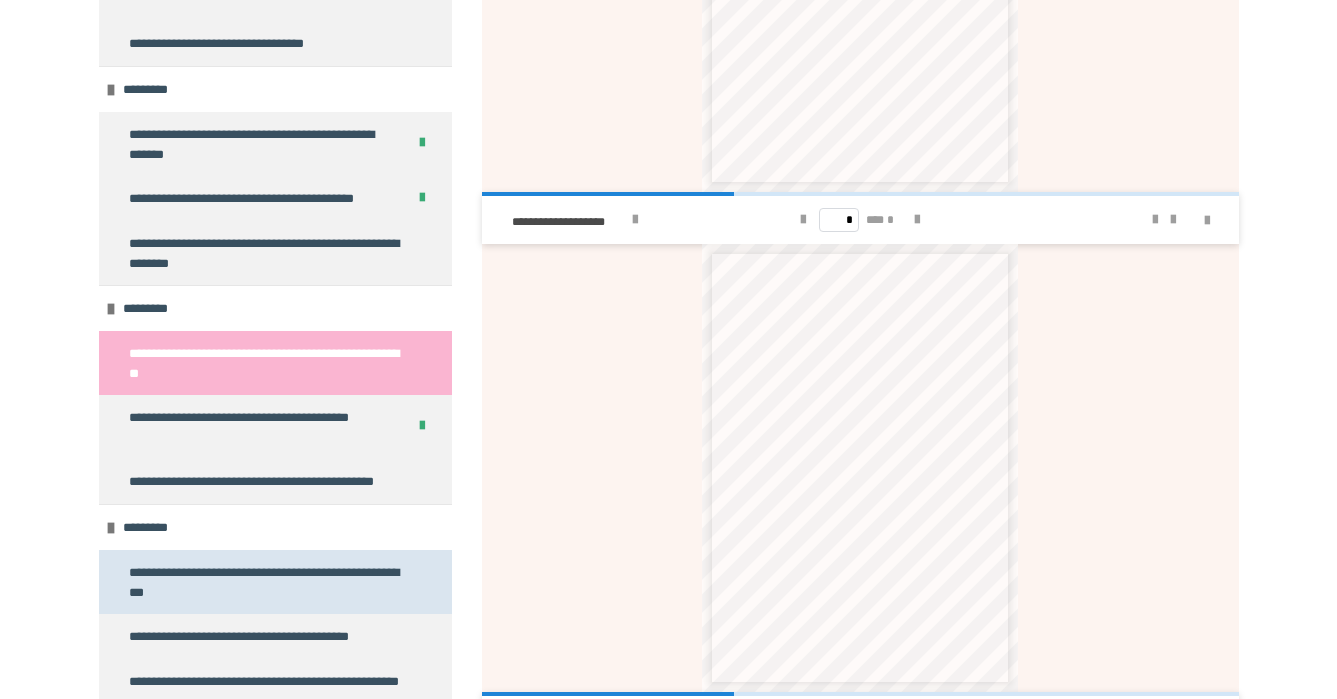 click on "**********" at bounding box center (267, 582) 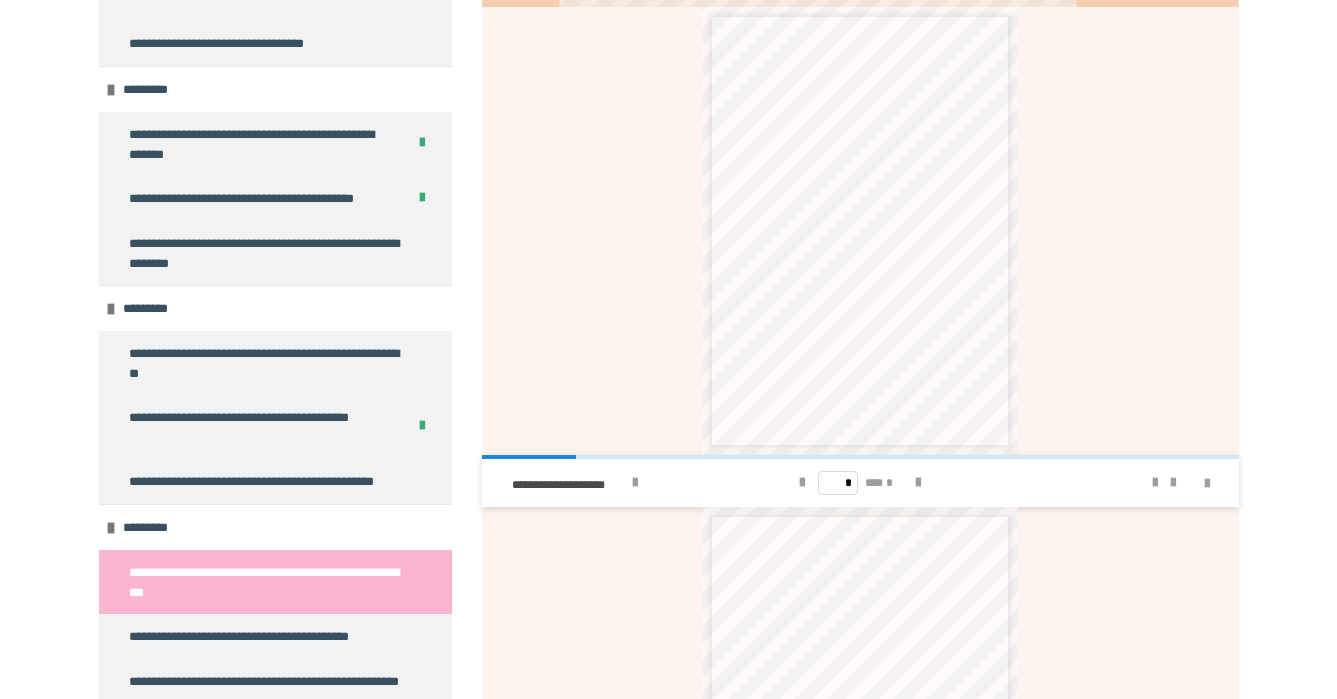 scroll, scrollTop: 813, scrollLeft: 0, axis: vertical 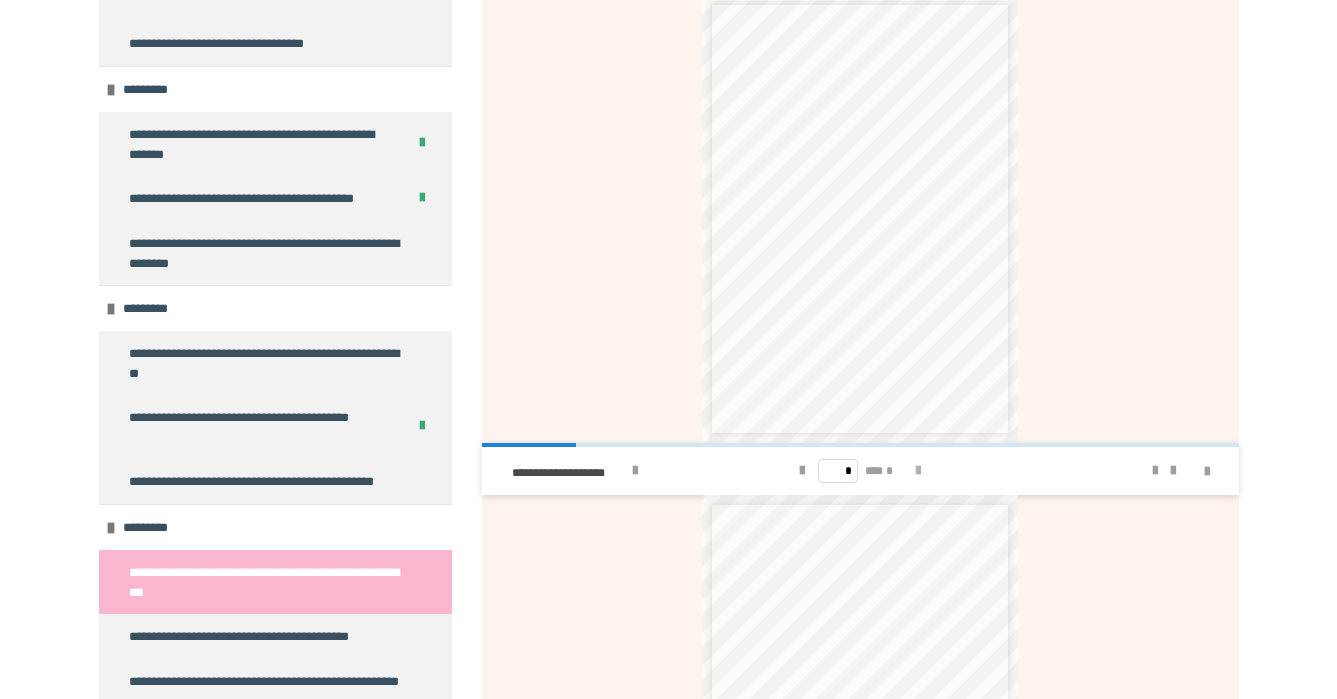 click at bounding box center (918, 471) 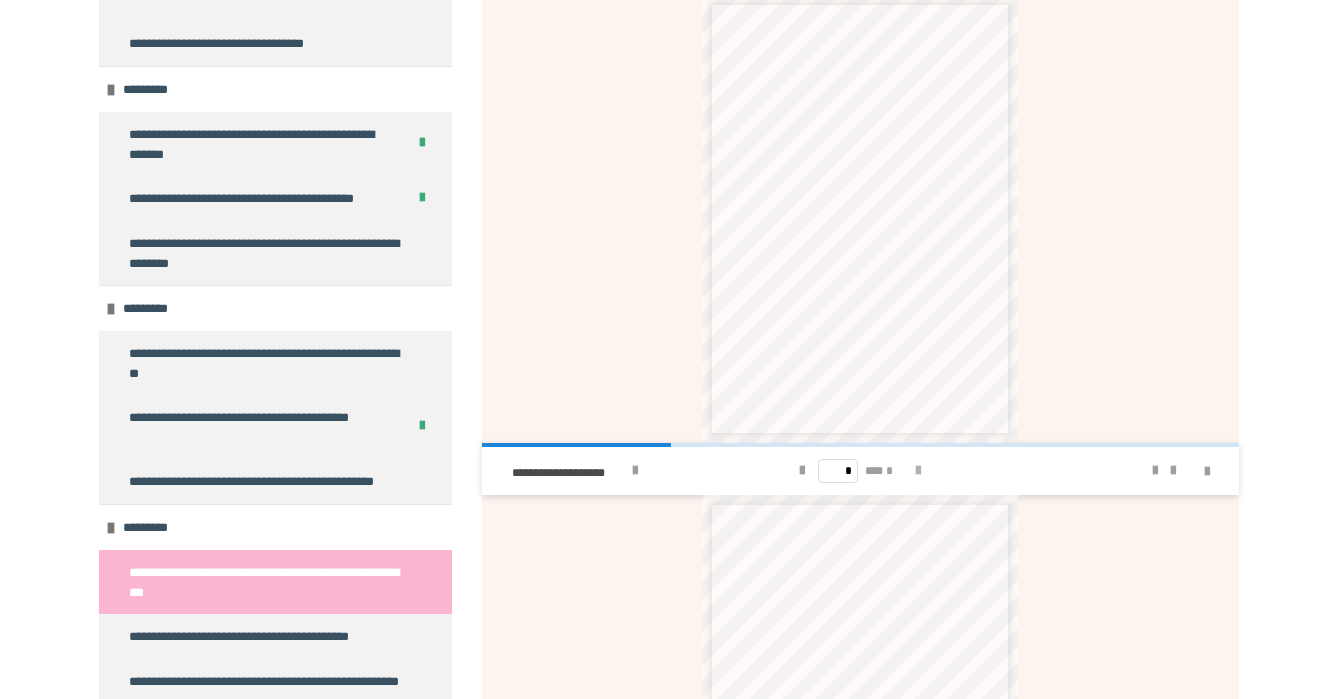 click at bounding box center (918, 471) 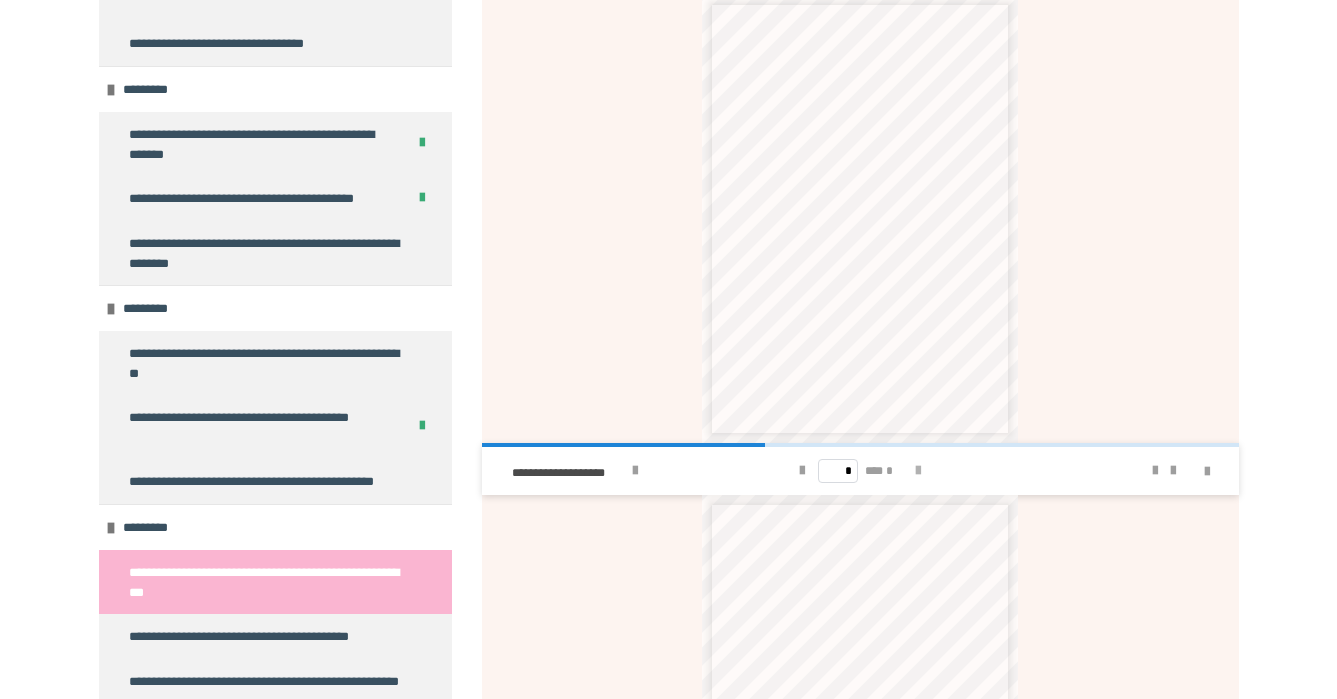 click at bounding box center [918, 471] 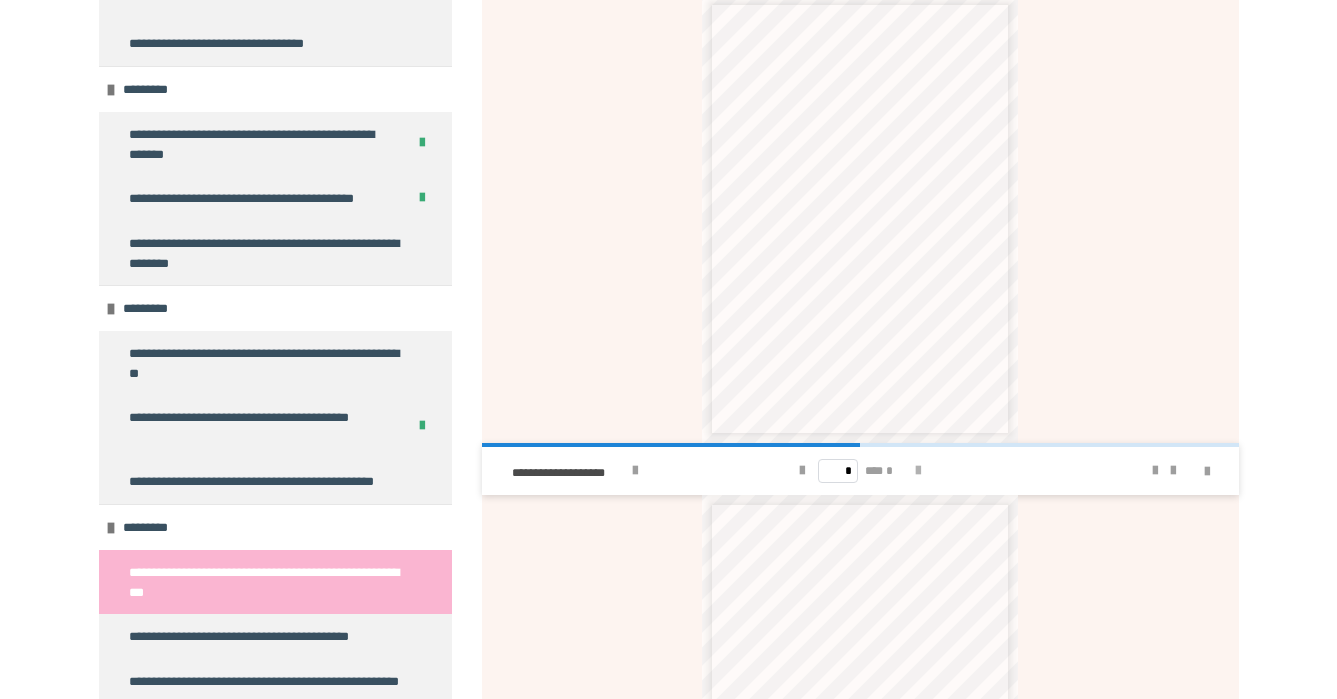 click at bounding box center (918, 471) 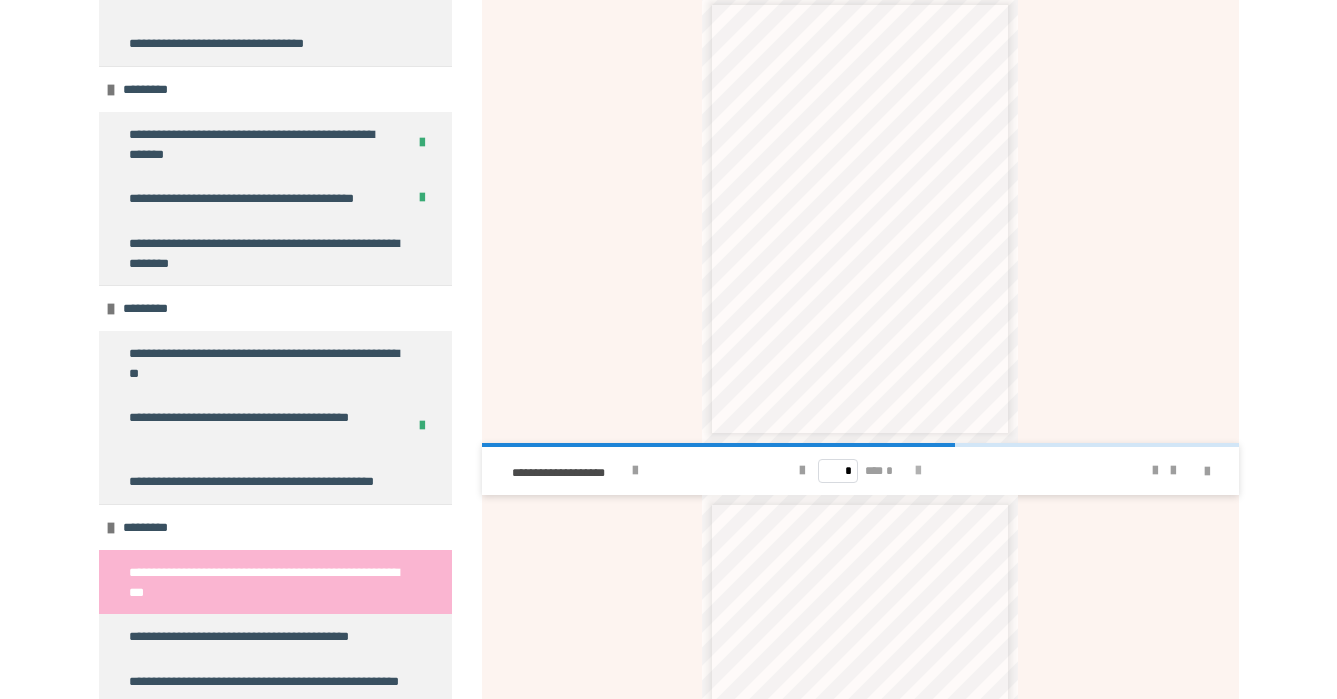 click at bounding box center (918, 471) 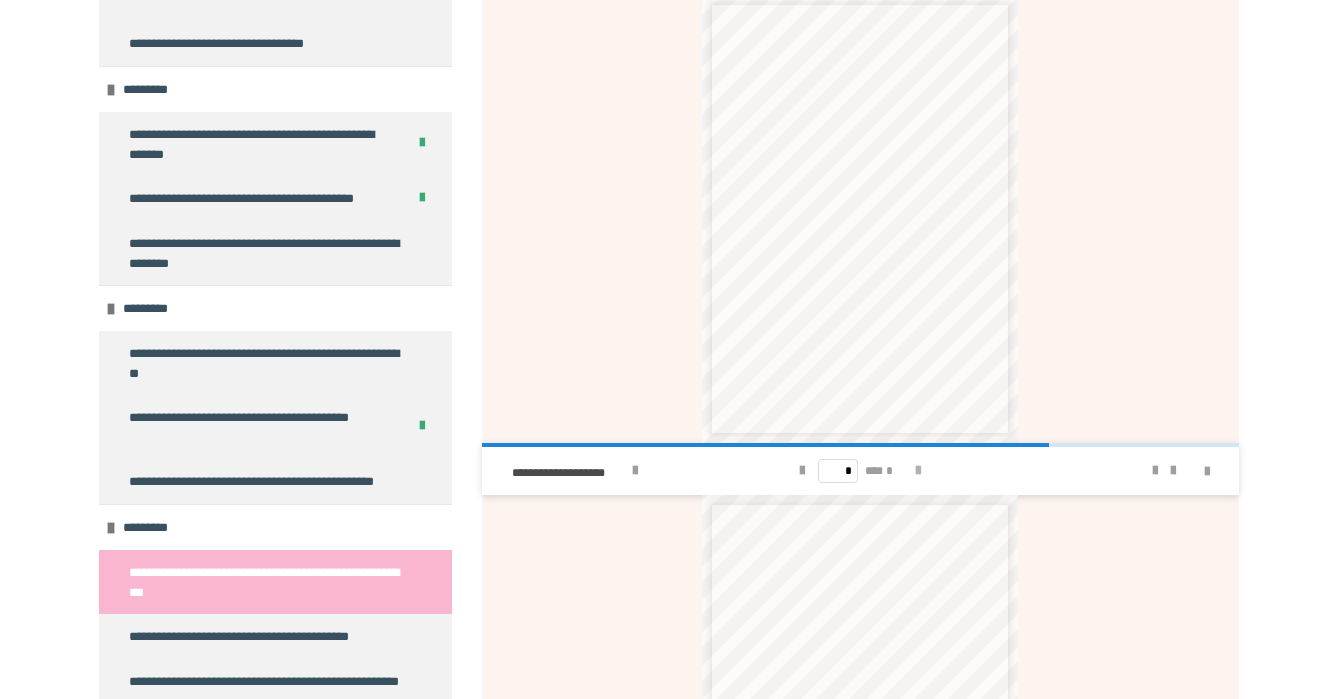 click at bounding box center [918, 471] 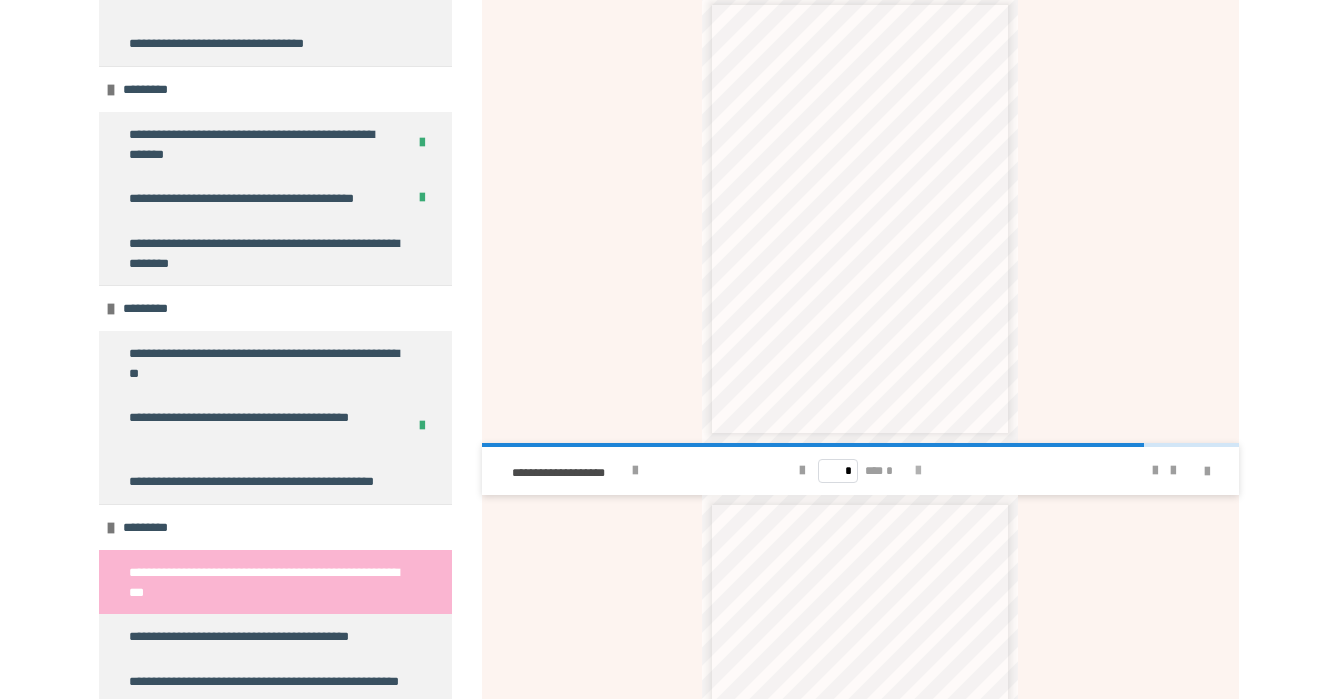 click at bounding box center (918, 471) 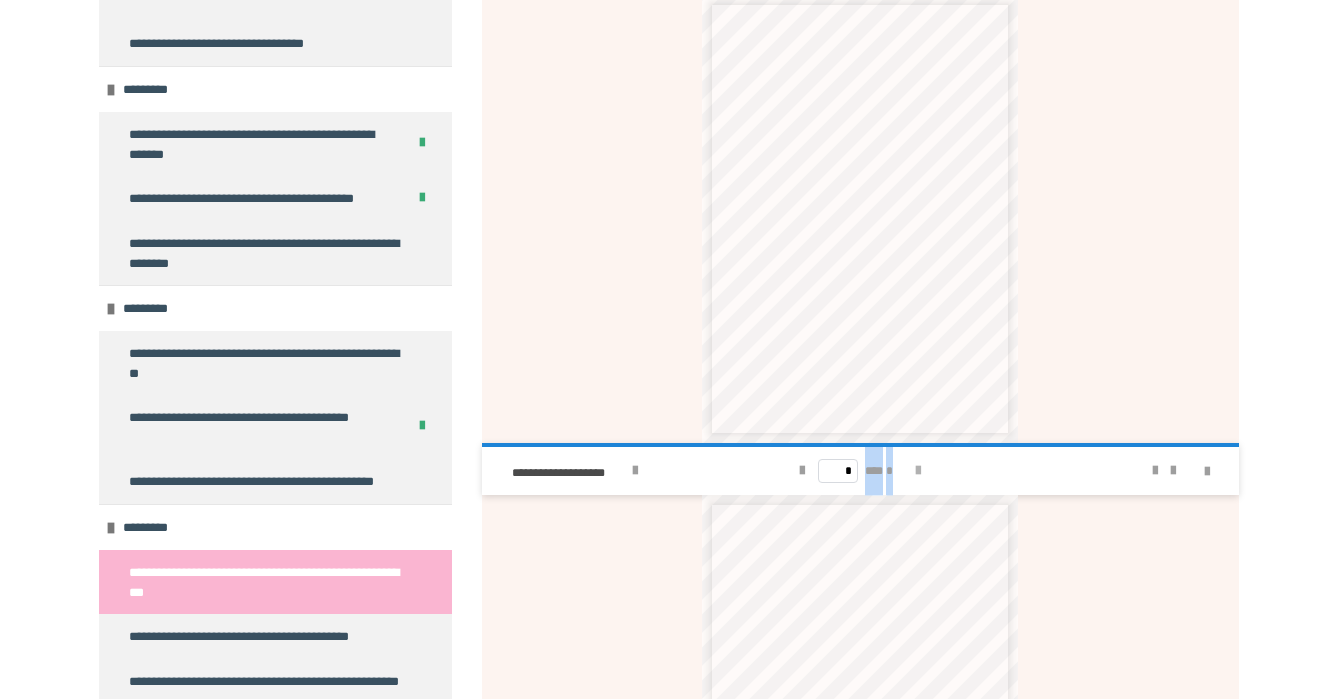 click on "* *** *" at bounding box center [859, 471] 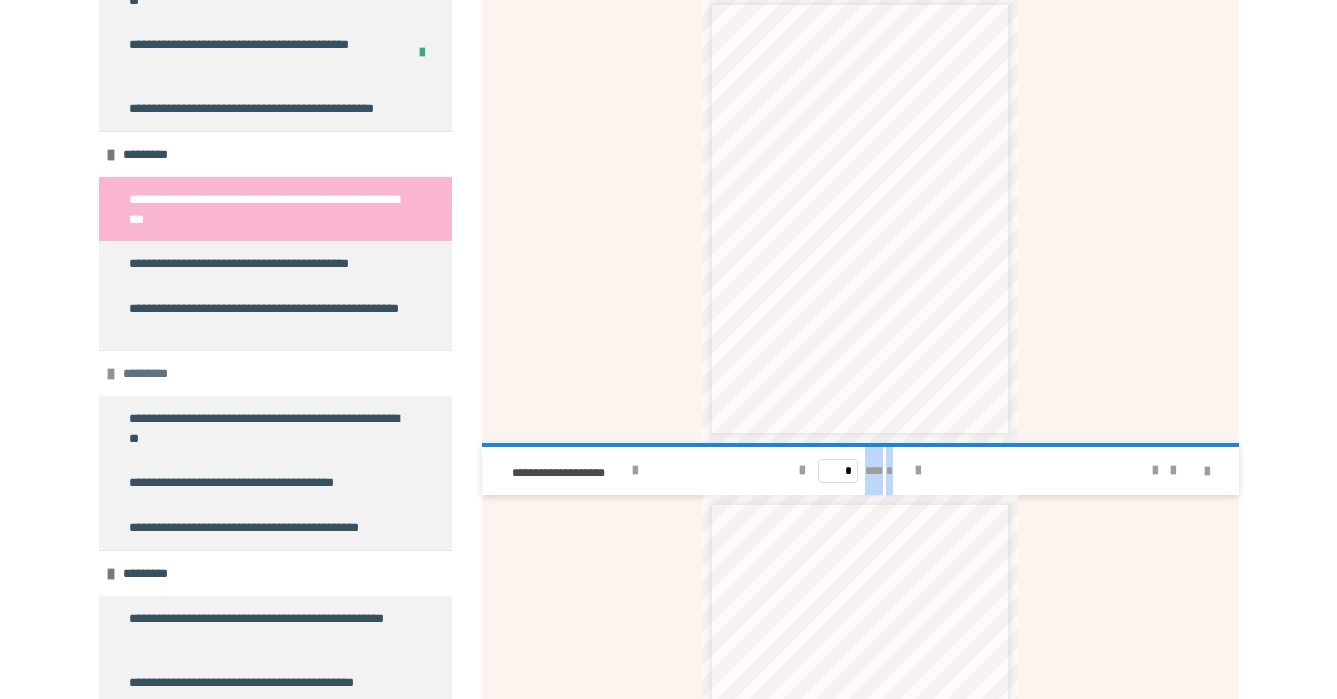 scroll, scrollTop: 3071, scrollLeft: 0, axis: vertical 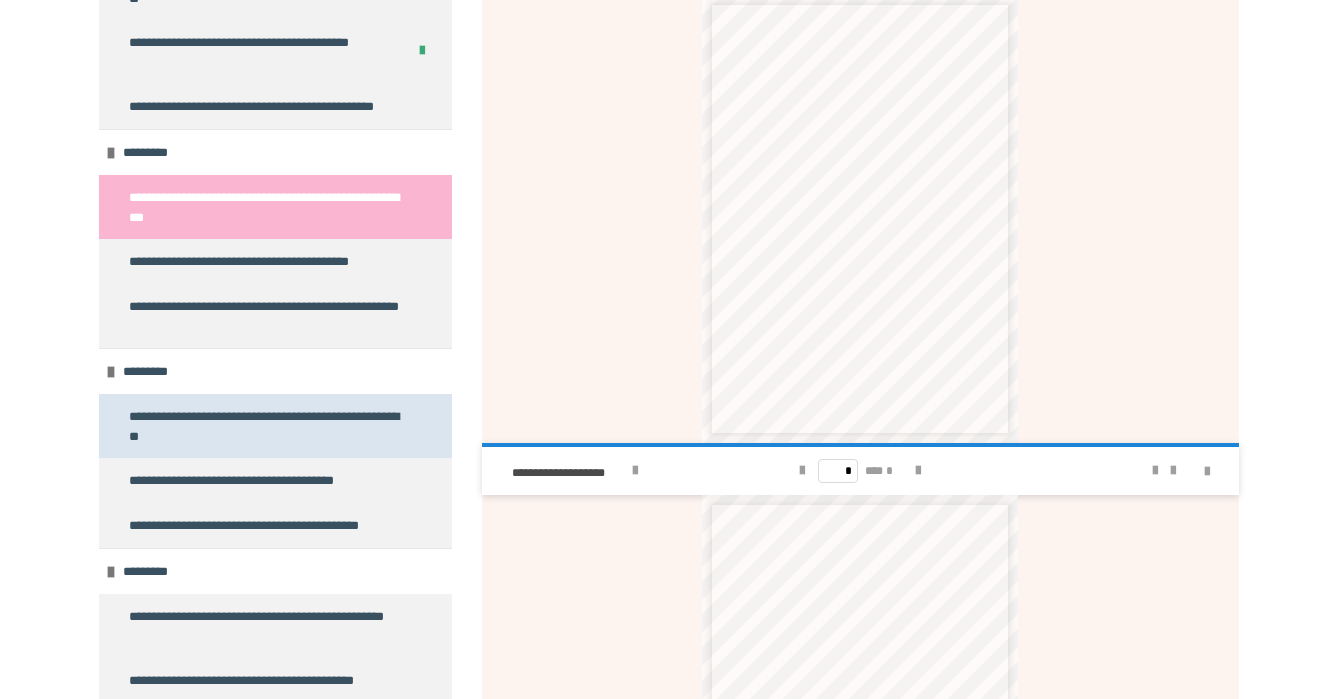 click on "**********" at bounding box center [267, 426] 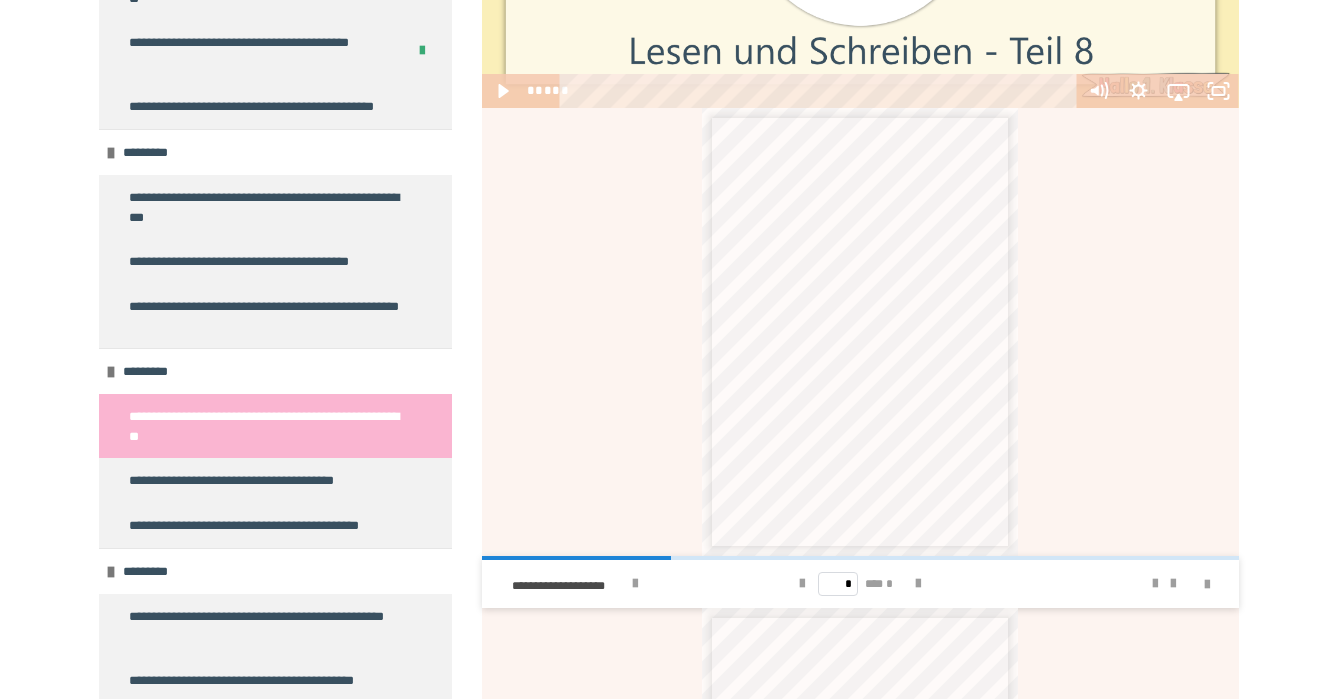 scroll, scrollTop: 702, scrollLeft: 0, axis: vertical 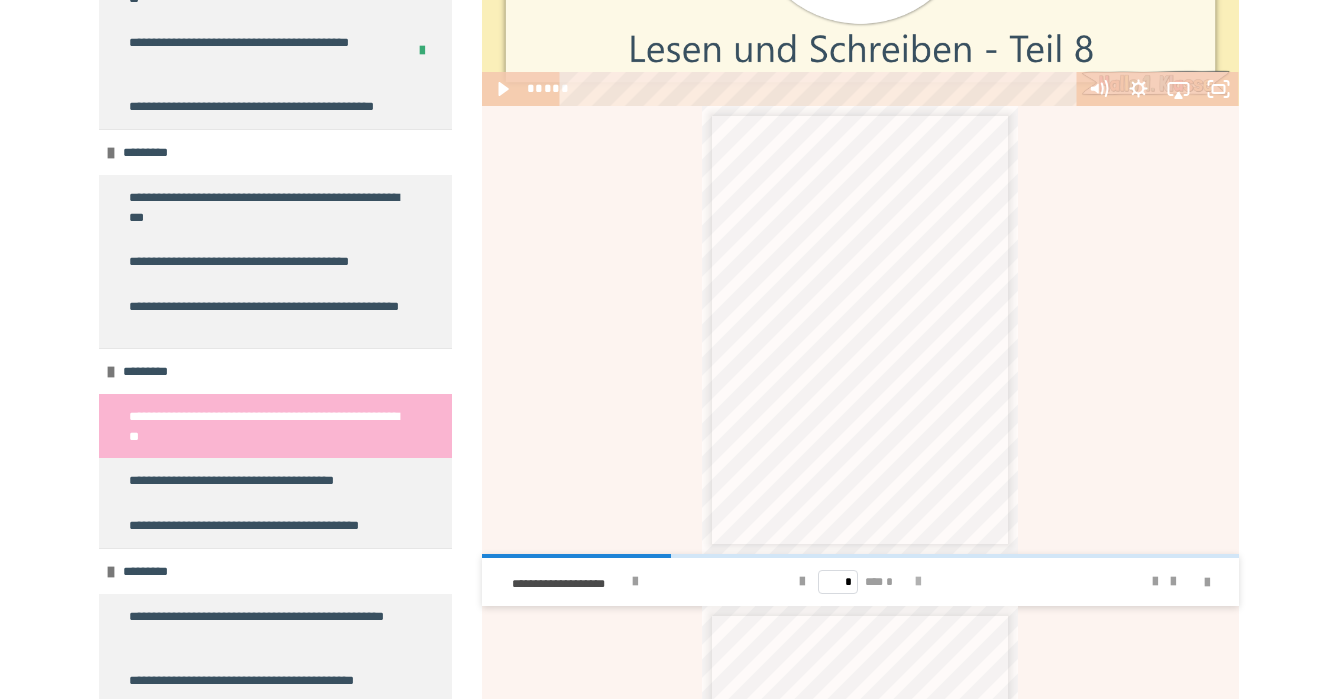 click at bounding box center [918, 582] 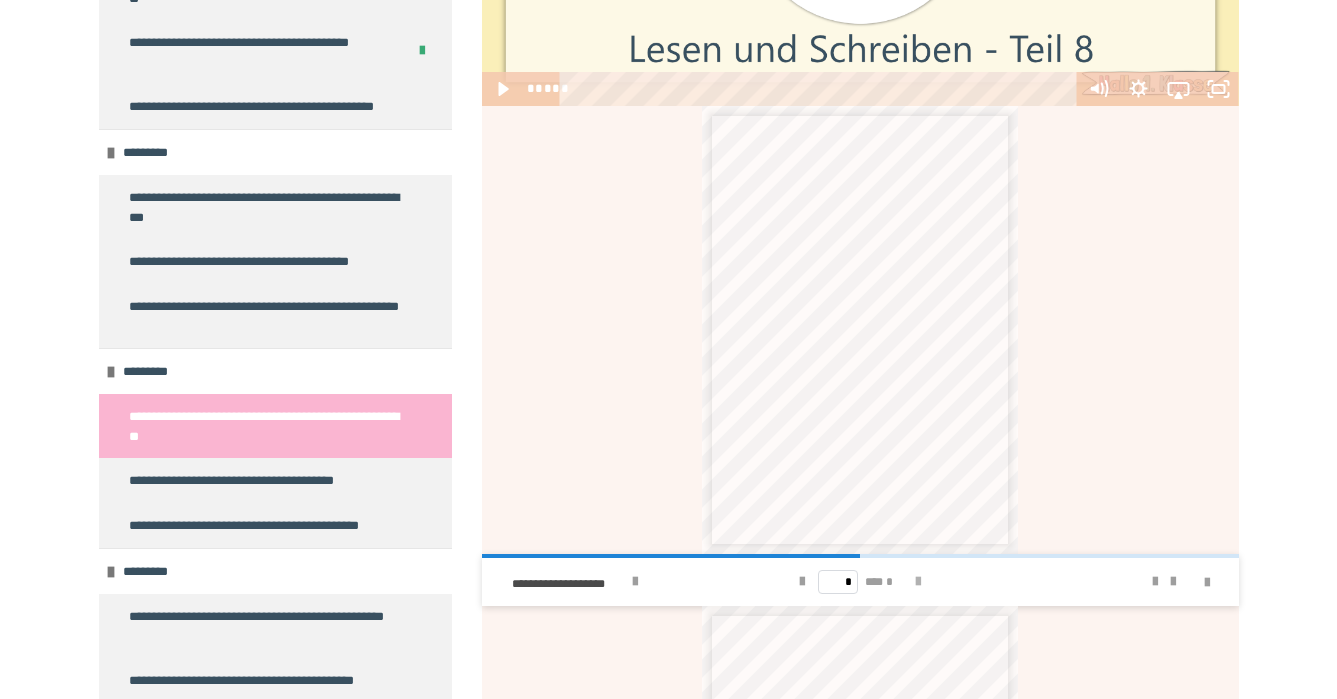 click at bounding box center [918, 582] 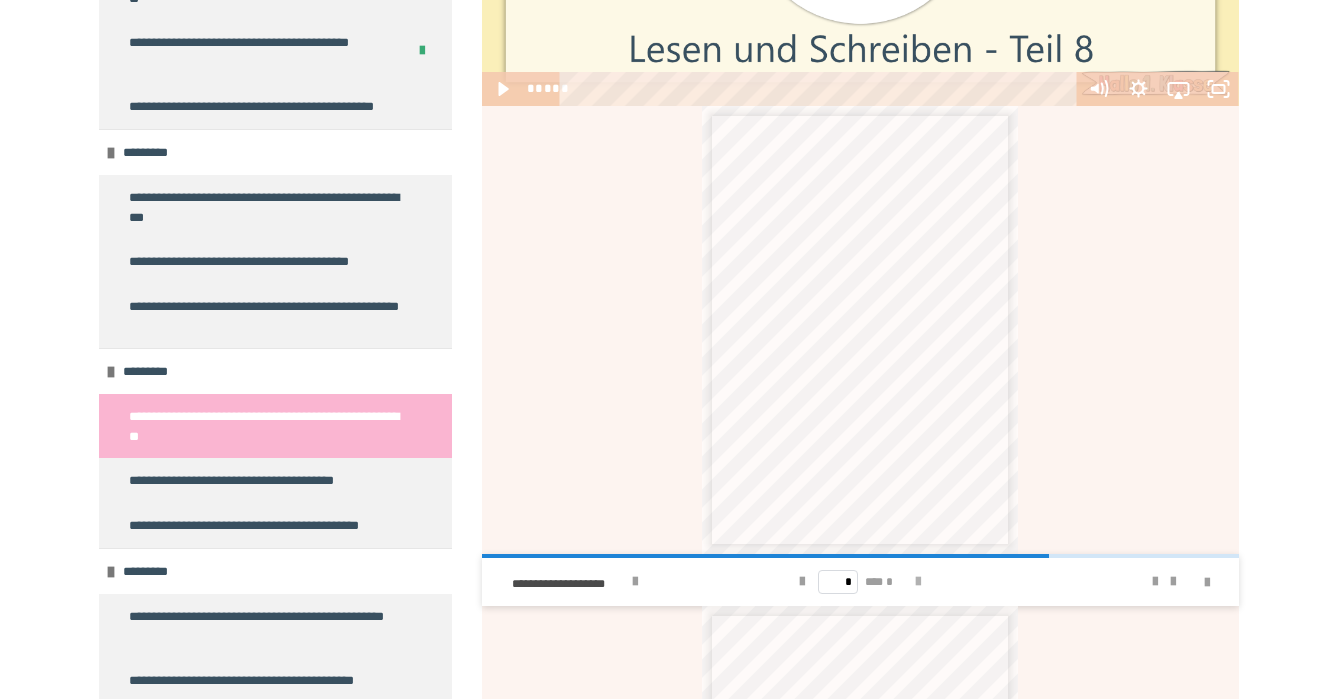 click at bounding box center [918, 582] 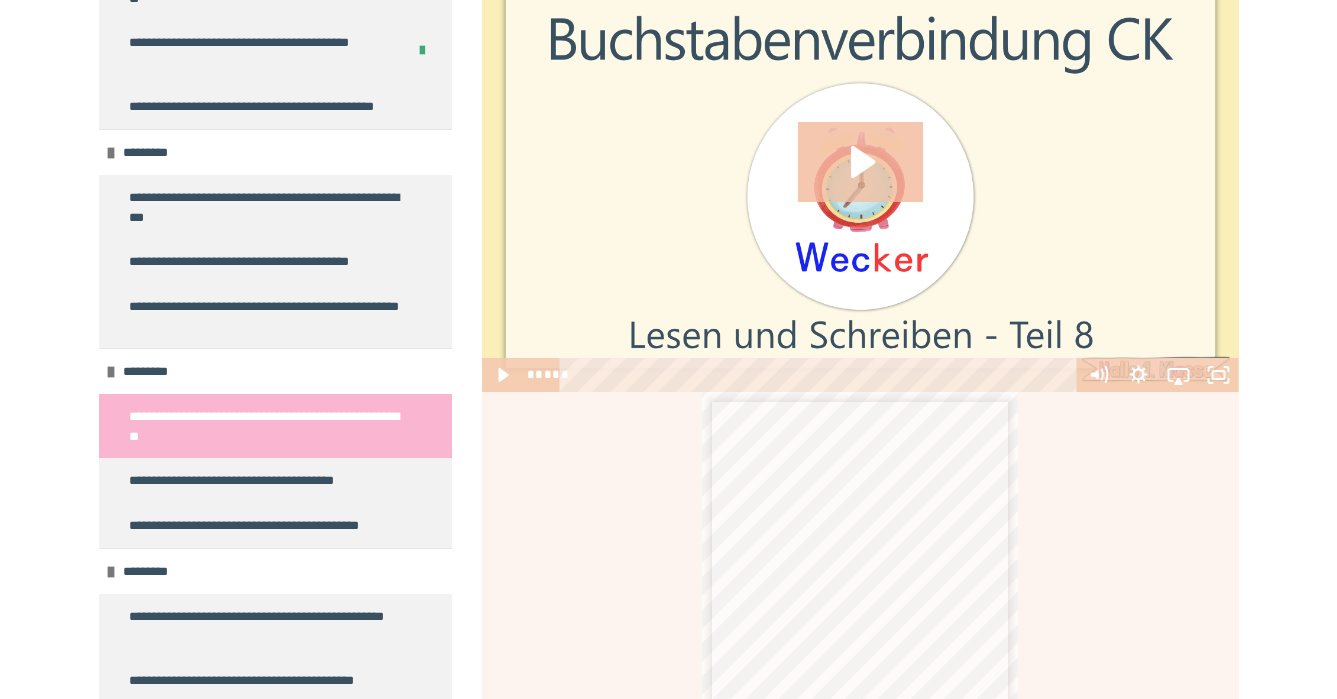 scroll, scrollTop: 405, scrollLeft: 0, axis: vertical 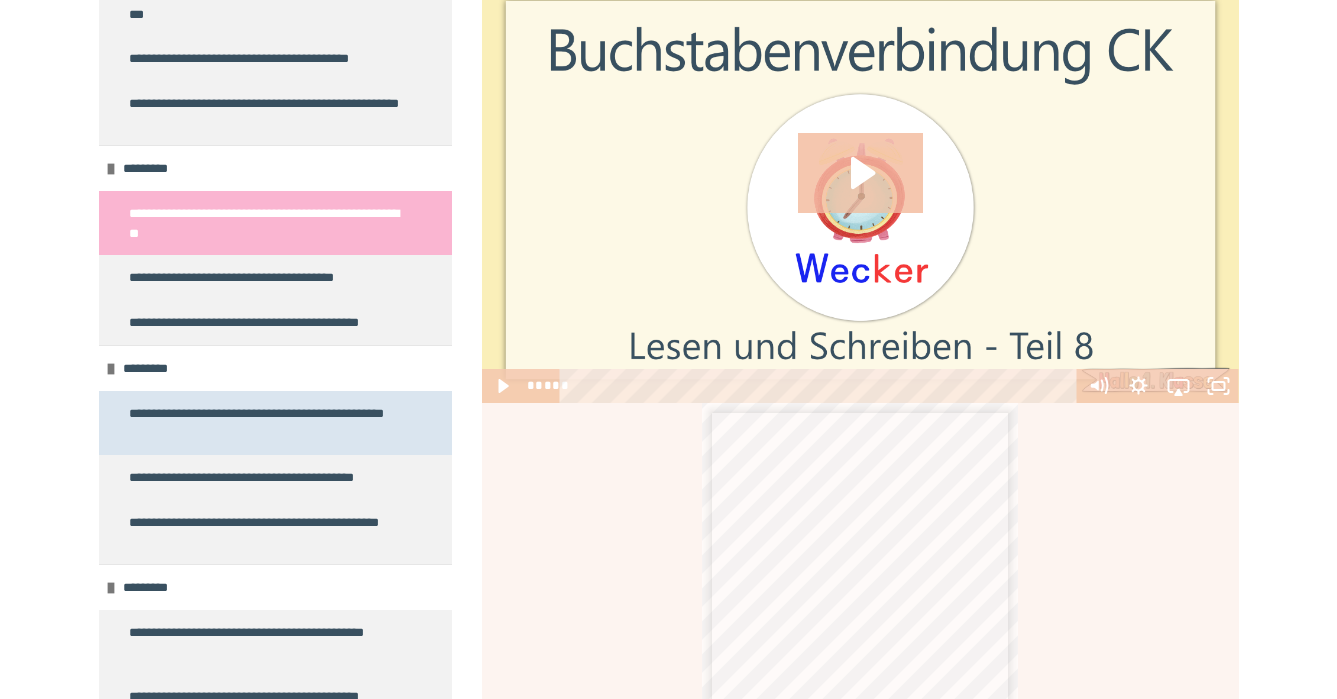 click on "**********" at bounding box center [267, 423] 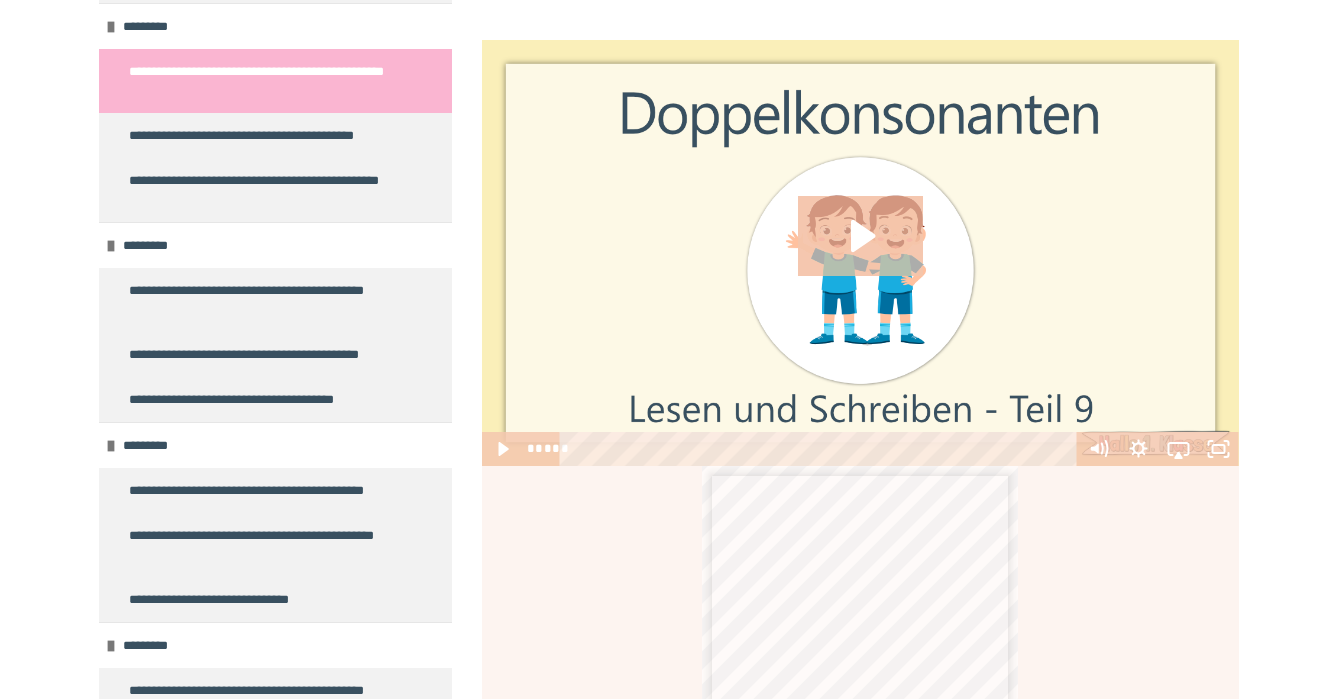 scroll, scrollTop: 3641, scrollLeft: 0, axis: vertical 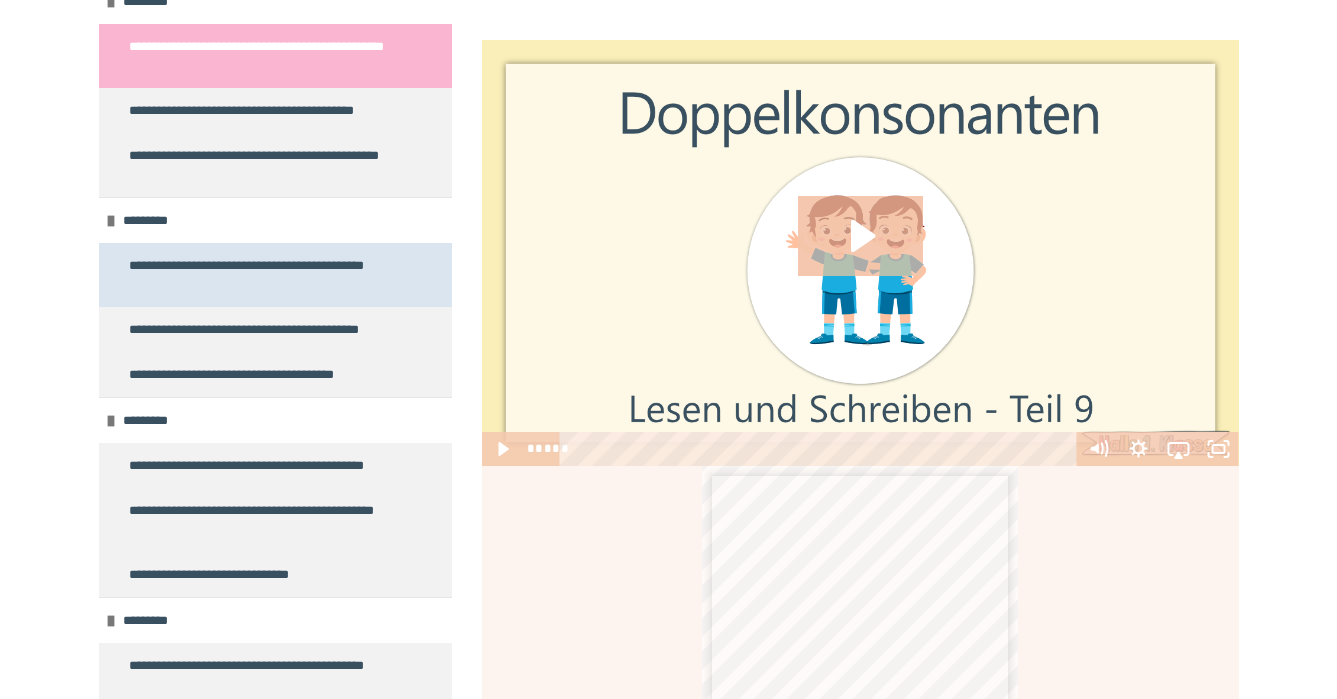 click on "**********" at bounding box center (267, 275) 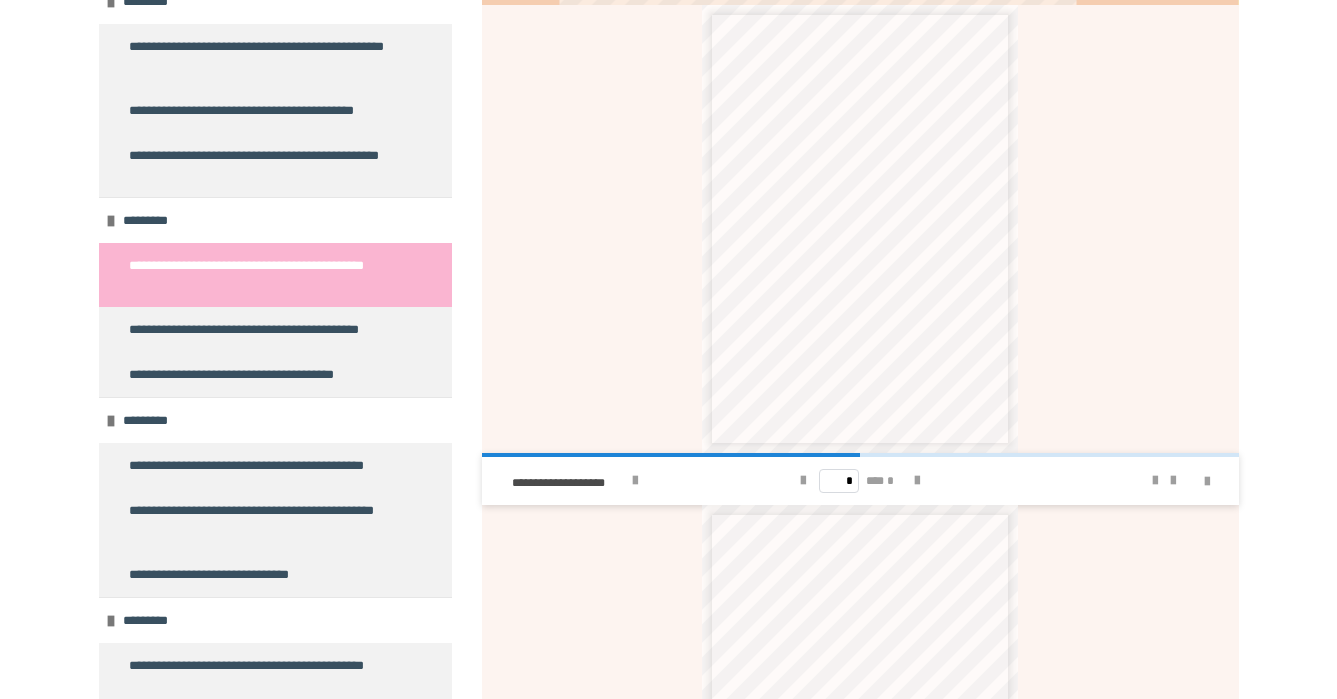scroll, scrollTop: 811, scrollLeft: 0, axis: vertical 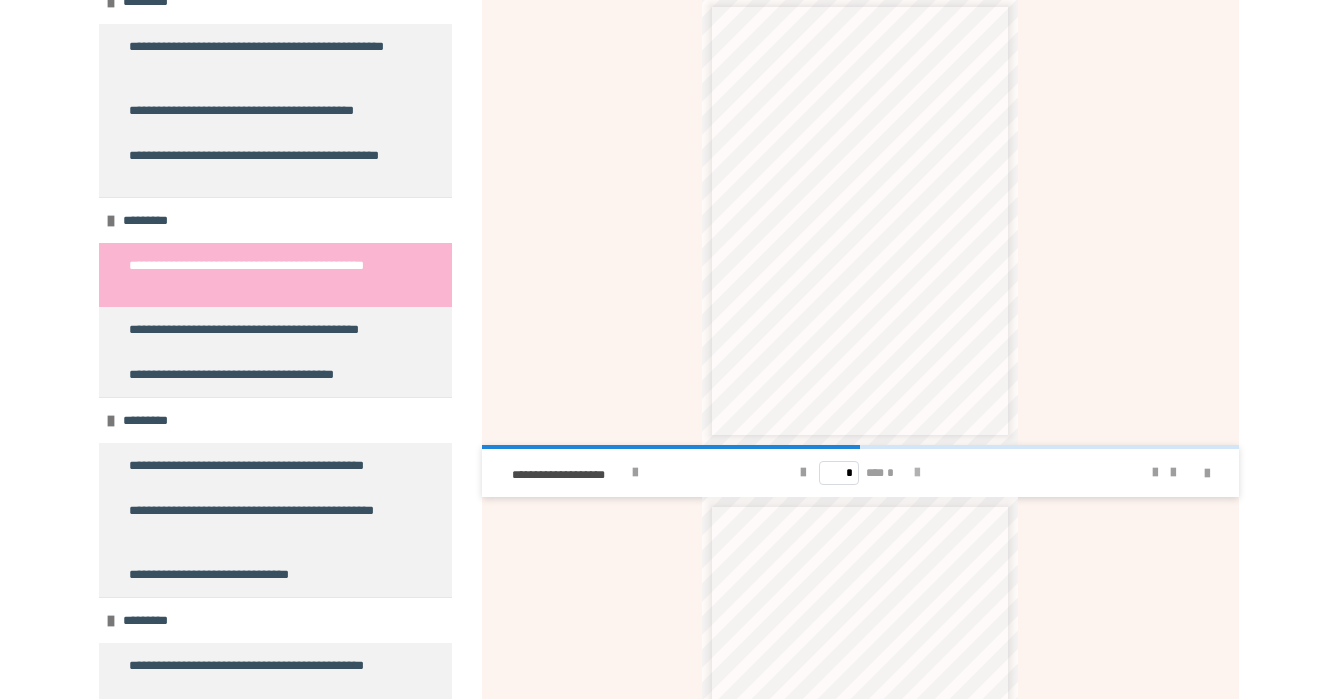 click at bounding box center (917, 473) 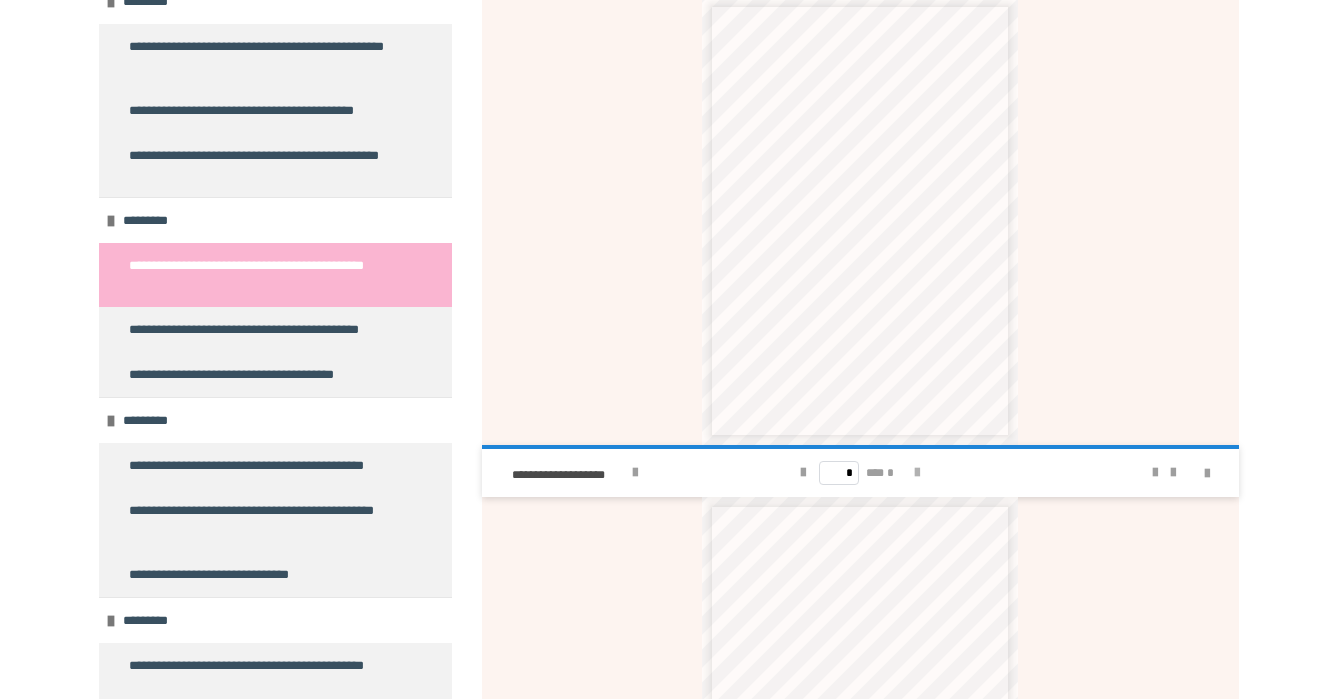 click on "* *** *" at bounding box center [860, 473] 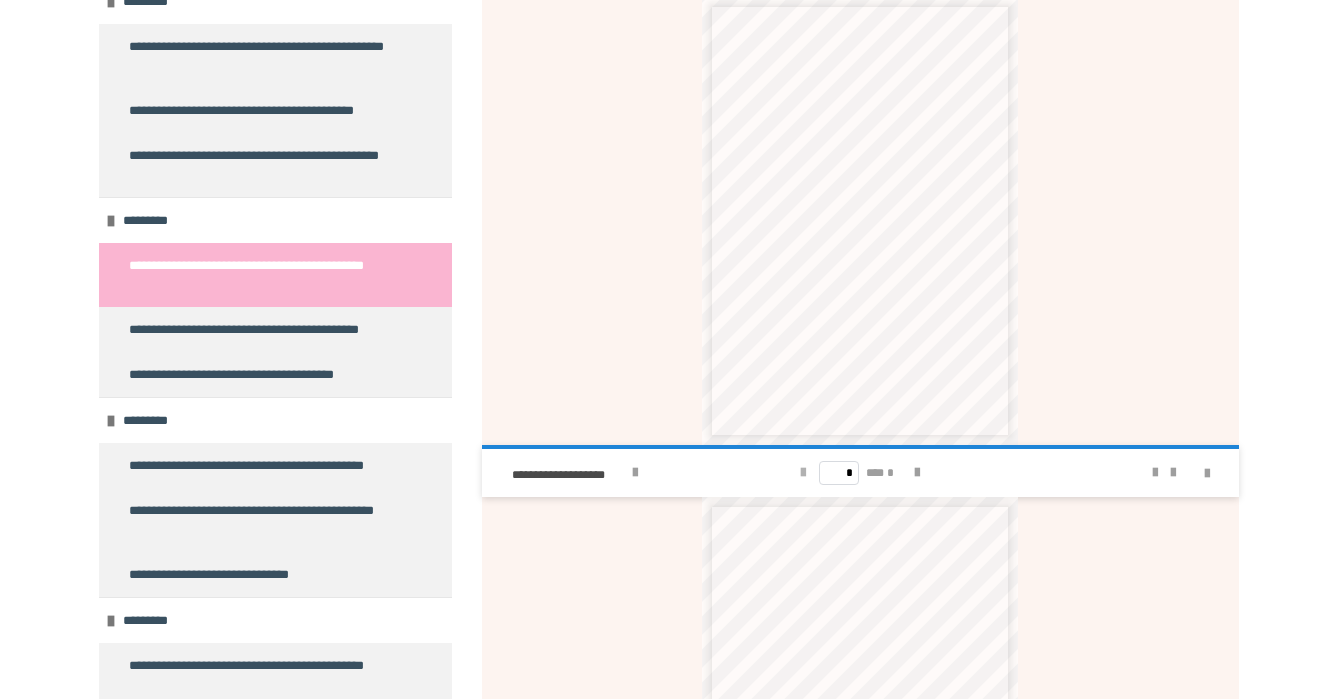 click at bounding box center [803, 473] 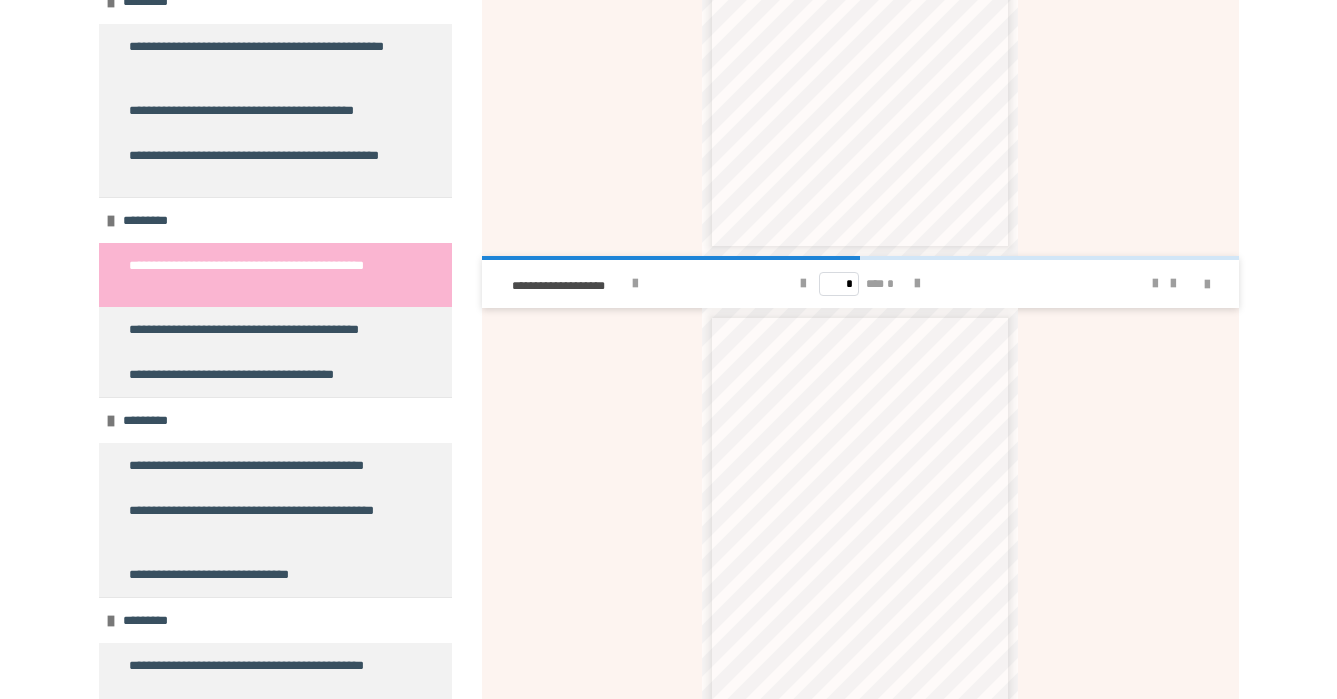 scroll, scrollTop: 999, scrollLeft: 0, axis: vertical 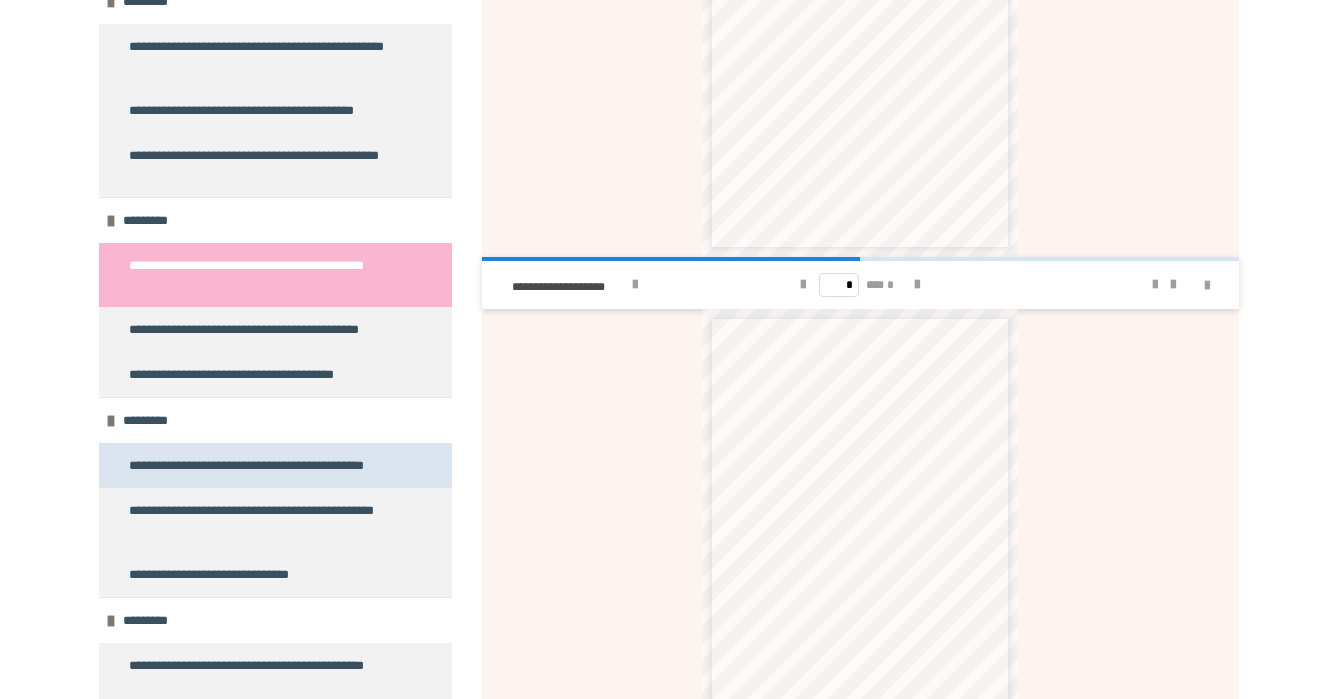 click on "**********" at bounding box center (264, 465) 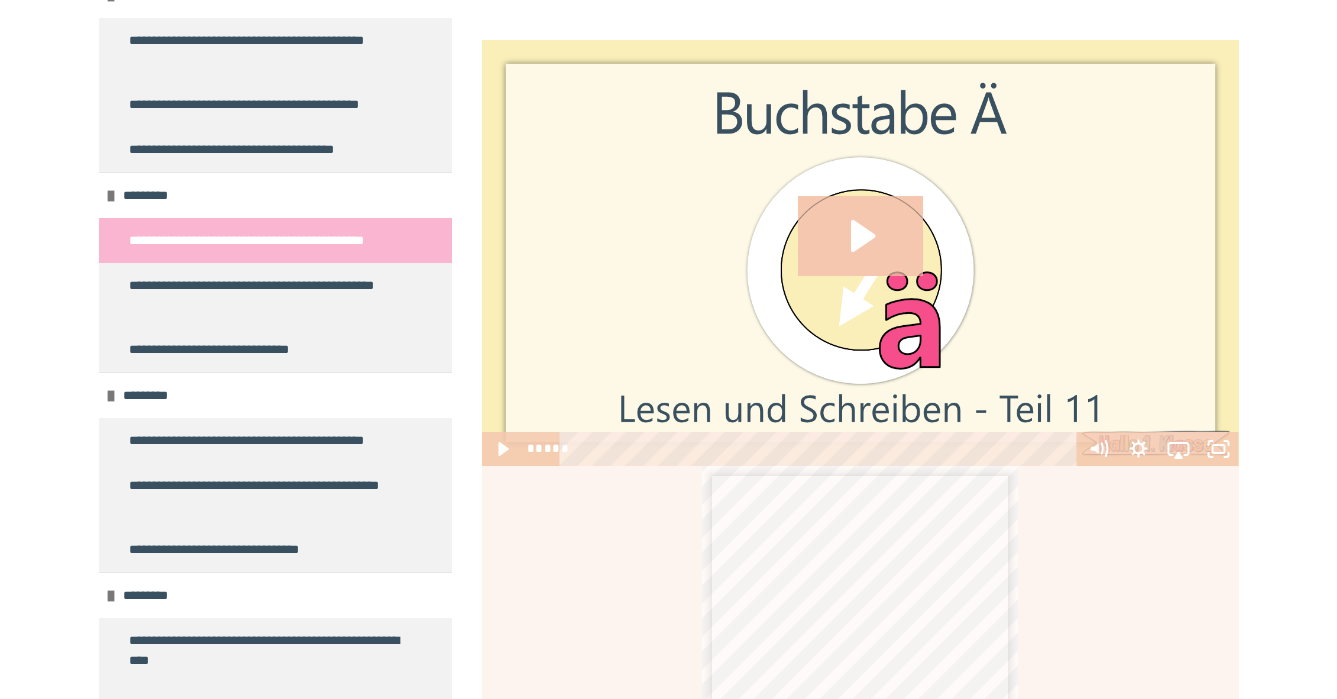scroll, scrollTop: 3908, scrollLeft: 0, axis: vertical 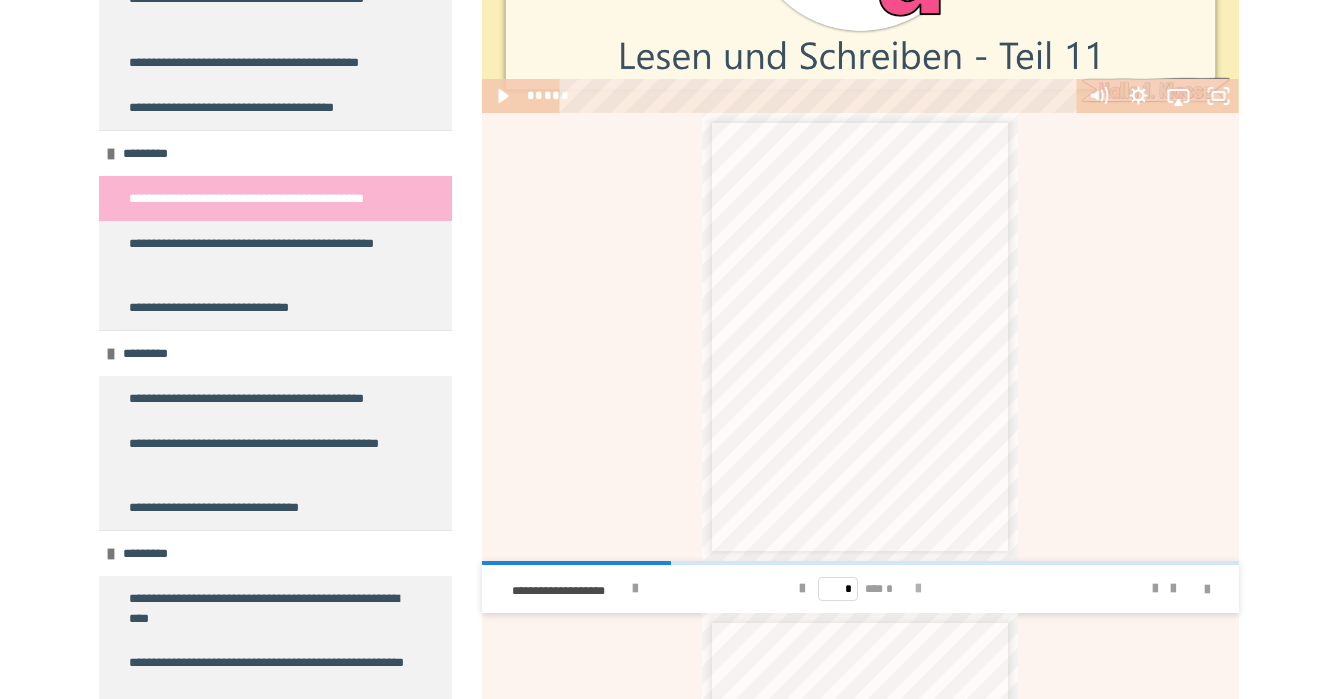 click at bounding box center (918, 589) 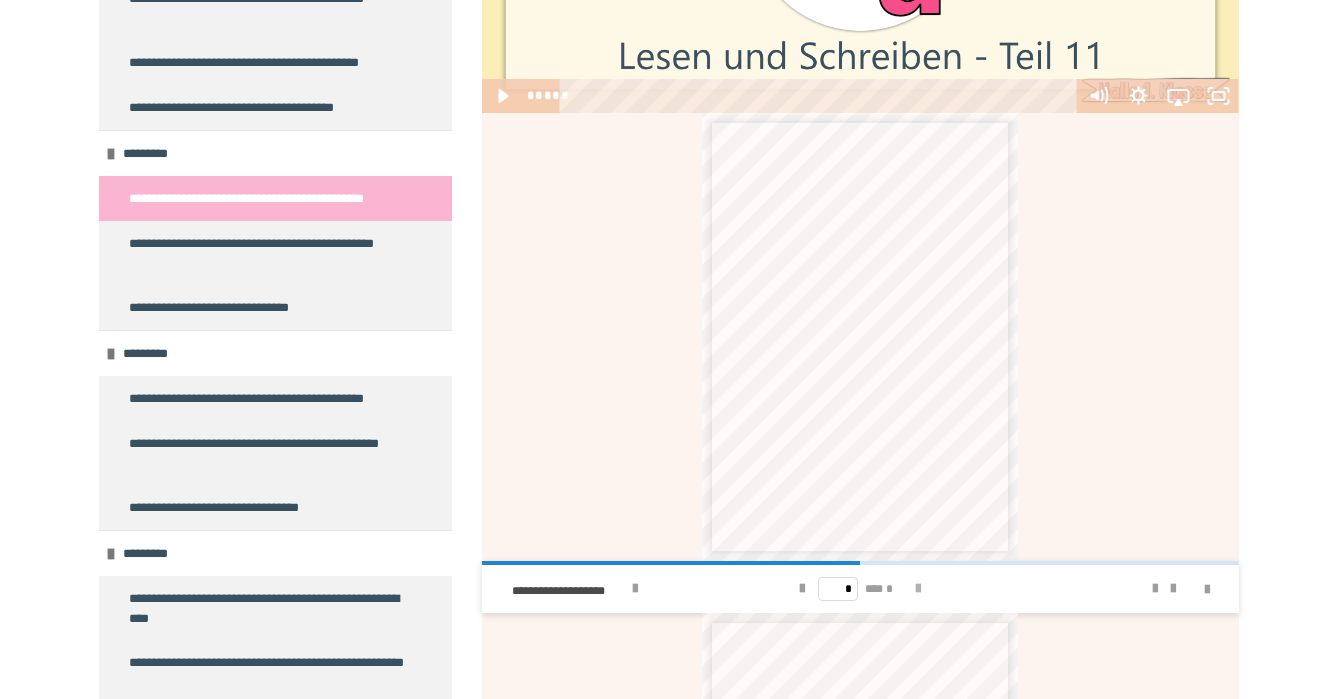 click at bounding box center (918, 589) 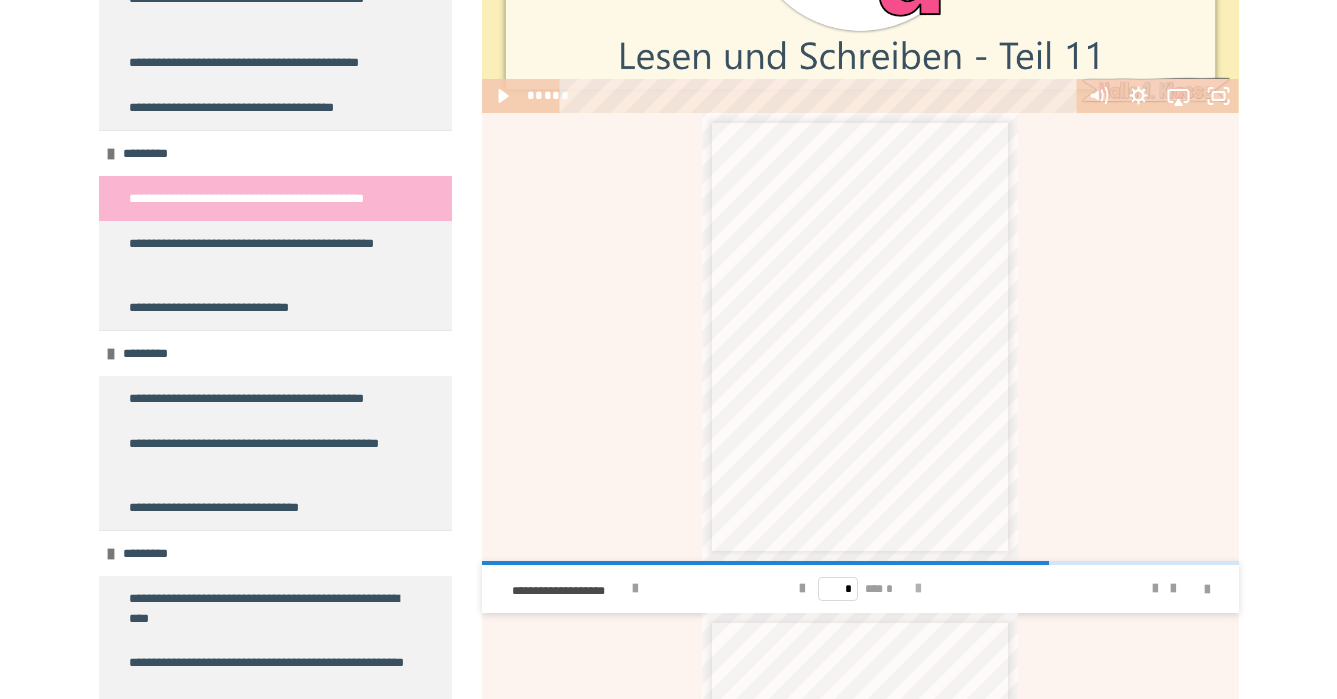 click at bounding box center [918, 589] 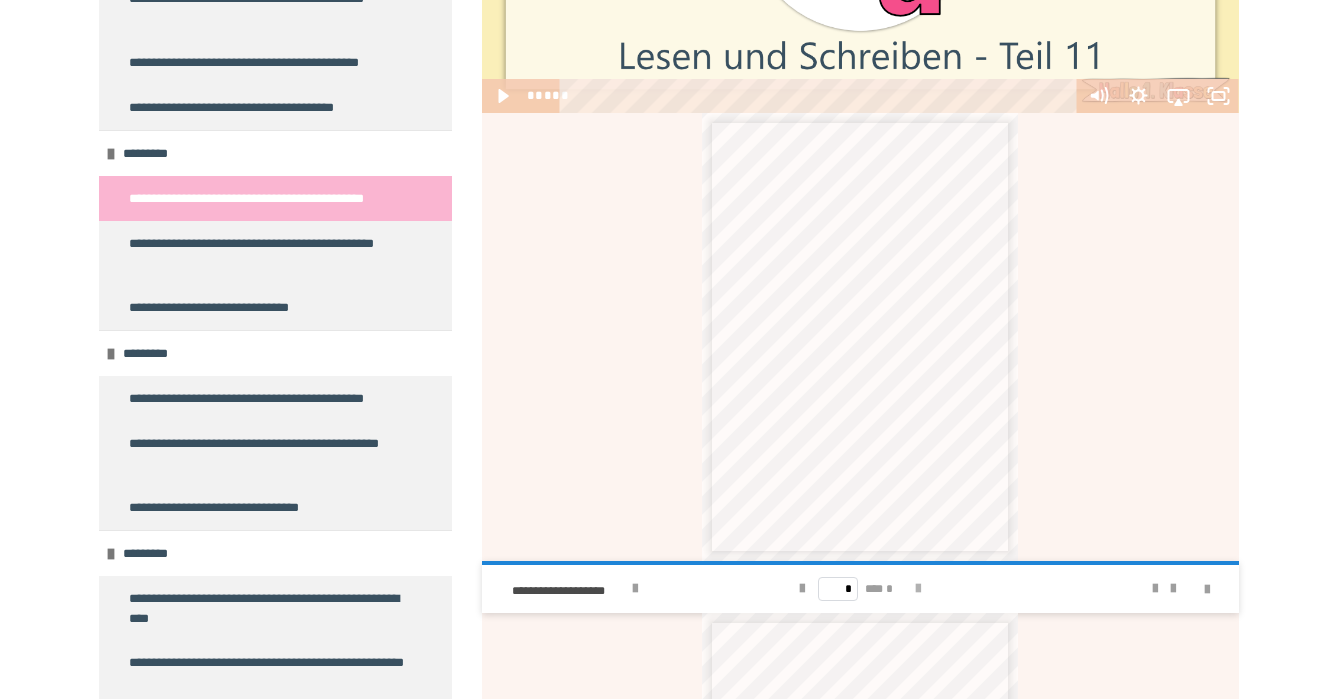 click on "* *** *" at bounding box center [860, 589] 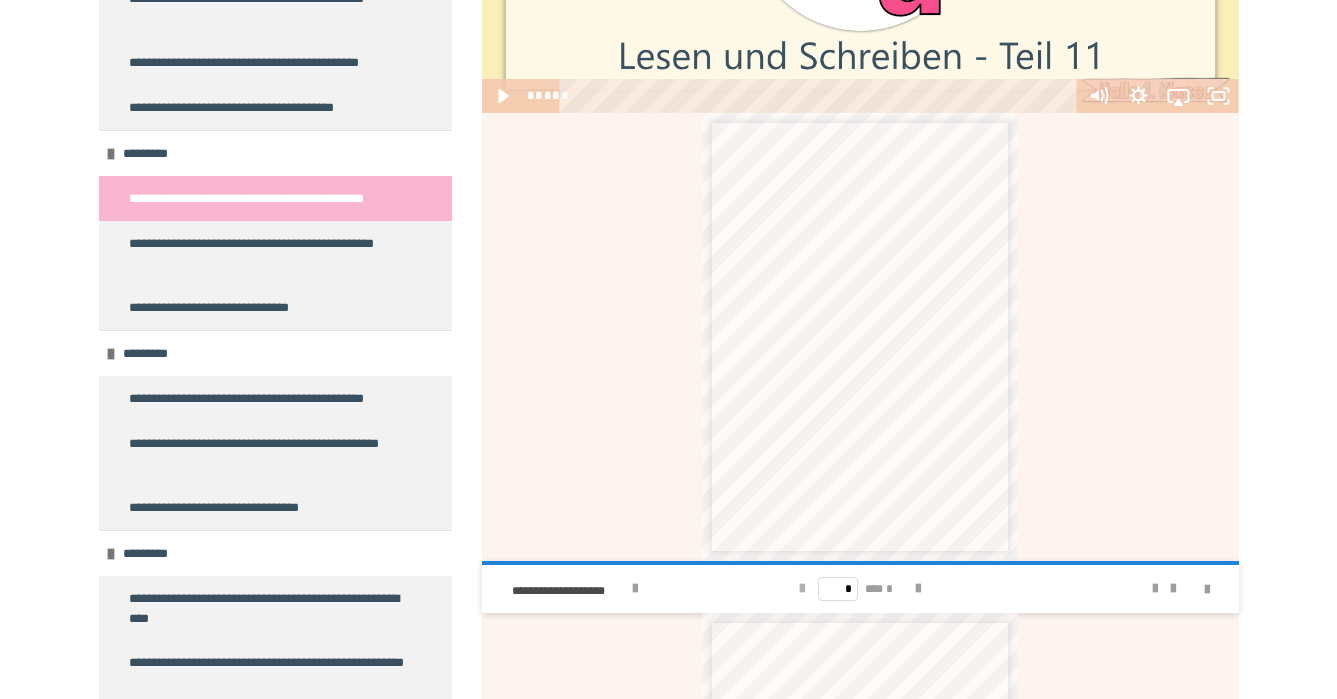 click at bounding box center [802, 589] 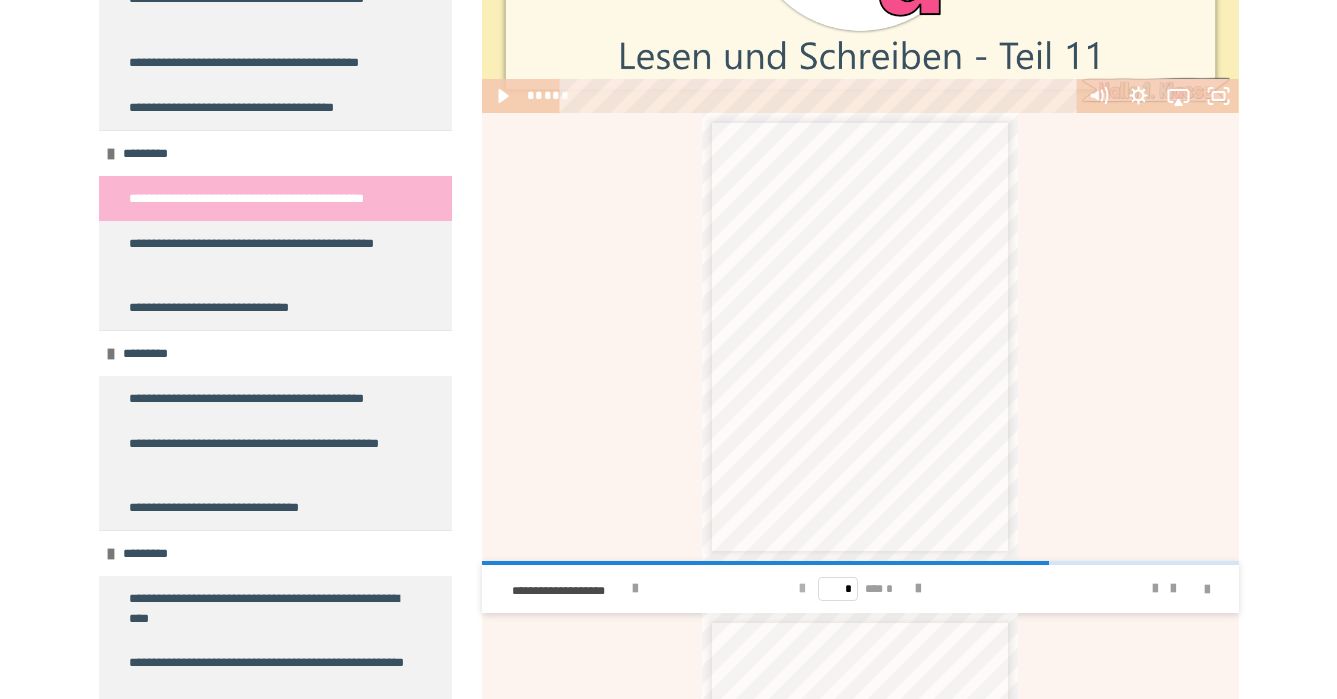 click at bounding box center [802, 589] 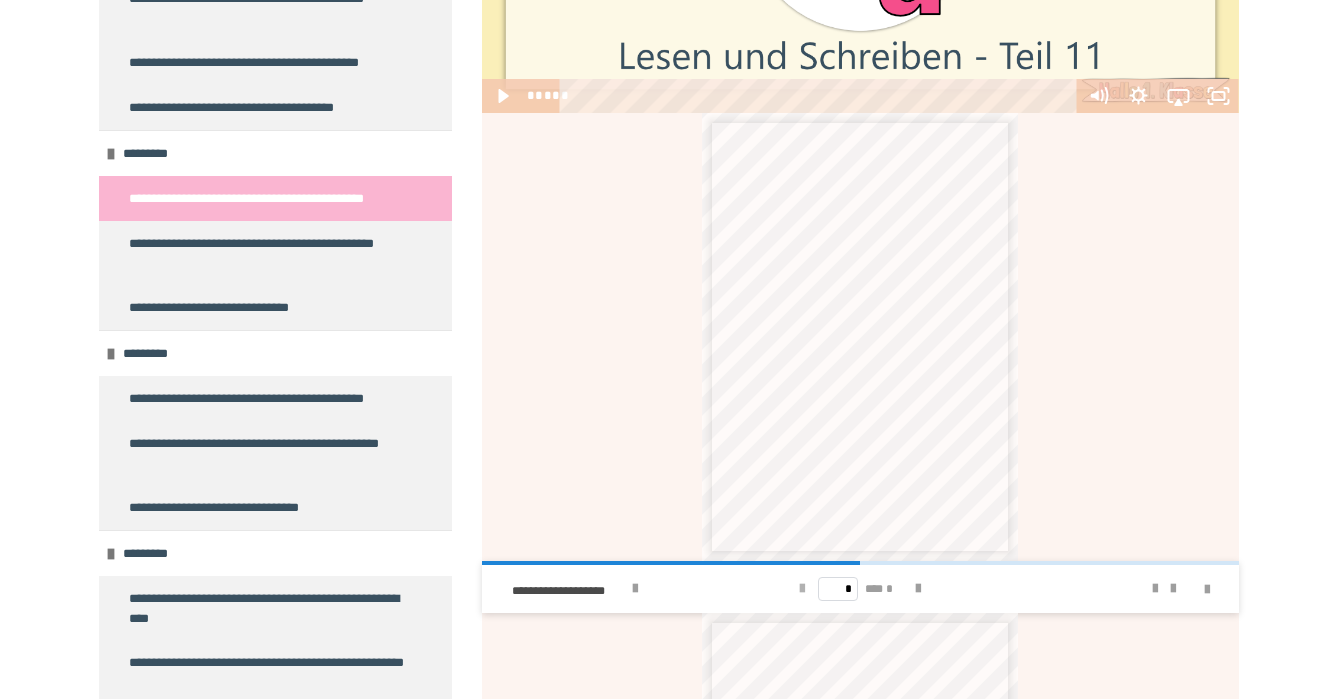 click at bounding box center [802, 589] 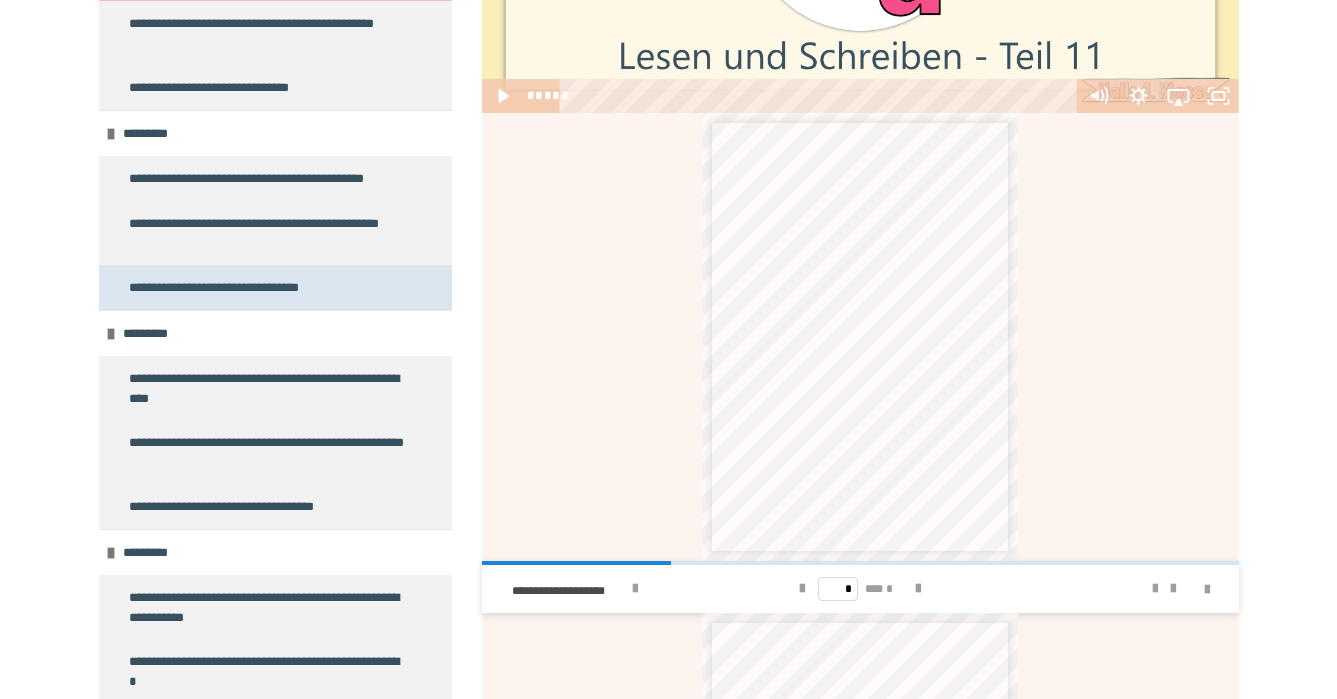 scroll, scrollTop: 4149, scrollLeft: 0, axis: vertical 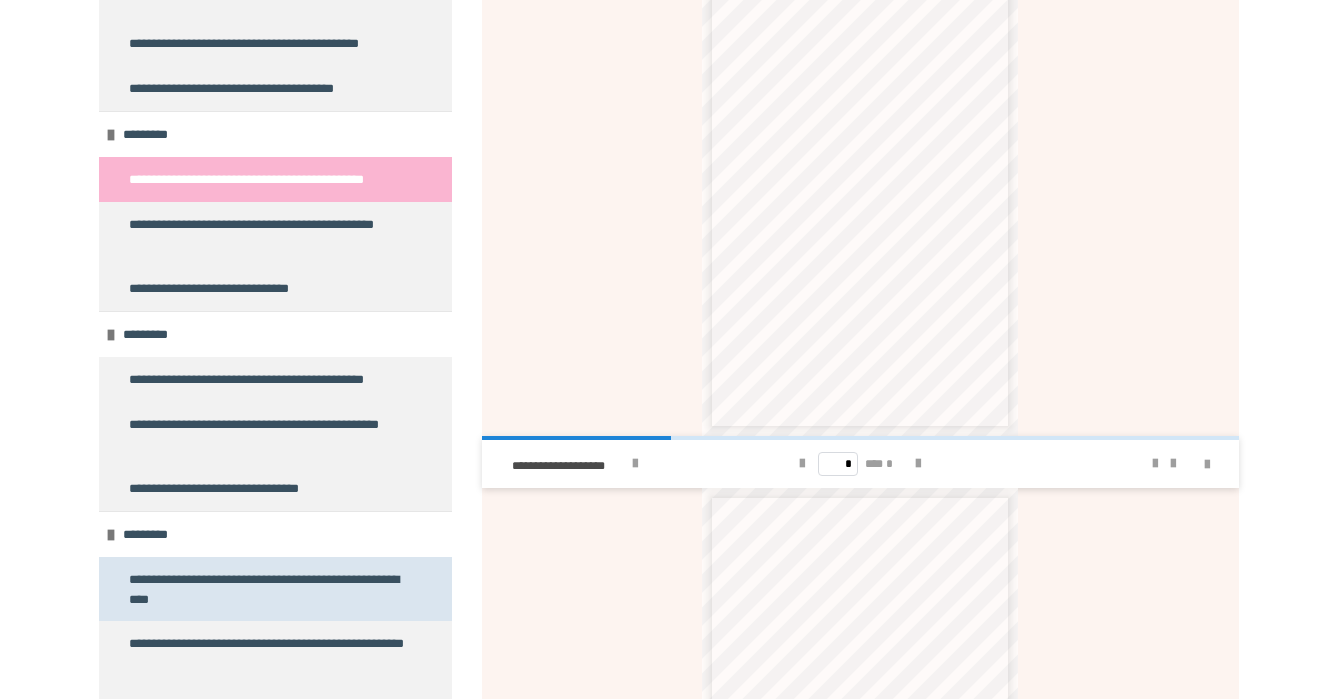 click on "**********" at bounding box center (267, 589) 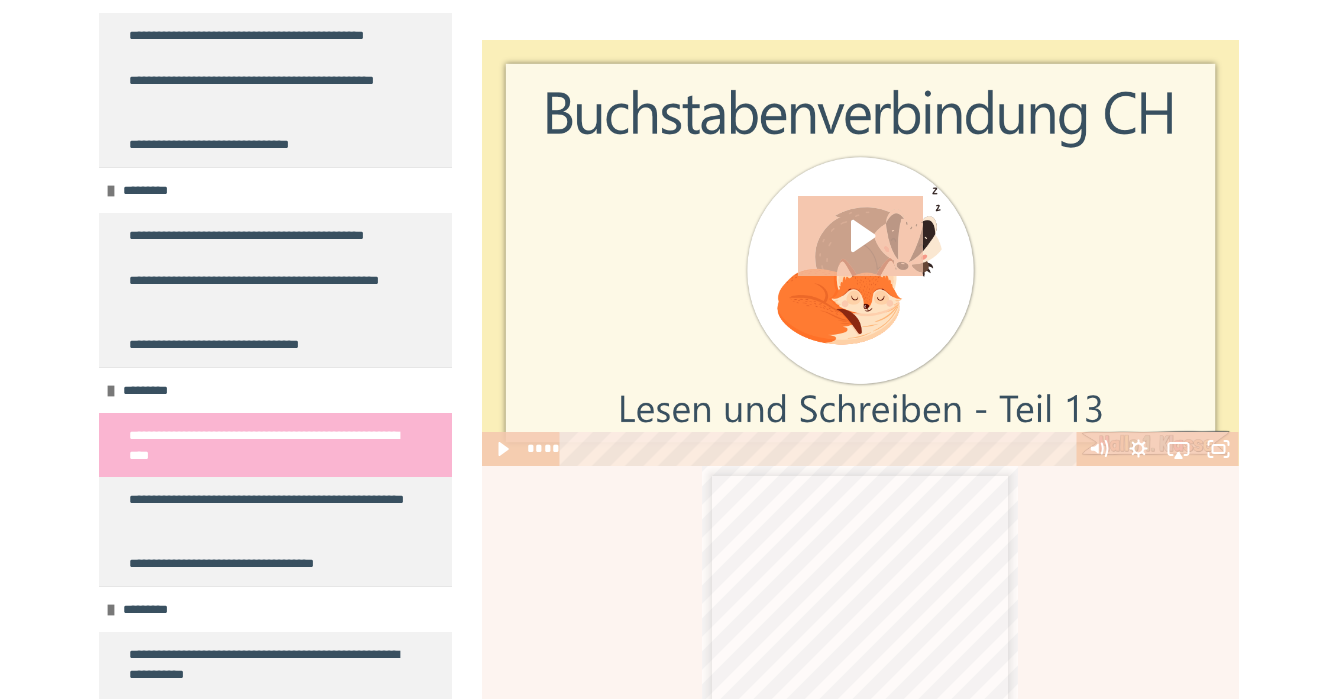 scroll, scrollTop: 4071, scrollLeft: 0, axis: vertical 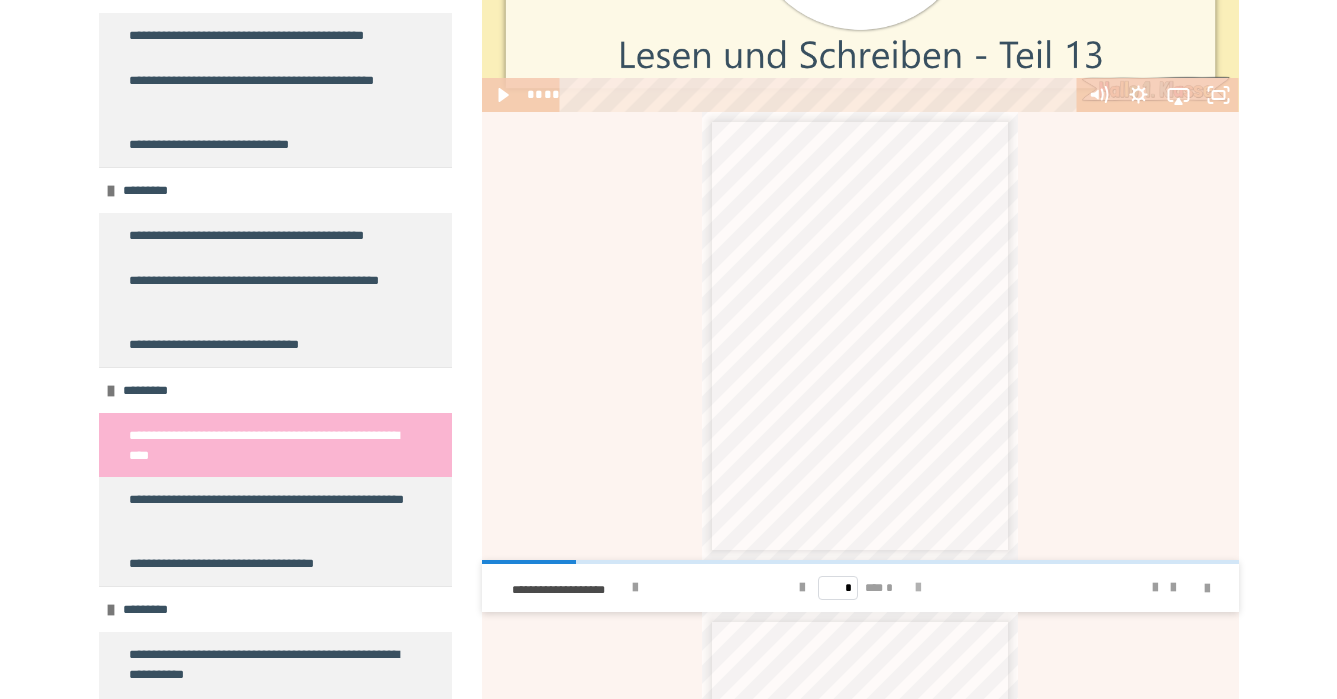 click at bounding box center [918, 588] 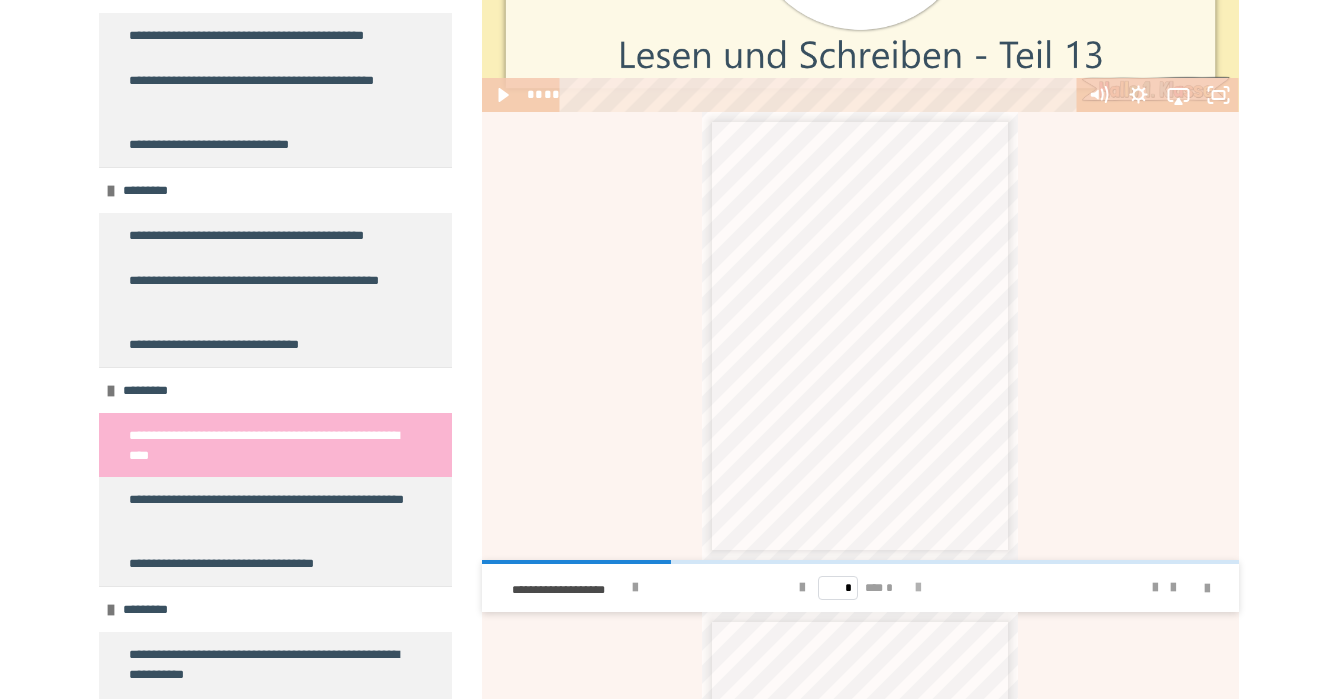 click at bounding box center [918, 588] 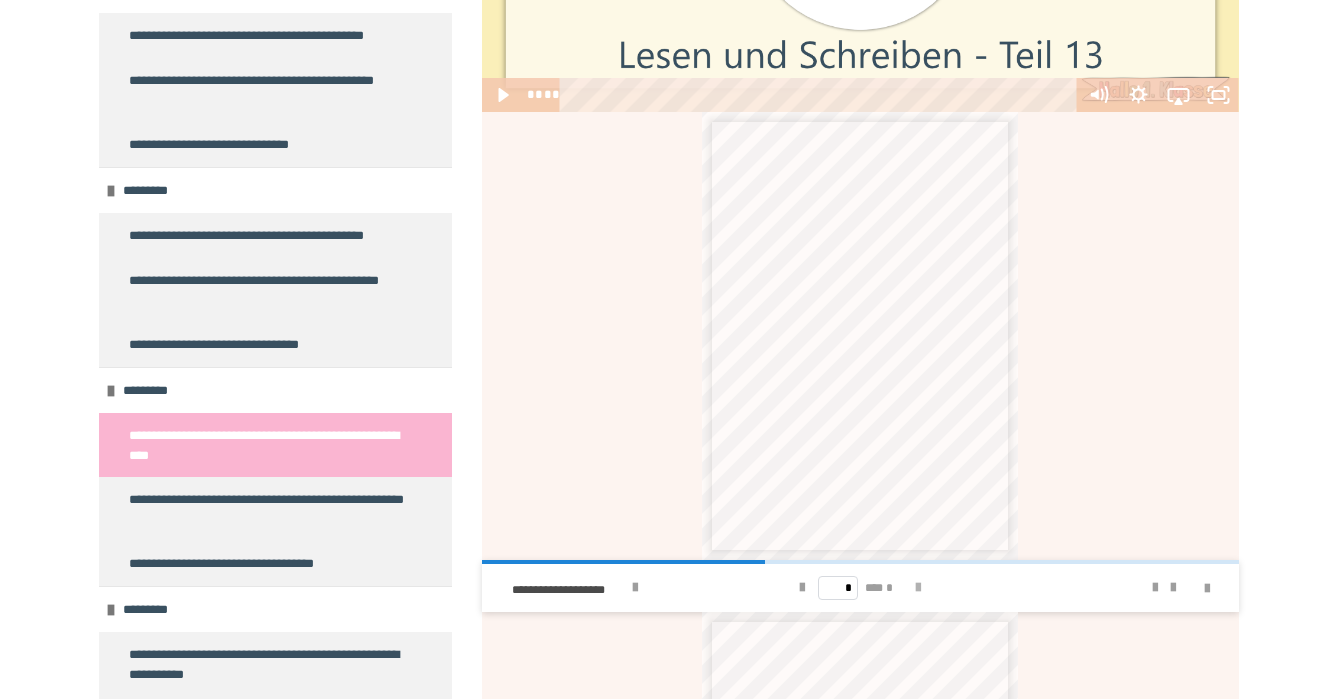 click at bounding box center (918, 588) 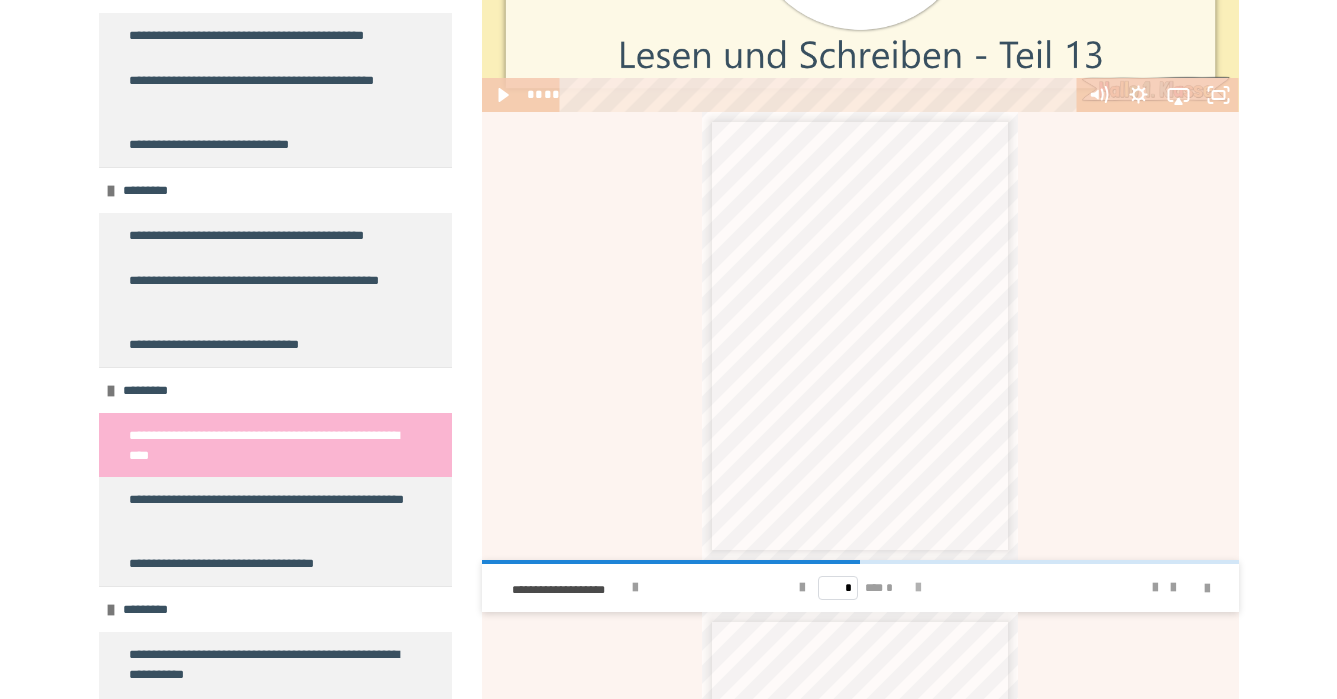 click at bounding box center (918, 588) 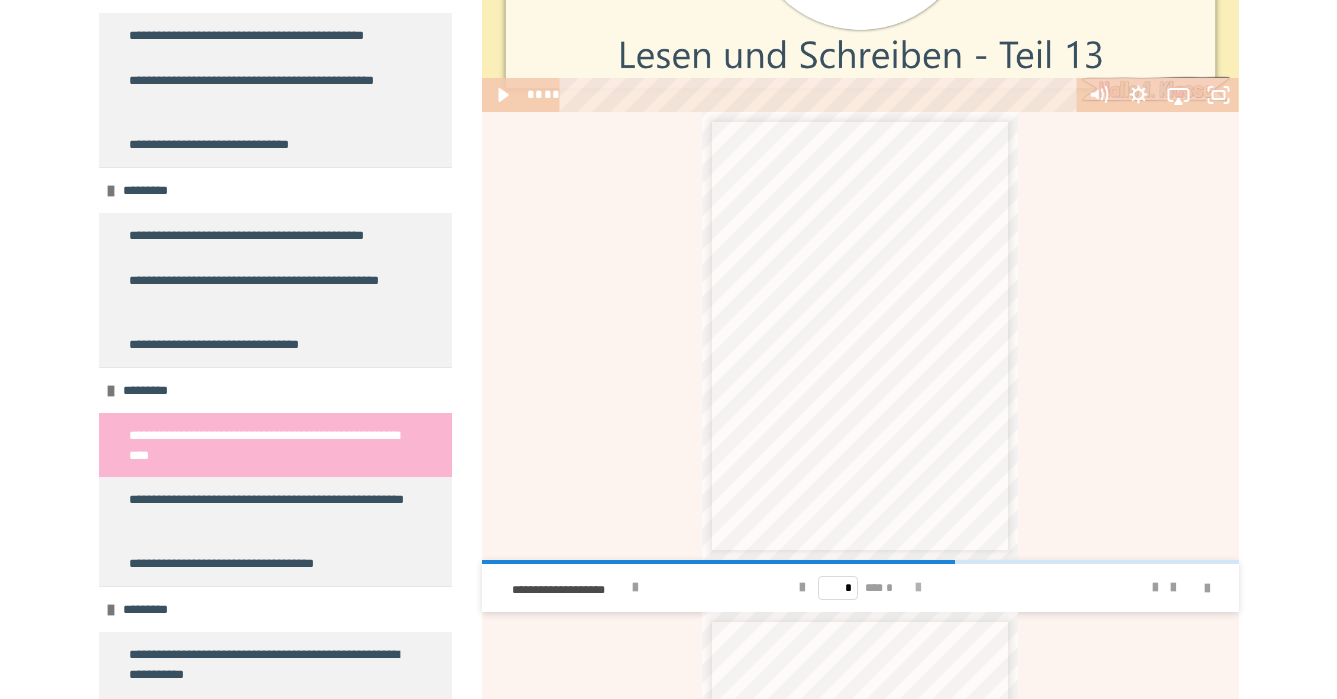 click at bounding box center [918, 588] 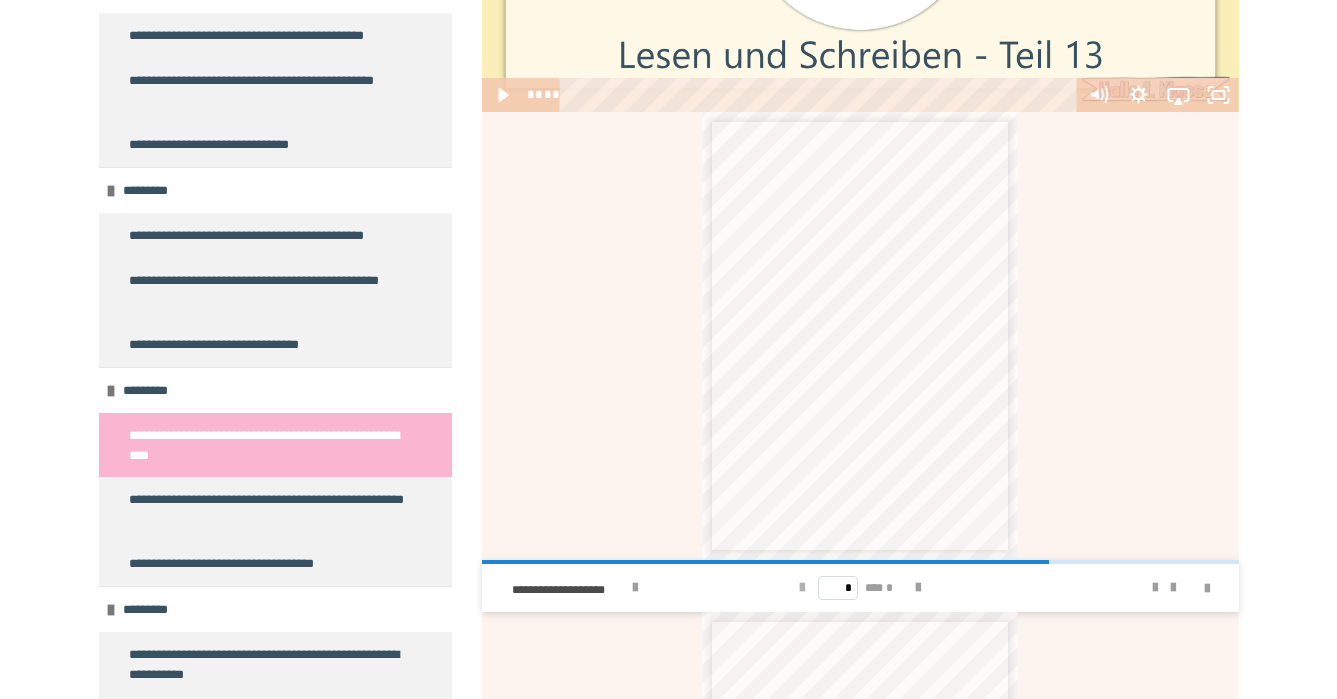 click at bounding box center [802, 588] 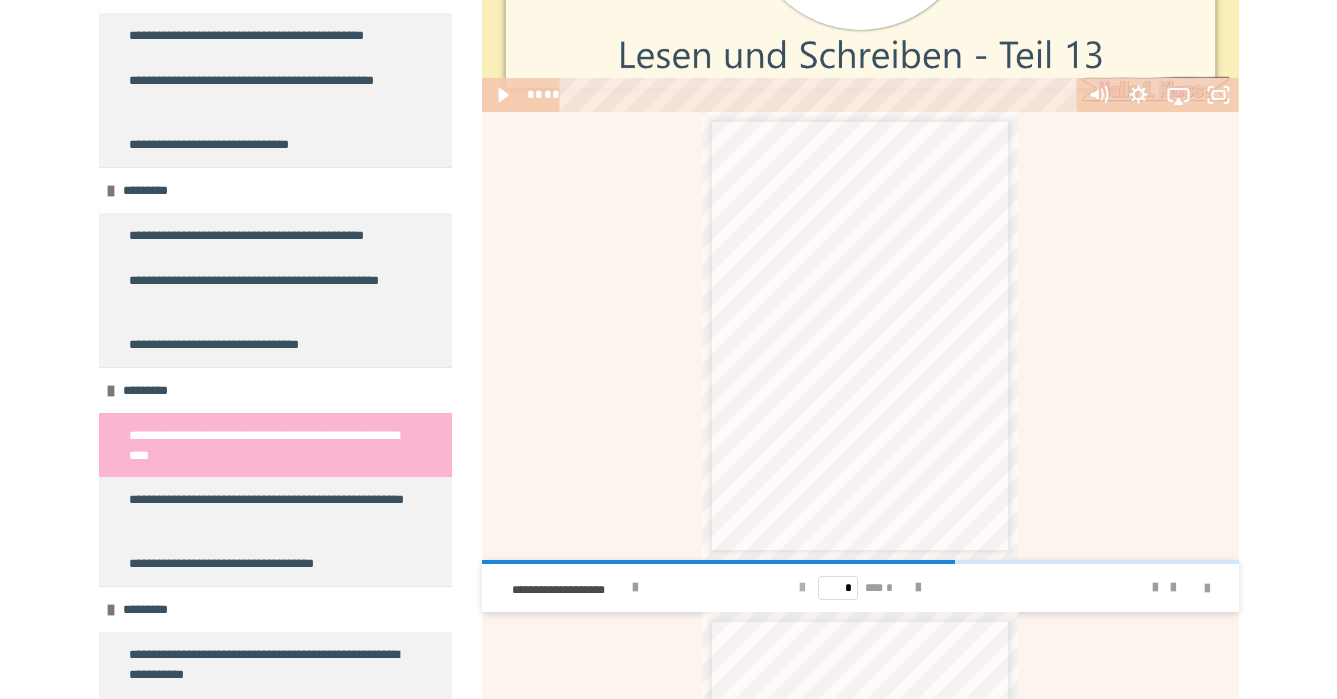 click at bounding box center (802, 588) 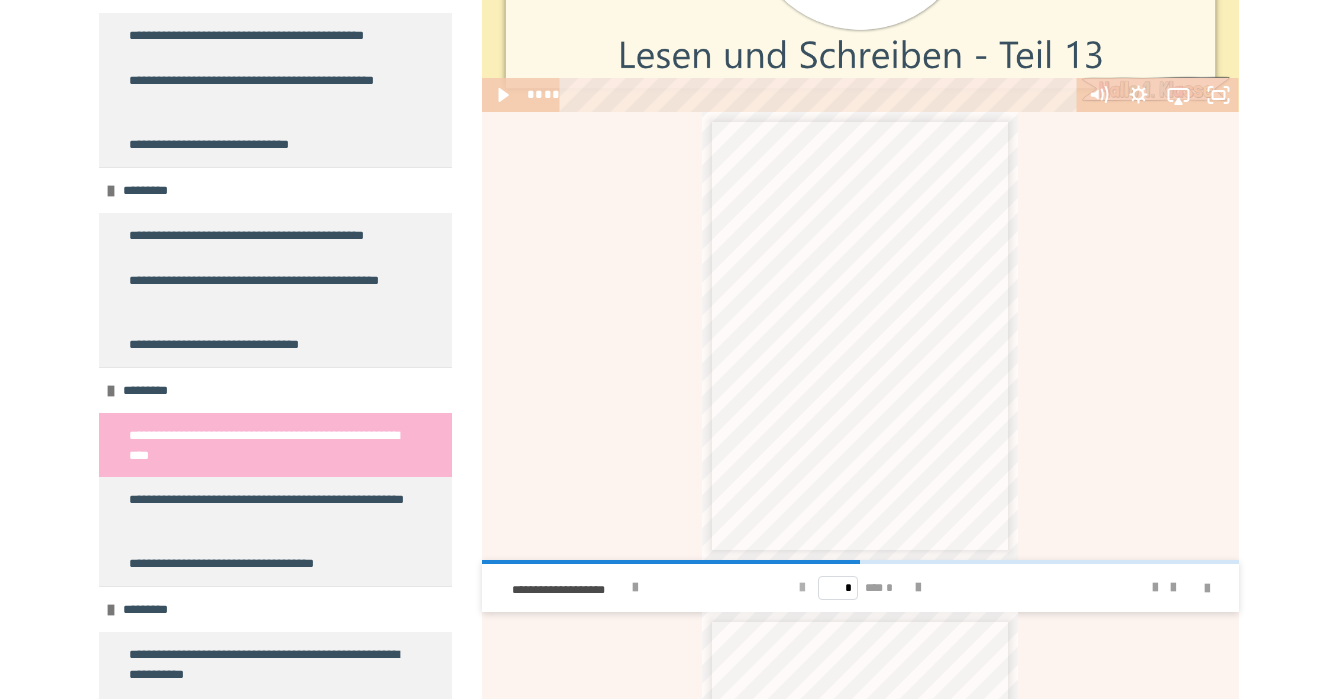 click at bounding box center [802, 588] 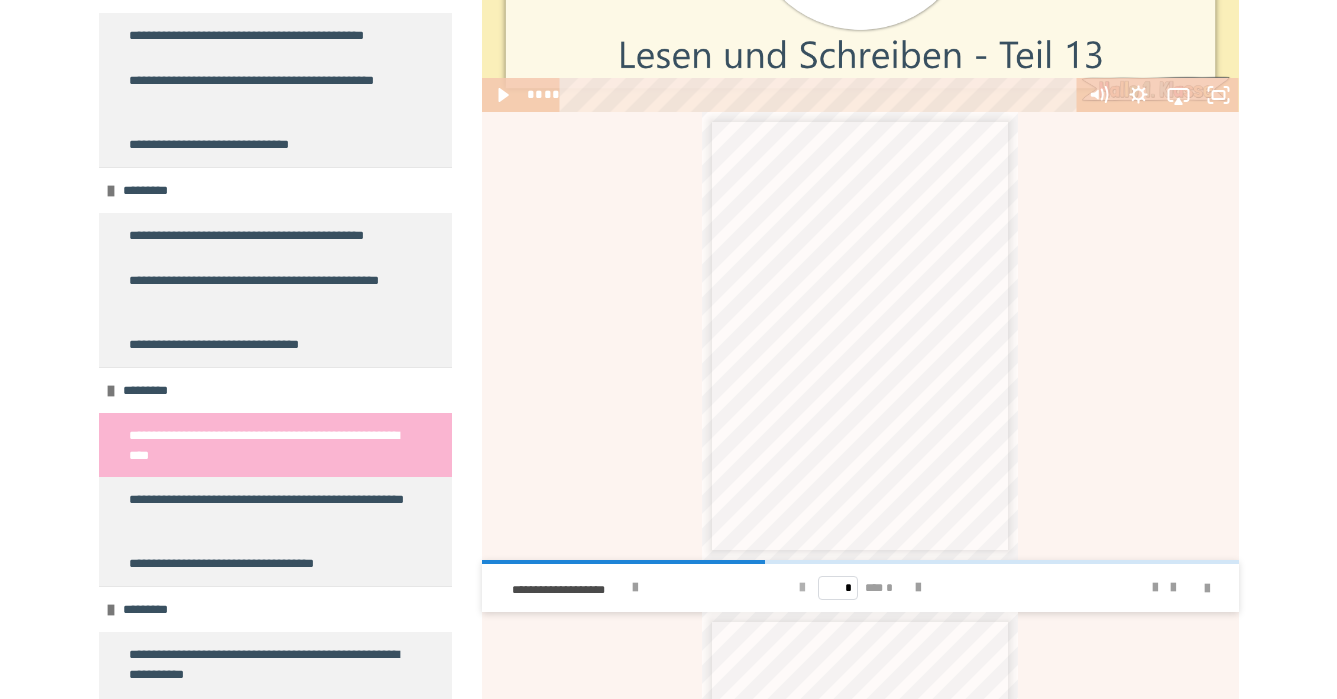 click at bounding box center (802, 588) 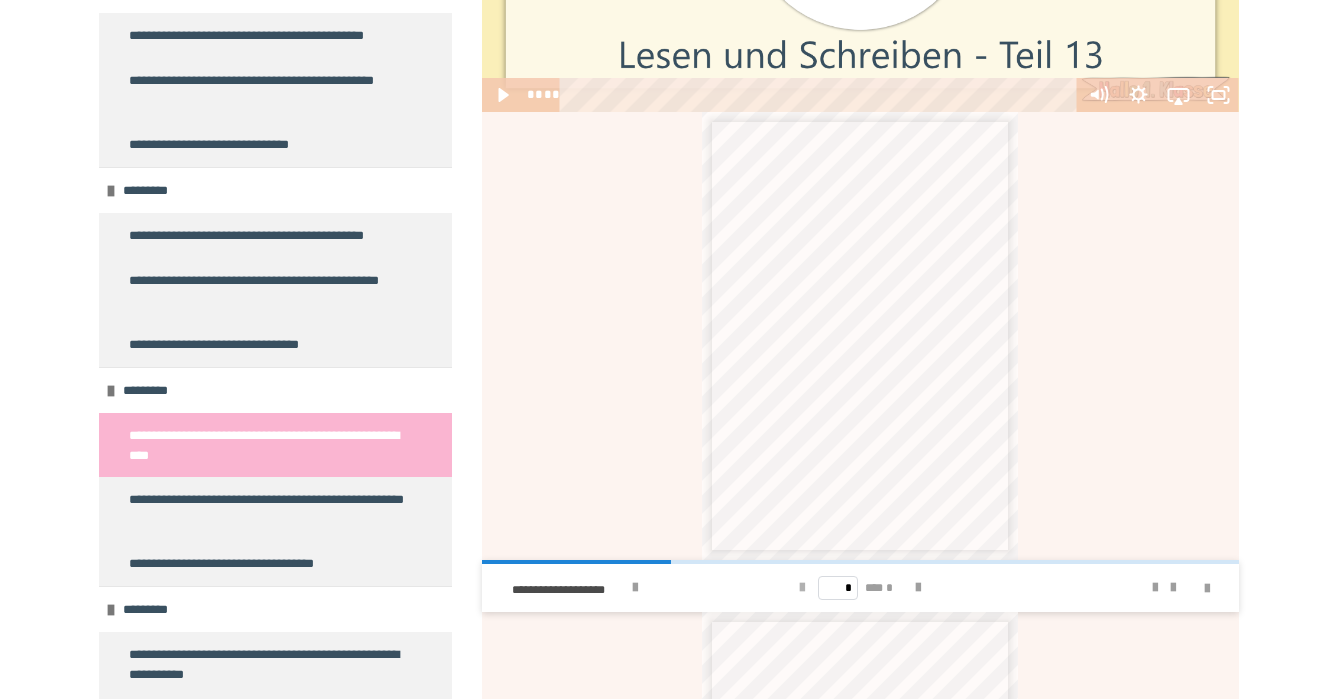click at bounding box center [802, 588] 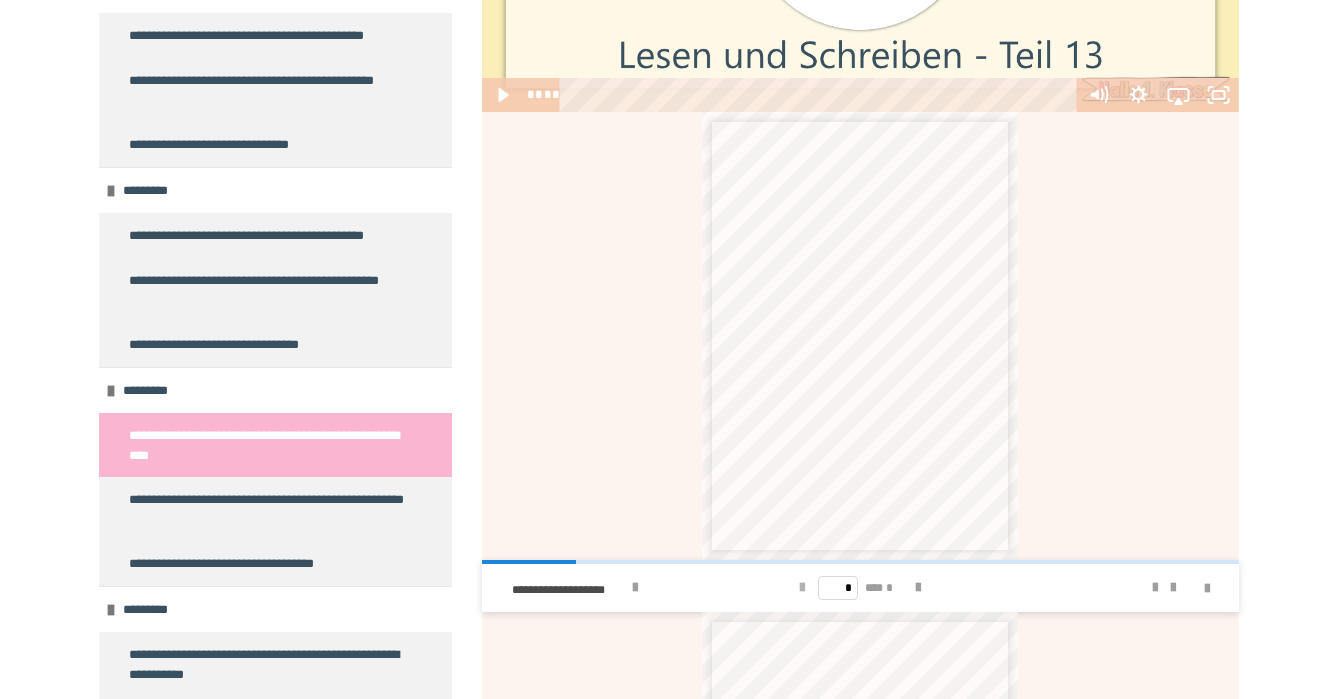 click on "* *** *" at bounding box center (859, 588) 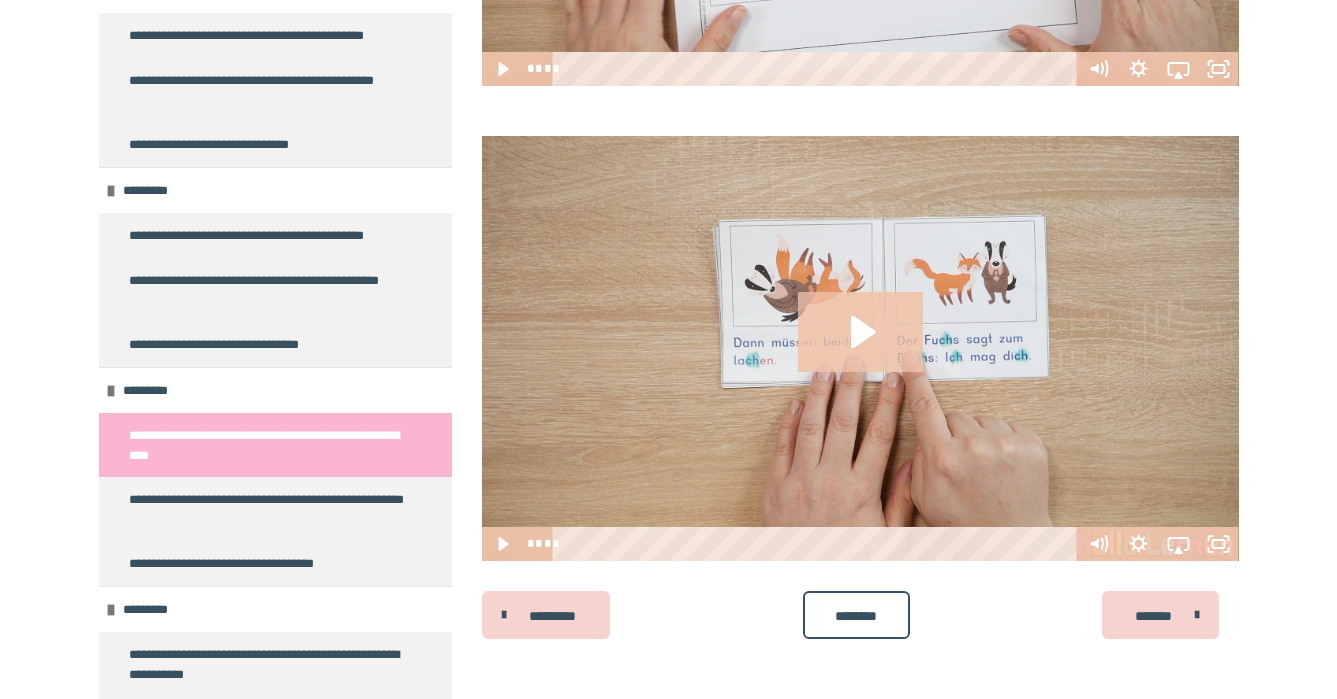 scroll, scrollTop: 2148, scrollLeft: 0, axis: vertical 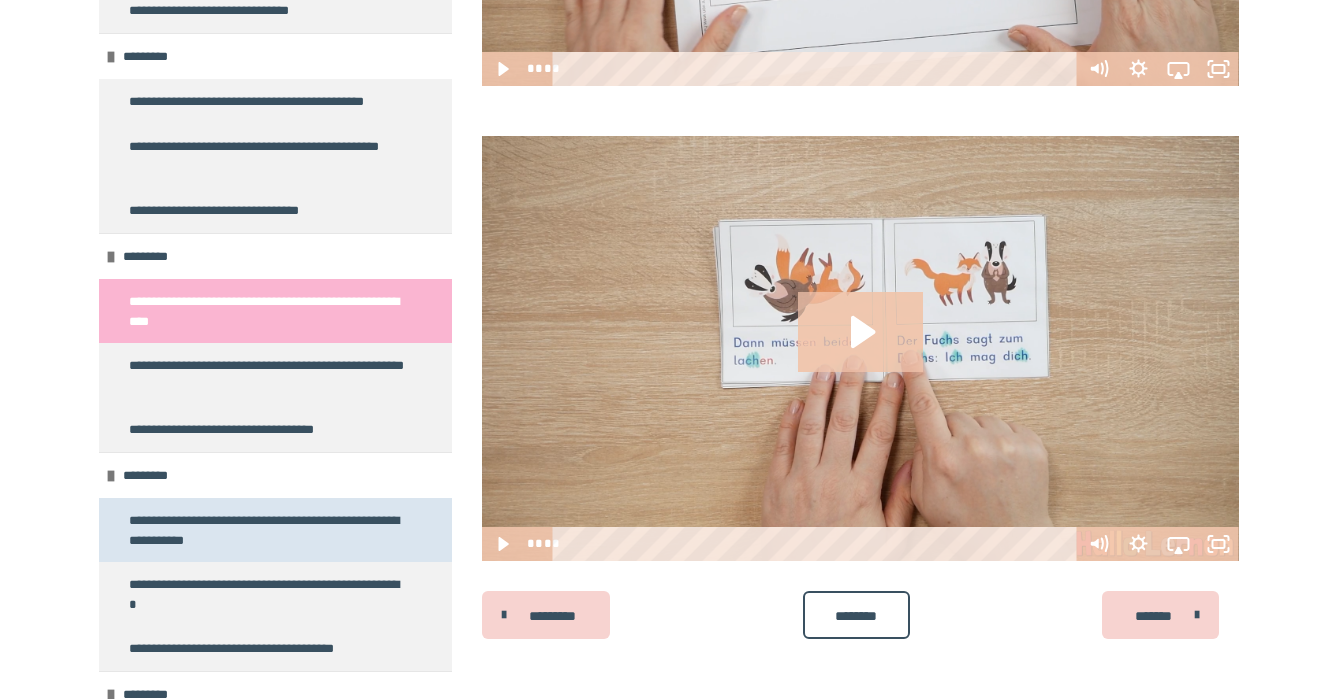 click on "**********" at bounding box center (267, 530) 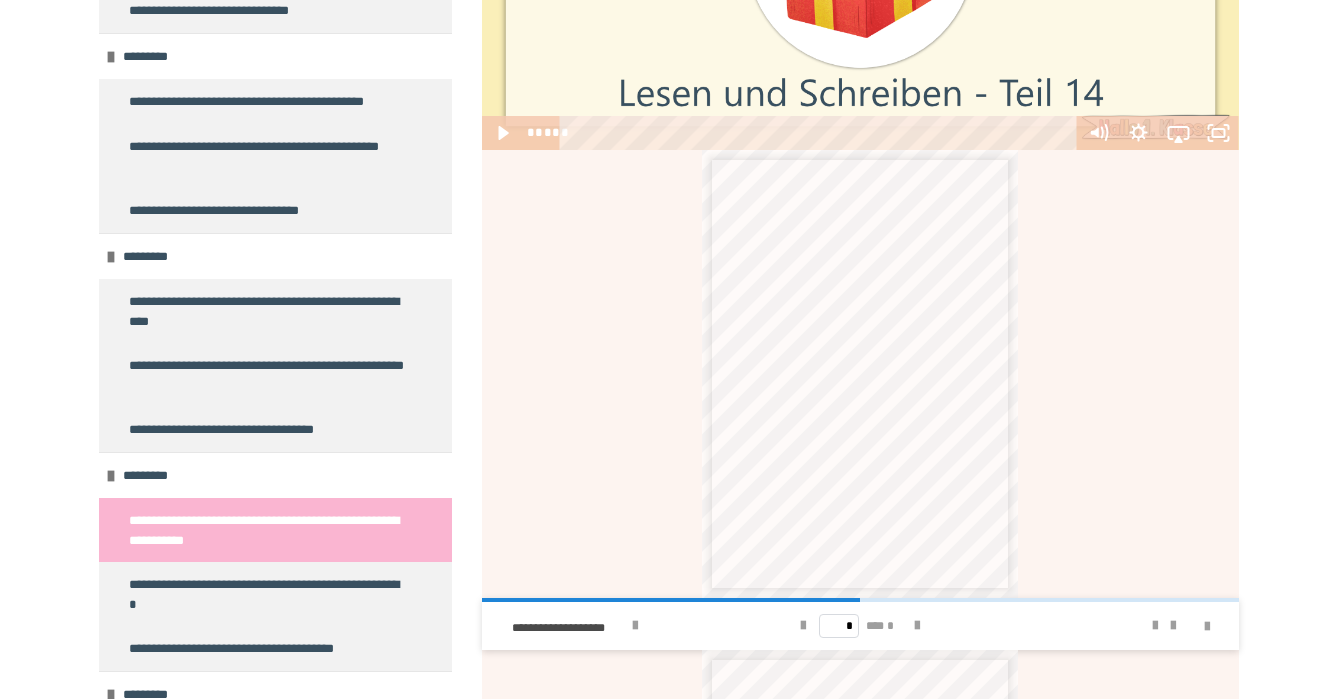 scroll, scrollTop: 669, scrollLeft: 0, axis: vertical 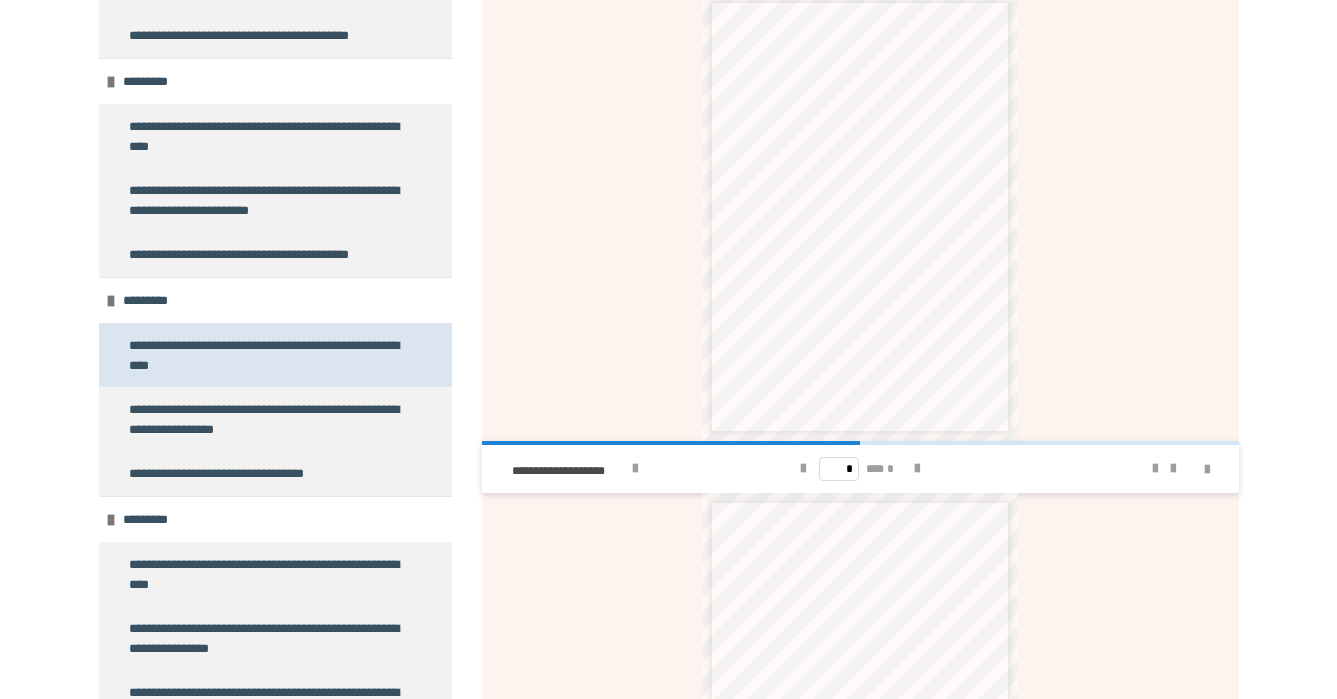 click on "**********" at bounding box center (267, 355) 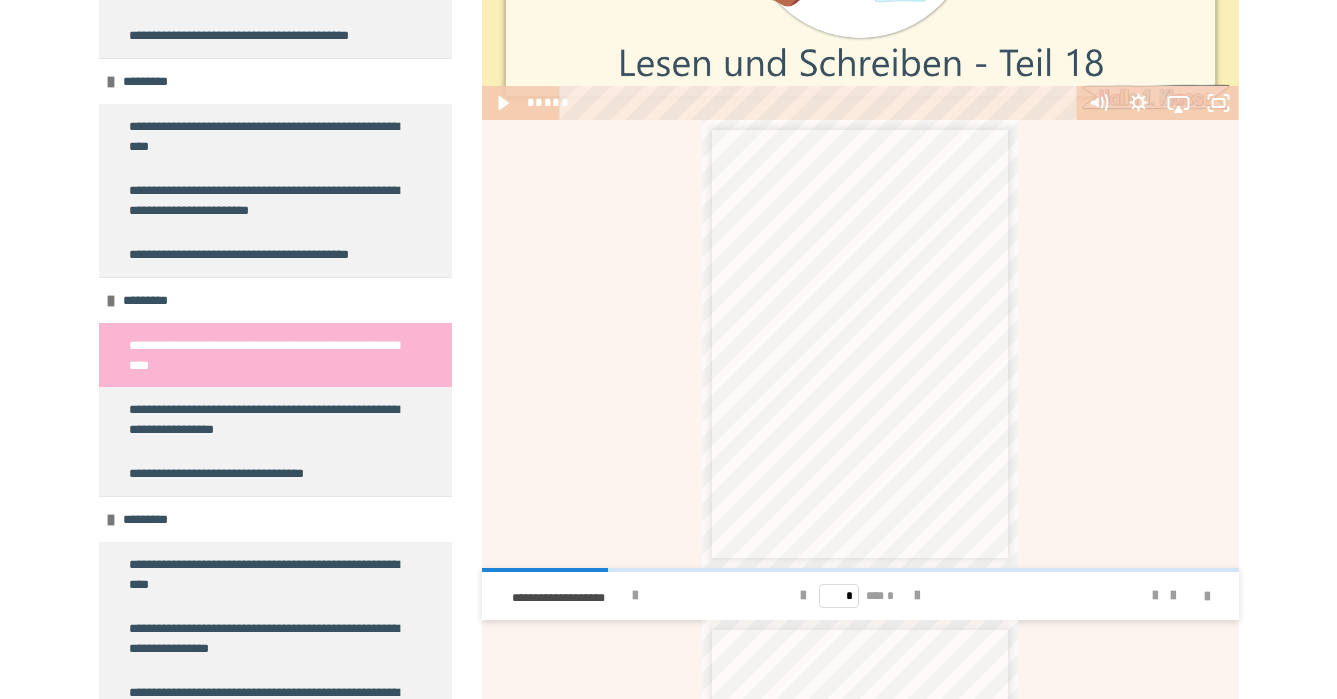 scroll, scrollTop: 696, scrollLeft: 0, axis: vertical 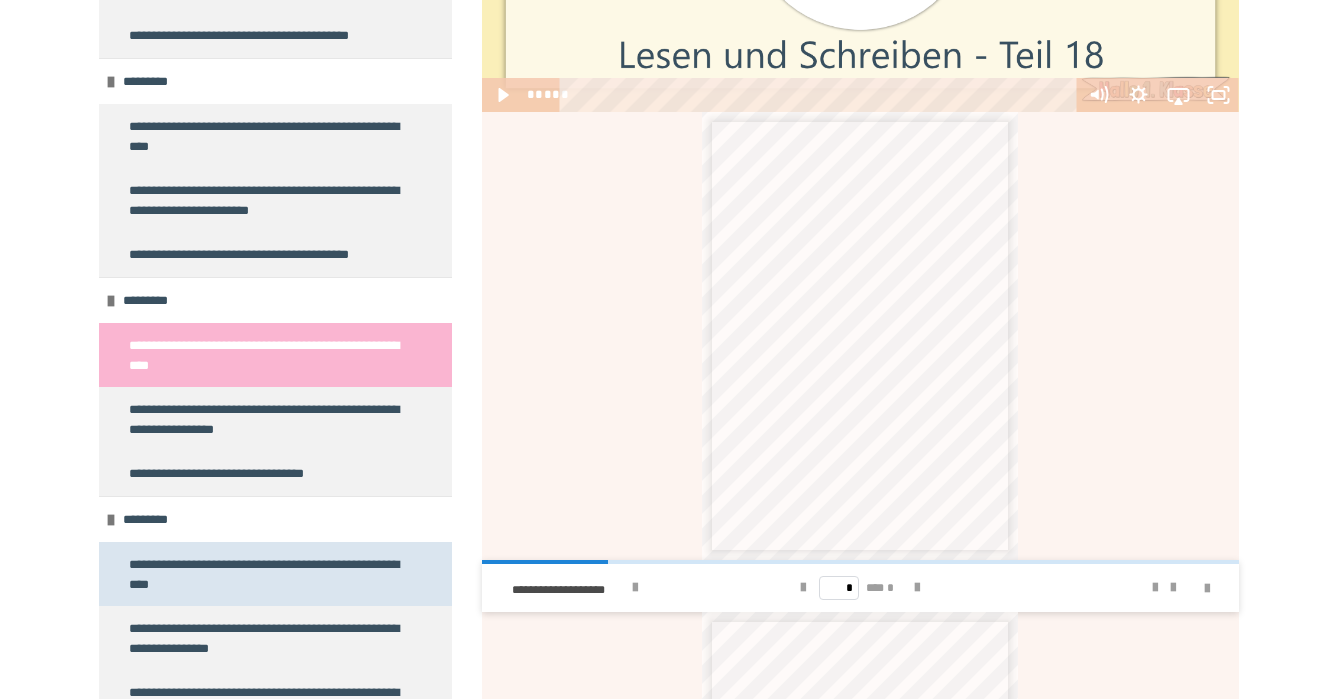 click on "**********" at bounding box center [267, 574] 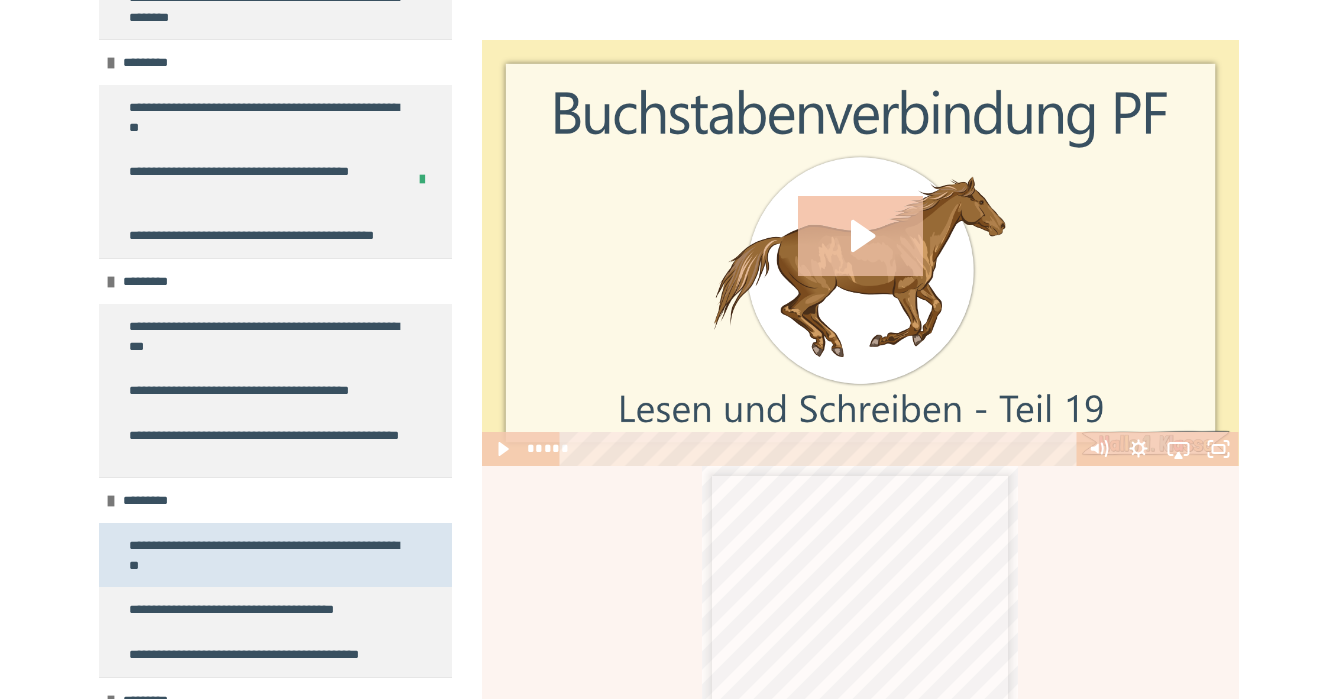 scroll, scrollTop: 2941, scrollLeft: 0, axis: vertical 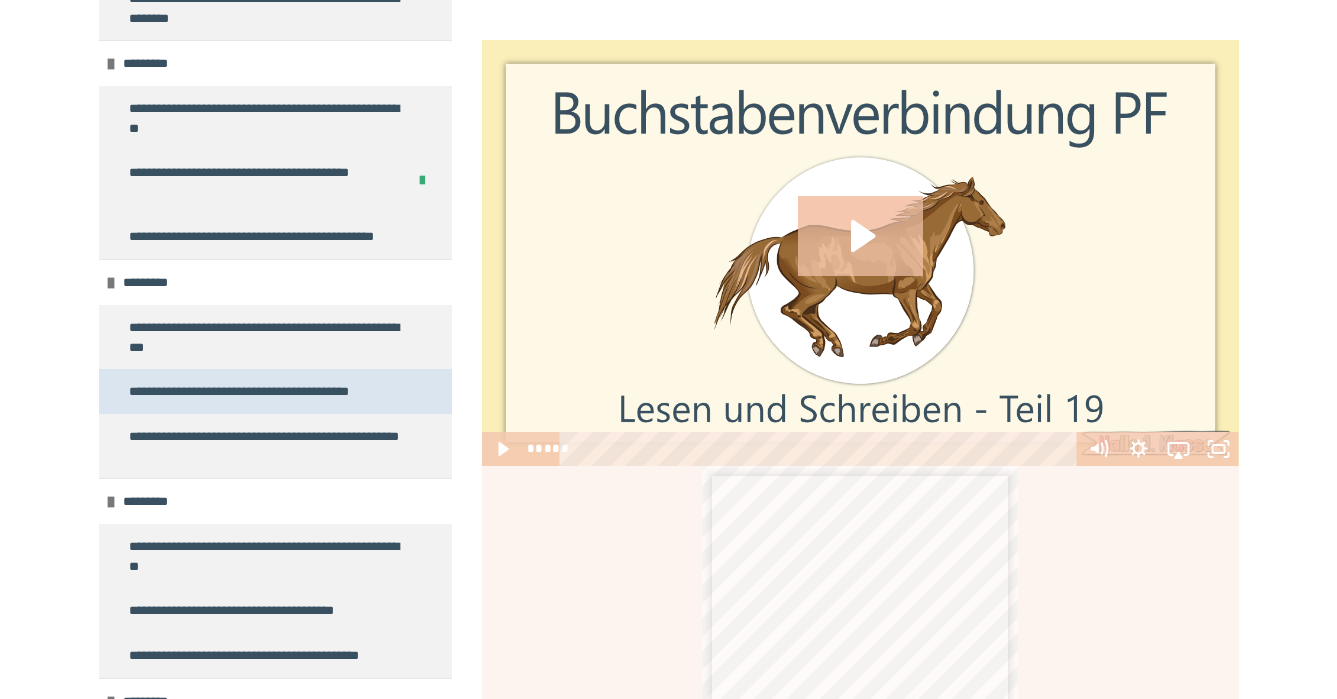 click on "**********" at bounding box center (263, 391) 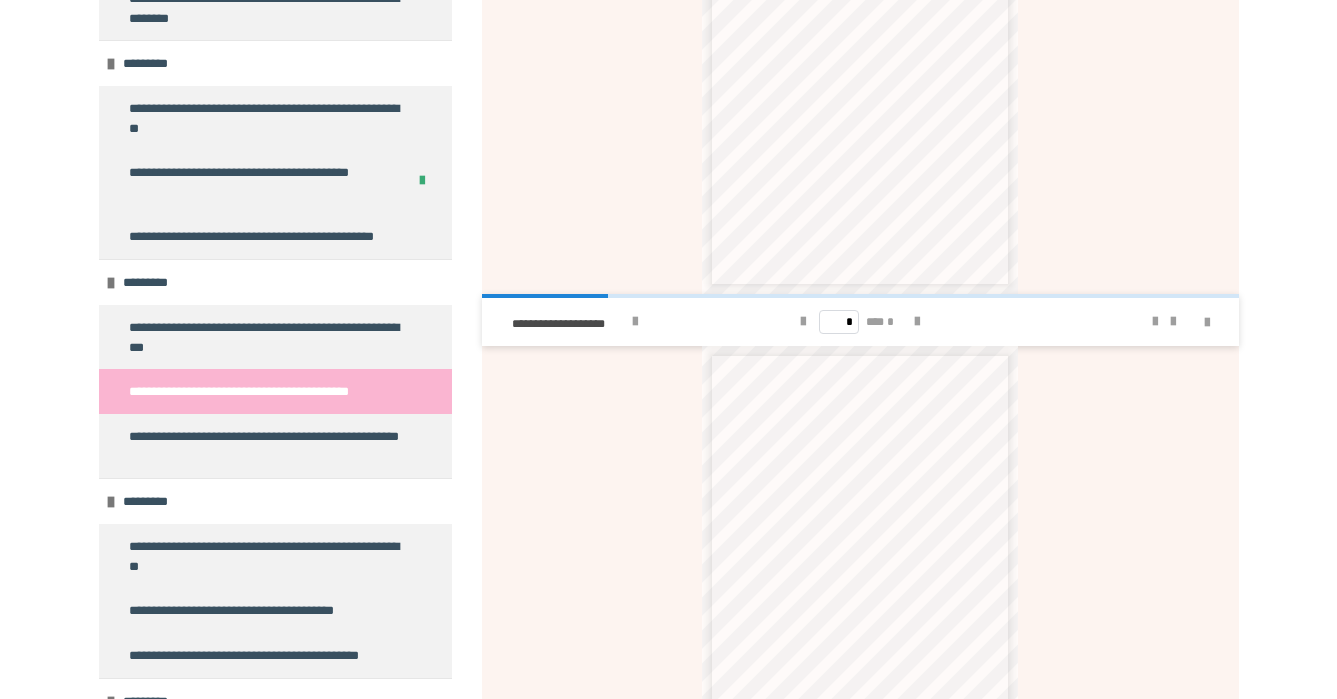 scroll, scrollTop: 962, scrollLeft: 0, axis: vertical 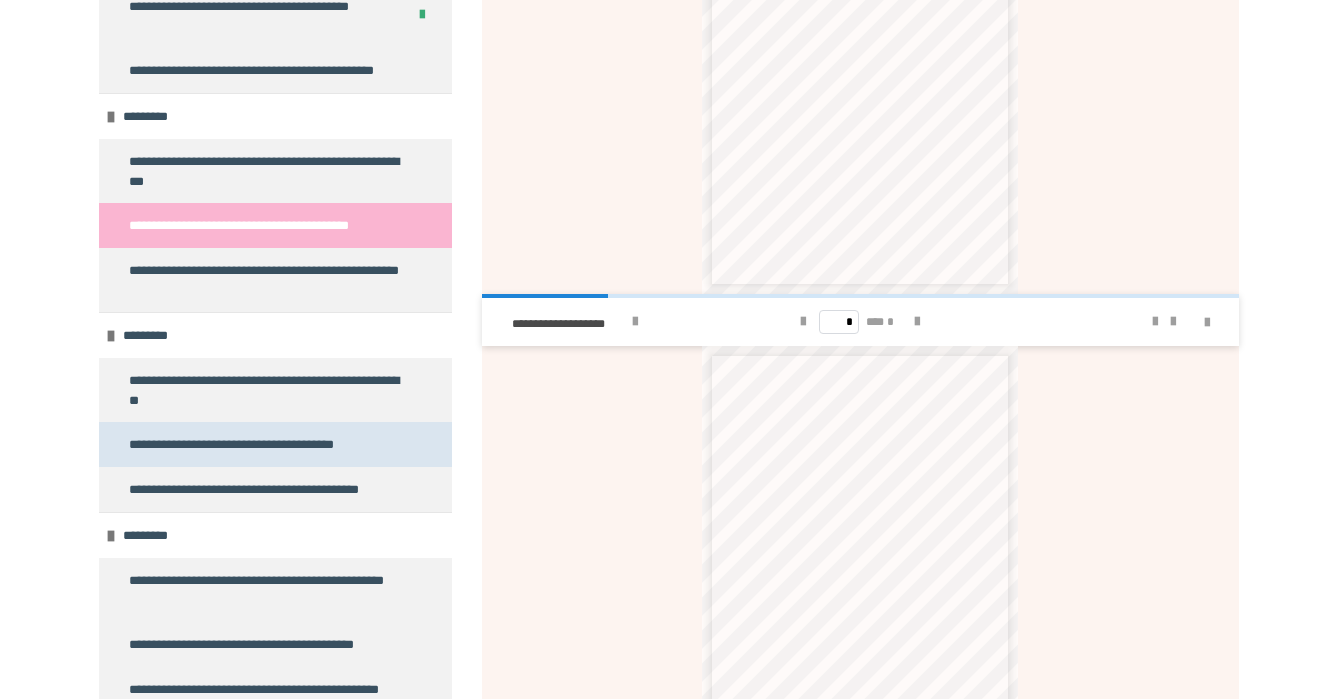 click on "**********" at bounding box center [245, 444] 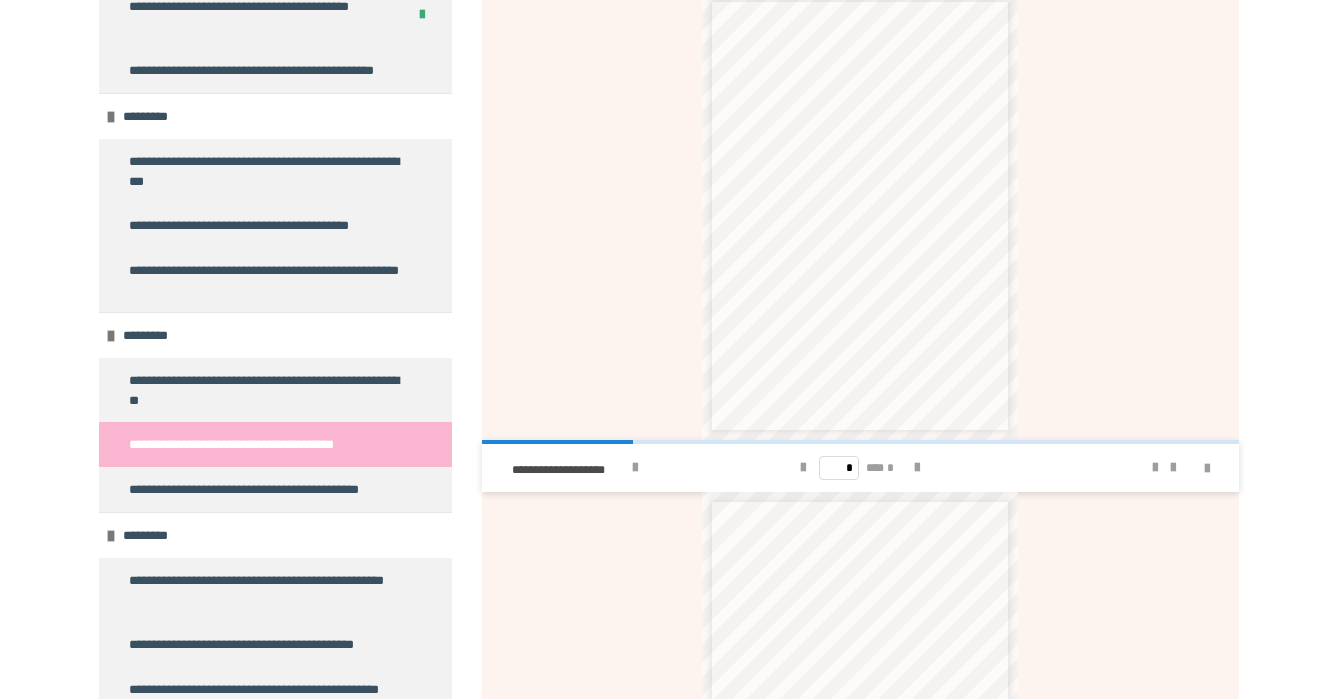 scroll, scrollTop: 770, scrollLeft: 0, axis: vertical 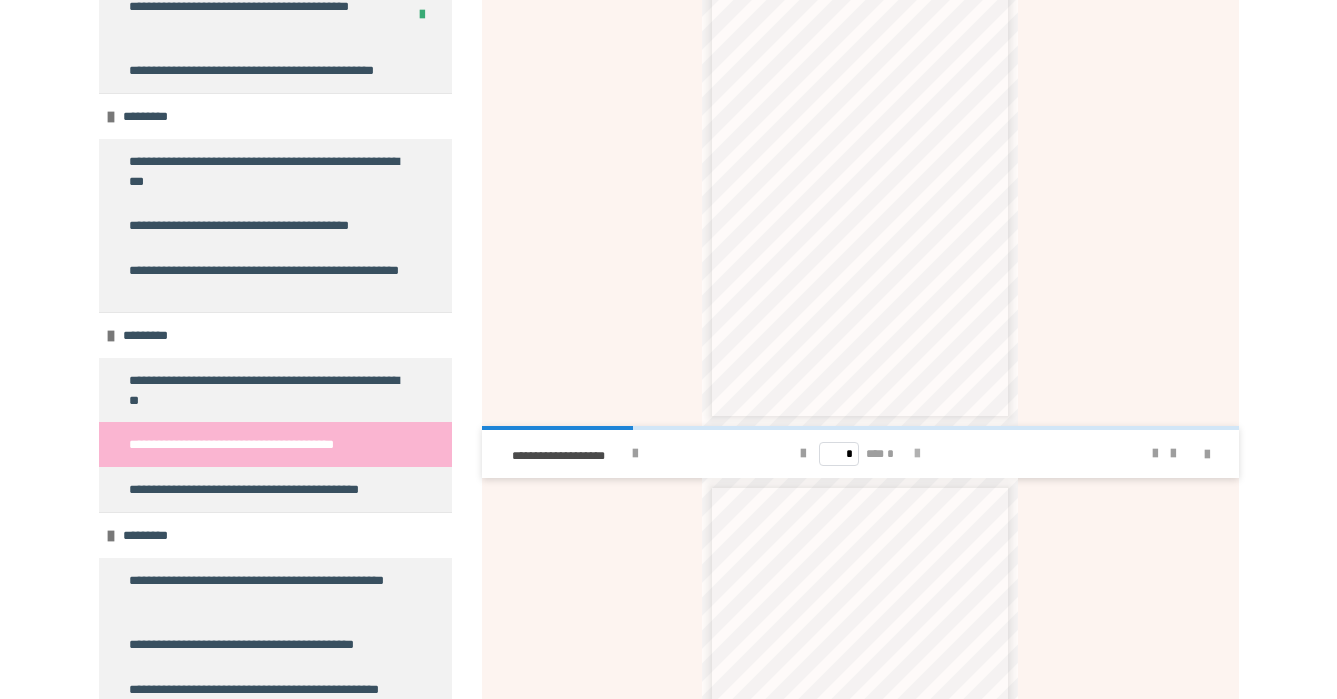click at bounding box center [917, 454] 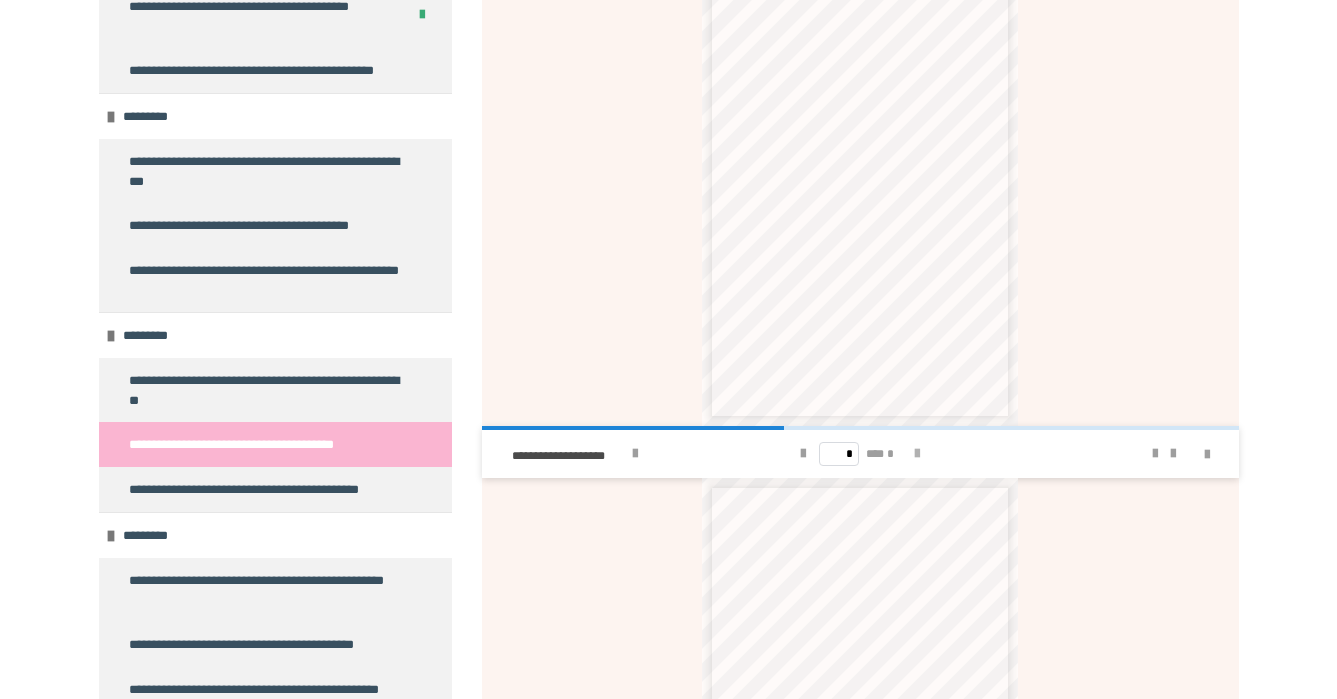 click at bounding box center (917, 454) 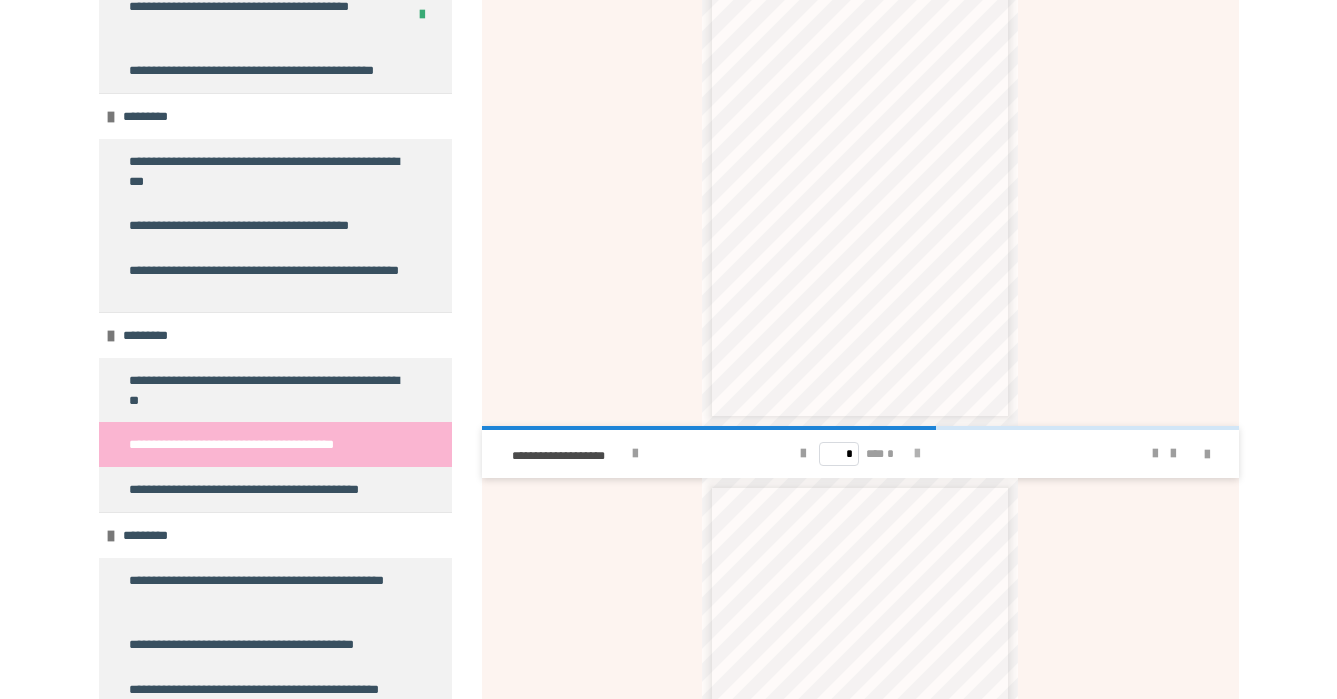 click at bounding box center [917, 454] 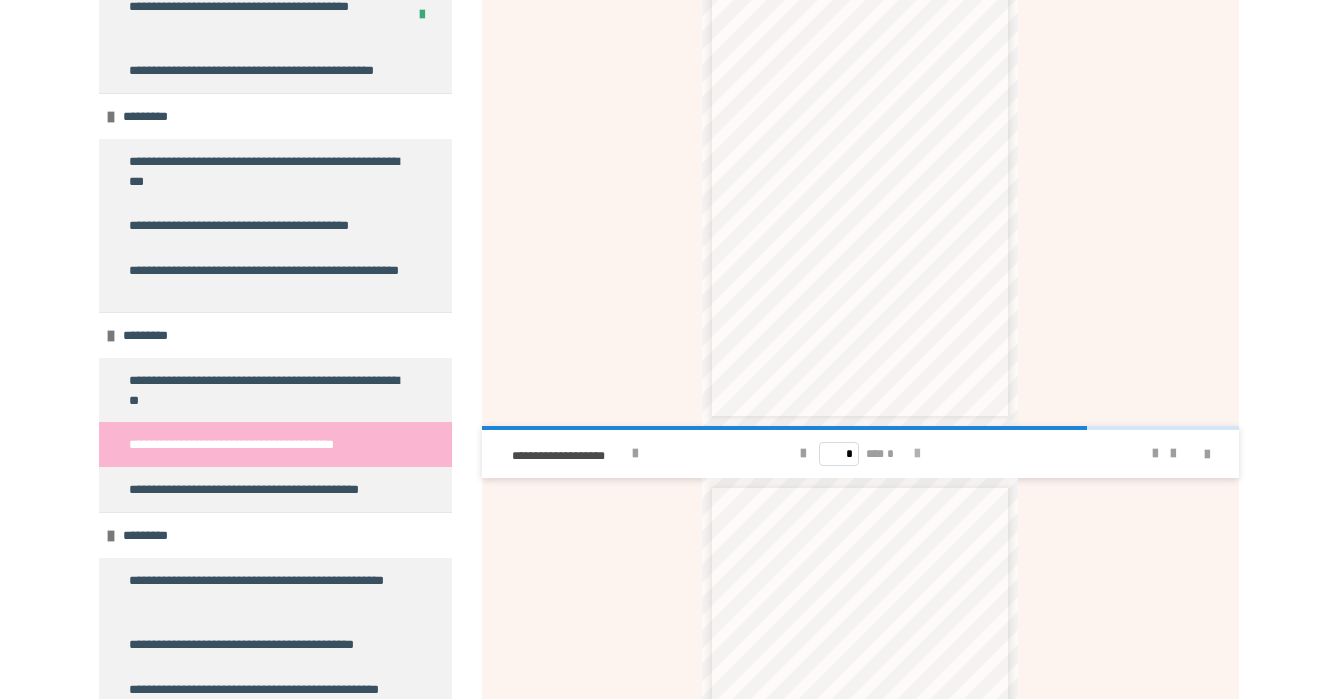 click at bounding box center (917, 454) 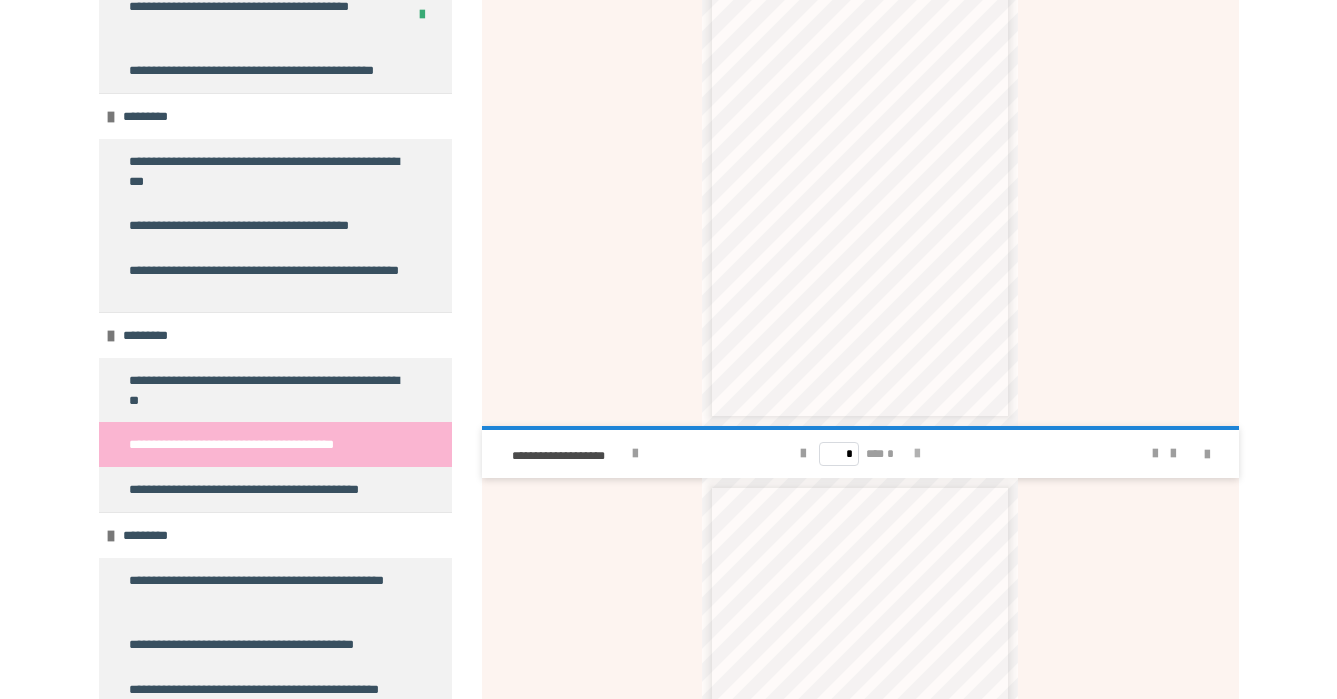 click on "* *** *" at bounding box center [860, 454] 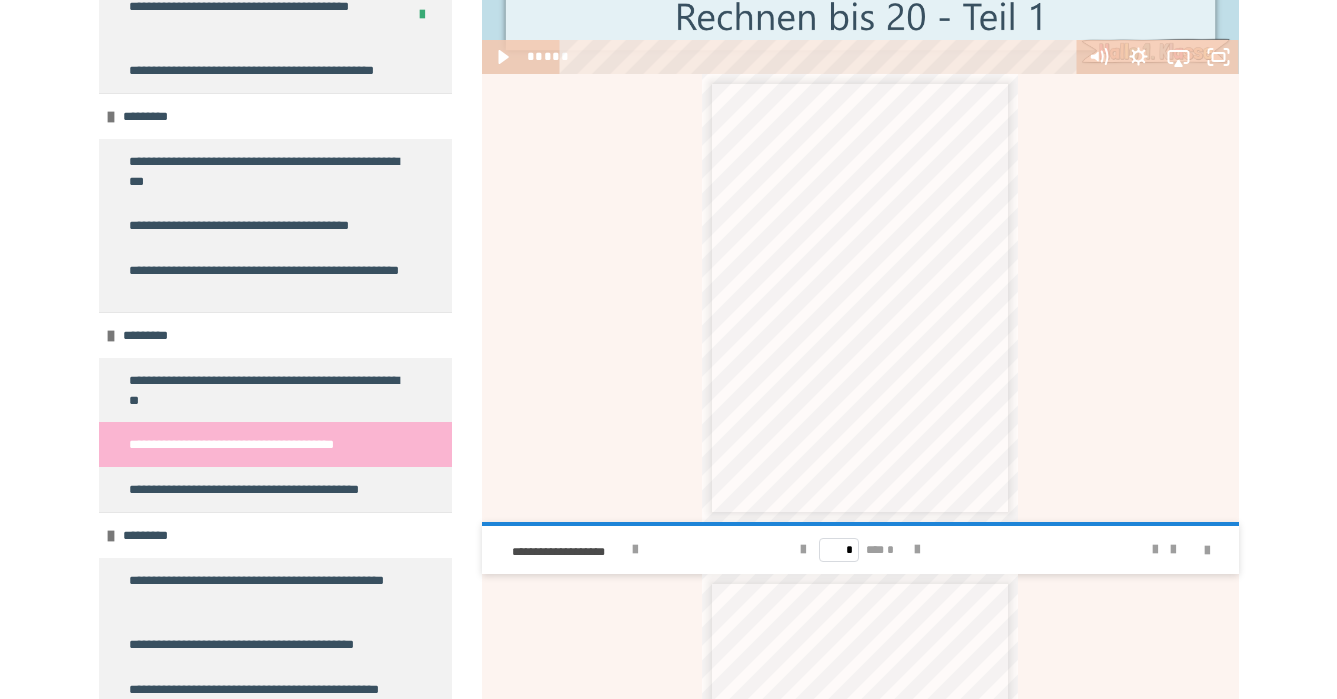 scroll, scrollTop: 674, scrollLeft: 0, axis: vertical 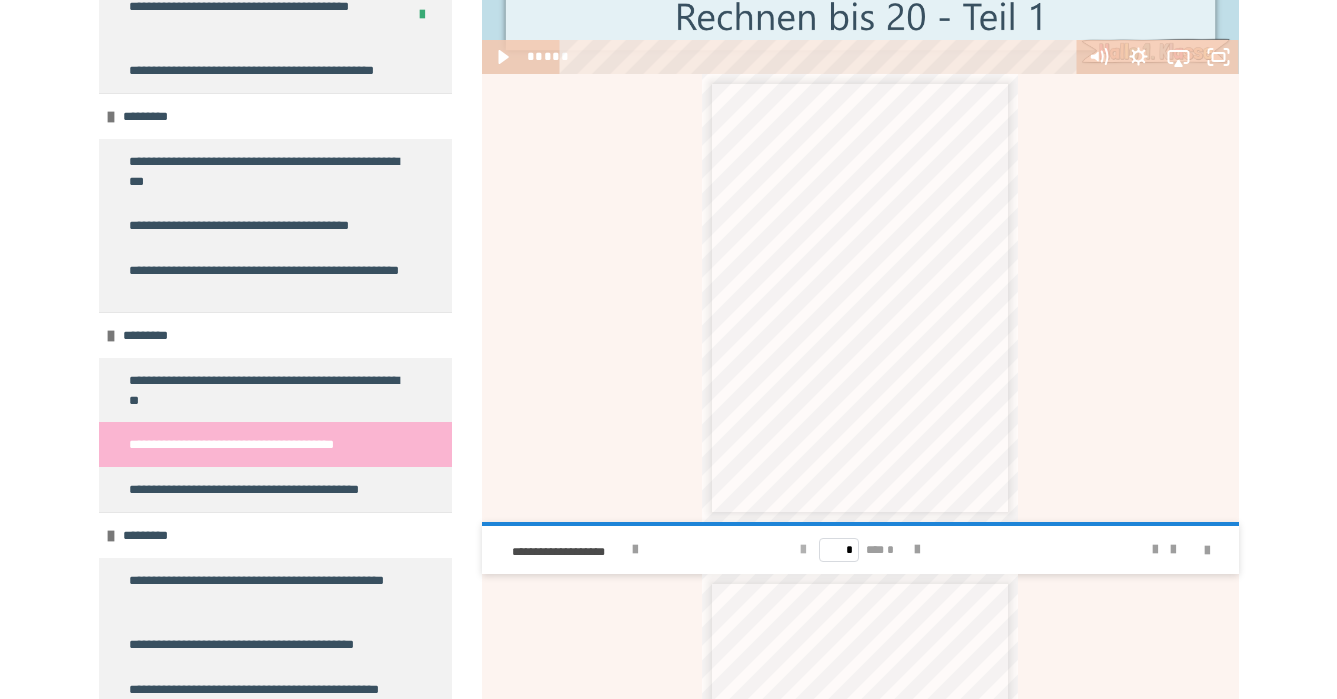 click at bounding box center (803, 550) 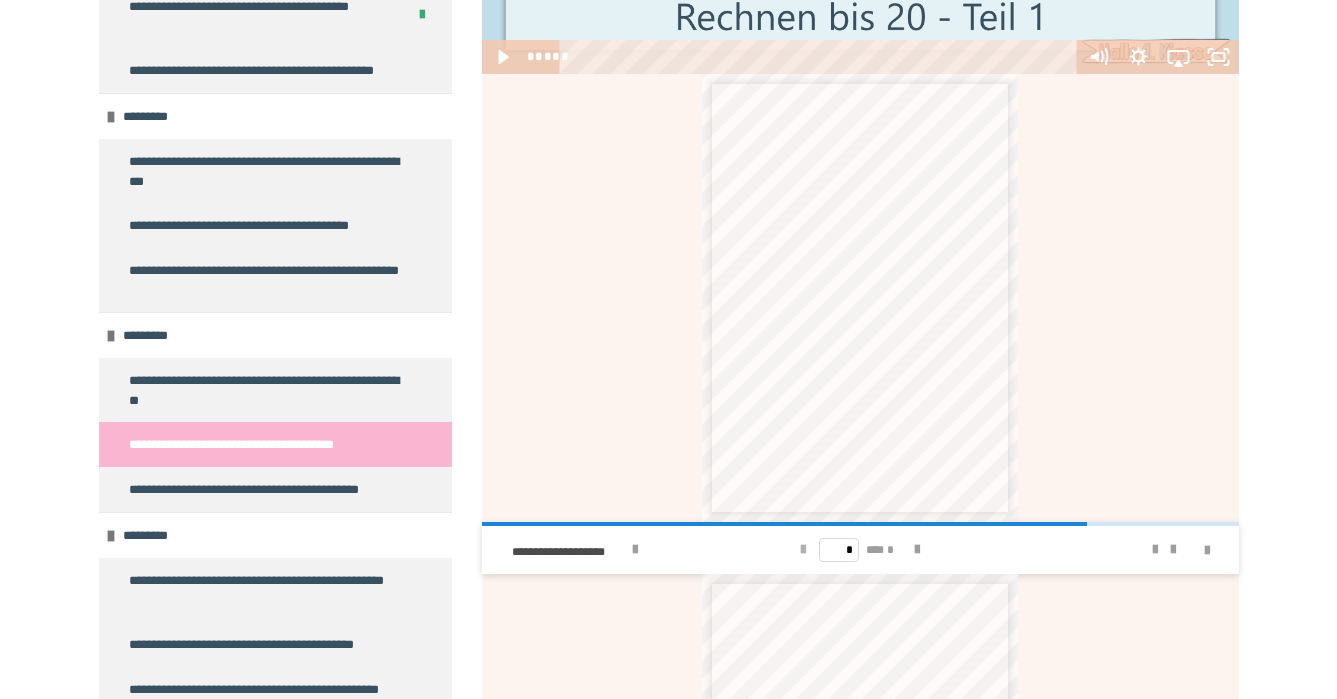 click at bounding box center (803, 550) 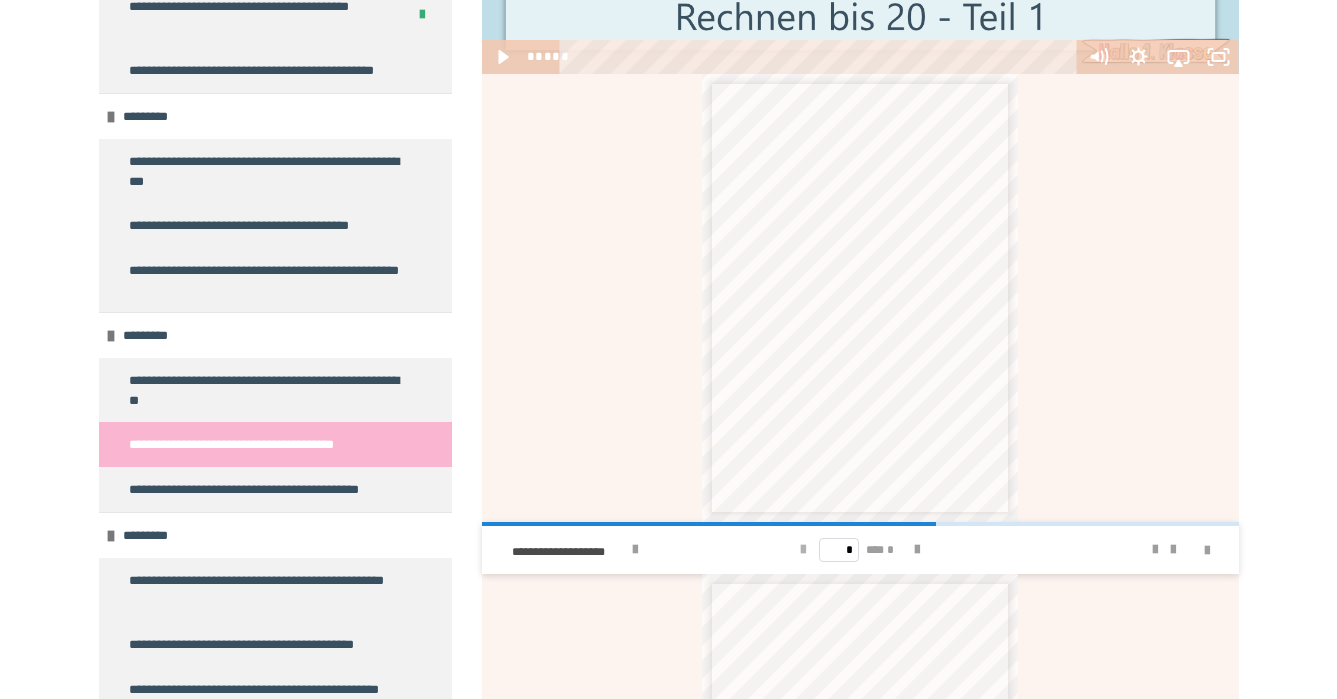 click at bounding box center (803, 550) 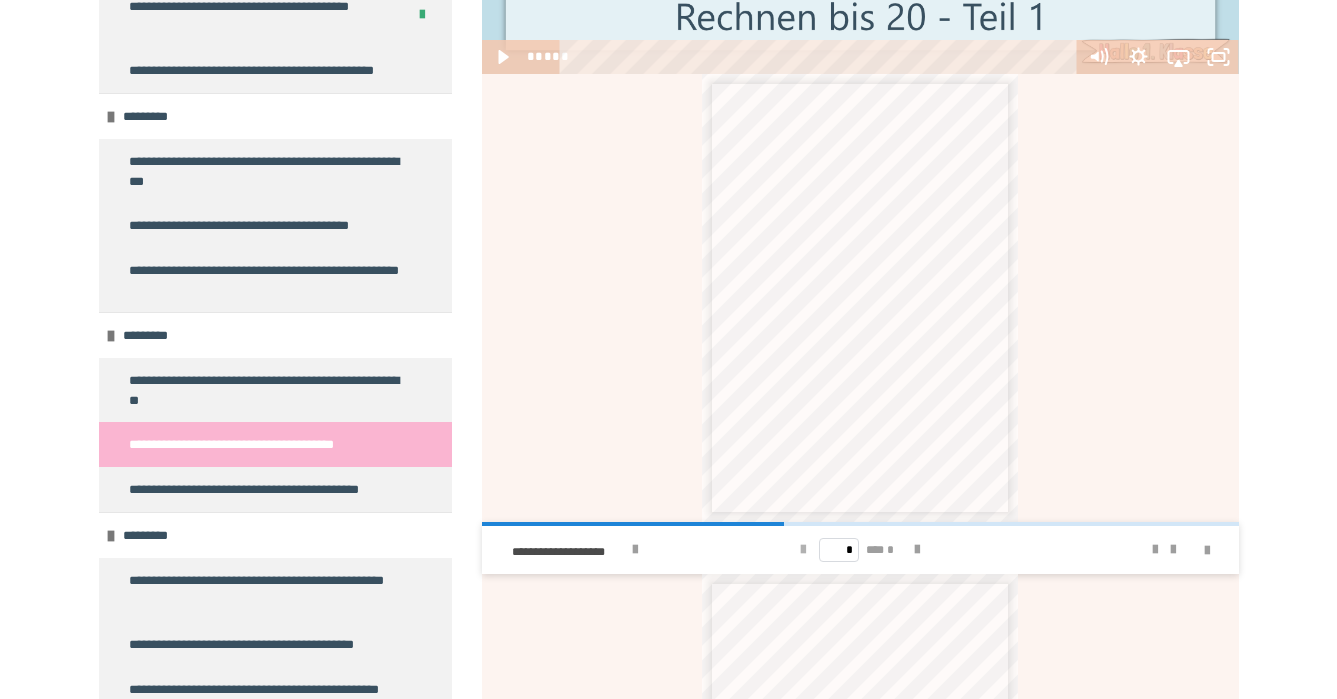 click at bounding box center (803, 550) 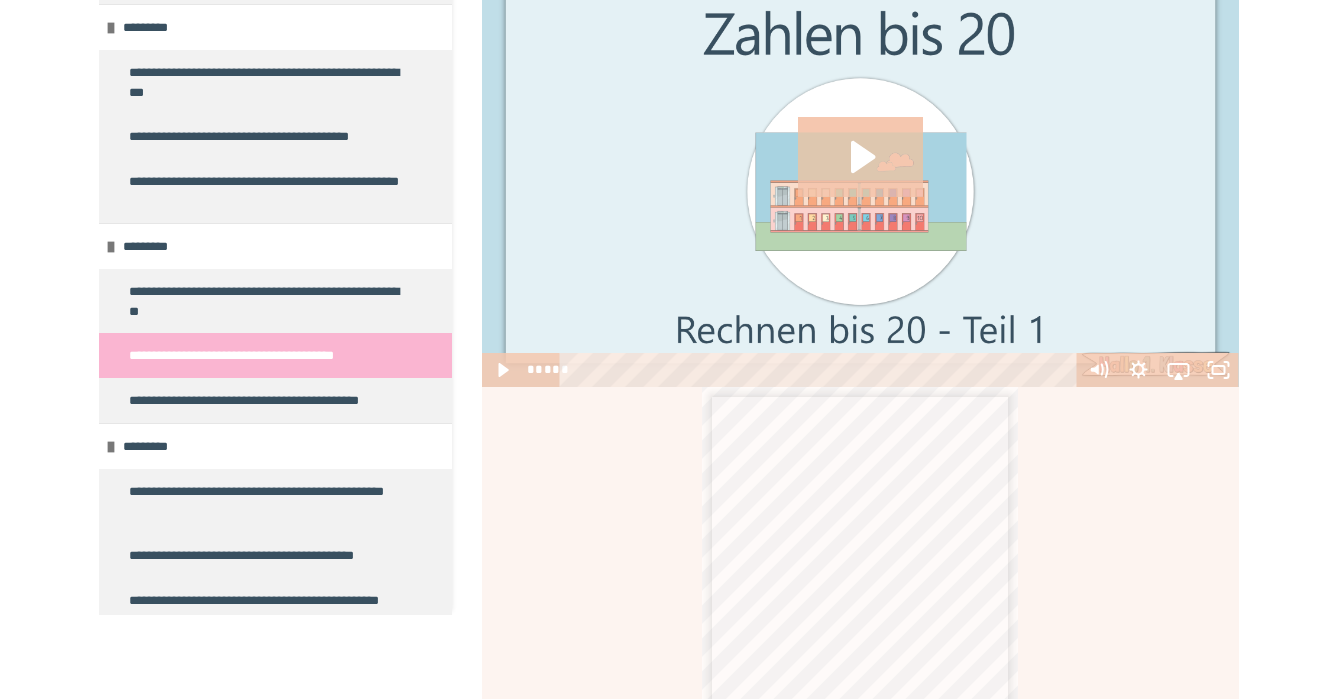 scroll, scrollTop: 274, scrollLeft: 0, axis: vertical 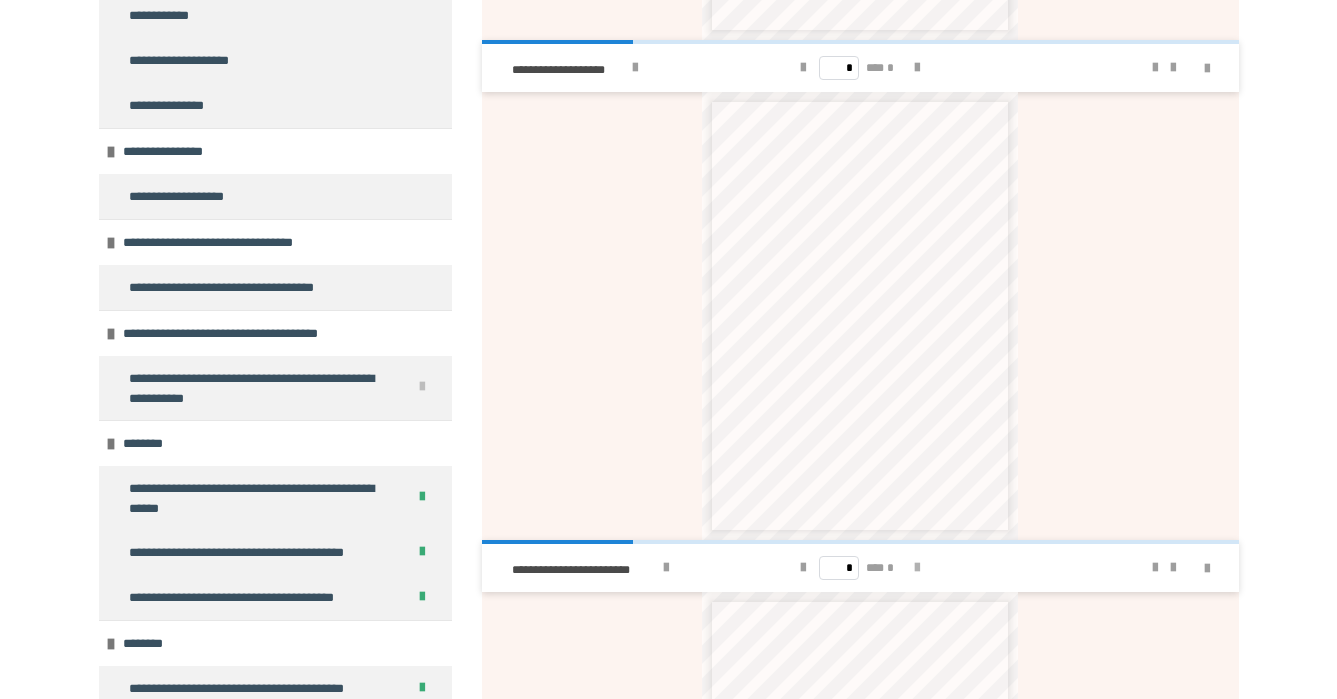click at bounding box center (917, 568) 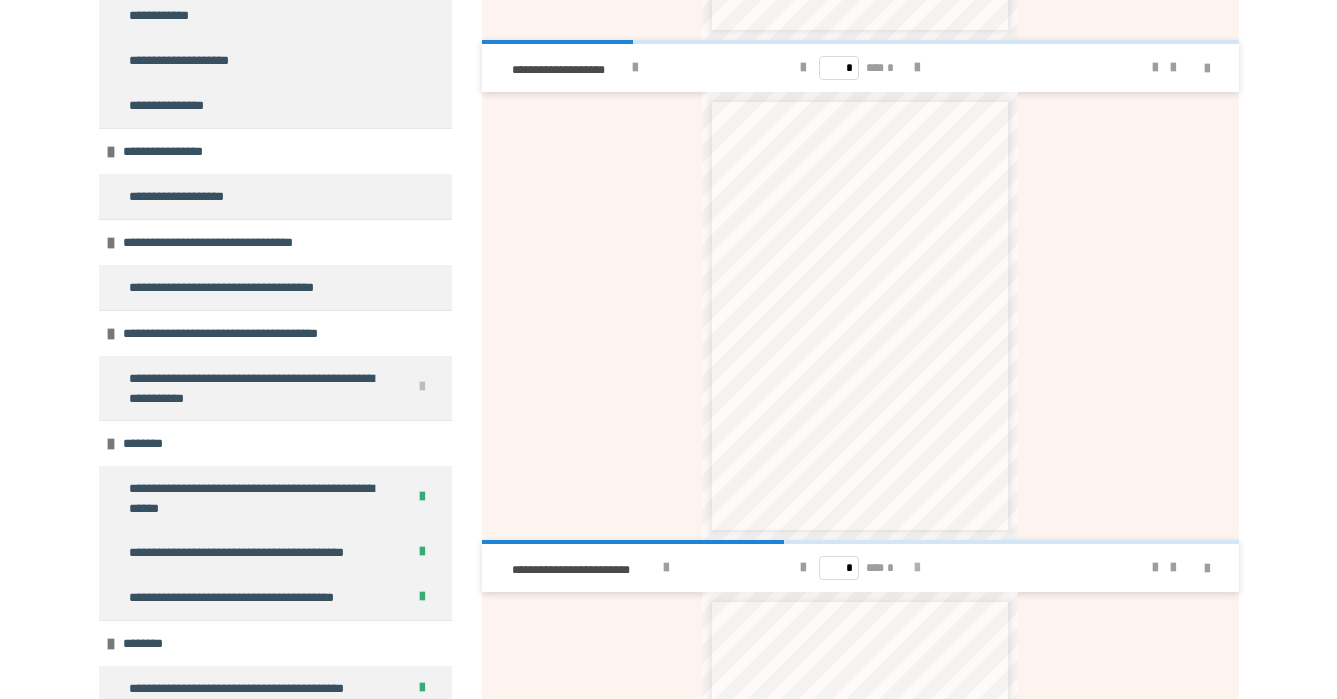 click at bounding box center (917, 568) 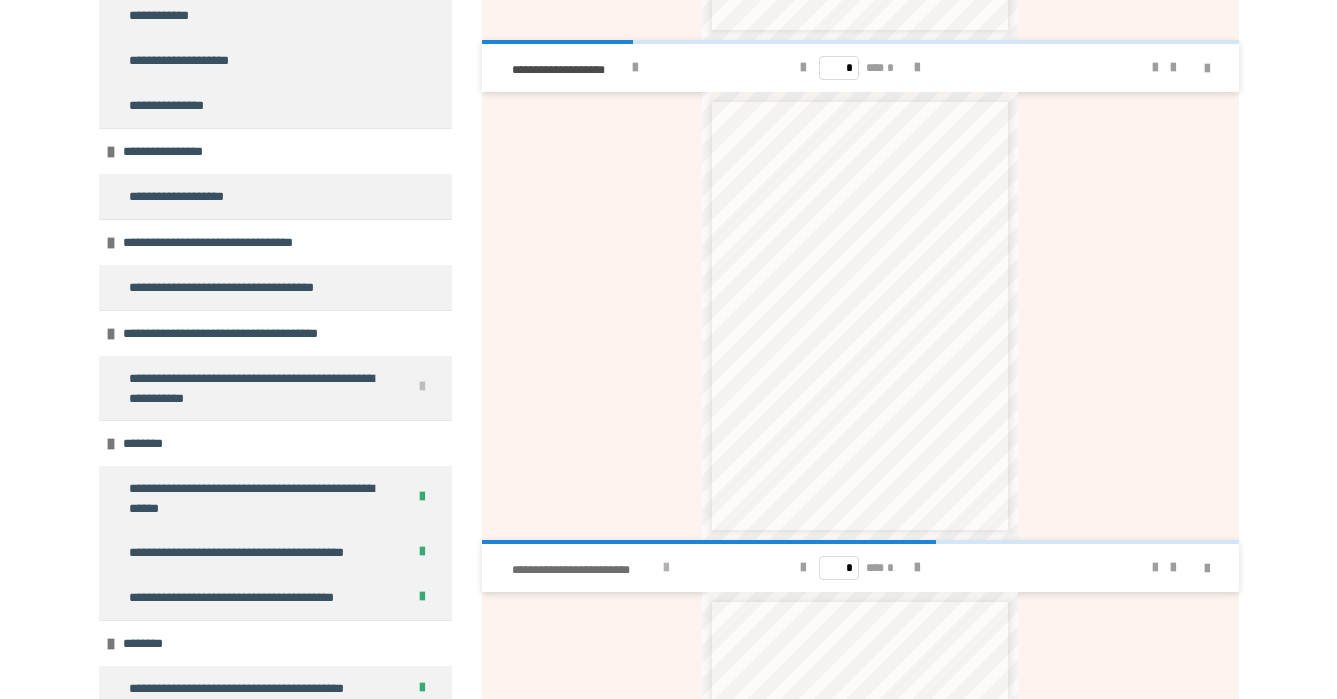 click at bounding box center [666, 568] 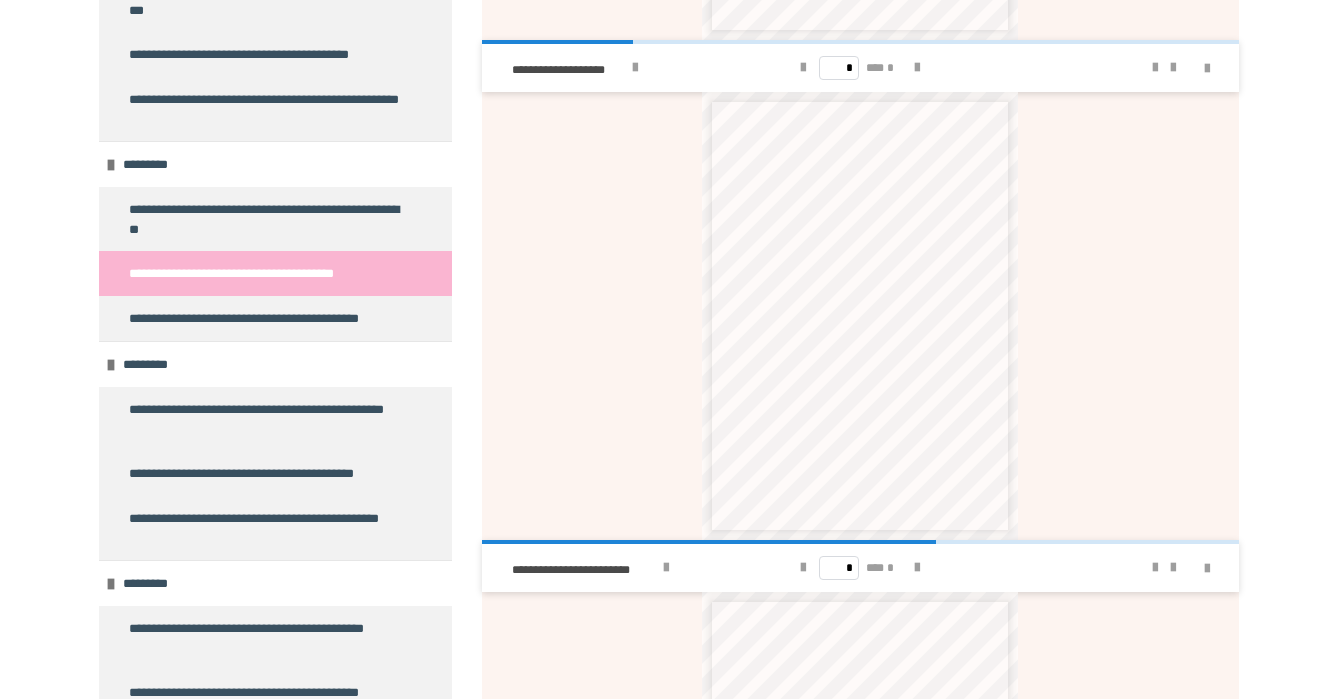 scroll, scrollTop: 3272, scrollLeft: 0, axis: vertical 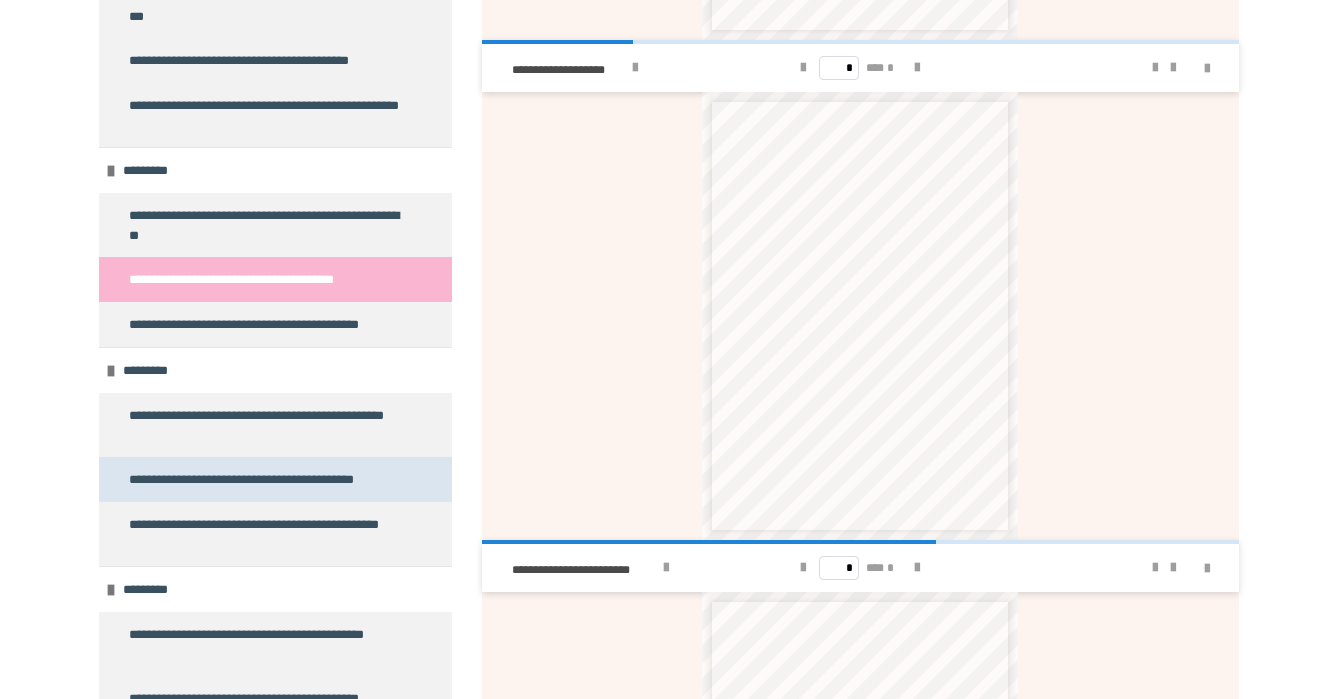 click on "**********" at bounding box center [257, 479] 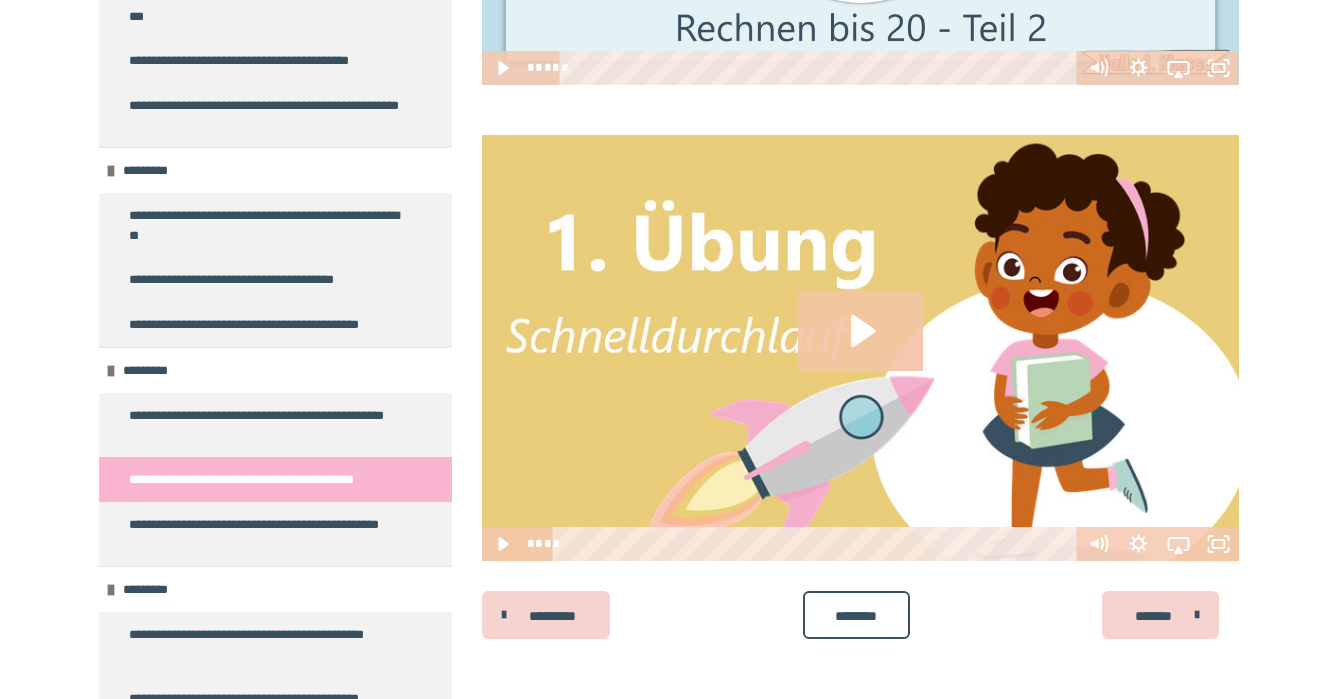 scroll, scrollTop: 723, scrollLeft: 0, axis: vertical 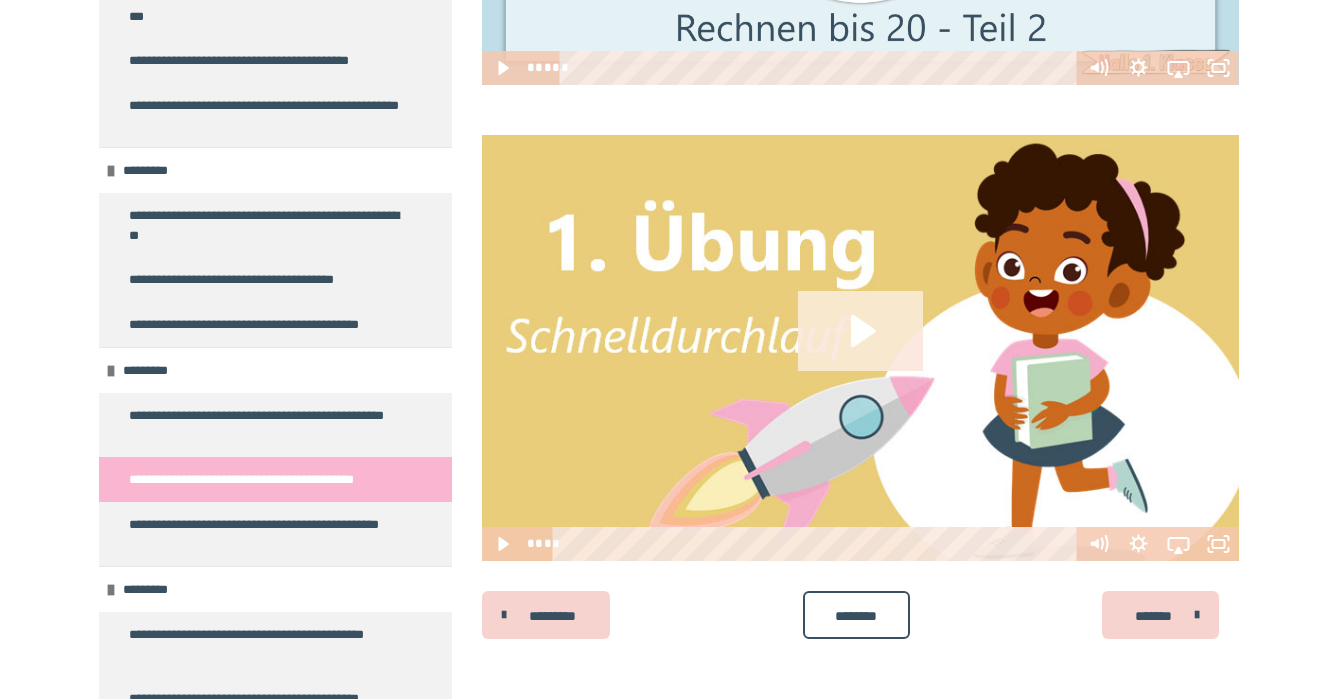 click 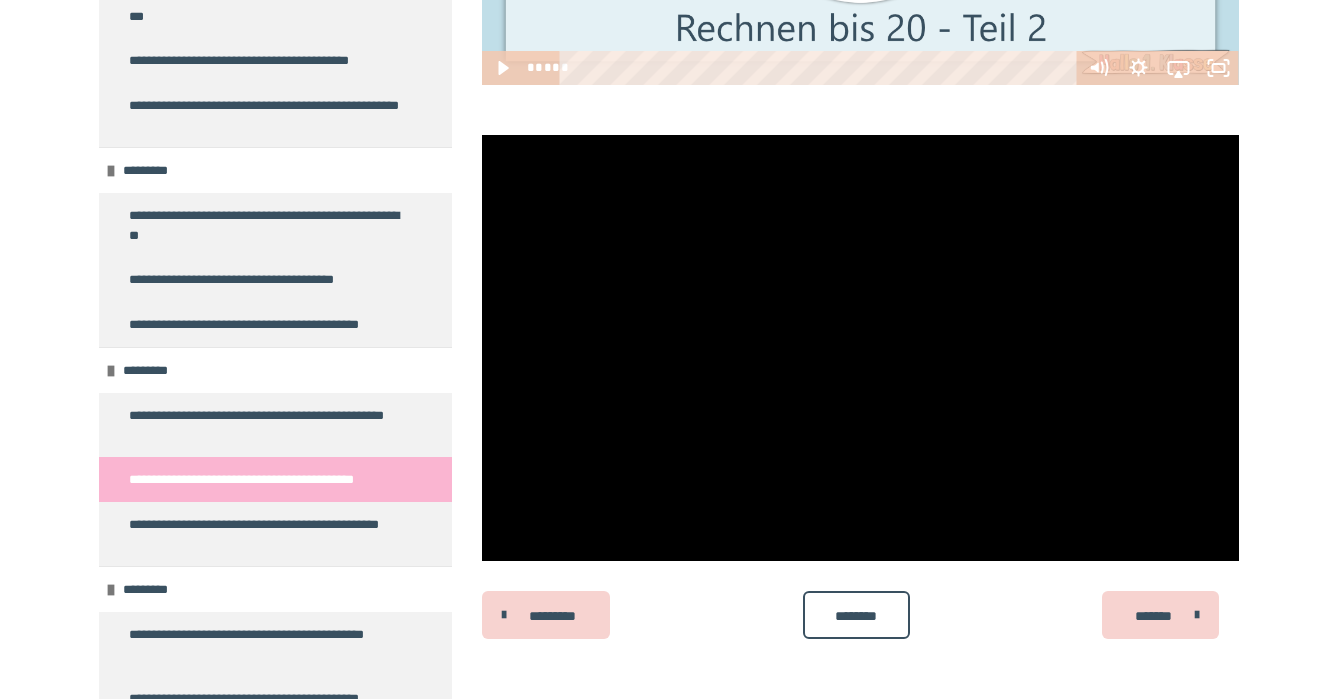 click on "********* ******** *******" at bounding box center [860, 615] 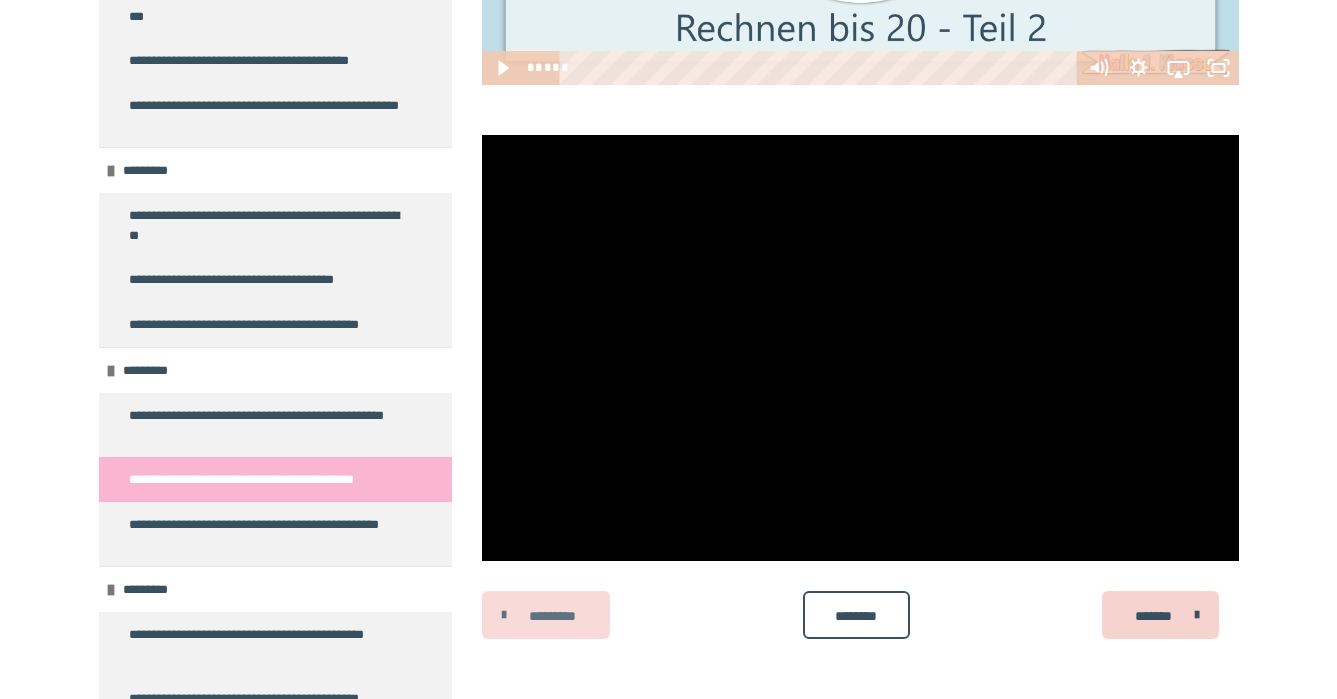 scroll, scrollTop: 723, scrollLeft: 0, axis: vertical 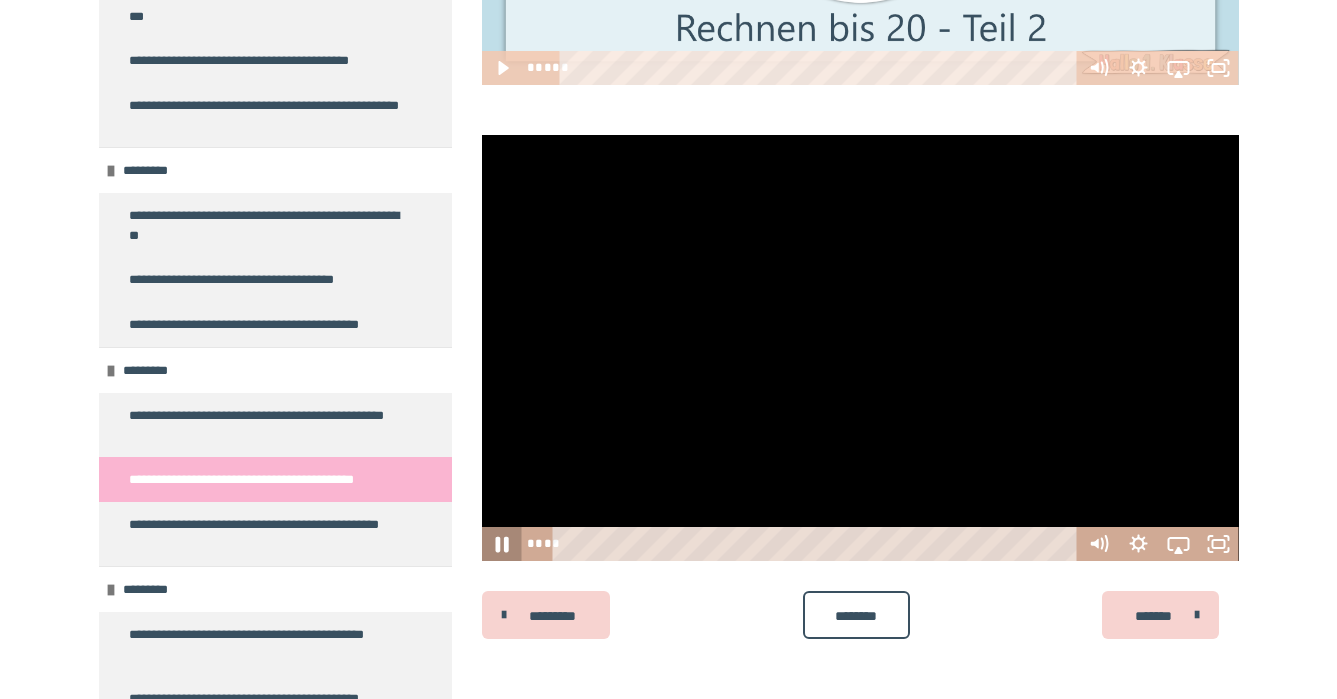 click 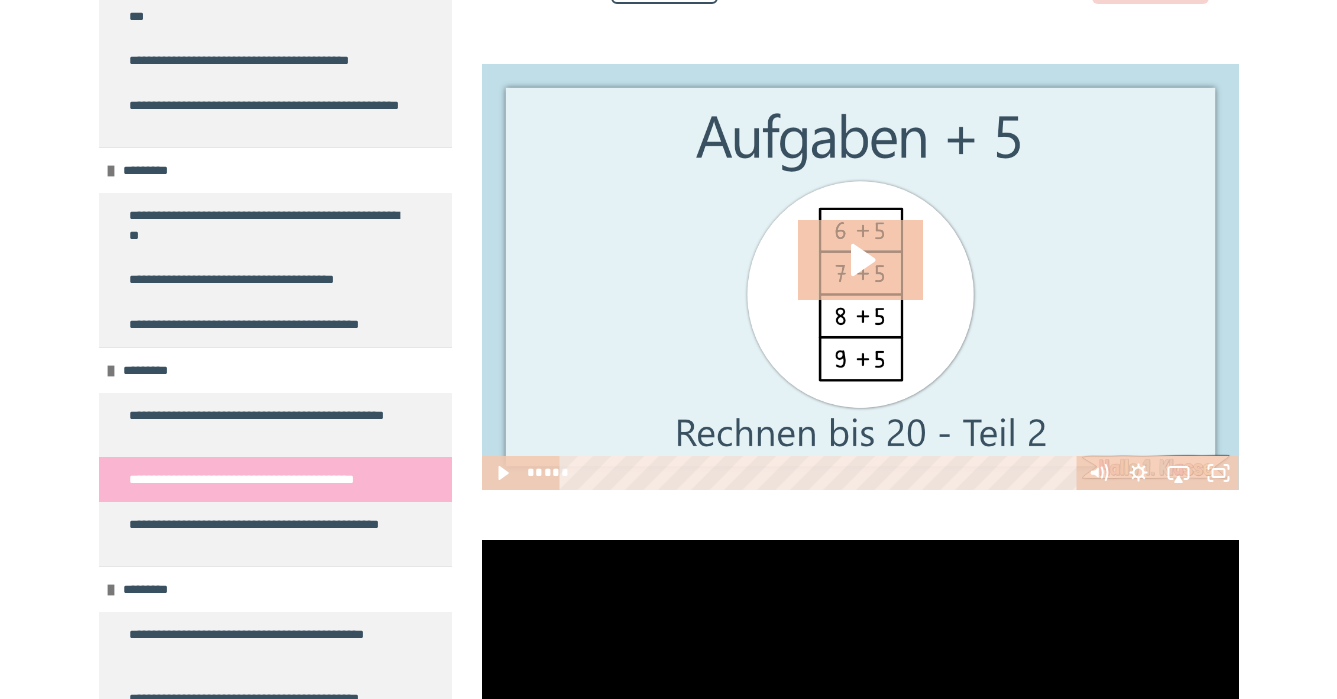 scroll, scrollTop: 761, scrollLeft: 0, axis: vertical 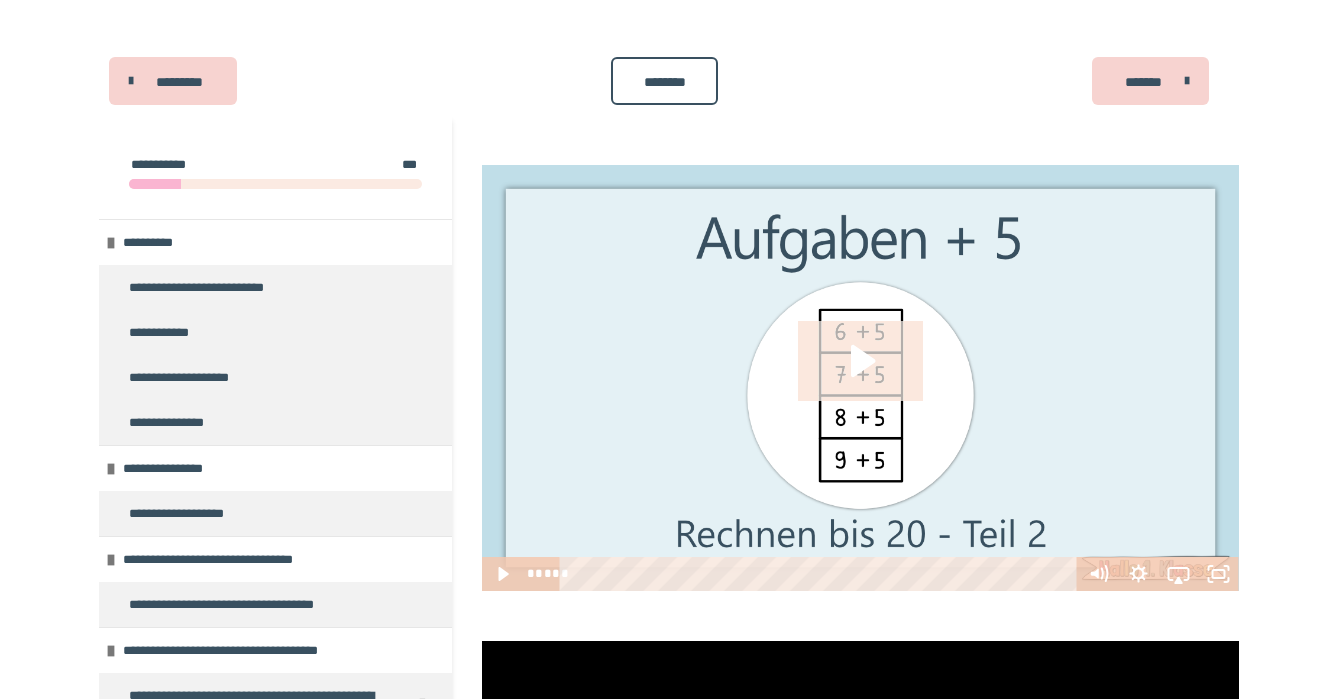 click 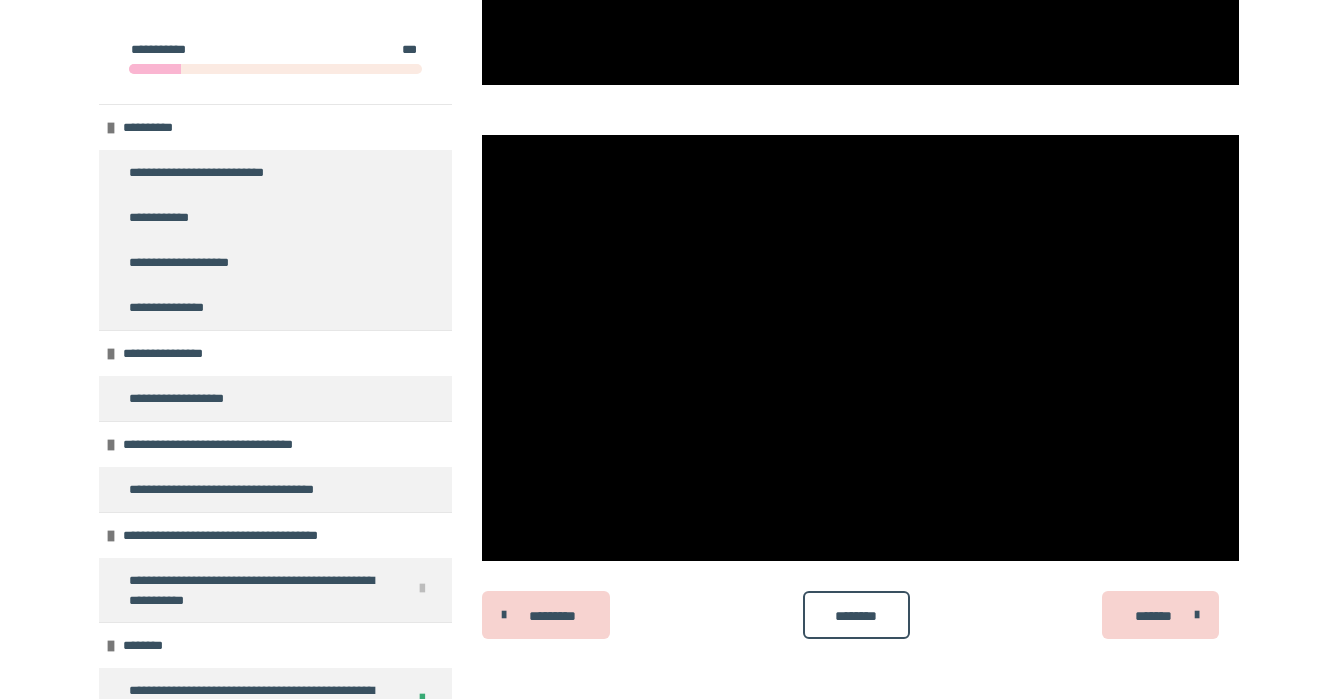 scroll, scrollTop: 723, scrollLeft: 0, axis: vertical 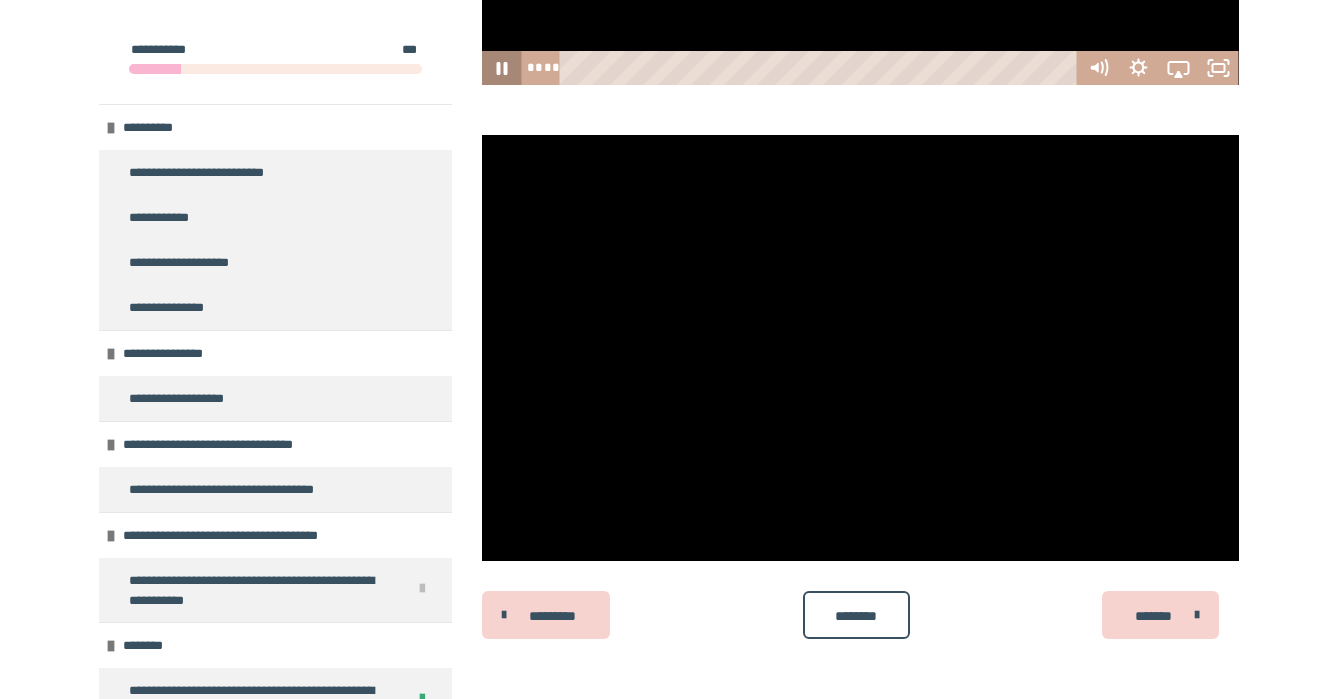 click 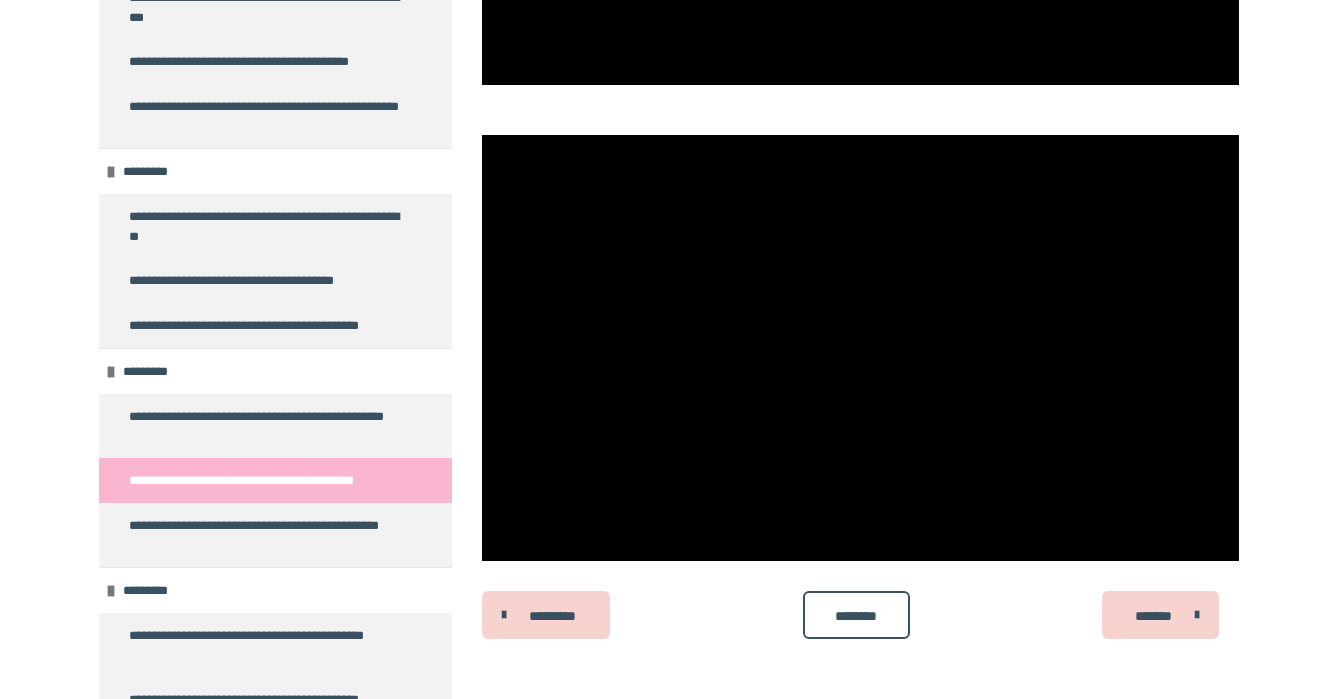 scroll, scrollTop: 3280, scrollLeft: 0, axis: vertical 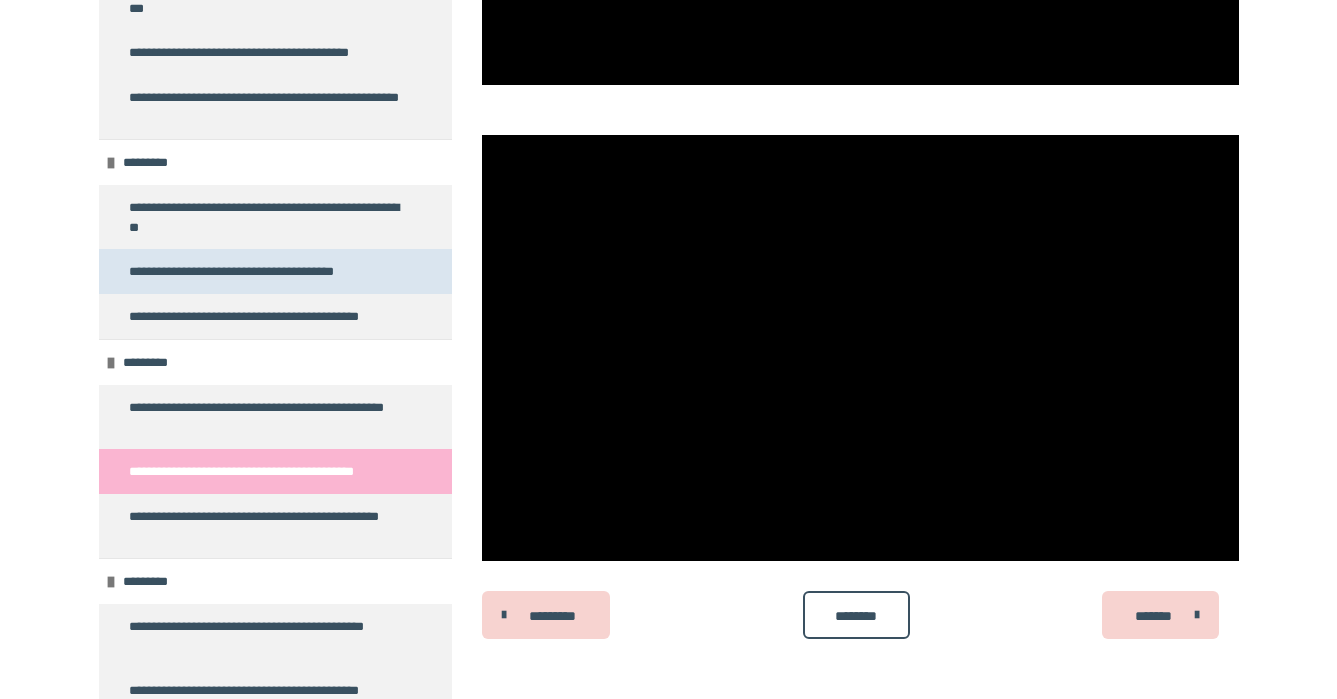 click on "**********" at bounding box center (245, 271) 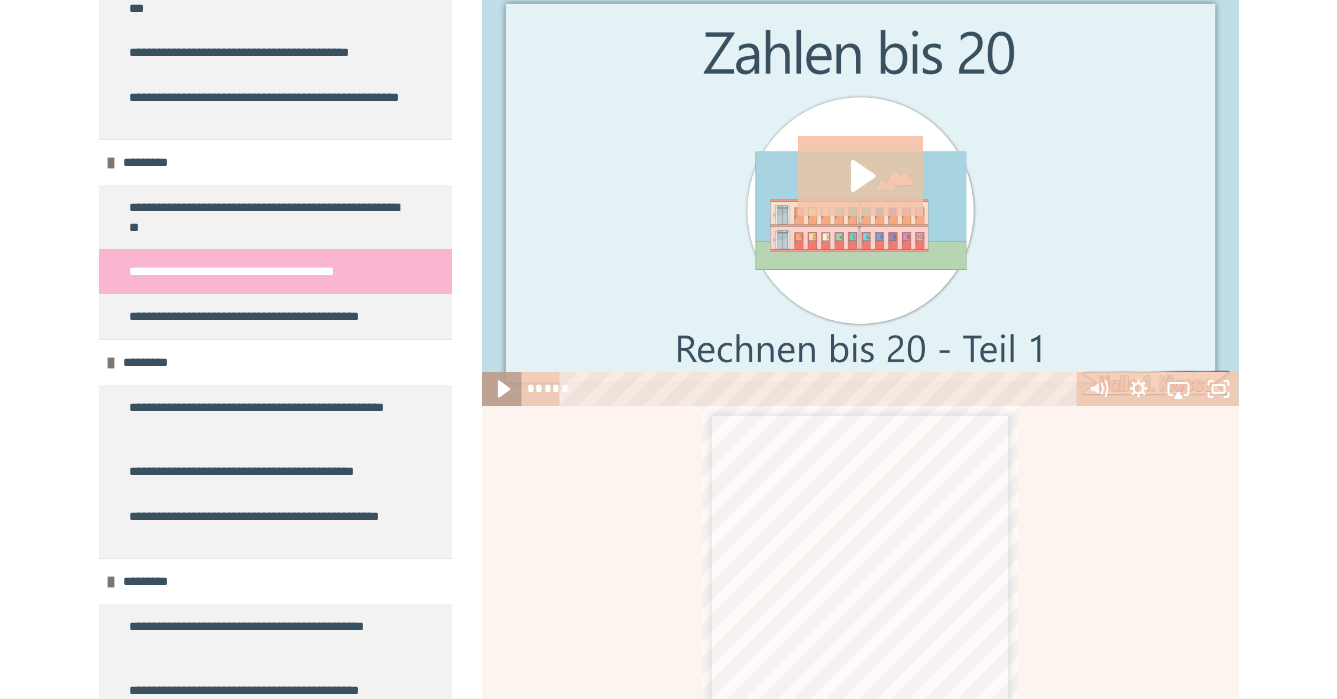 click 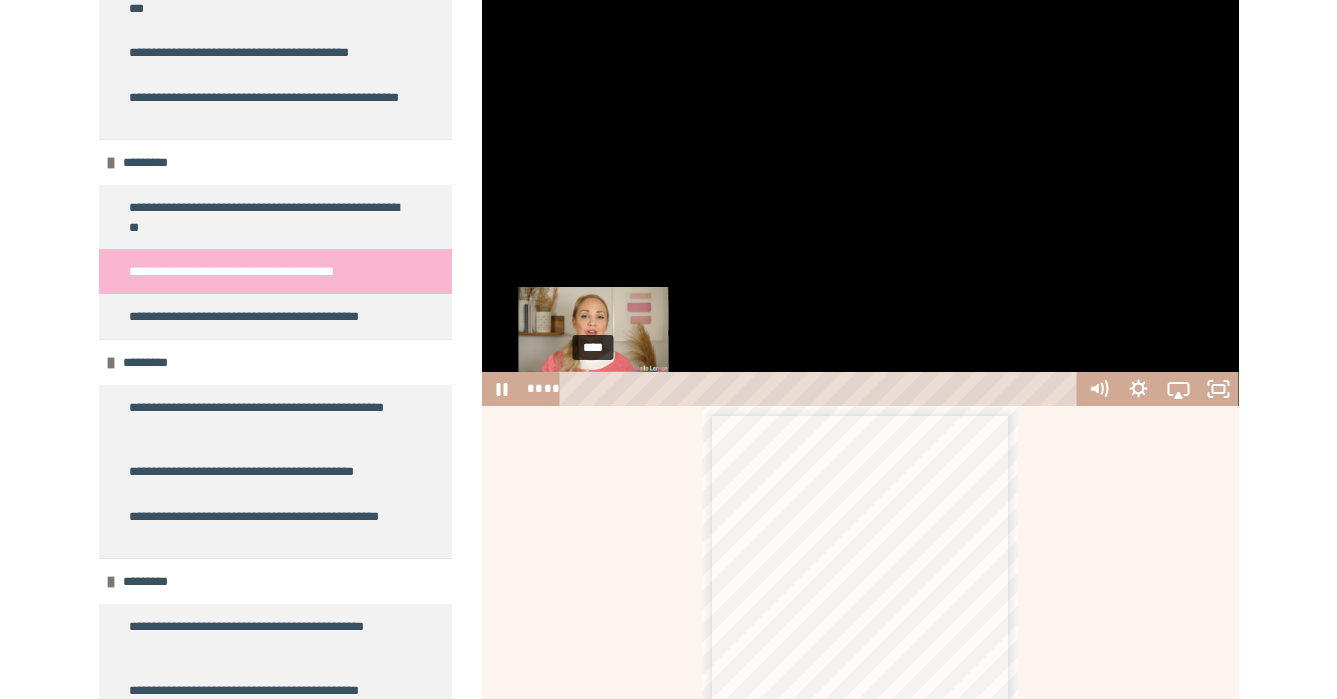 click on "****" at bounding box center [821, 389] 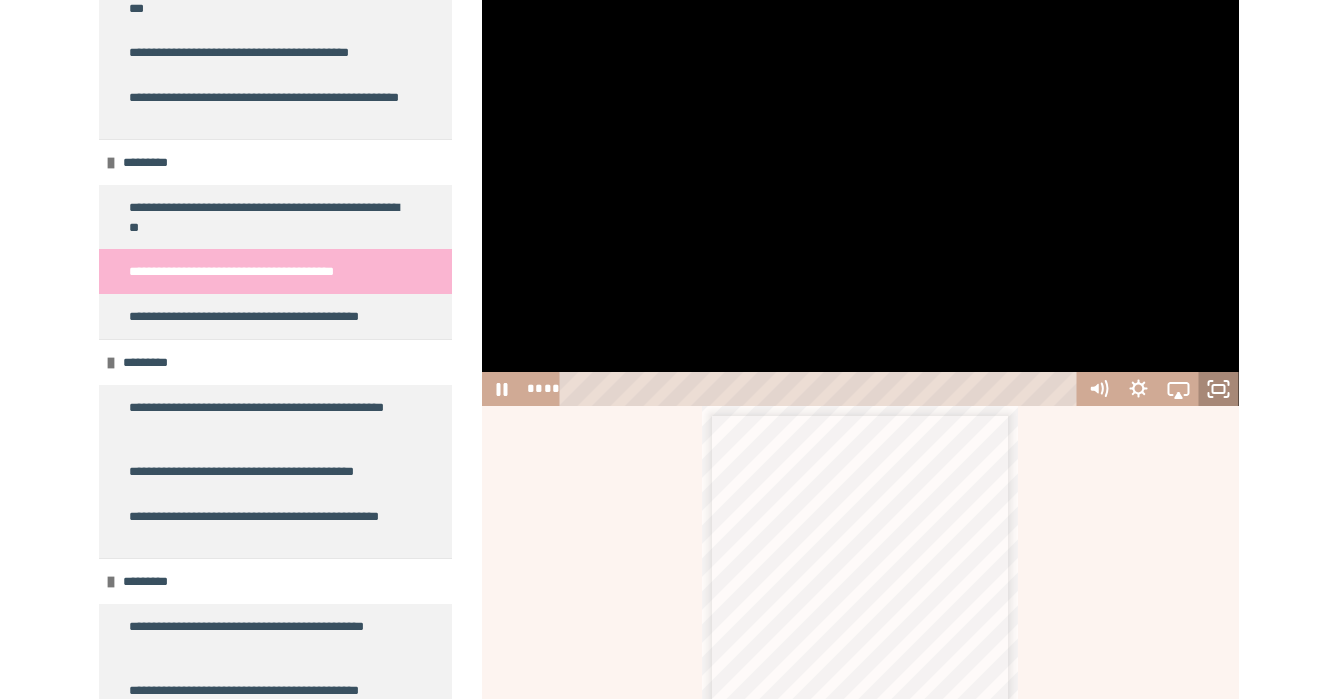 click 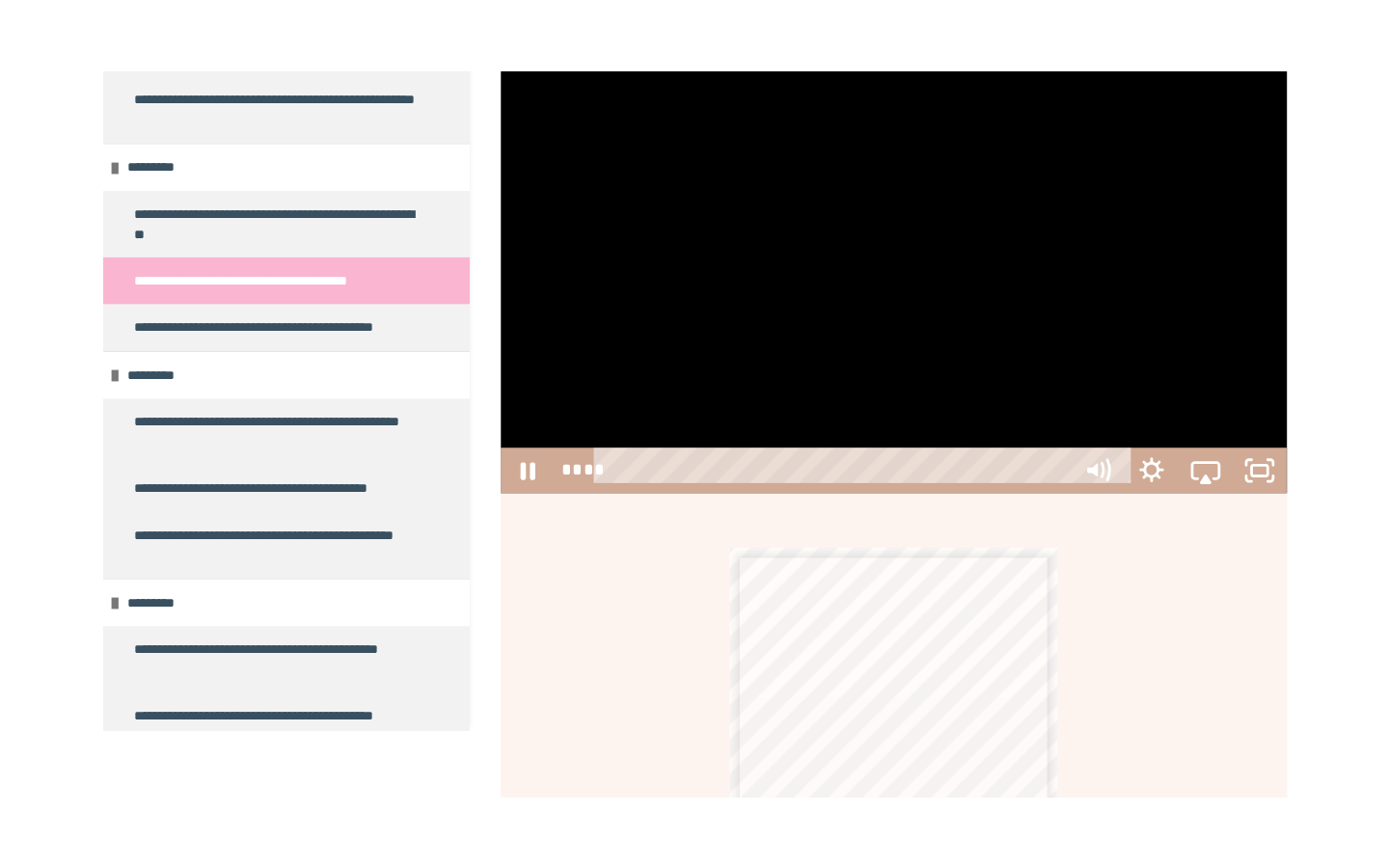 scroll, scrollTop: 0, scrollLeft: 0, axis: both 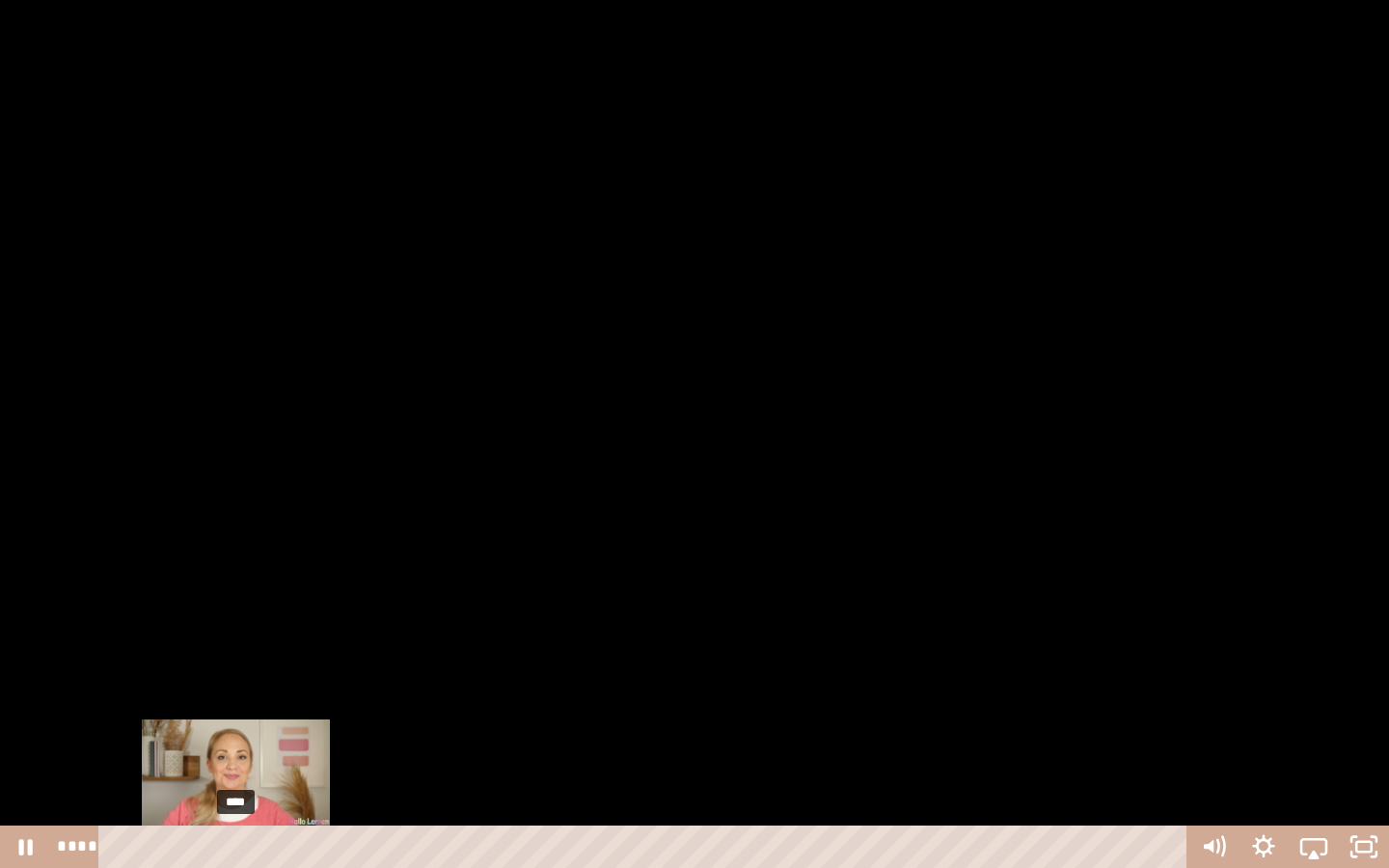 click on "****" at bounding box center [646, 847] 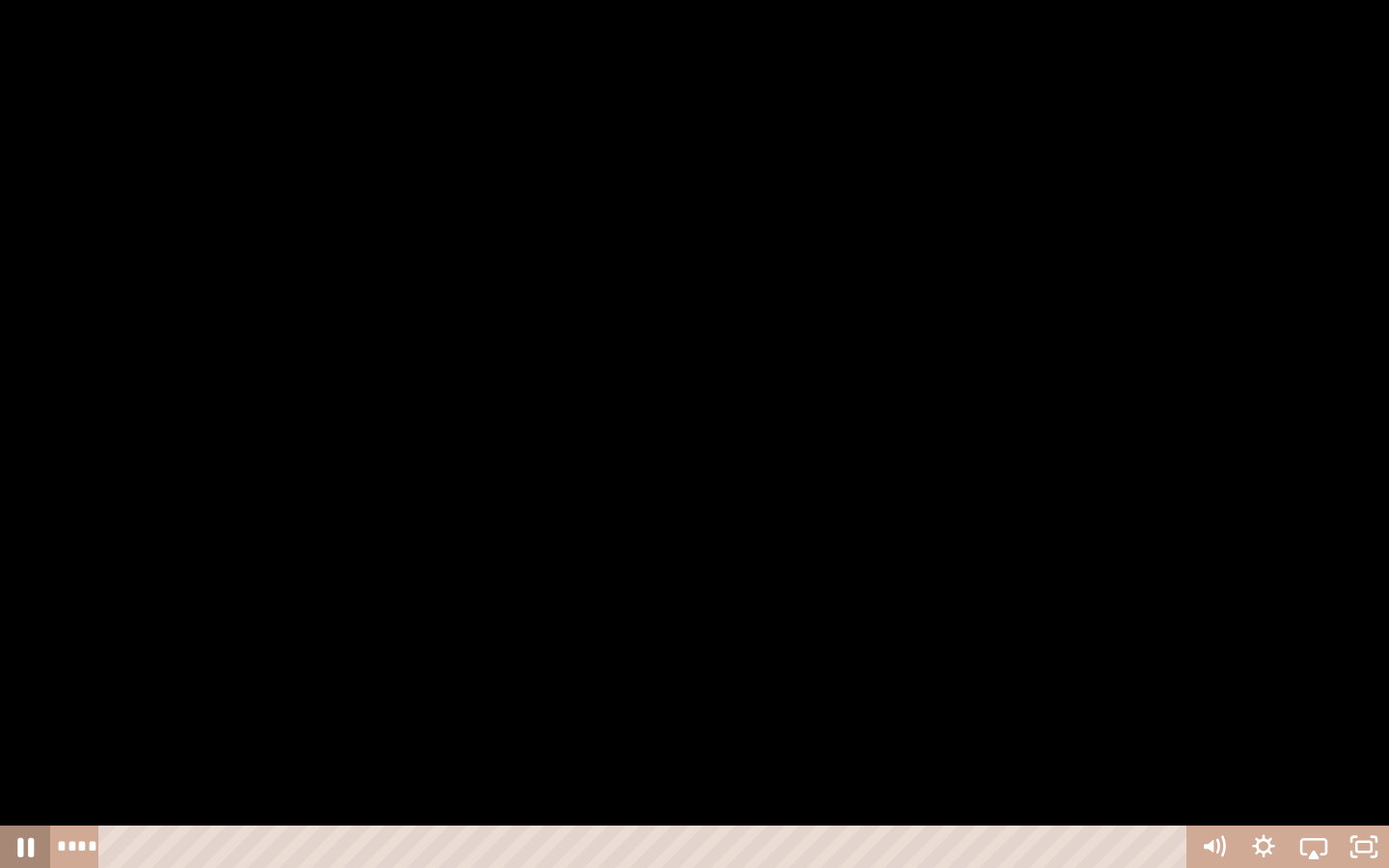 click 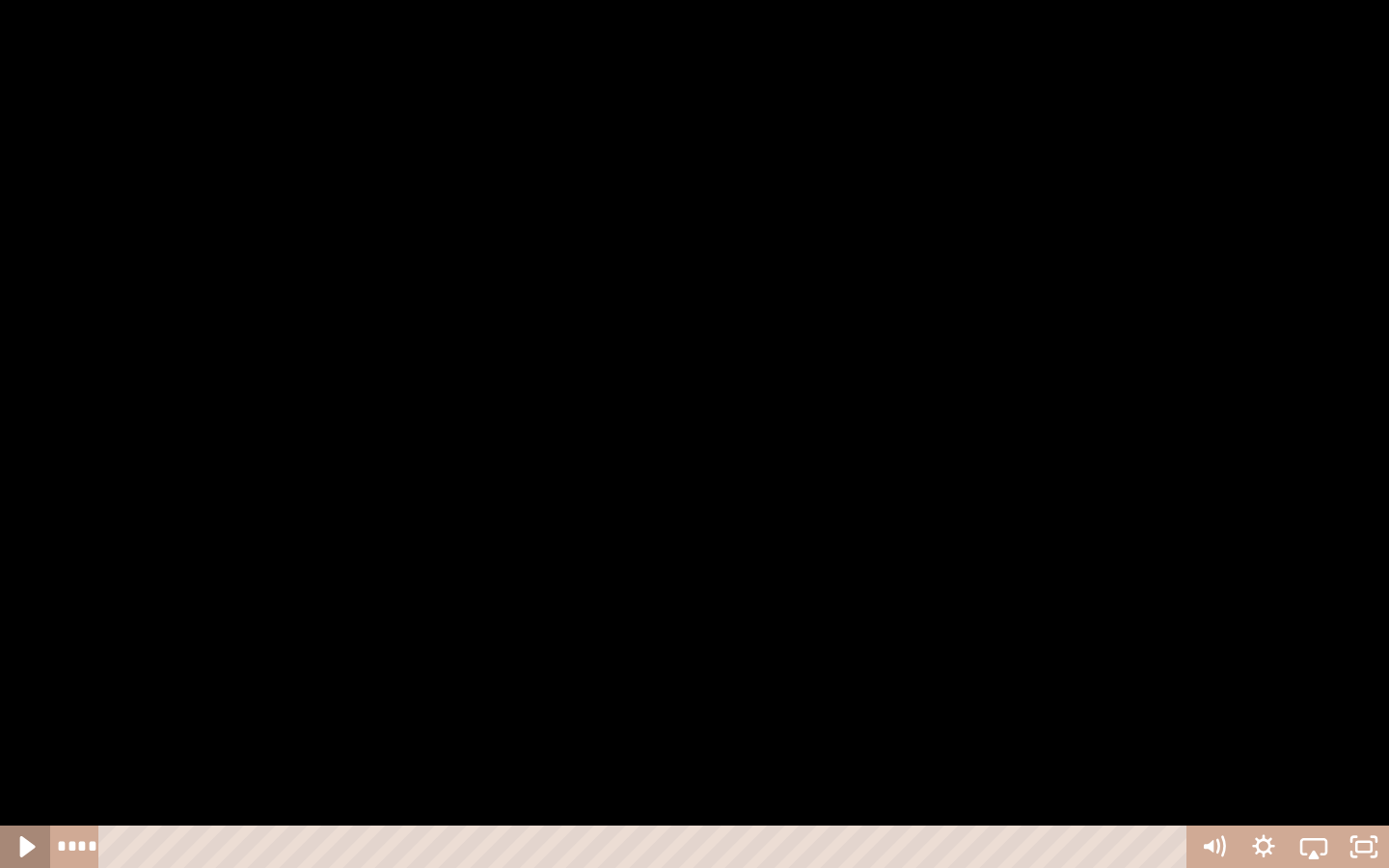 click 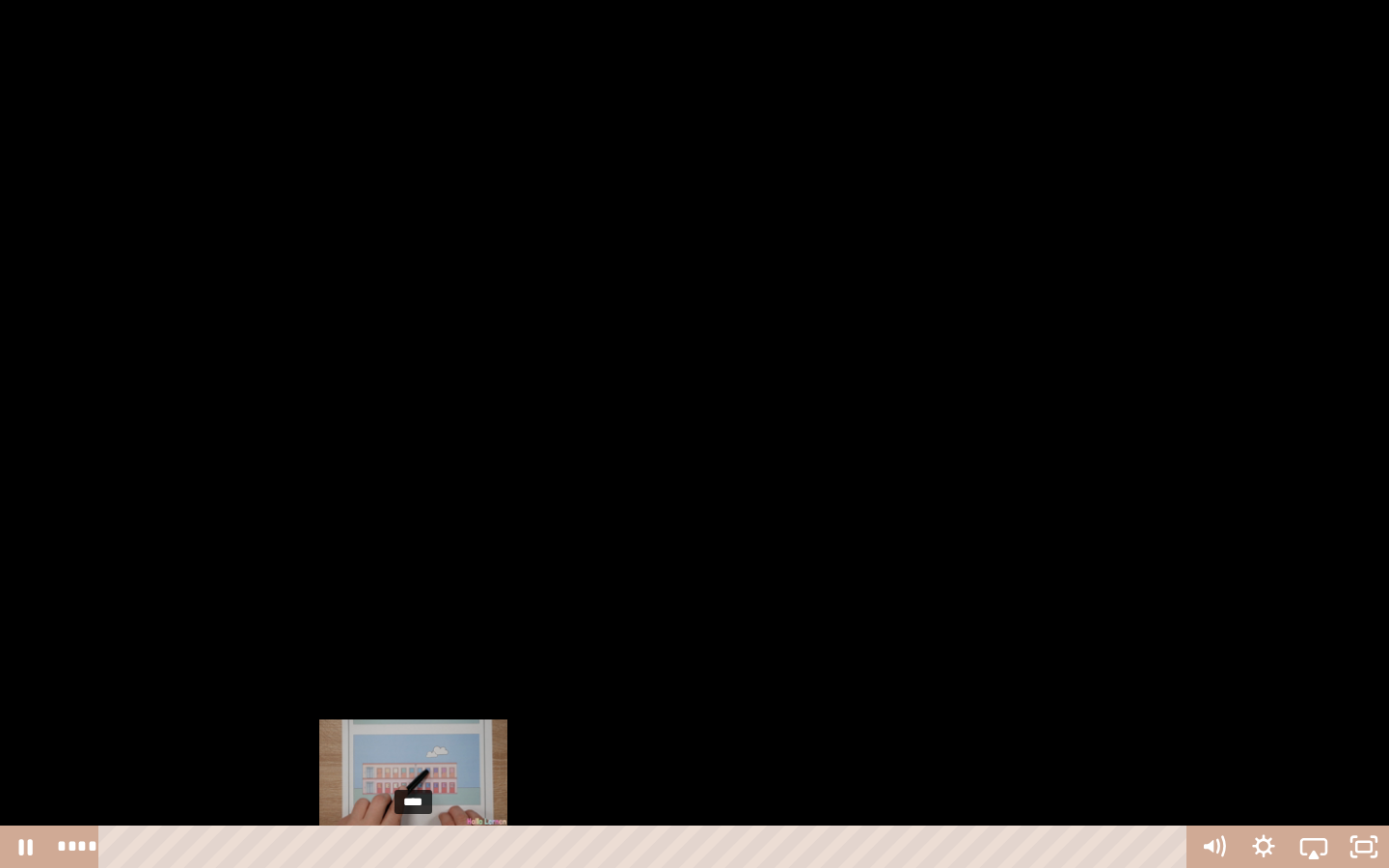 click on "****" at bounding box center (646, 847) 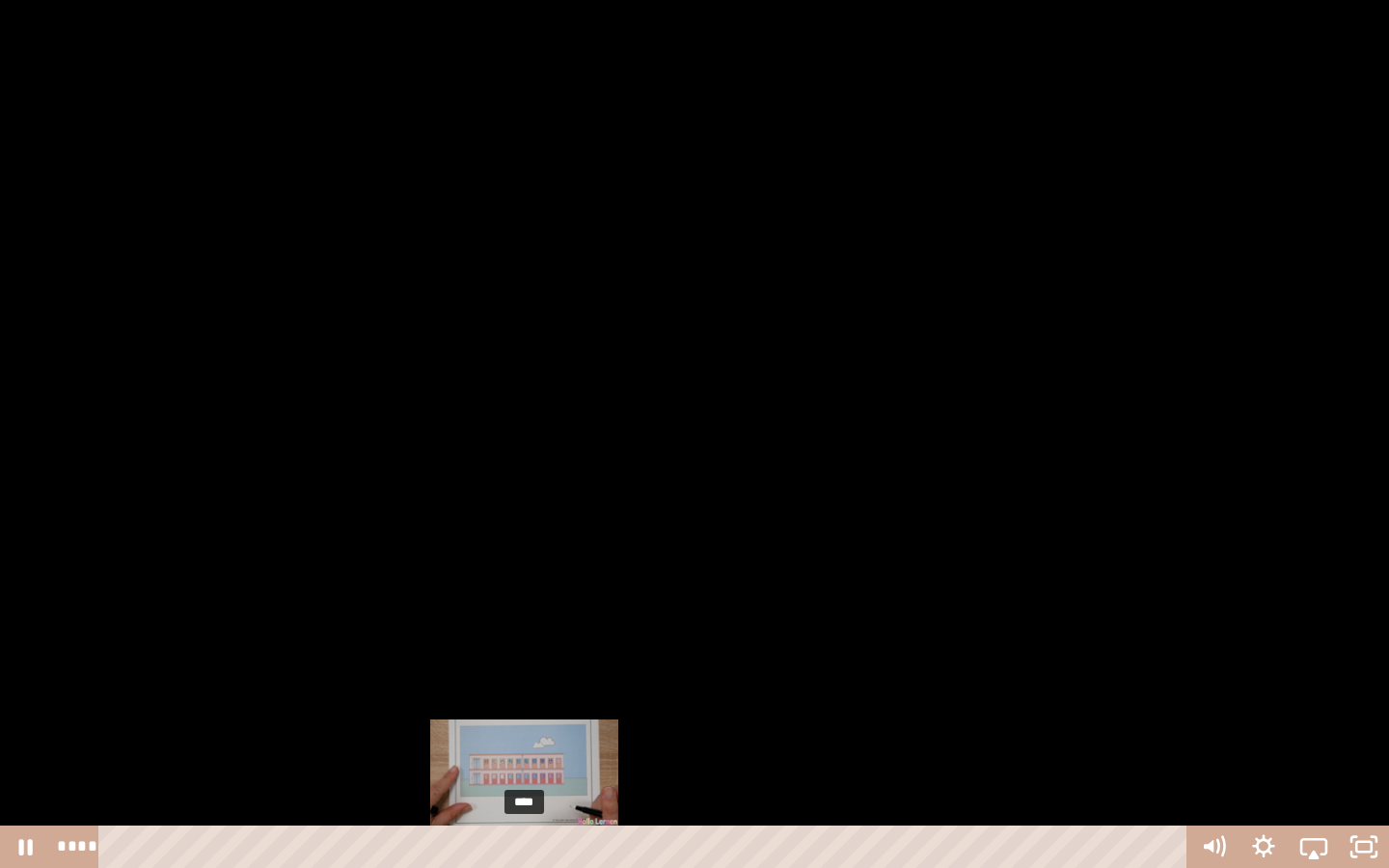 click on "****" at bounding box center [646, 847] 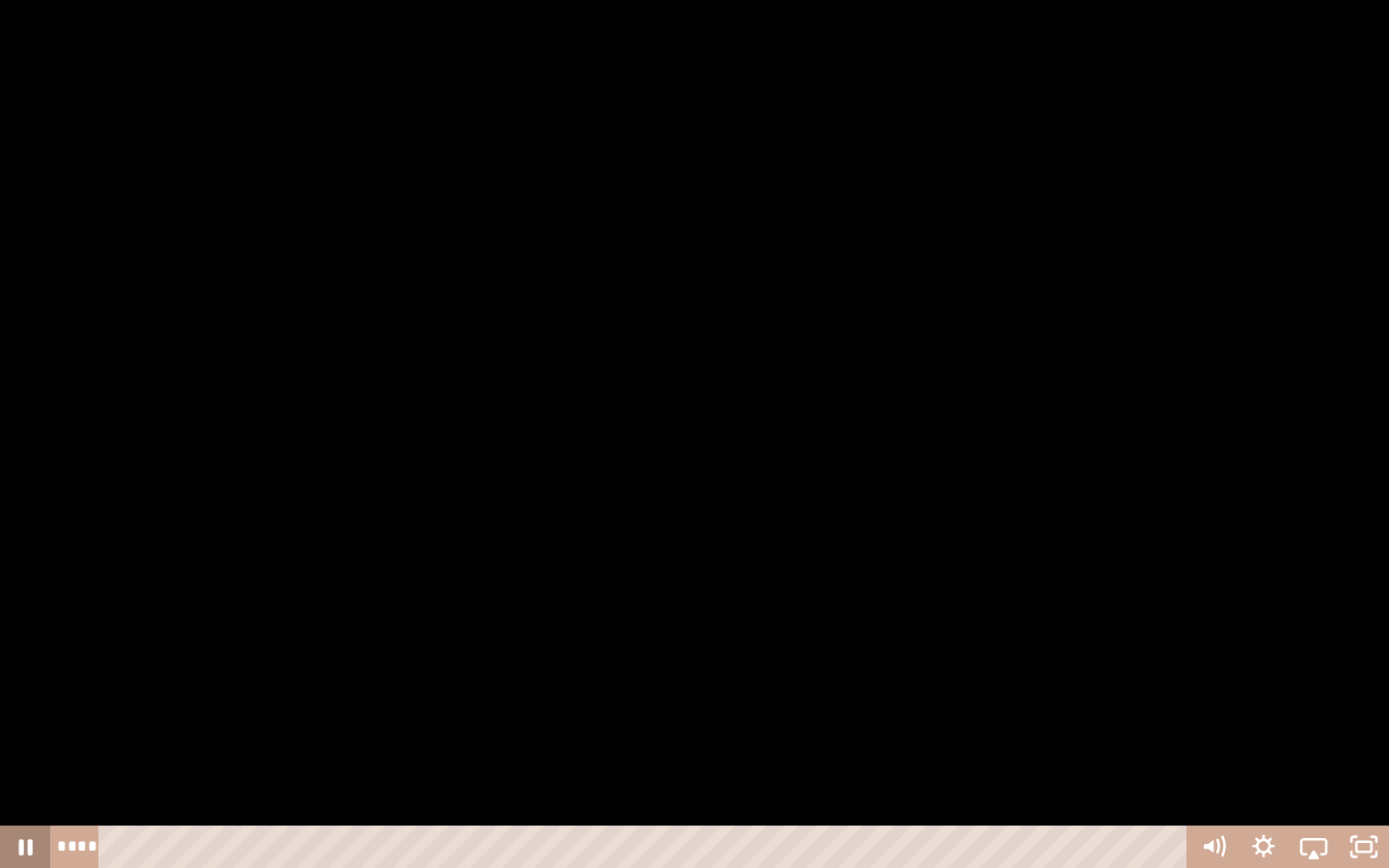 click 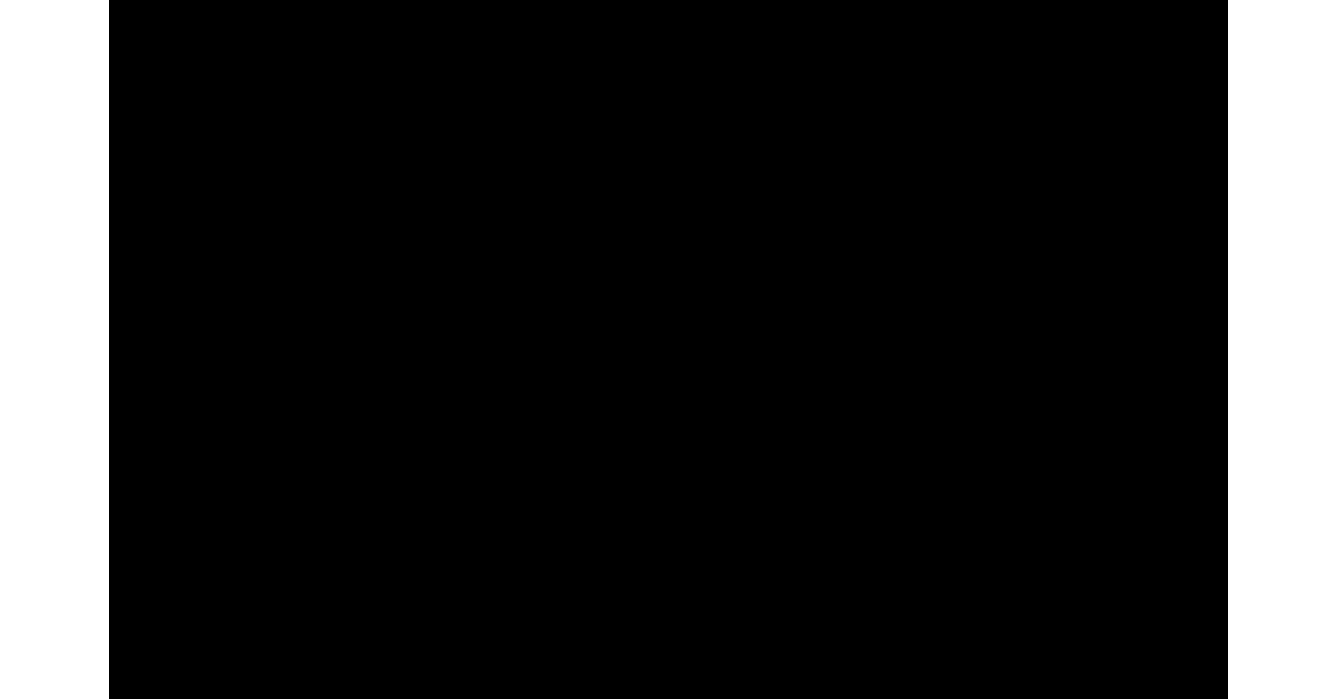 scroll, scrollTop: 342, scrollLeft: 0, axis: vertical 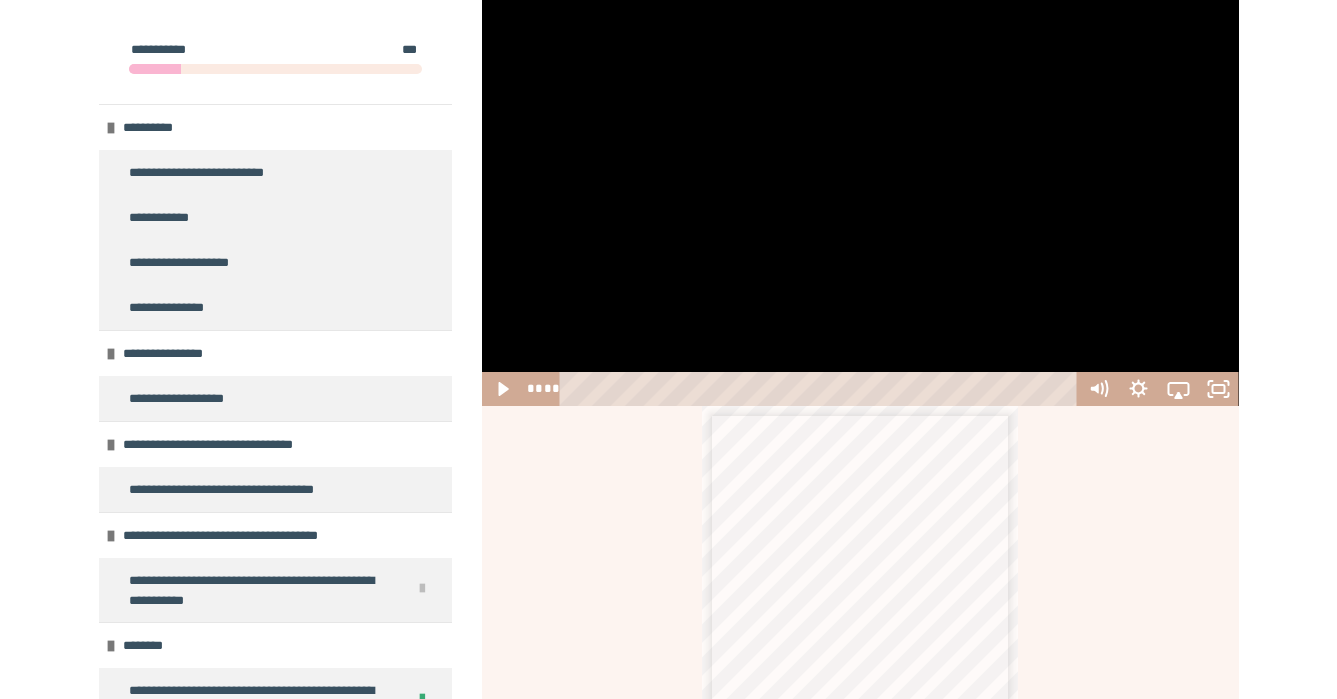 click at bounding box center (860, 193) 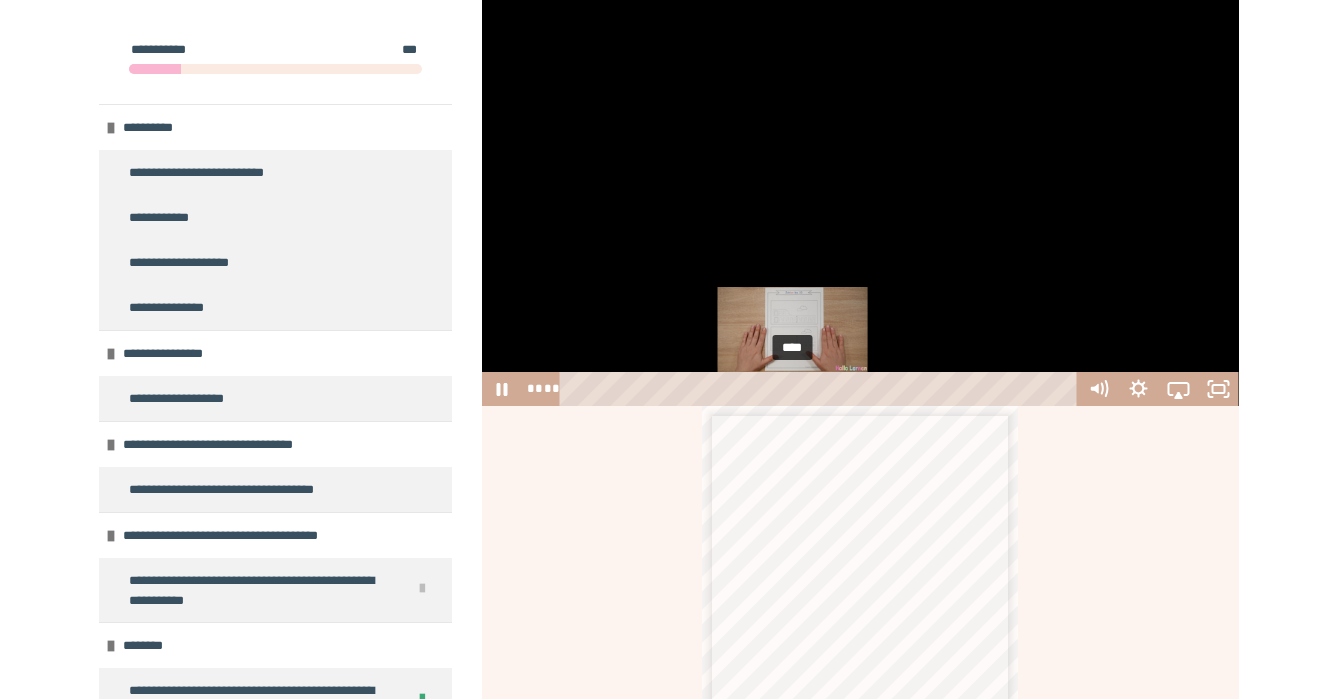click on "****" at bounding box center [821, 389] 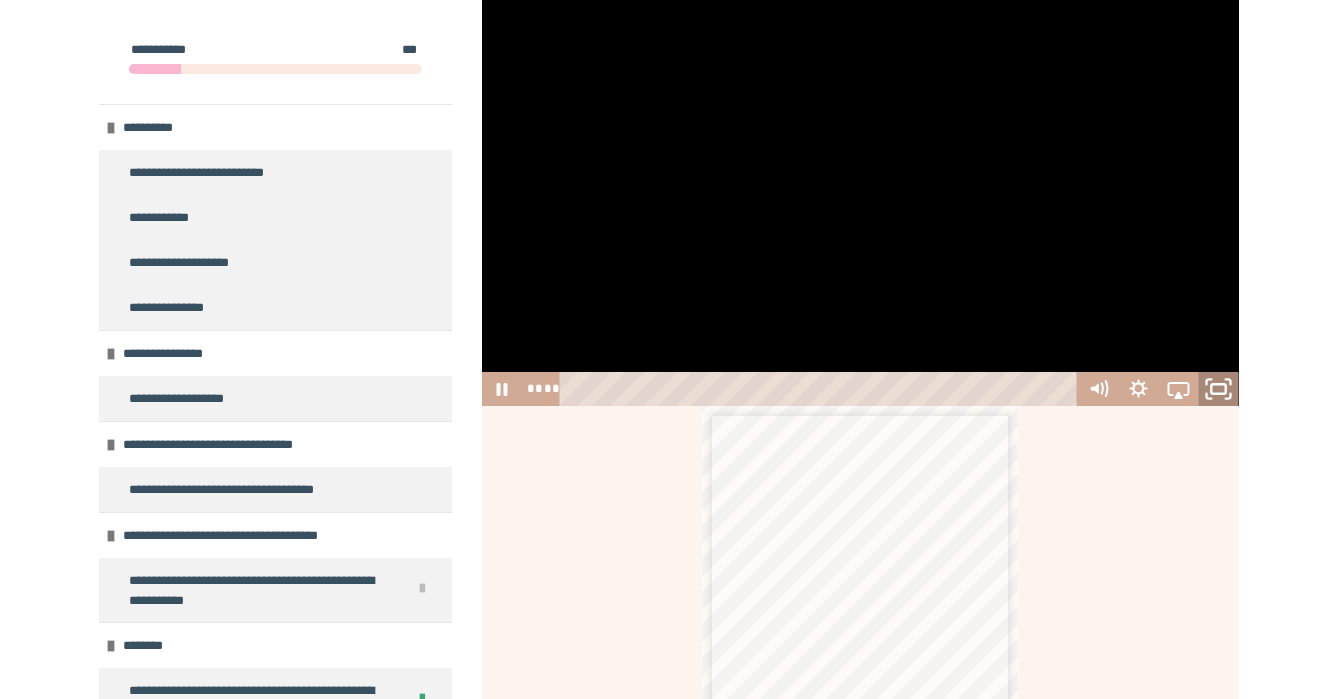 click 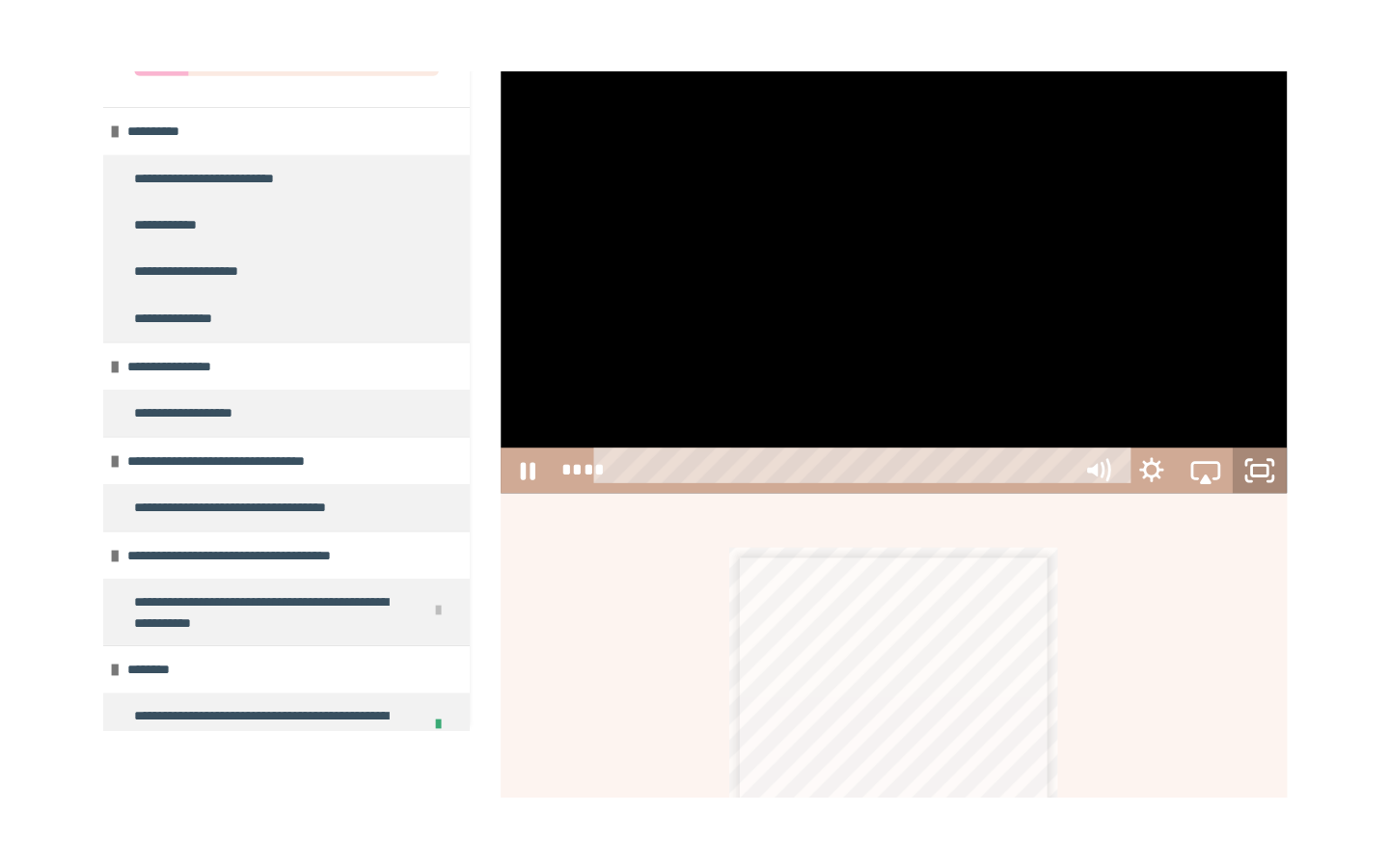 scroll, scrollTop: 0, scrollLeft: 0, axis: both 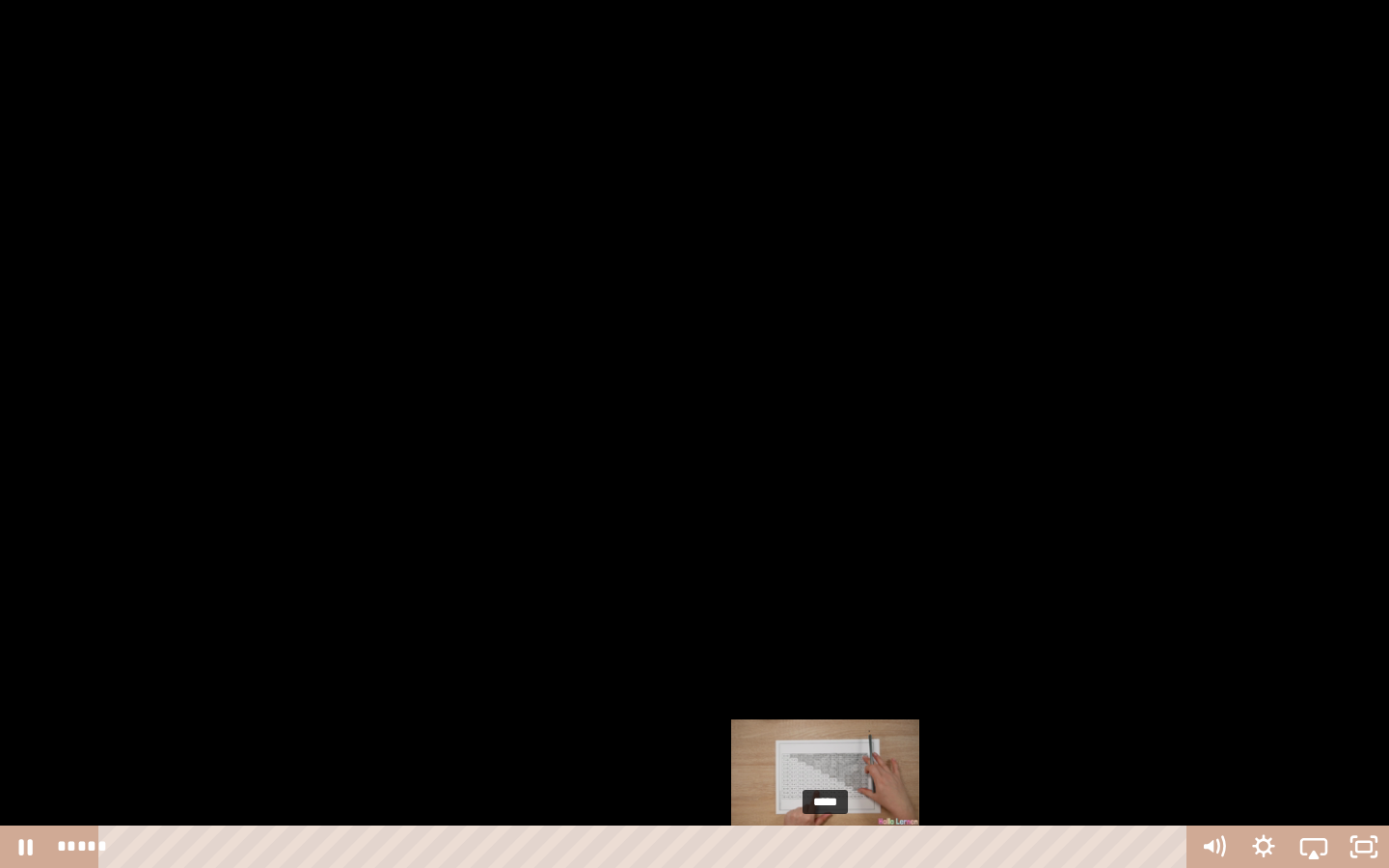 click on "*****" at bounding box center [646, 847] 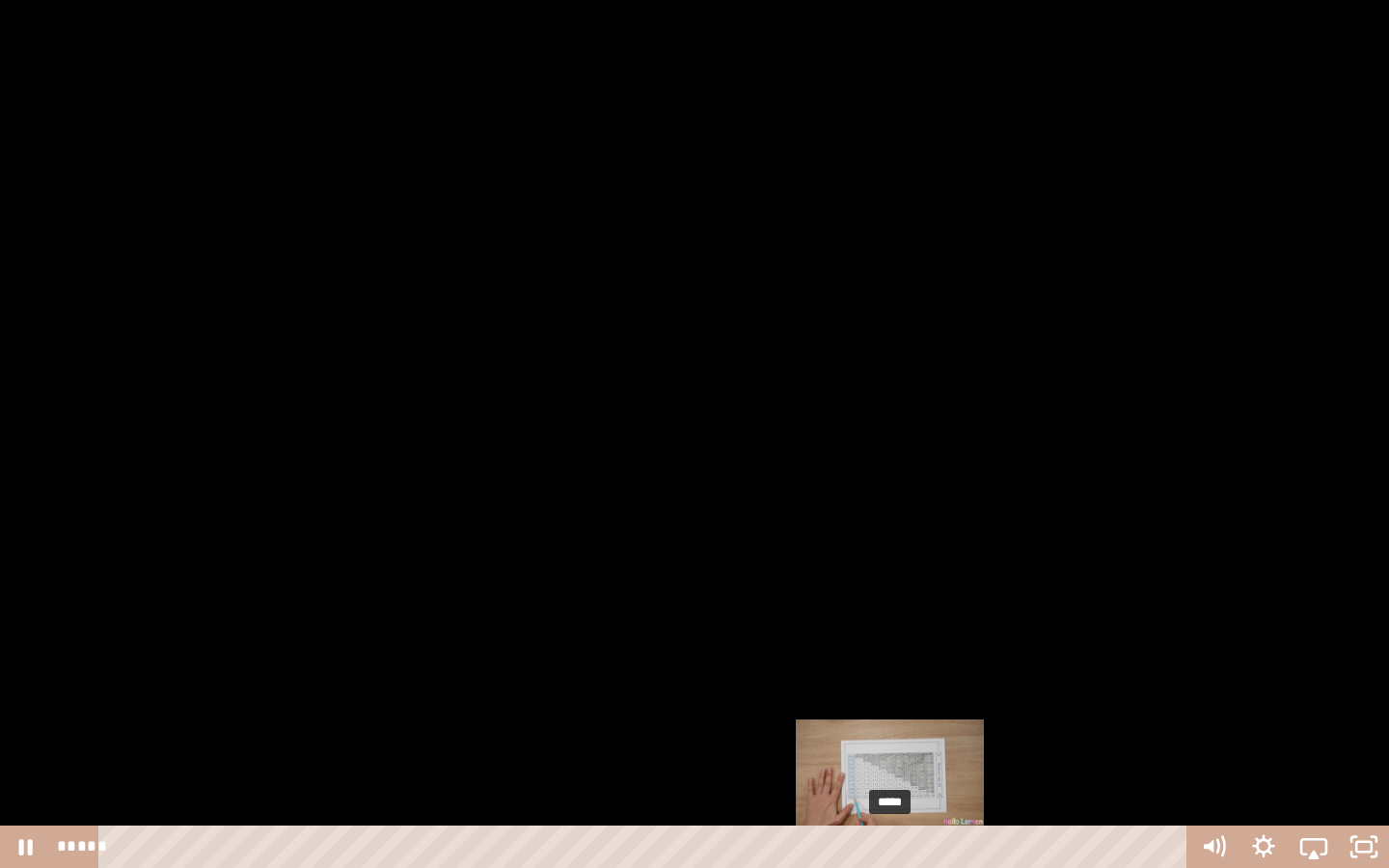 click on "*****" at bounding box center [646, 847] 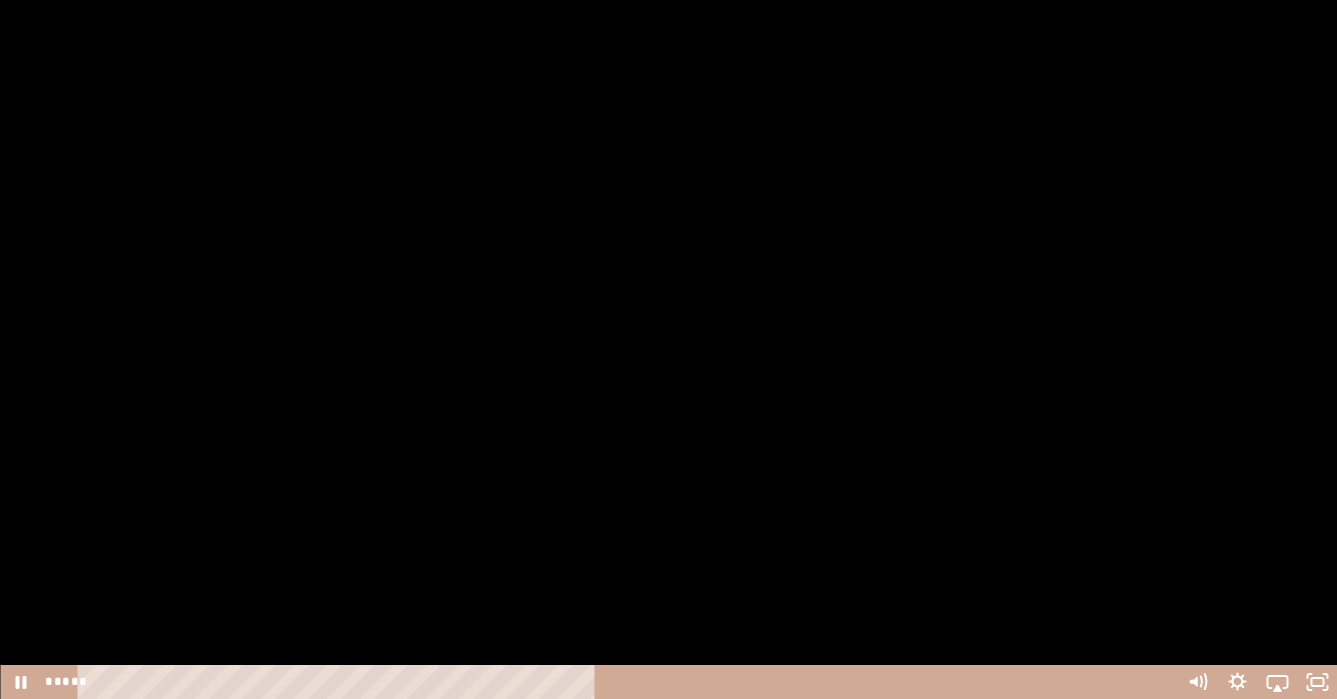 scroll, scrollTop: 1271, scrollLeft: 0, axis: vertical 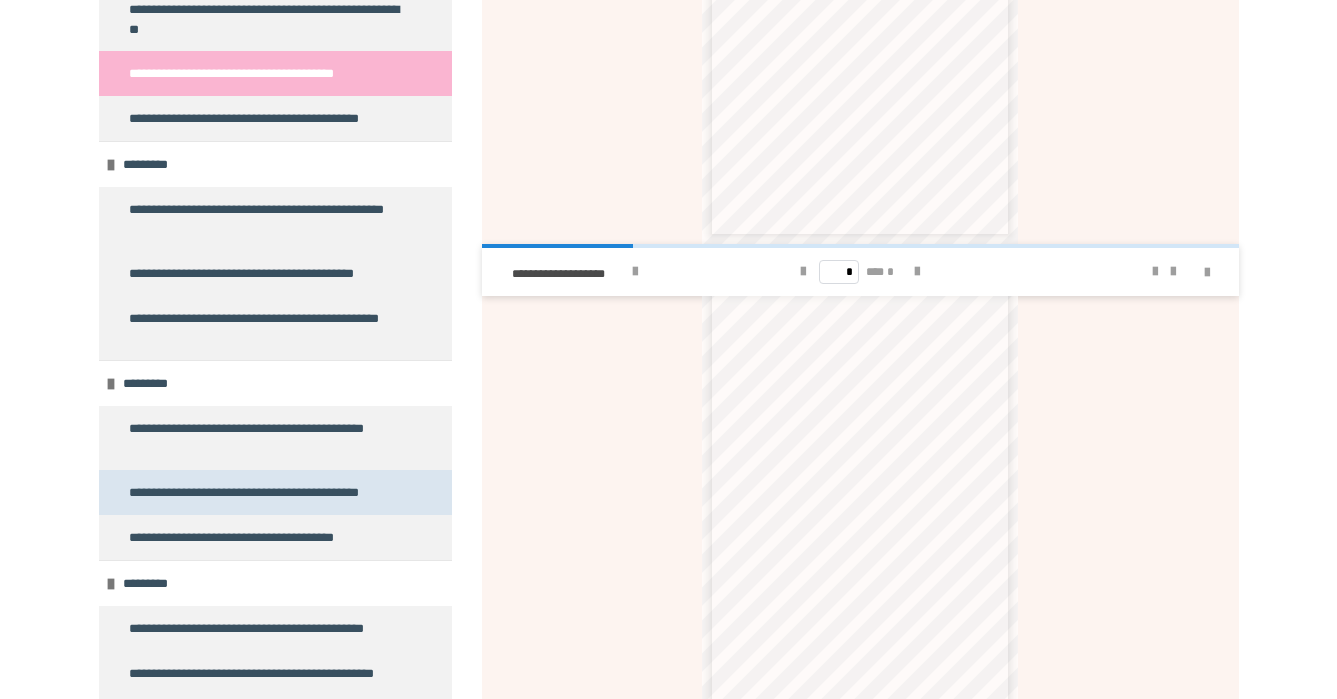 click on "**********" at bounding box center [261, 492] 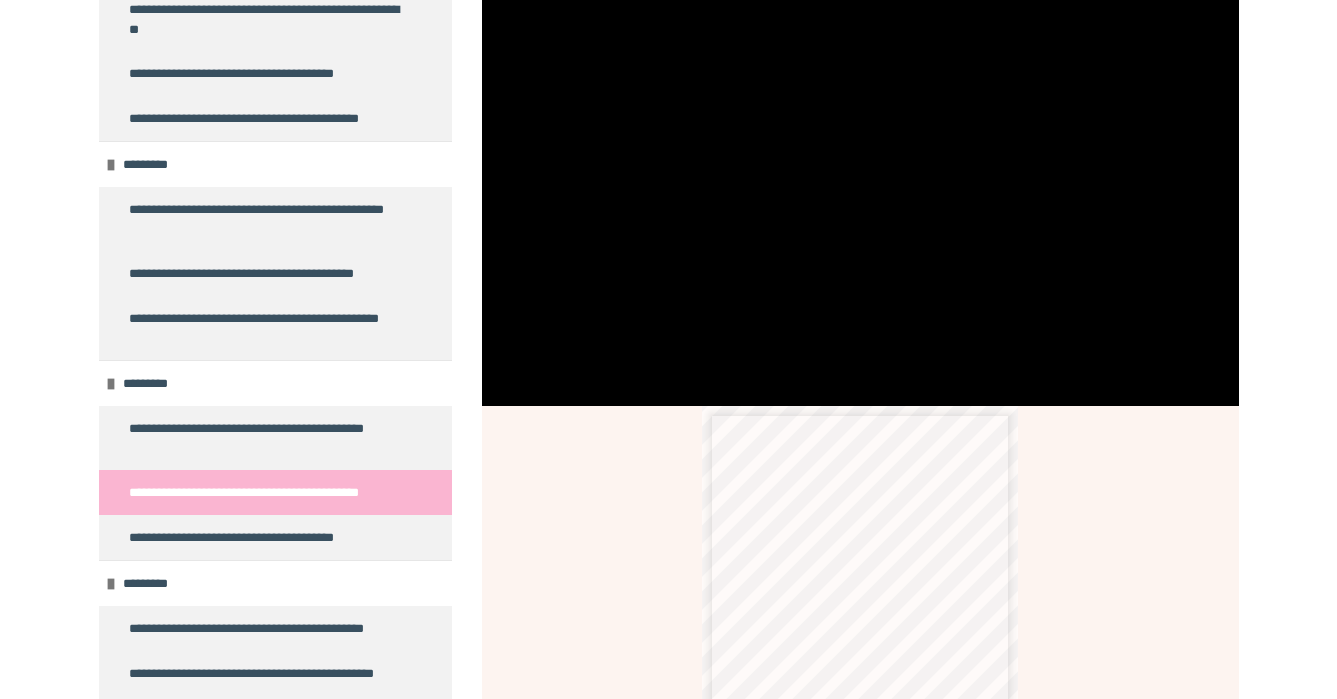scroll, scrollTop: 0, scrollLeft: 0, axis: both 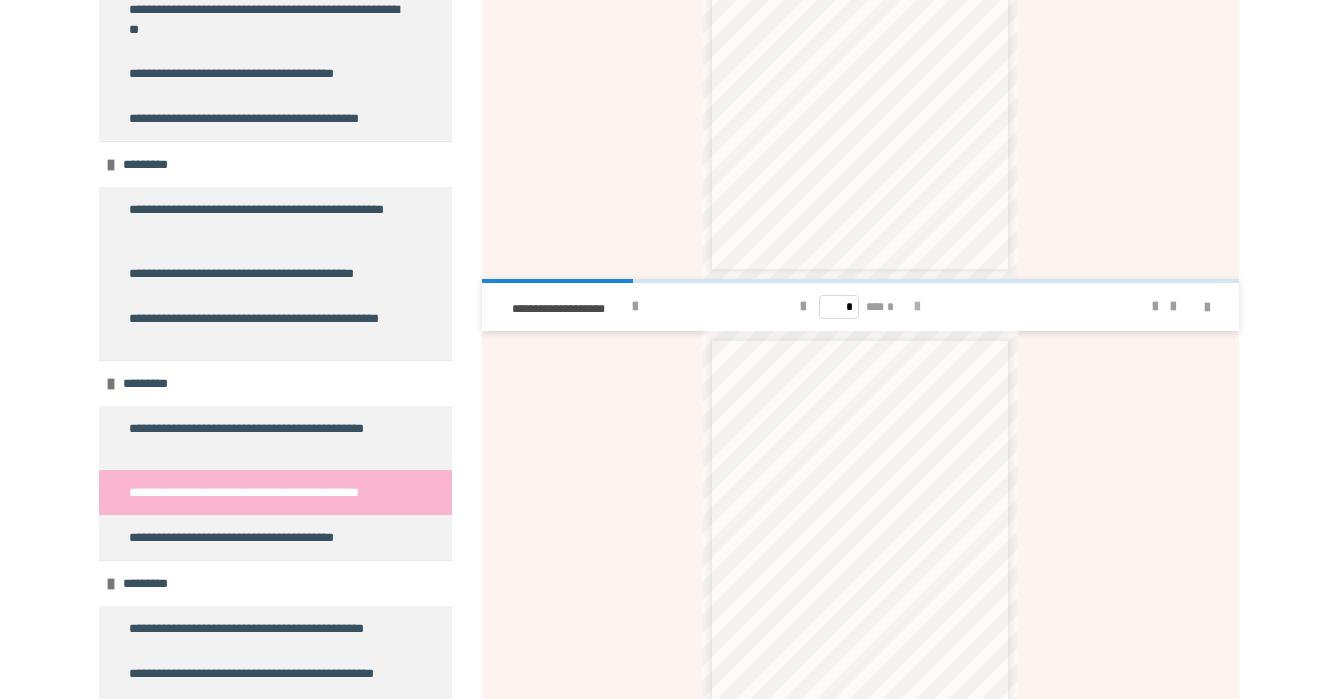 click at bounding box center [917, 307] 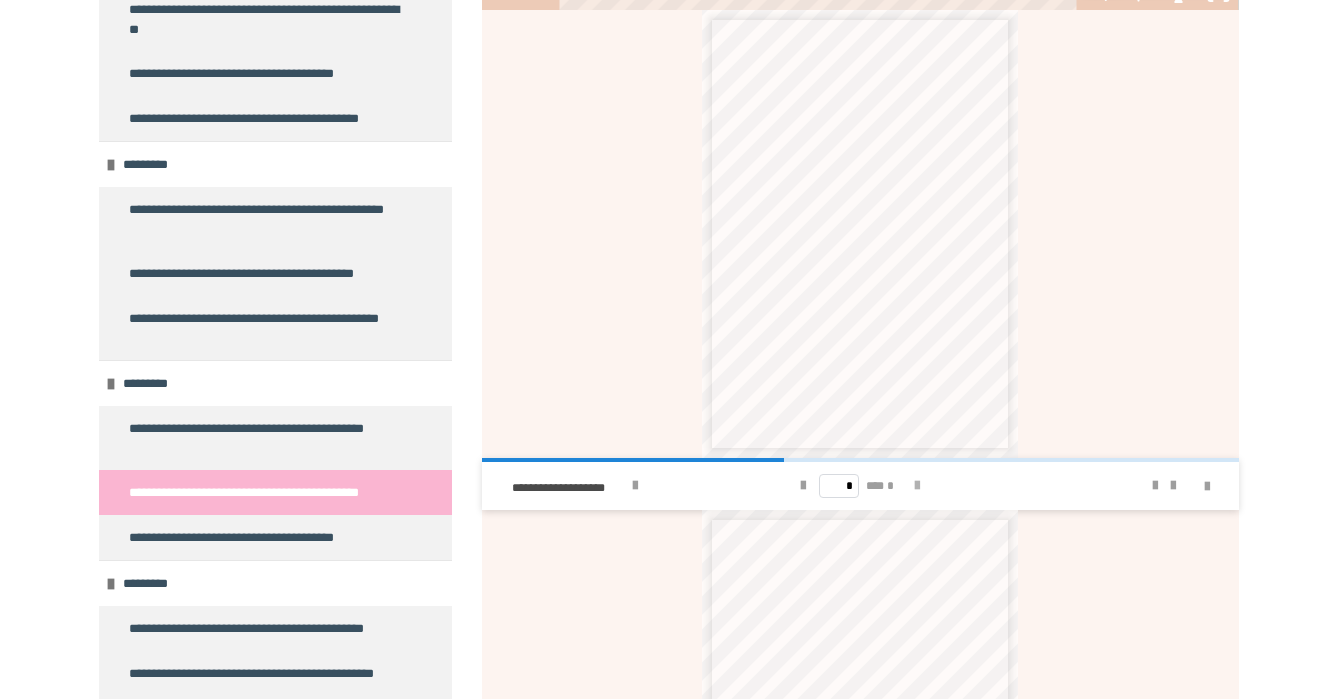 scroll, scrollTop: 785, scrollLeft: 0, axis: vertical 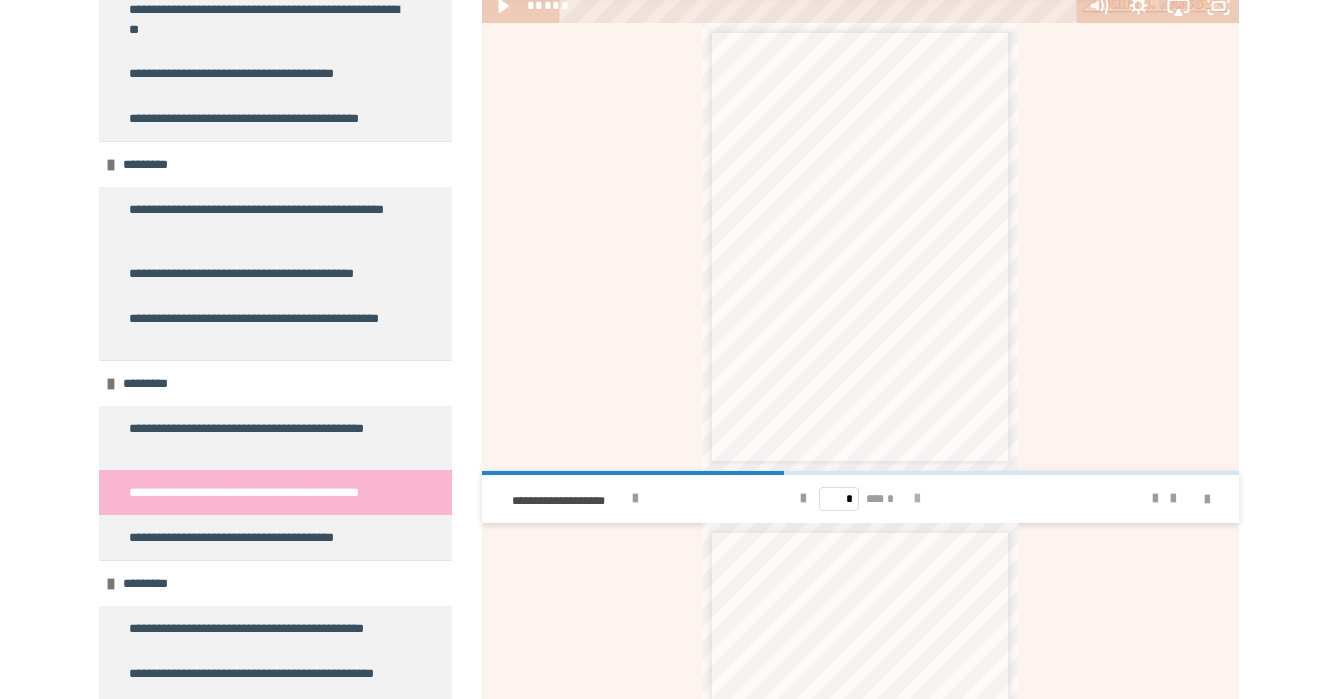 click at bounding box center (917, 499) 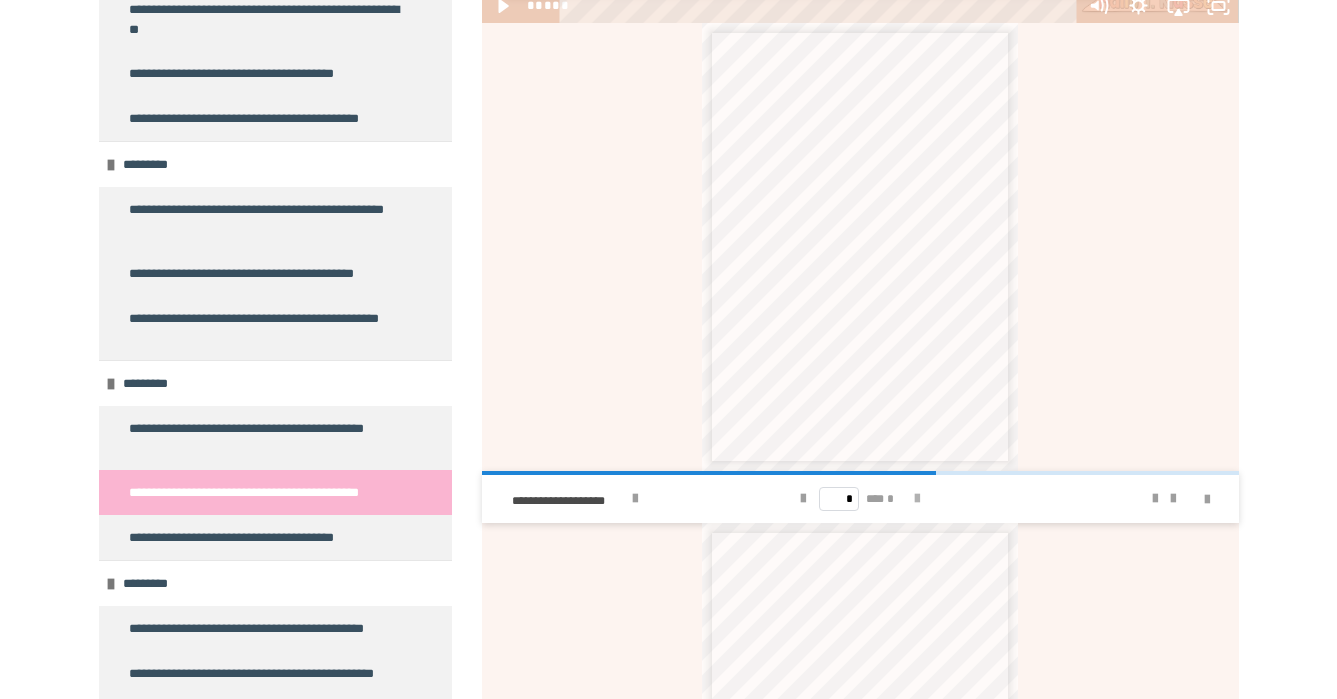 click at bounding box center (917, 499) 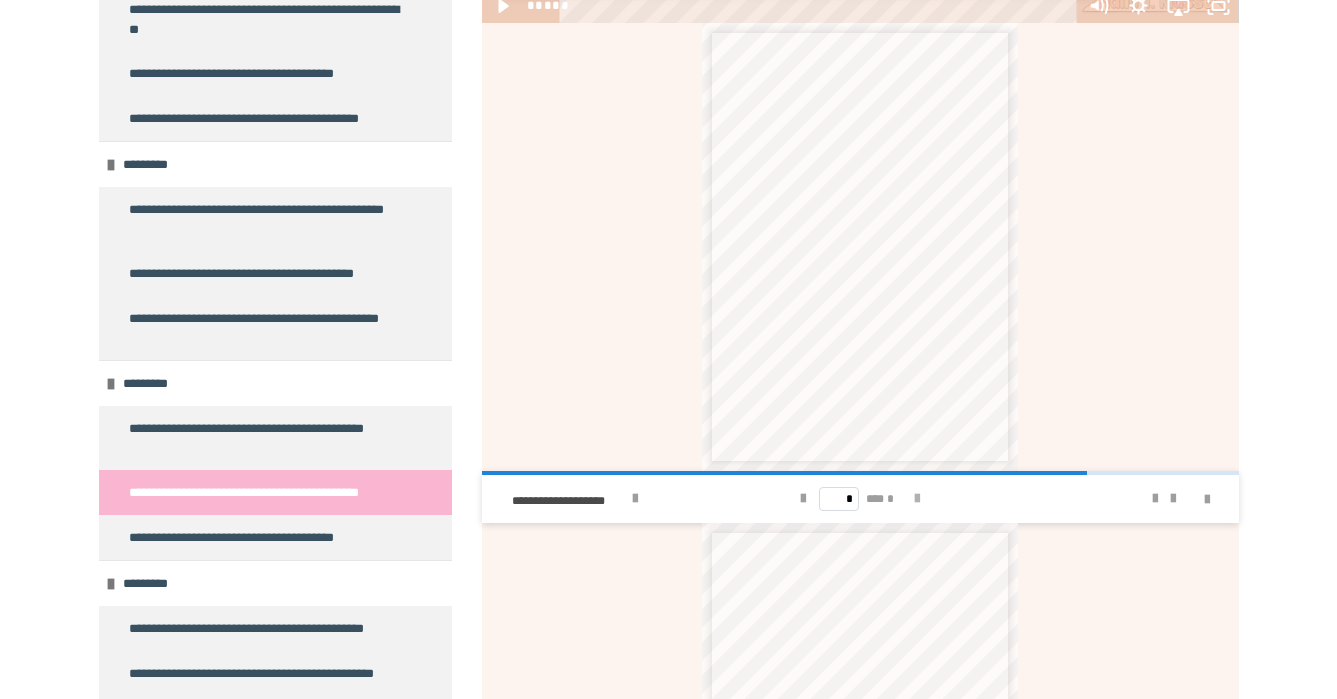click at bounding box center [917, 499] 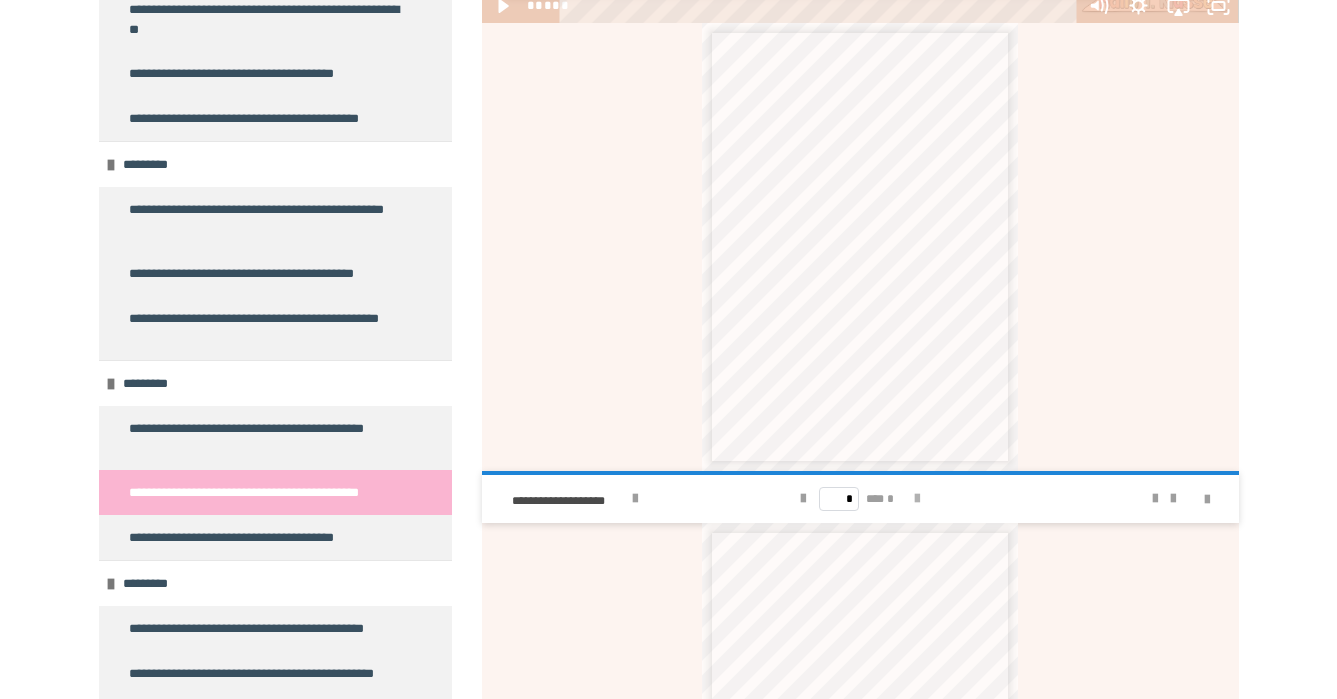 click on "* *** *" at bounding box center (860, 499) 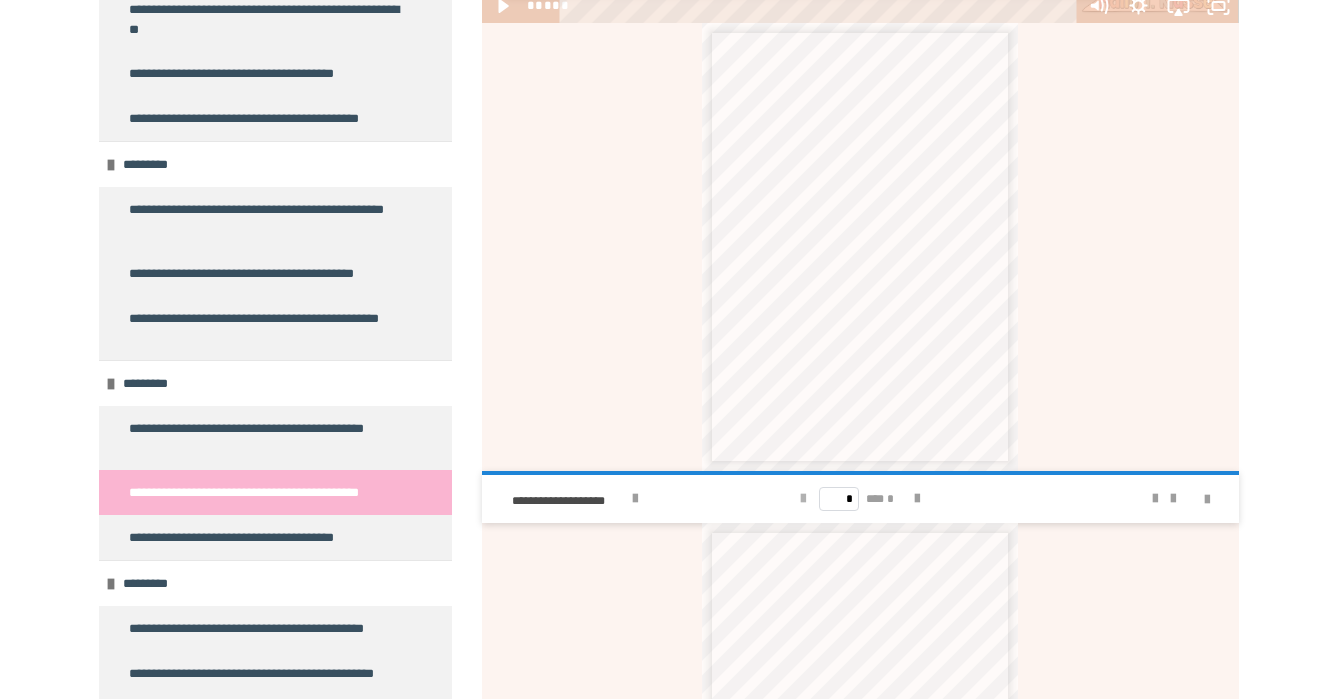 click at bounding box center (803, 499) 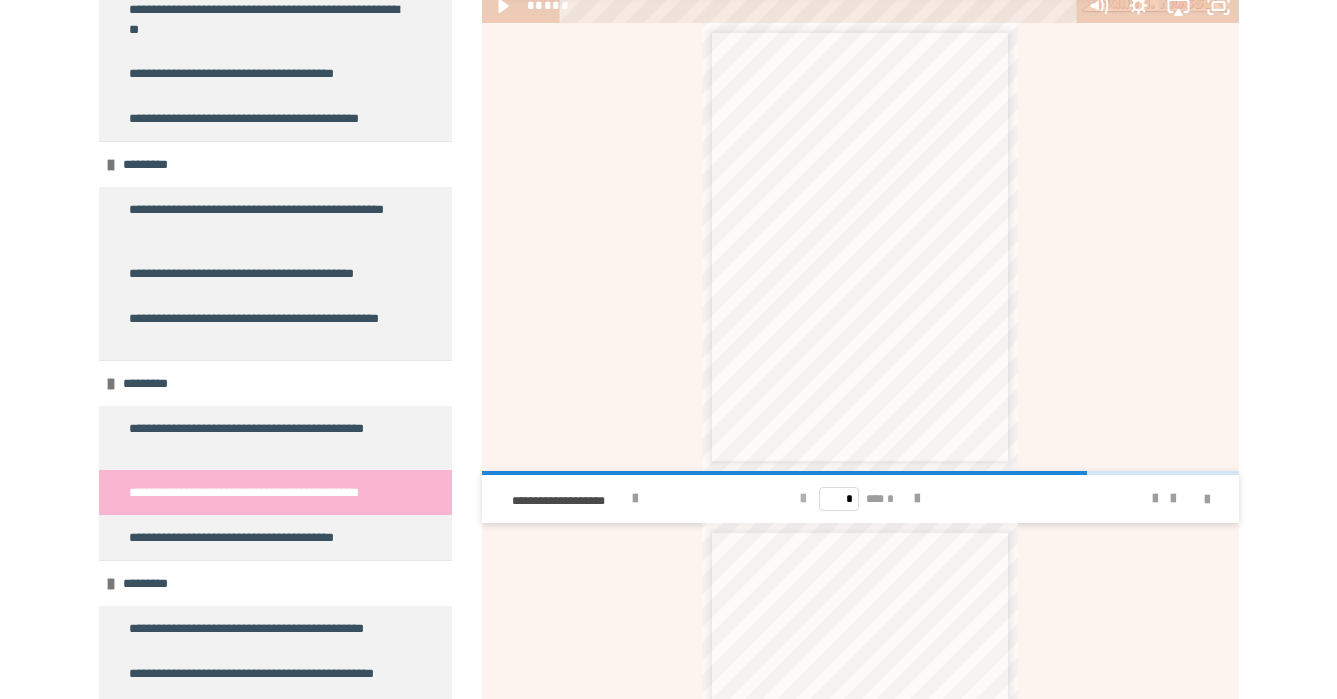 click at bounding box center [803, 499] 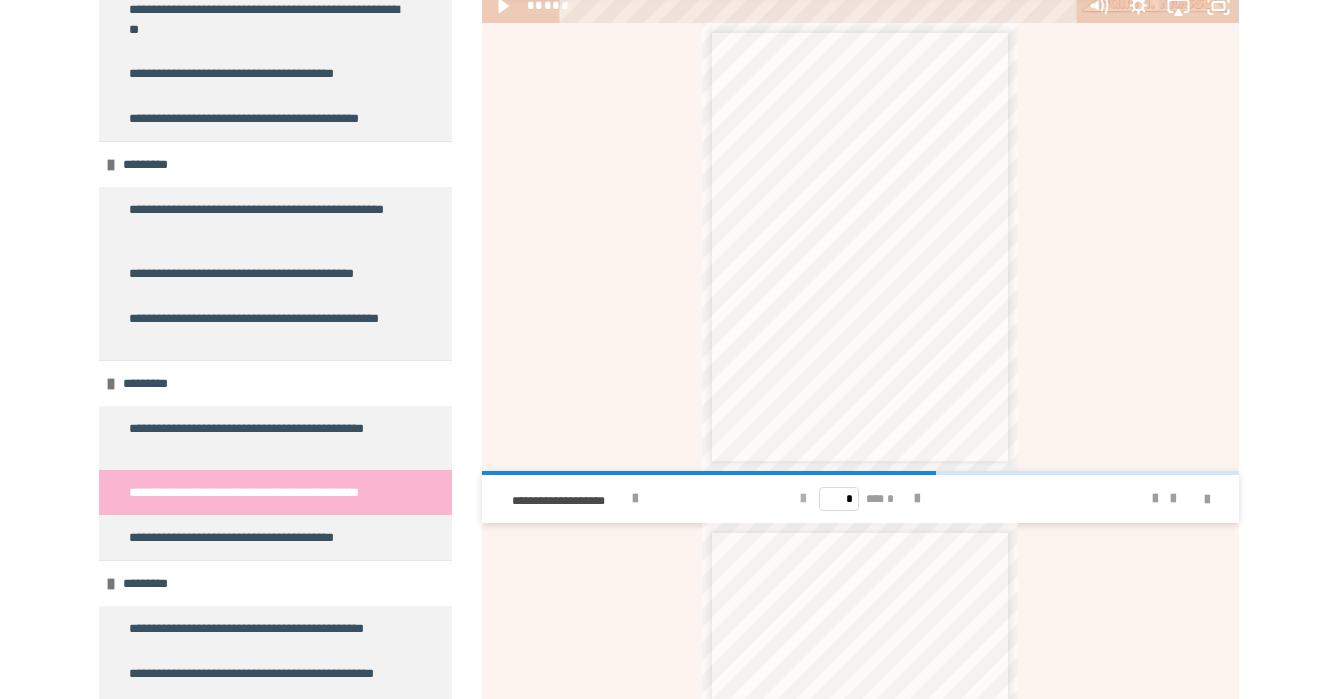 click at bounding box center [803, 499] 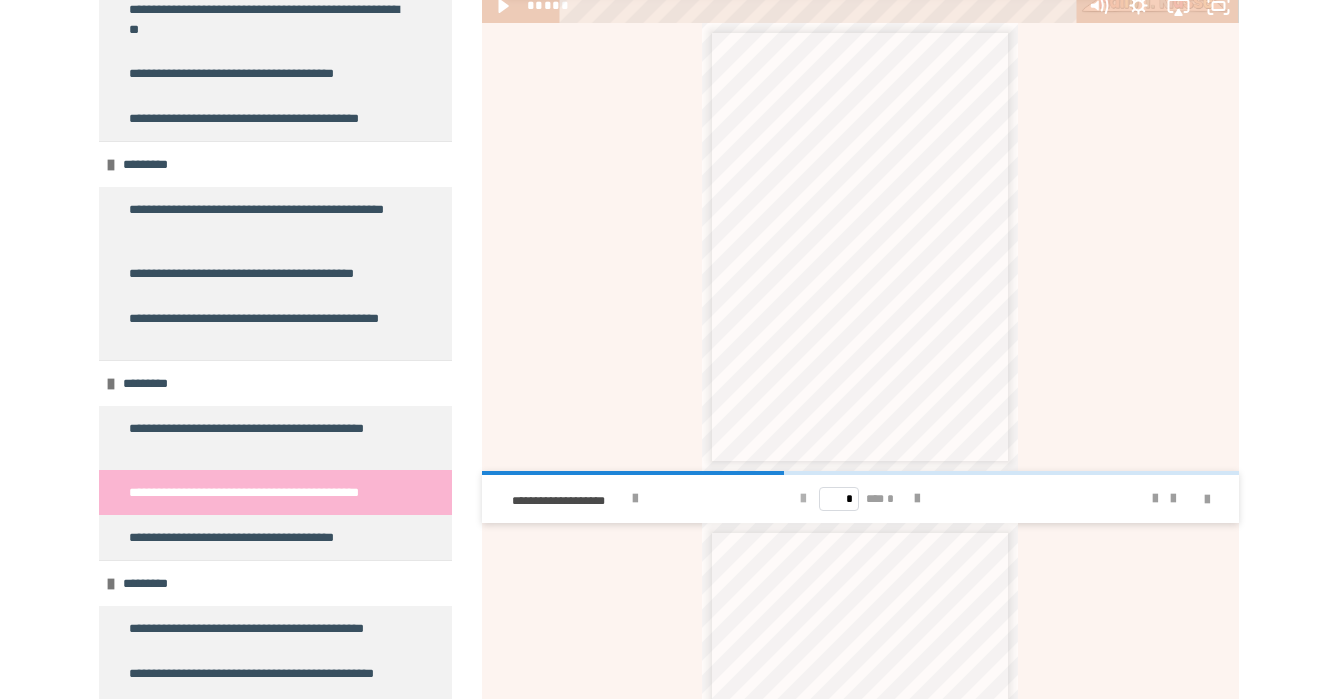 click at bounding box center [803, 499] 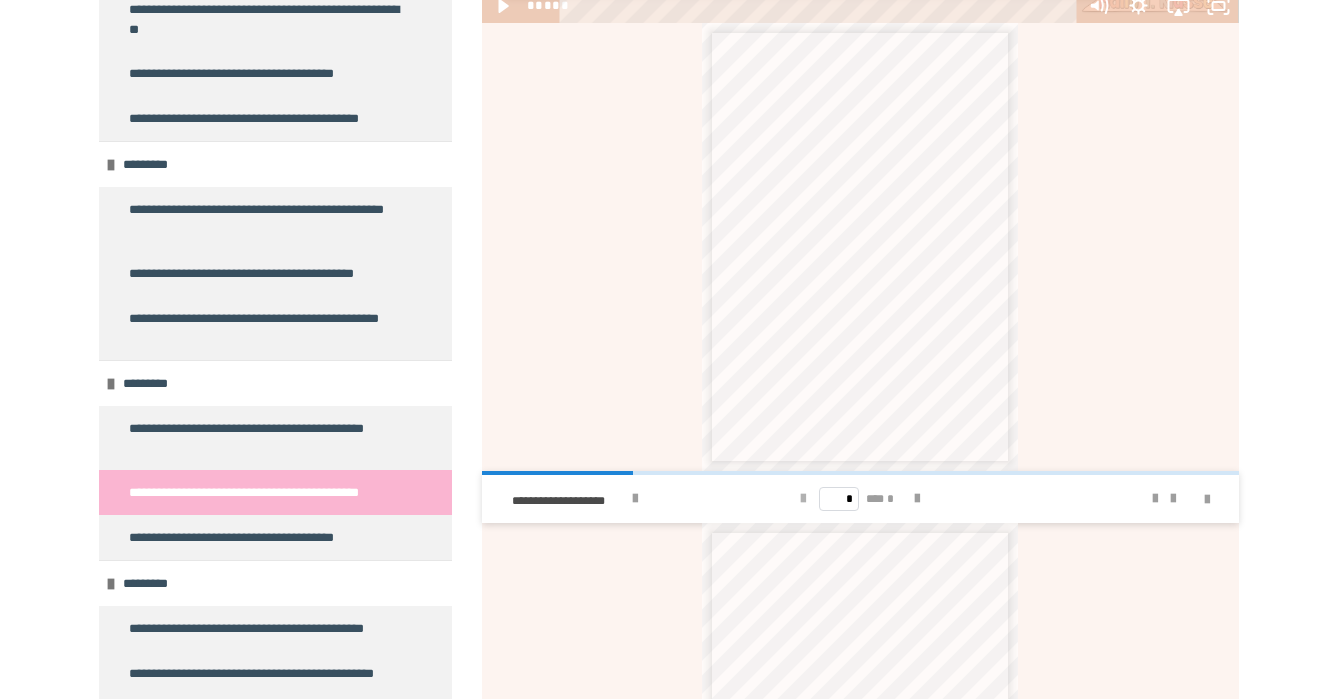 click on "* *** *" at bounding box center [860, 499] 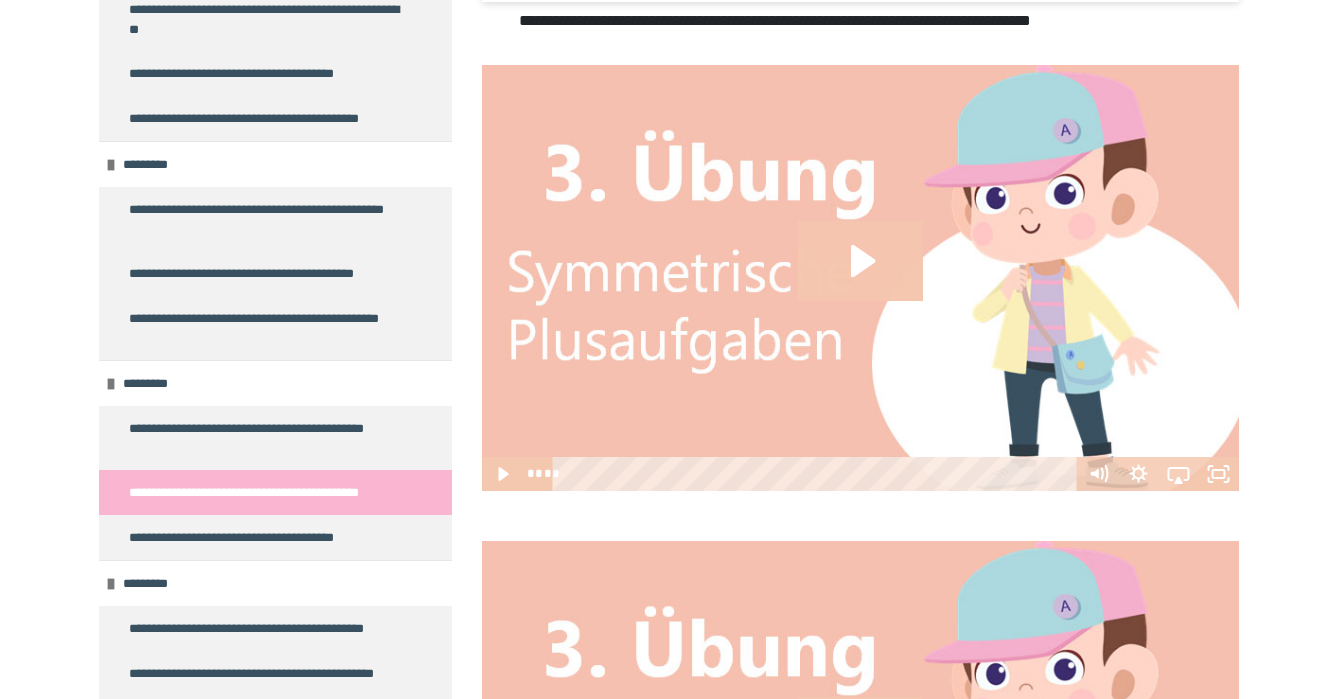 scroll, scrollTop: 1795, scrollLeft: 0, axis: vertical 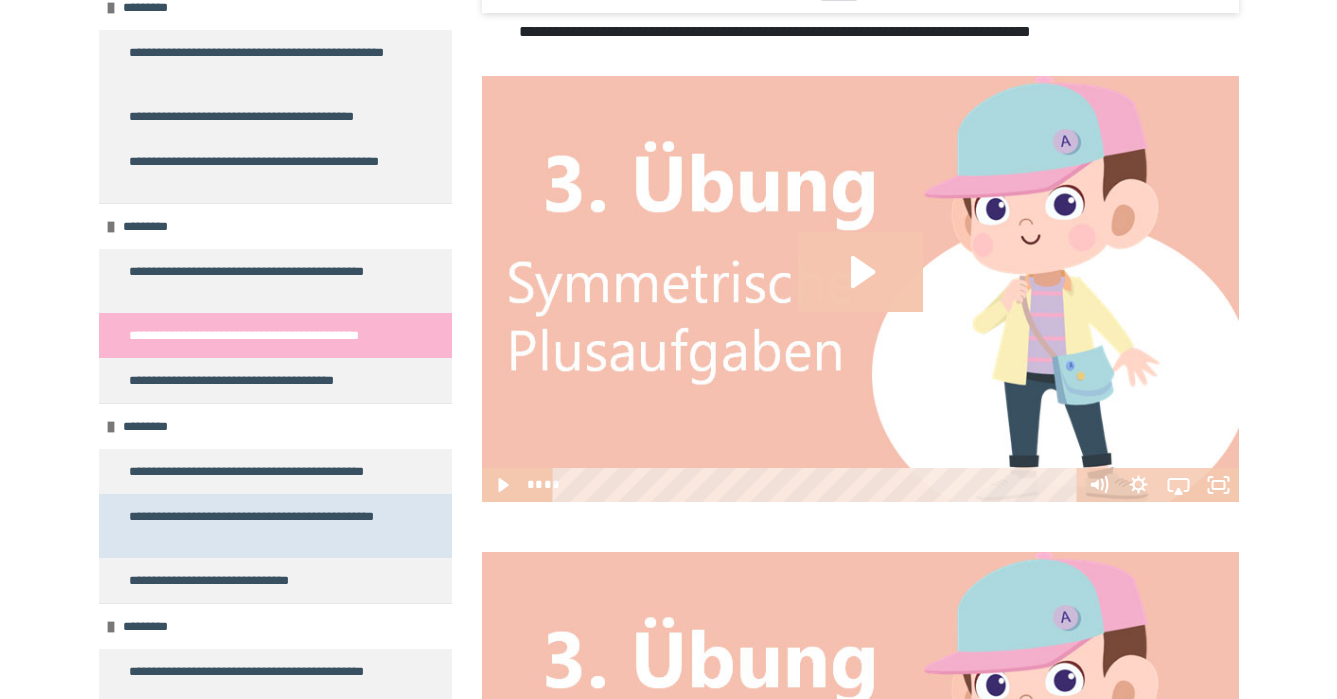 click on "**********" at bounding box center [267, 526] 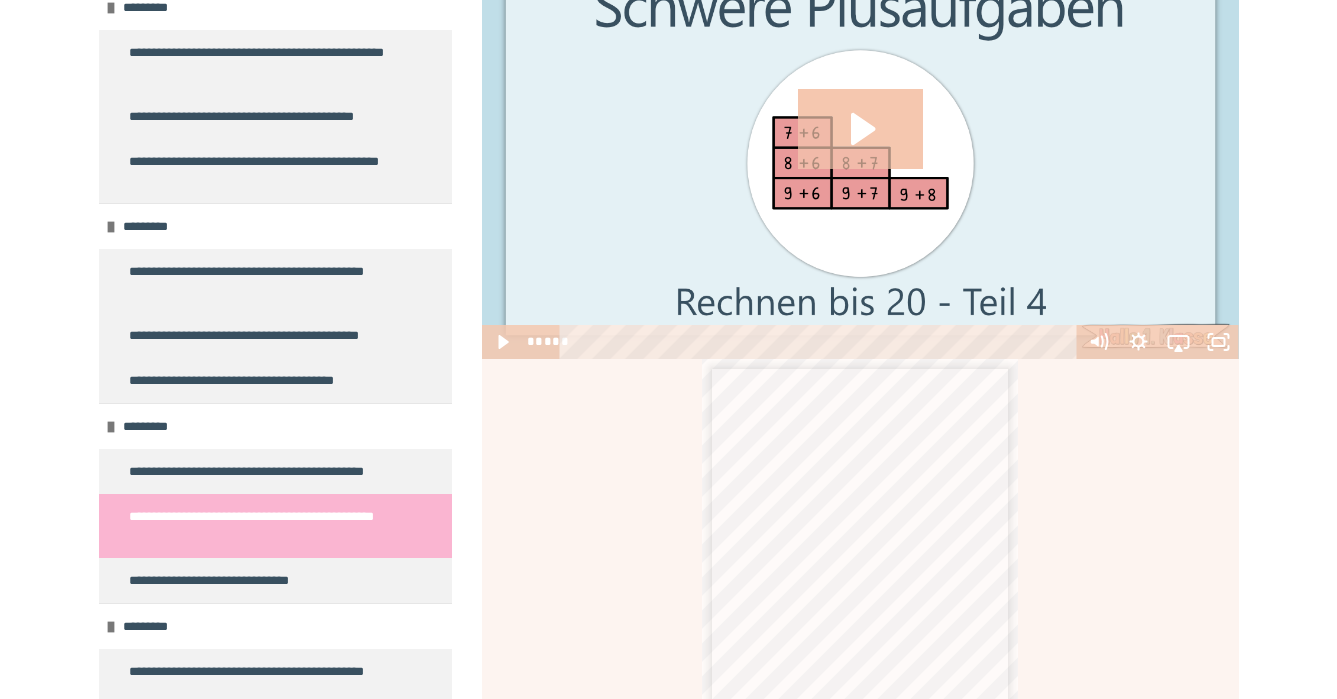 scroll, scrollTop: 446, scrollLeft: 0, axis: vertical 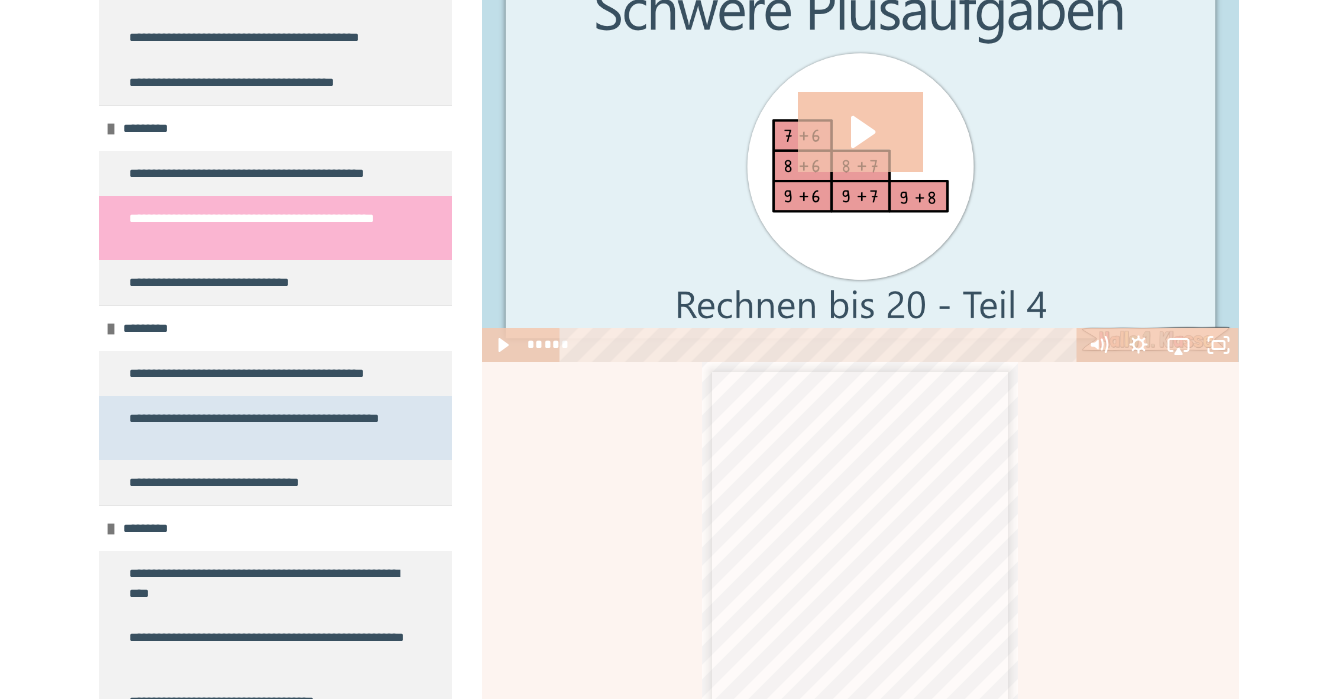 click on "**********" at bounding box center [267, 428] 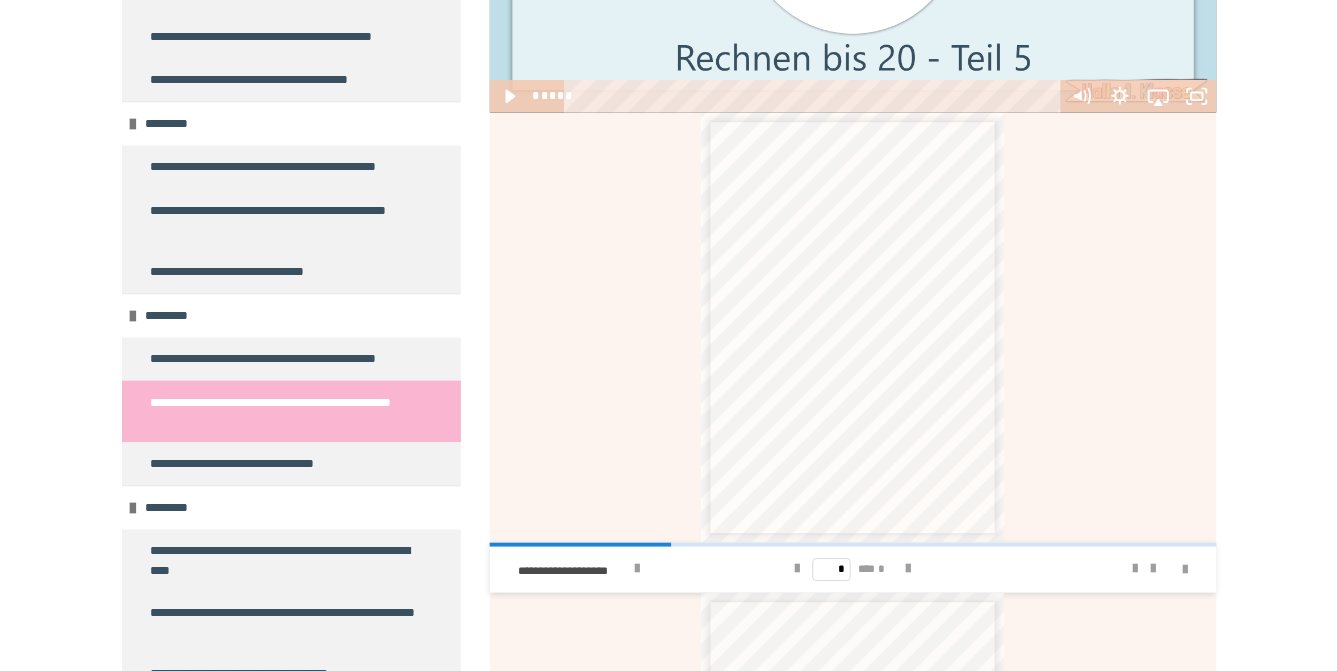 scroll, scrollTop: 692, scrollLeft: 0, axis: vertical 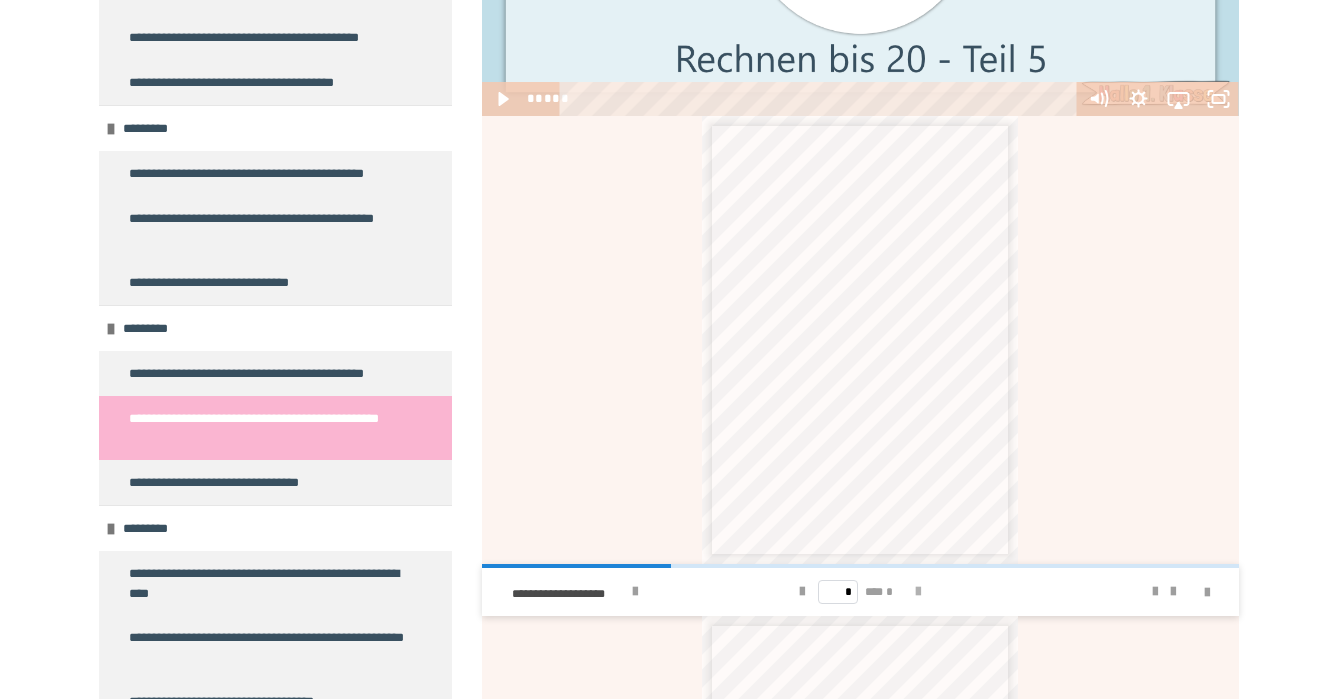 click at bounding box center (918, 592) 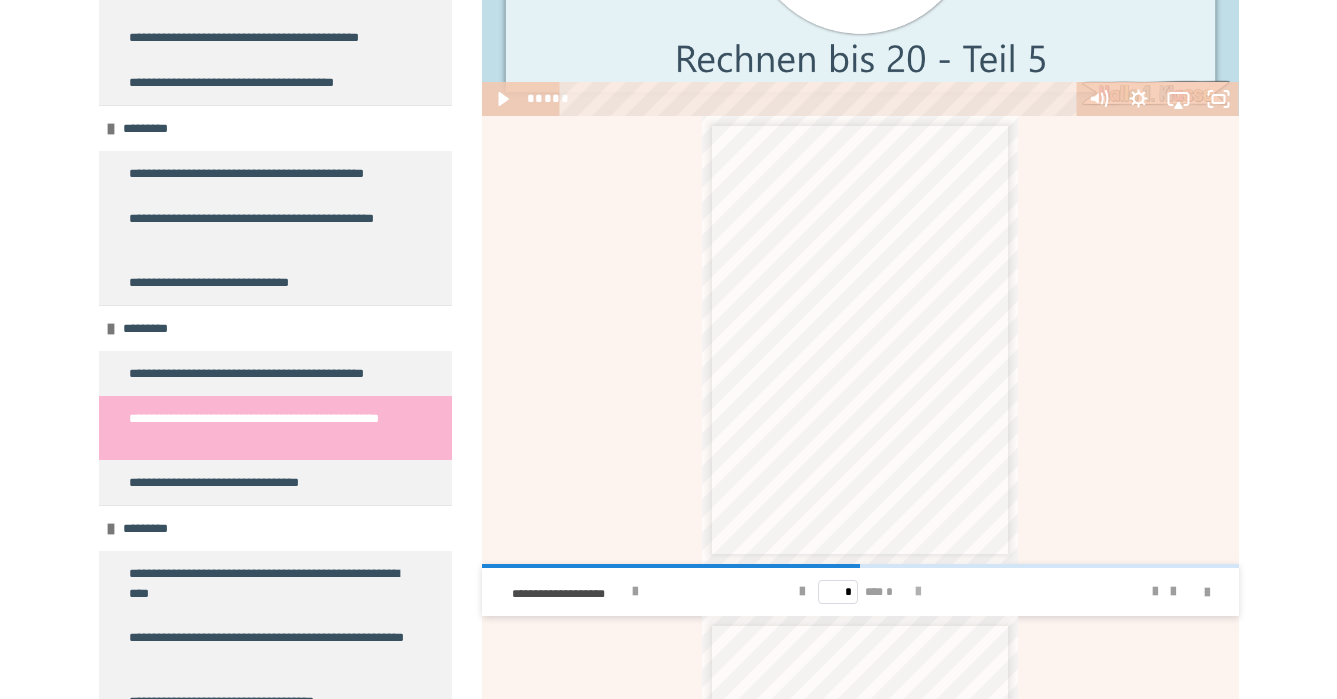 click at bounding box center (918, 592) 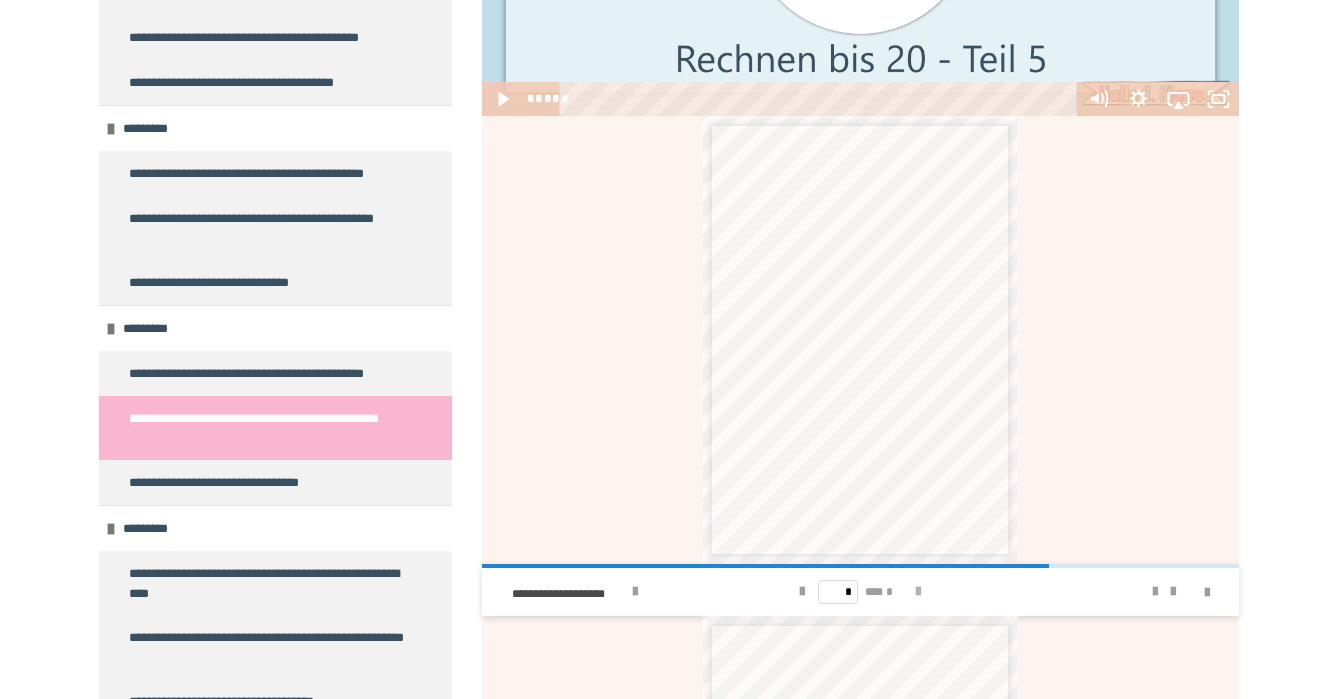 click at bounding box center [918, 592] 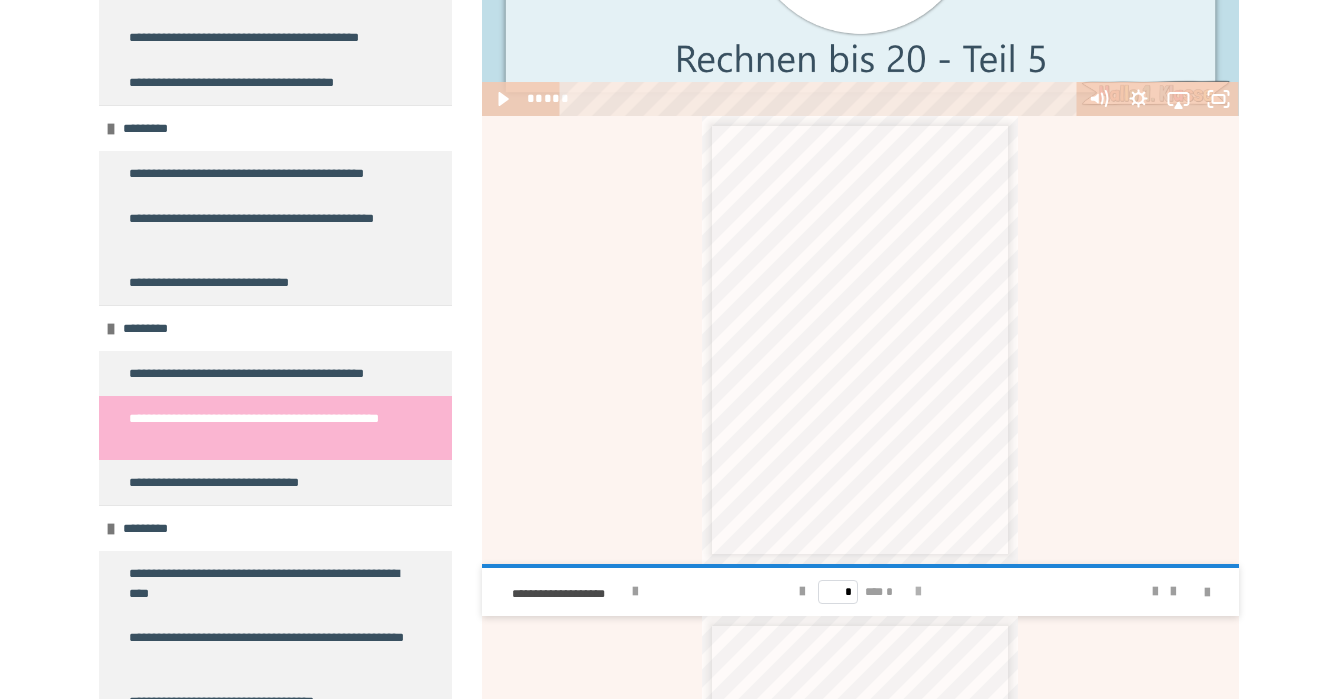 click on "* *** *" at bounding box center (860, 592) 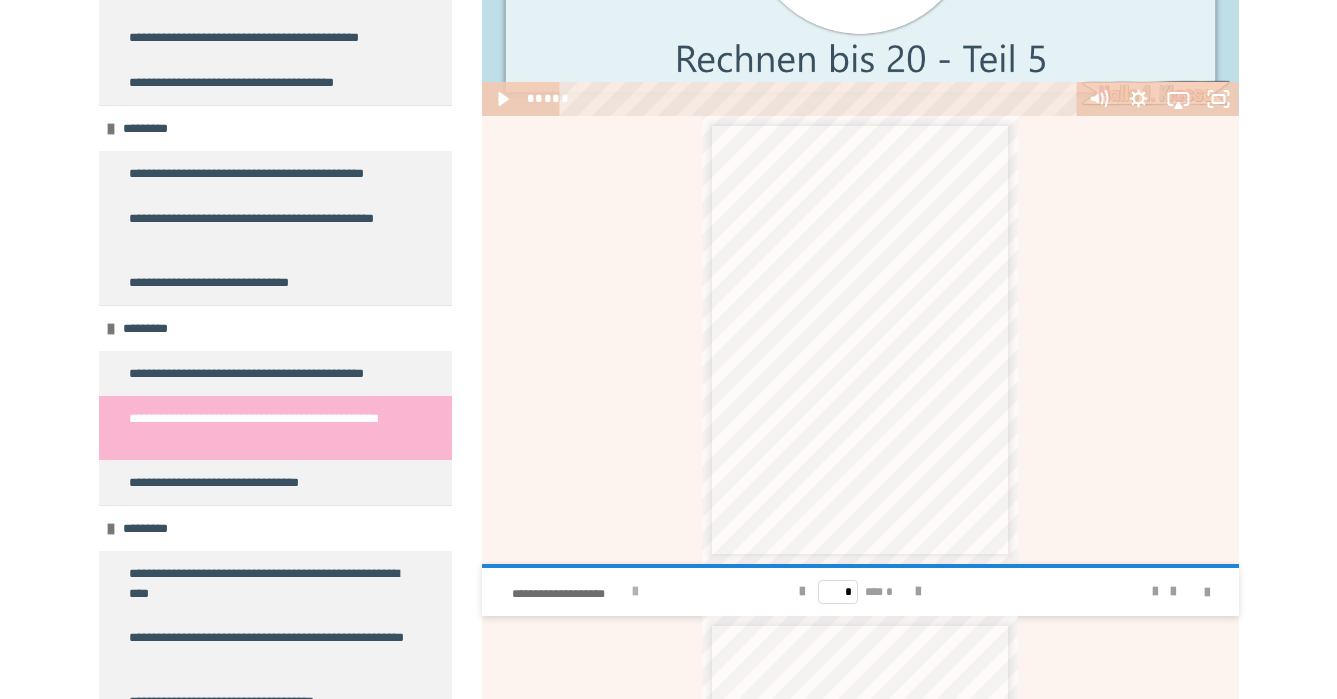 click at bounding box center [635, 592] 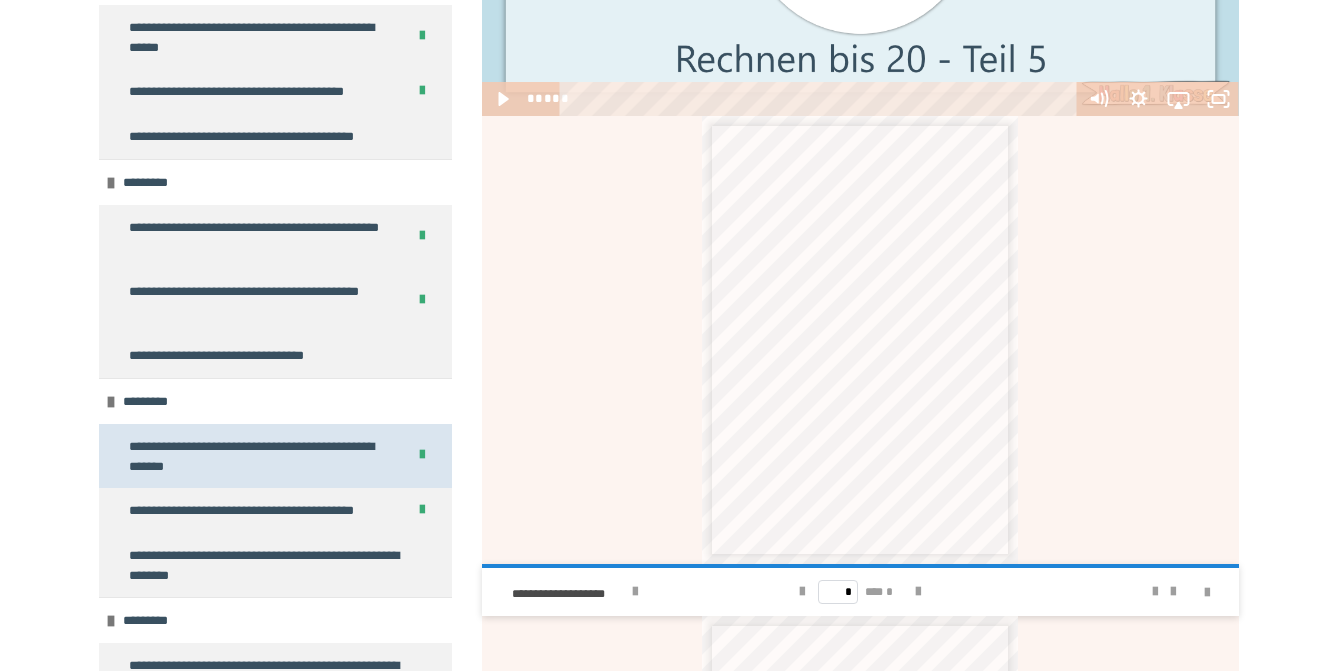scroll, scrollTop: 2378, scrollLeft: 0, axis: vertical 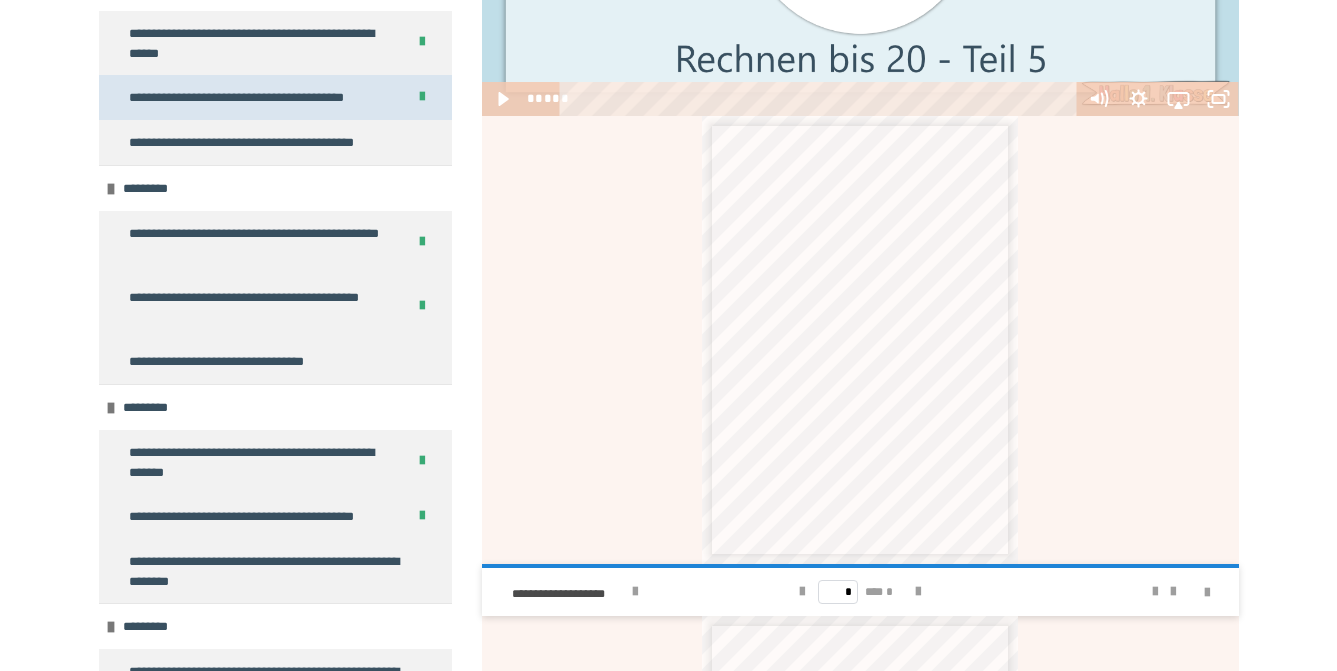 click on "**********" at bounding box center (257, 97) 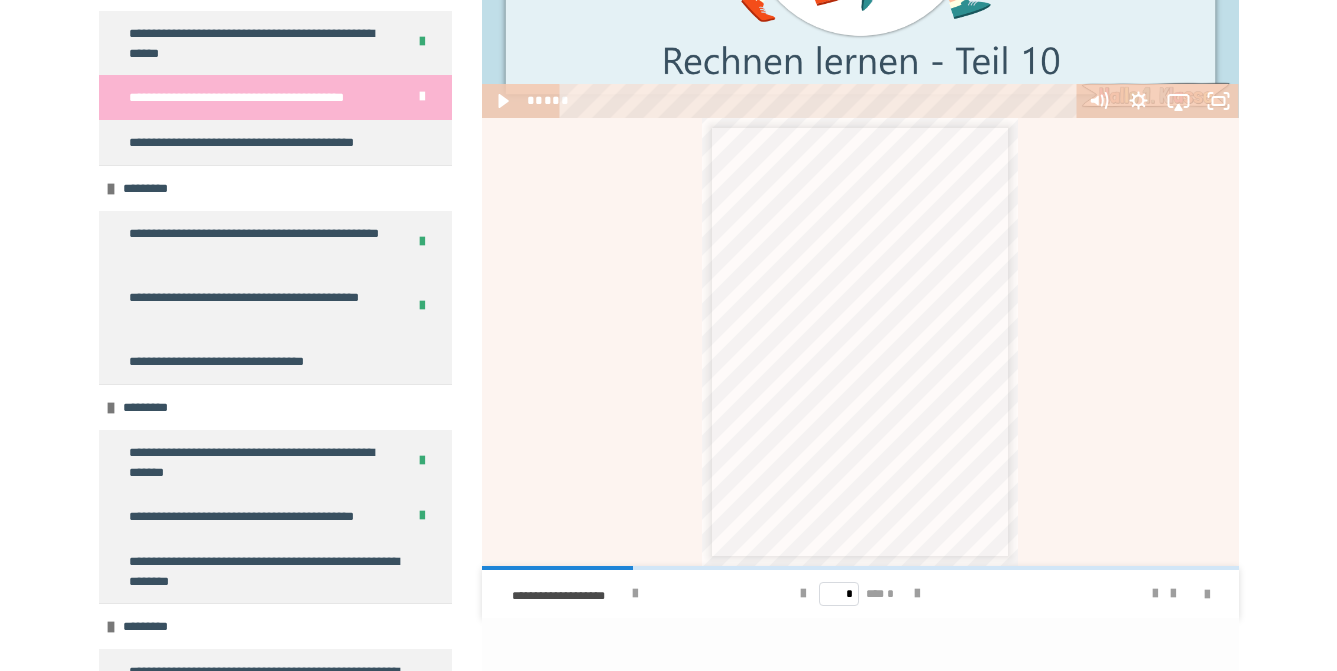 scroll, scrollTop: 692, scrollLeft: 0, axis: vertical 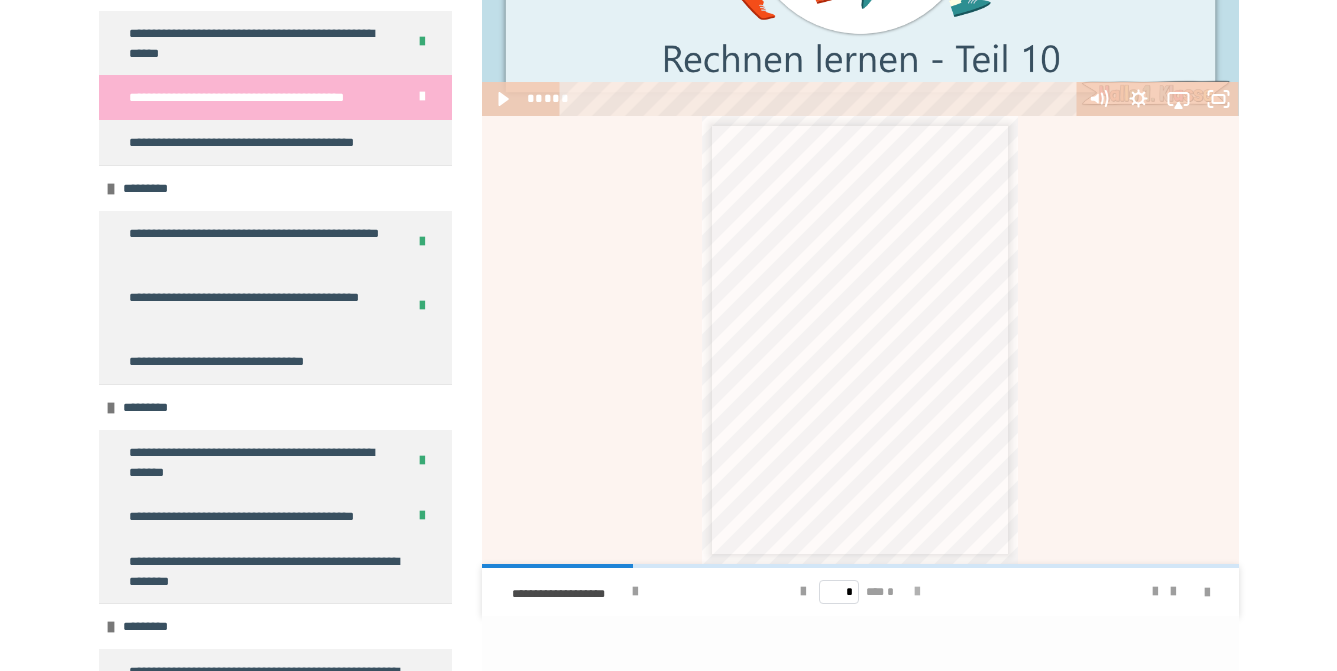 click at bounding box center (917, 592) 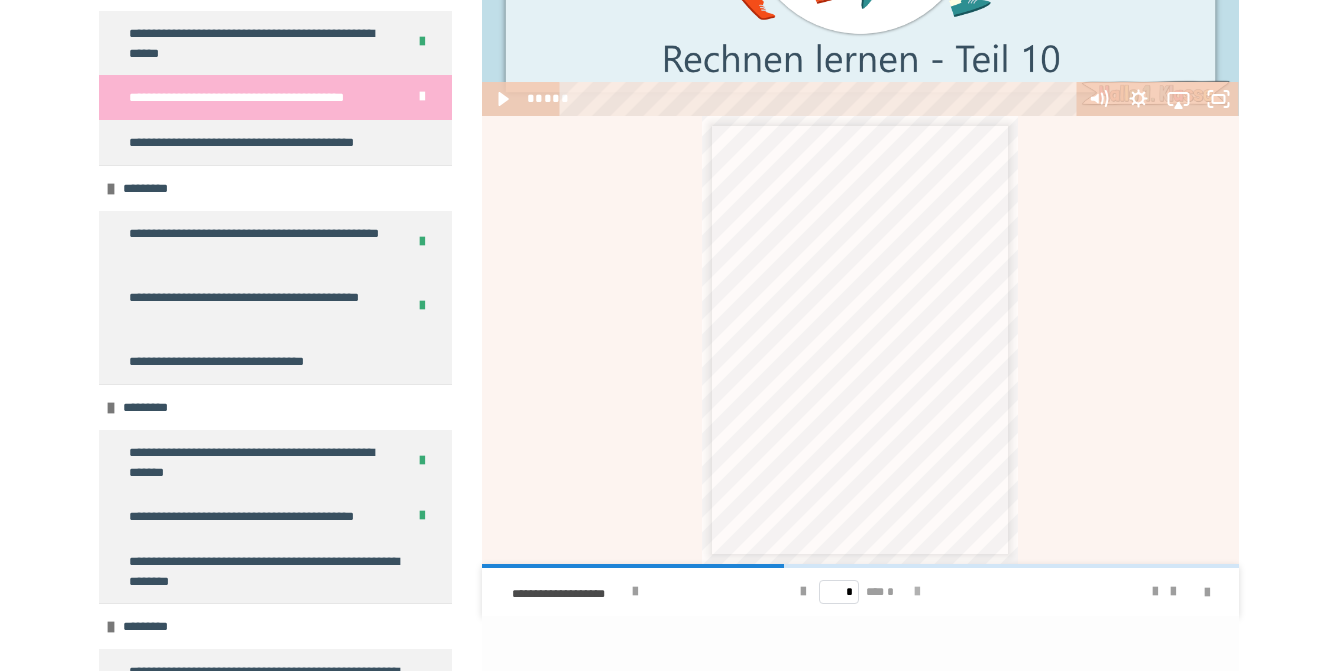 click at bounding box center (917, 592) 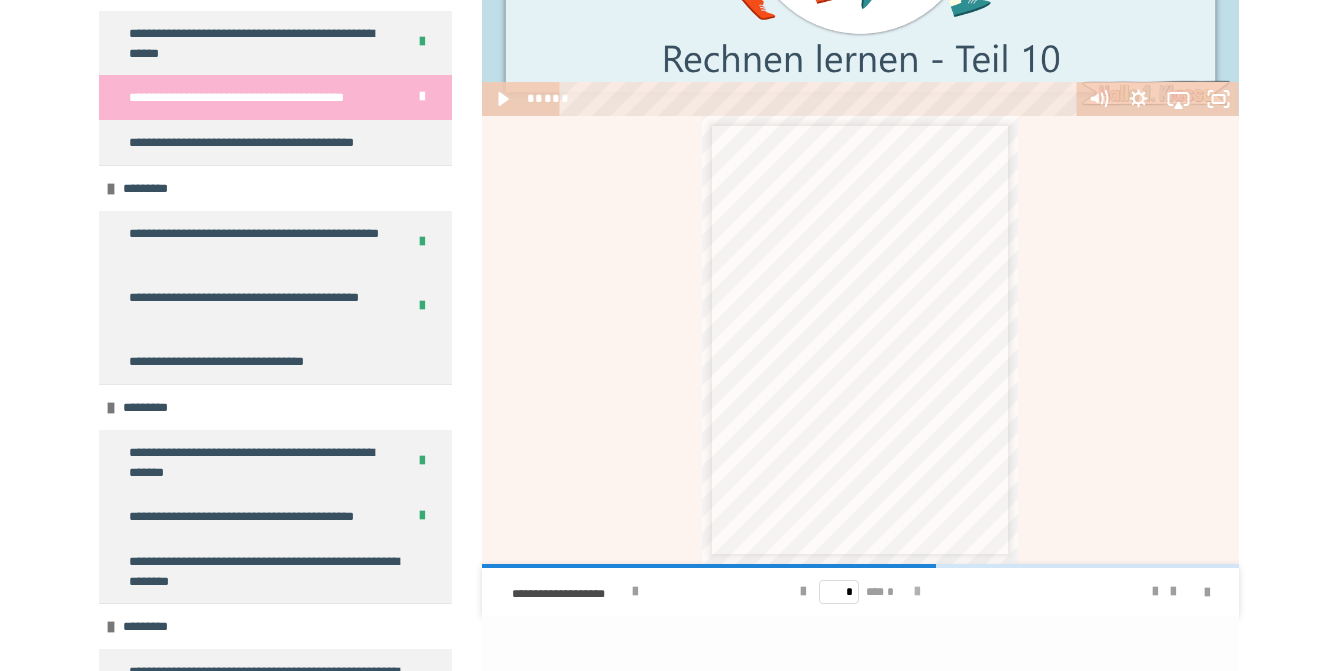 click at bounding box center (917, 592) 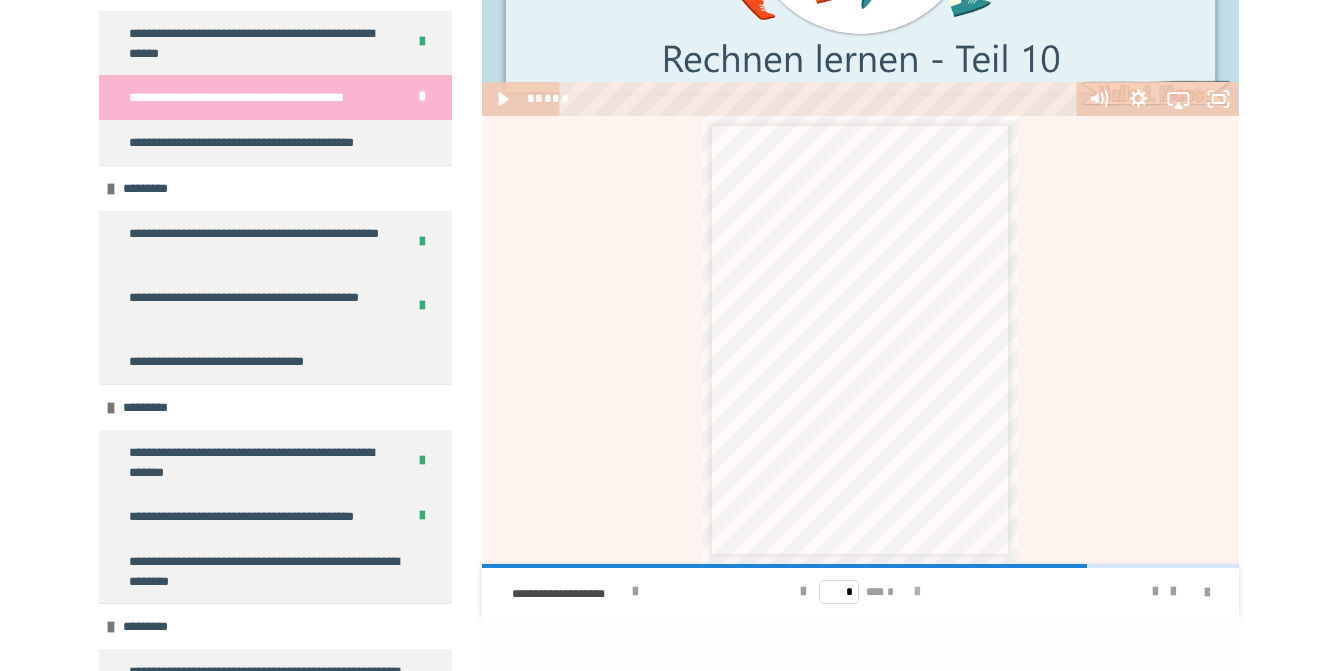 click at bounding box center [917, 592] 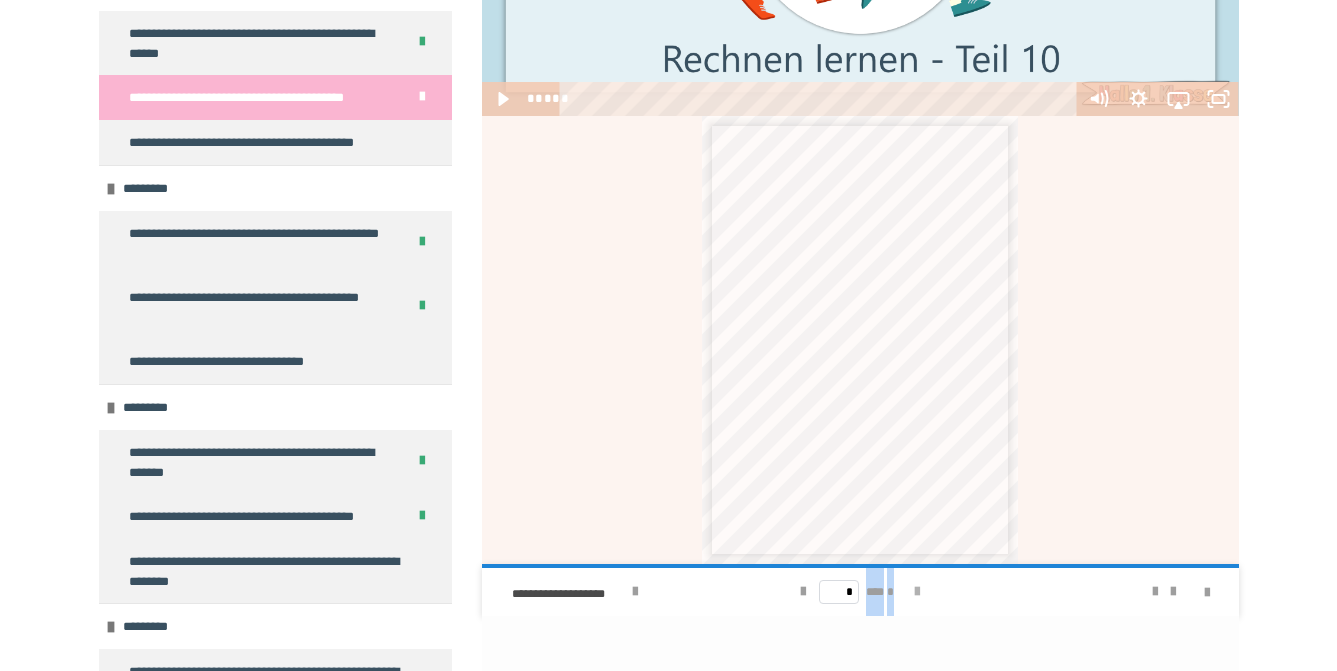 click on "* *** *" at bounding box center [860, 592] 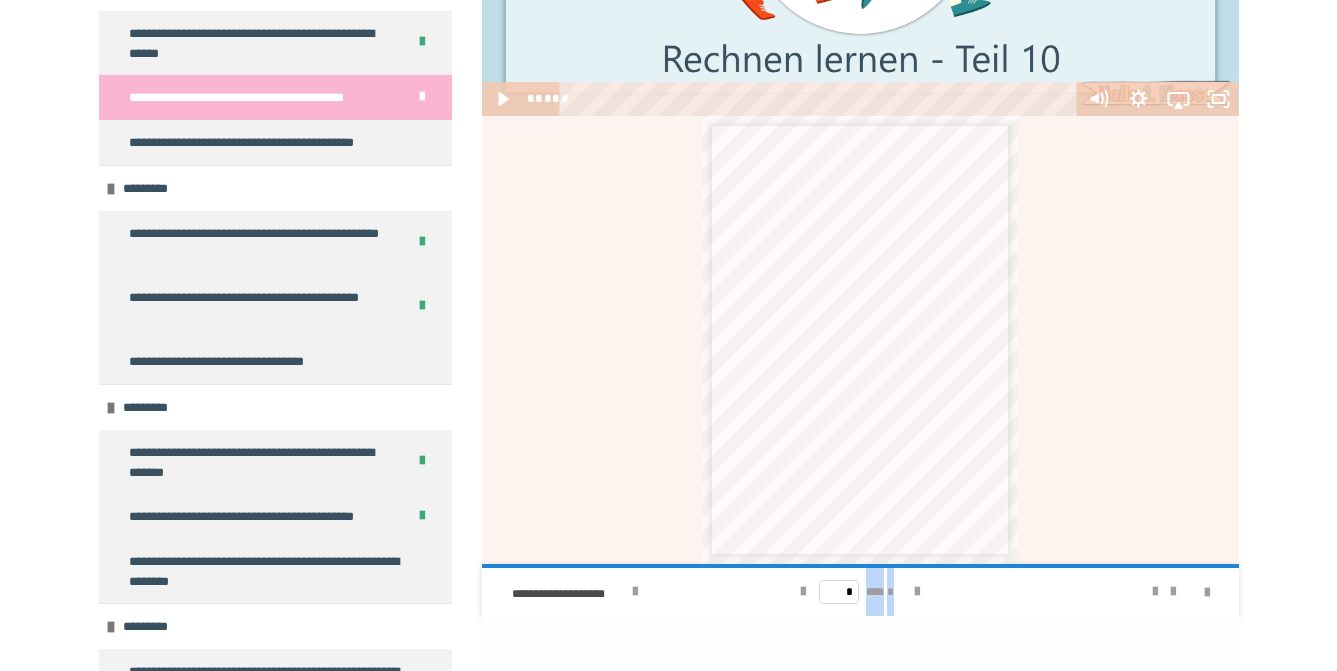 click on "* *** *" at bounding box center (860, 592) 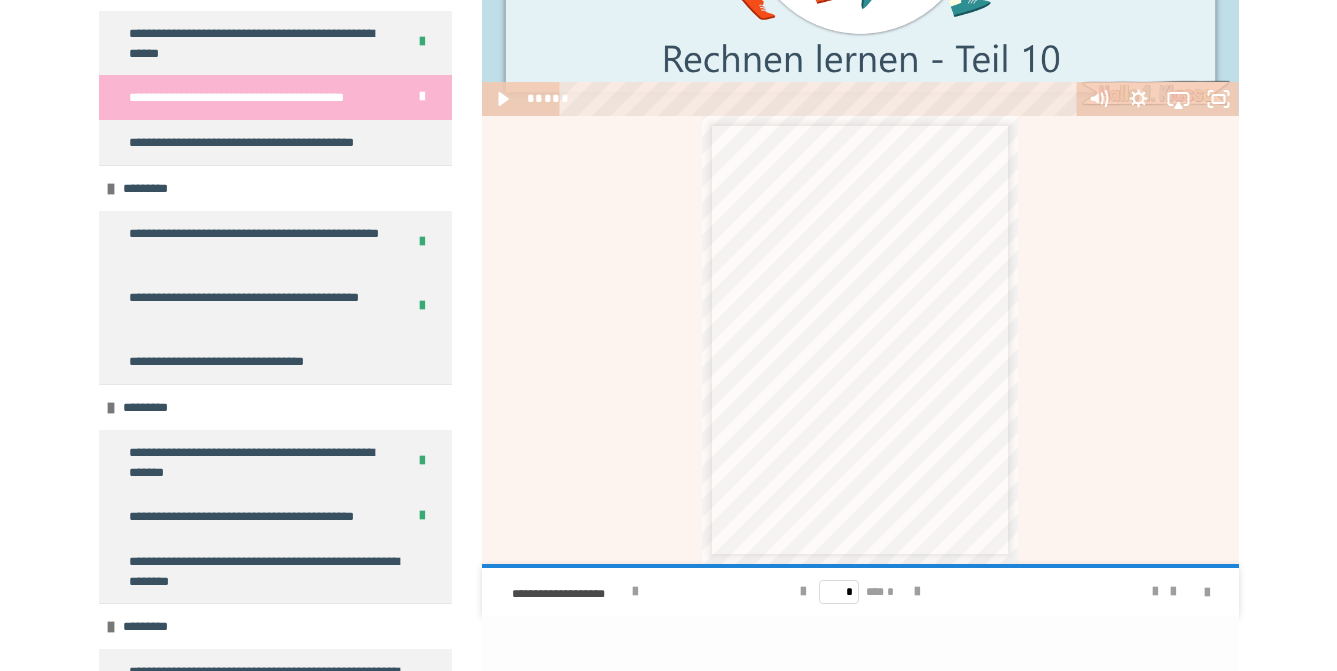 click on "* *** *" at bounding box center [860, 592] 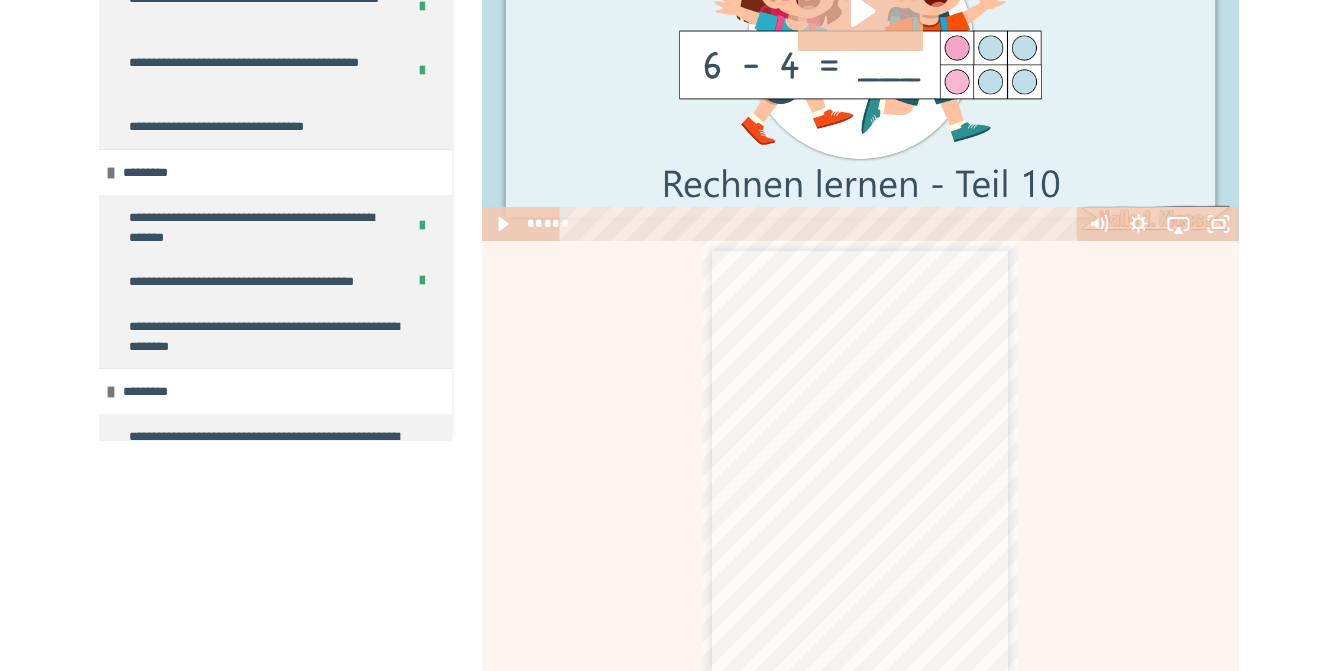 scroll, scrollTop: -19, scrollLeft: 0, axis: vertical 